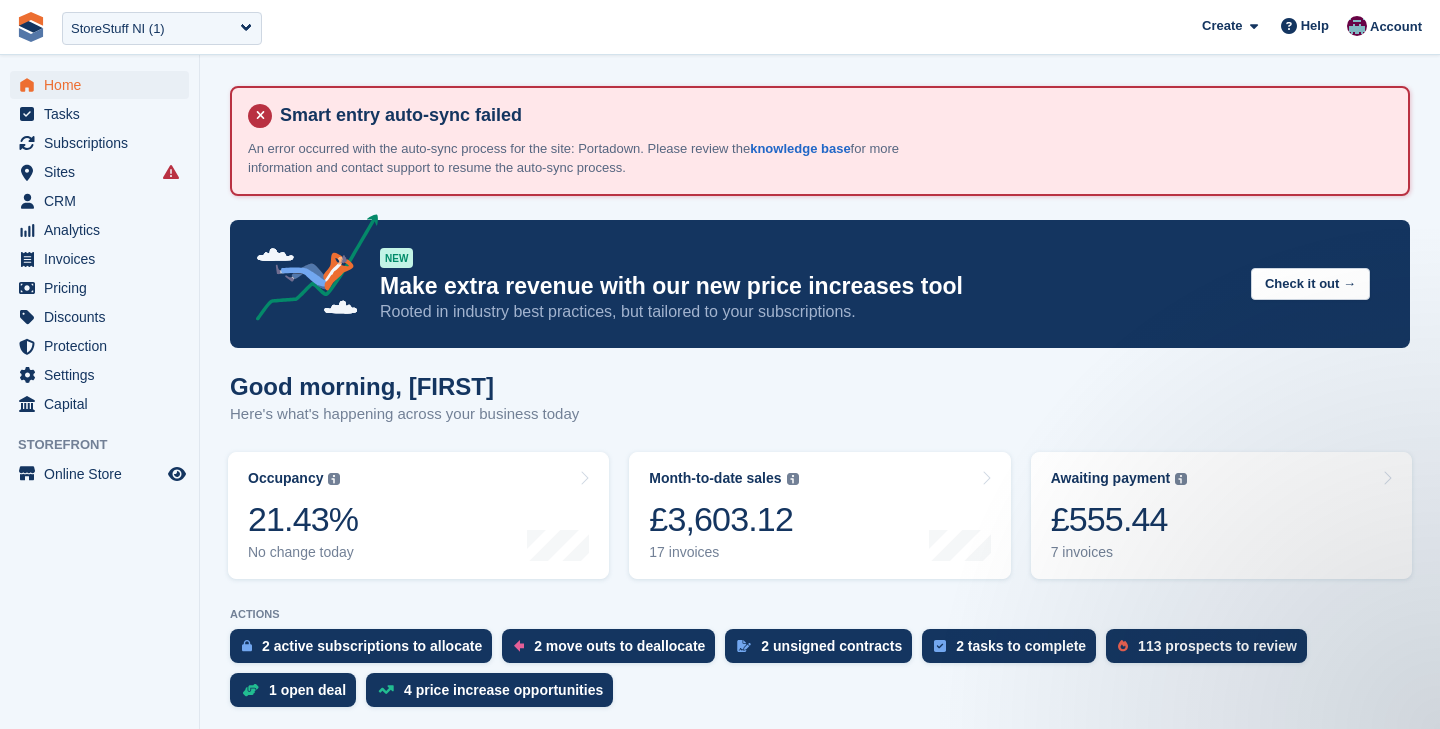 scroll, scrollTop: 0, scrollLeft: 0, axis: both 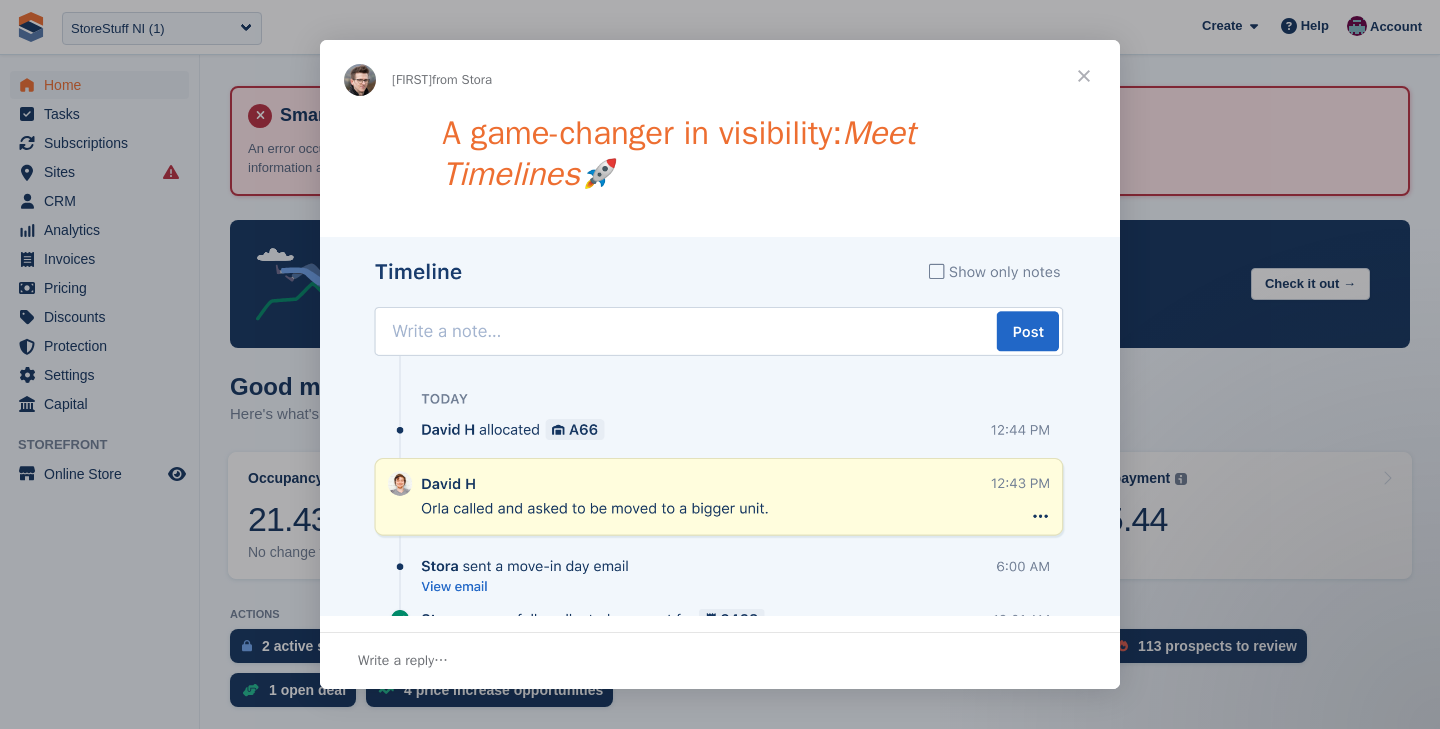 click at bounding box center [1084, 76] 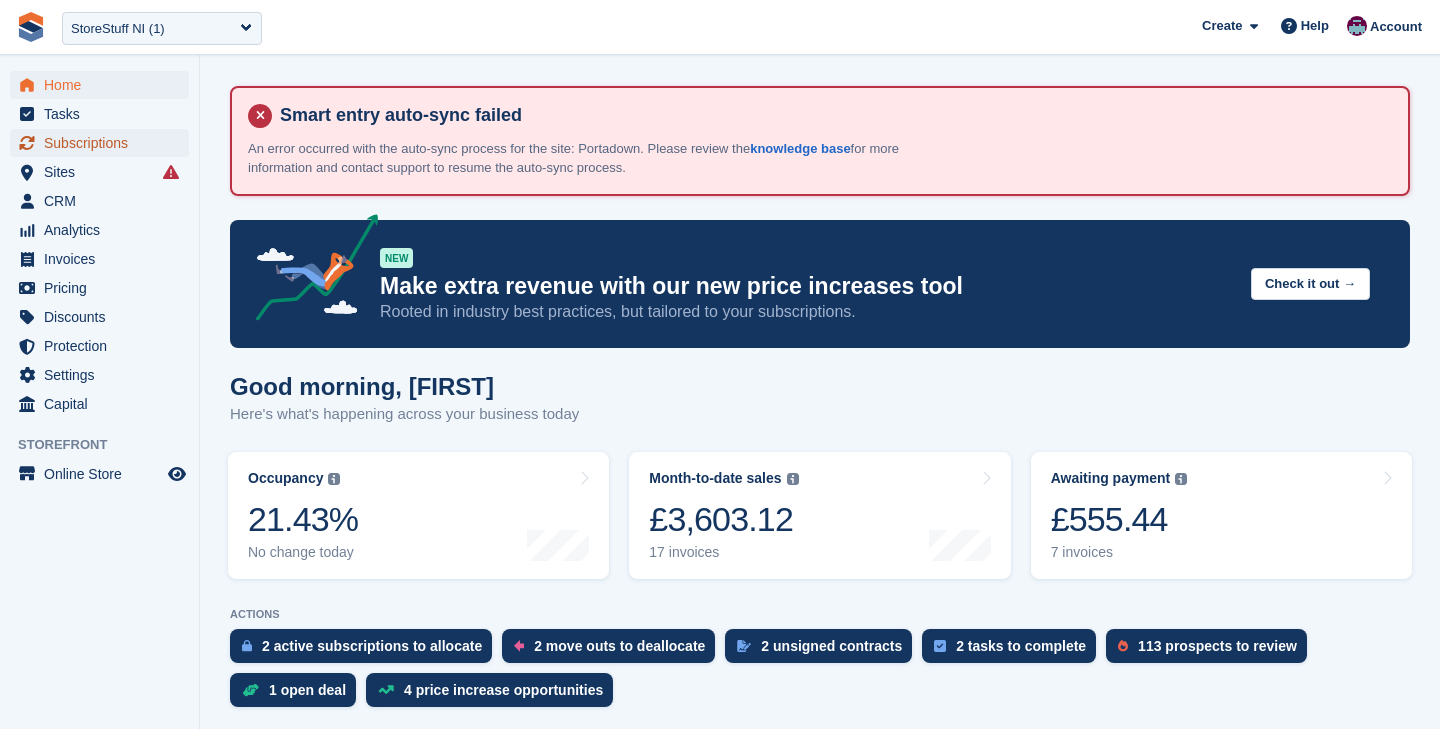 click on "Home
Tasks
Subscriptions
Subscriptions
Subscriptions
Contracts
Price increases
NEW
Contracts
Price increases
NEW
Sites
Sites
Sites
Dungannon
Portadown" at bounding box center (99, 245) 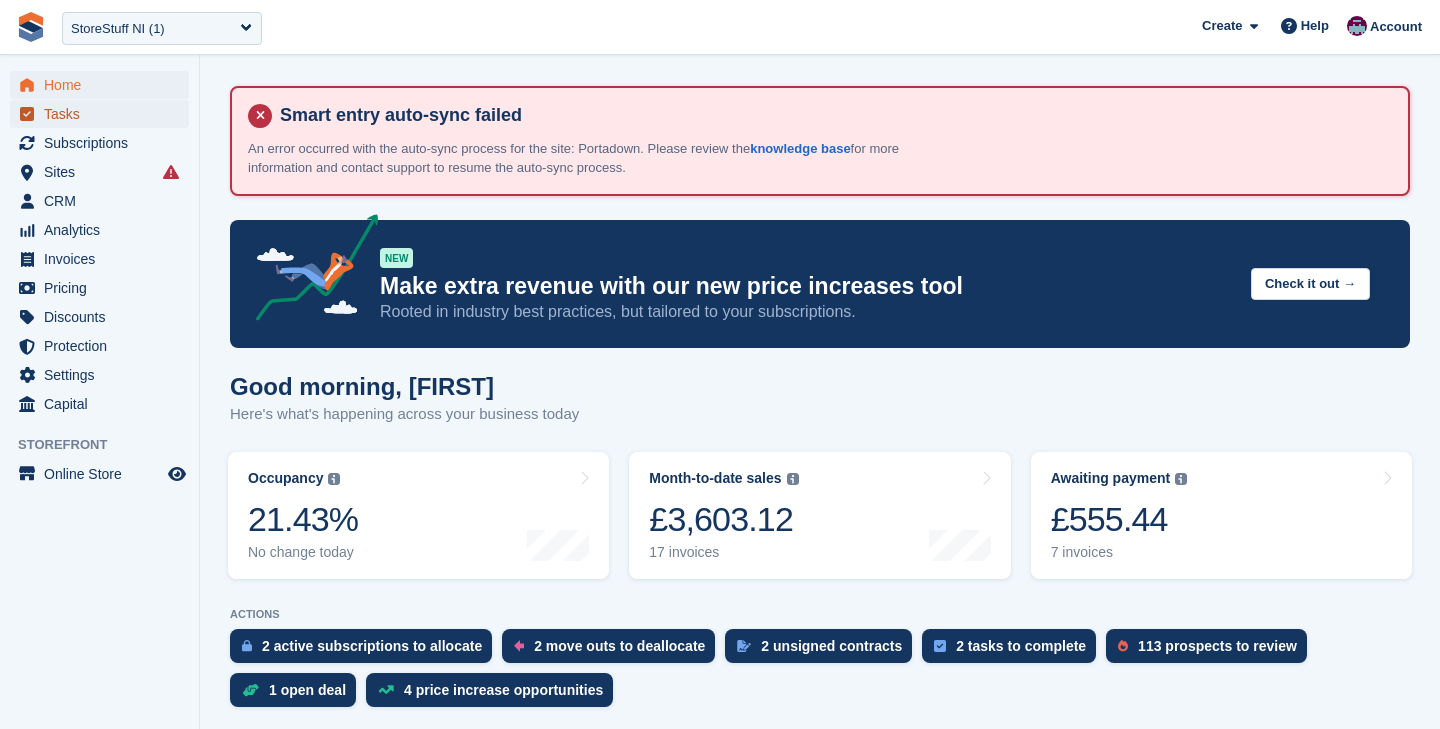 click on "Tasks" at bounding box center (104, 114) 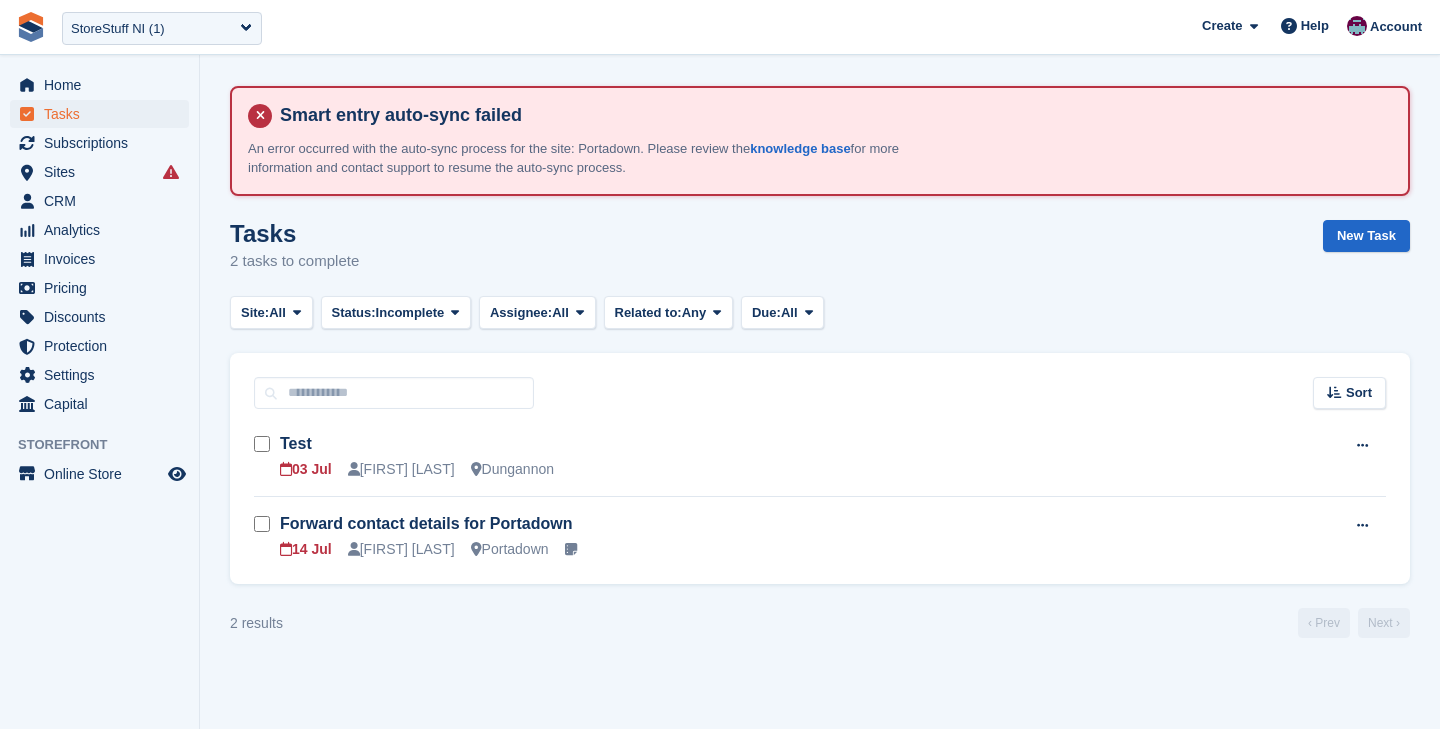 scroll, scrollTop: 0, scrollLeft: 0, axis: both 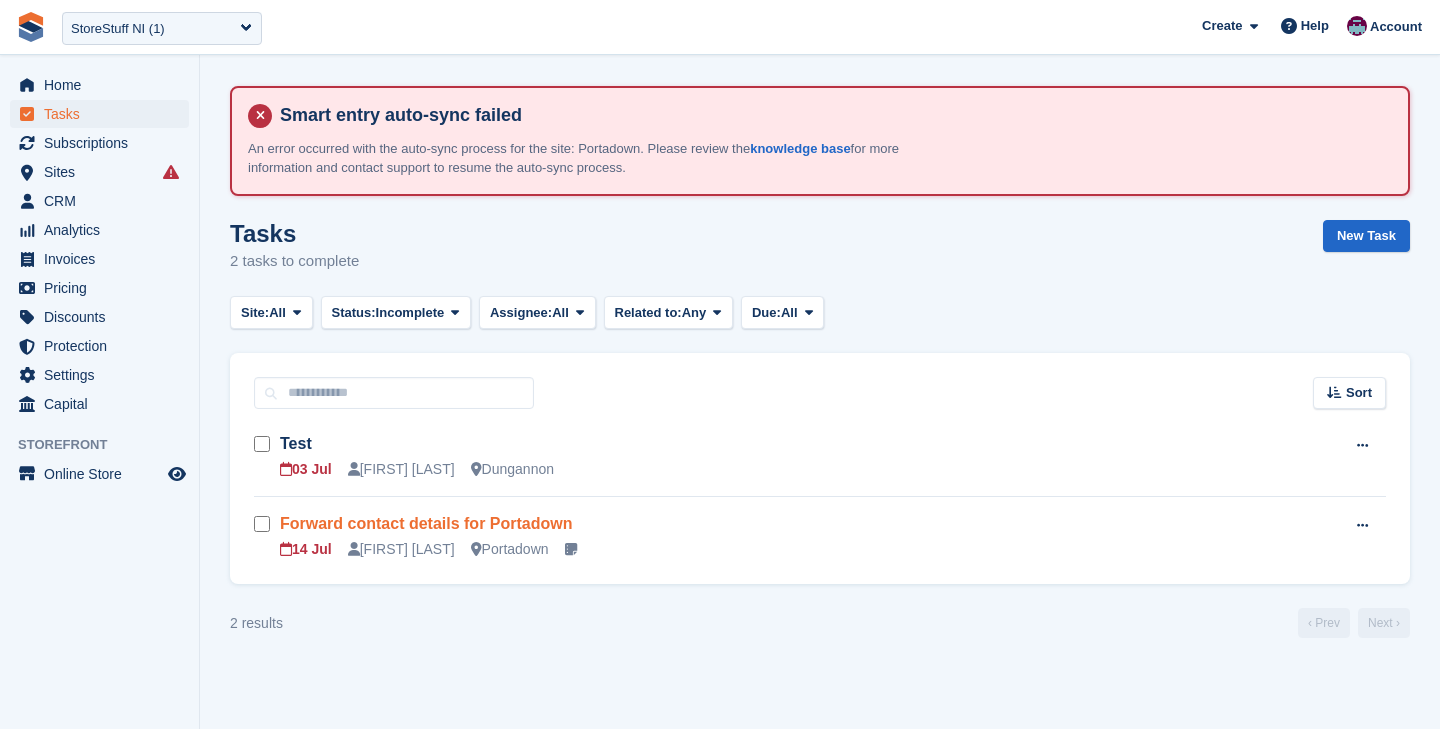click on "Forward contact details for Portadown" at bounding box center [426, 523] 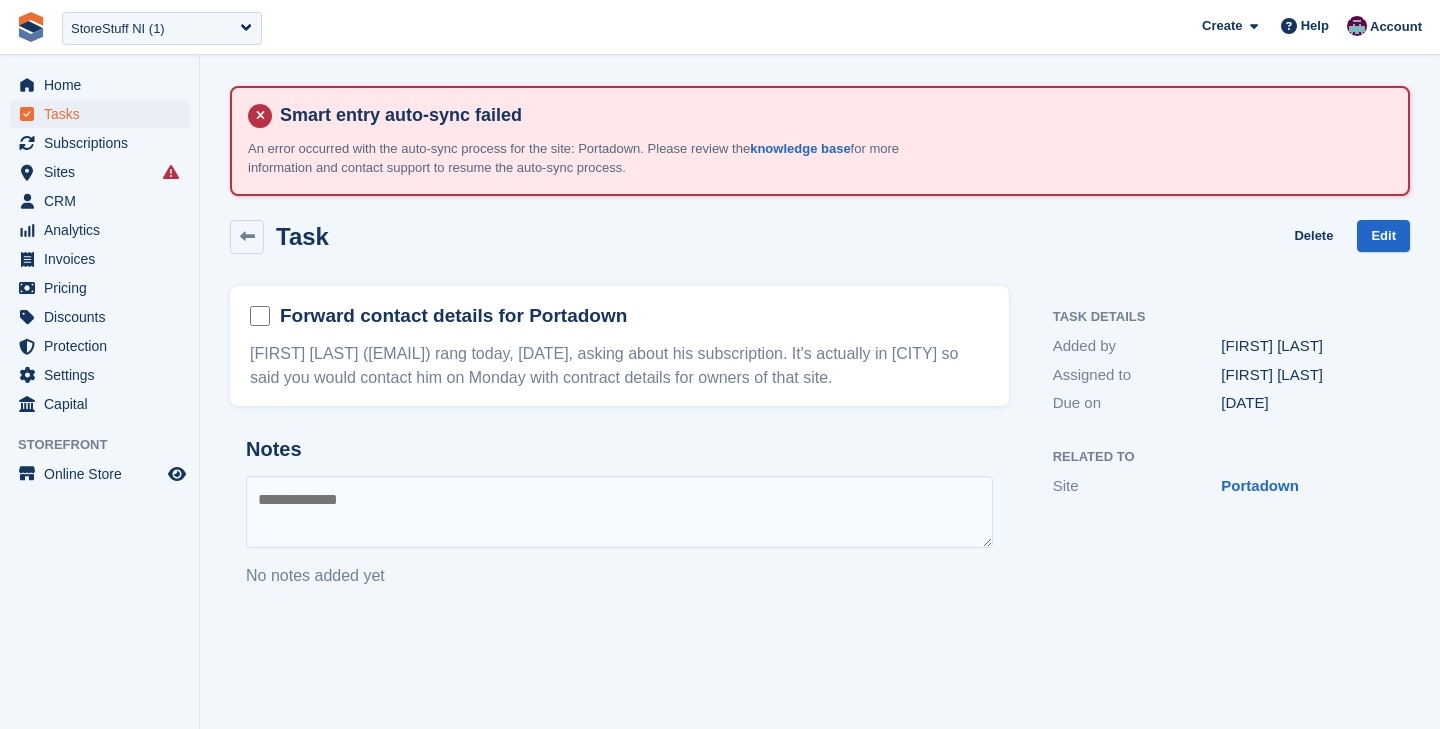 drag, startPoint x: 304, startPoint y: 352, endPoint x: 944, endPoint y: 395, distance: 641.44293 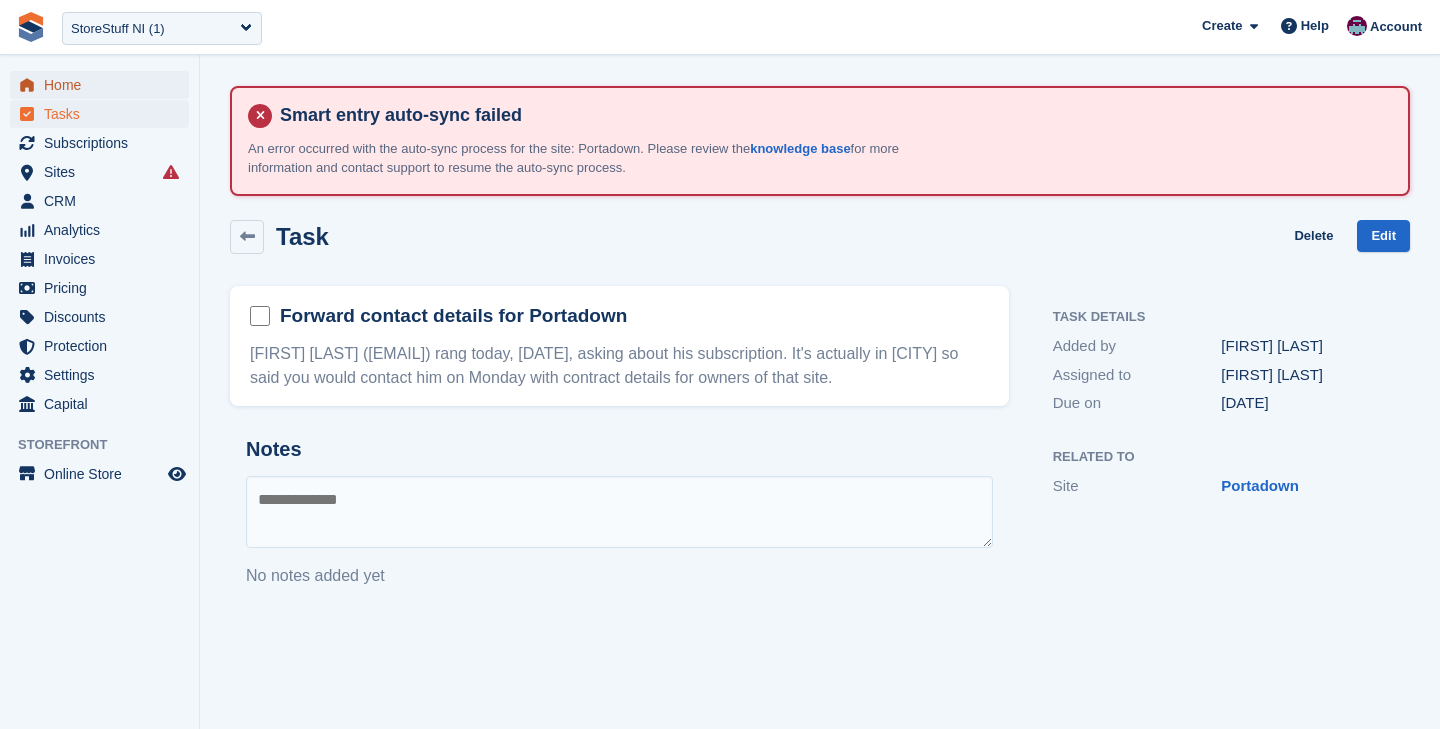 click on "Home" at bounding box center (104, 85) 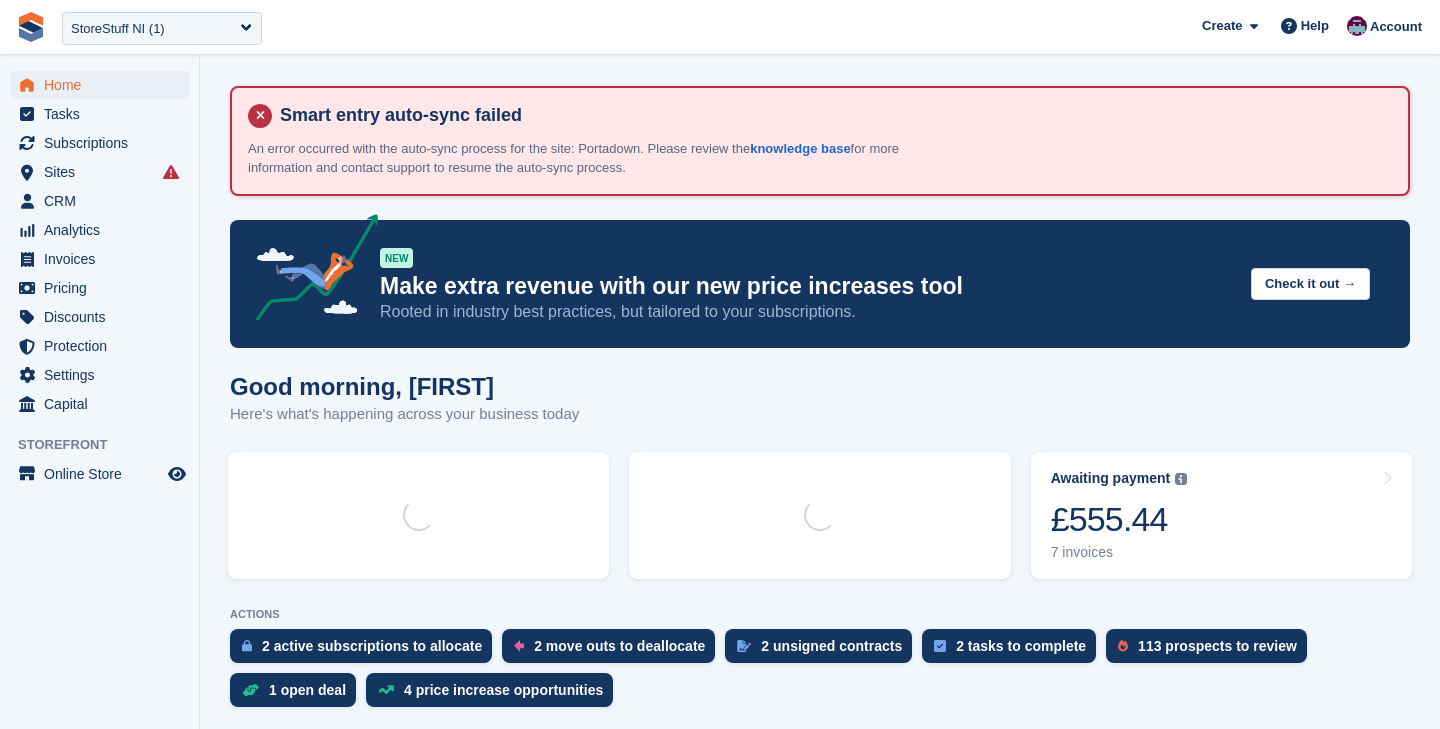 scroll, scrollTop: 0, scrollLeft: 0, axis: both 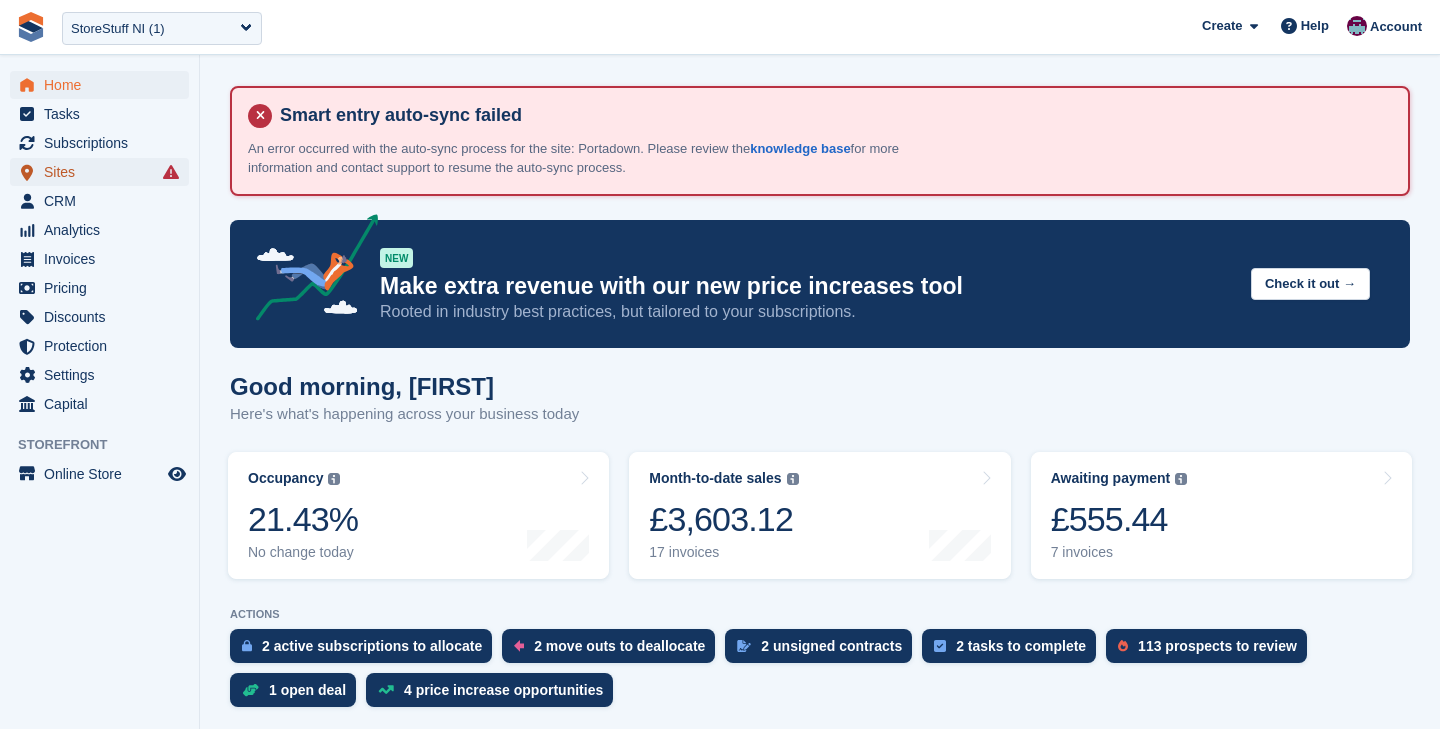 click on "Sites" at bounding box center (104, 172) 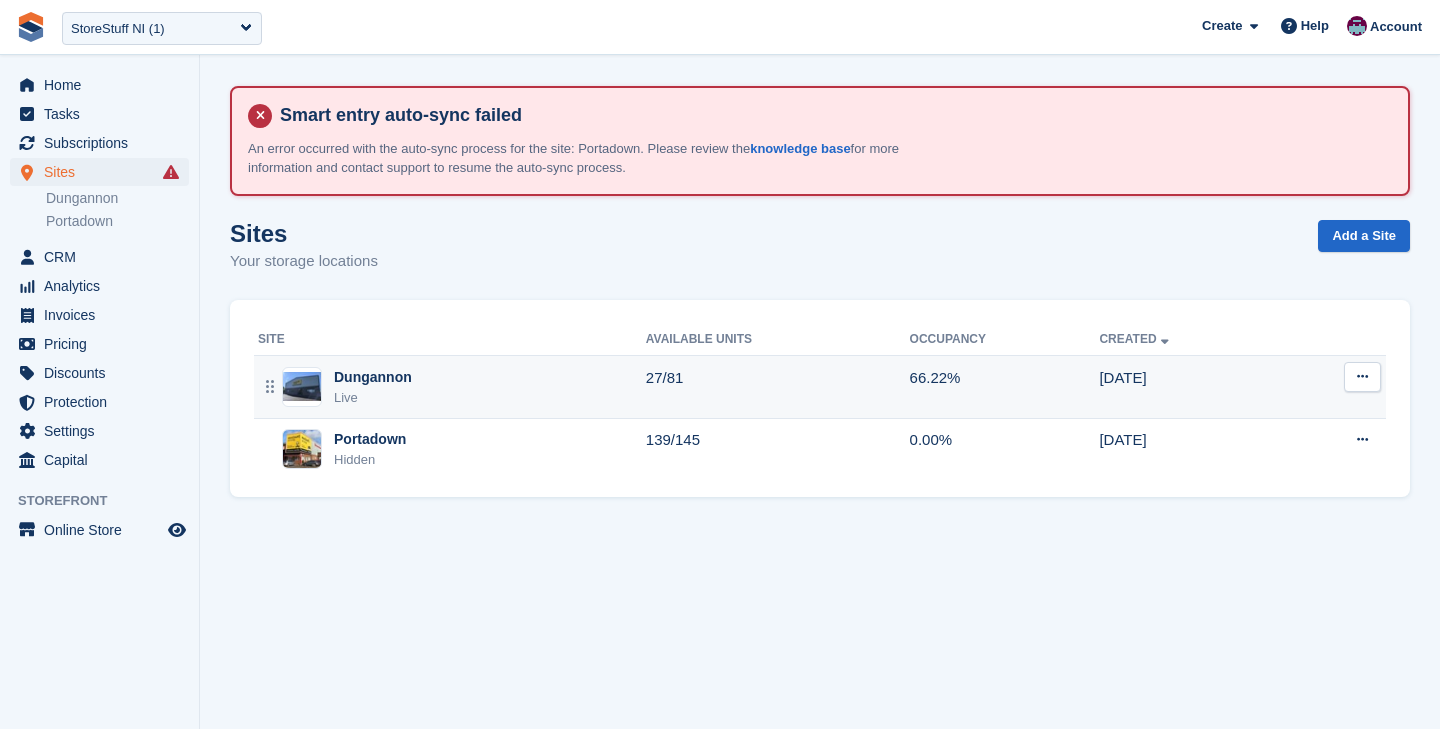 scroll, scrollTop: 0, scrollLeft: 0, axis: both 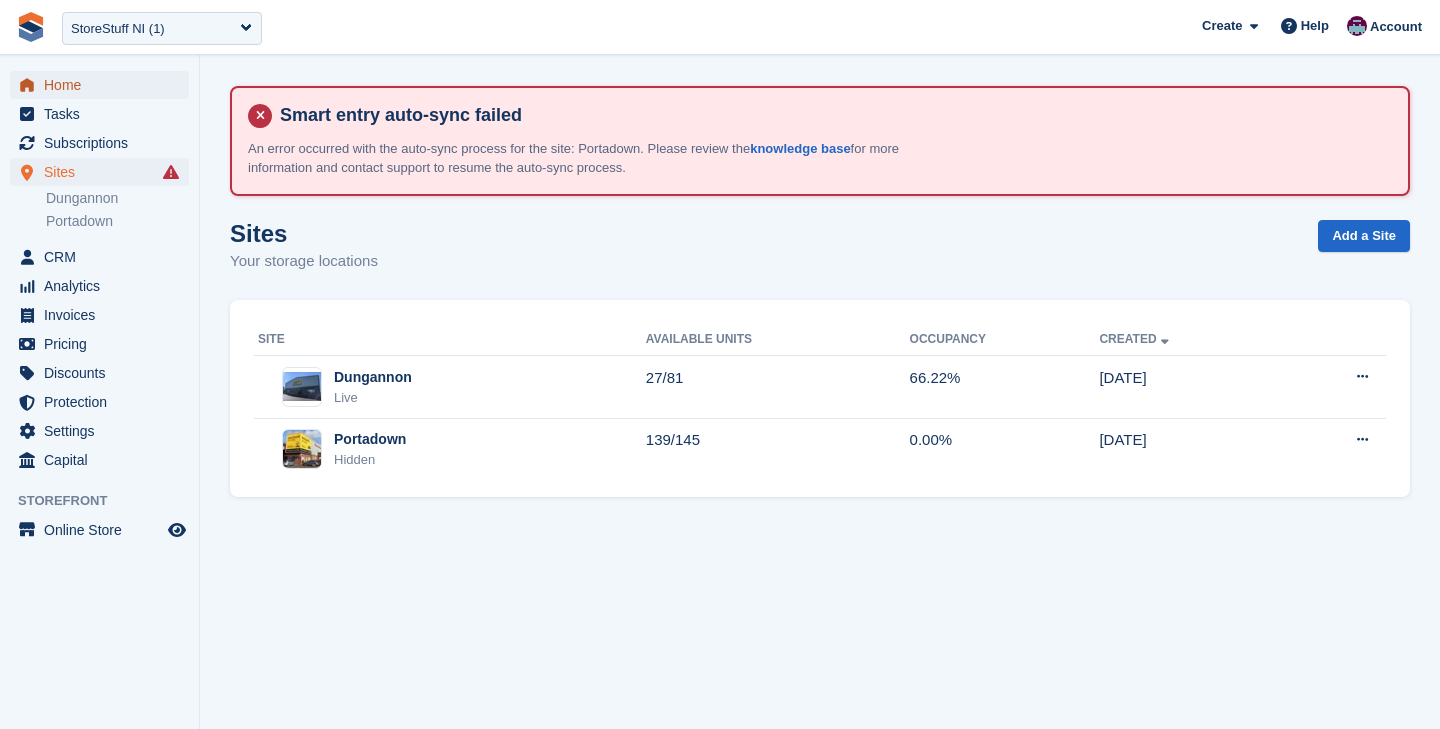 click on "Home" at bounding box center (104, 85) 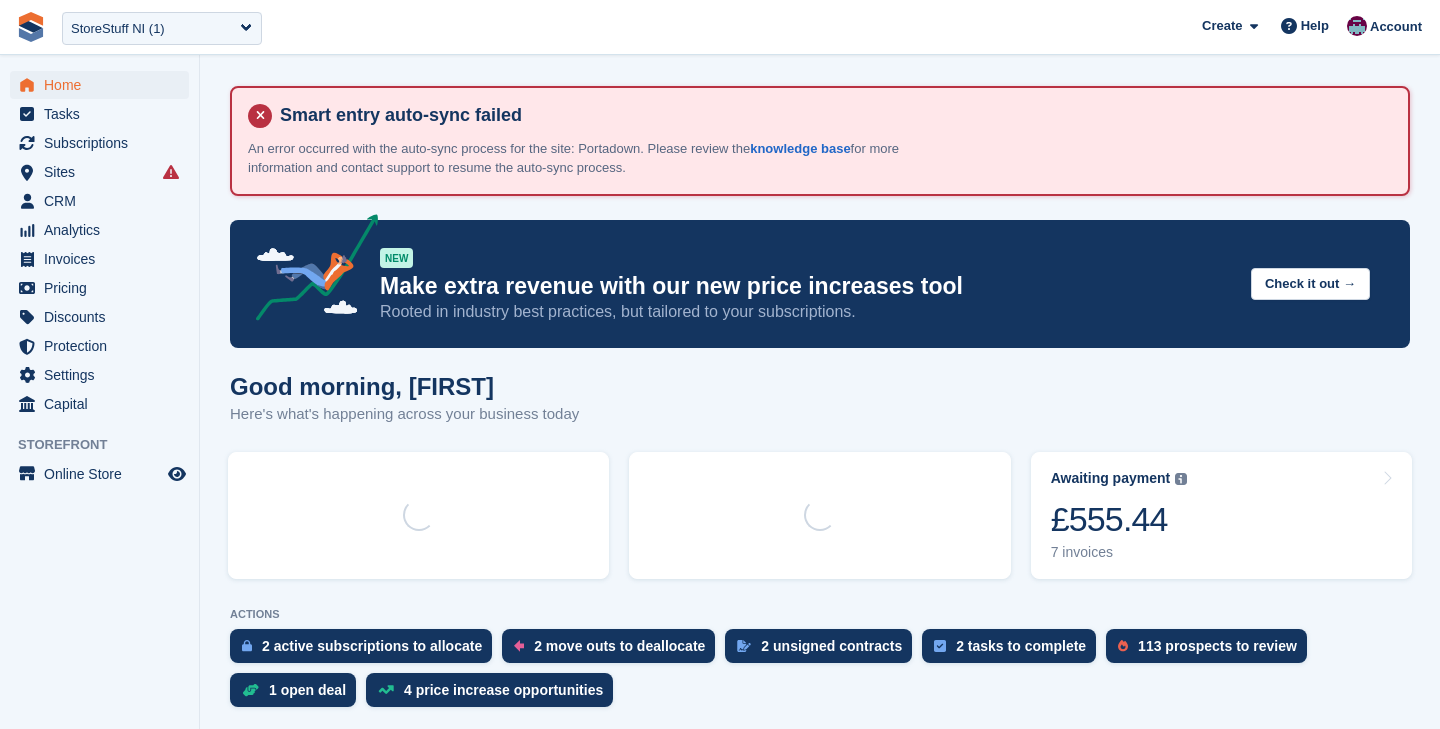 scroll, scrollTop: 0, scrollLeft: 0, axis: both 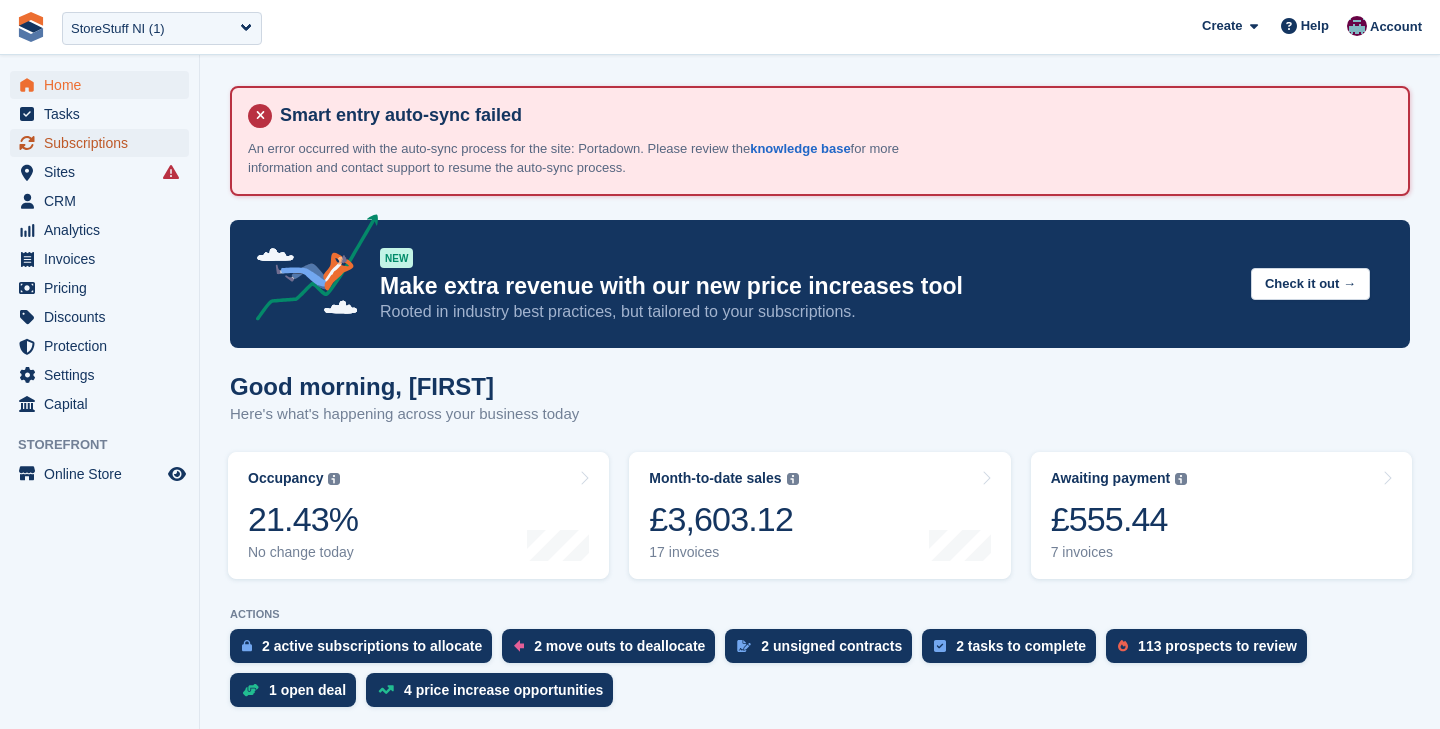 click on "Subscriptions" at bounding box center [104, 143] 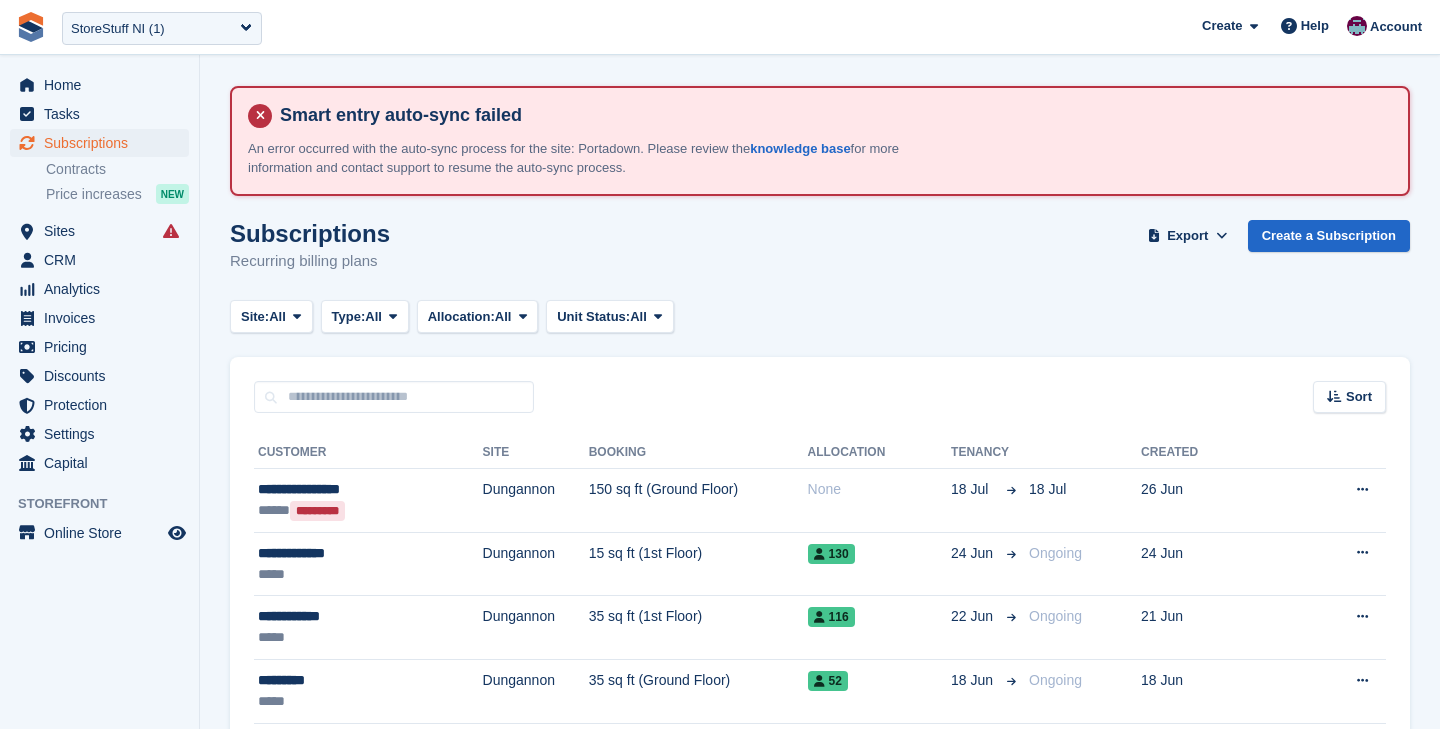 scroll, scrollTop: 0, scrollLeft: 0, axis: both 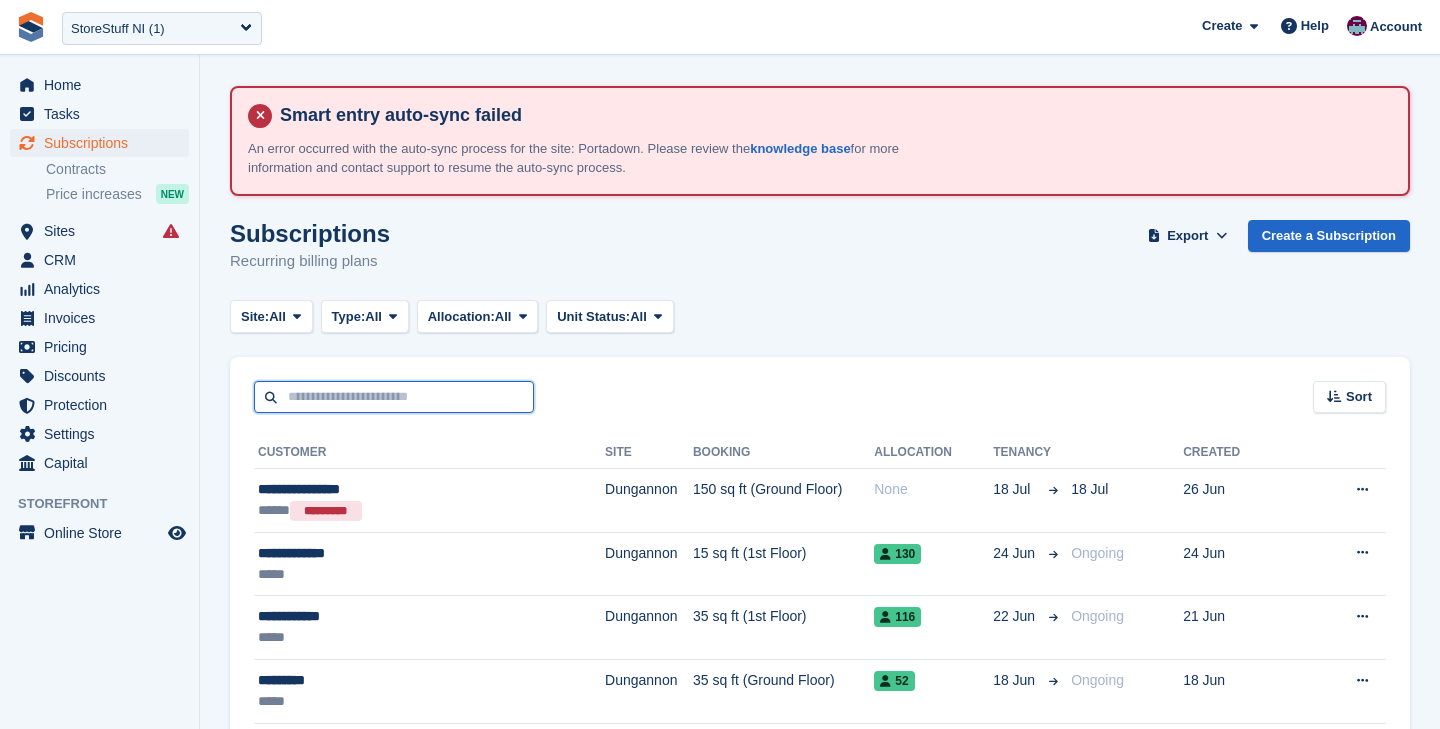 click at bounding box center [394, 397] 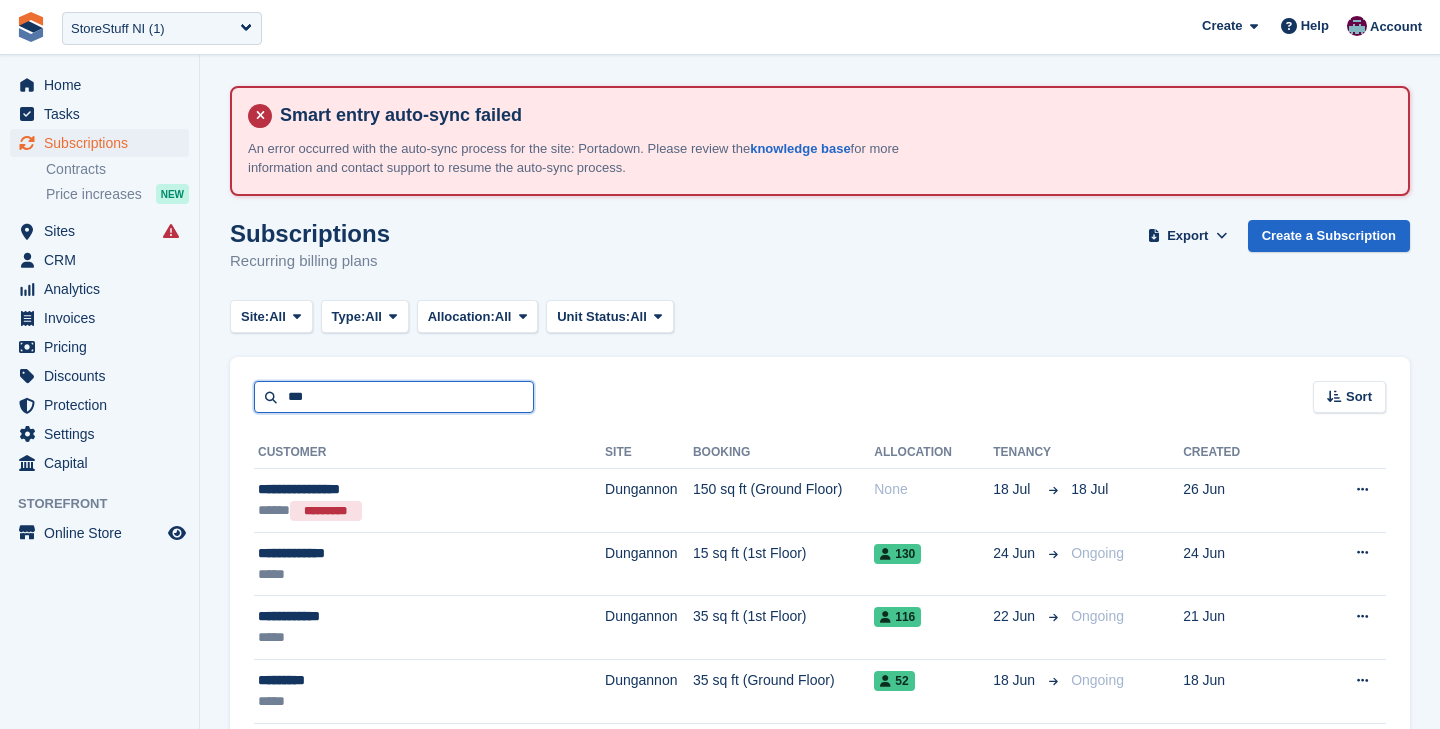 type on "***" 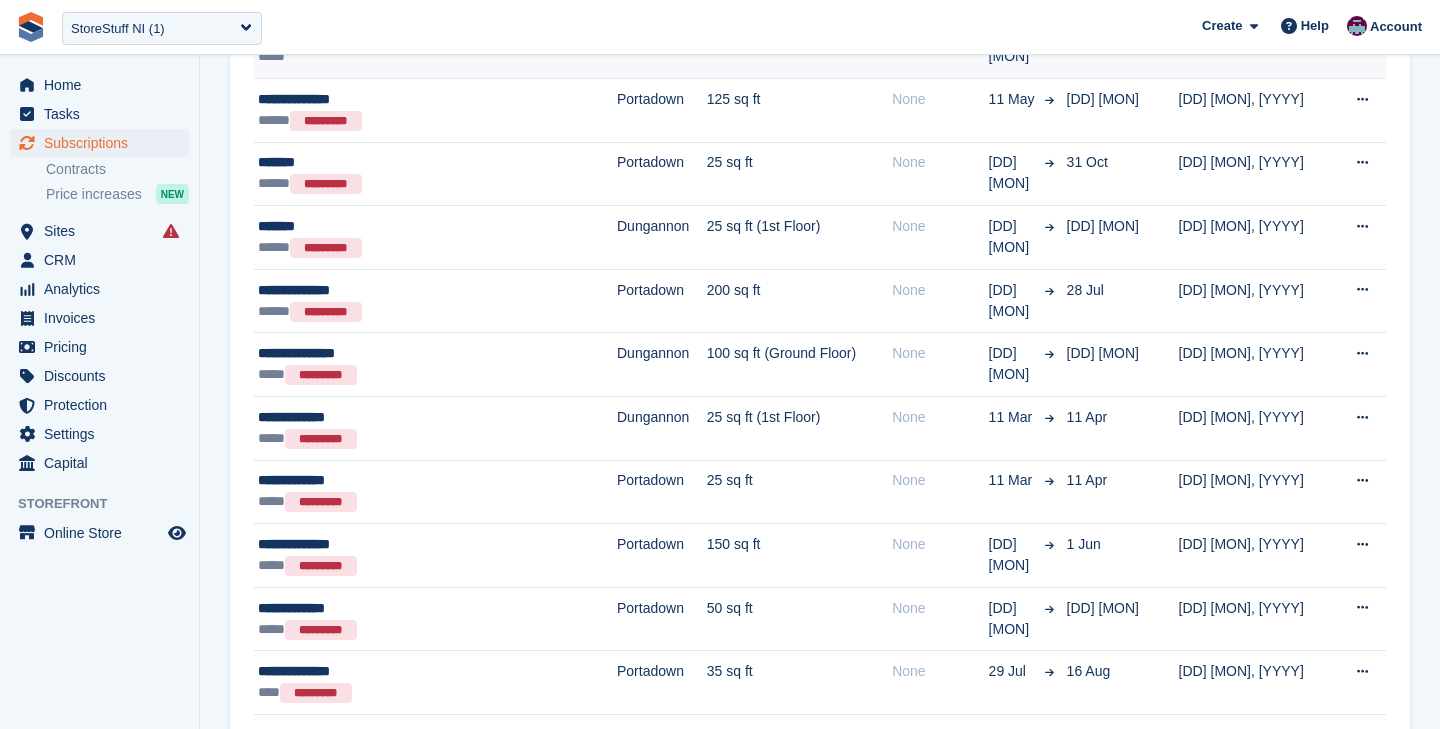 scroll, scrollTop: 391, scrollLeft: 0, axis: vertical 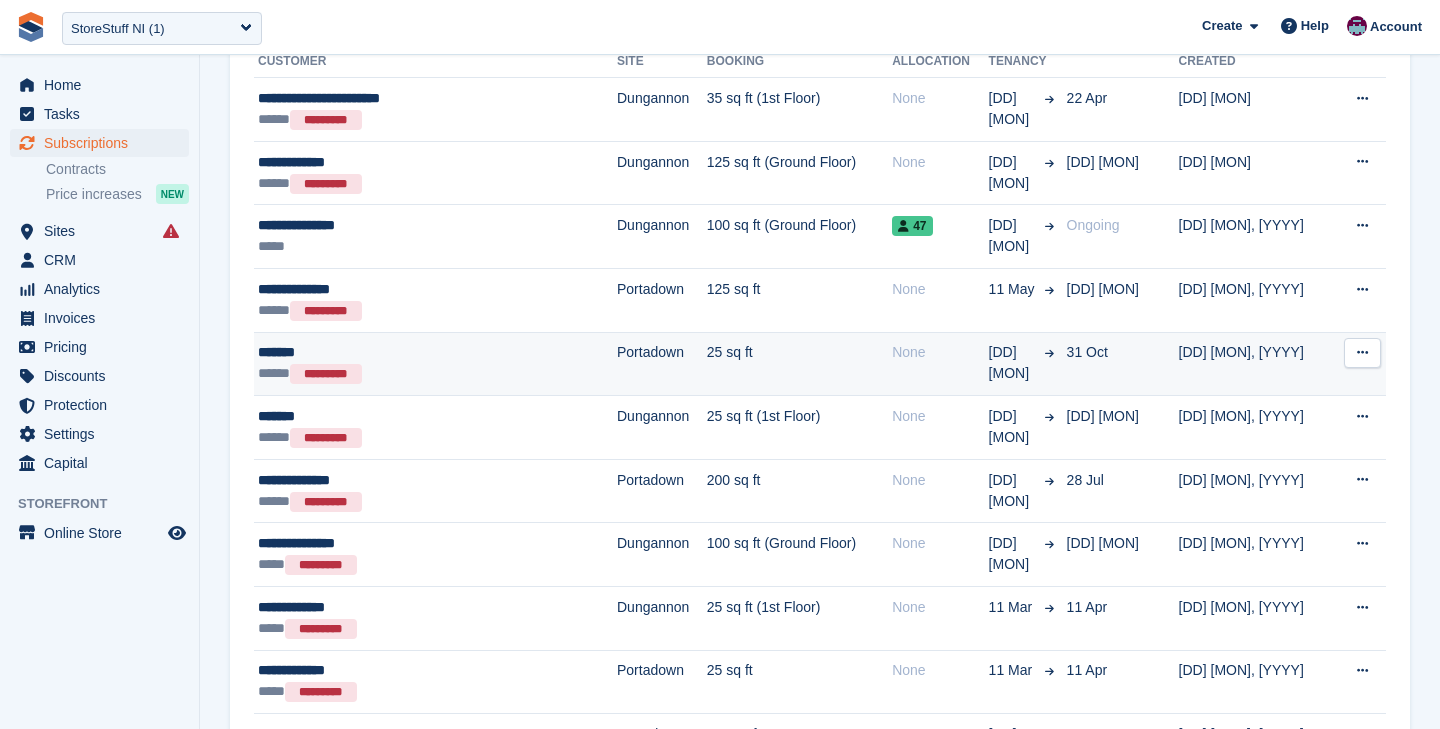 click on "*******" at bounding box center [402, 352] 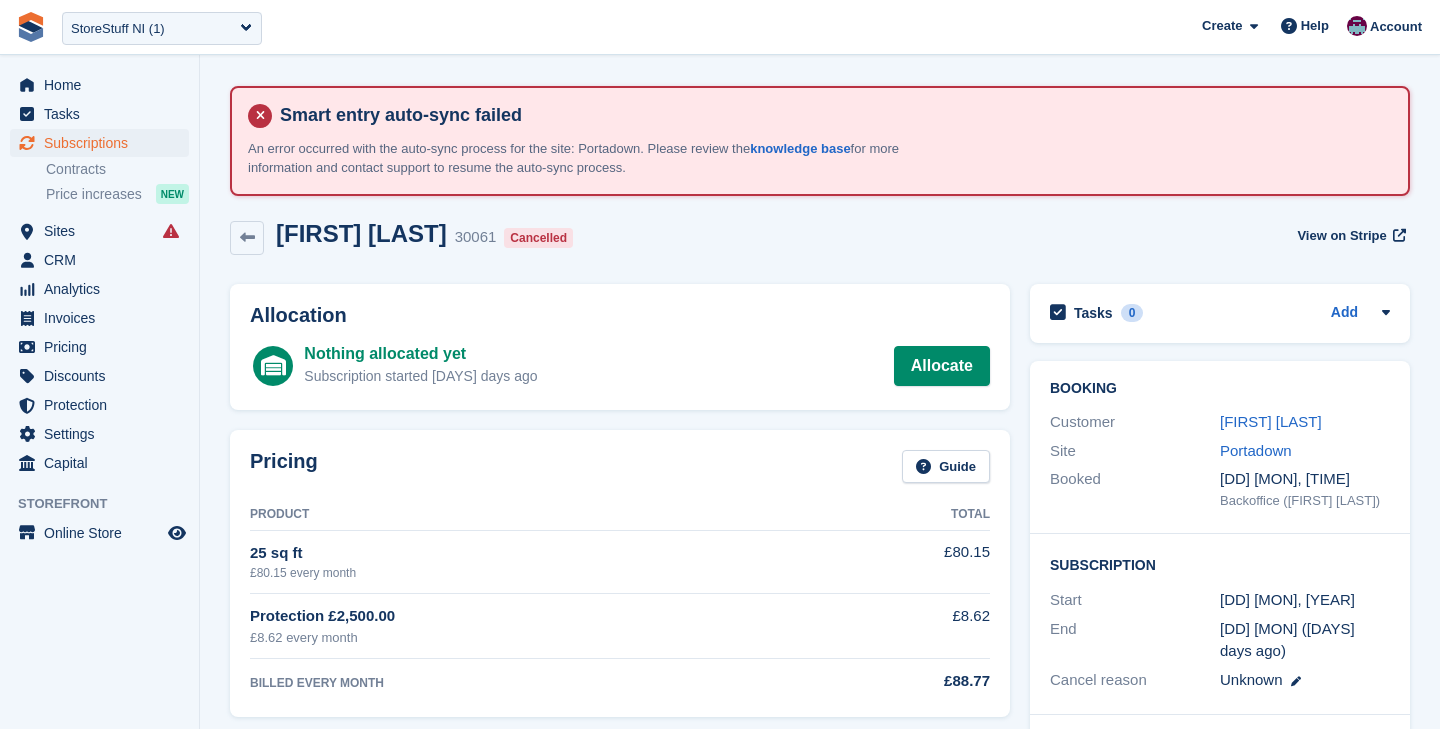 scroll, scrollTop: 0, scrollLeft: 0, axis: both 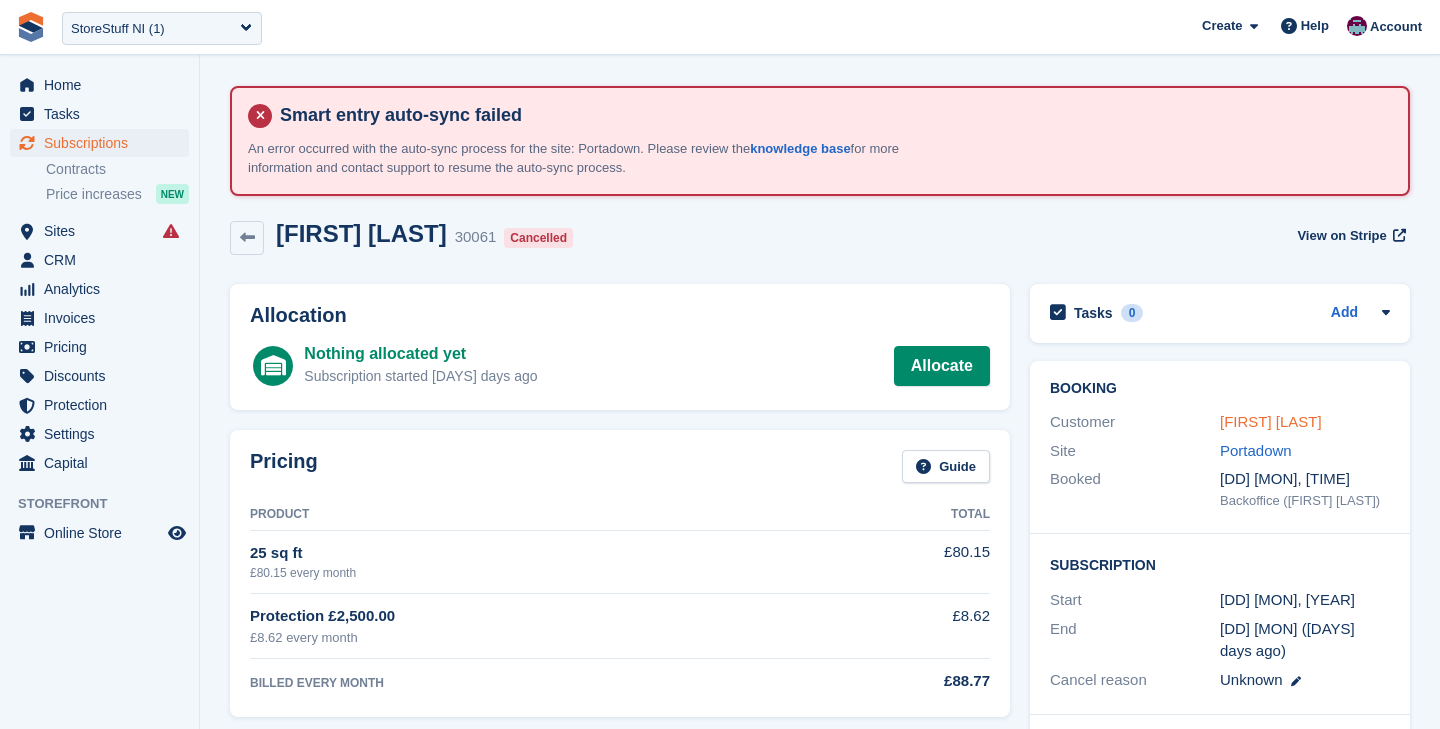 click on "D Brown" at bounding box center (1271, 421) 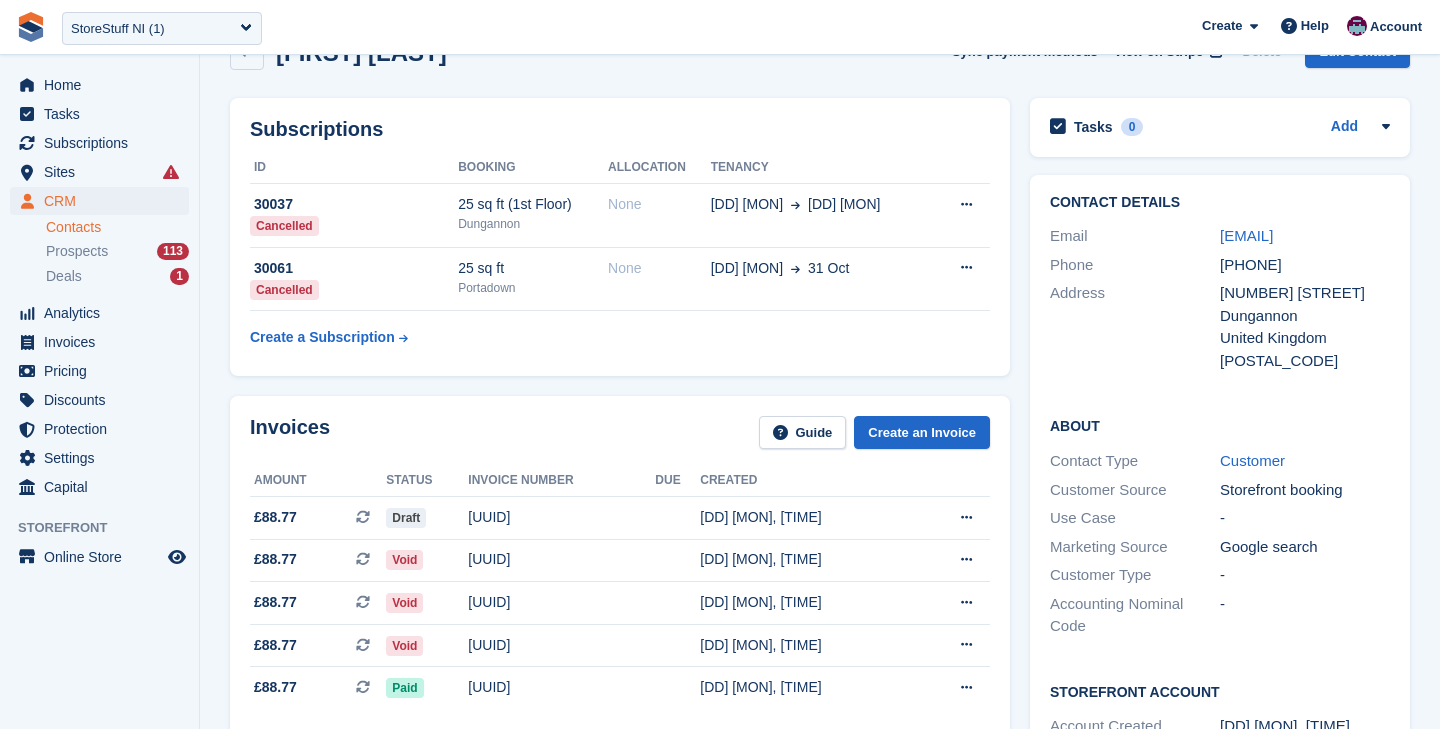 scroll, scrollTop: 231, scrollLeft: 0, axis: vertical 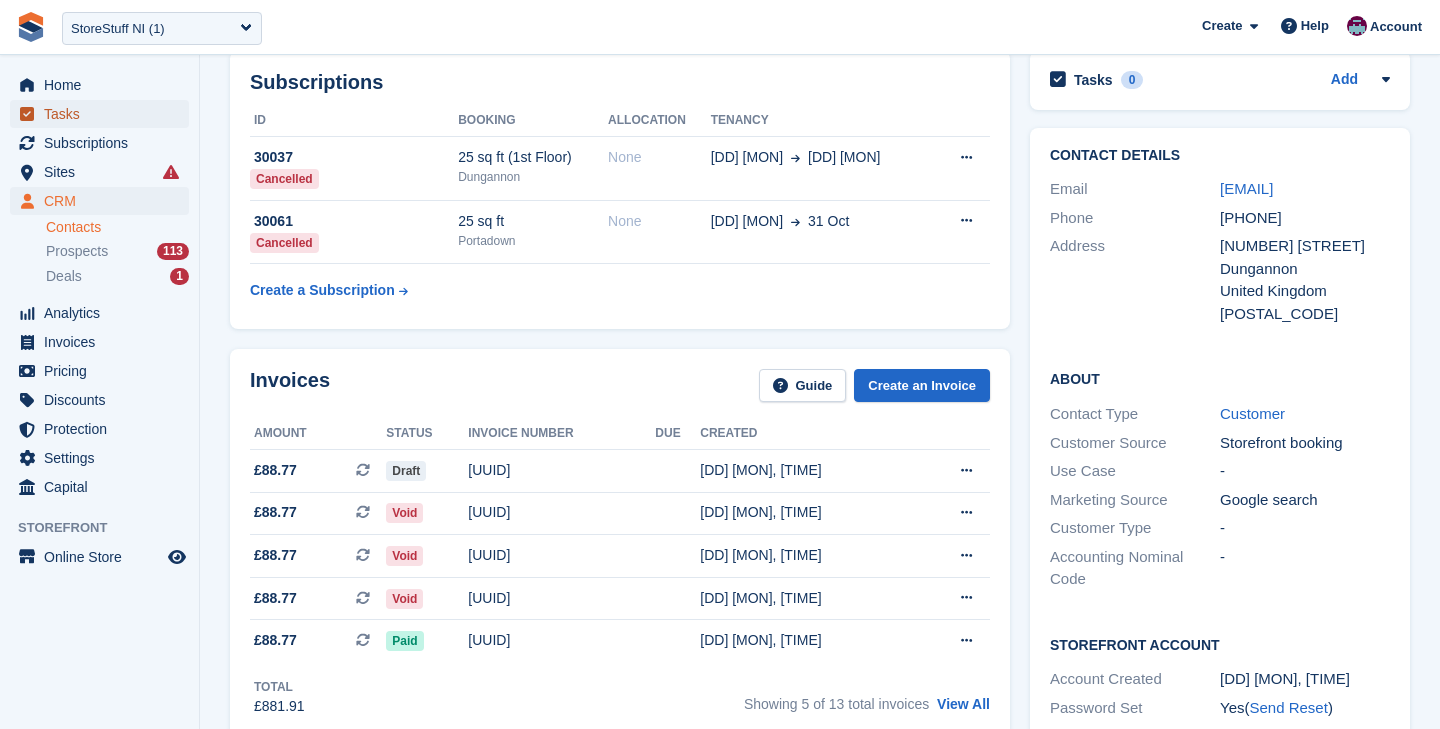 click on "Tasks" at bounding box center (104, 114) 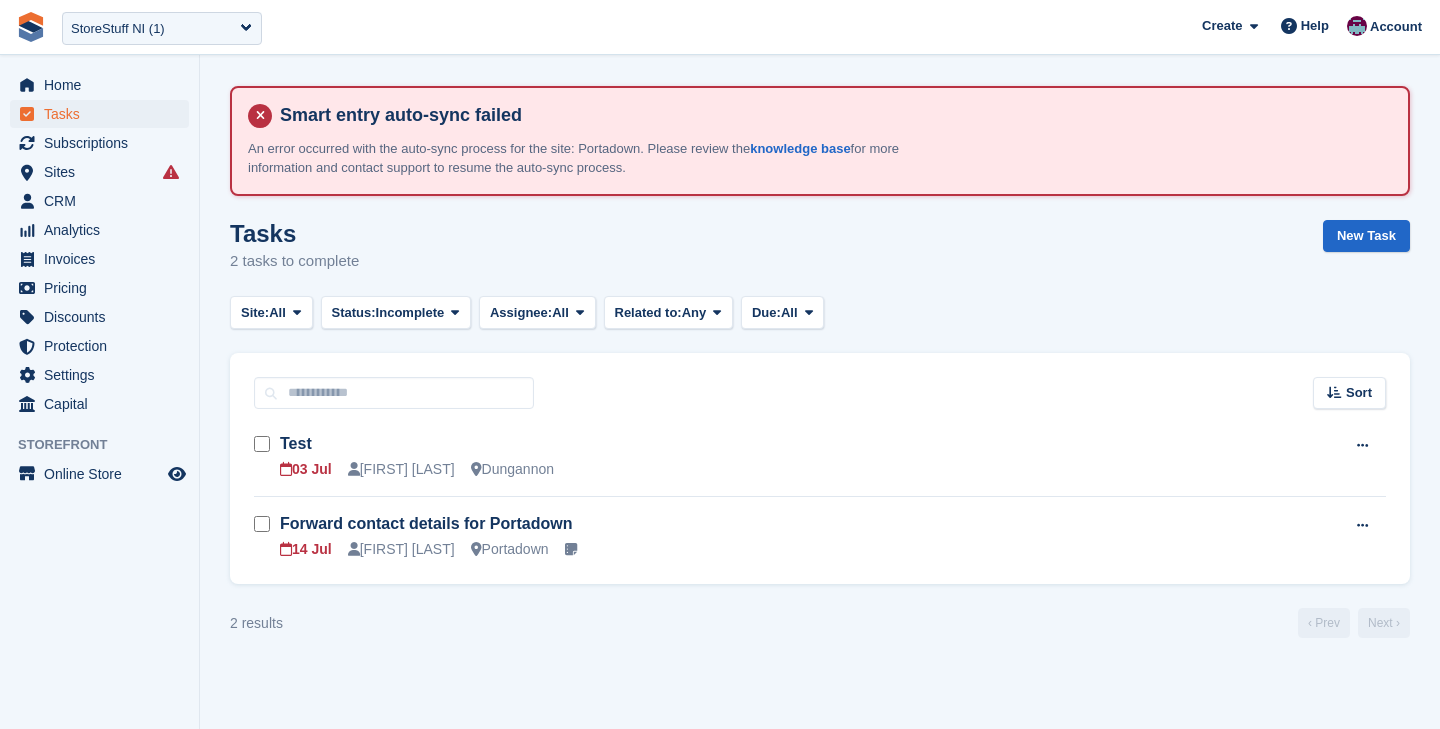 scroll, scrollTop: 0, scrollLeft: 0, axis: both 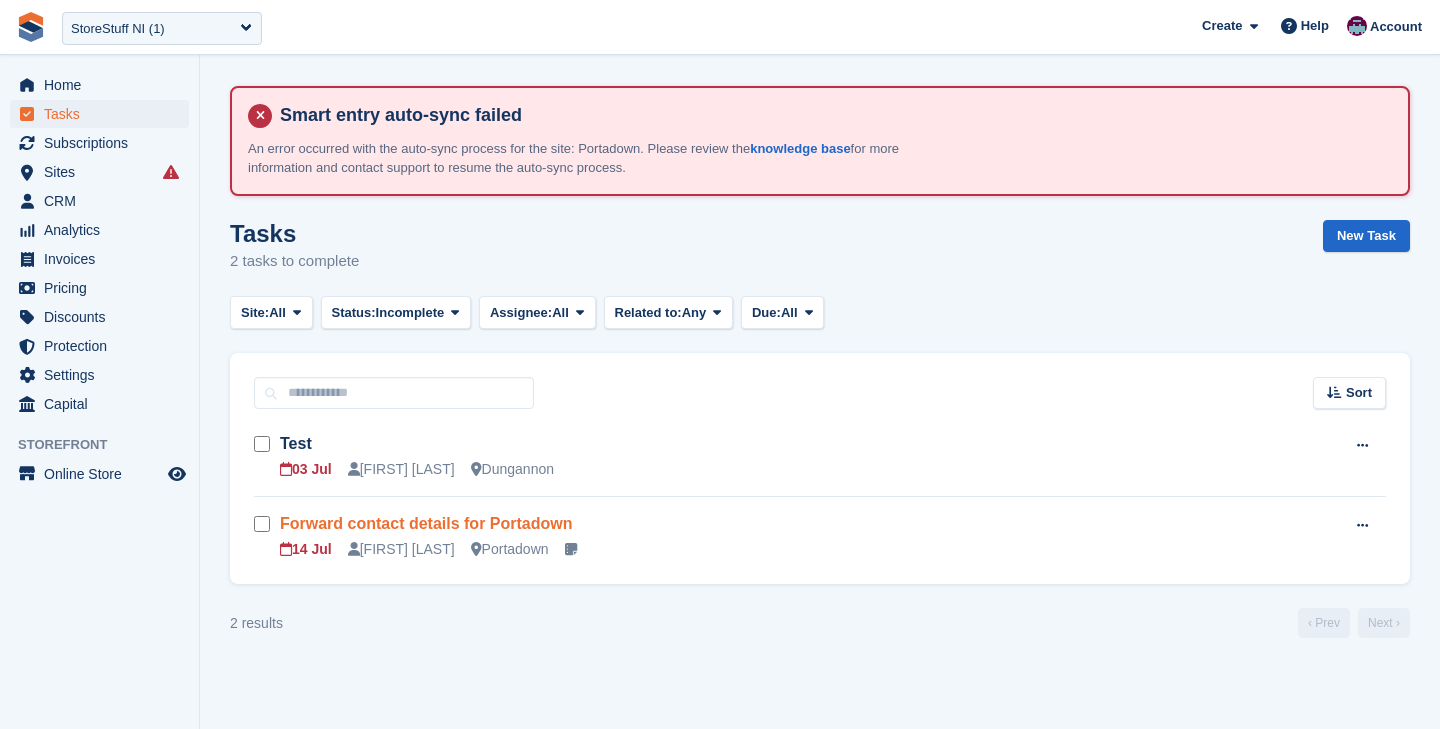 click on "Forward contact details for Portadown" at bounding box center (426, 523) 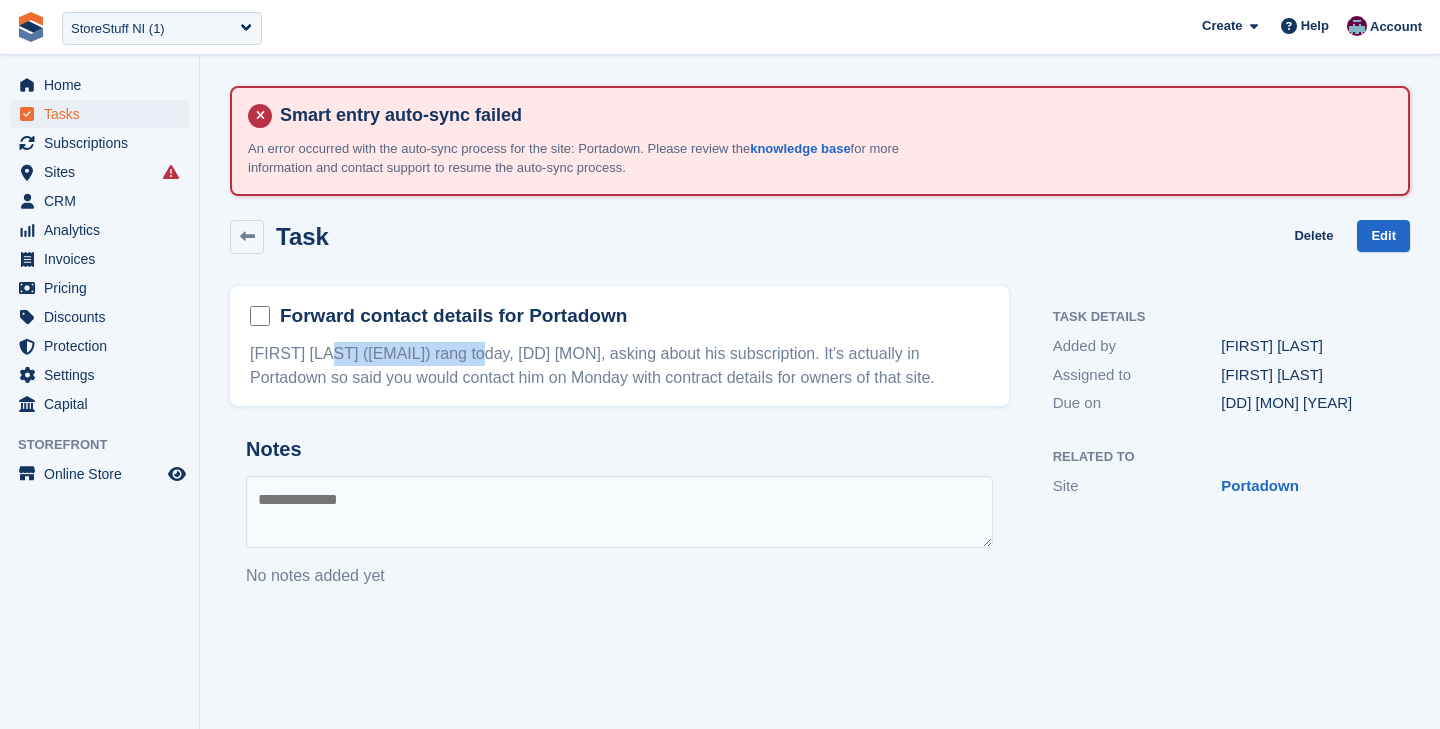 drag, startPoint x: 527, startPoint y: 359, endPoint x: 342, endPoint y: 353, distance: 185.09727 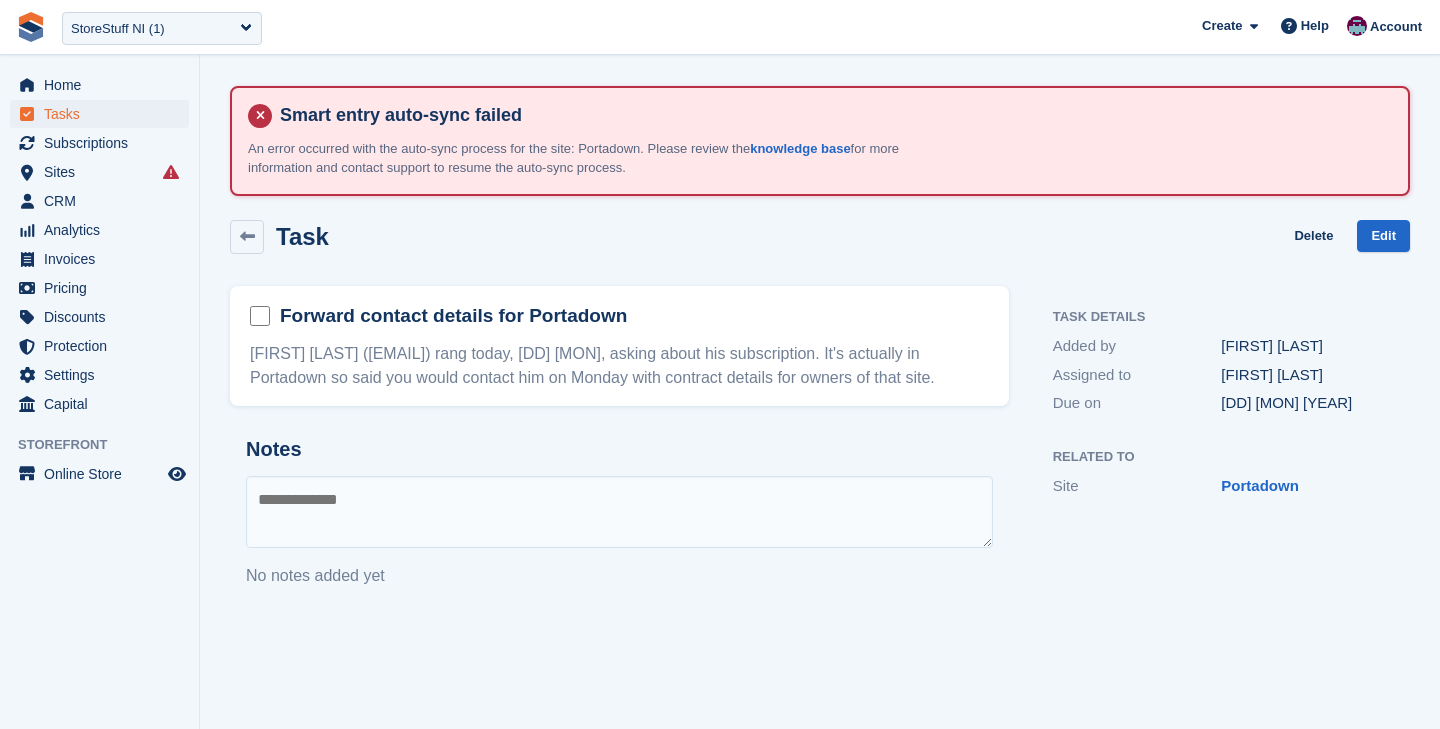 click at bounding box center (619, 512) 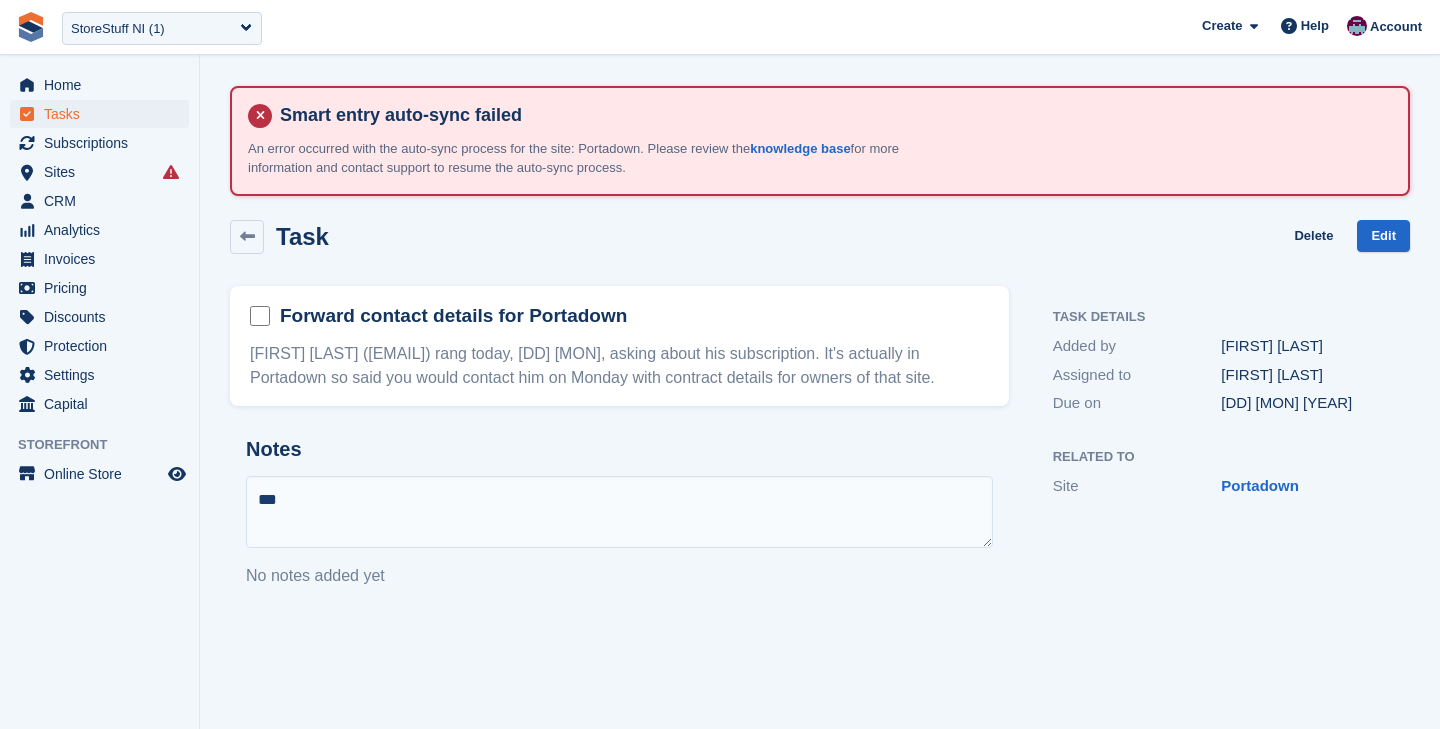 type on "****" 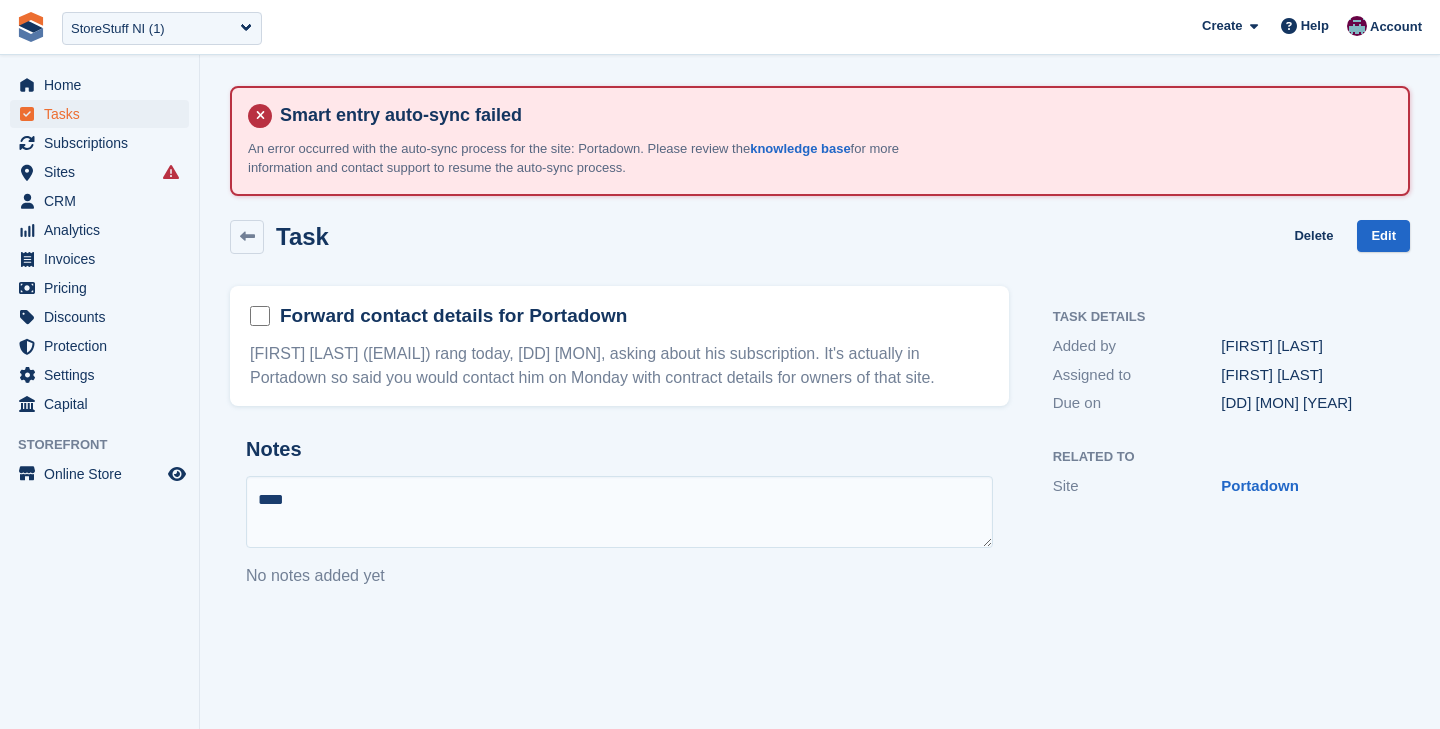 type 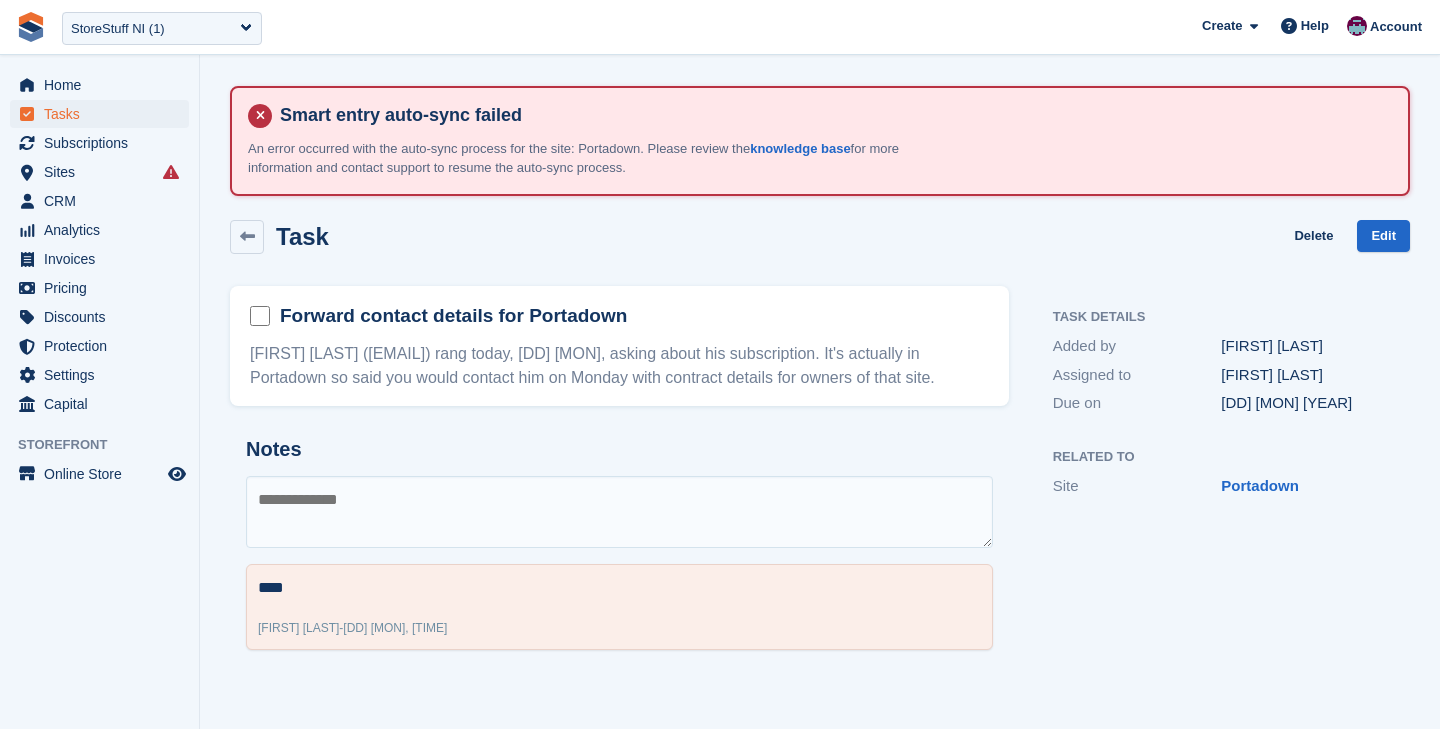 click on "Forward contact details for Portadown
Don Brown (donbrown523@gmail.com) rang today, 11 July, asking about his subscription. It's actually in Portadown so said you would contact him on Monday with contract details for owners of that site." at bounding box center (619, 346) 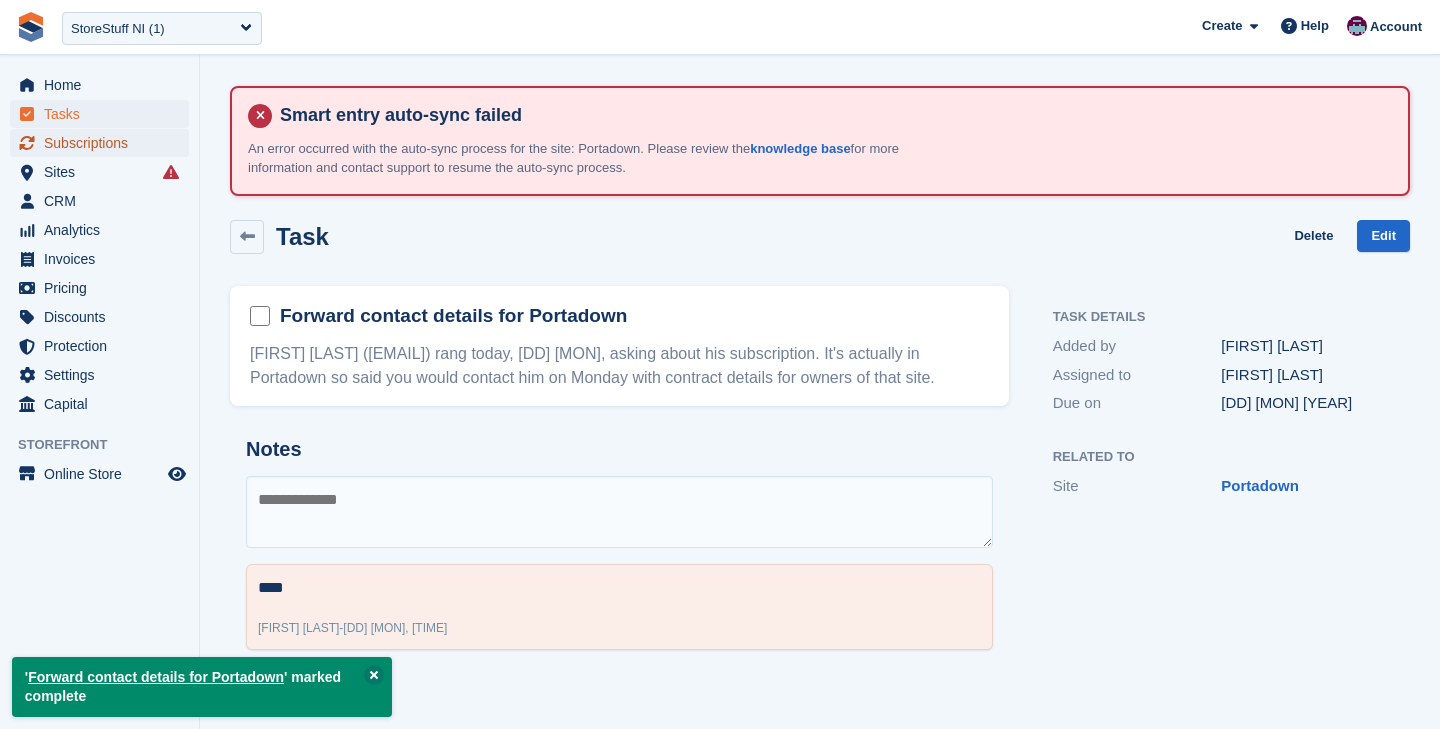 click on "Subscriptions" at bounding box center (104, 143) 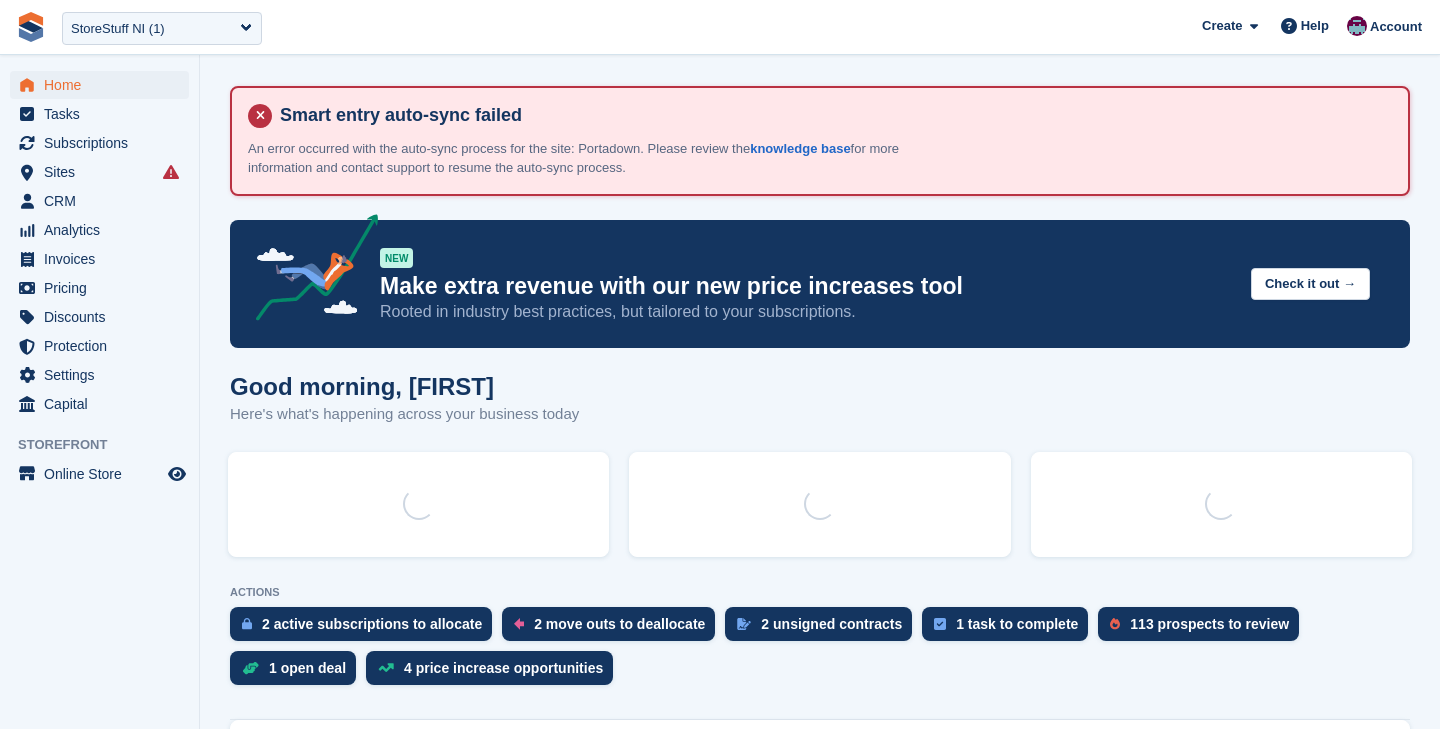 scroll, scrollTop: 0, scrollLeft: 0, axis: both 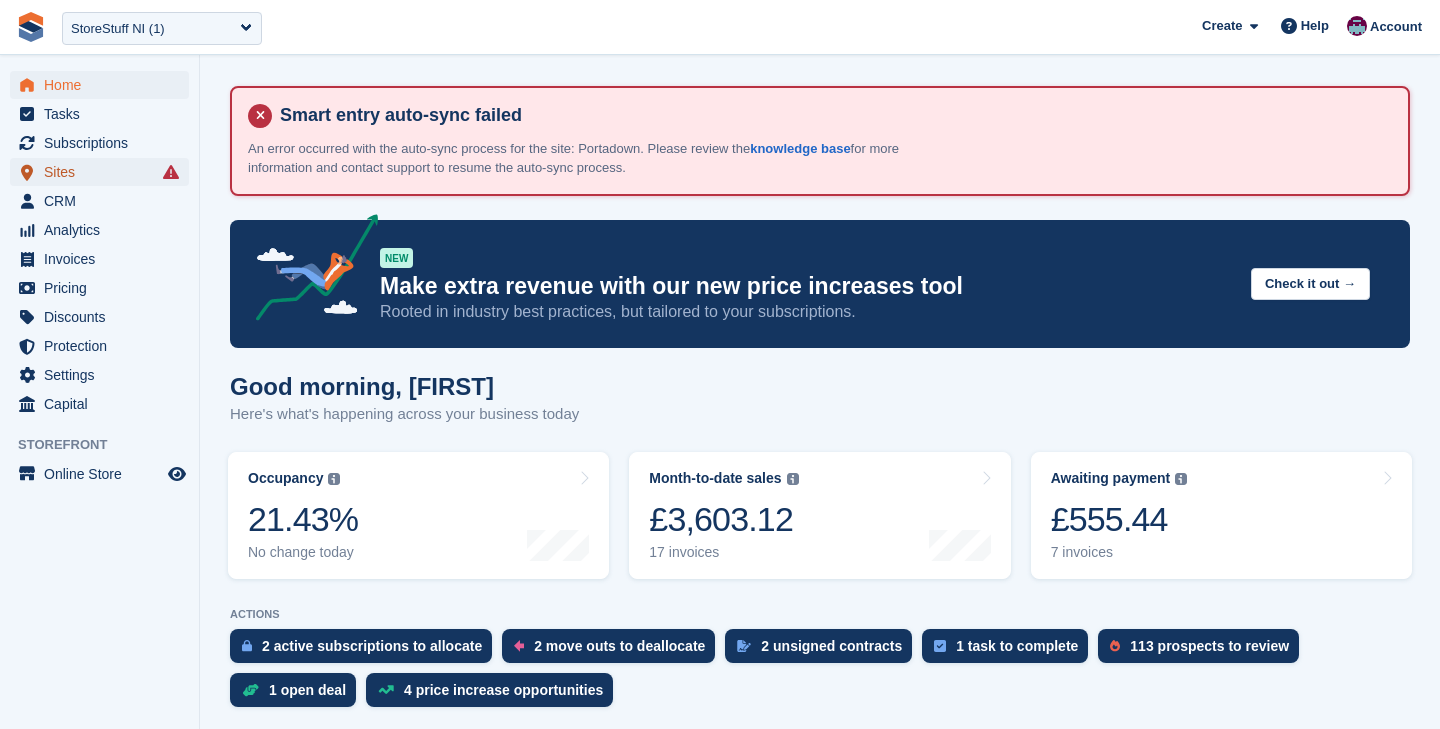 click on "Sites" at bounding box center (104, 172) 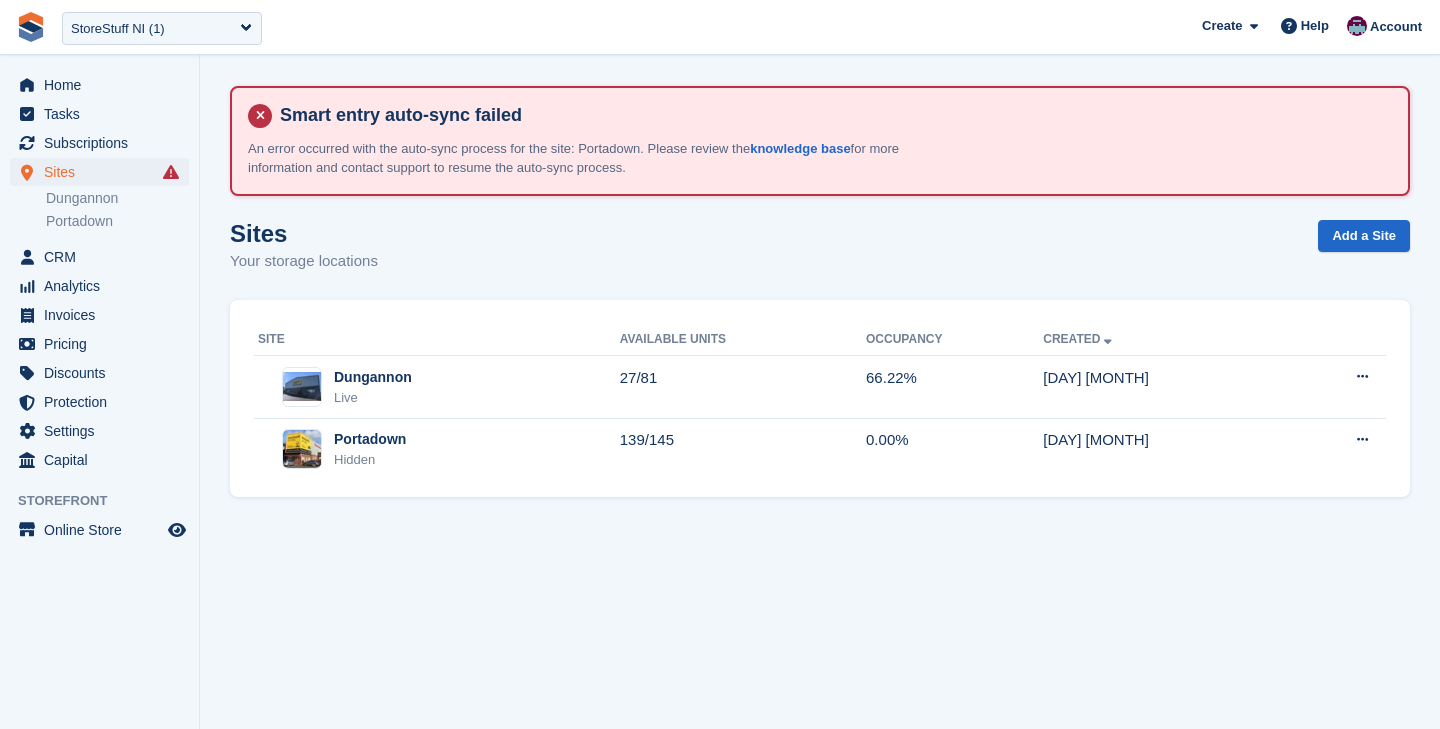 scroll, scrollTop: 0, scrollLeft: 0, axis: both 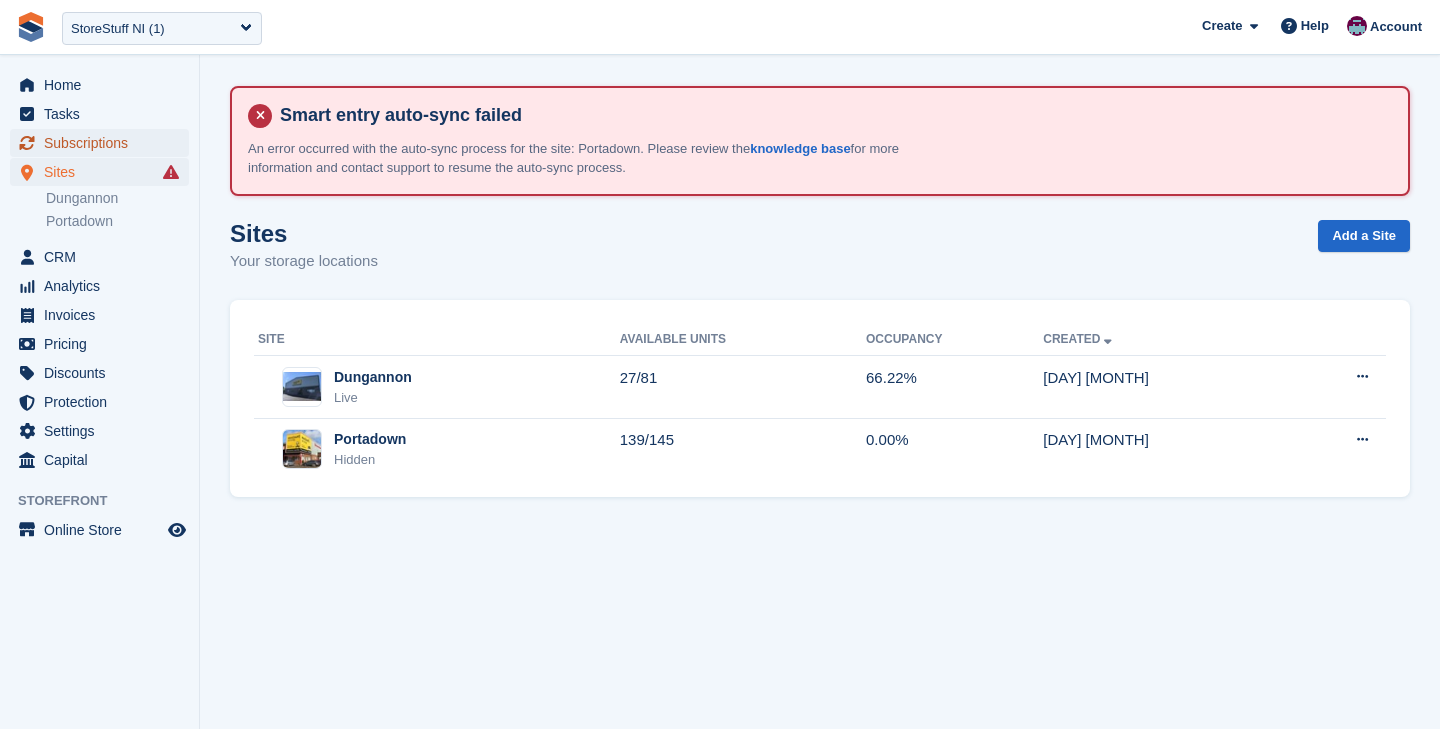 click on "Subscriptions" at bounding box center [104, 143] 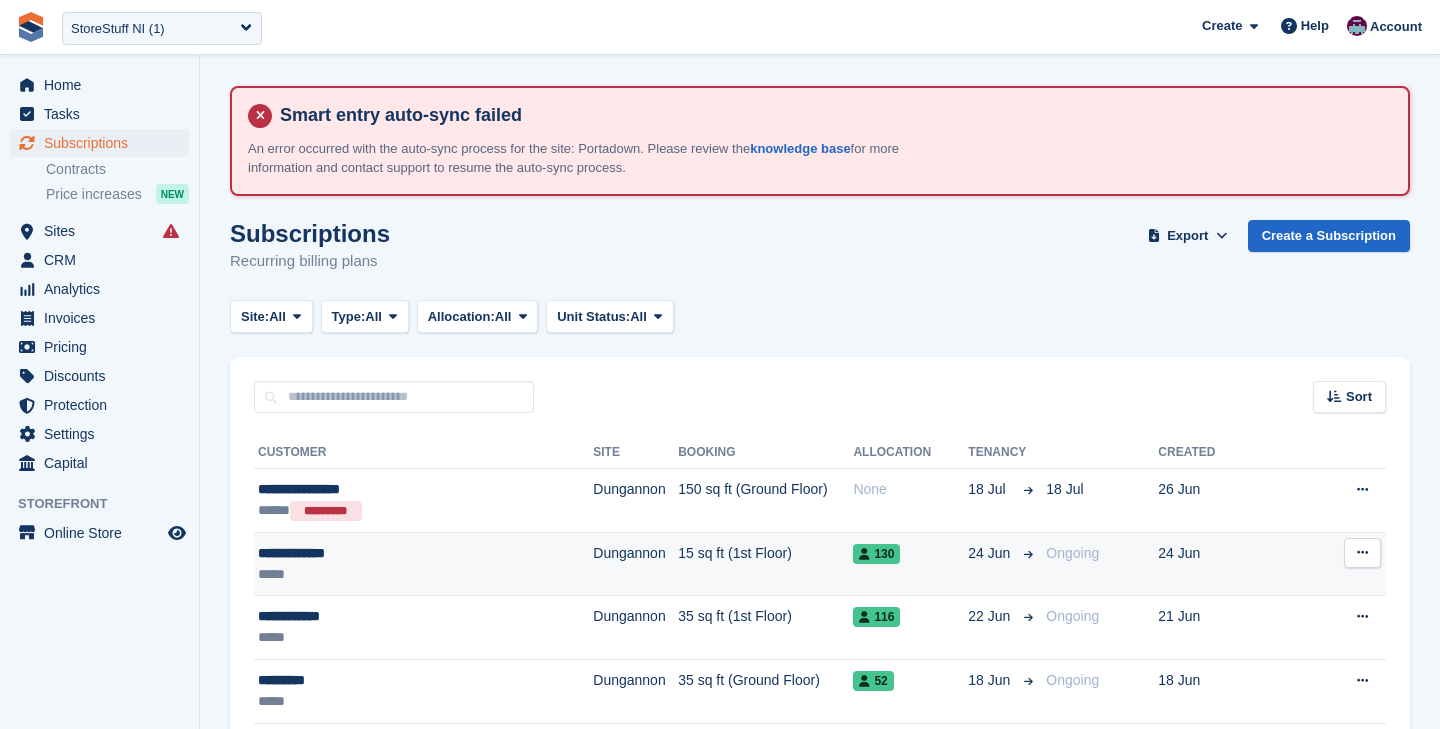 click on "**********" at bounding box center [400, 553] 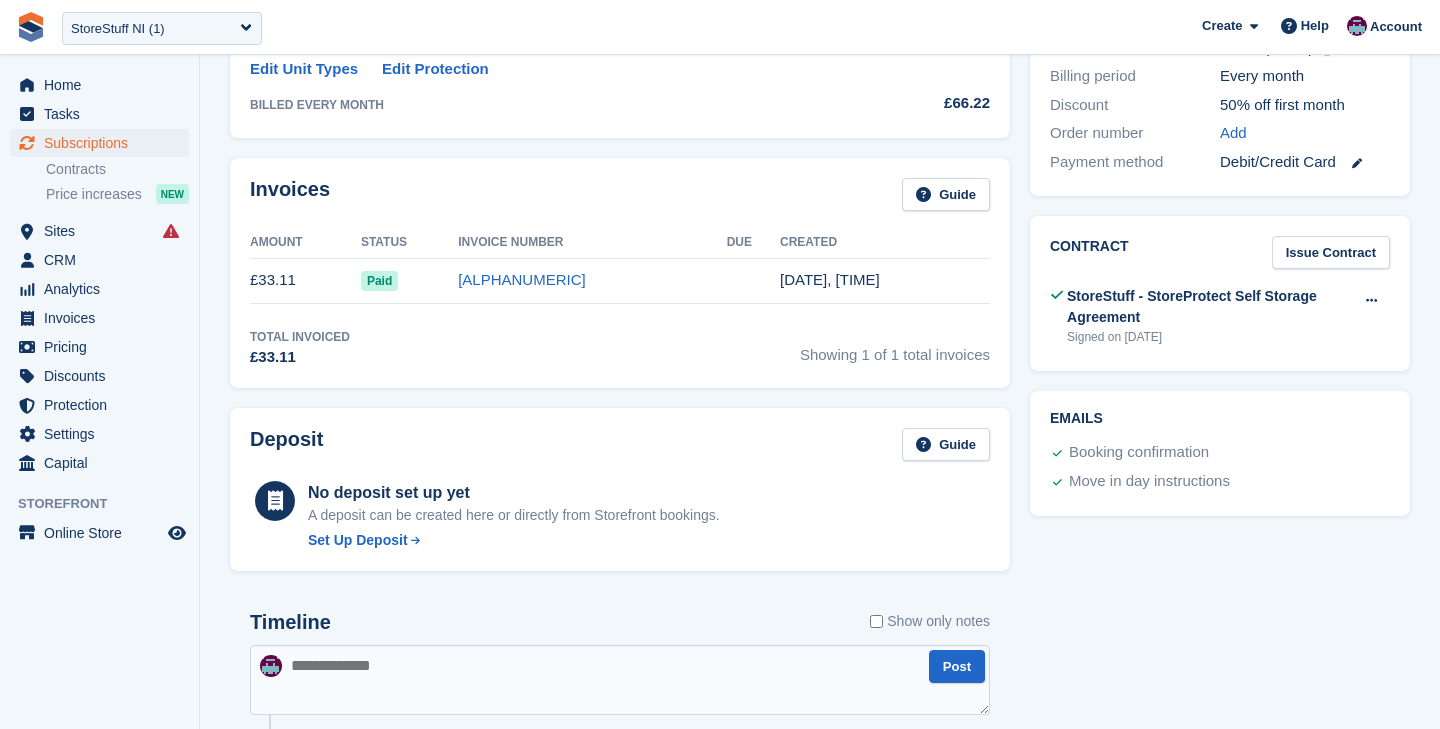 scroll, scrollTop: 0, scrollLeft: 0, axis: both 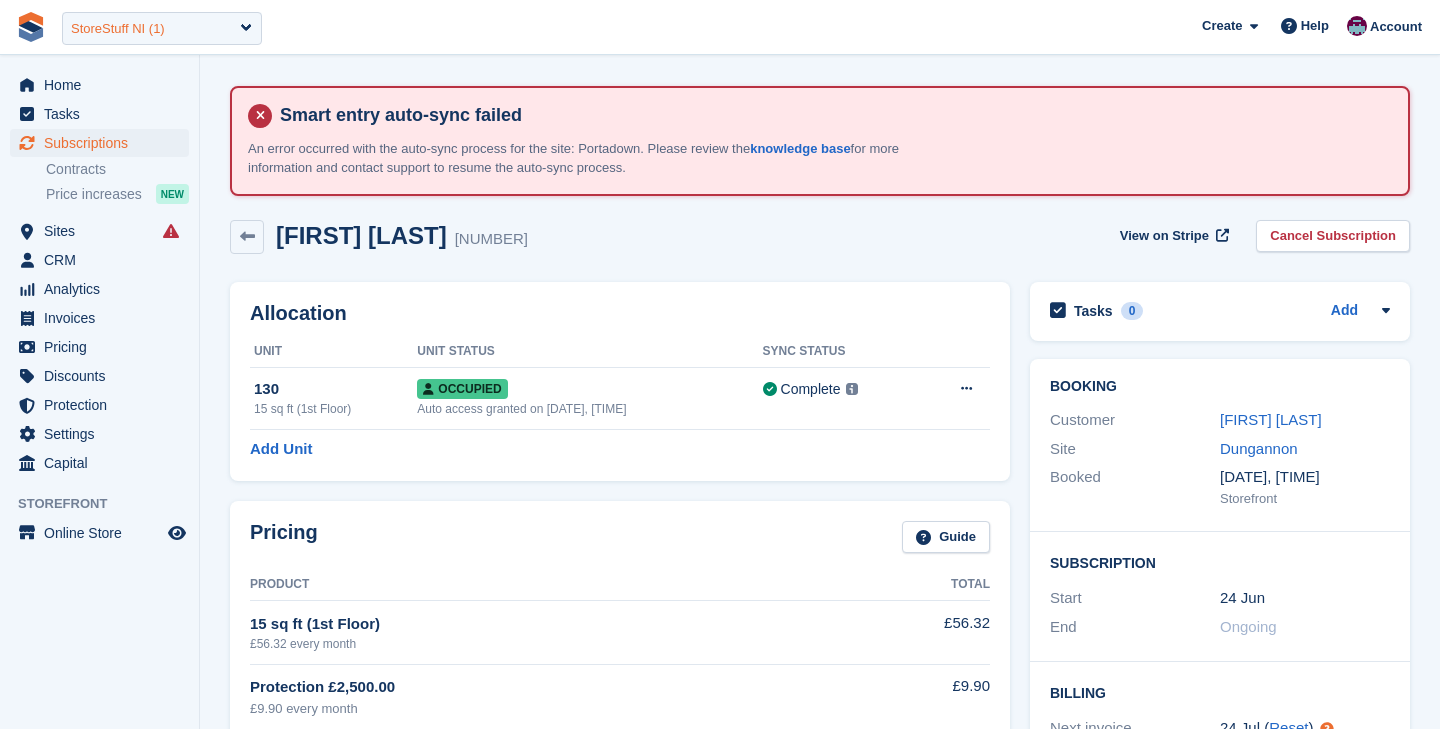 click on "StoreStuff NI (1)" at bounding box center (118, 29) 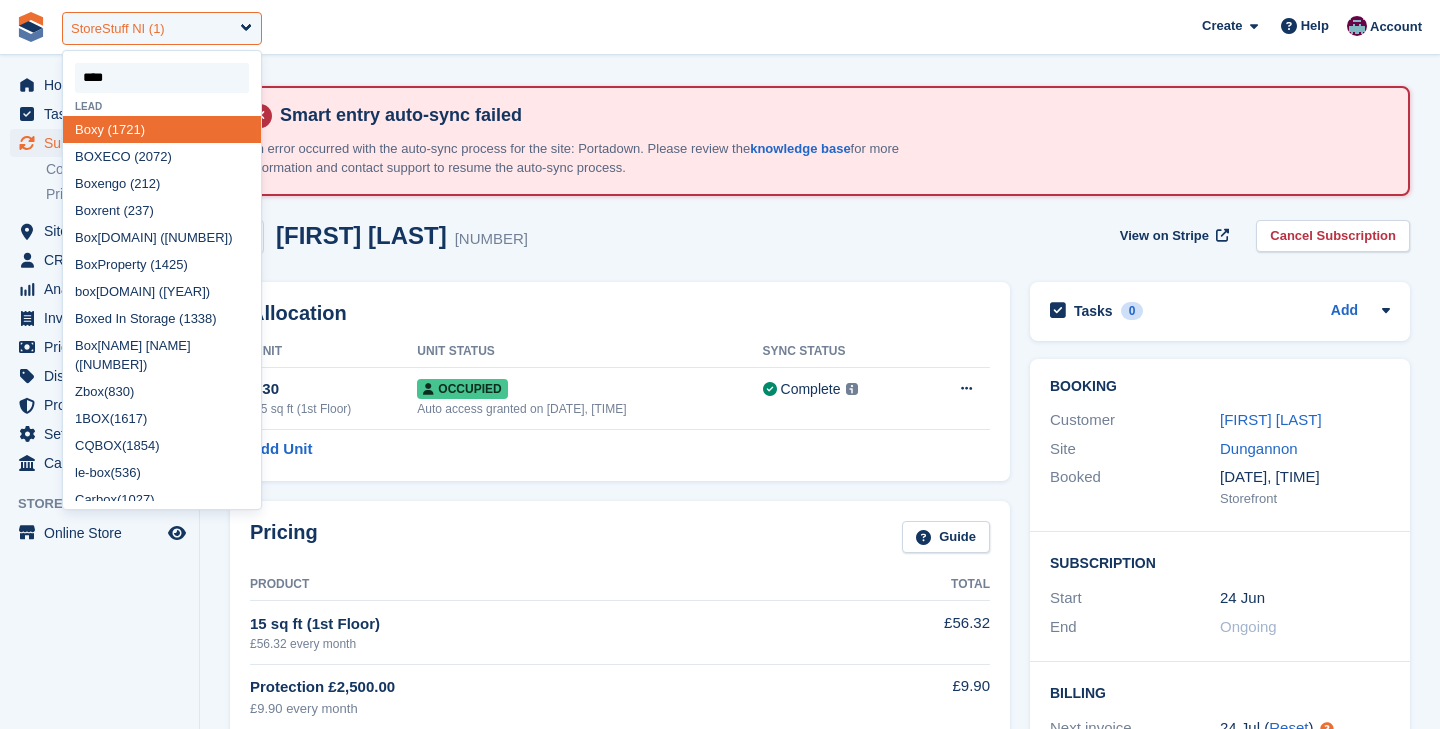 type on "*****" 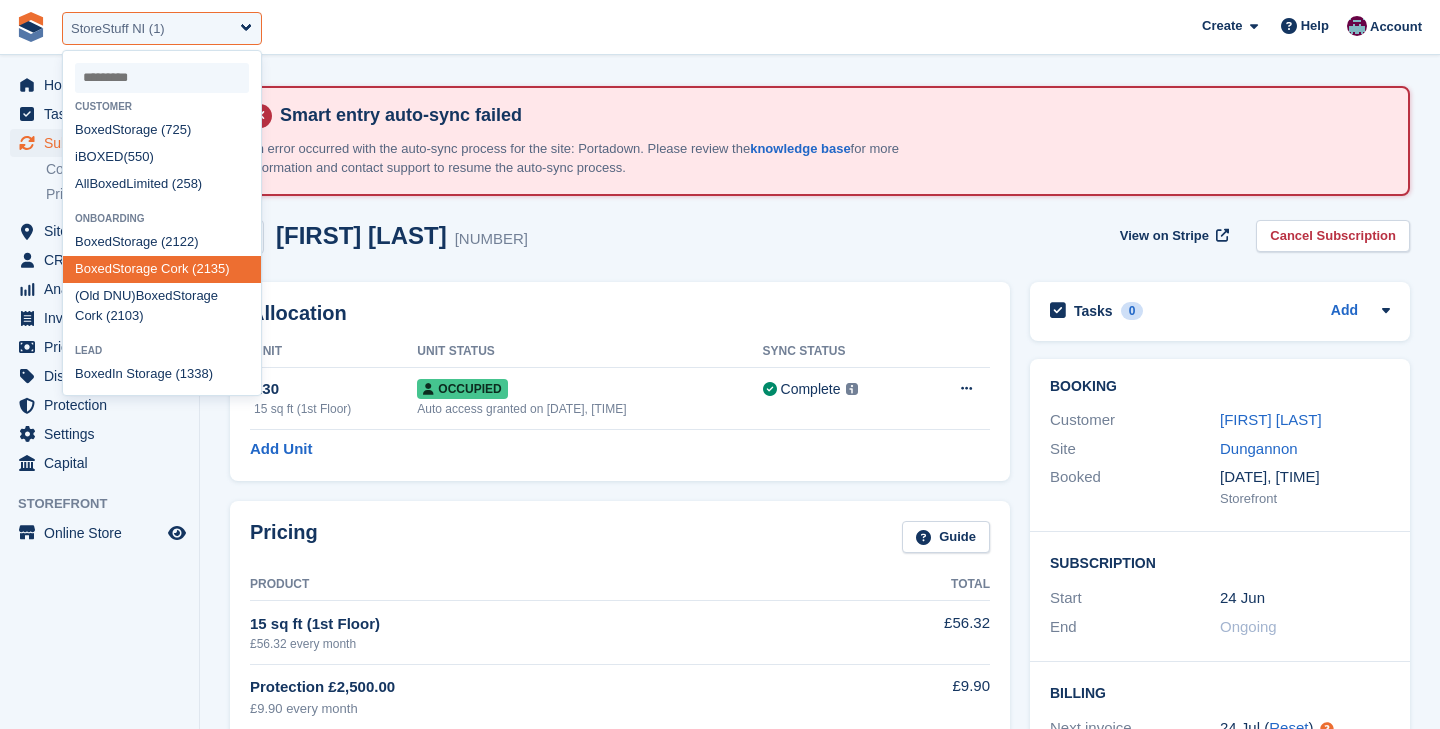 select on "****" 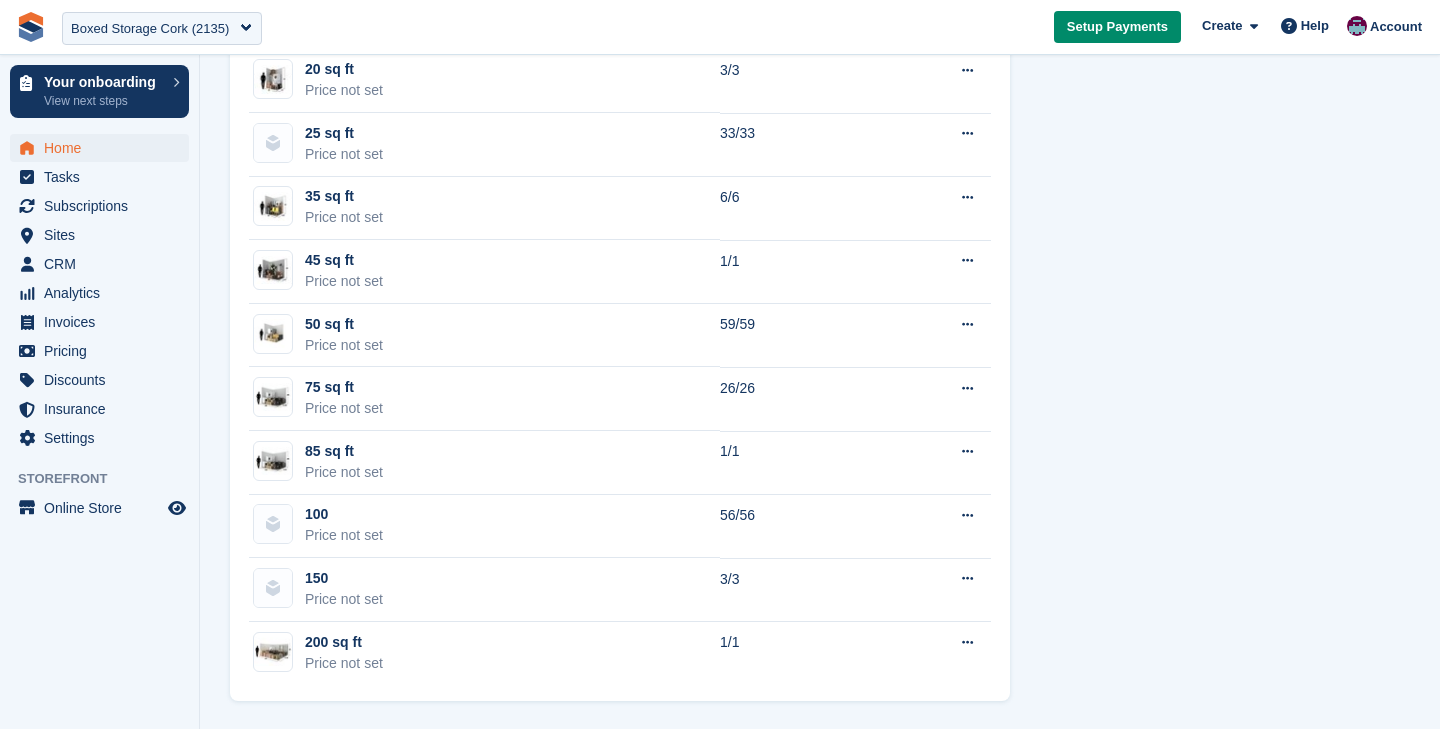 scroll, scrollTop: 0, scrollLeft: 0, axis: both 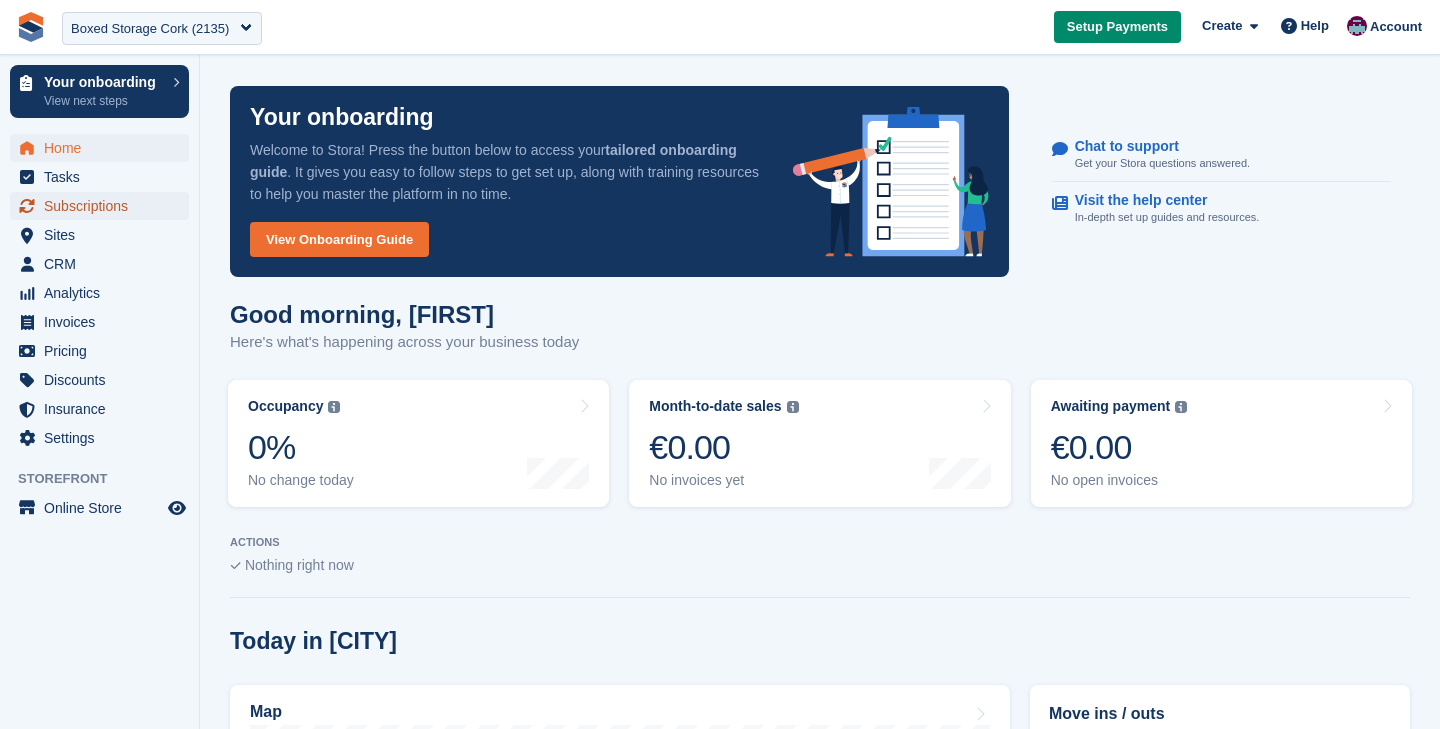 click on "Subscriptions" at bounding box center (104, 206) 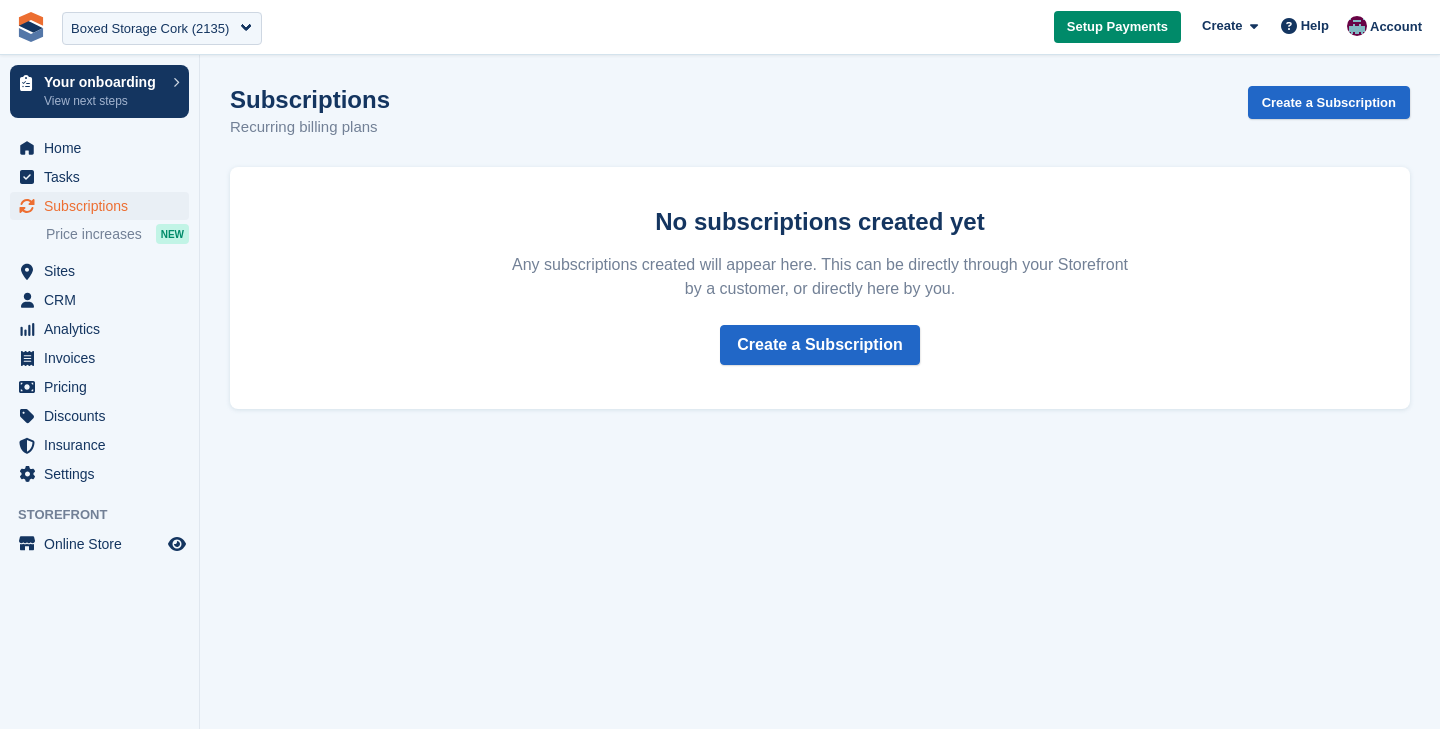scroll, scrollTop: 0, scrollLeft: 0, axis: both 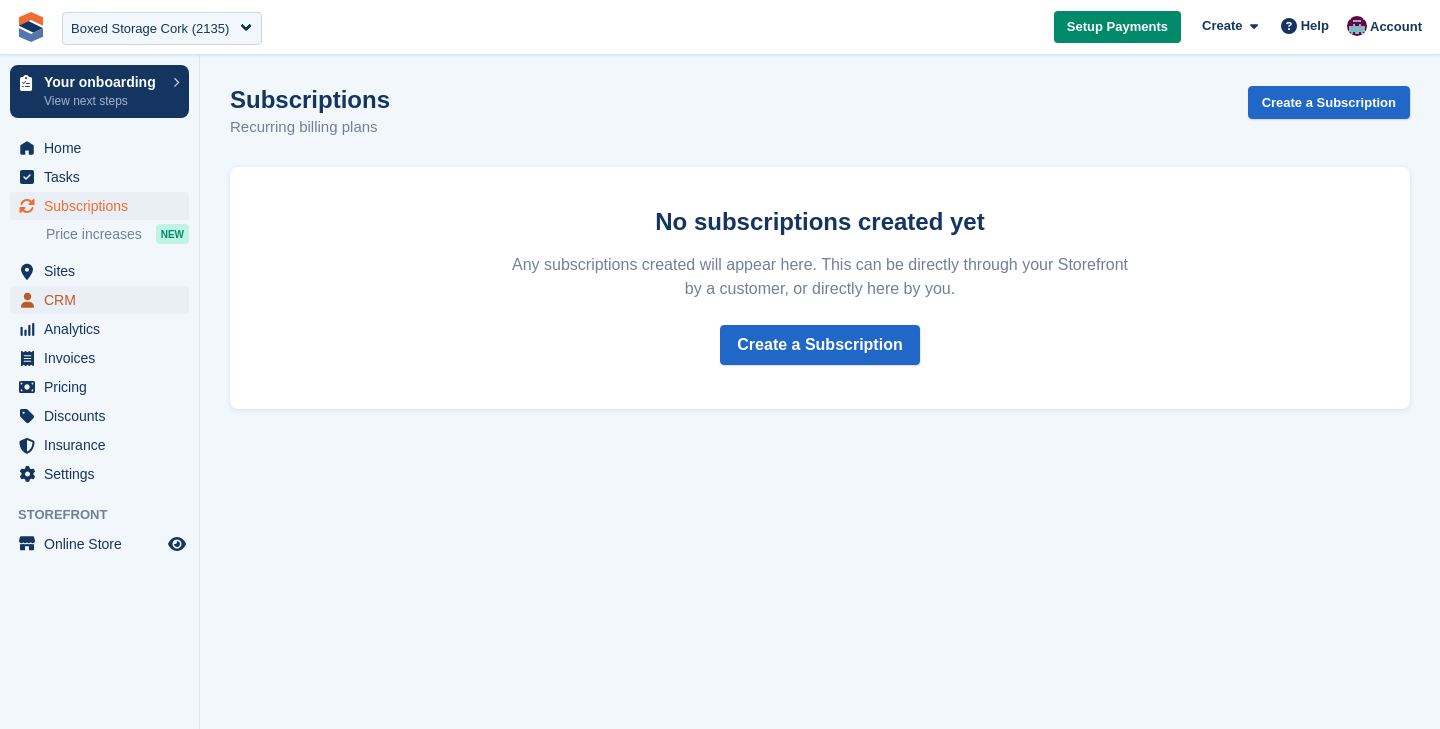 click on "CRM" at bounding box center (104, 300) 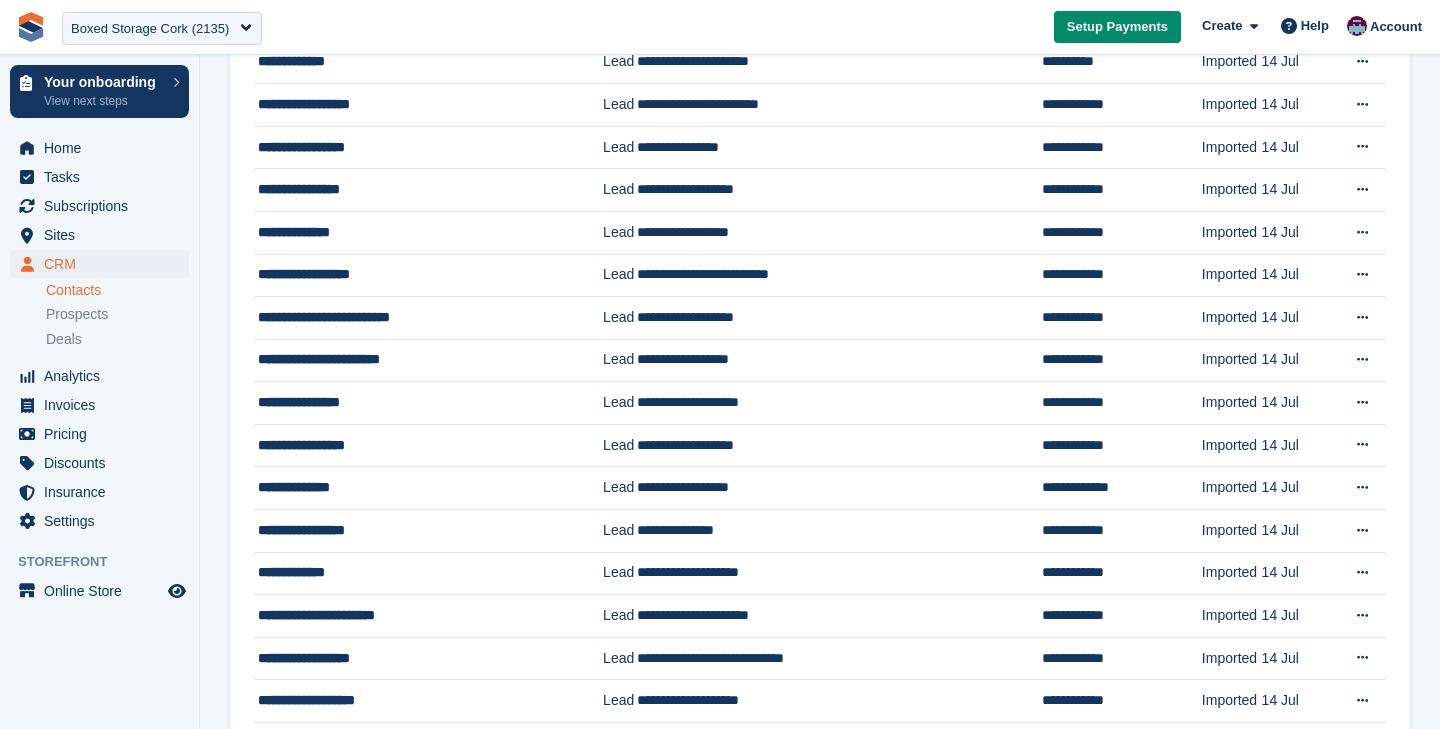 scroll, scrollTop: 0, scrollLeft: 0, axis: both 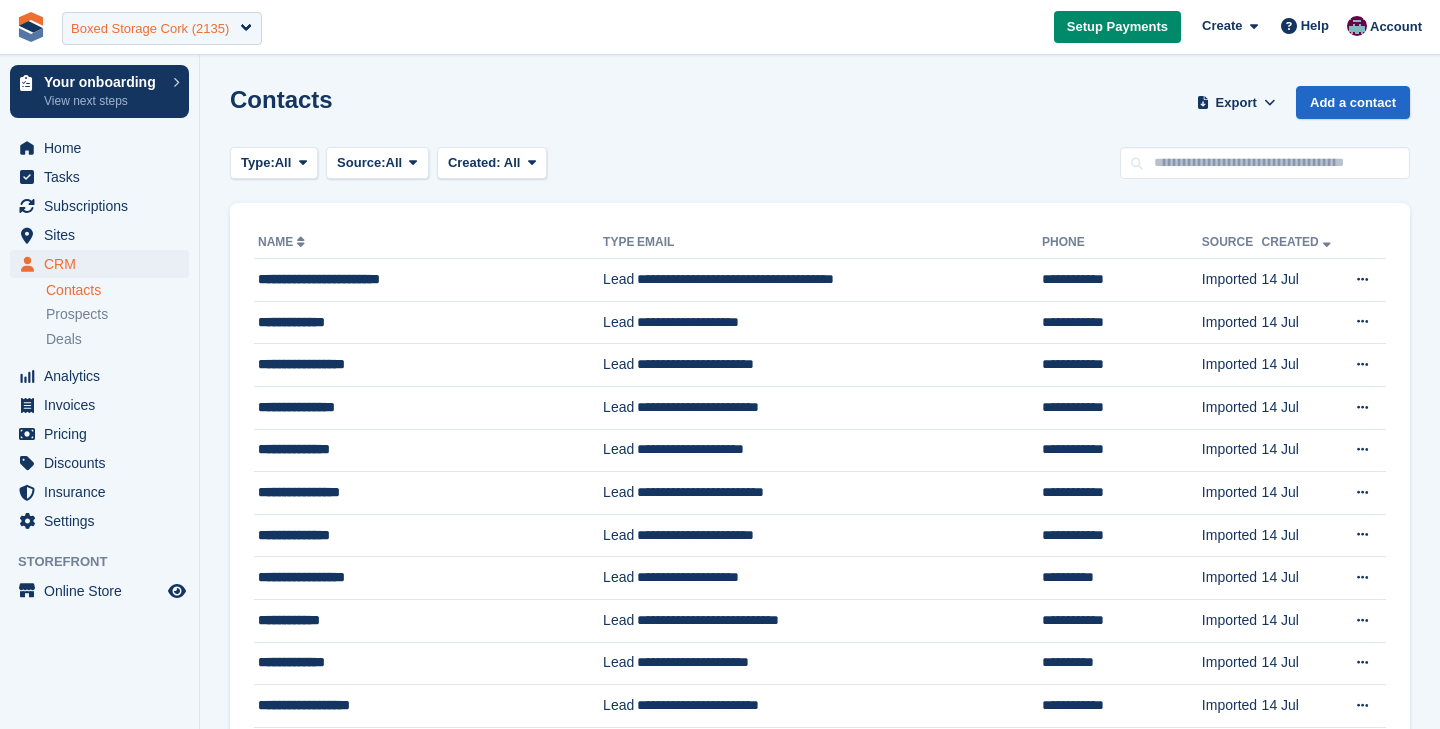 click on "Boxed Storage Cork (2135)" at bounding box center [150, 29] 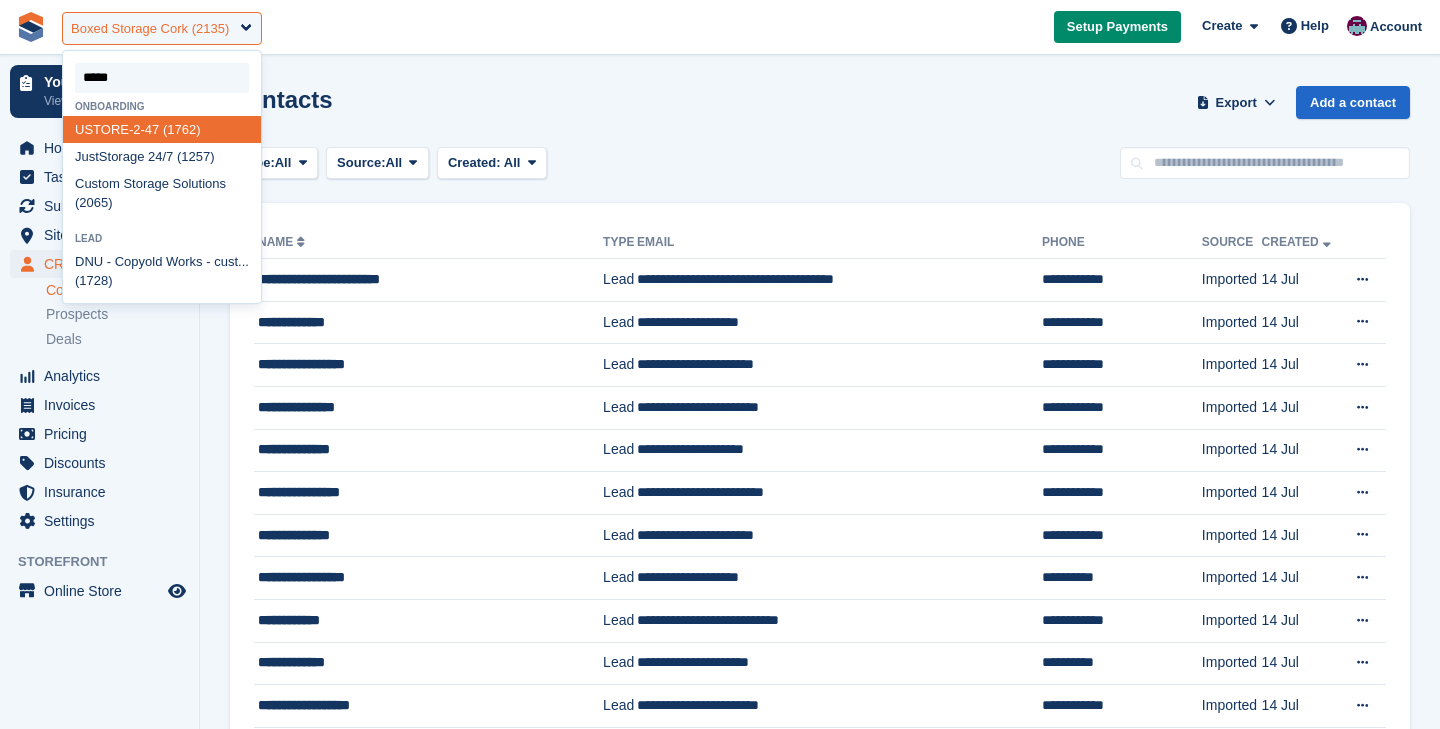 type on "******" 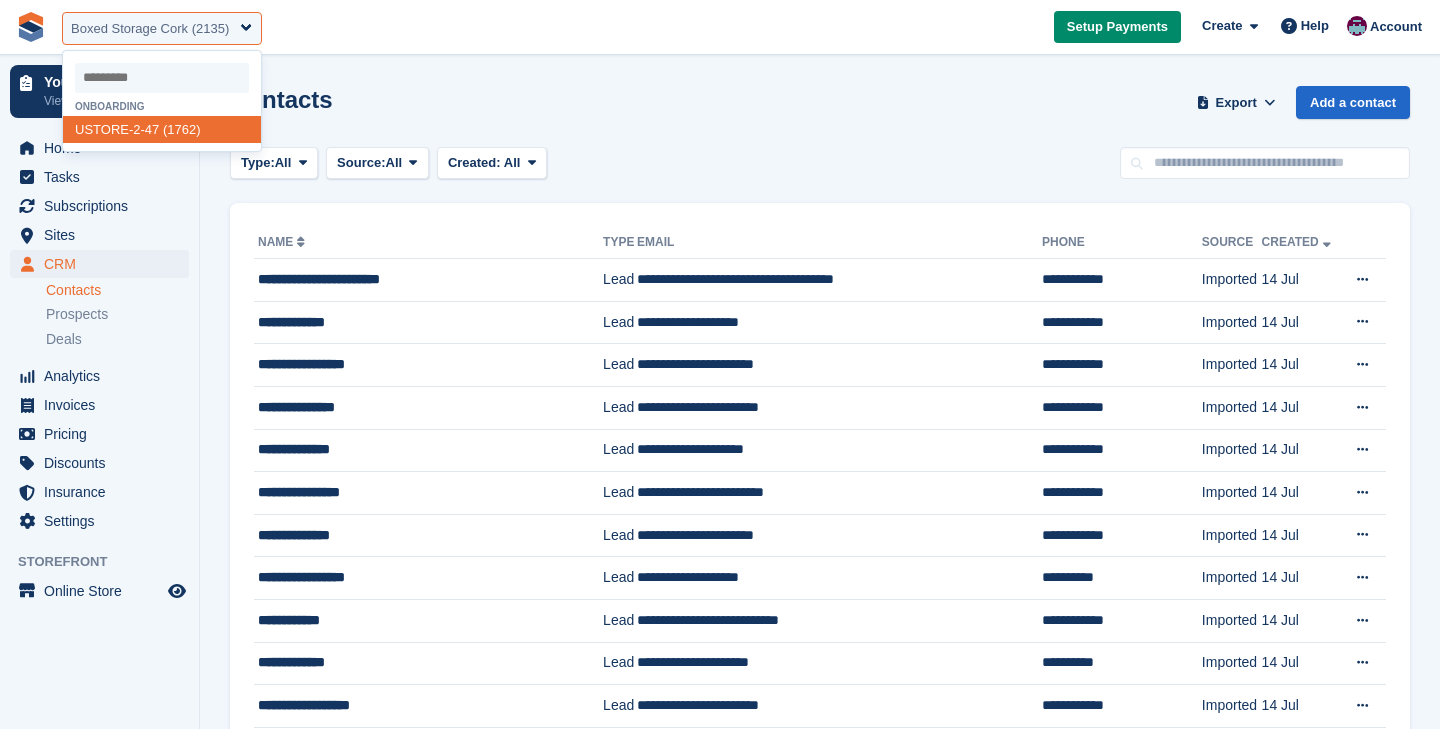 select on "****" 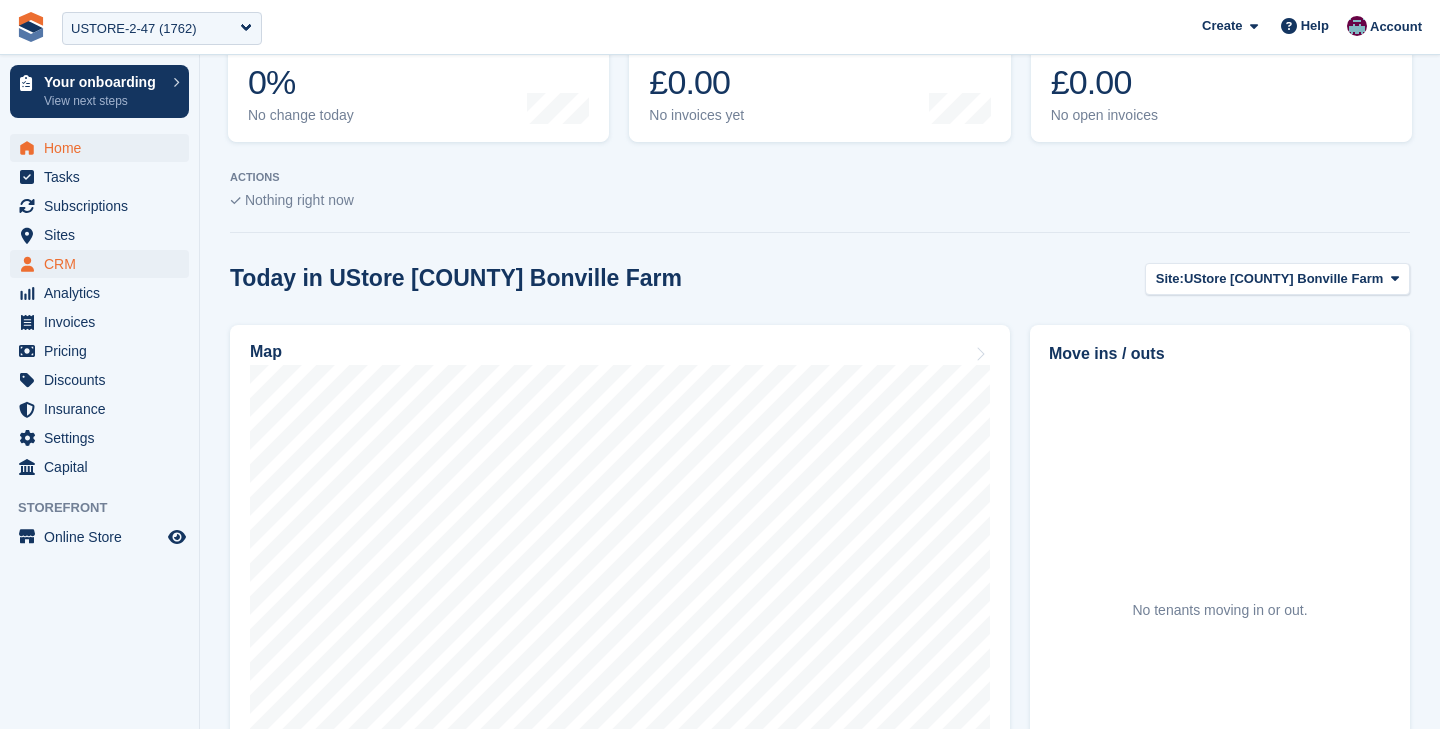 scroll, scrollTop: 409, scrollLeft: 0, axis: vertical 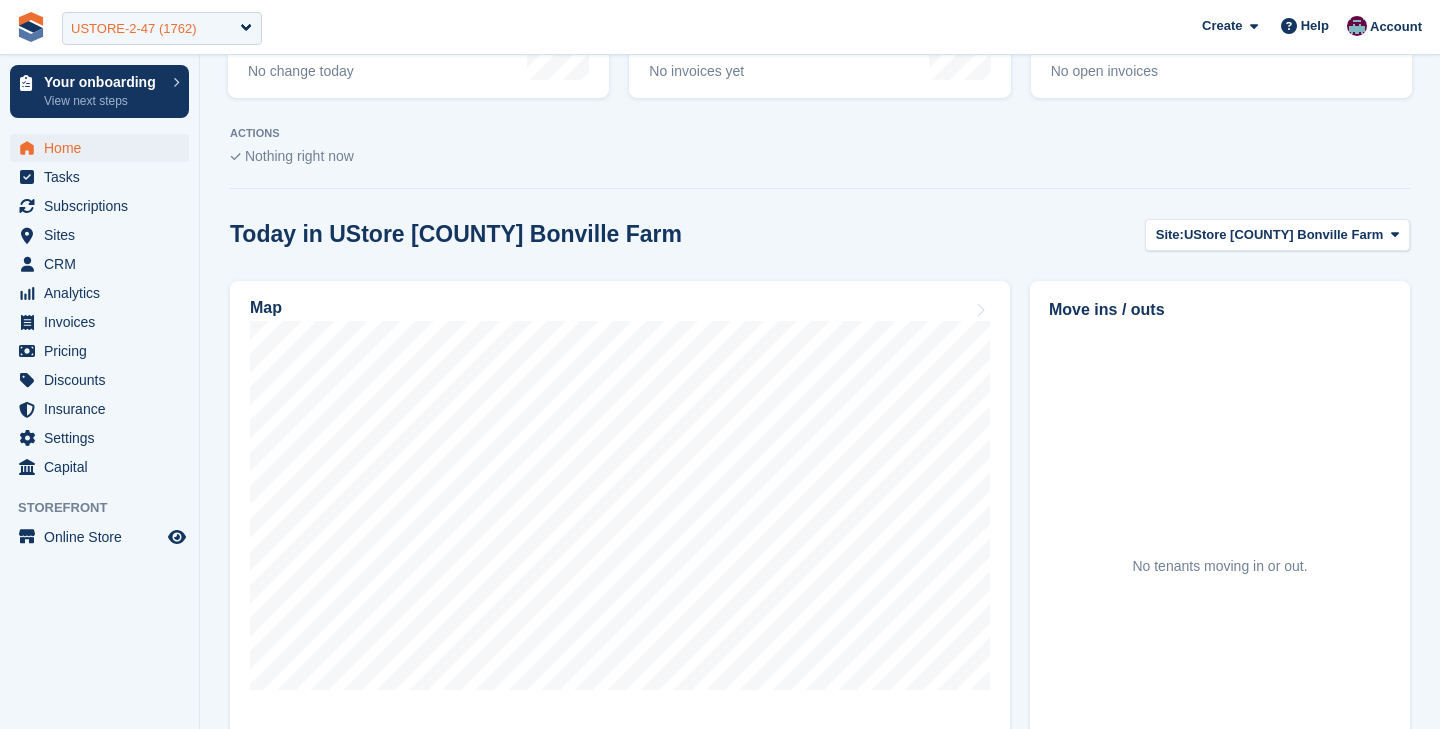 click on "USTORE-2-47 (1762)" at bounding box center (133, 29) 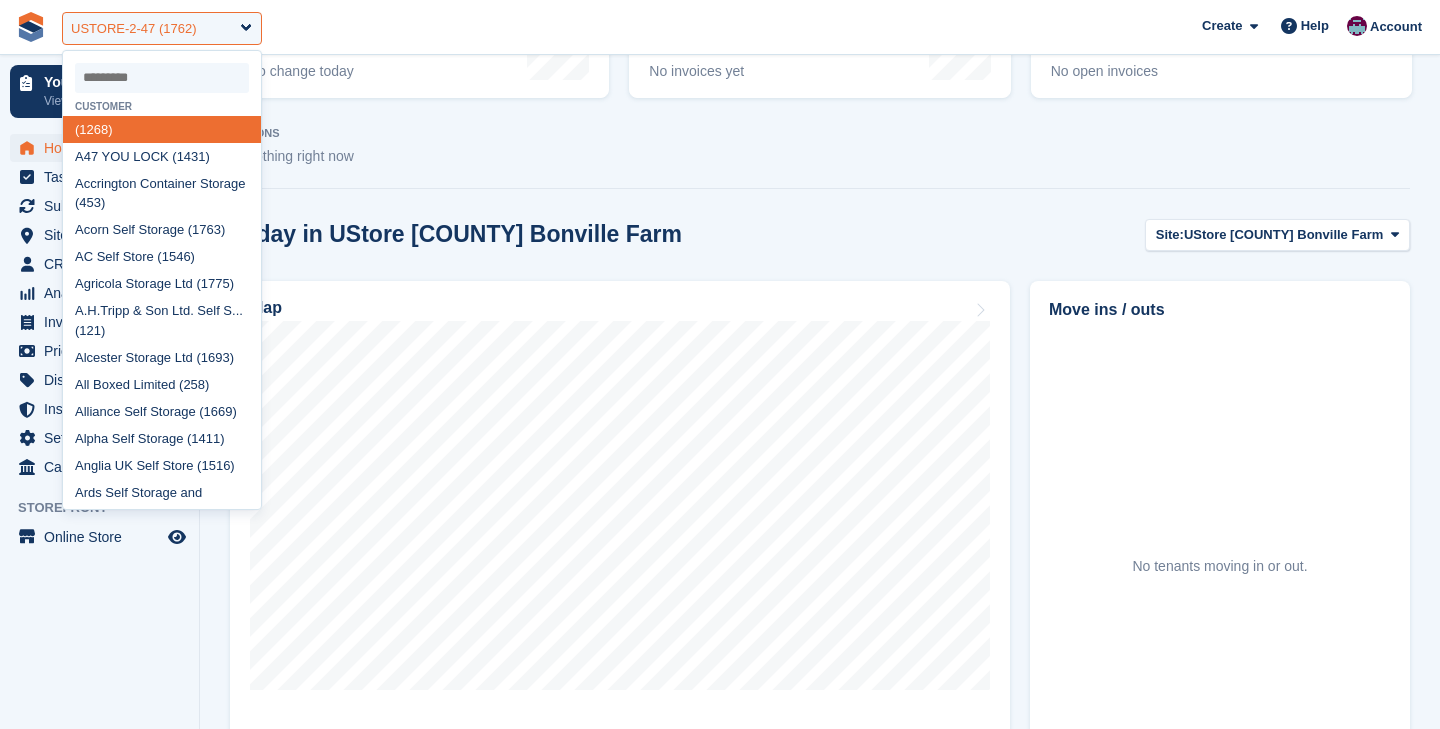 click on "USTORE-2-47 (1762)" at bounding box center [133, 29] 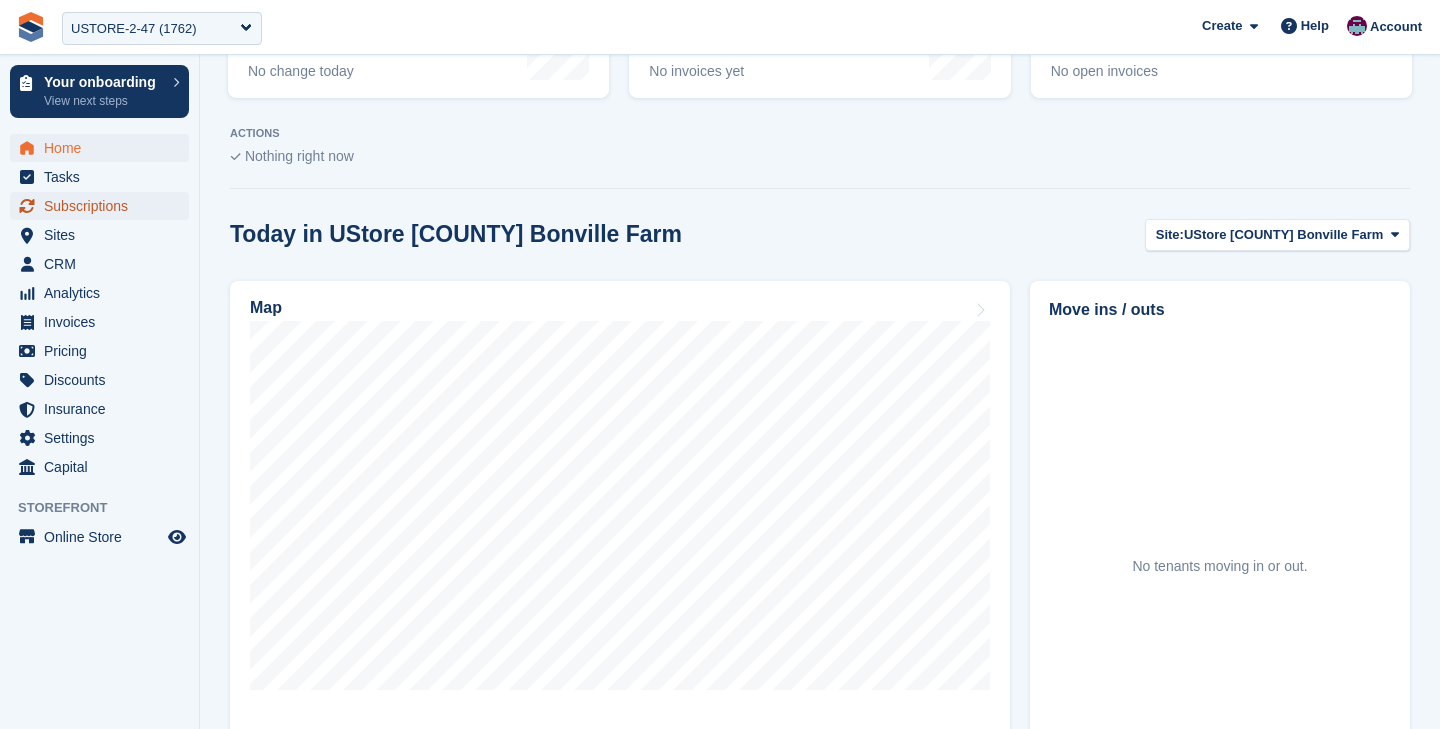 click on "Subscriptions" at bounding box center [104, 206] 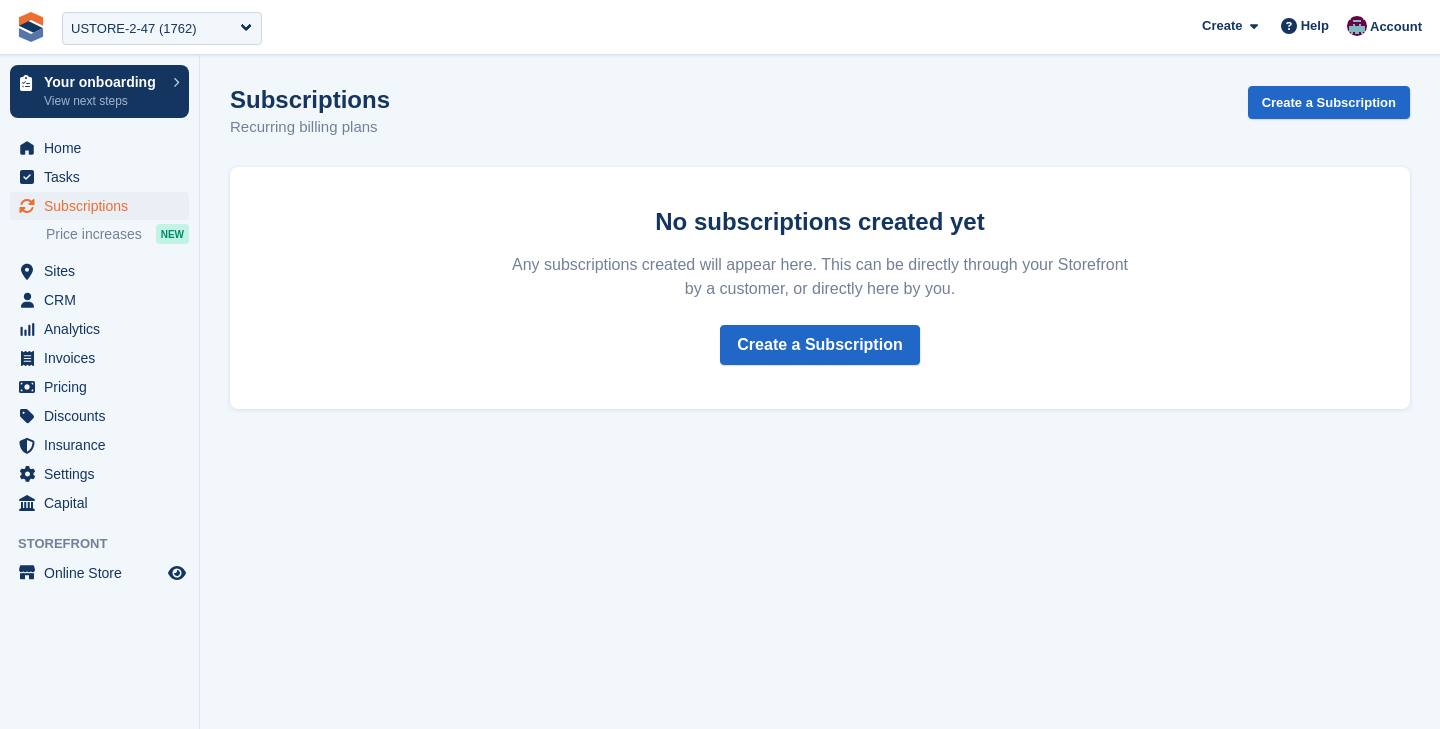 scroll, scrollTop: 0, scrollLeft: 0, axis: both 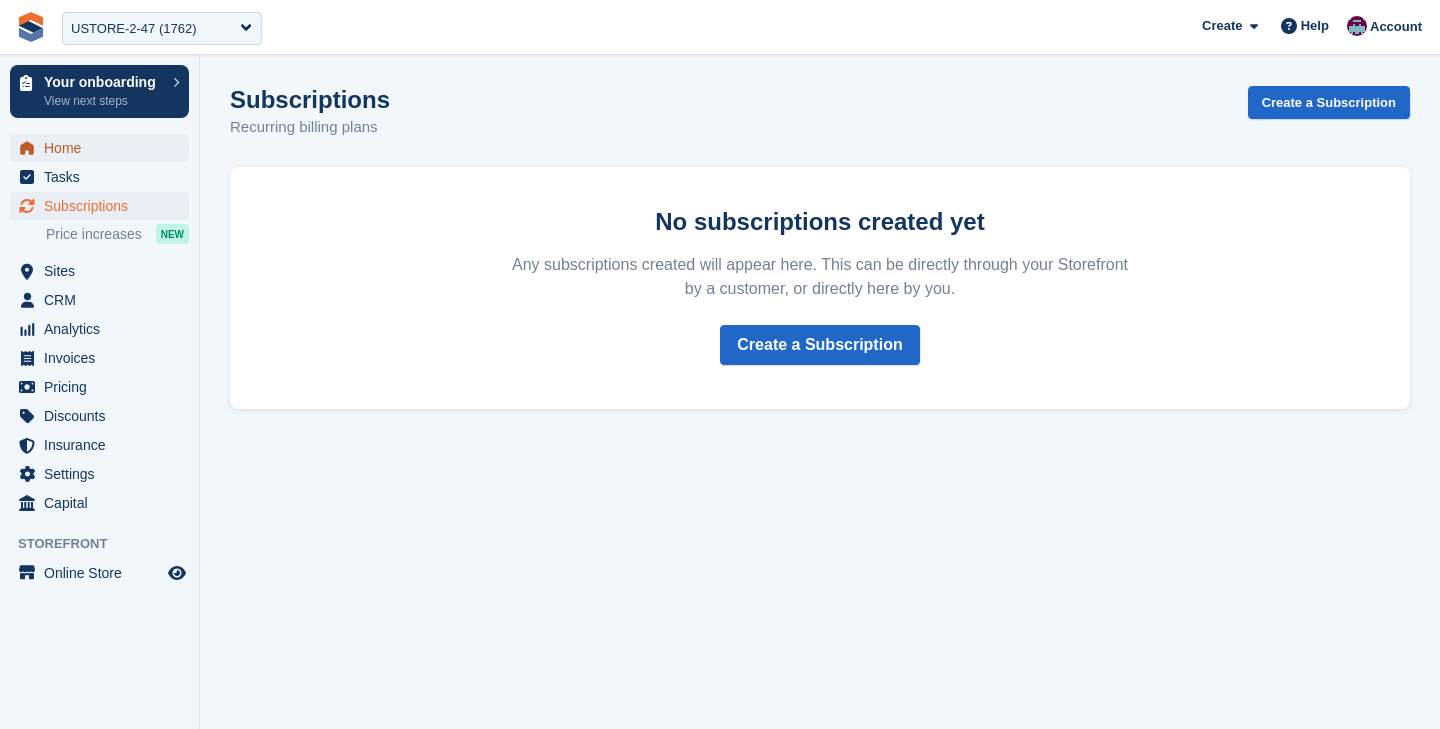 click on "Home" at bounding box center [104, 148] 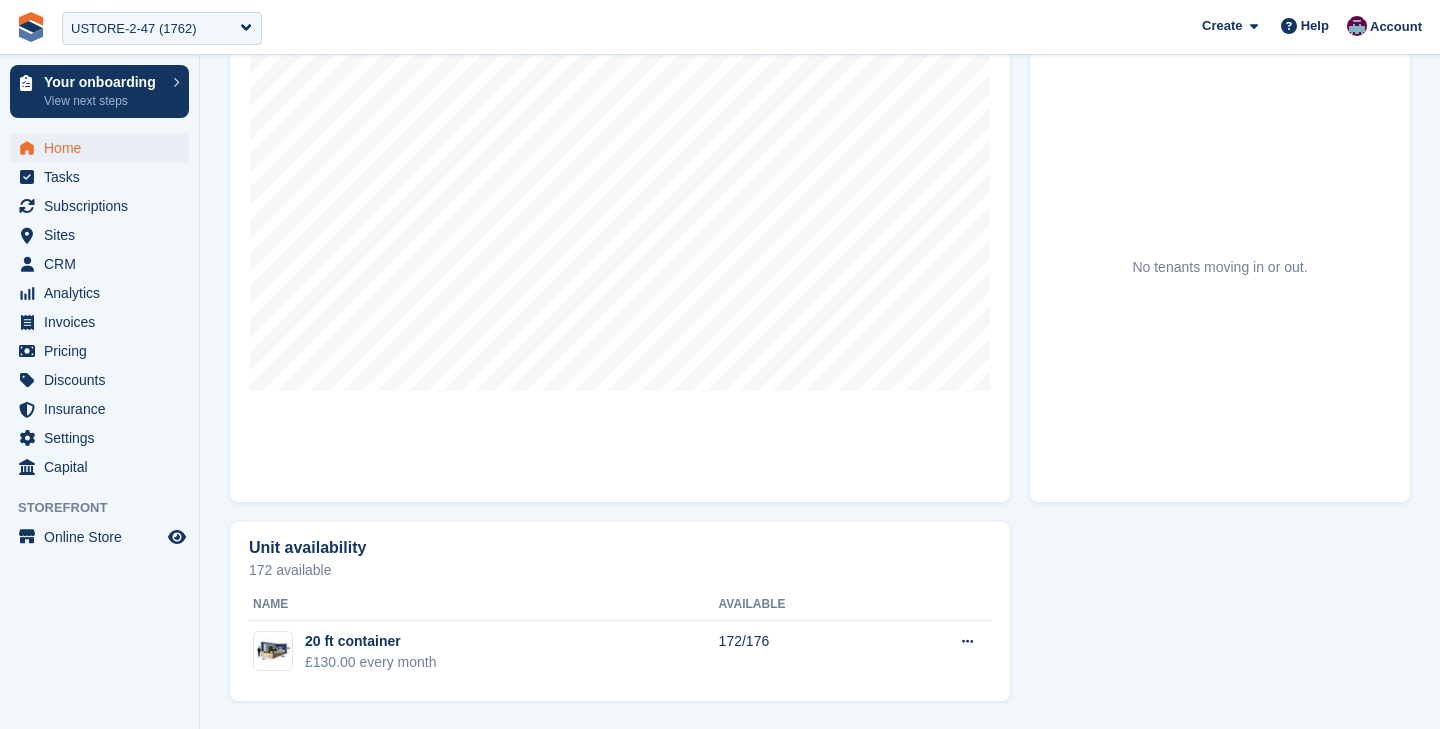 scroll, scrollTop: 0, scrollLeft: 0, axis: both 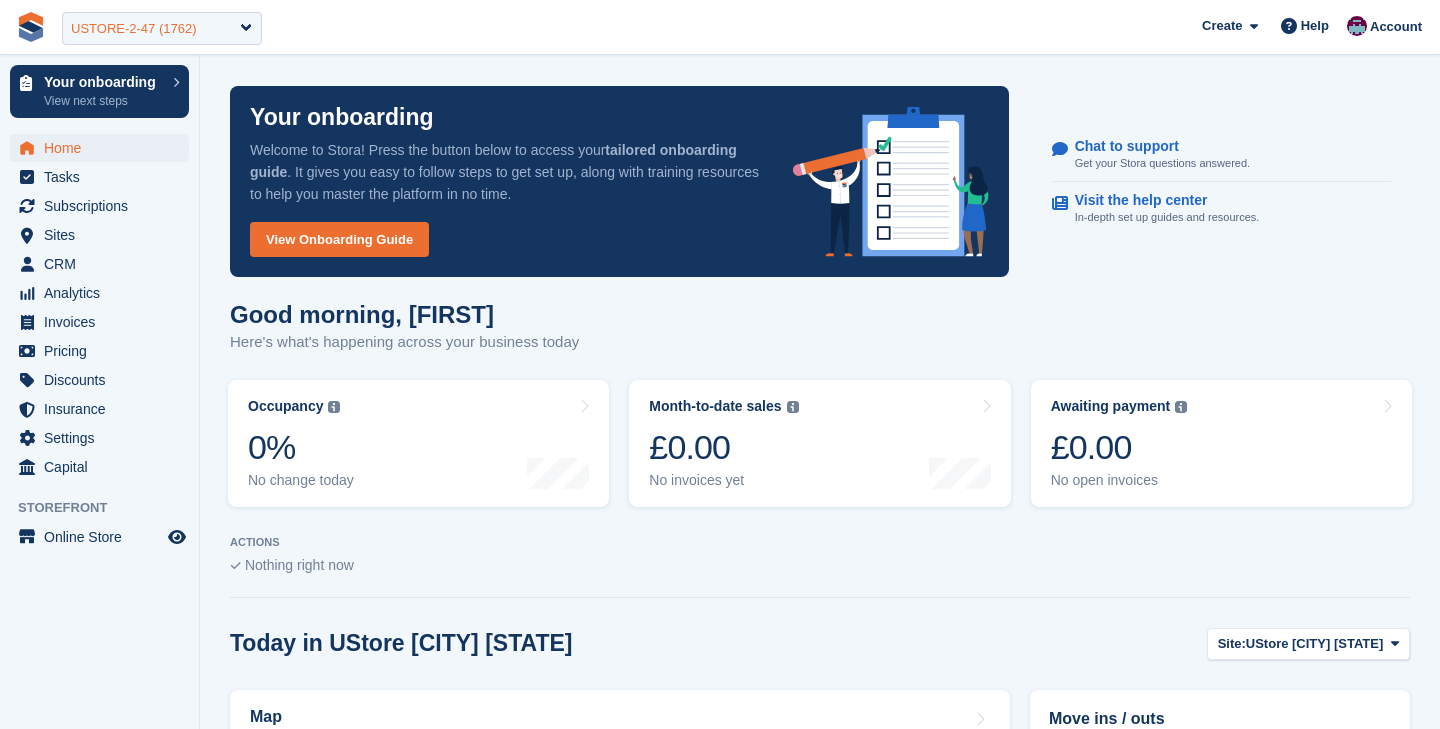 click on "USTORE-2-47 (1762)" at bounding box center (133, 29) 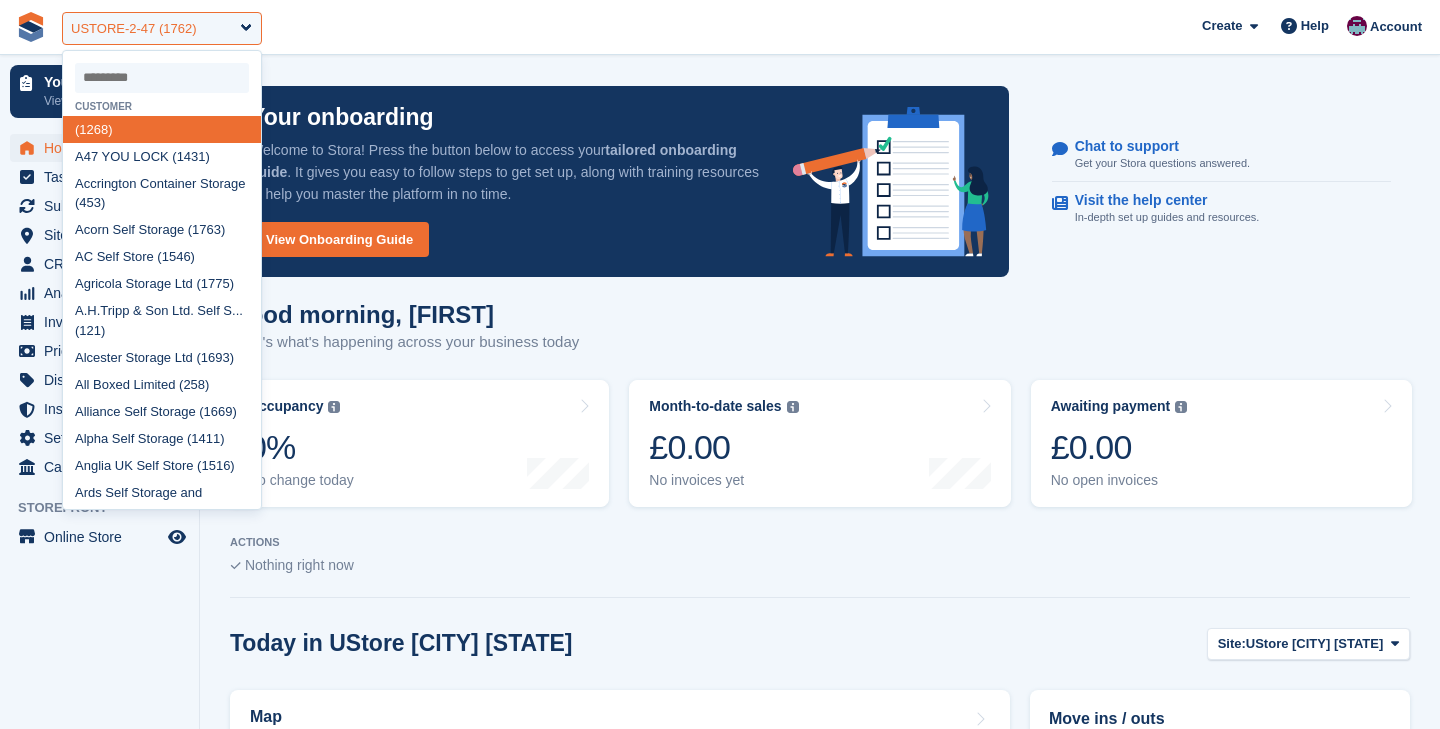 type on "*" 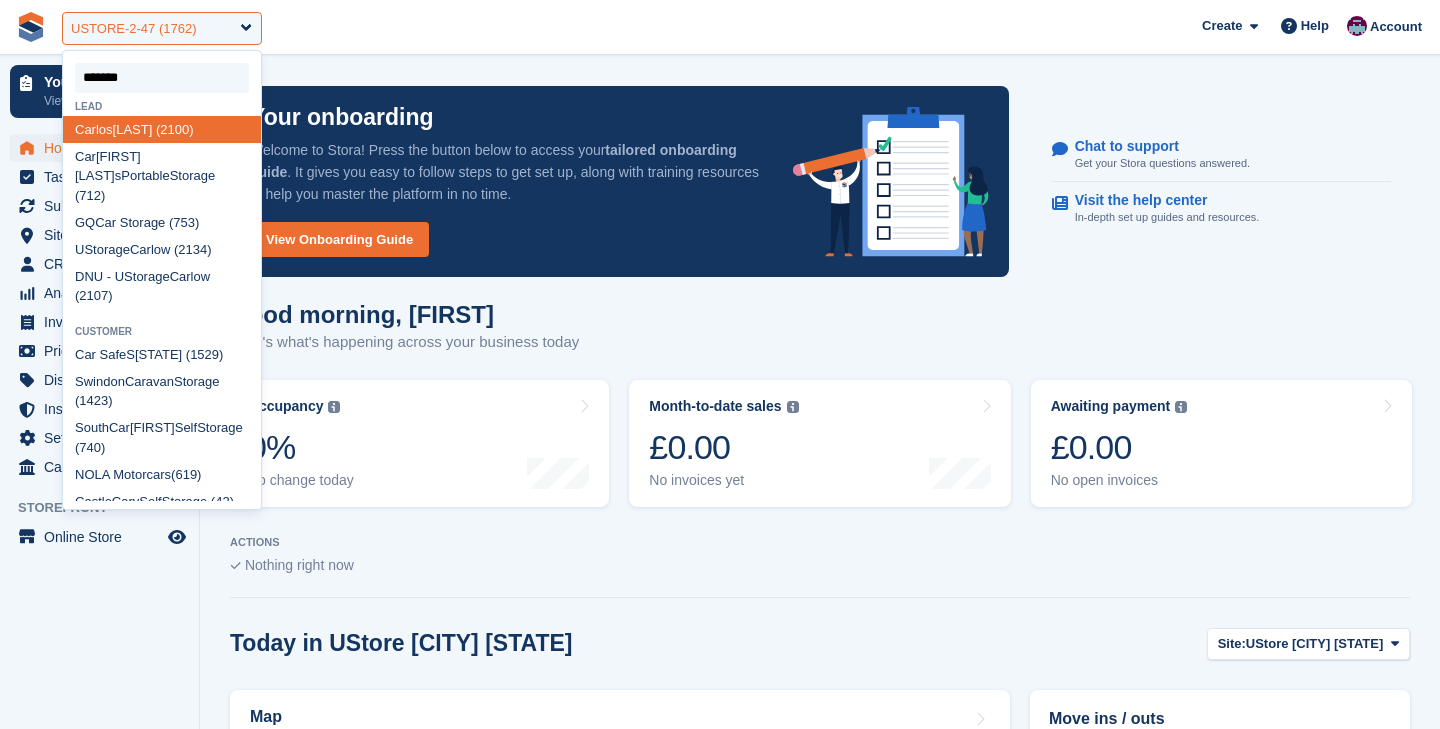 type on "********" 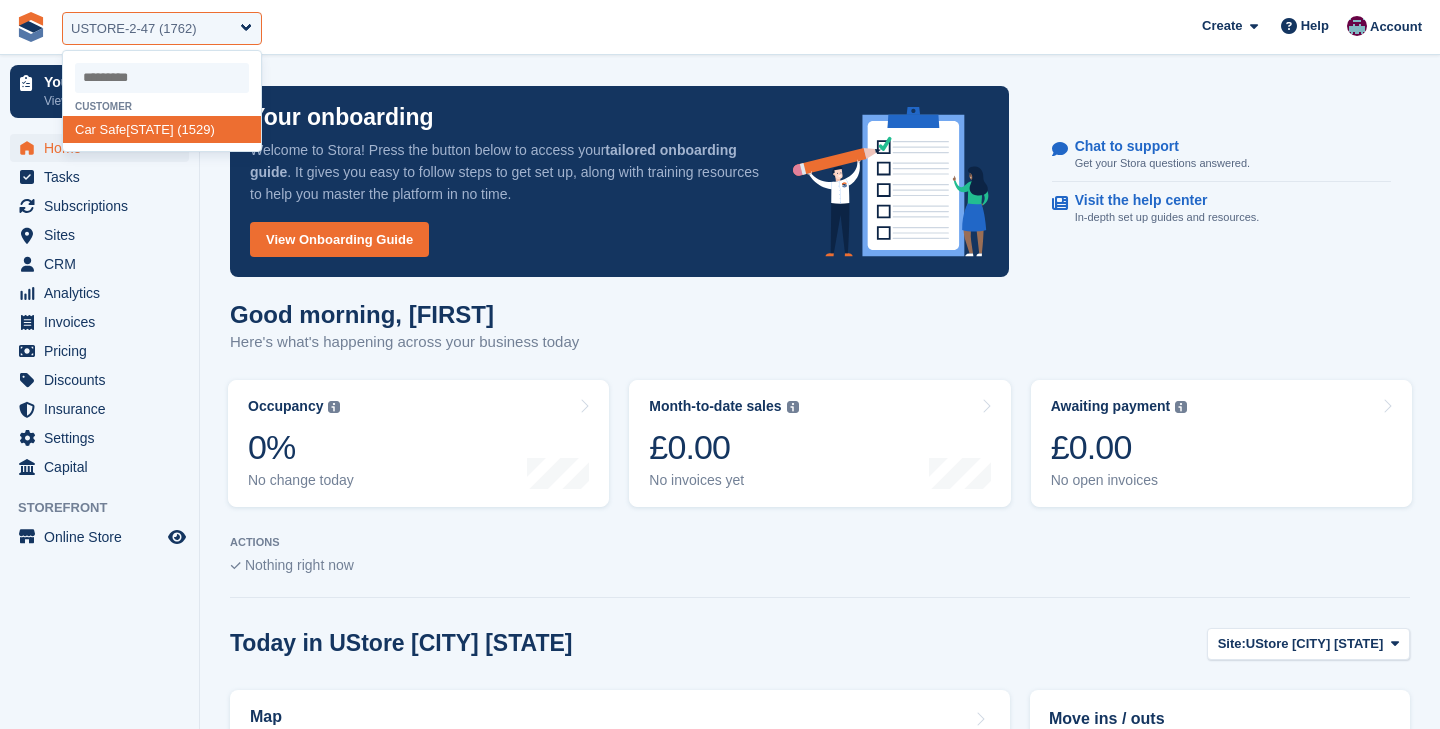 select on "****" 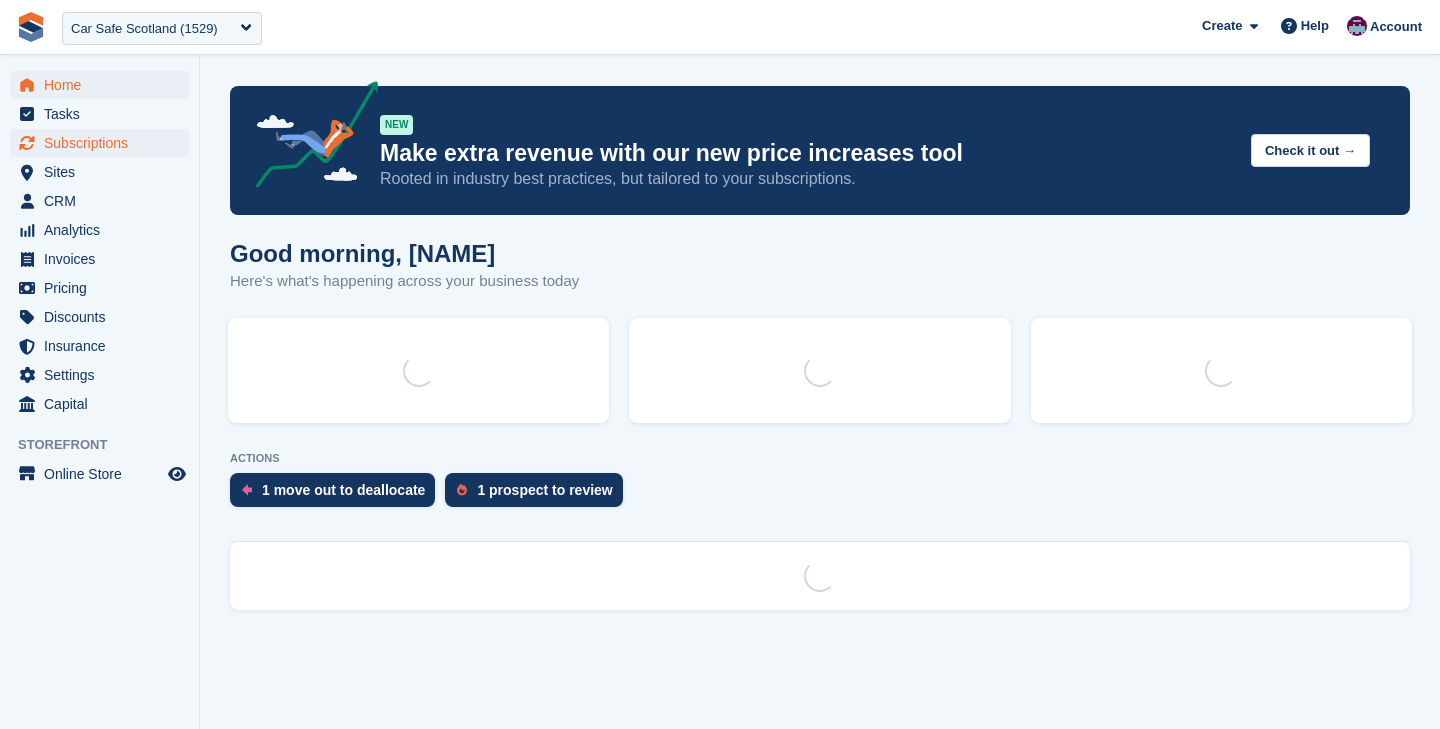scroll, scrollTop: 0, scrollLeft: 0, axis: both 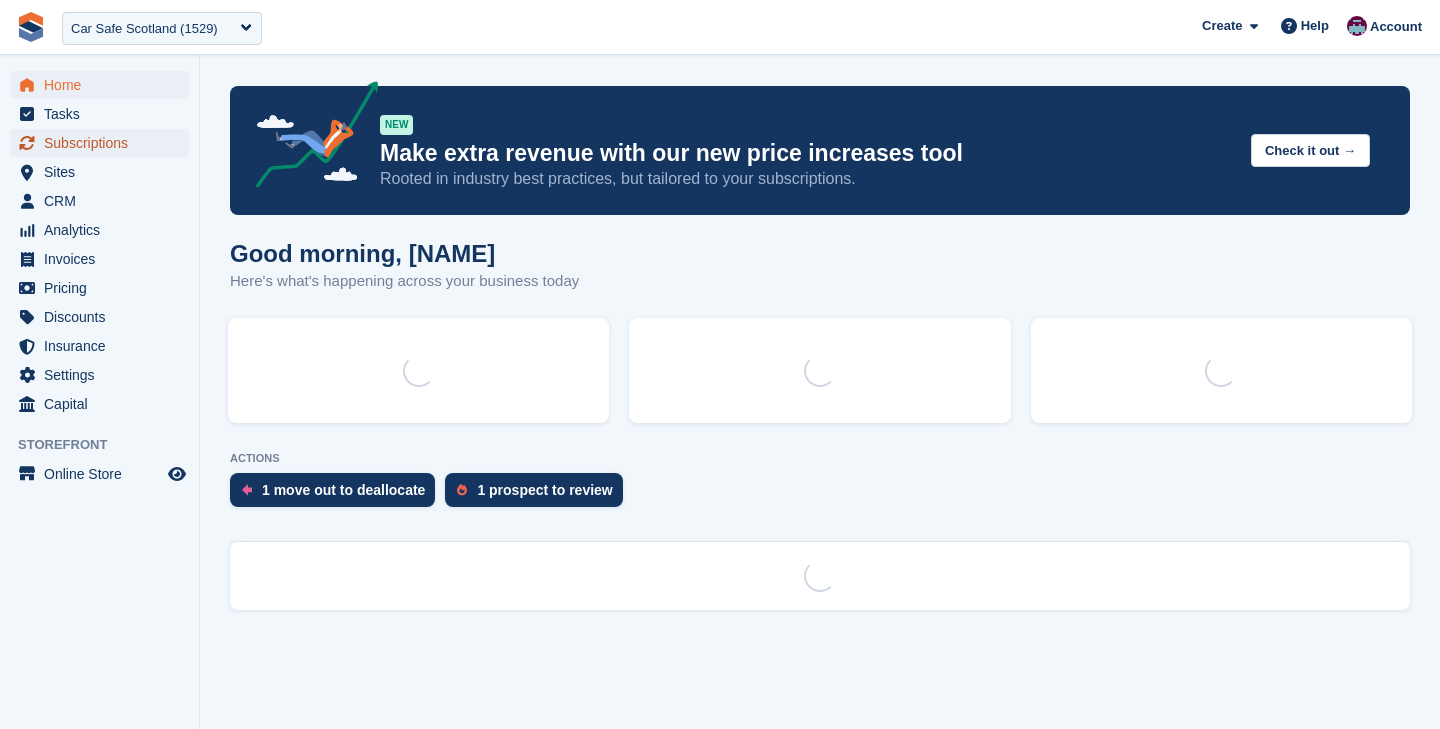 click on "Subscriptions" at bounding box center (104, 143) 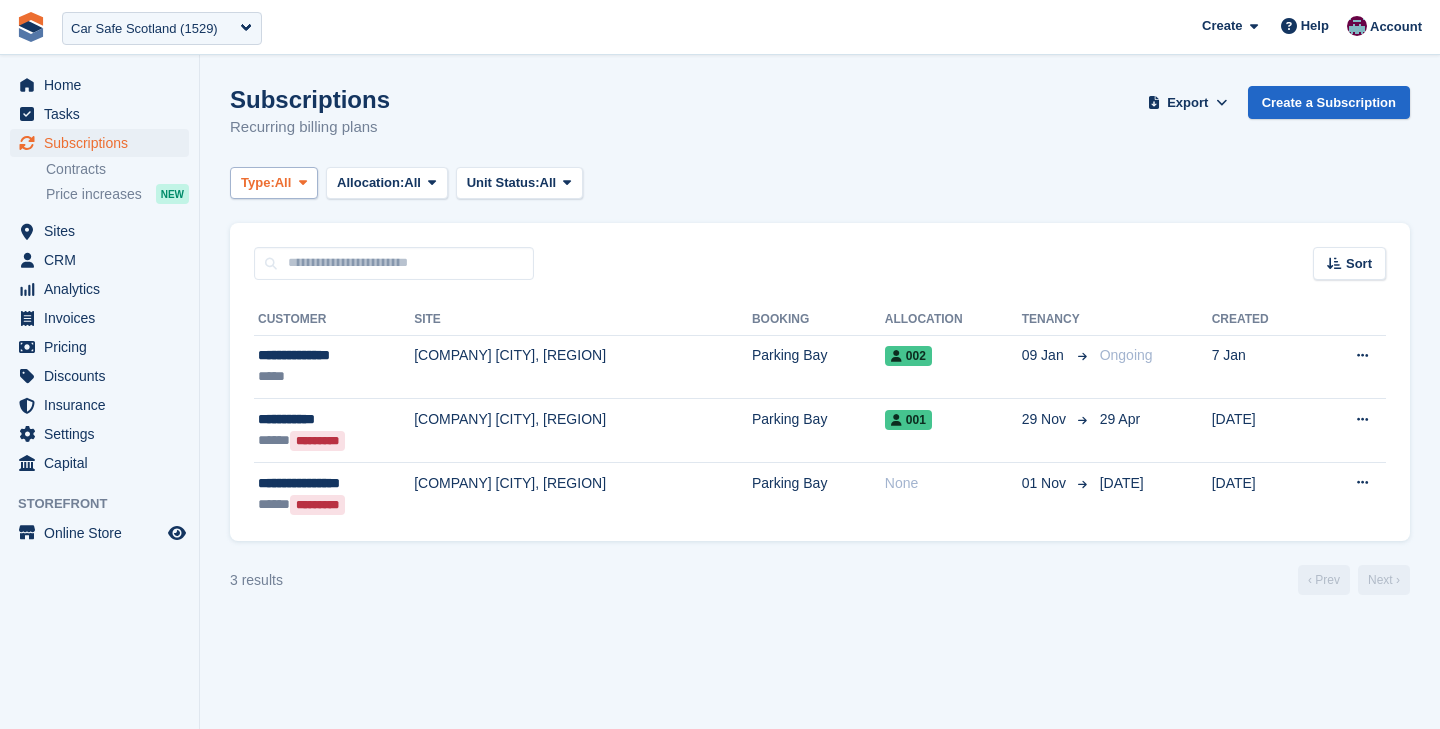 scroll, scrollTop: 0, scrollLeft: 0, axis: both 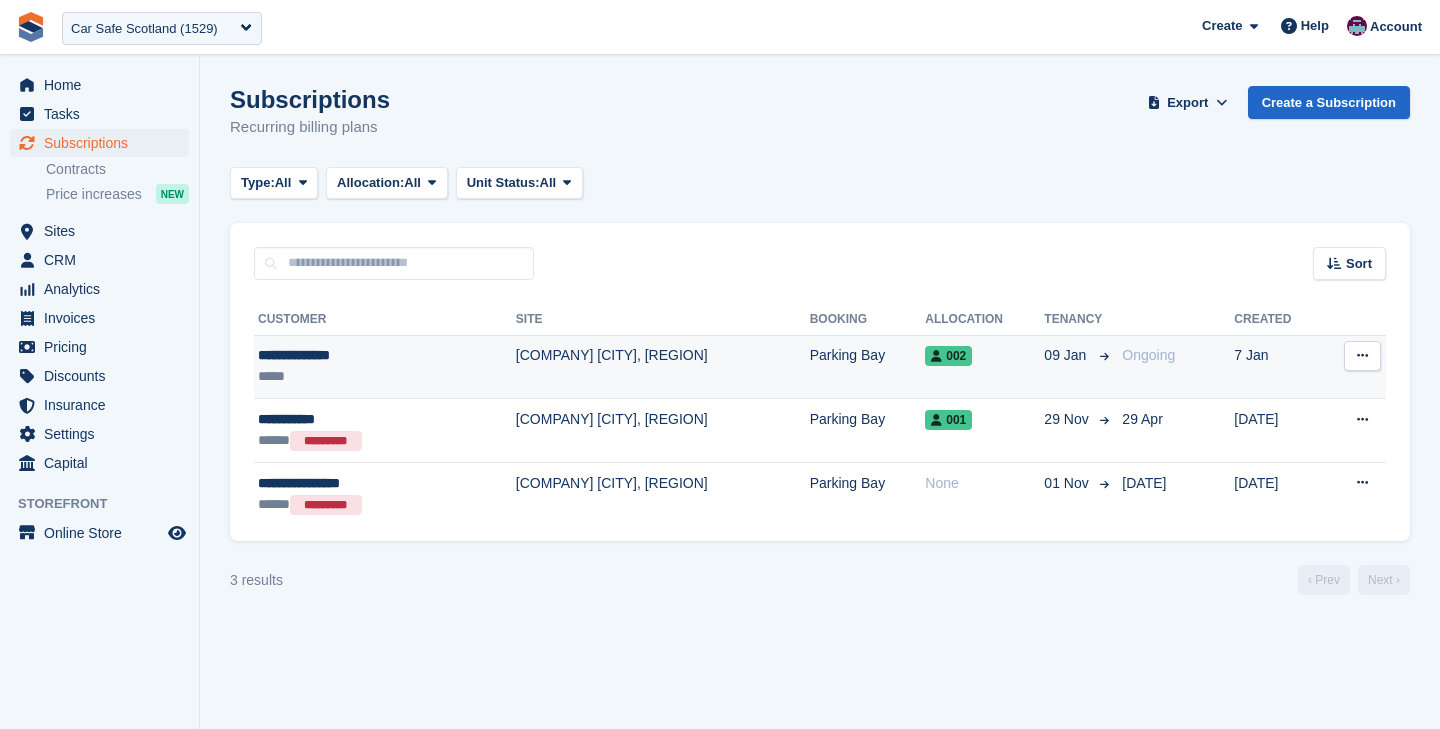 click on "[COMPANY] [CITY], [REGION]" at bounding box center [663, 367] 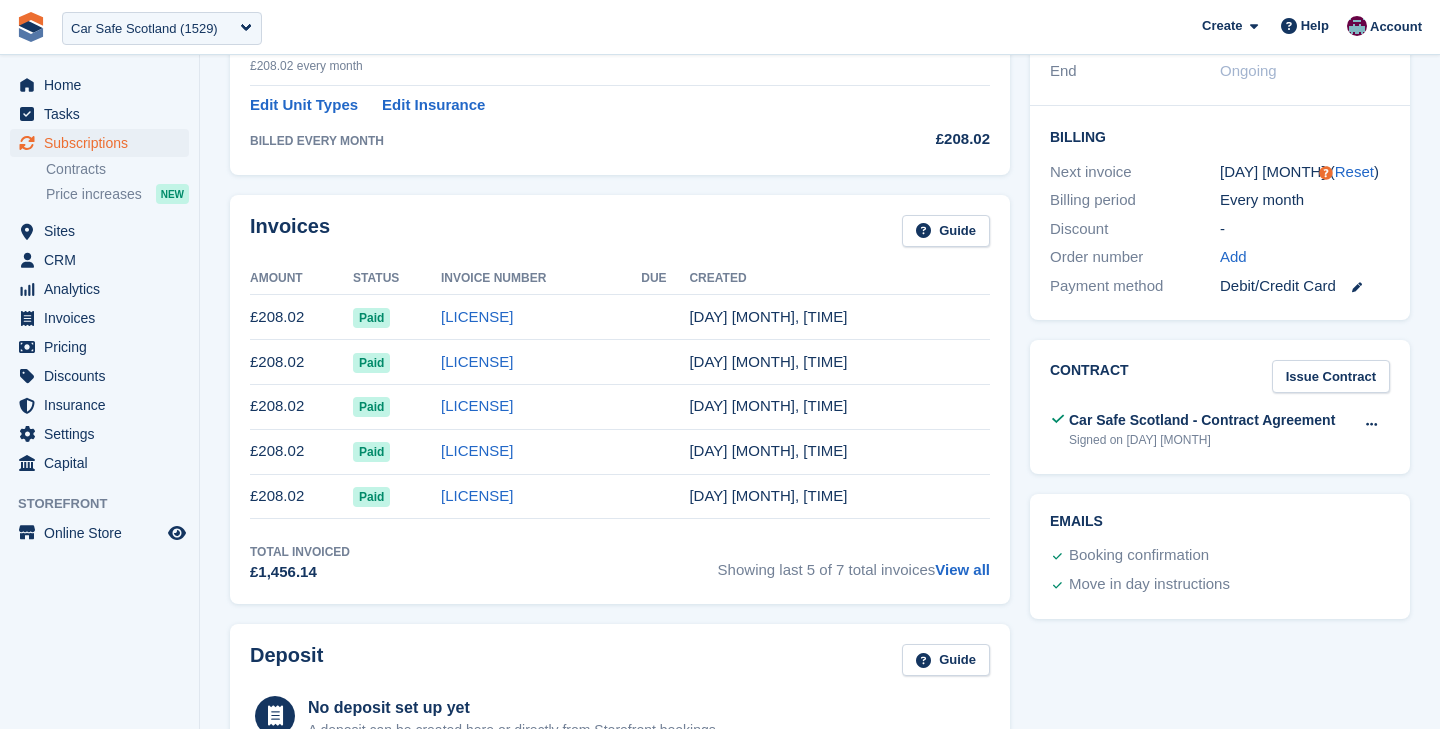 scroll, scrollTop: 443, scrollLeft: 0, axis: vertical 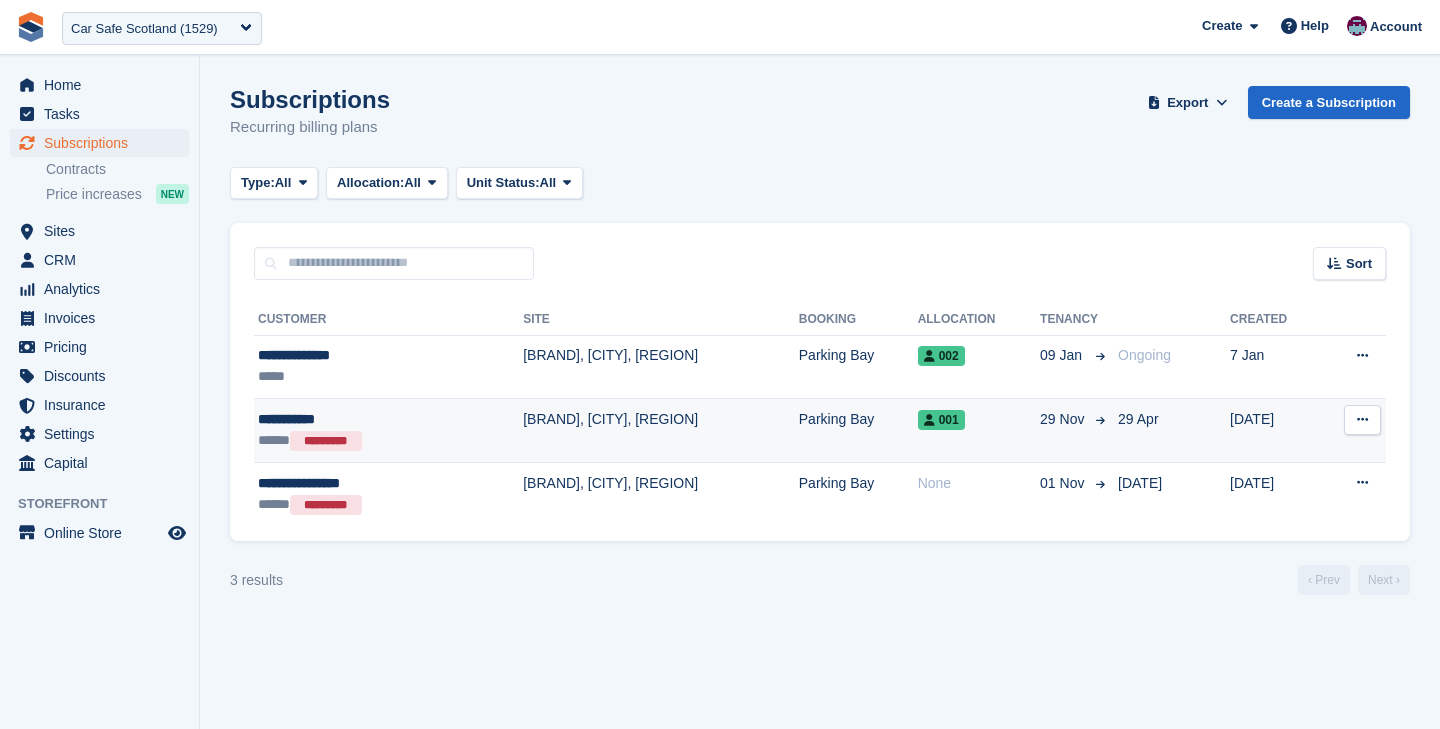 click on "**********" at bounding box center (341, 419) 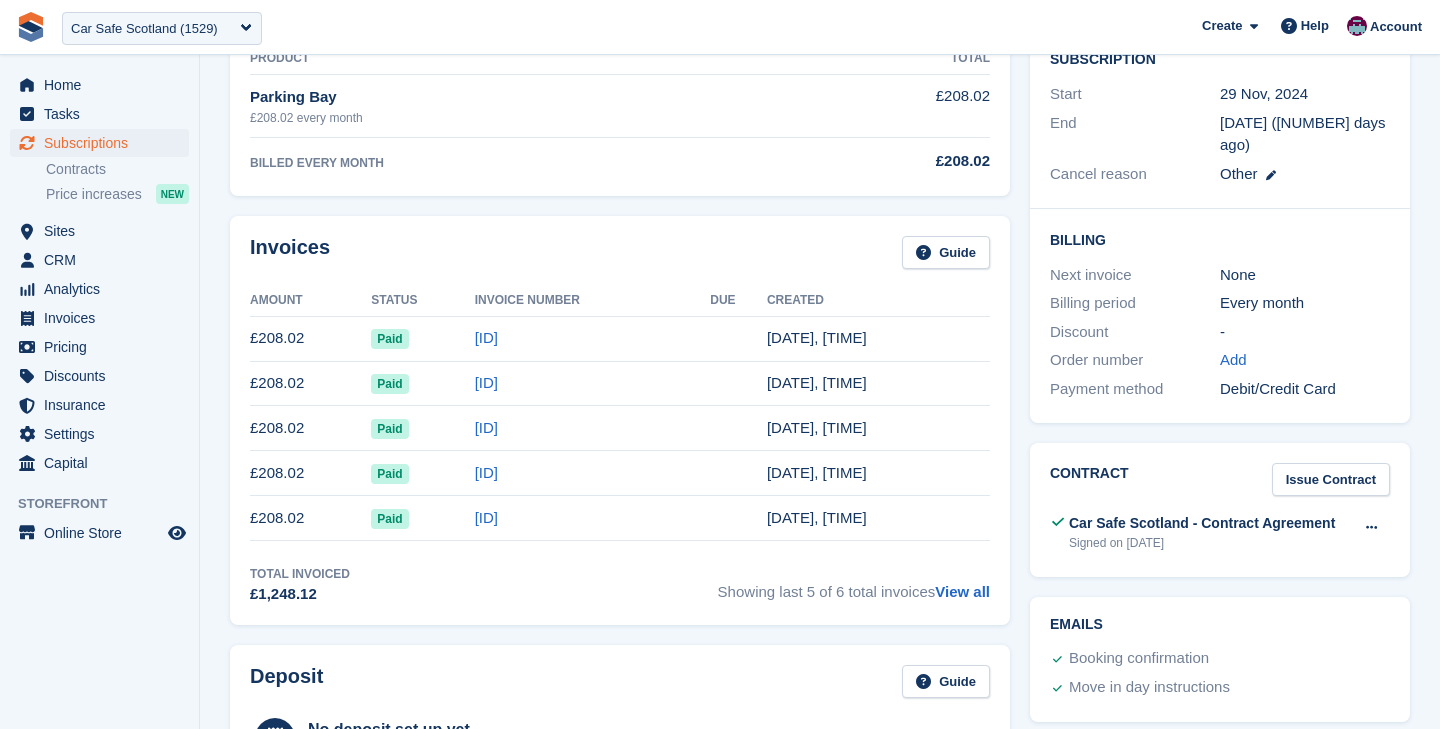 scroll, scrollTop: 396, scrollLeft: 0, axis: vertical 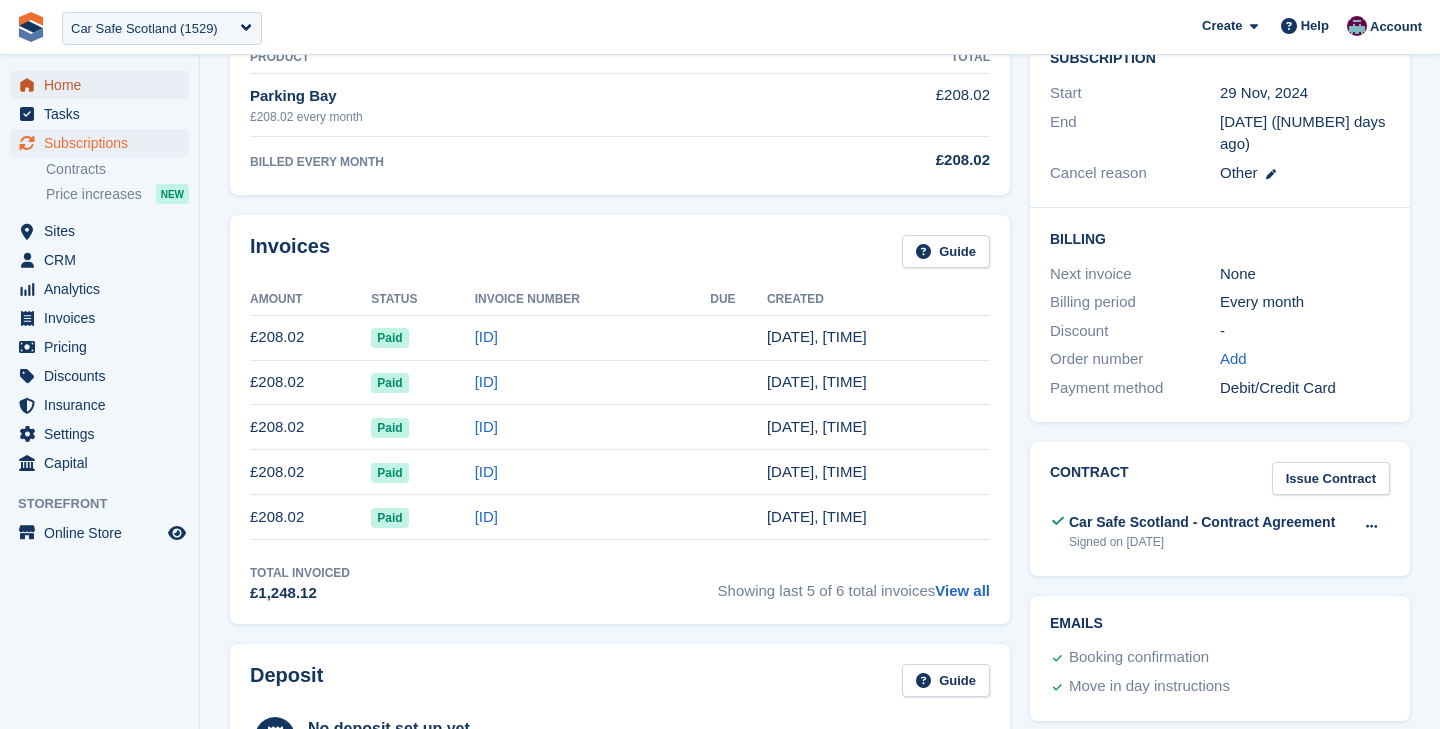 click on "Home" at bounding box center (104, 85) 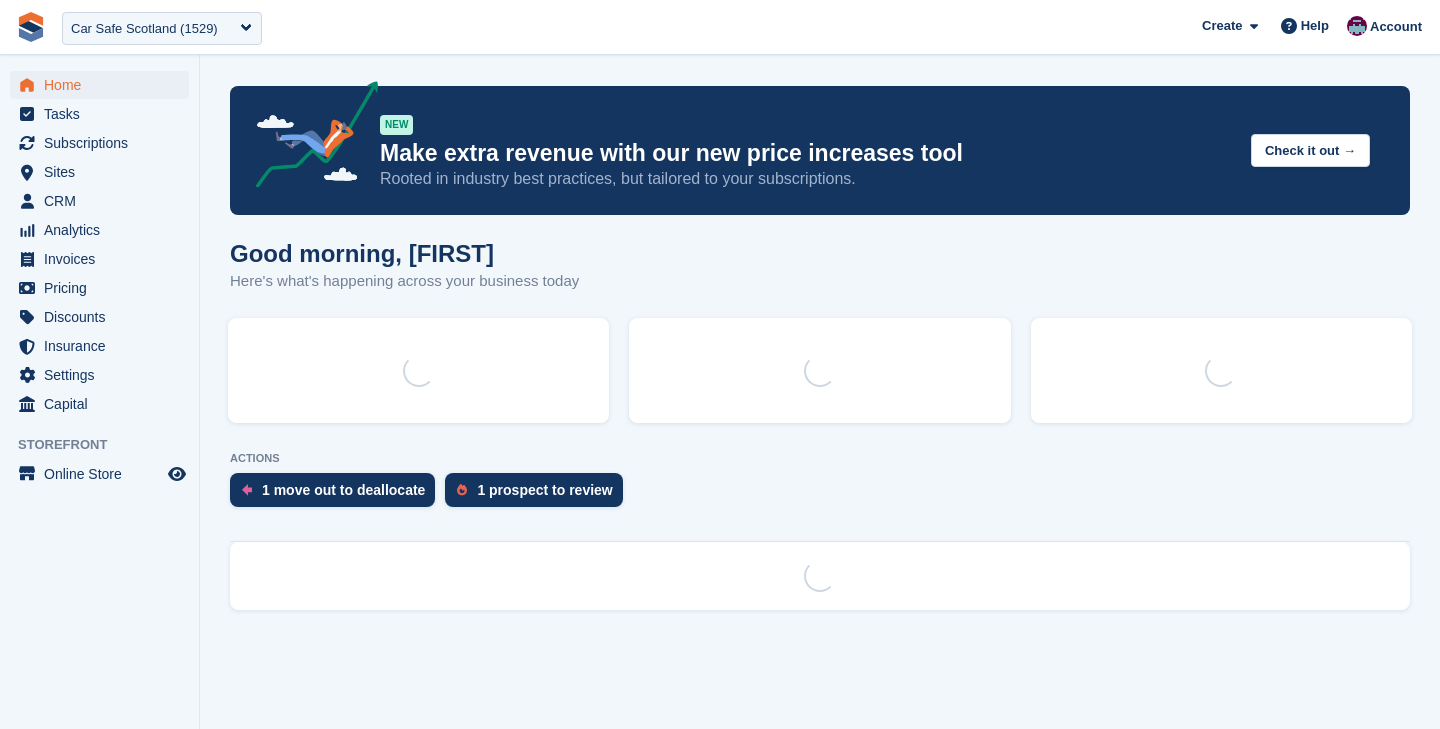 scroll, scrollTop: 0, scrollLeft: 0, axis: both 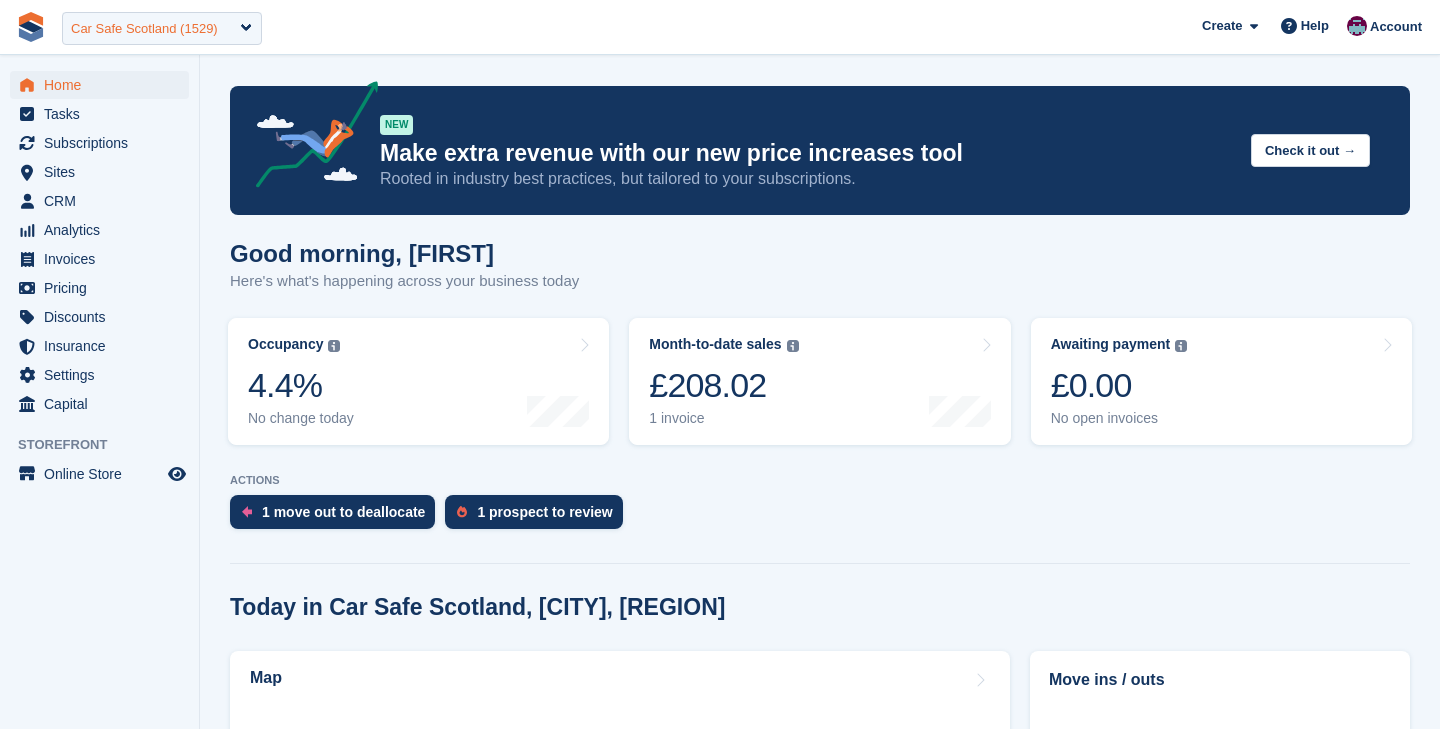 click on "Car Safe Scotland (1529)" at bounding box center (144, 29) 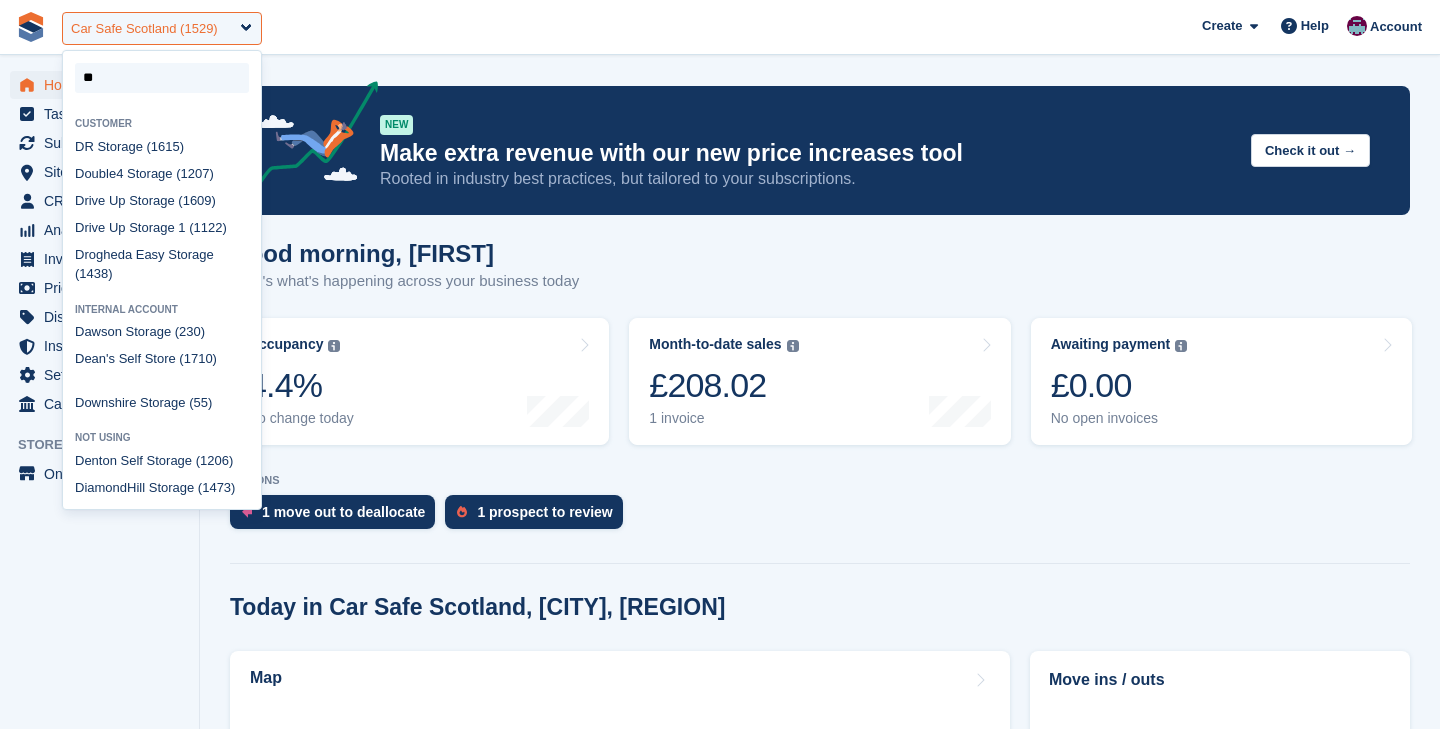 scroll, scrollTop: 0, scrollLeft: 0, axis: both 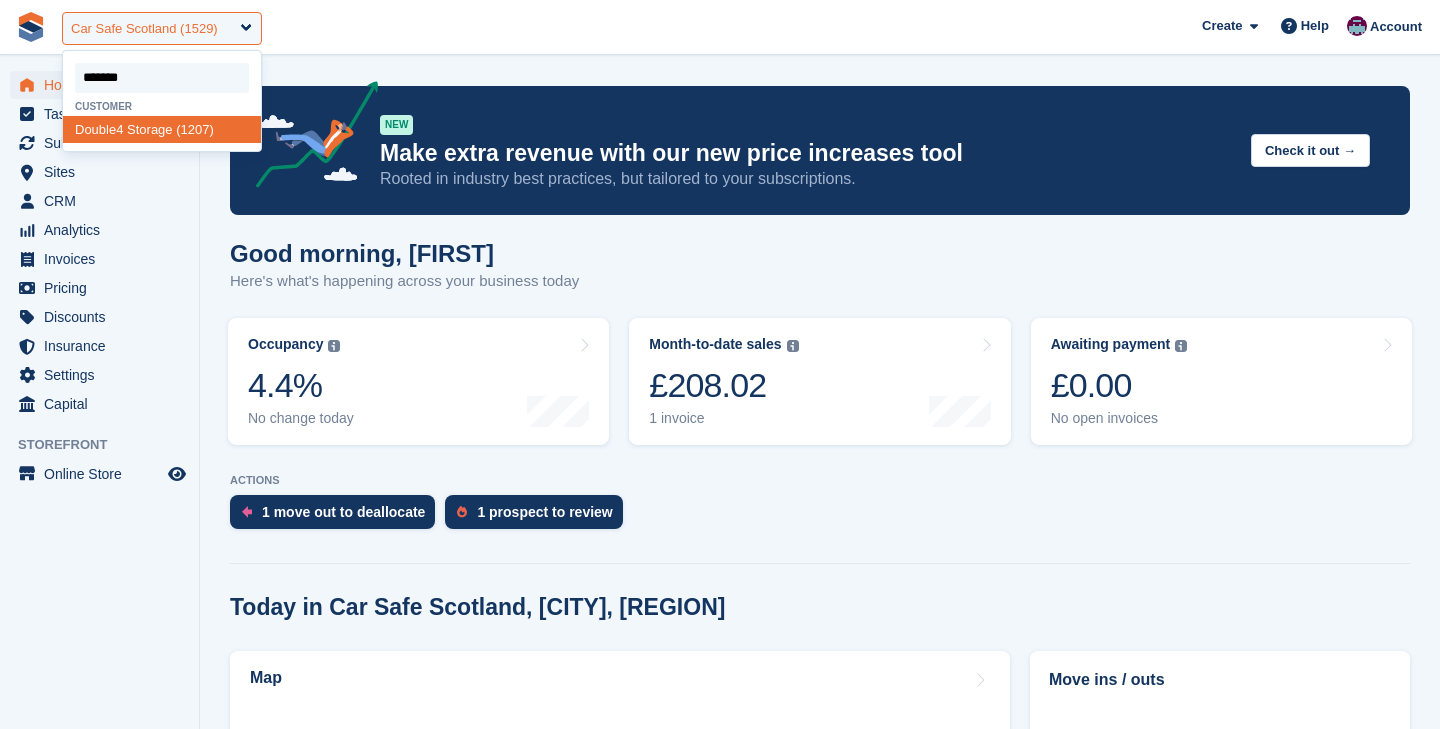 type on "********" 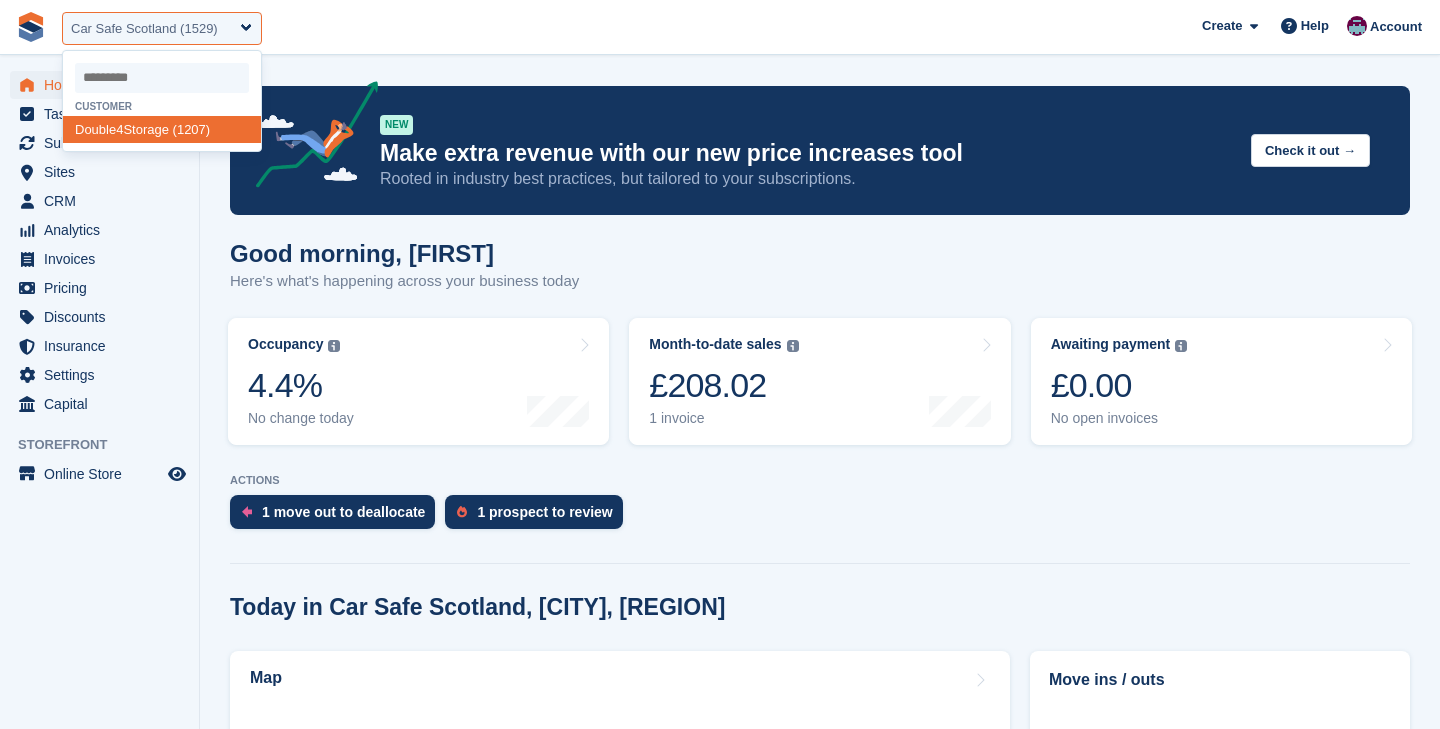 select on "****" 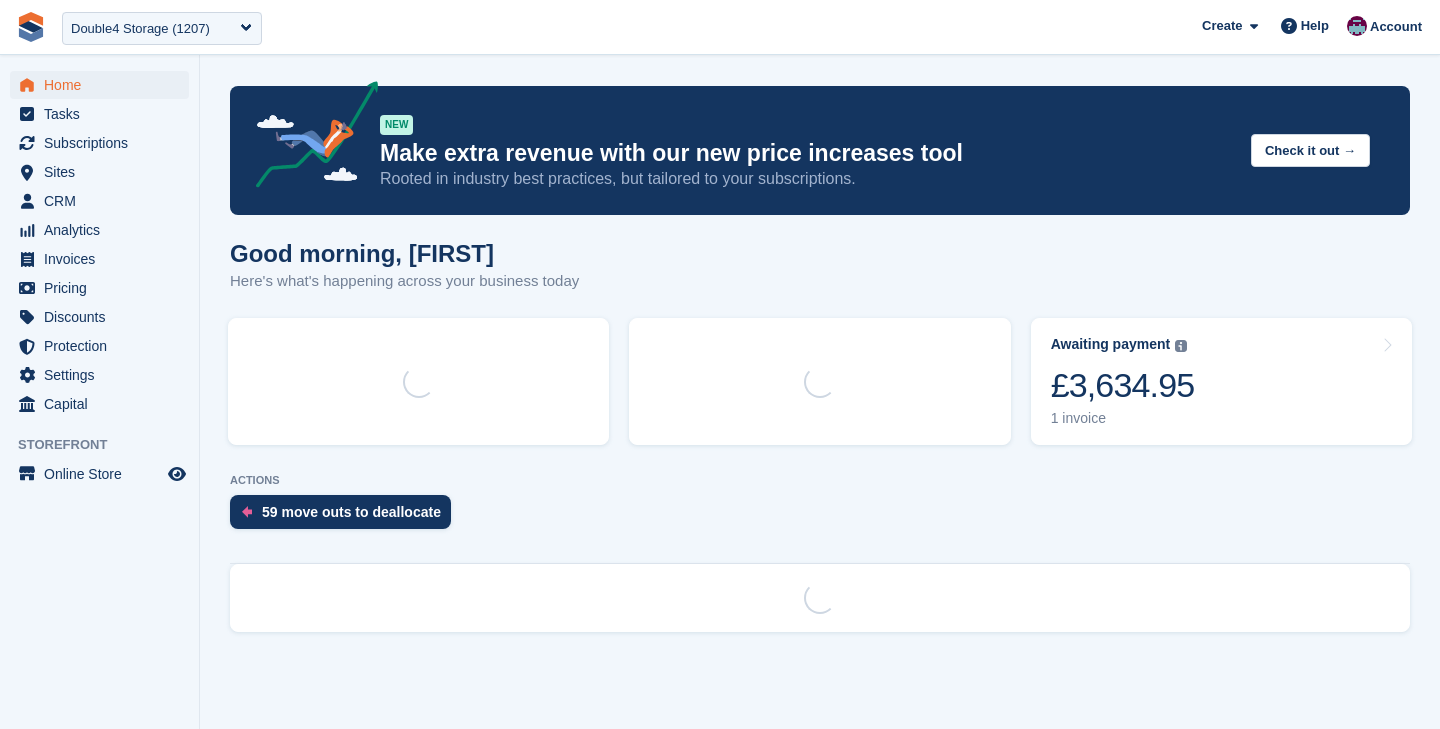 scroll, scrollTop: 0, scrollLeft: 0, axis: both 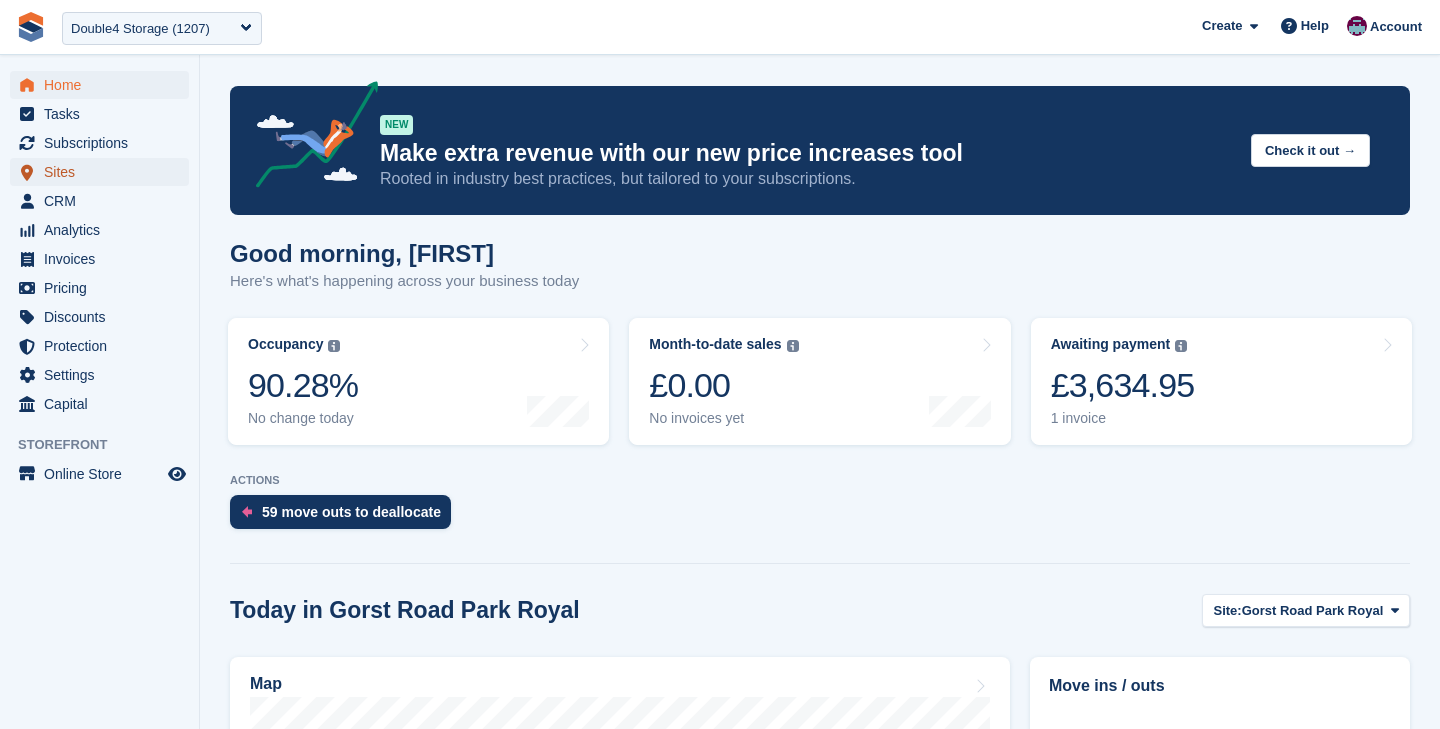 click on "Sites" at bounding box center (104, 172) 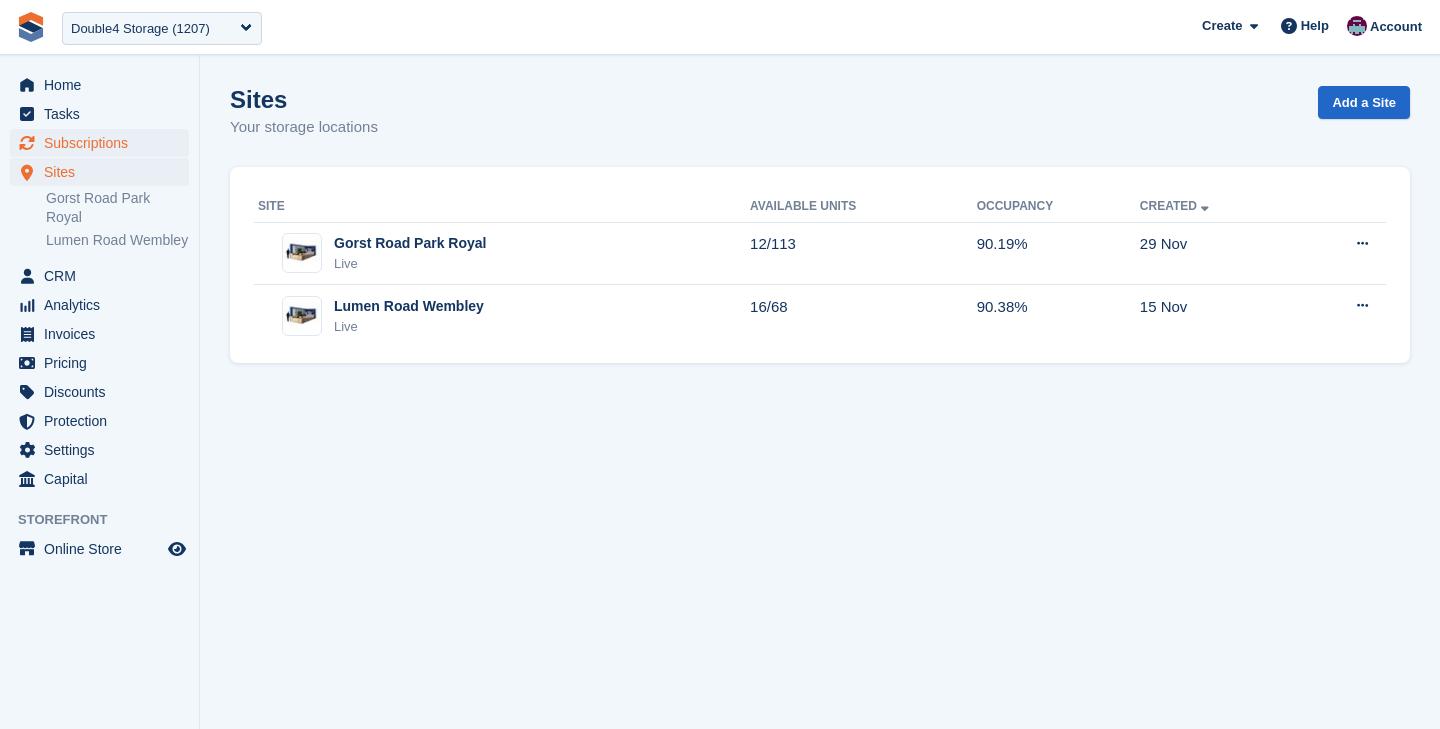 scroll, scrollTop: 0, scrollLeft: 0, axis: both 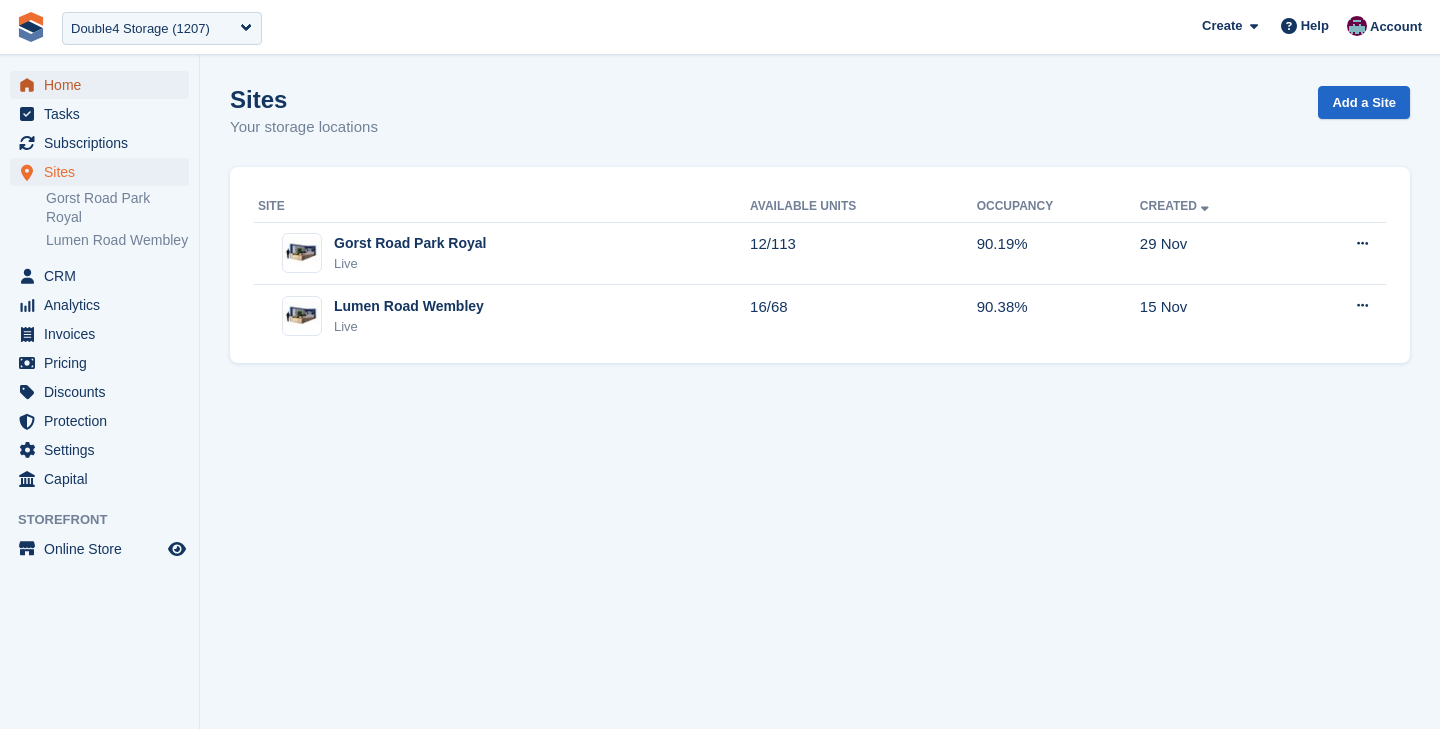 click on "Home" at bounding box center (104, 85) 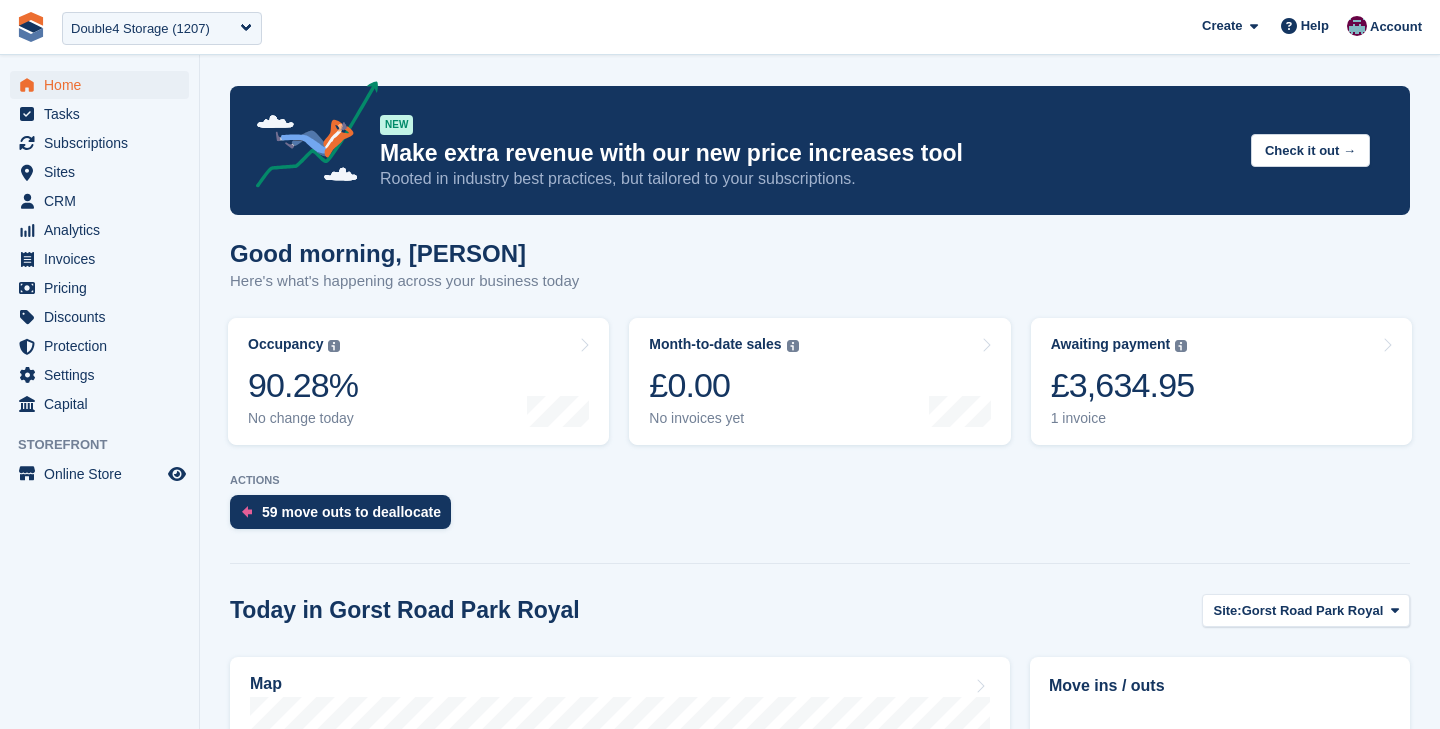 scroll, scrollTop: 0, scrollLeft: 0, axis: both 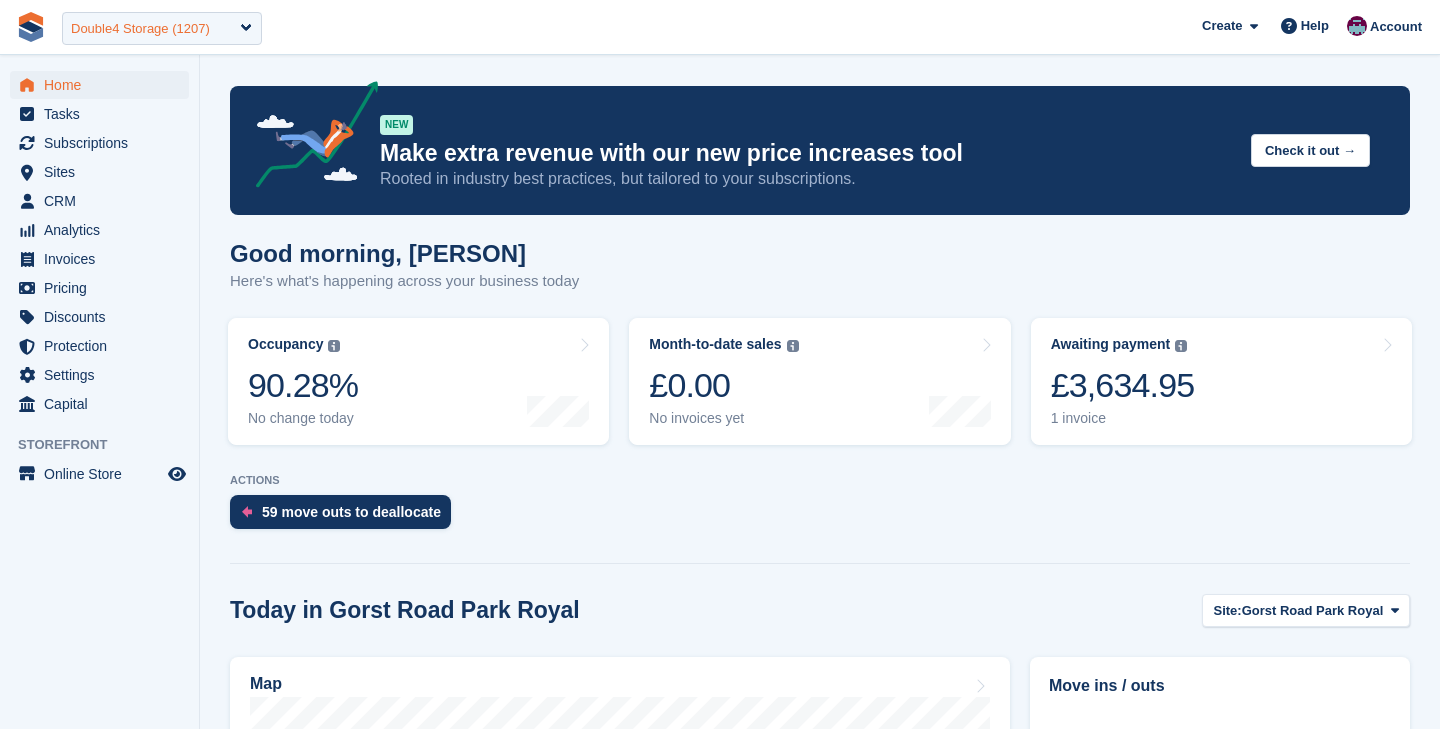 click on "Double4 Storage (1207)" at bounding box center [140, 29] 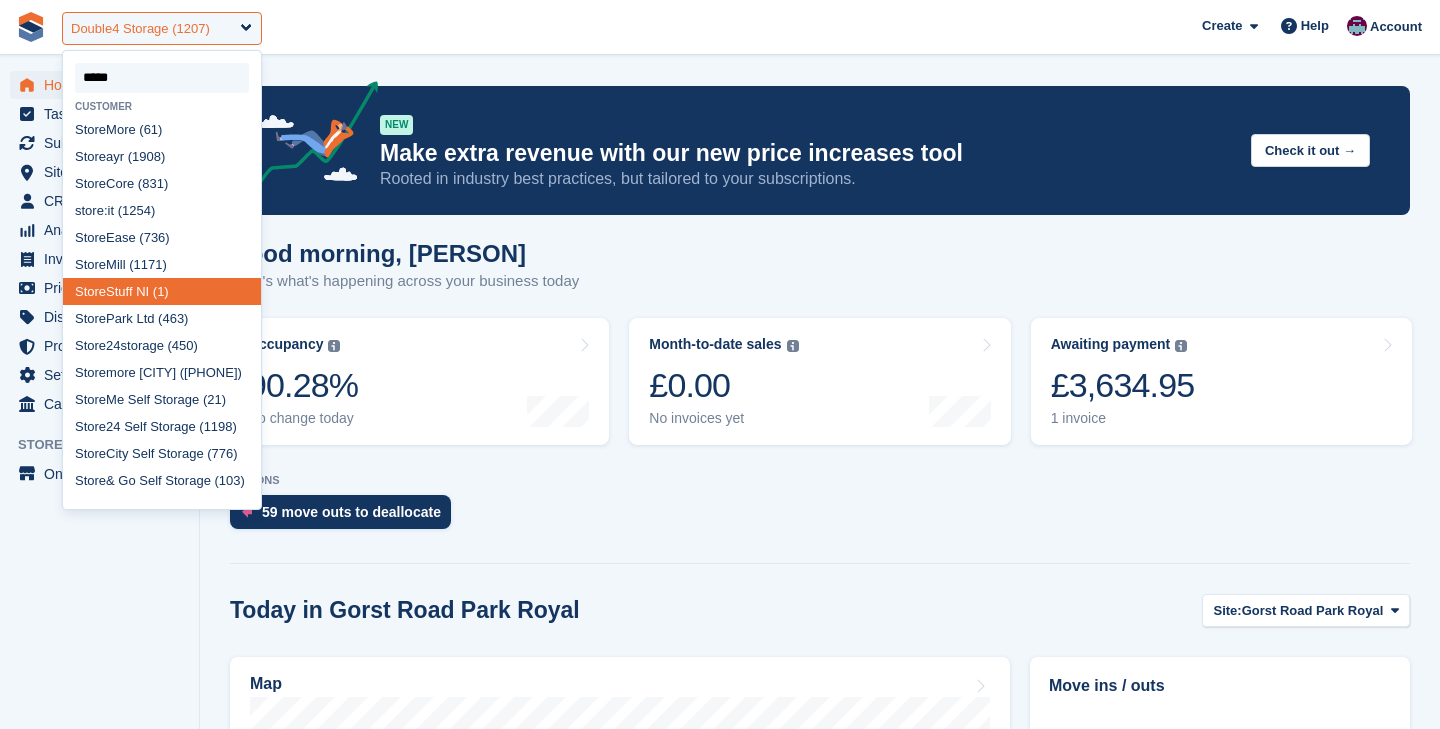 type on "******" 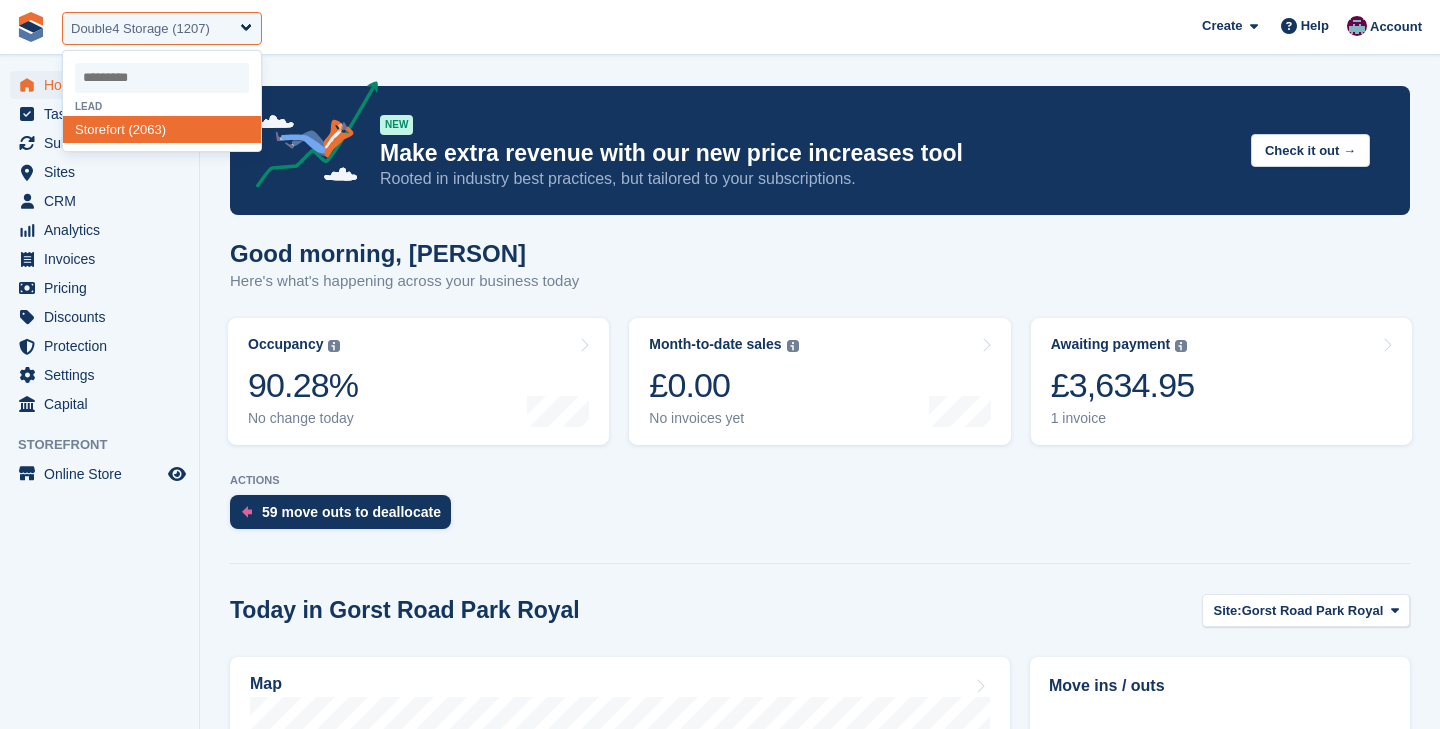 select on "****" 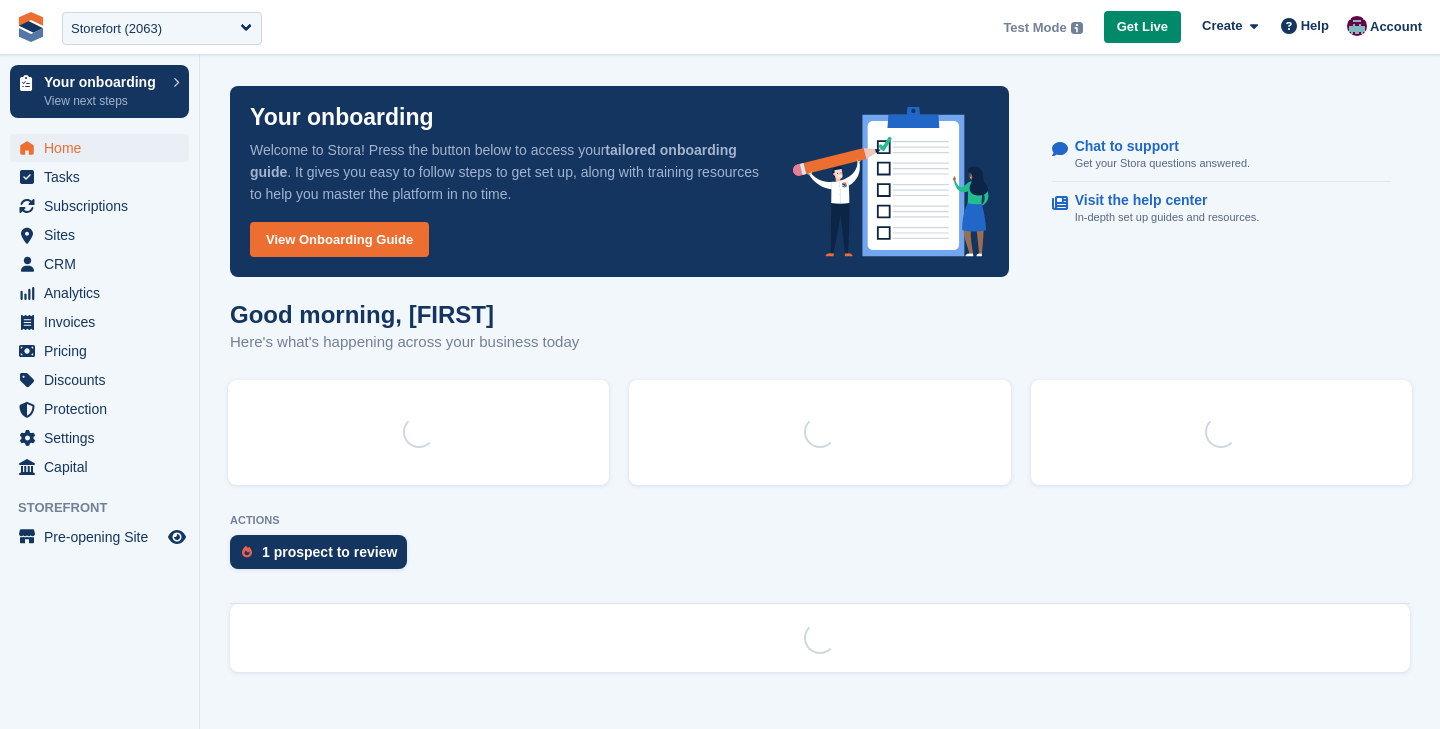 scroll, scrollTop: 0, scrollLeft: 0, axis: both 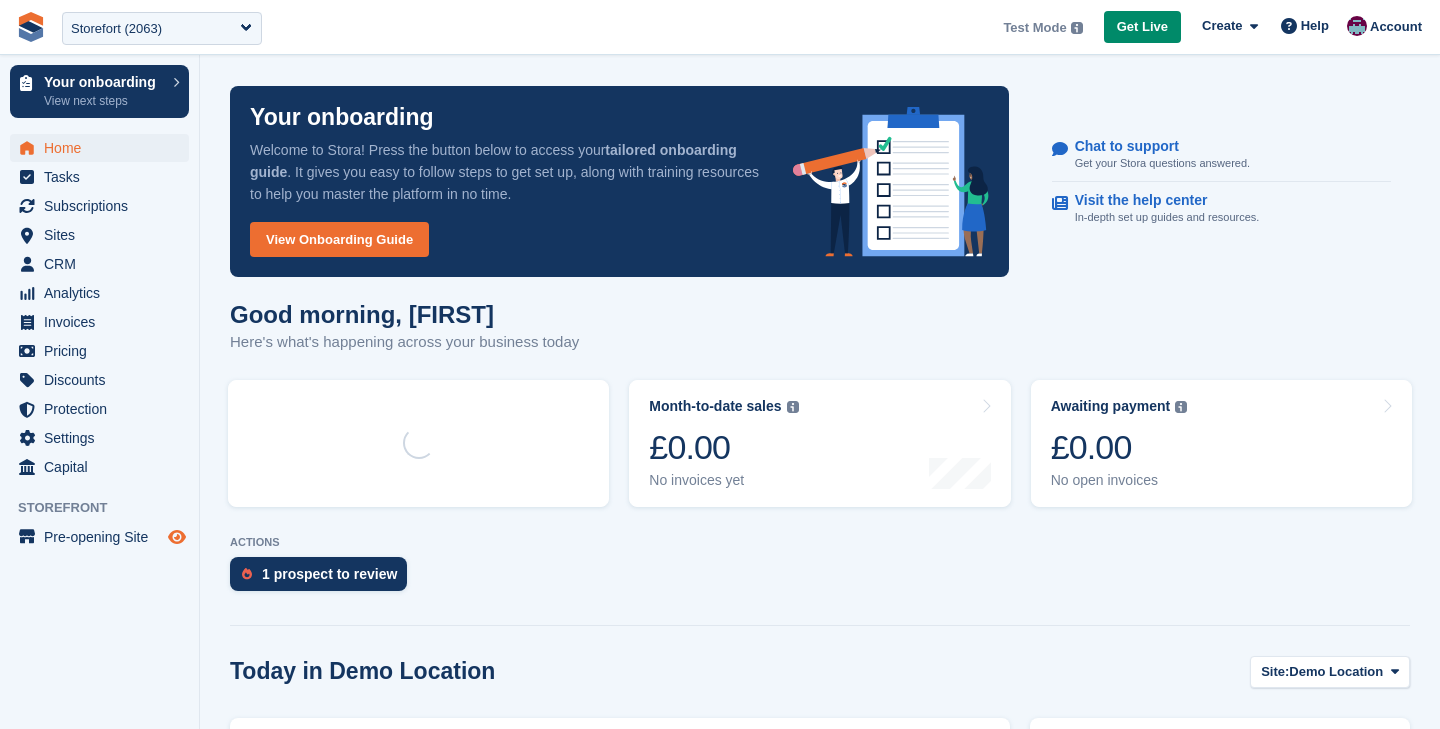 click at bounding box center [177, 537] 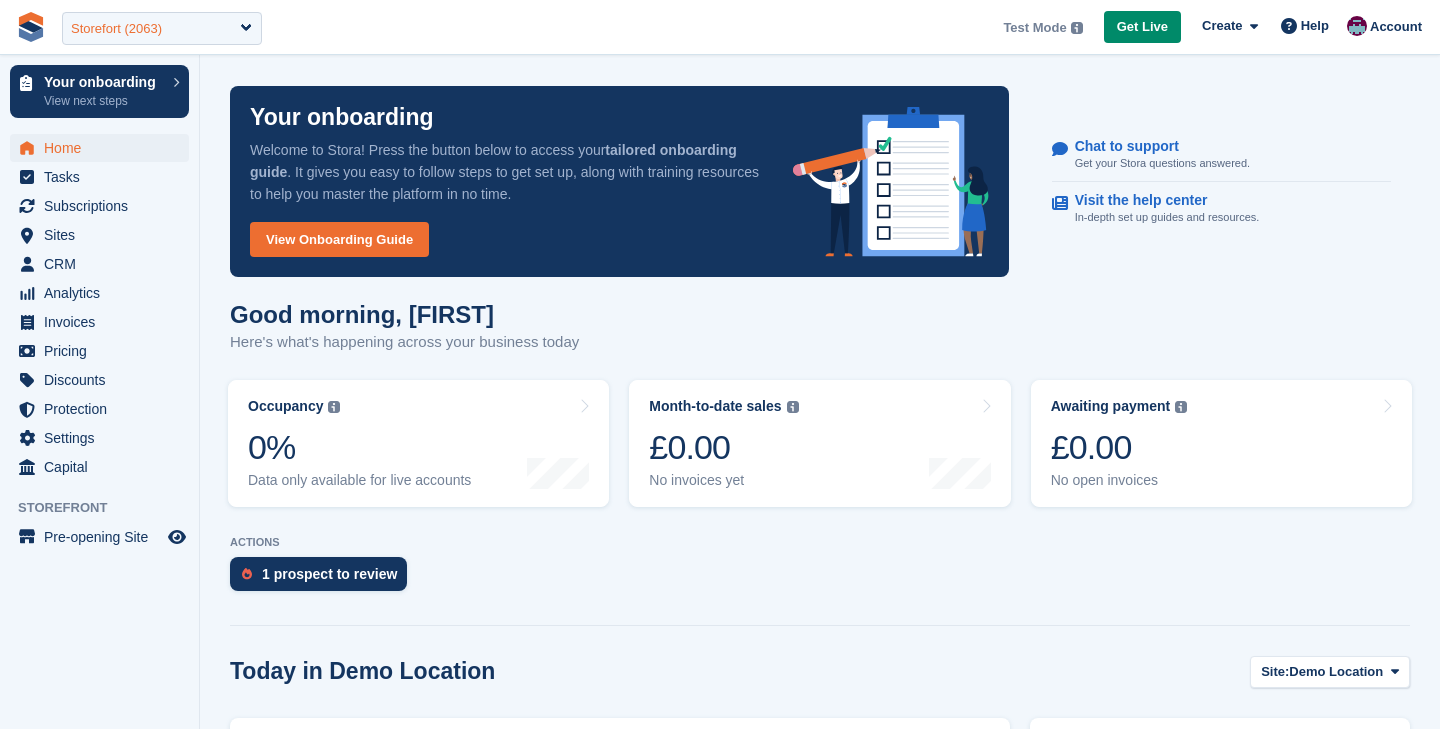 click on "Storefort  (2063)" at bounding box center [116, 29] 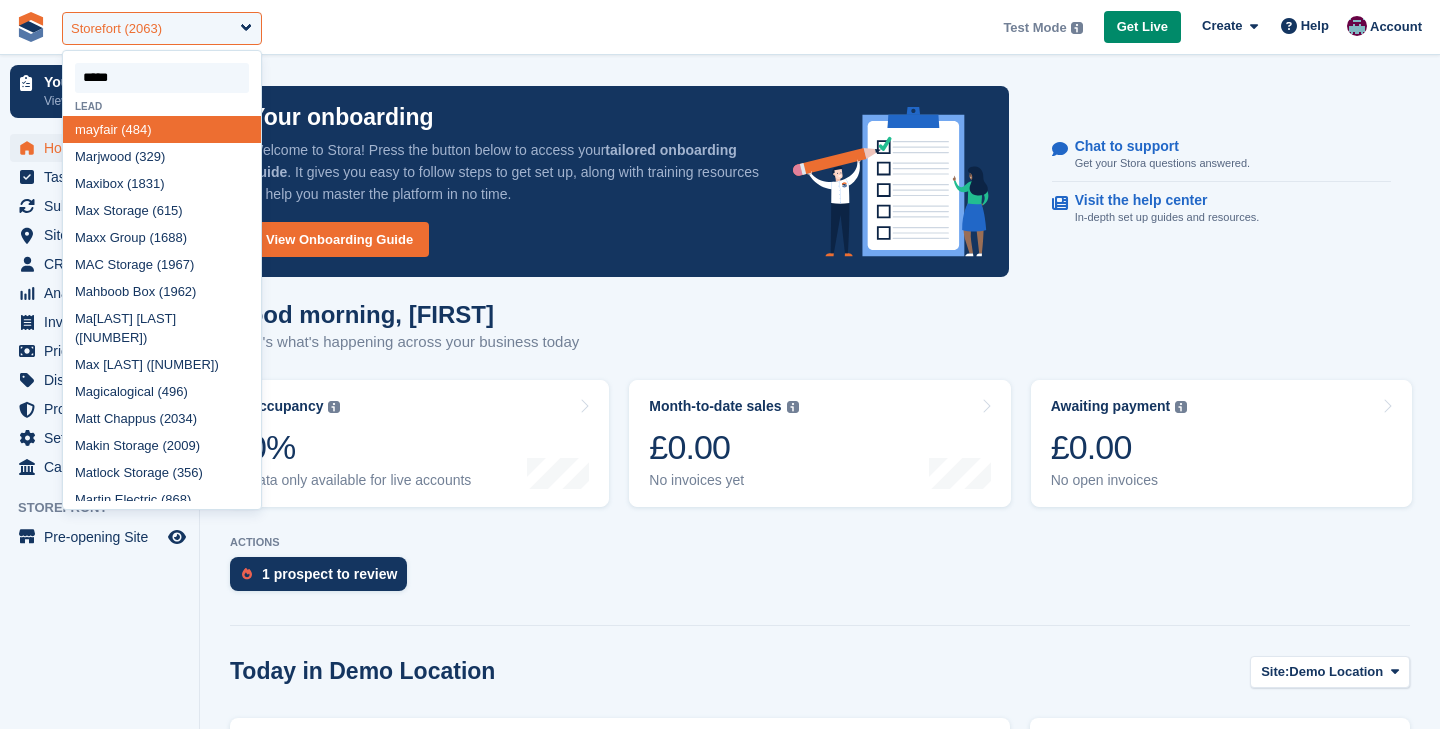 type on "******" 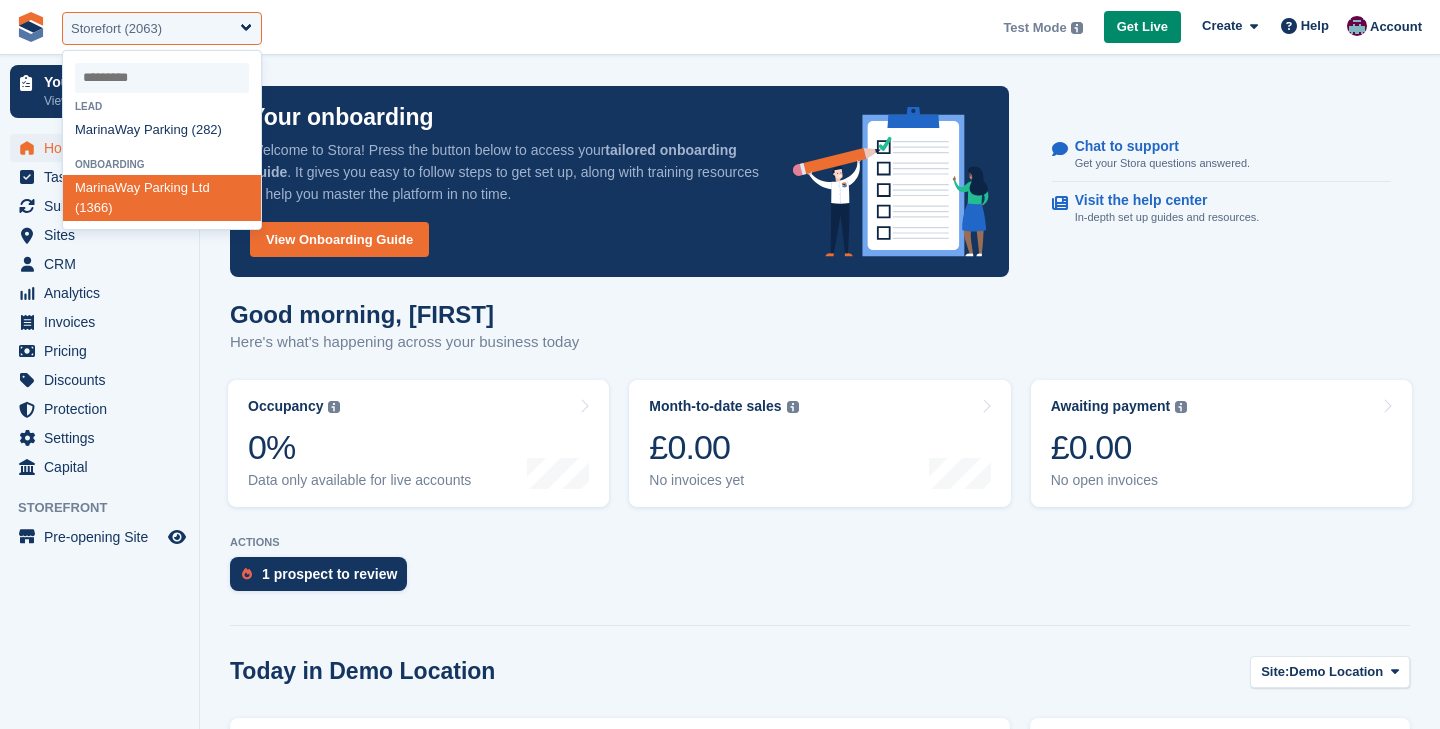 select on "****" 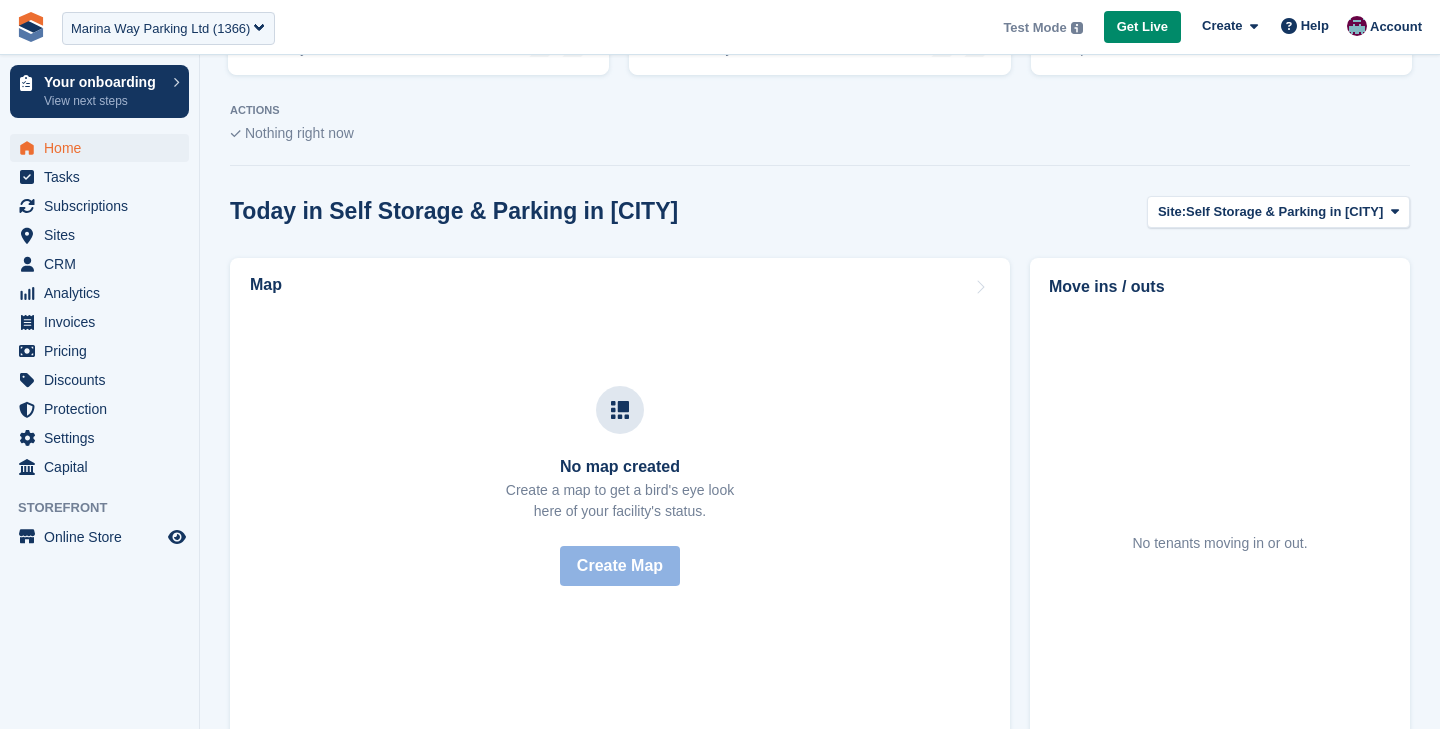 scroll, scrollTop: 433, scrollLeft: 0, axis: vertical 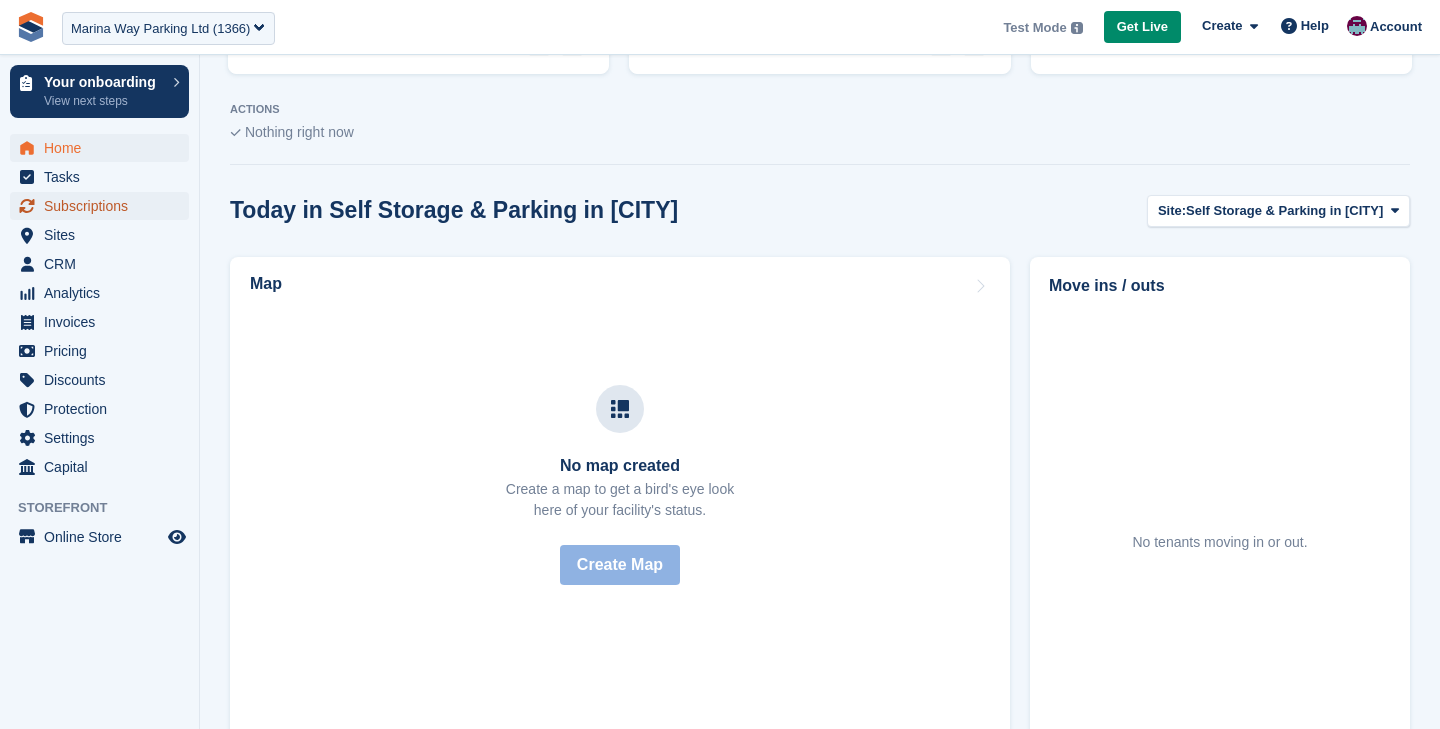 click on "Subscriptions" at bounding box center [104, 206] 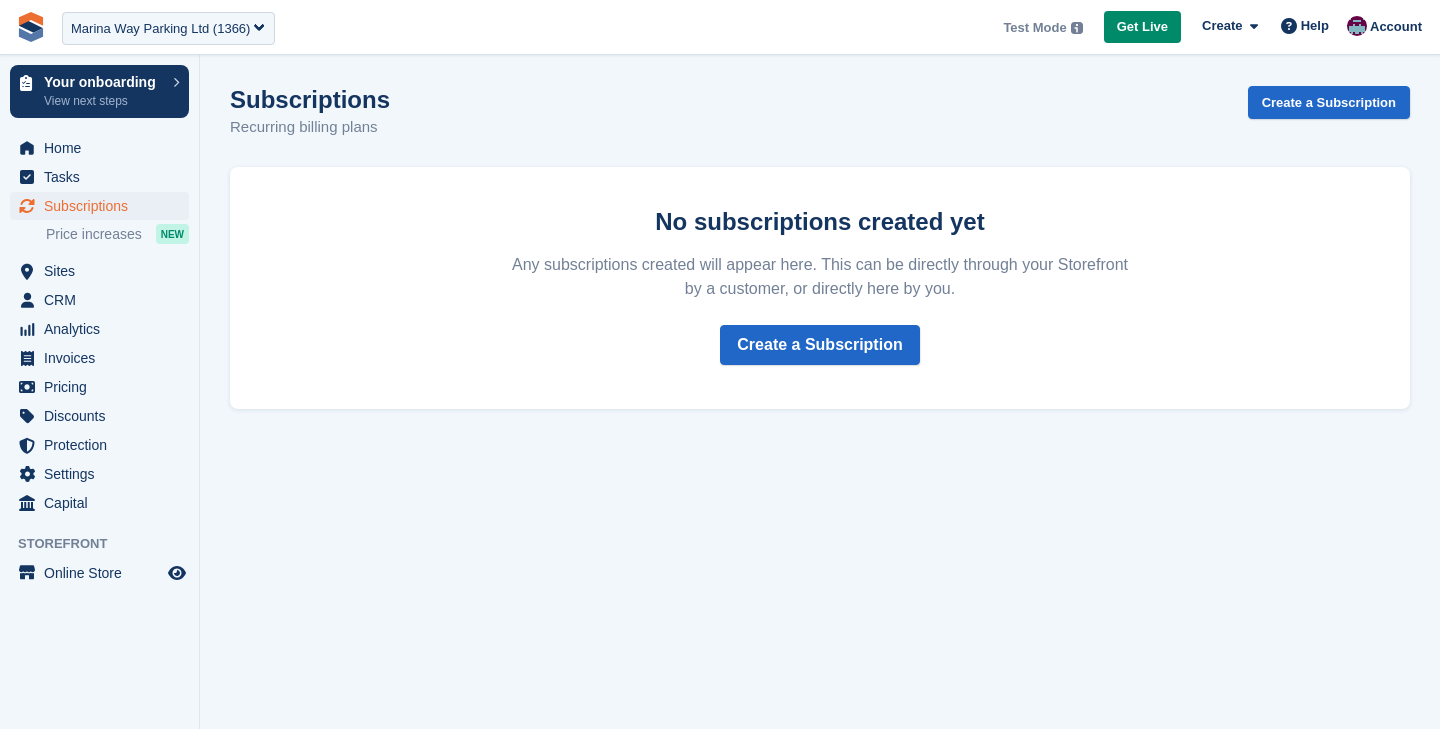 scroll, scrollTop: 0, scrollLeft: 0, axis: both 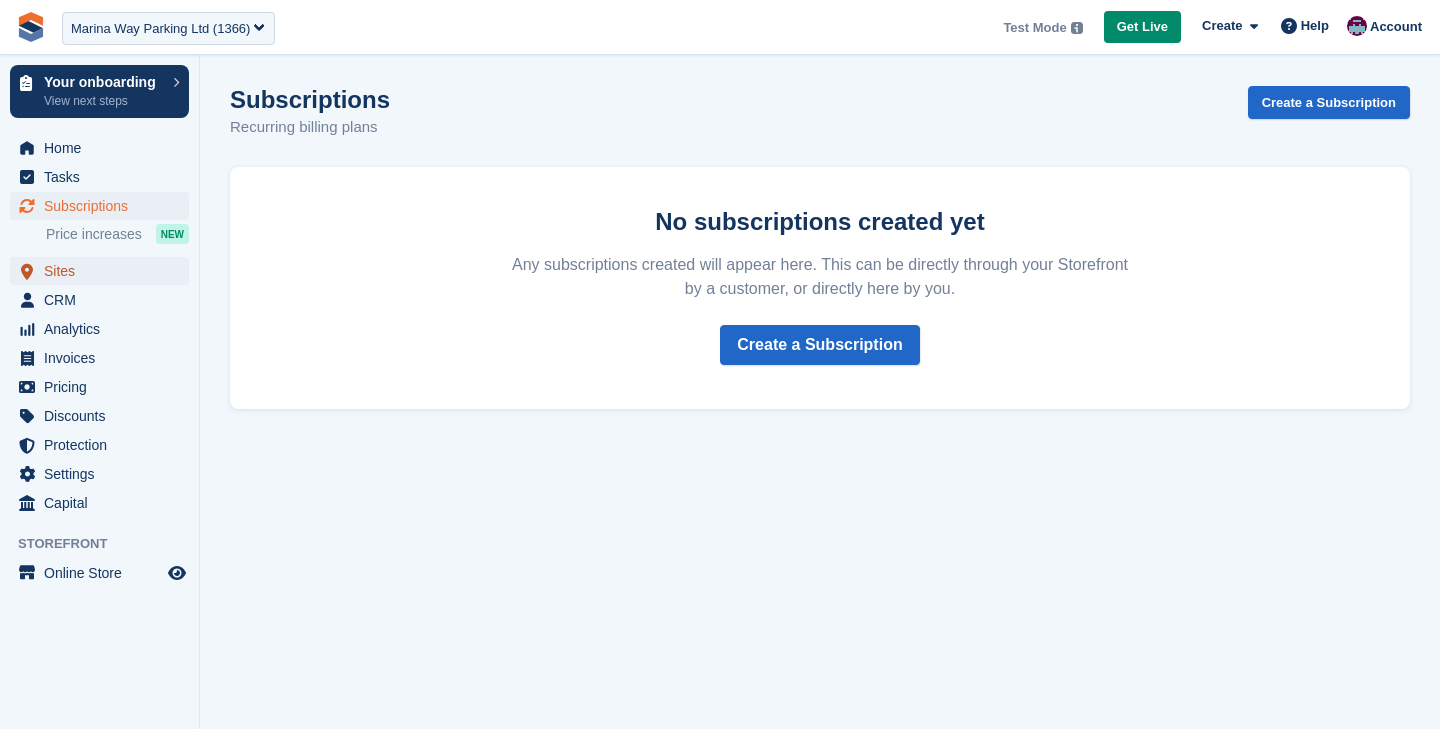 click on "Sites" at bounding box center (104, 271) 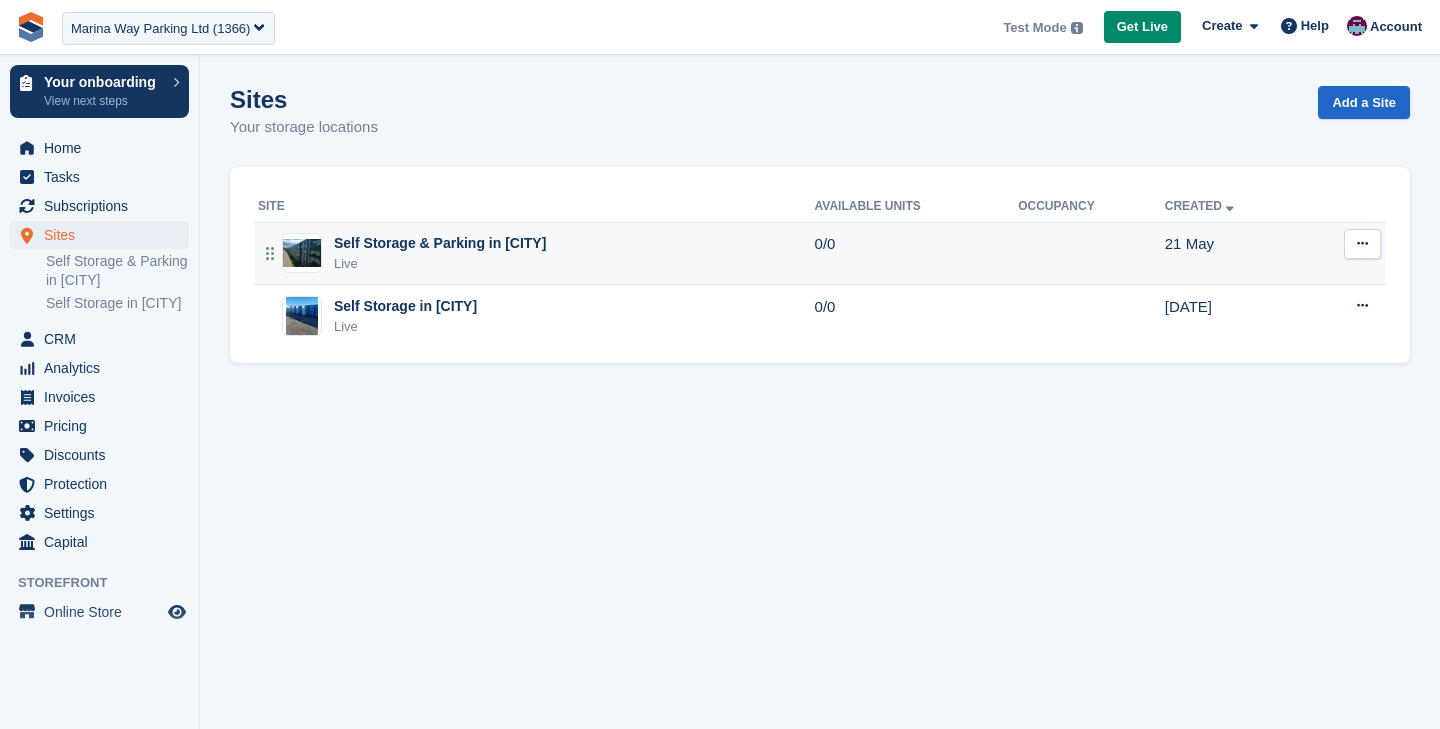 click on "Self Storage & Parking in Brighton
Live" at bounding box center (536, 253) 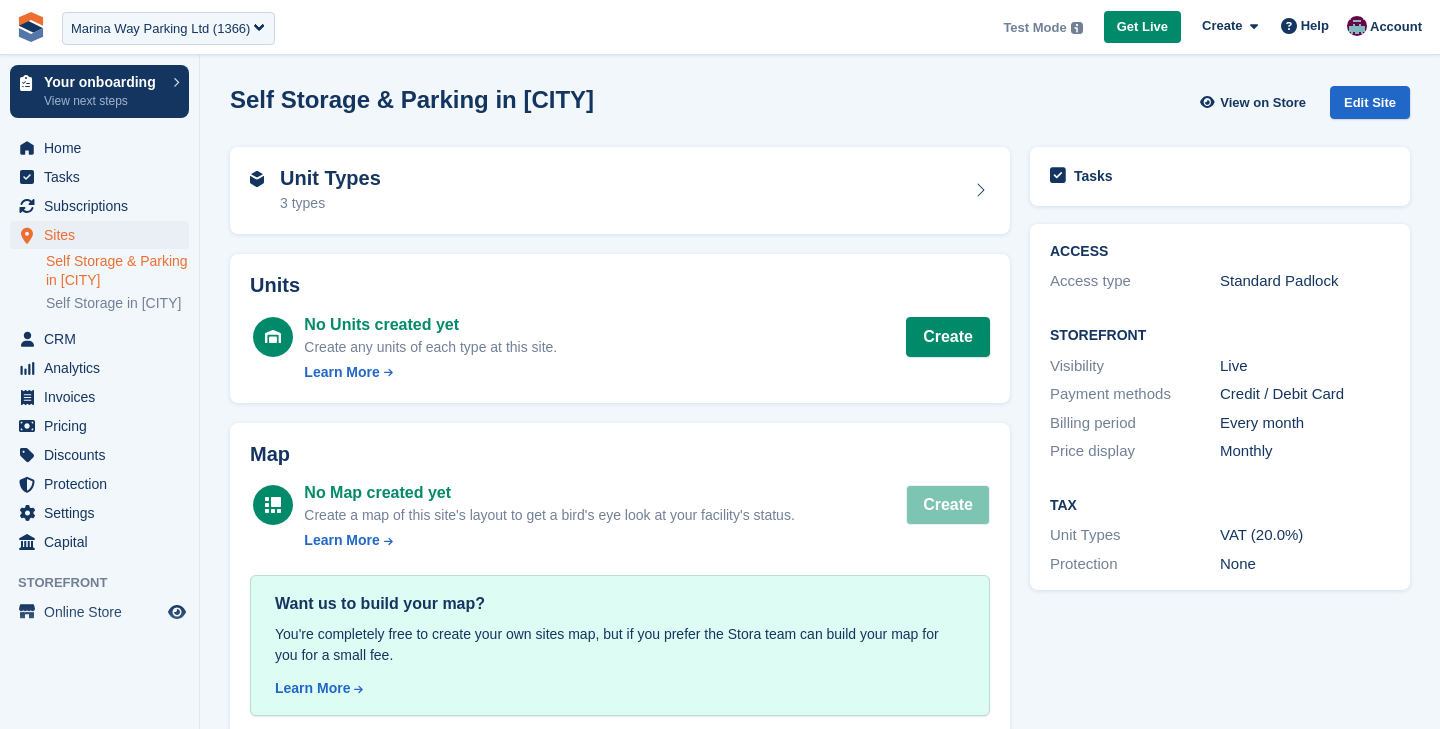 scroll, scrollTop: 0, scrollLeft: 0, axis: both 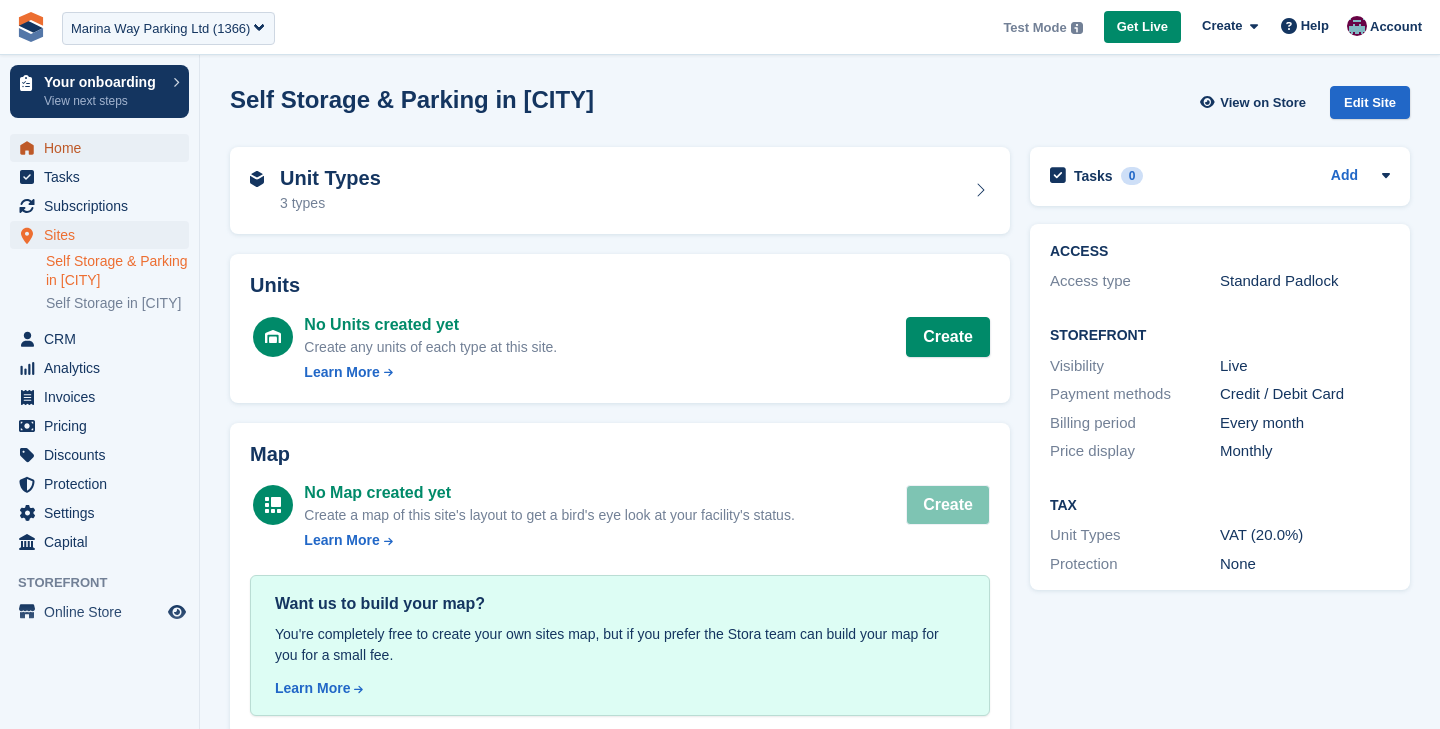 click on "Home" at bounding box center (104, 148) 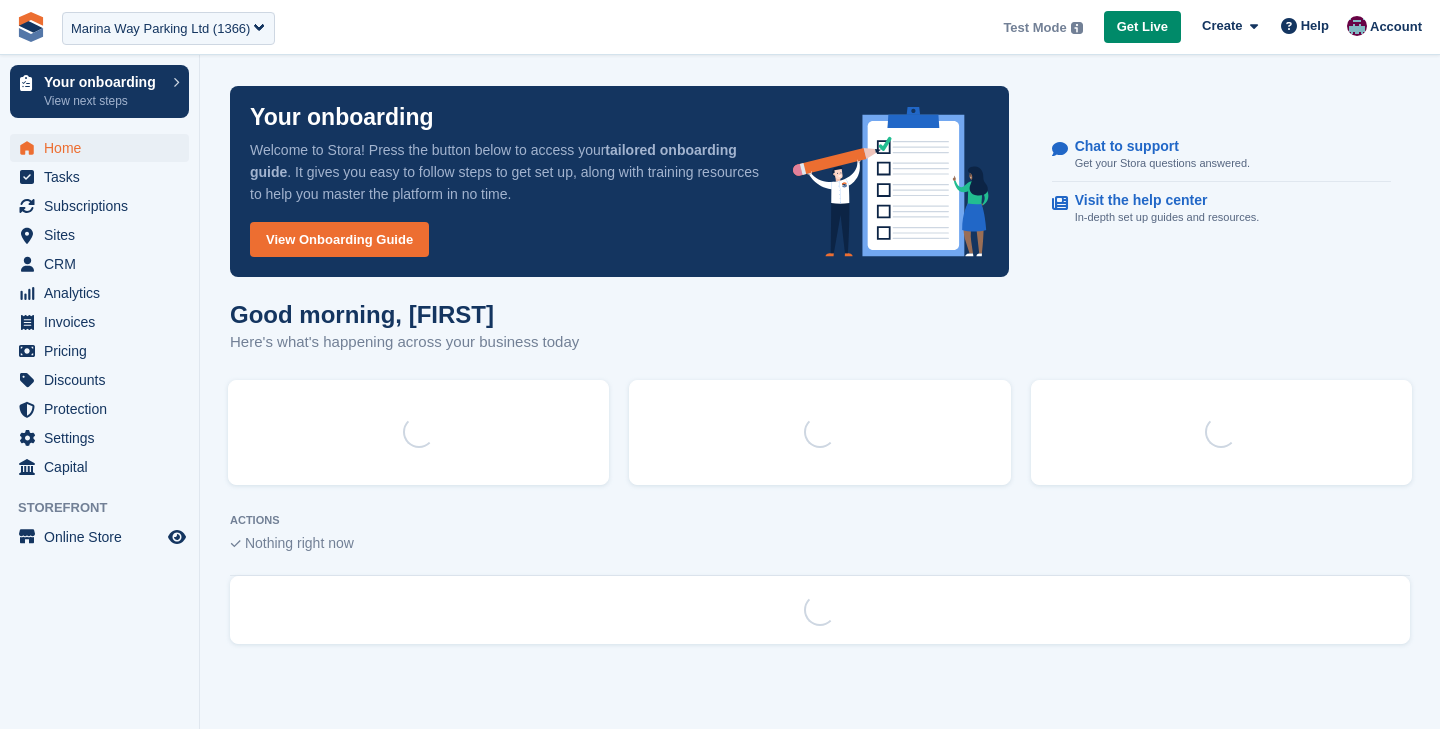 scroll, scrollTop: 0, scrollLeft: 0, axis: both 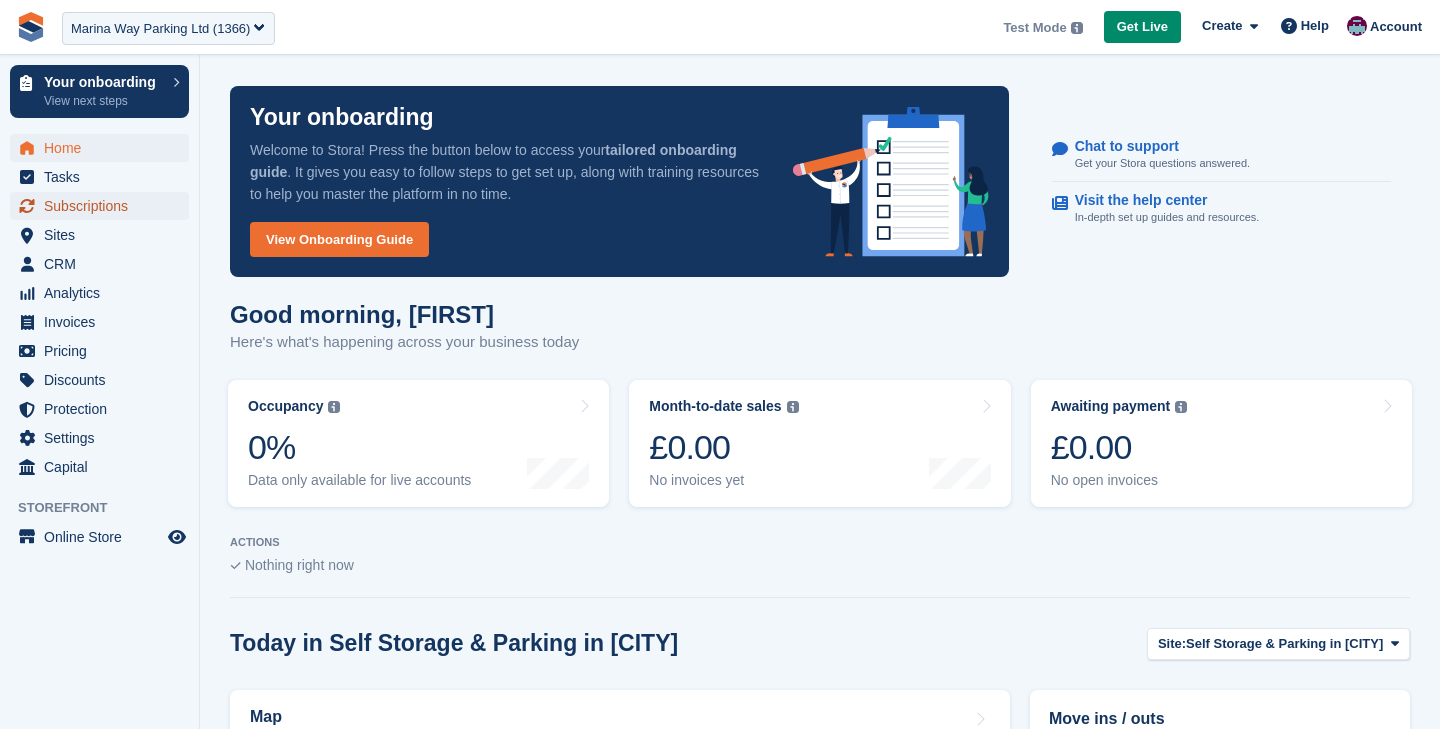 click on "Subscriptions" at bounding box center (104, 206) 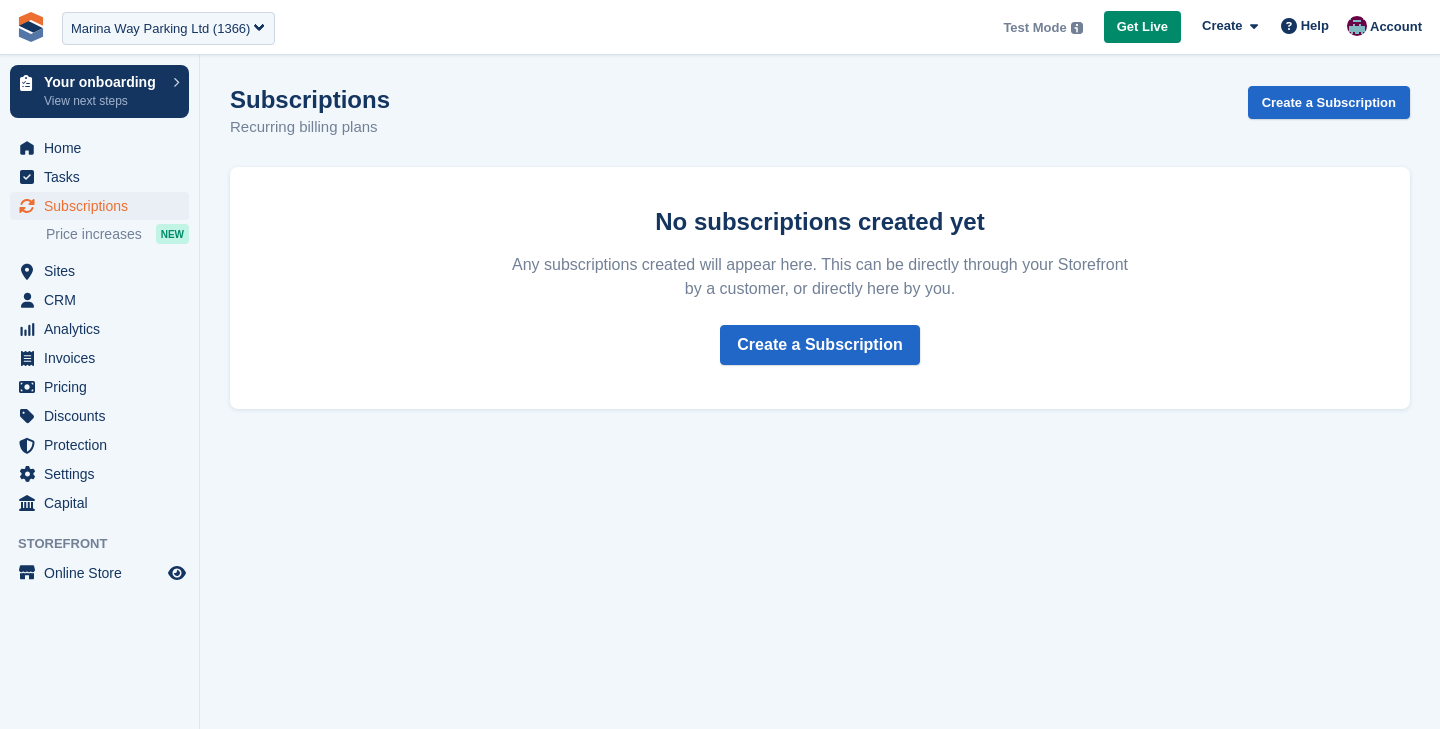 scroll, scrollTop: 0, scrollLeft: 0, axis: both 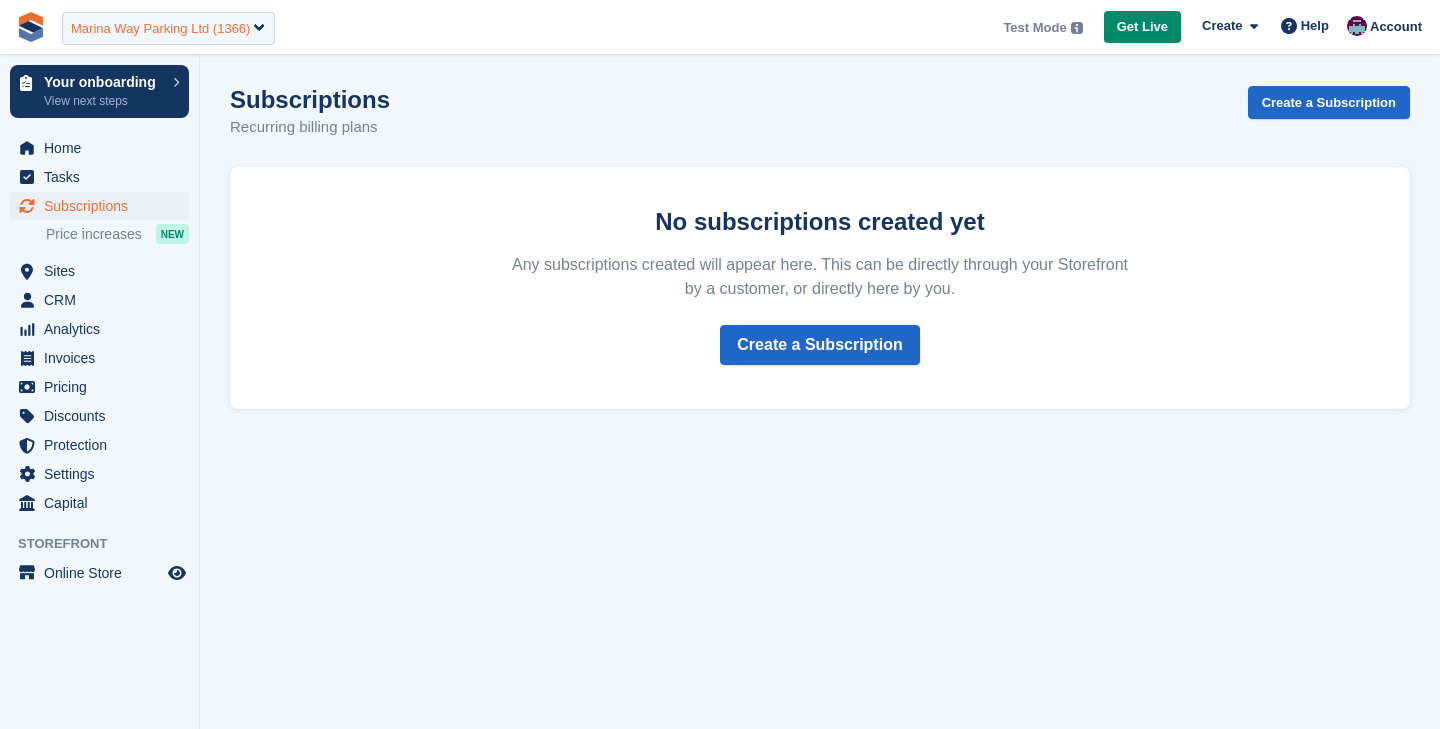 click on "Marina Way Parking Ltd (1366)" at bounding box center (160, 29) 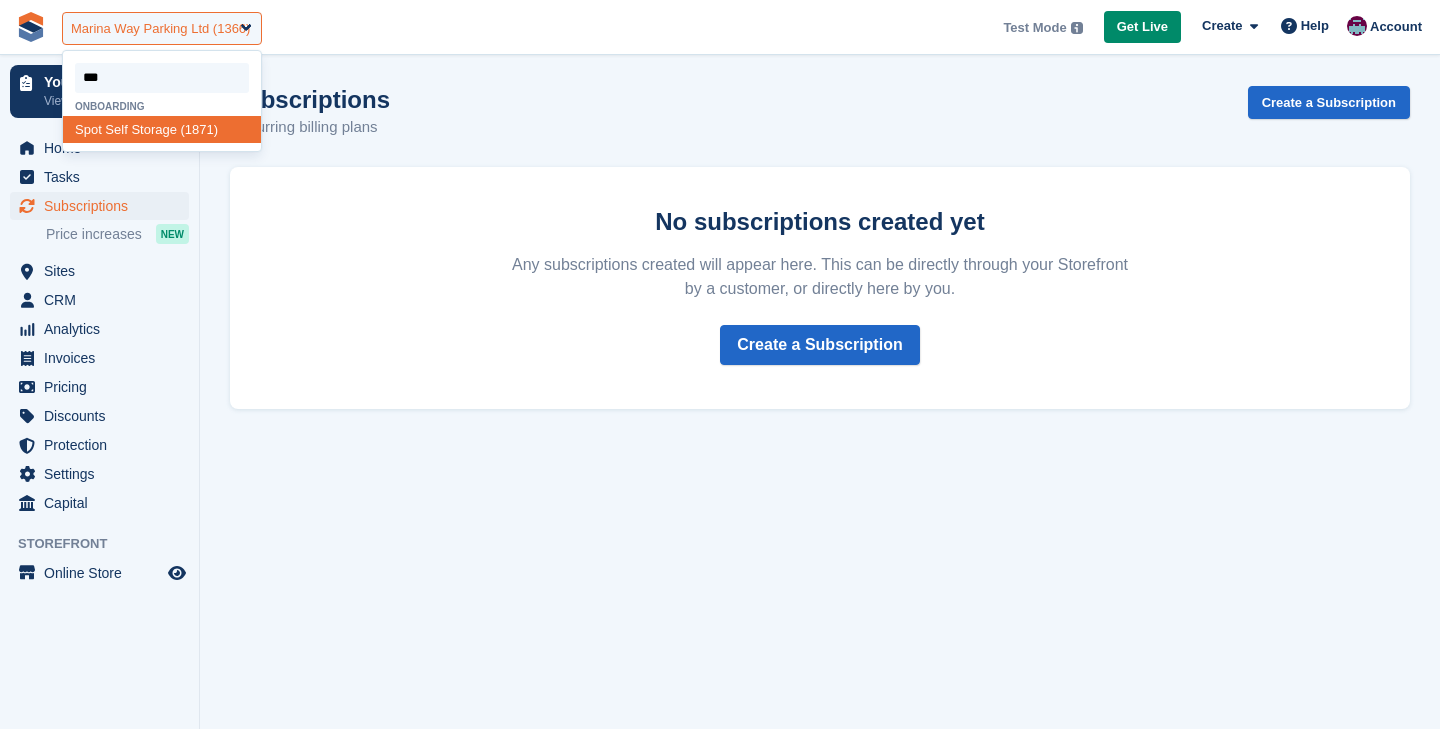 type on "****" 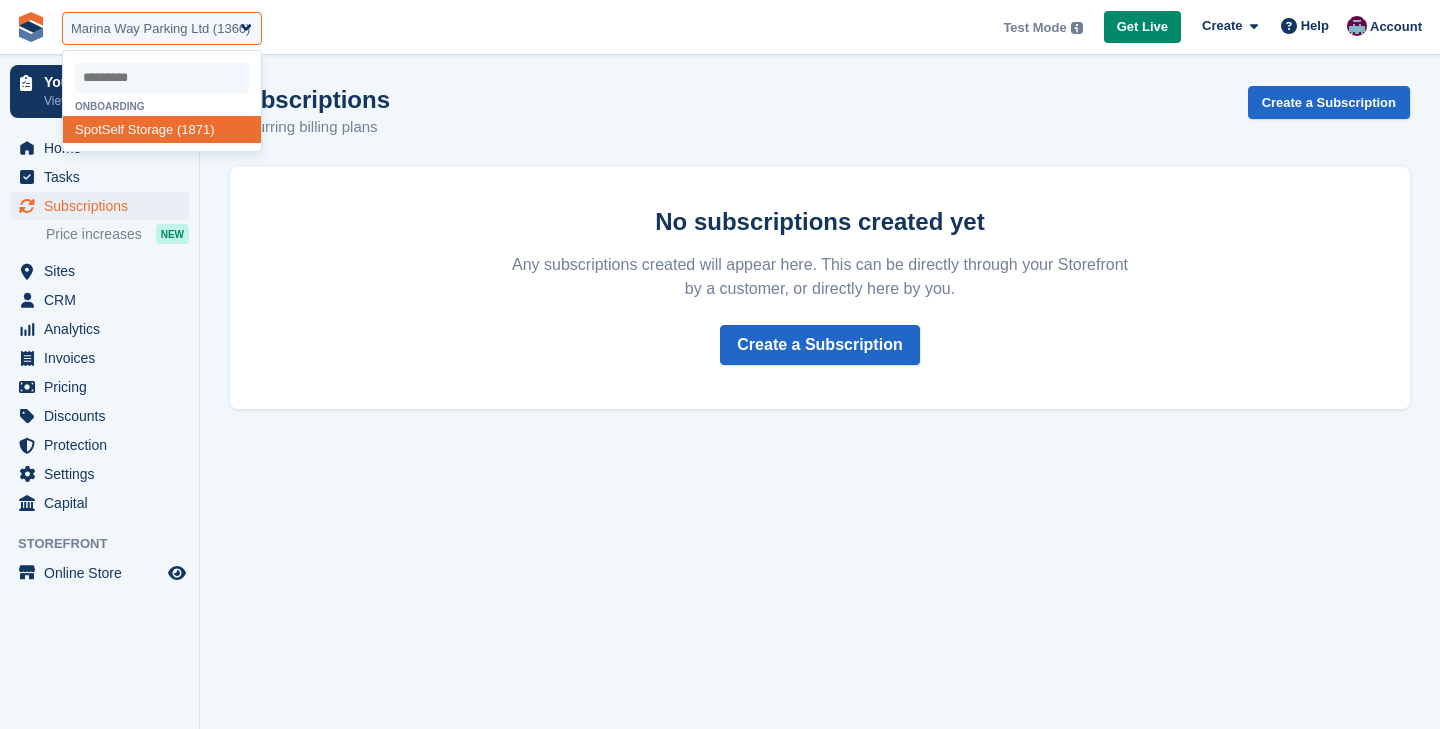 select on "****" 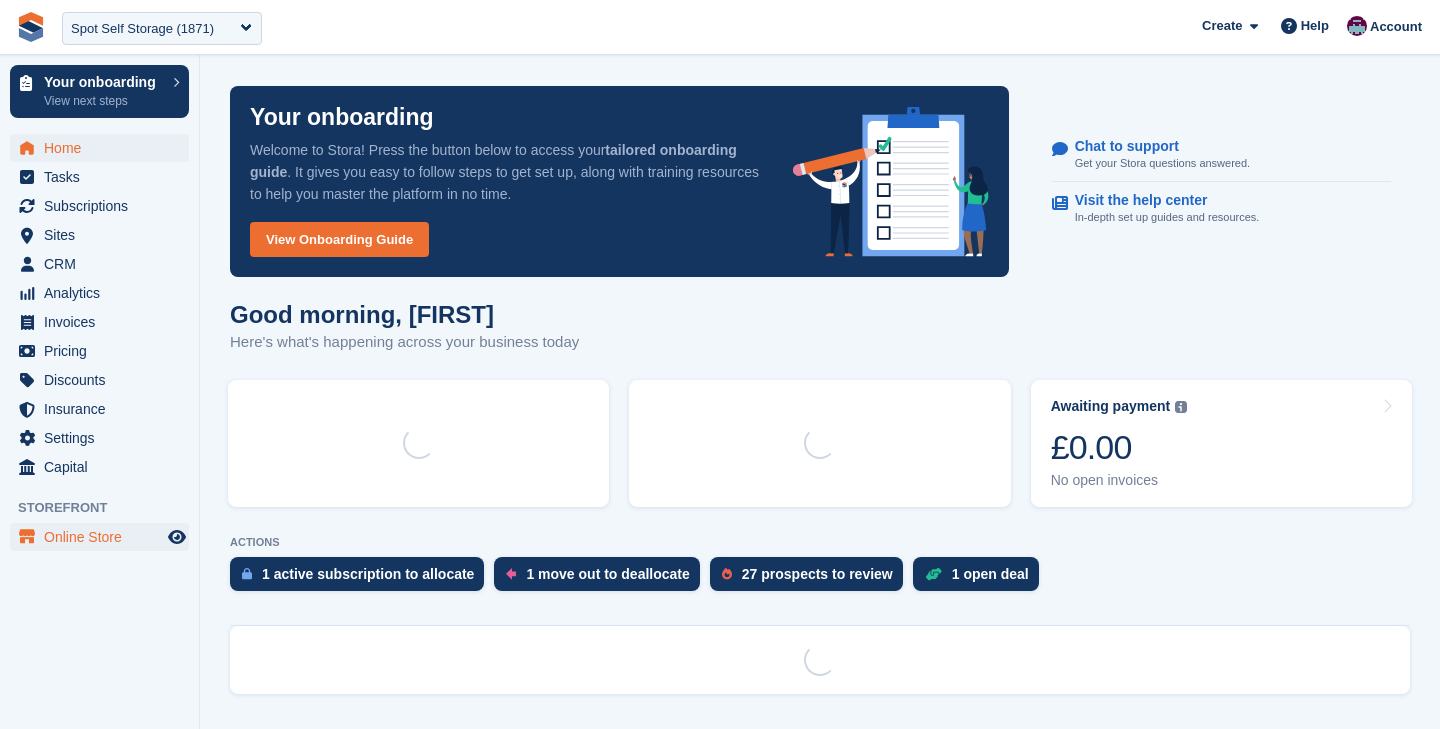 scroll, scrollTop: 0, scrollLeft: 0, axis: both 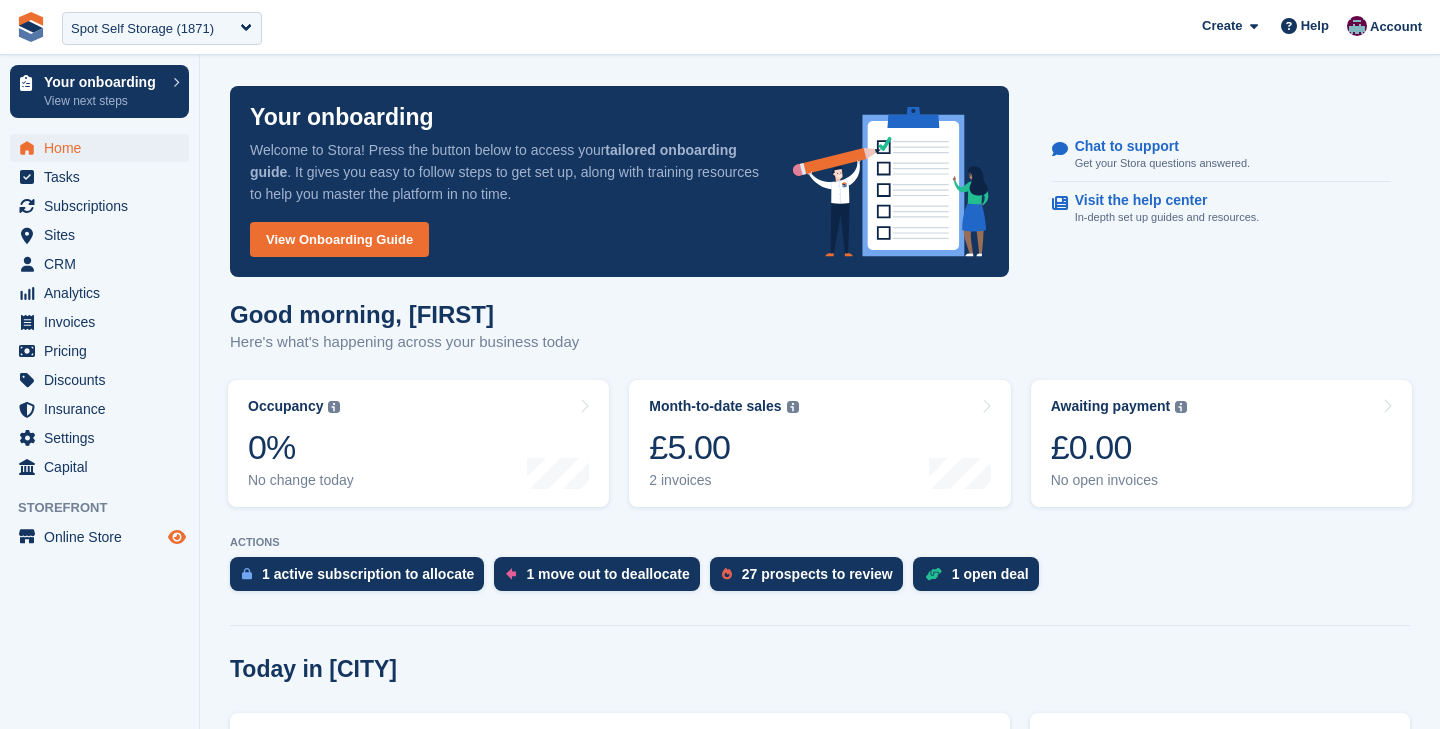 click at bounding box center (177, 537) 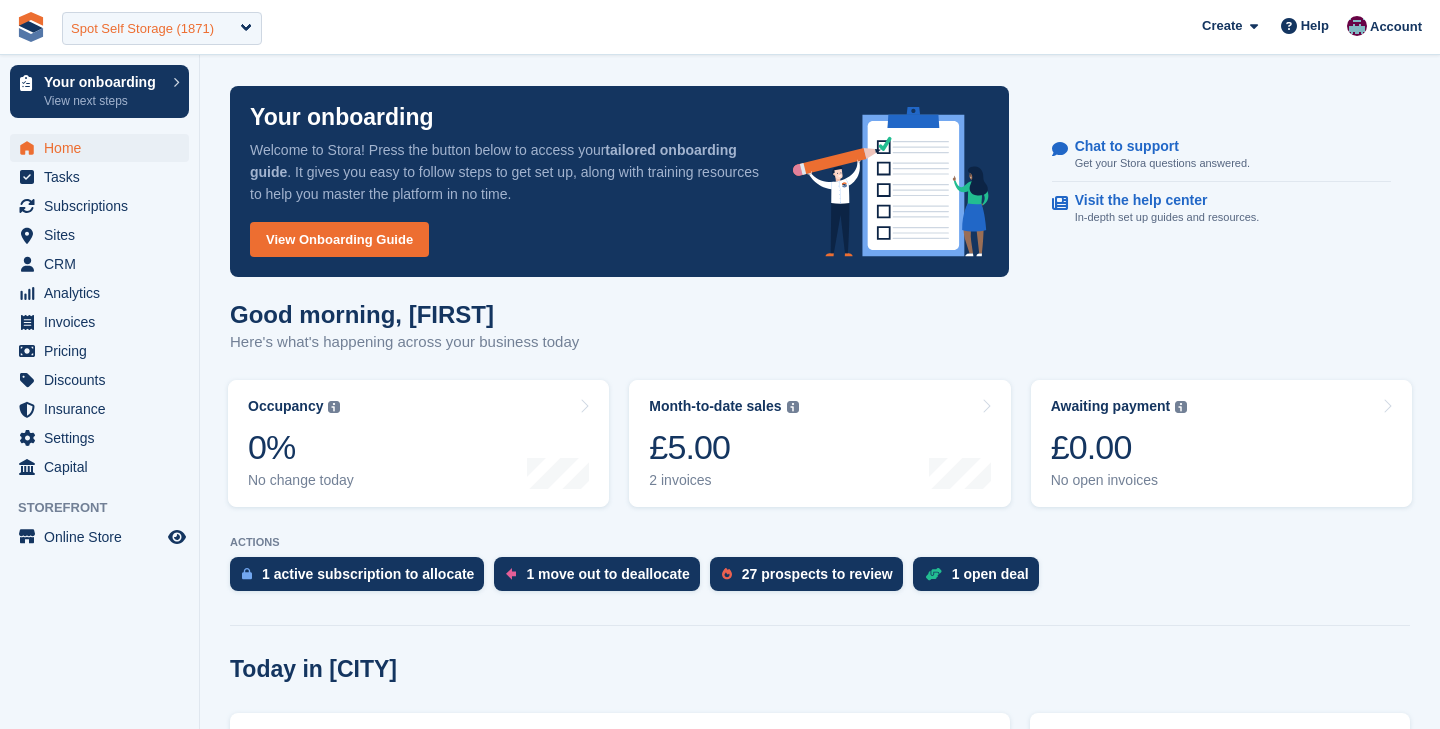 click on "Spot Self Storage (1871)" at bounding box center [142, 29] 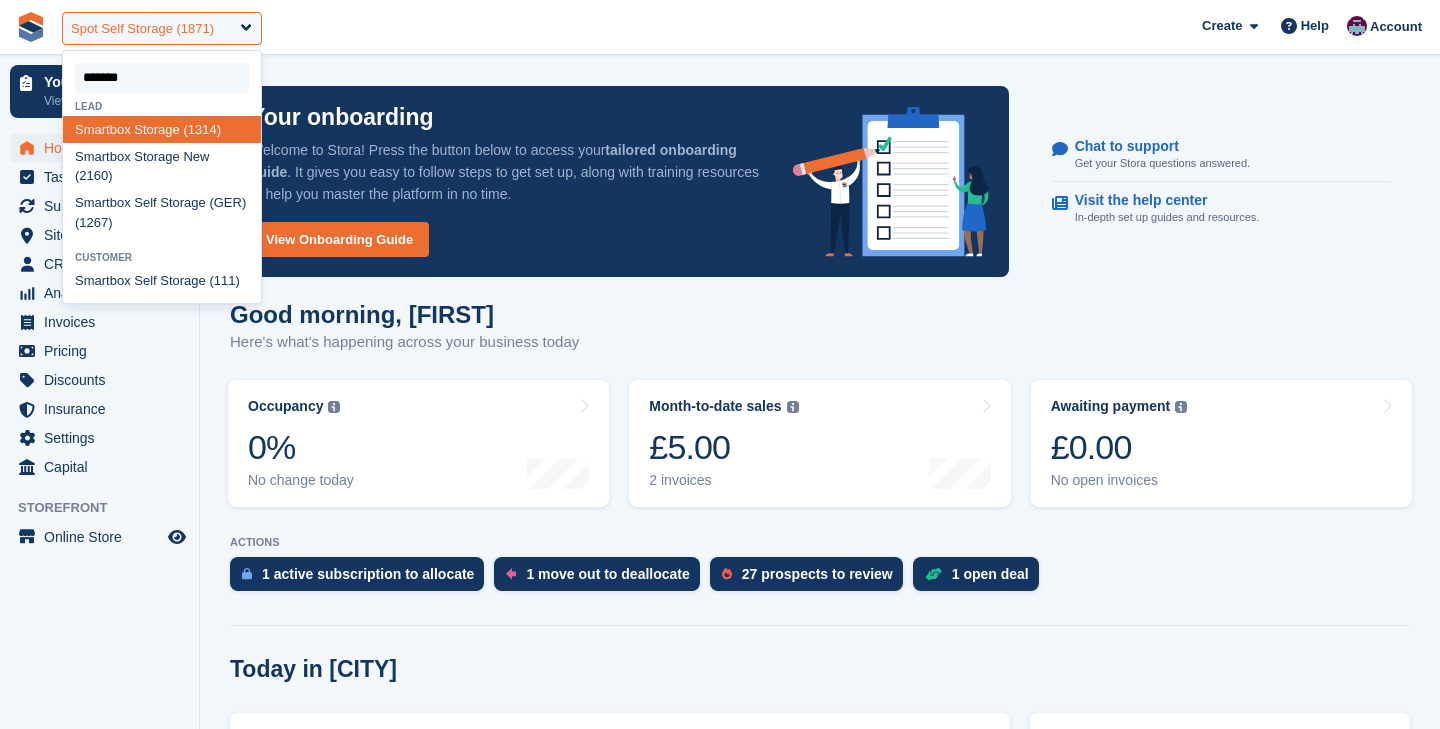 type on "********" 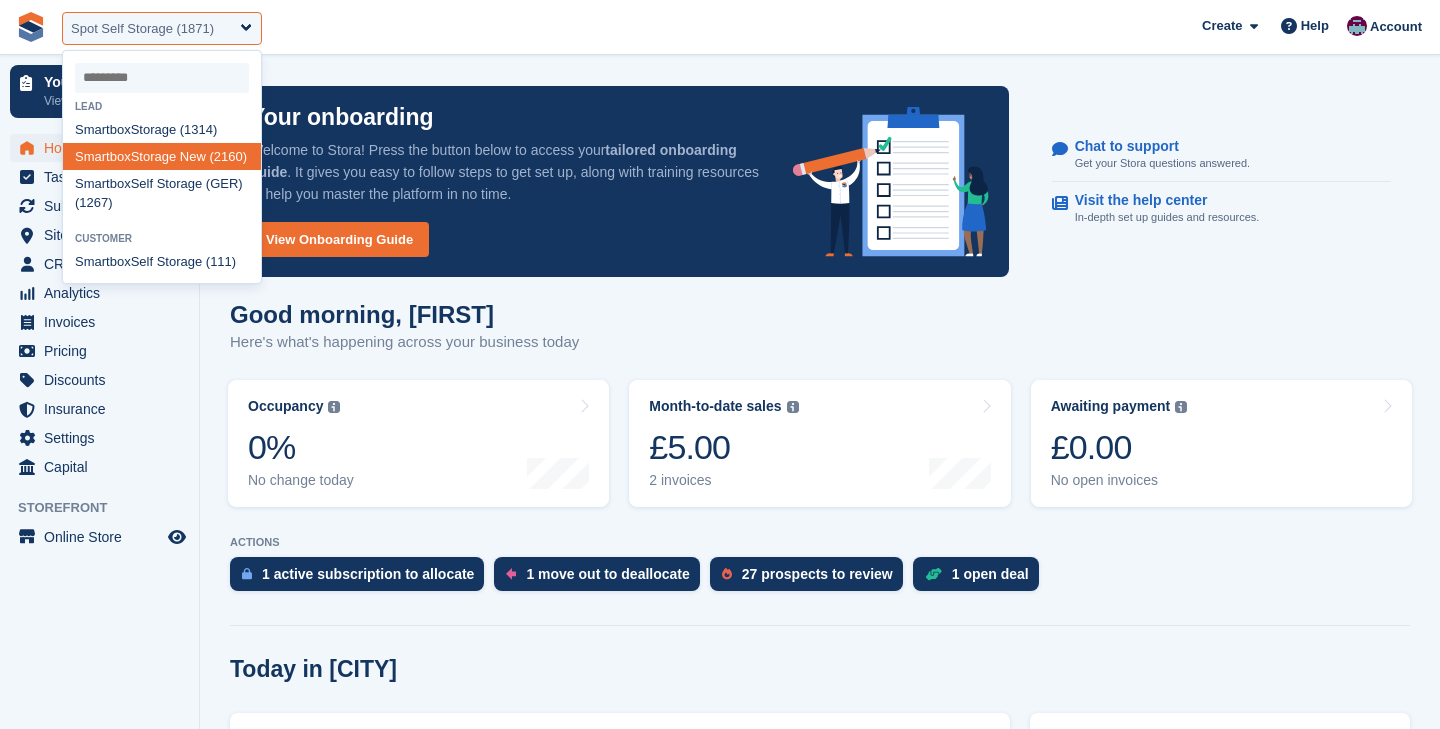 select on "****" 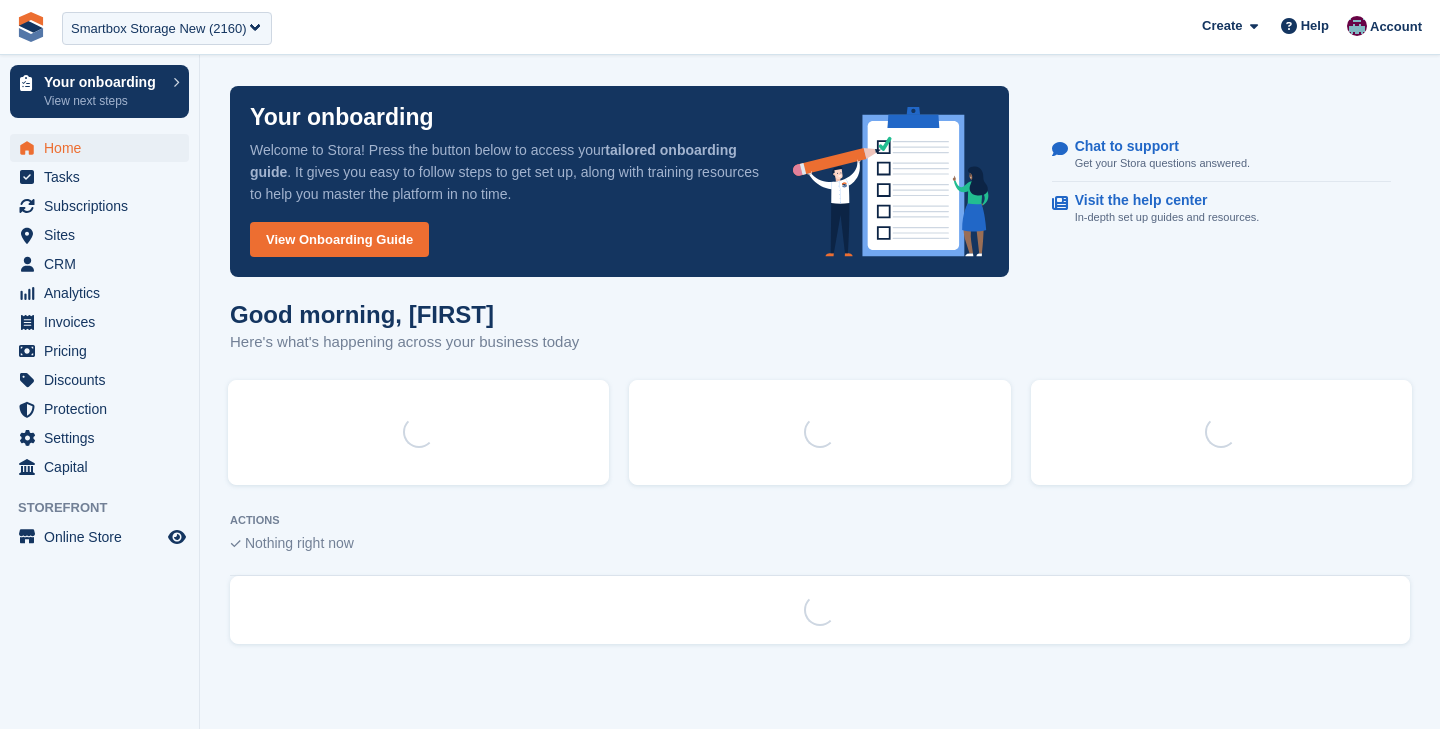 scroll, scrollTop: 0, scrollLeft: 0, axis: both 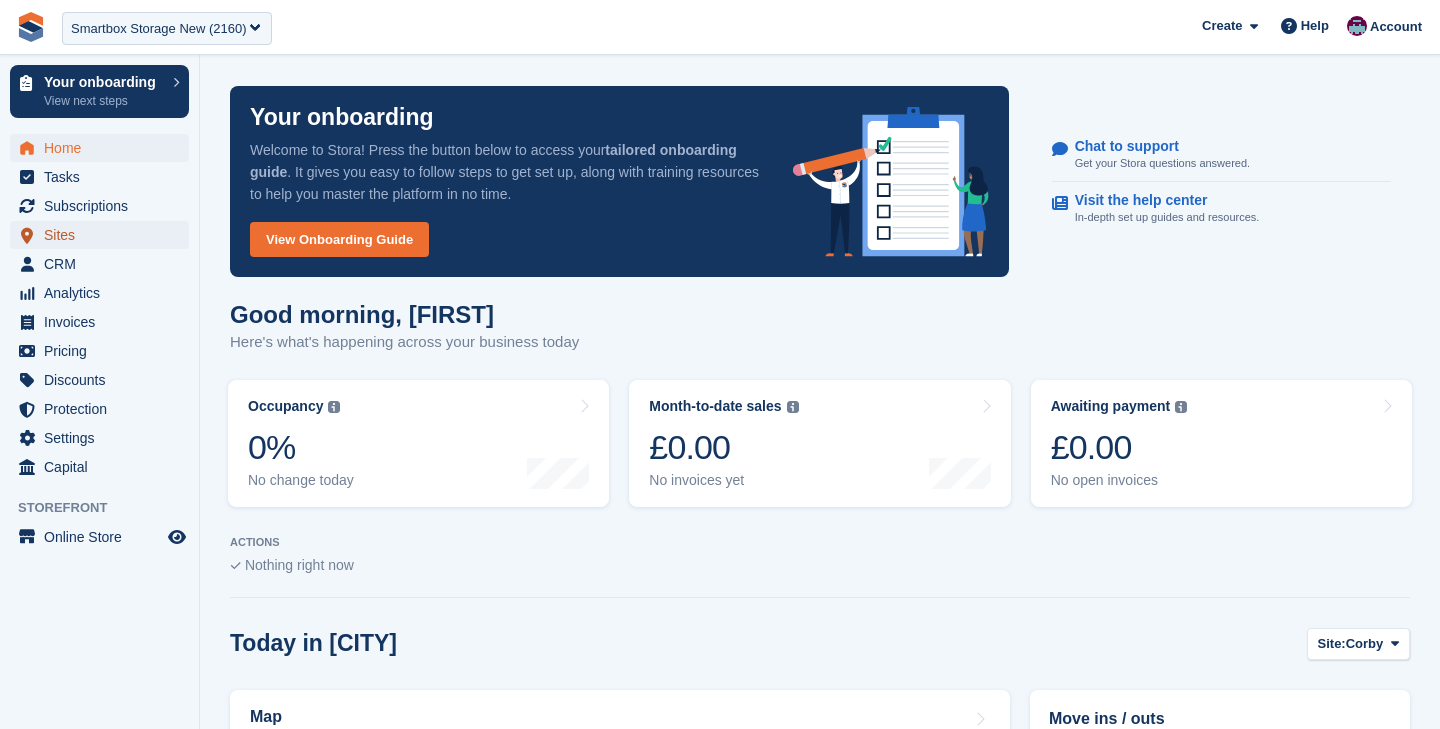 click on "Sites" at bounding box center [104, 235] 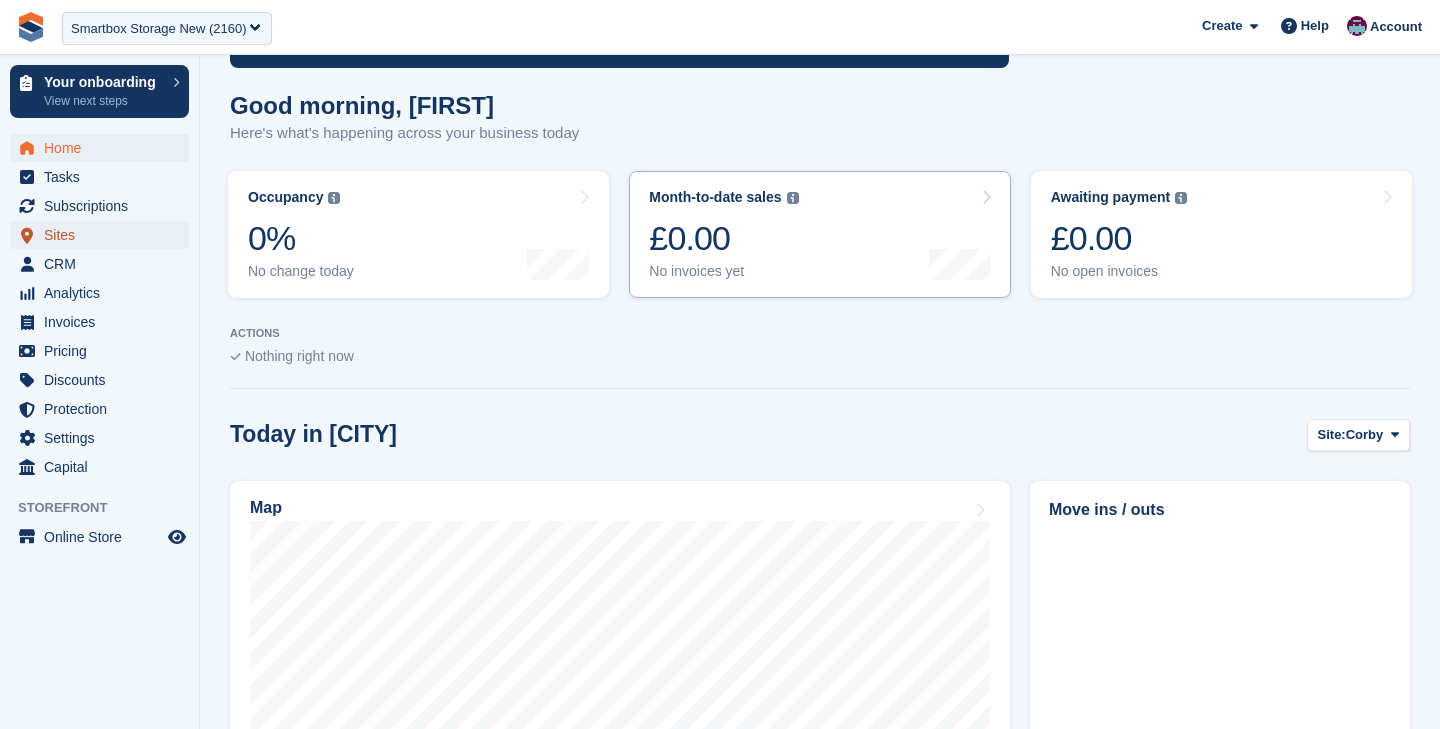 scroll, scrollTop: 231, scrollLeft: 0, axis: vertical 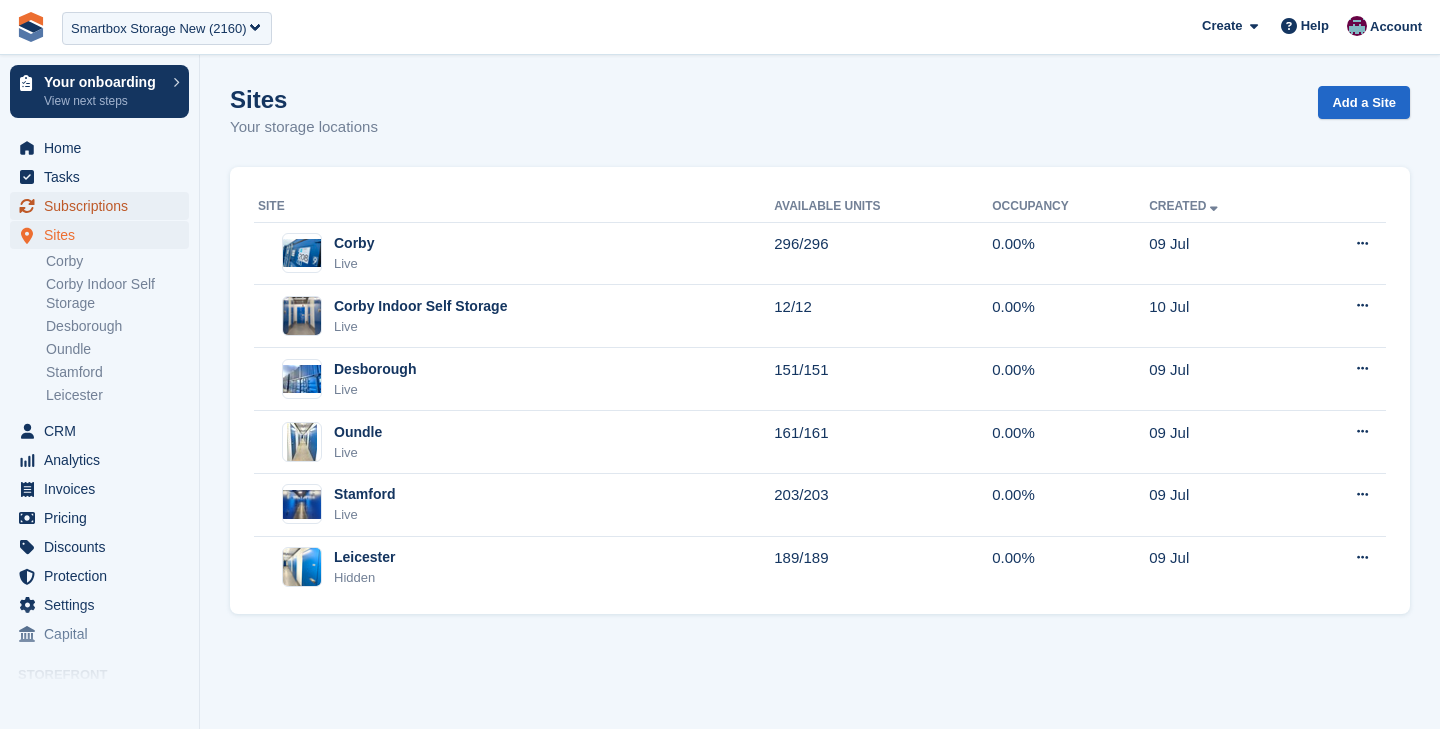 click on "Subscriptions" at bounding box center (104, 206) 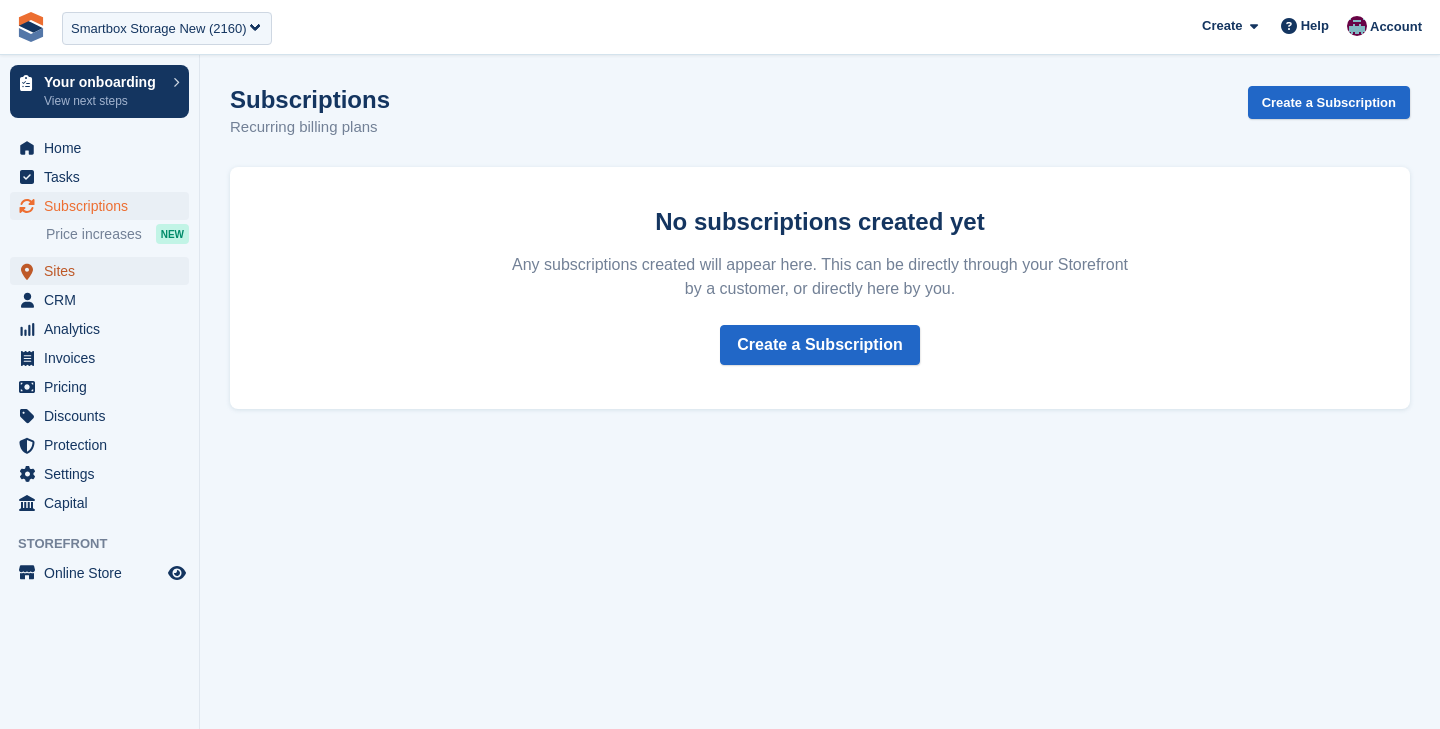 click on "Sites" at bounding box center [104, 271] 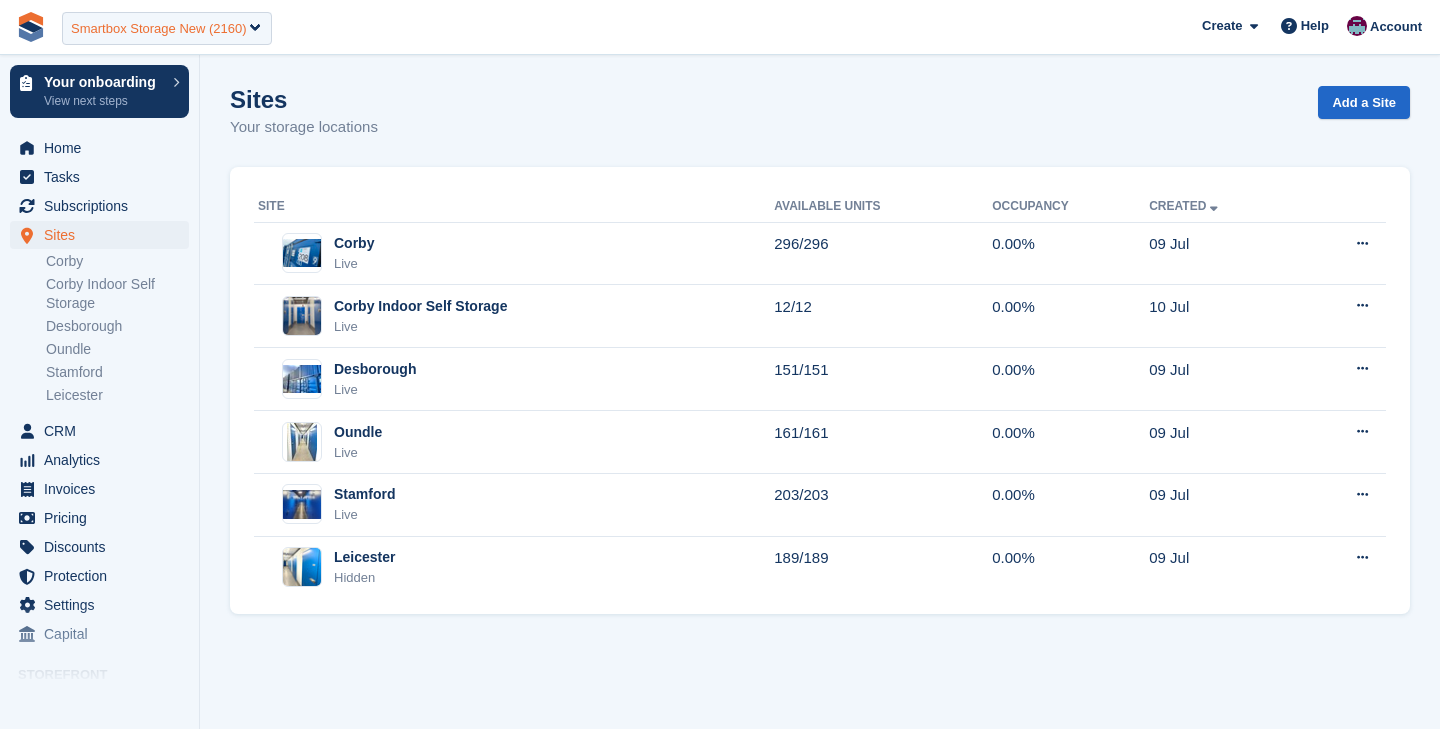 click on "Smartbox Storage New (2160)" at bounding box center (159, 29) 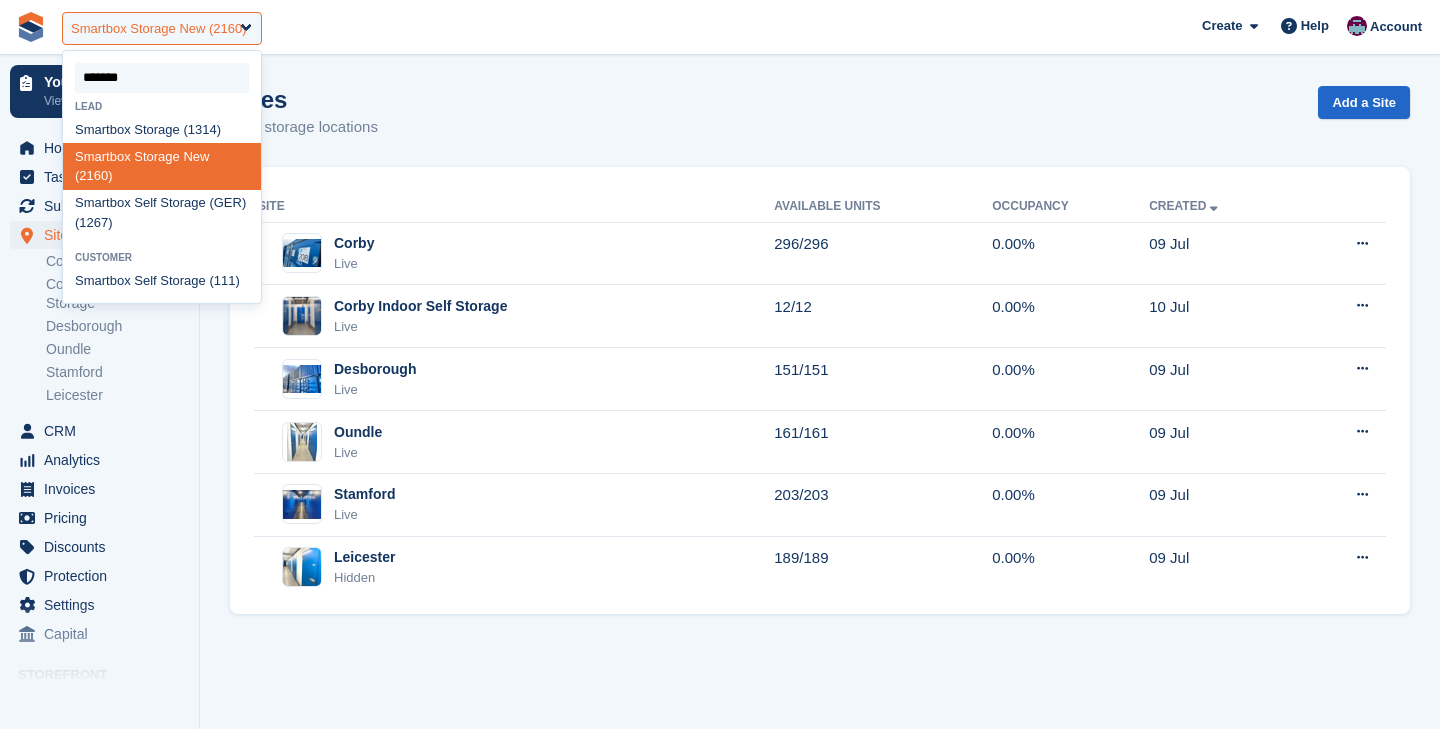 type on "********" 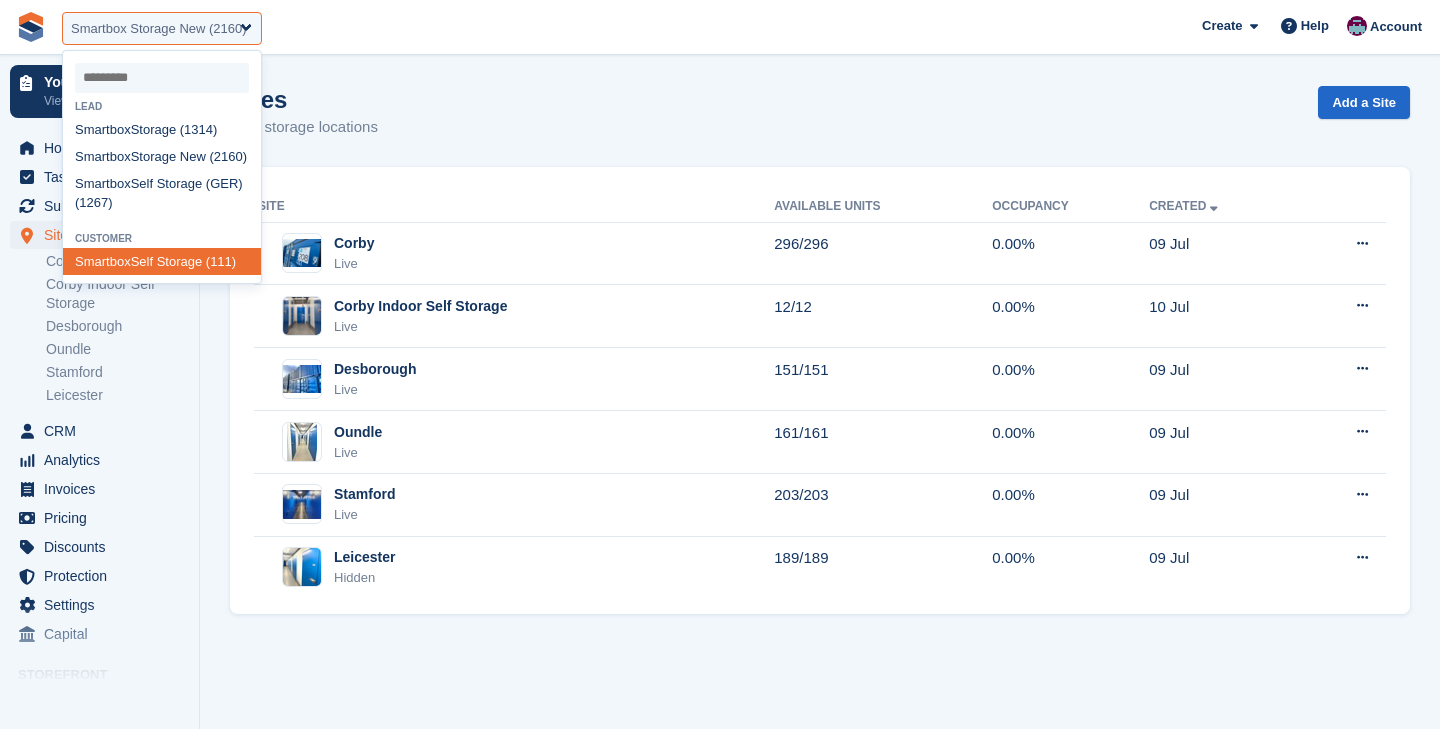 select on "***" 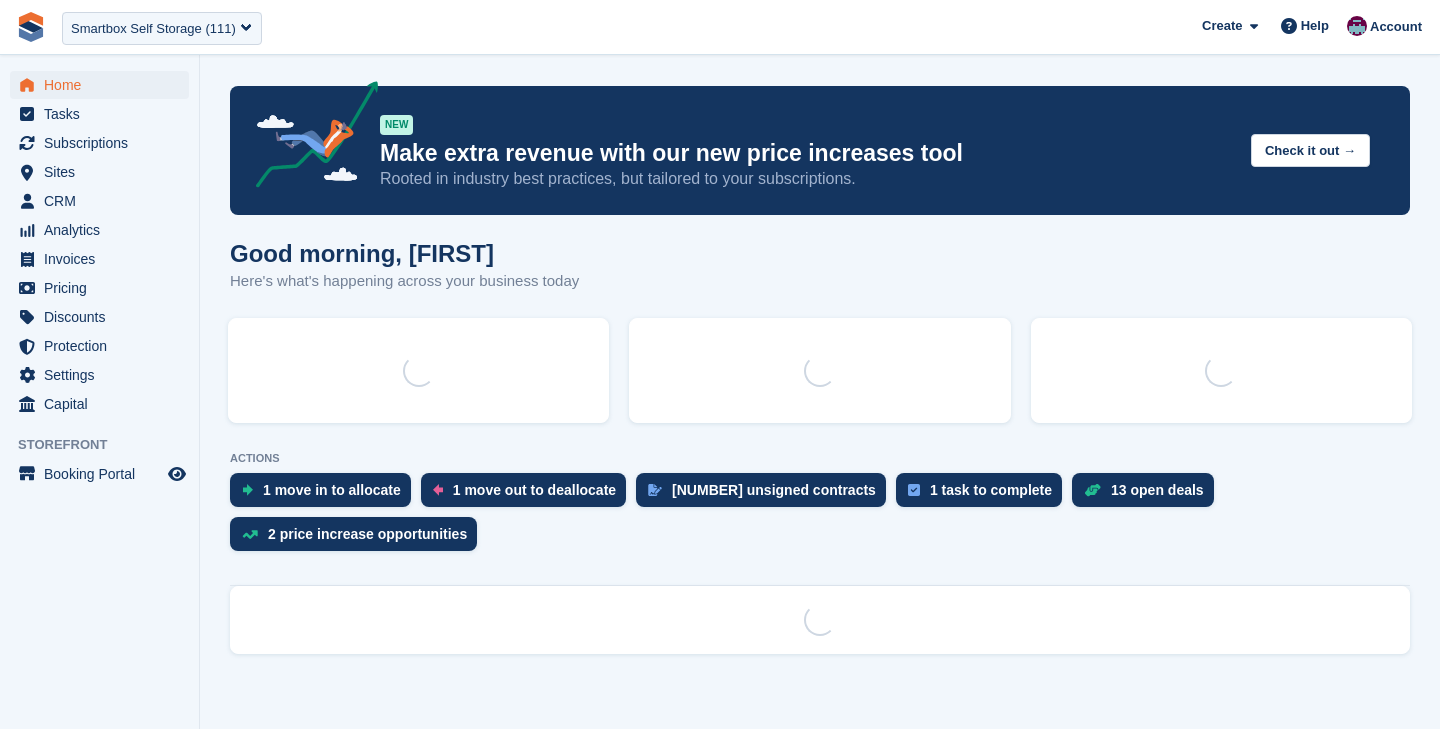 scroll, scrollTop: 0, scrollLeft: 0, axis: both 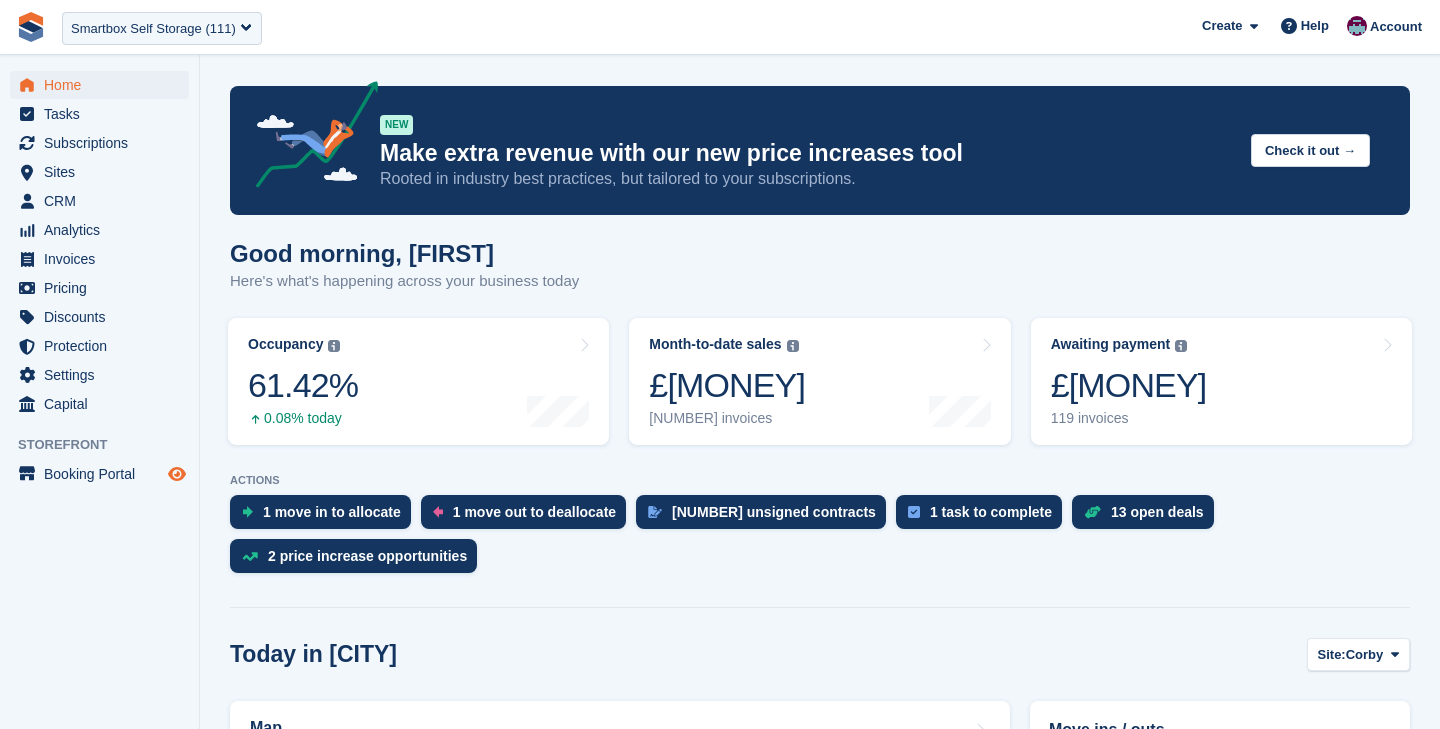 click at bounding box center (177, 474) 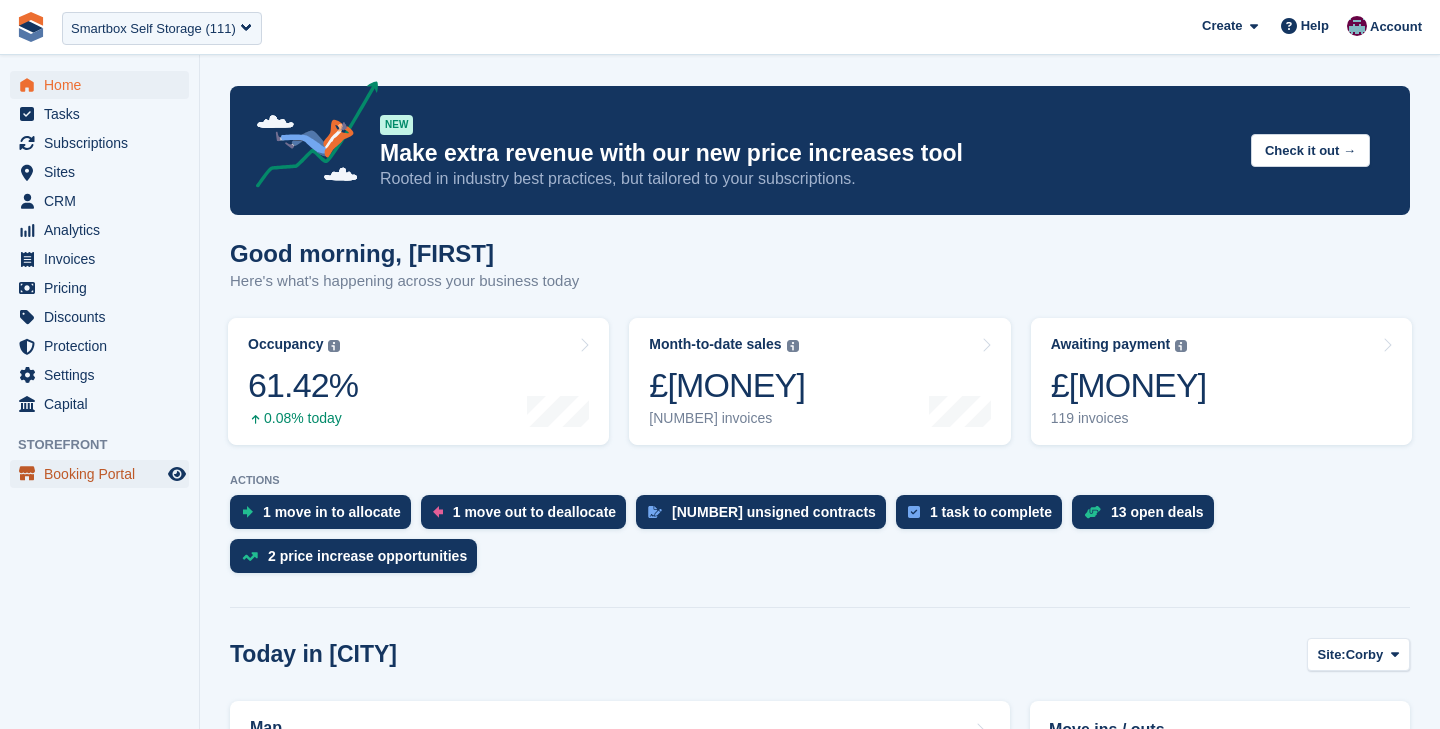 click on "Booking Portal" at bounding box center (104, 474) 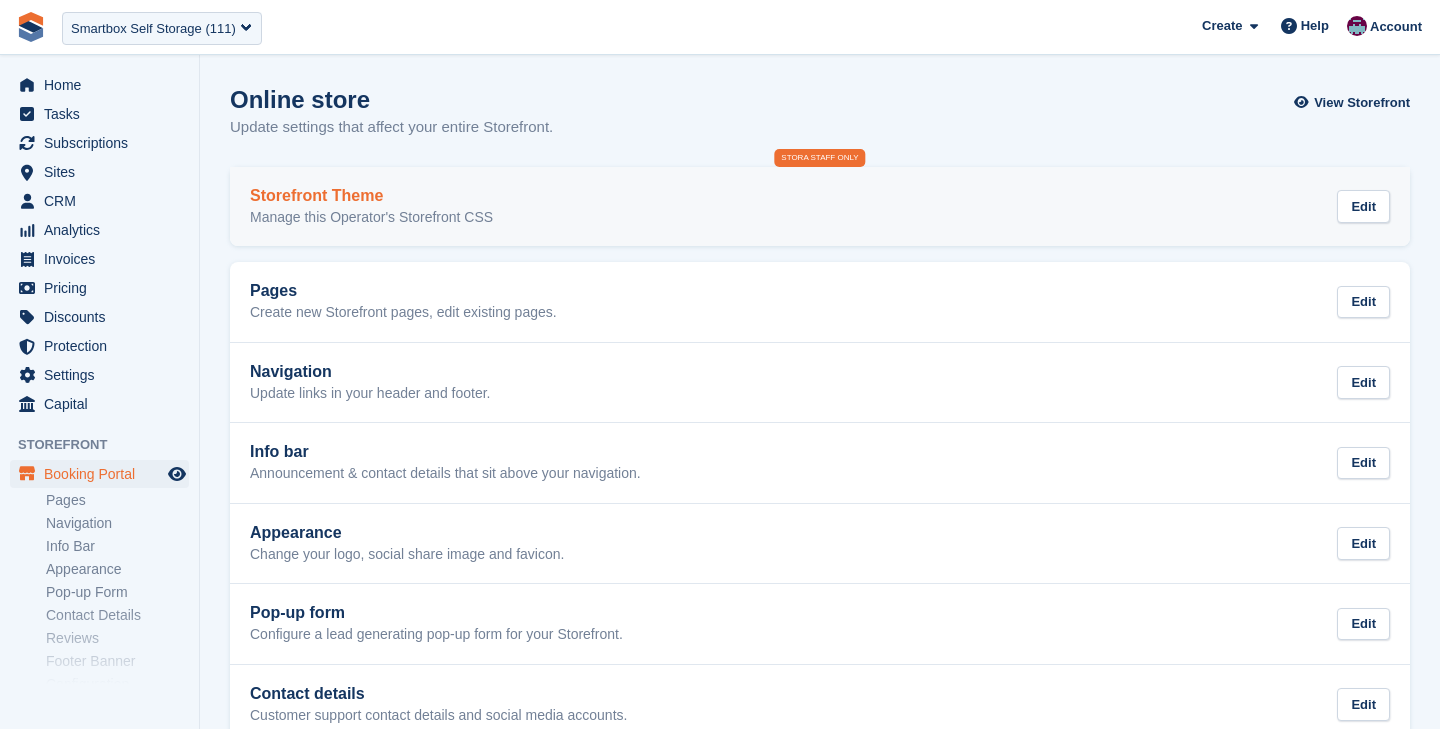 scroll, scrollTop: 0, scrollLeft: 0, axis: both 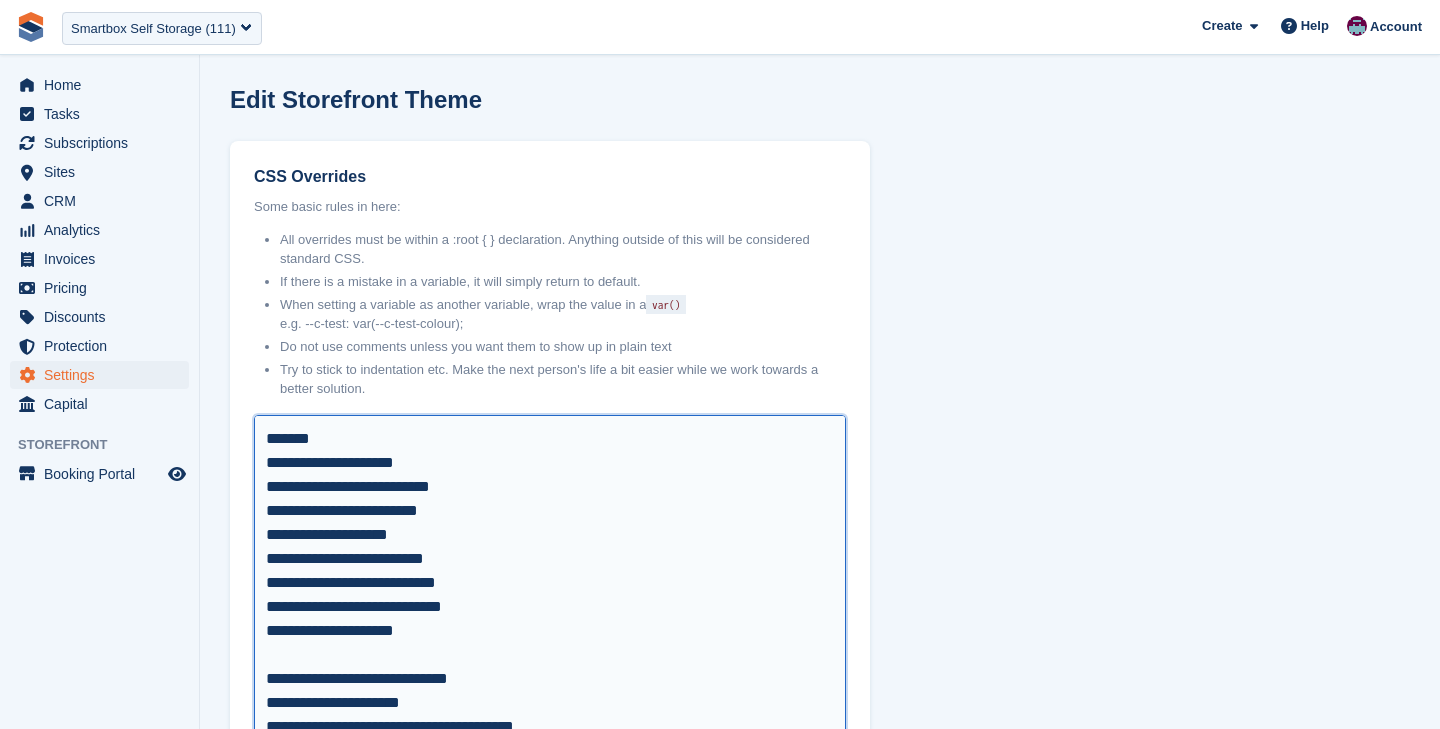 click on "CSS Overrides" at bounding box center [550, 787] 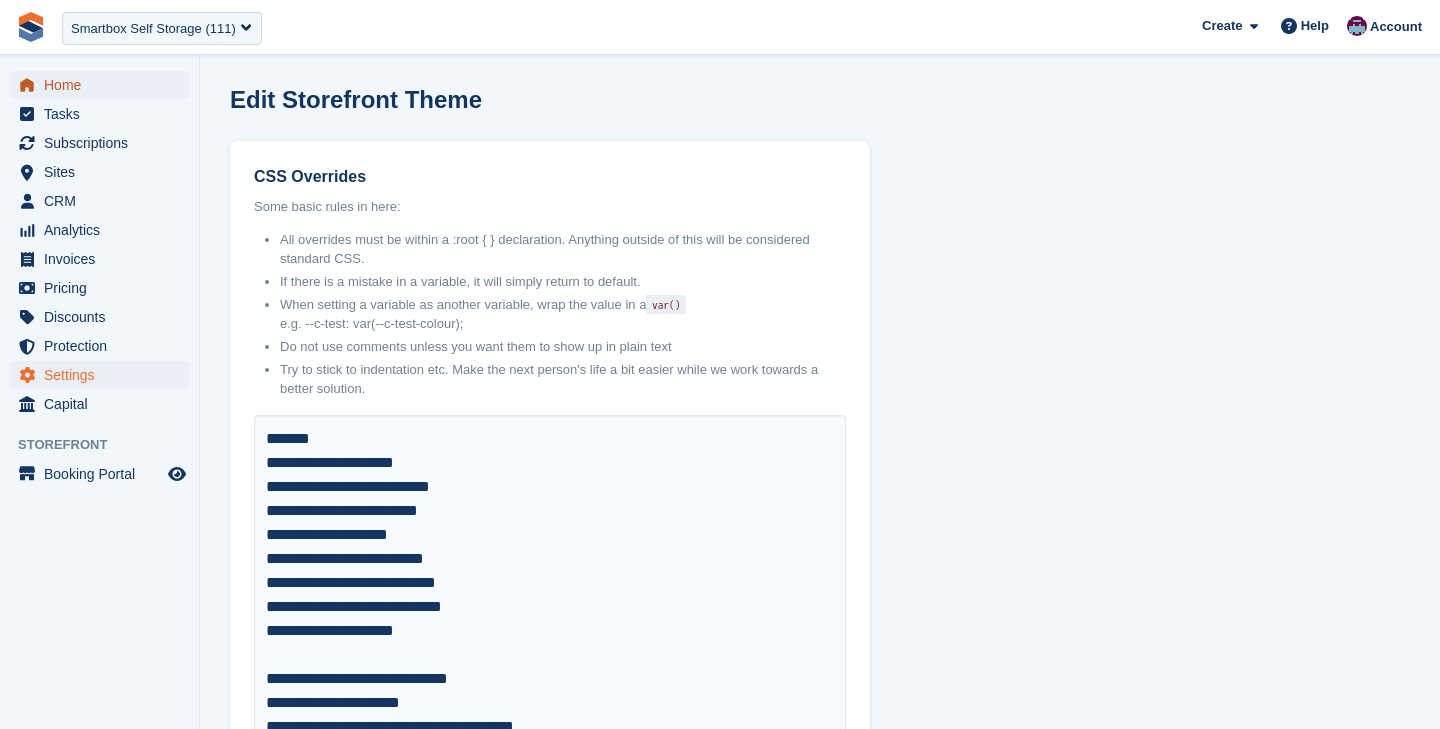click on "Home" at bounding box center (104, 85) 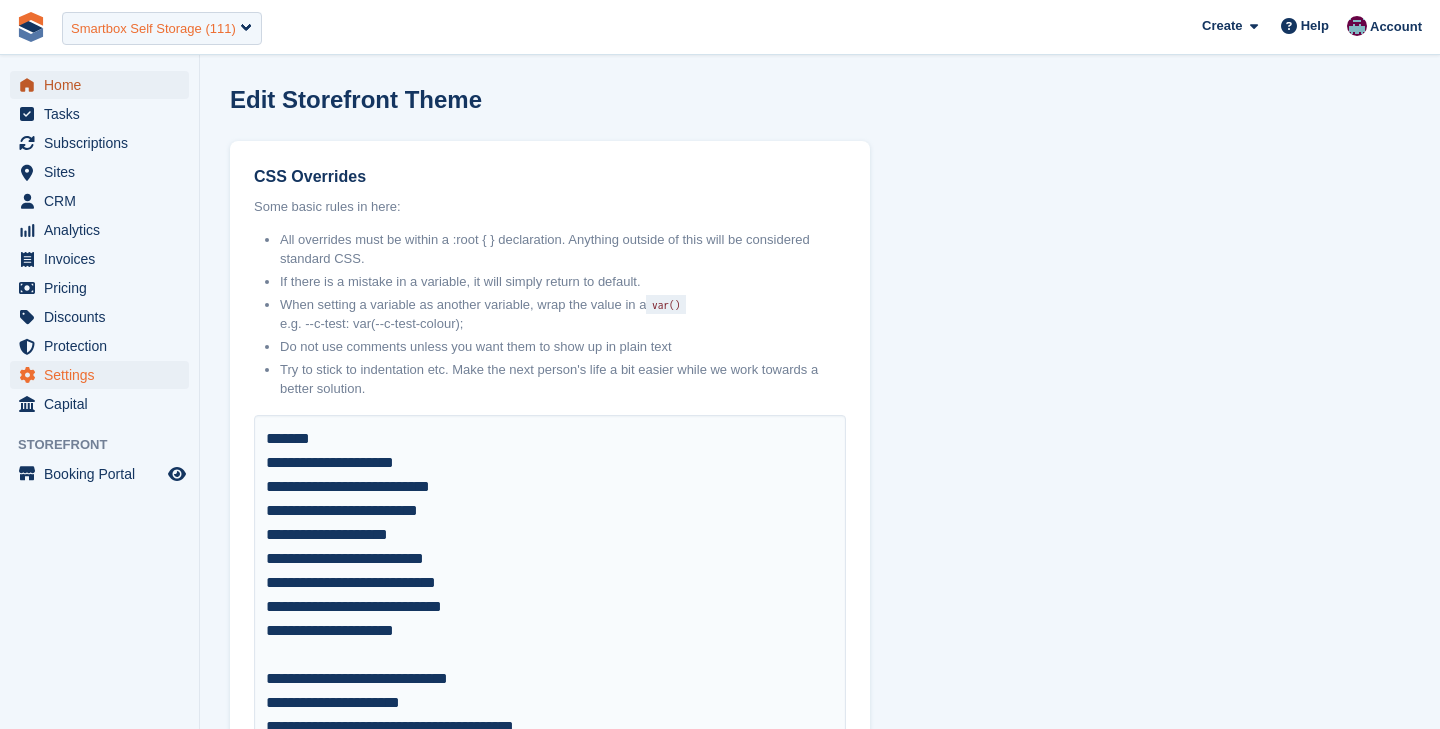 click on "Smartbox Self Storage (111)" at bounding box center (153, 29) 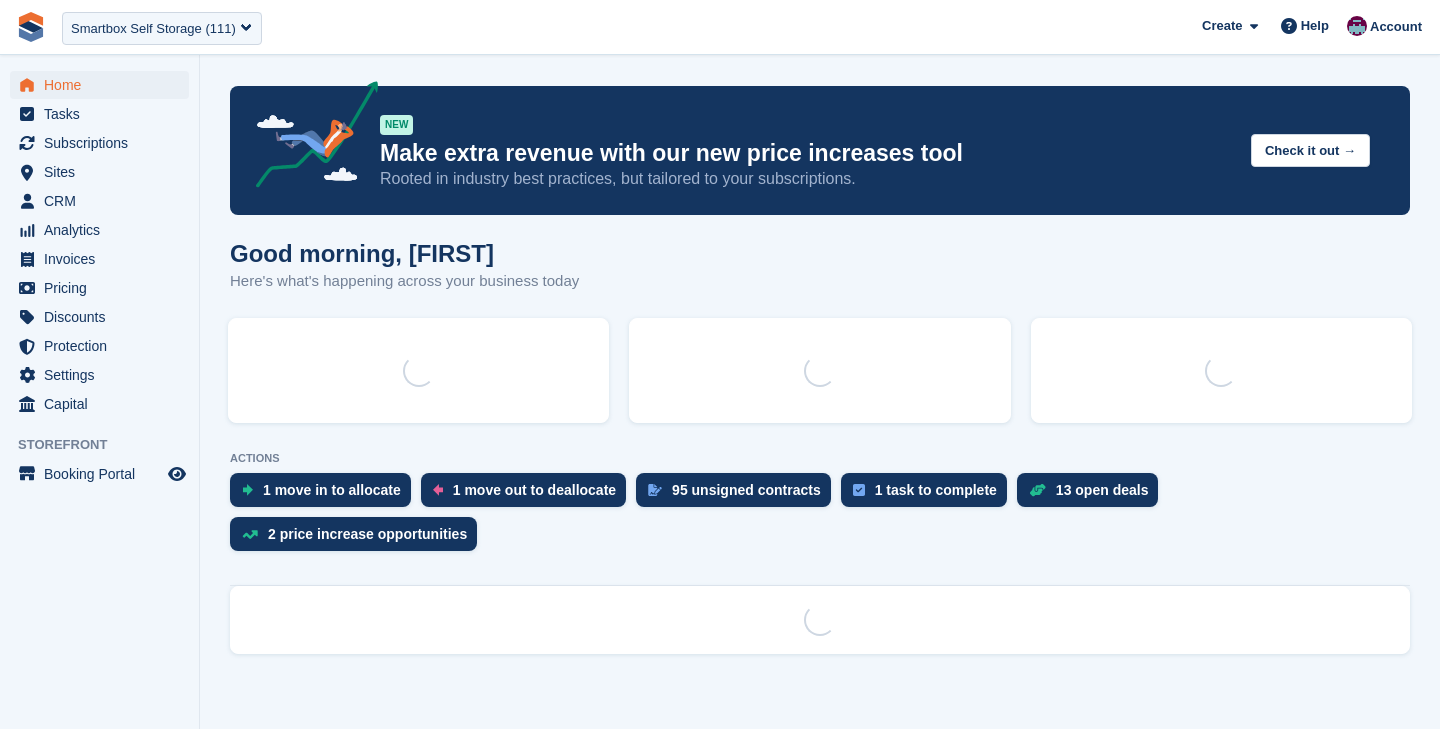 scroll, scrollTop: 0, scrollLeft: 0, axis: both 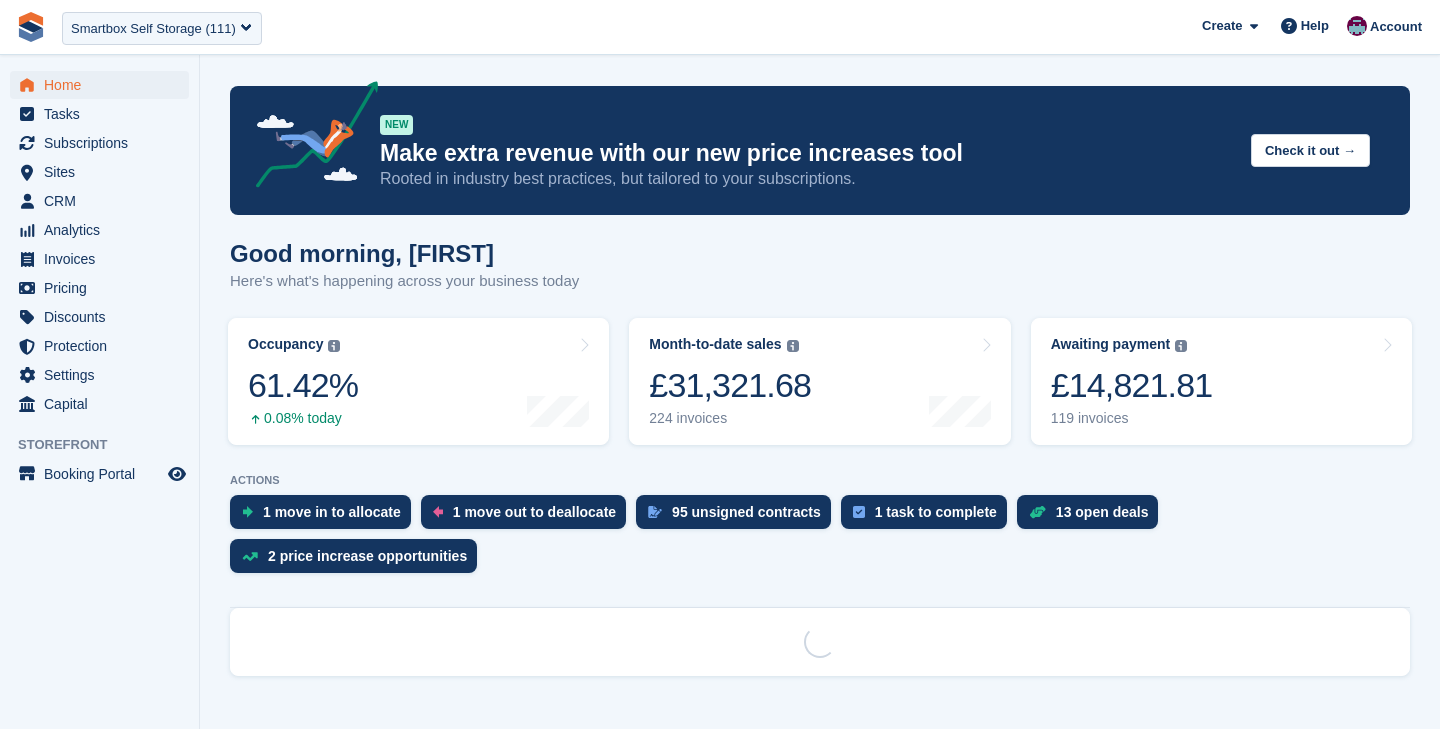 click on "Smartbox Self Storage (111)" at bounding box center [153, 29] 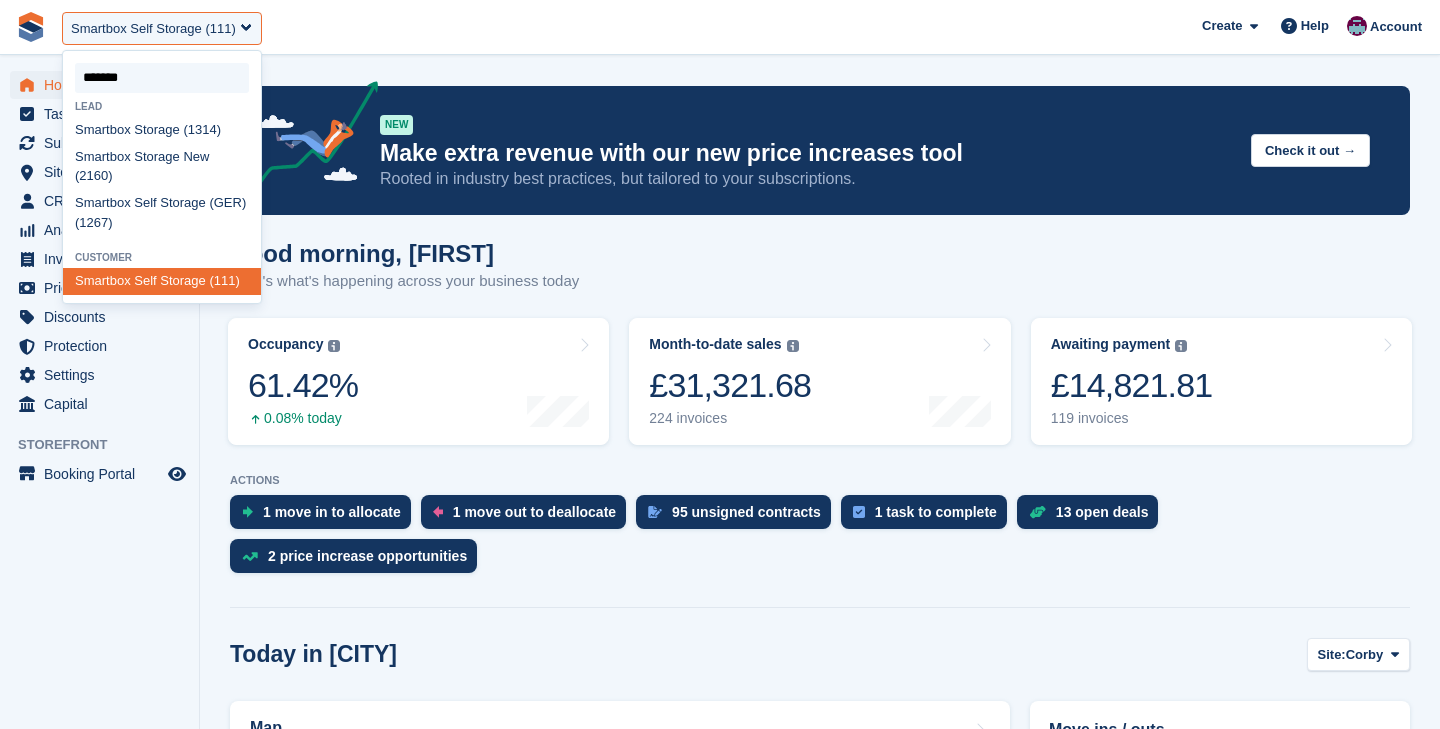 type on "********" 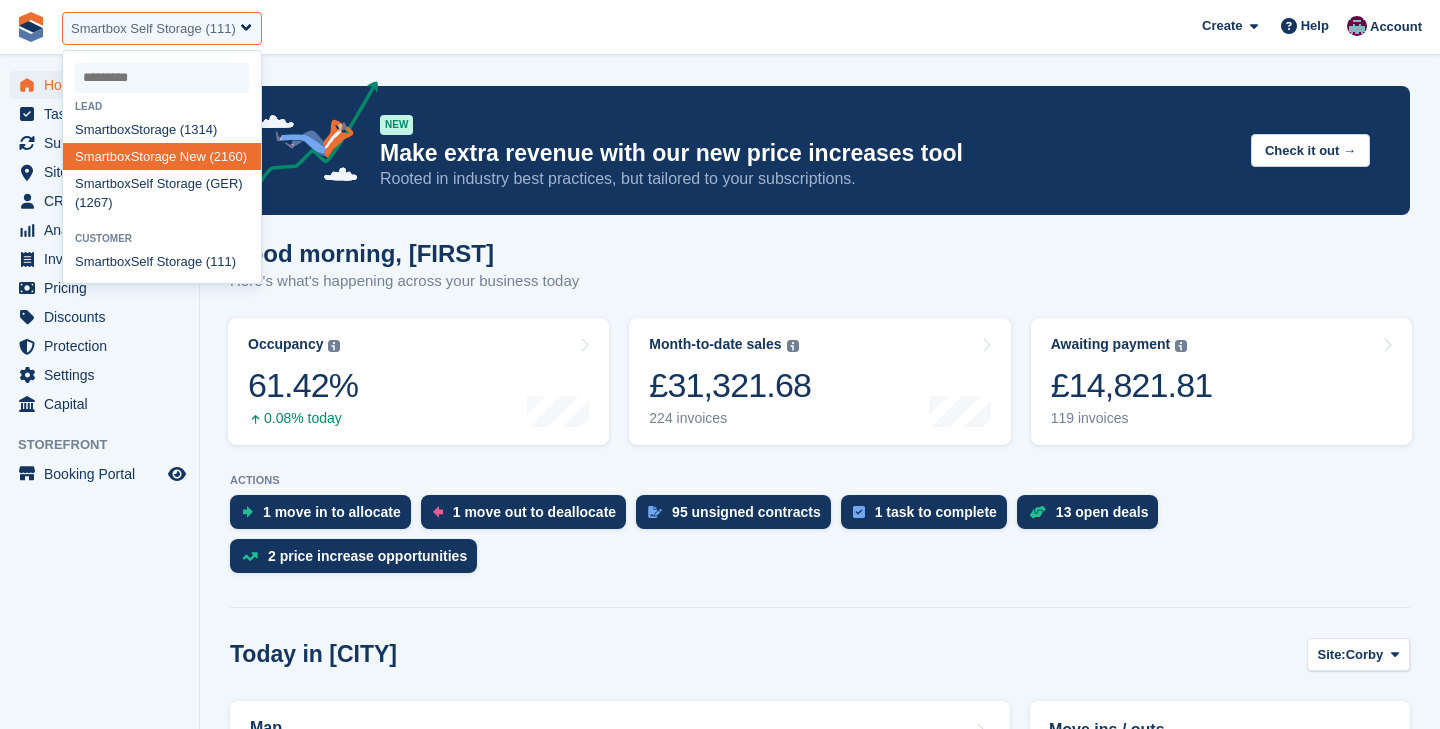 select on "****" 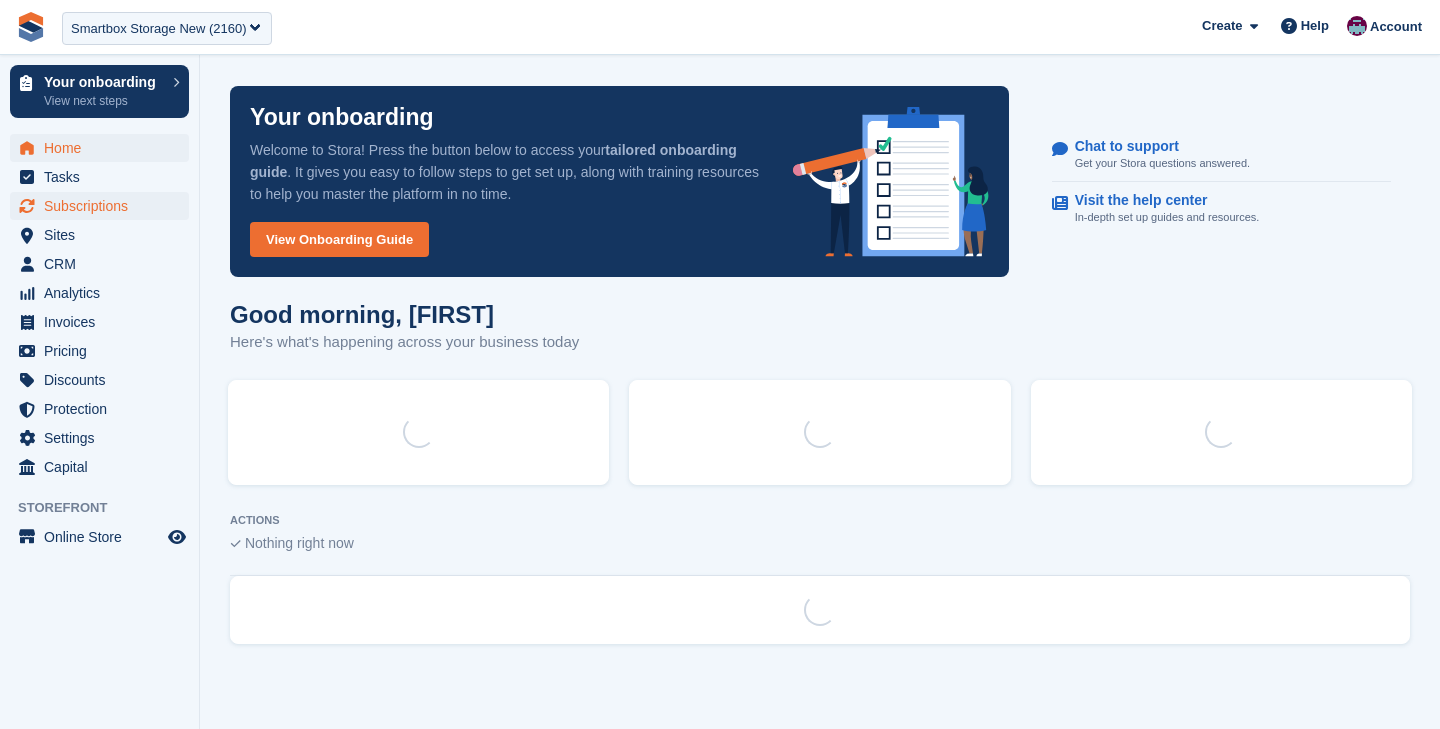 scroll, scrollTop: 0, scrollLeft: 0, axis: both 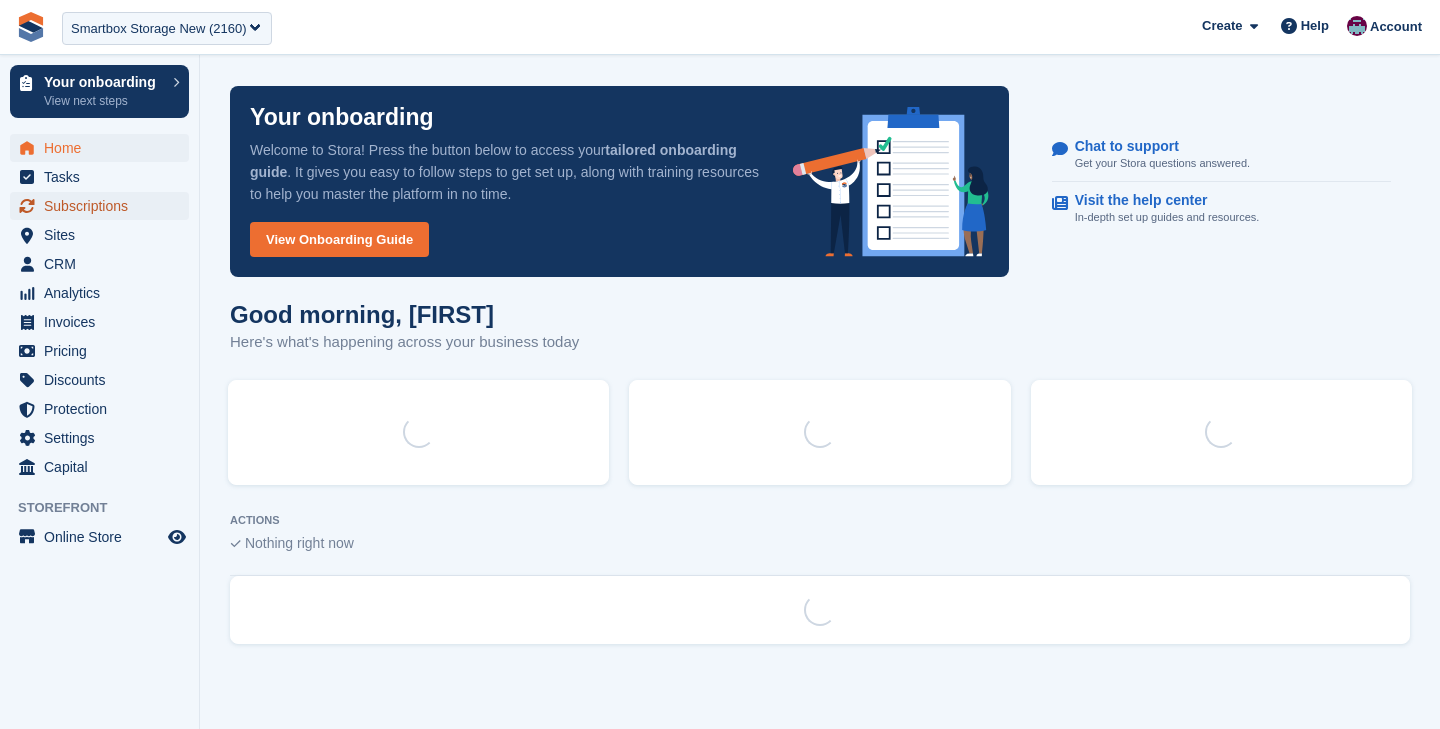 click on "Subscriptions" at bounding box center (104, 206) 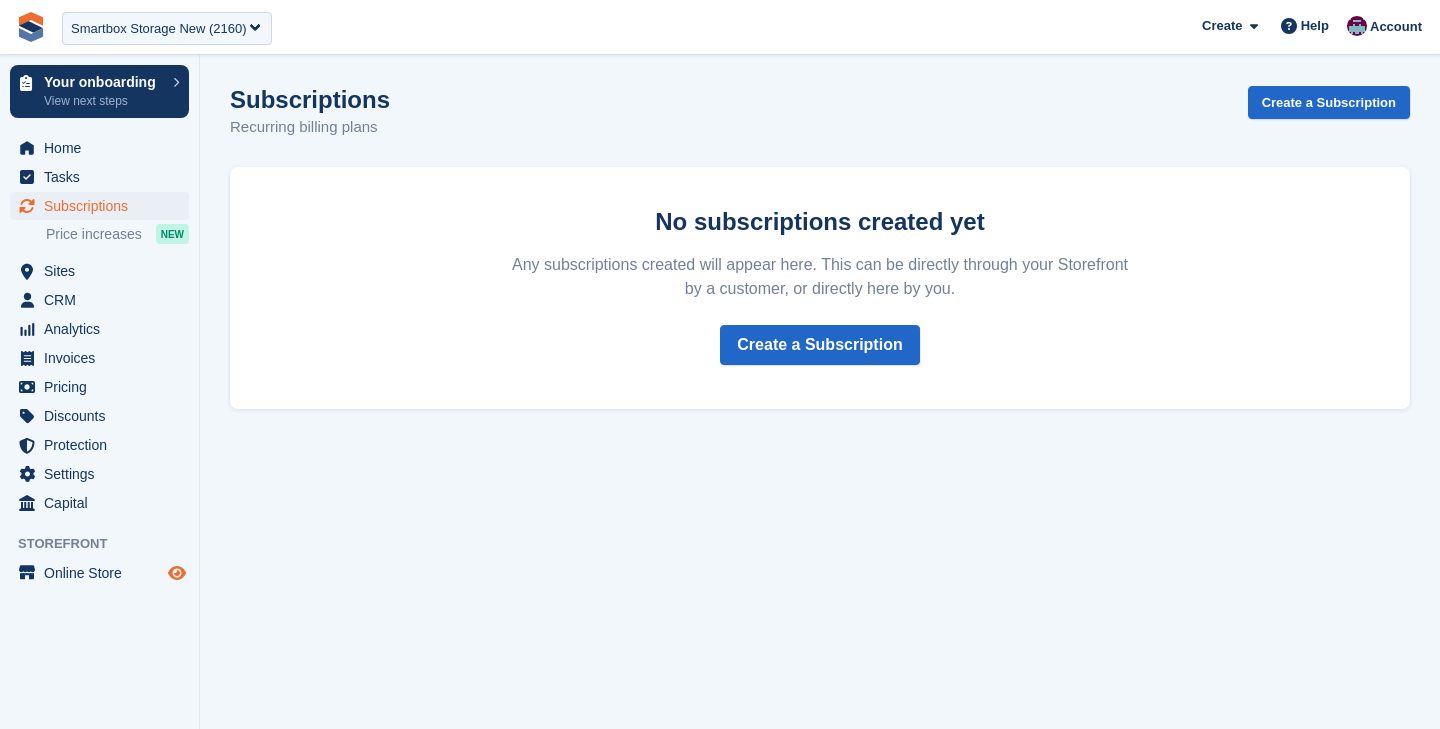scroll, scrollTop: 0, scrollLeft: 0, axis: both 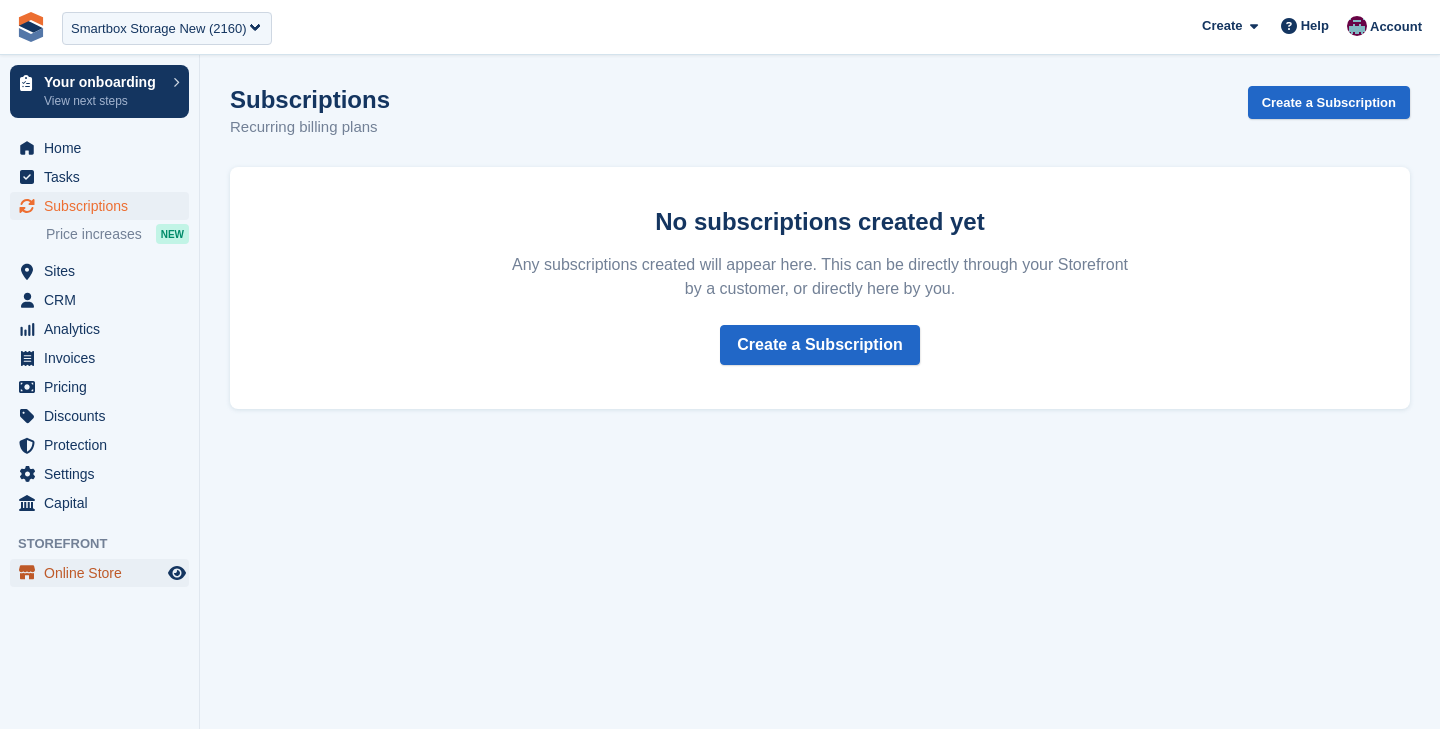 click on "Online Store" at bounding box center [104, 573] 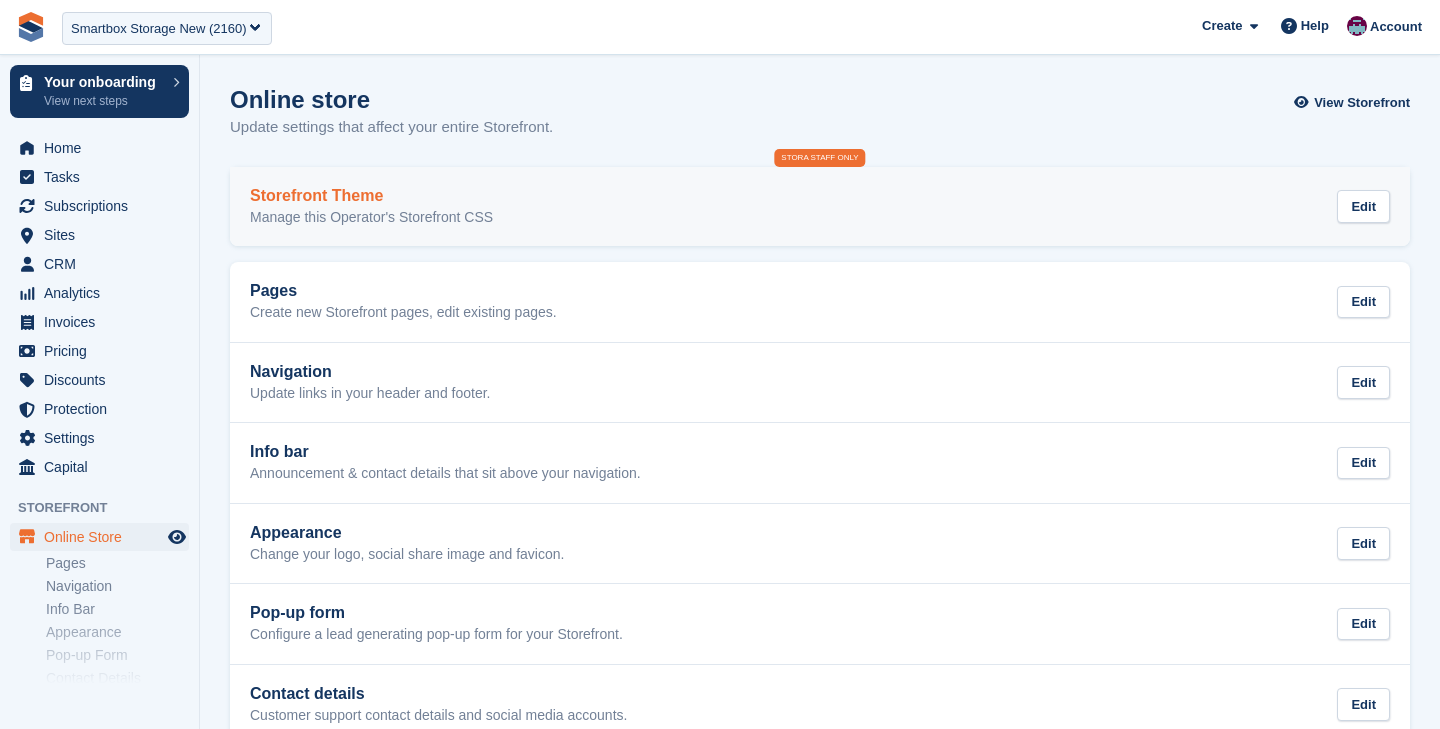 click on "Storefront Theme
Manage this Operator's Storefront CSS
Edit" at bounding box center (820, 207) 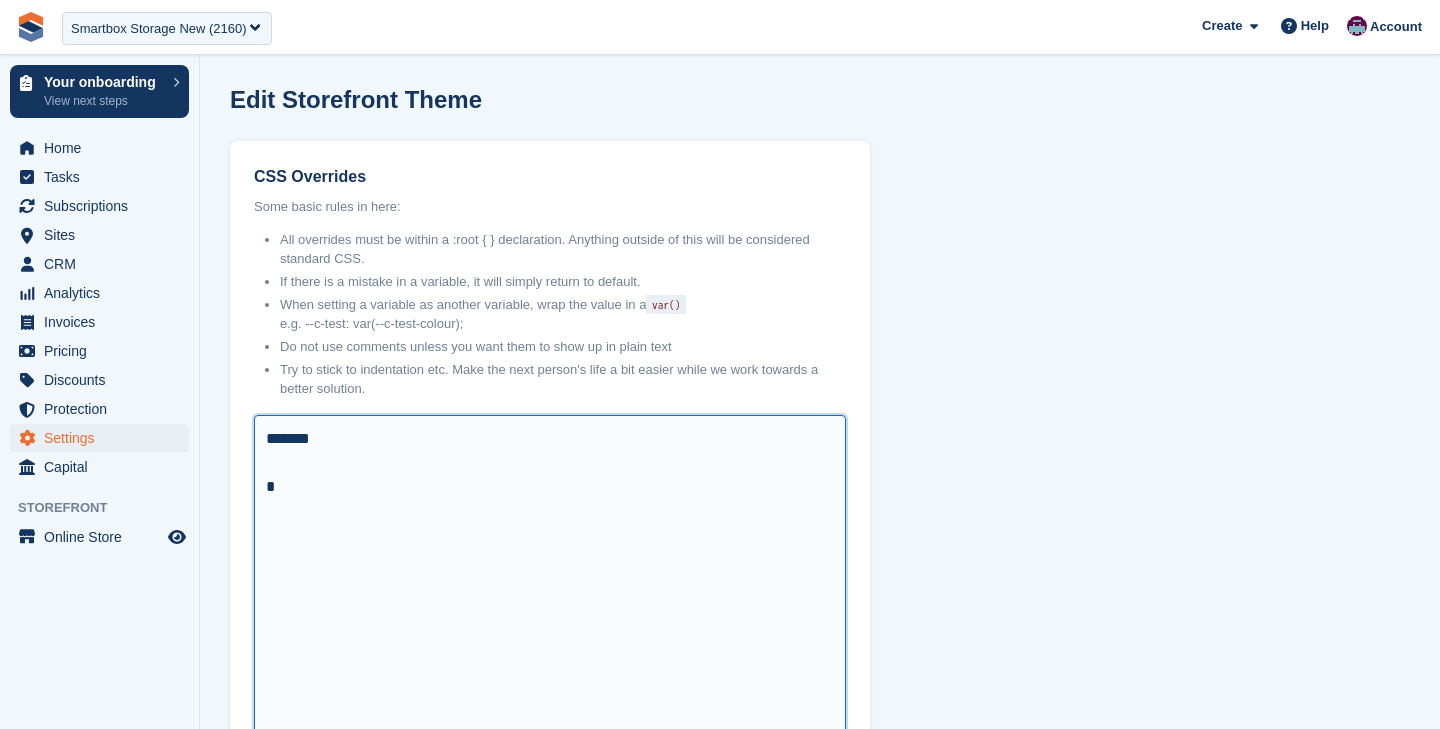 drag, startPoint x: 317, startPoint y: 503, endPoint x: 246, endPoint y: 403, distance: 122.641754 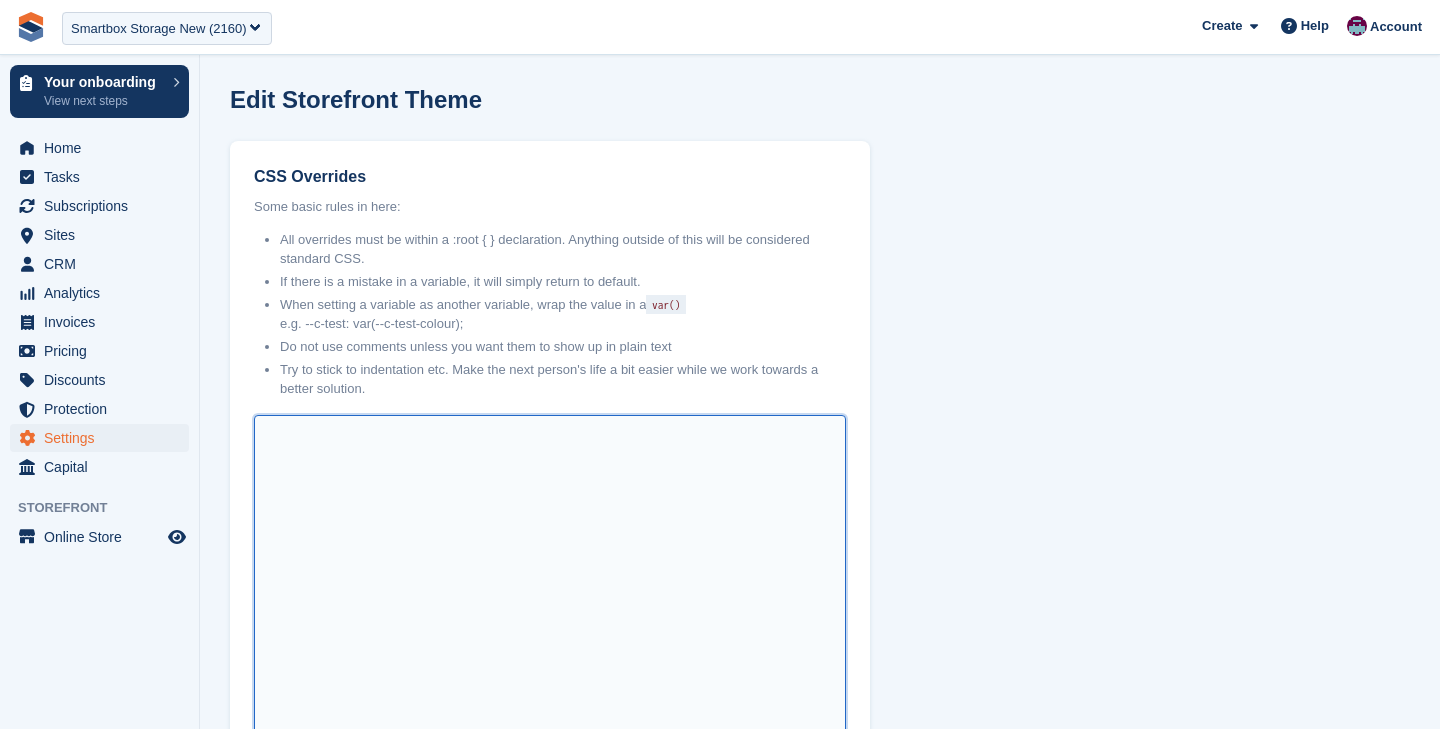 paste on "**********" 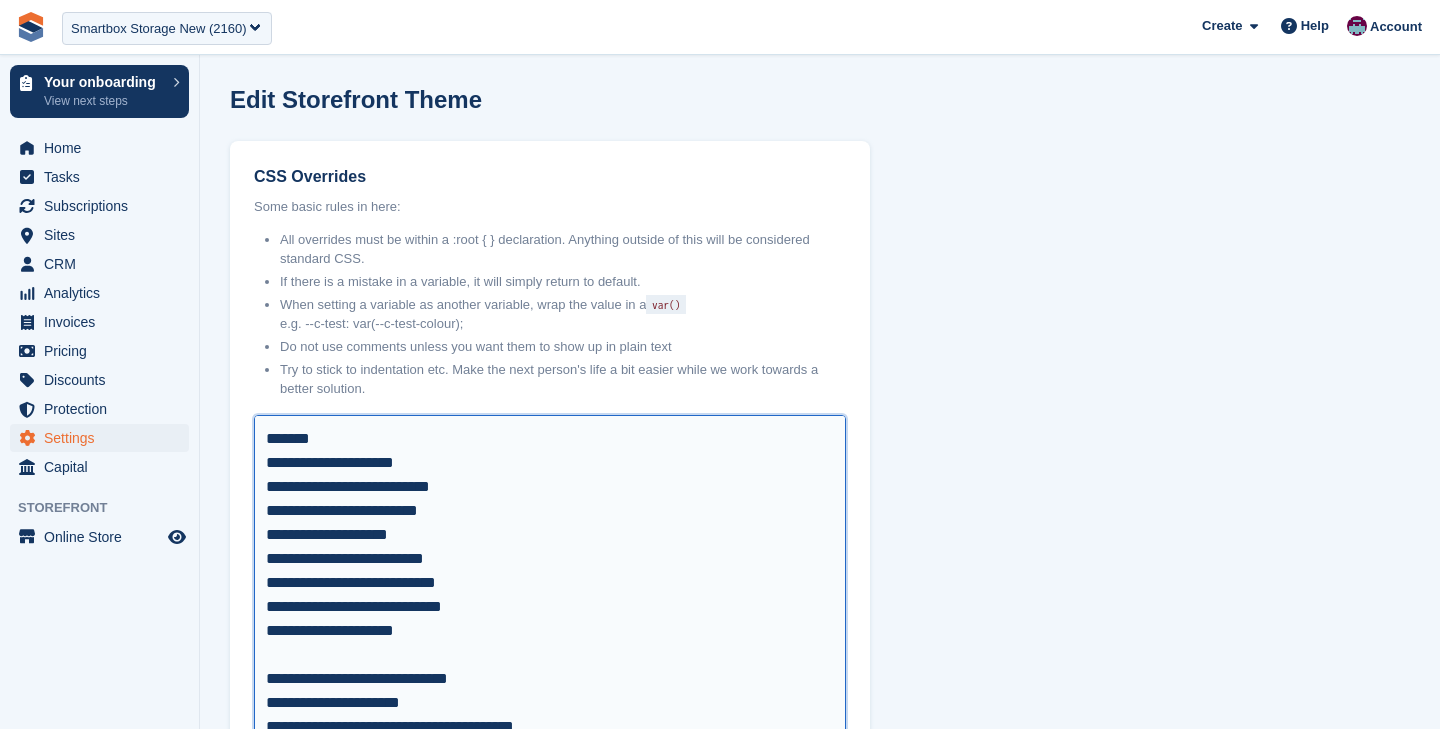 scroll, scrollTop: 1378, scrollLeft: 0, axis: vertical 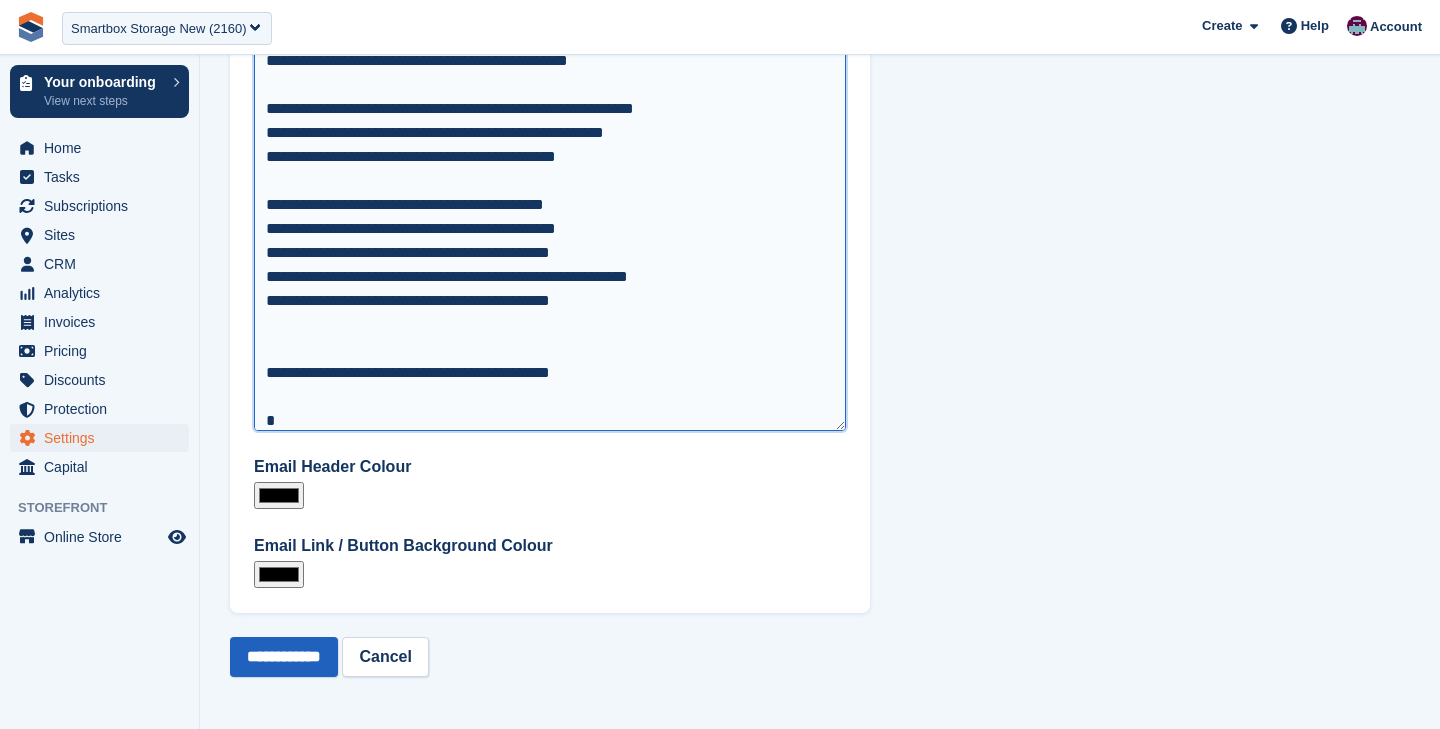 type on "**********" 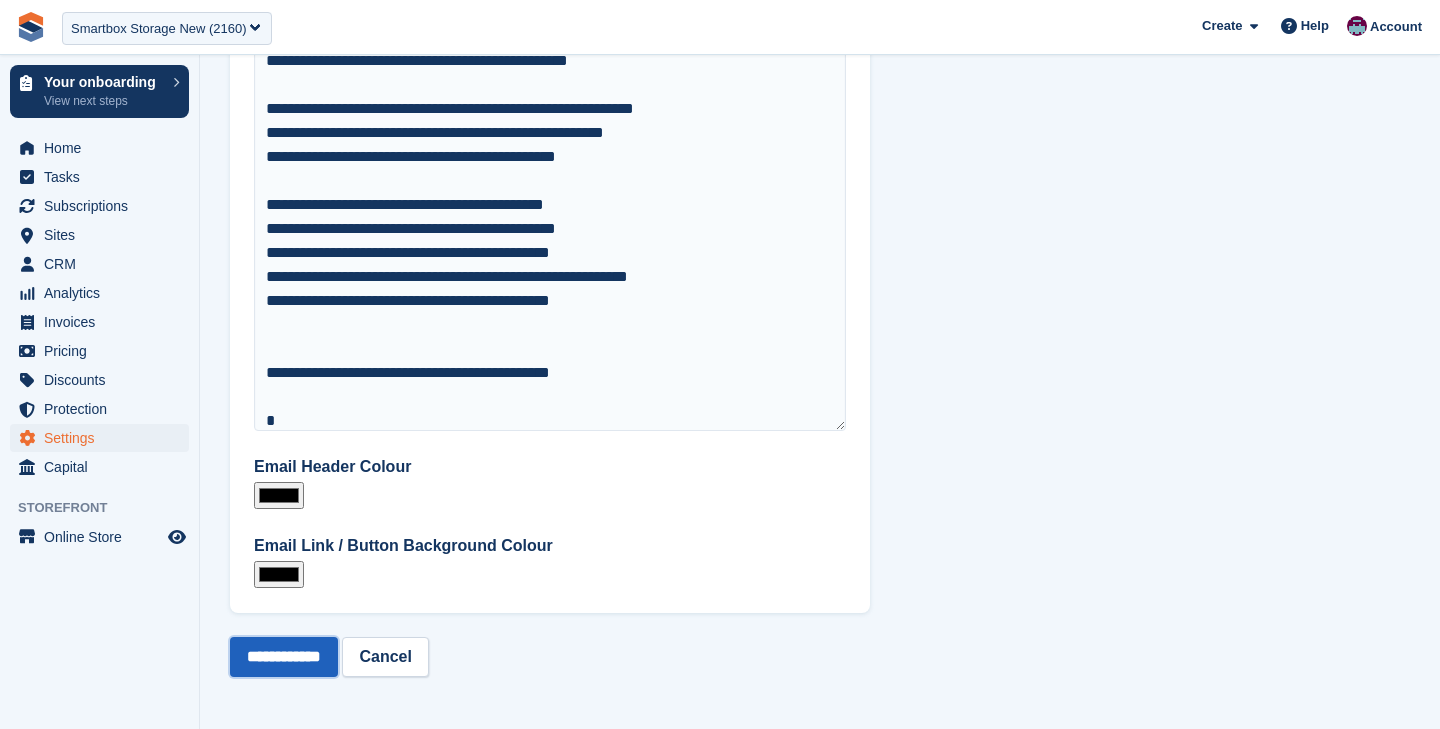 click on "**********" at bounding box center [284, 657] 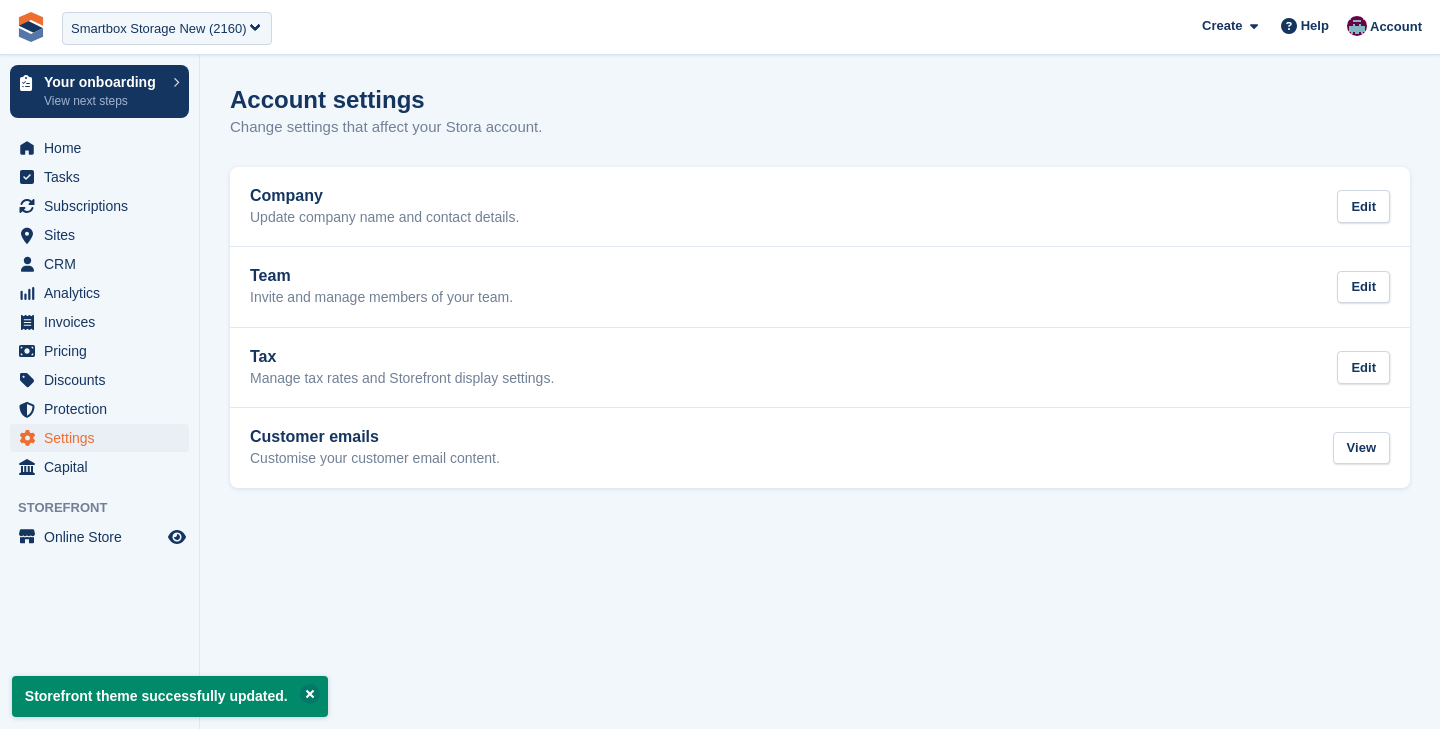 scroll, scrollTop: 0, scrollLeft: 0, axis: both 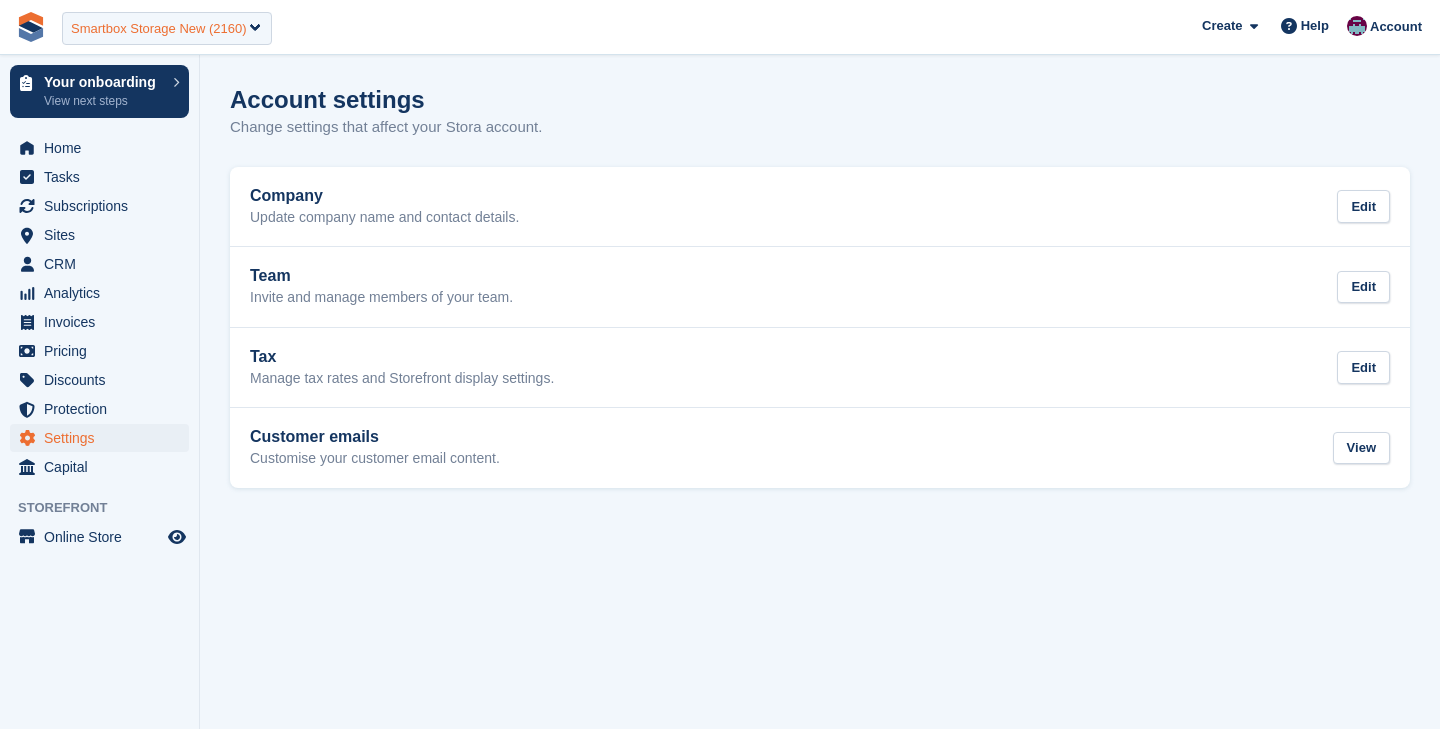 click on "Smartbox Storage New (2160)" at bounding box center [159, 29] 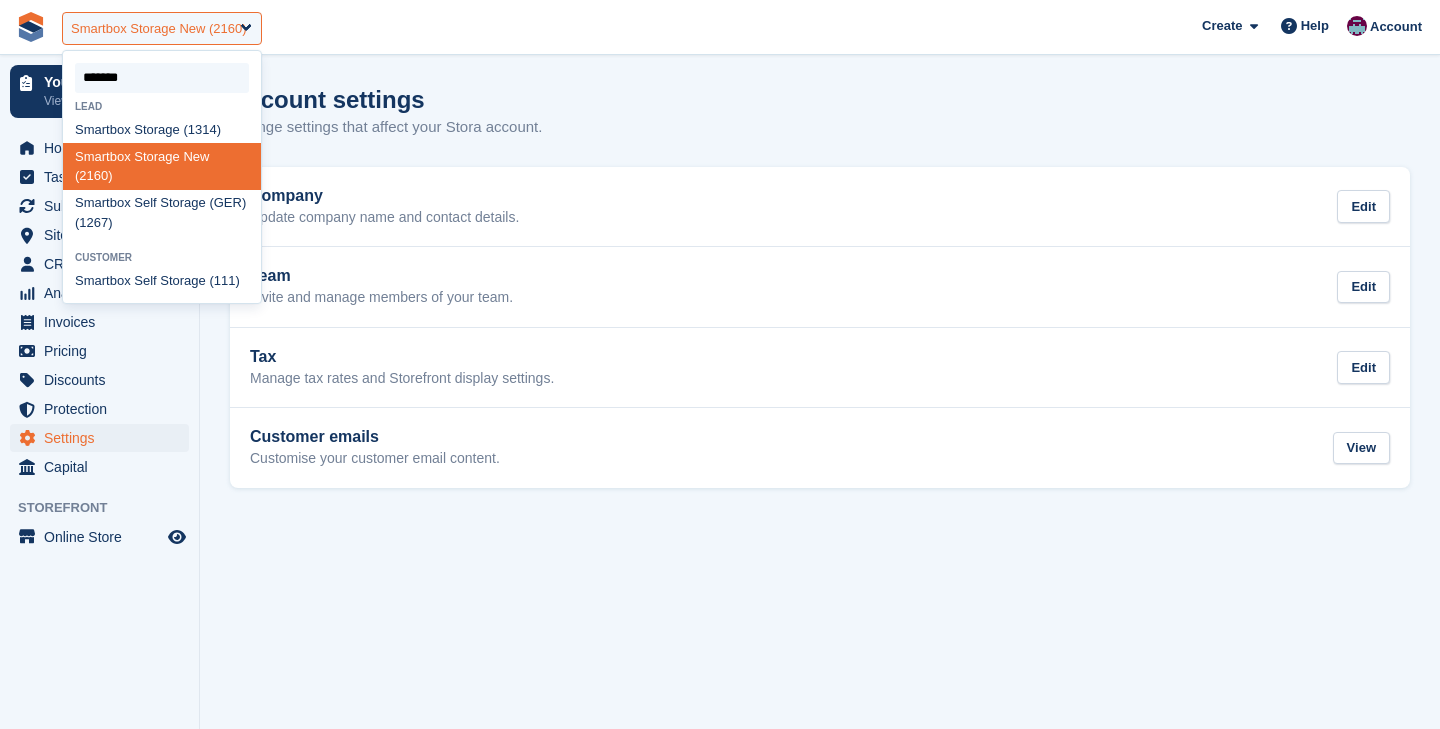 type on "********" 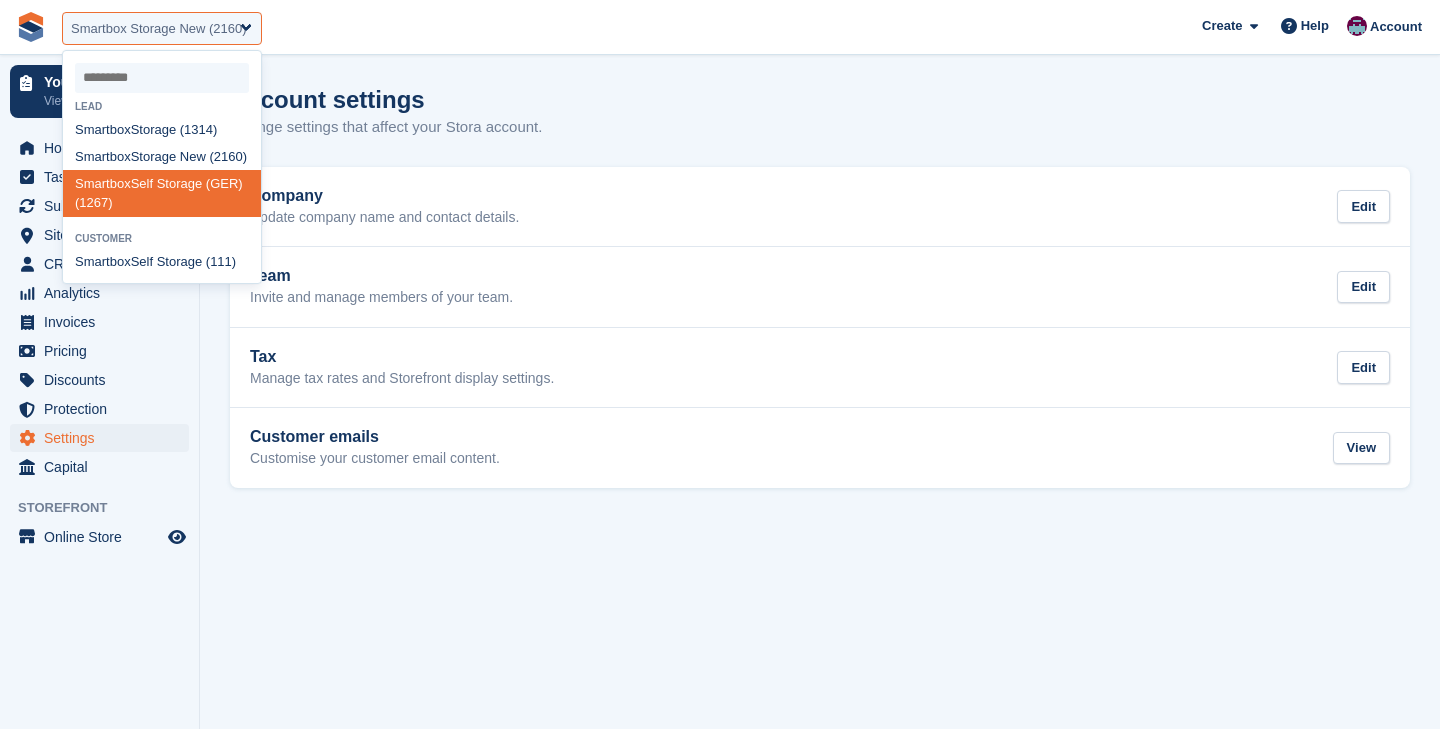 select on "***" 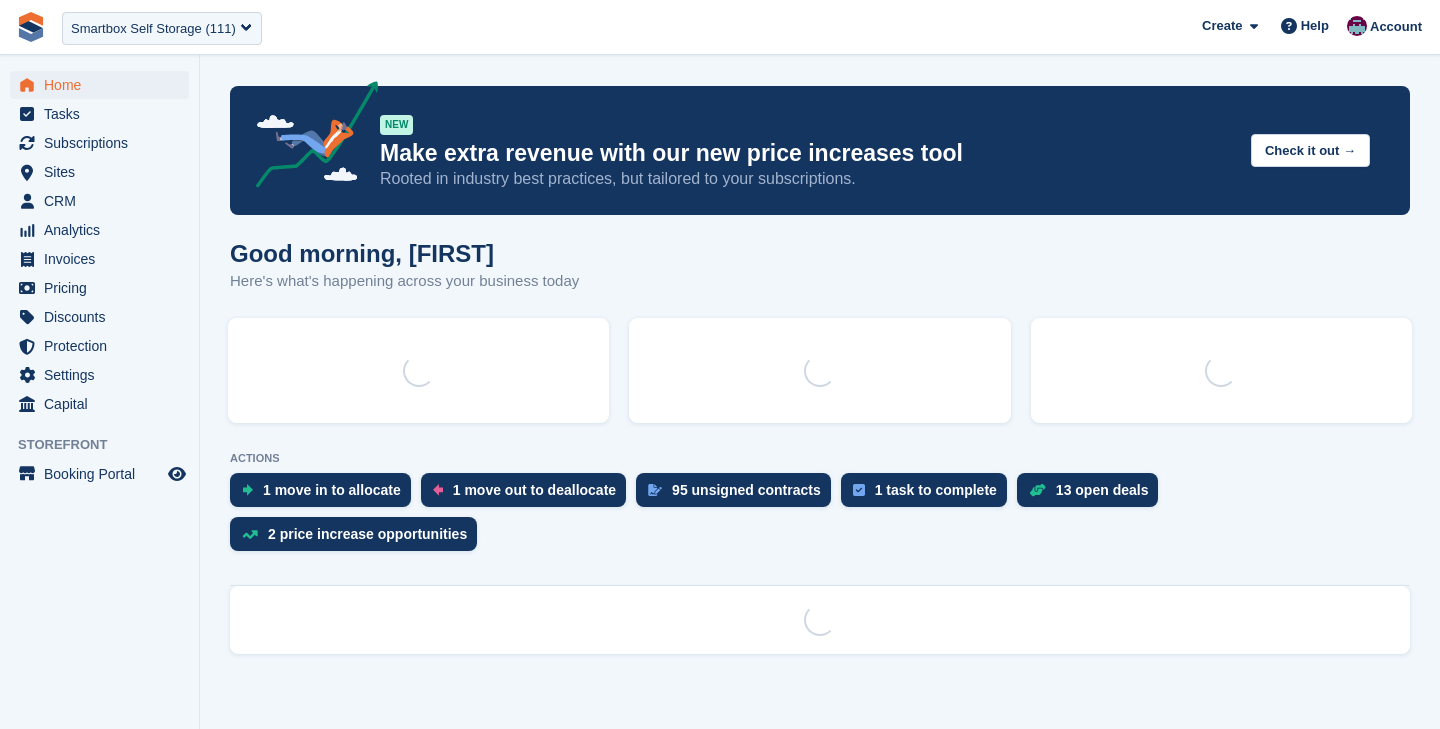 scroll, scrollTop: 0, scrollLeft: 0, axis: both 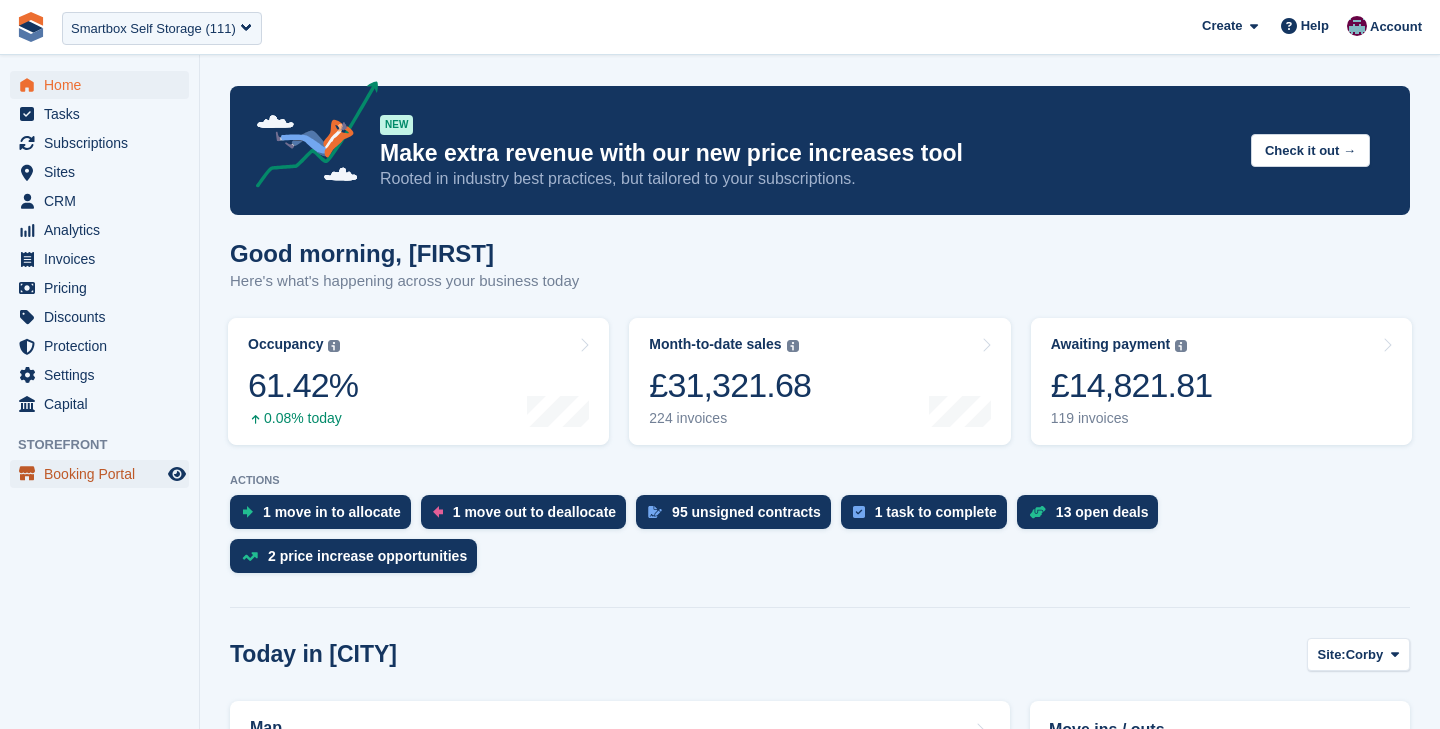 click on "Booking Portal" at bounding box center (104, 474) 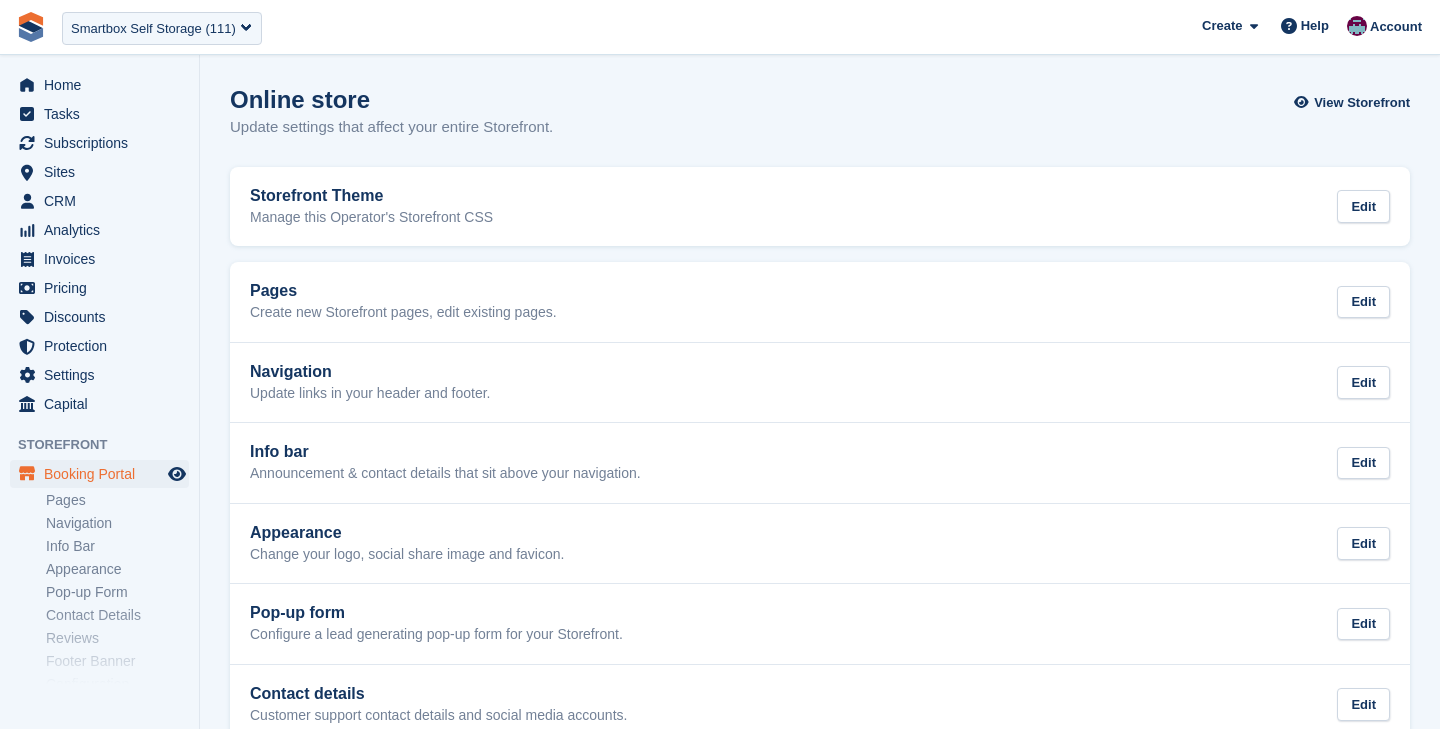 scroll, scrollTop: 0, scrollLeft: 0, axis: both 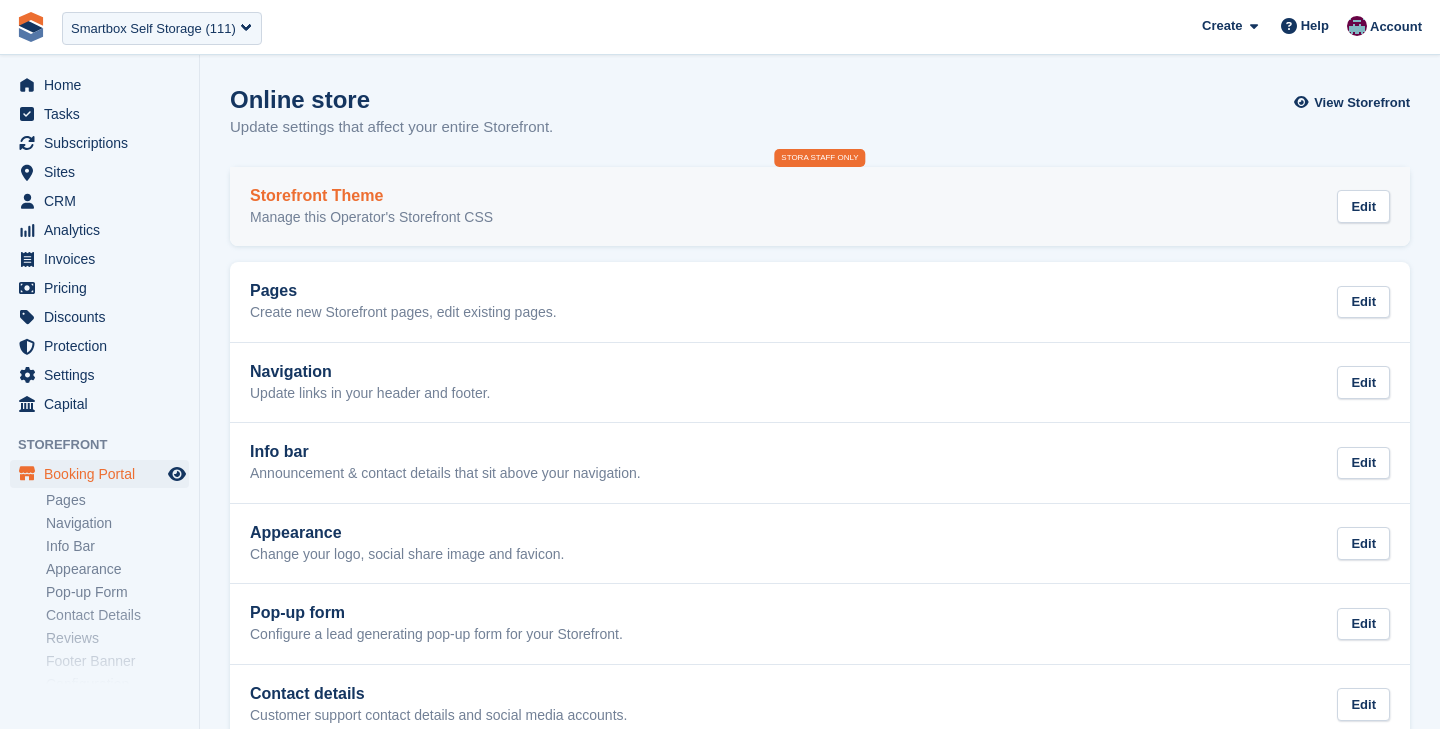 click on "Storefront Theme" at bounding box center (371, 196) 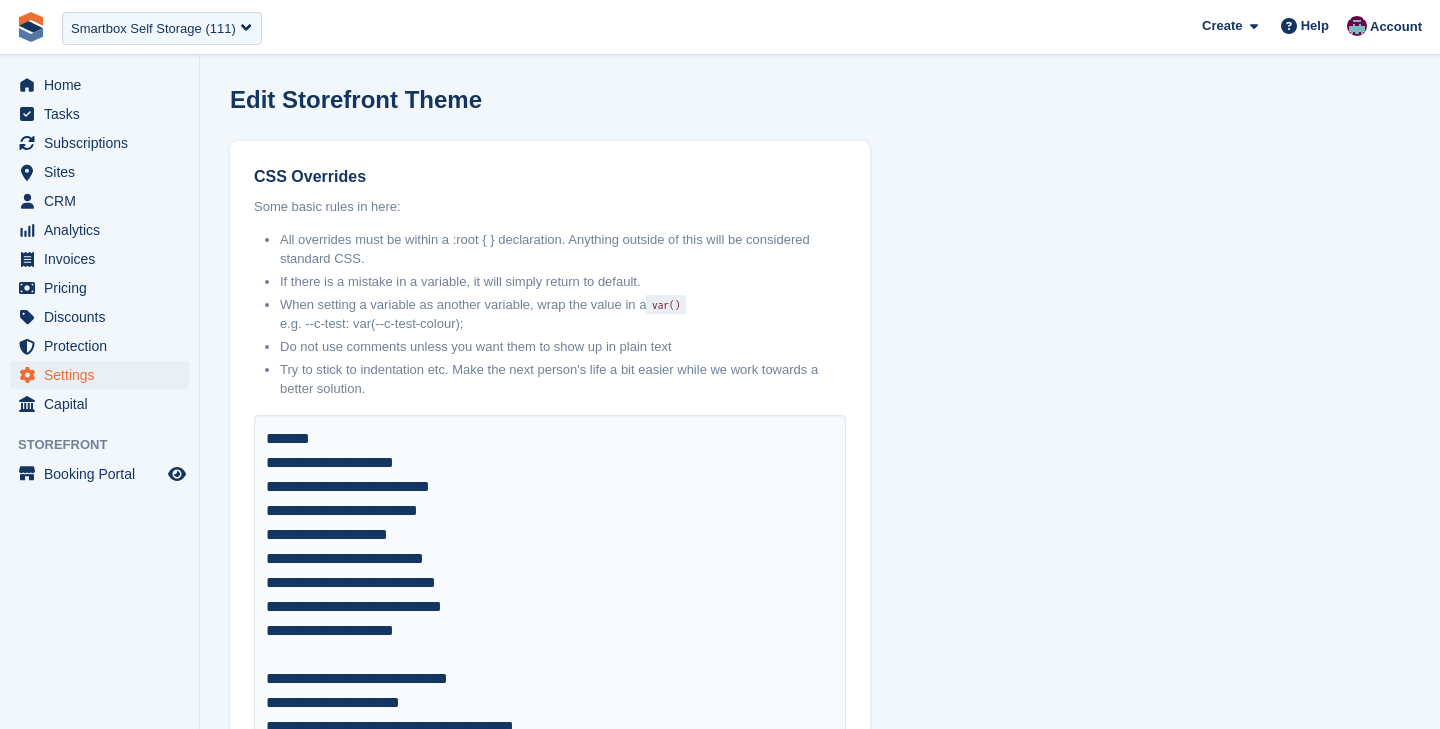 scroll, scrollTop: 728, scrollLeft: 0, axis: vertical 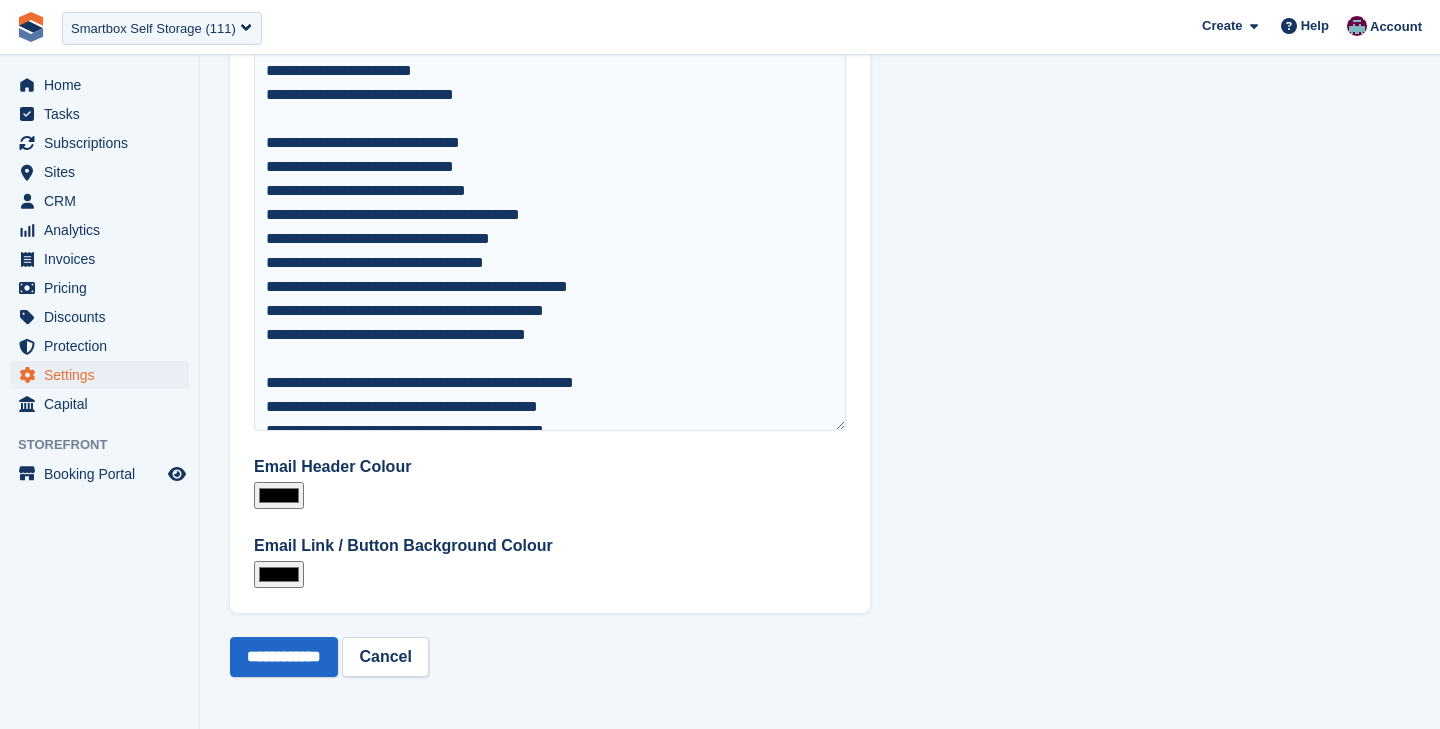 click on "*******" at bounding box center (279, 574) 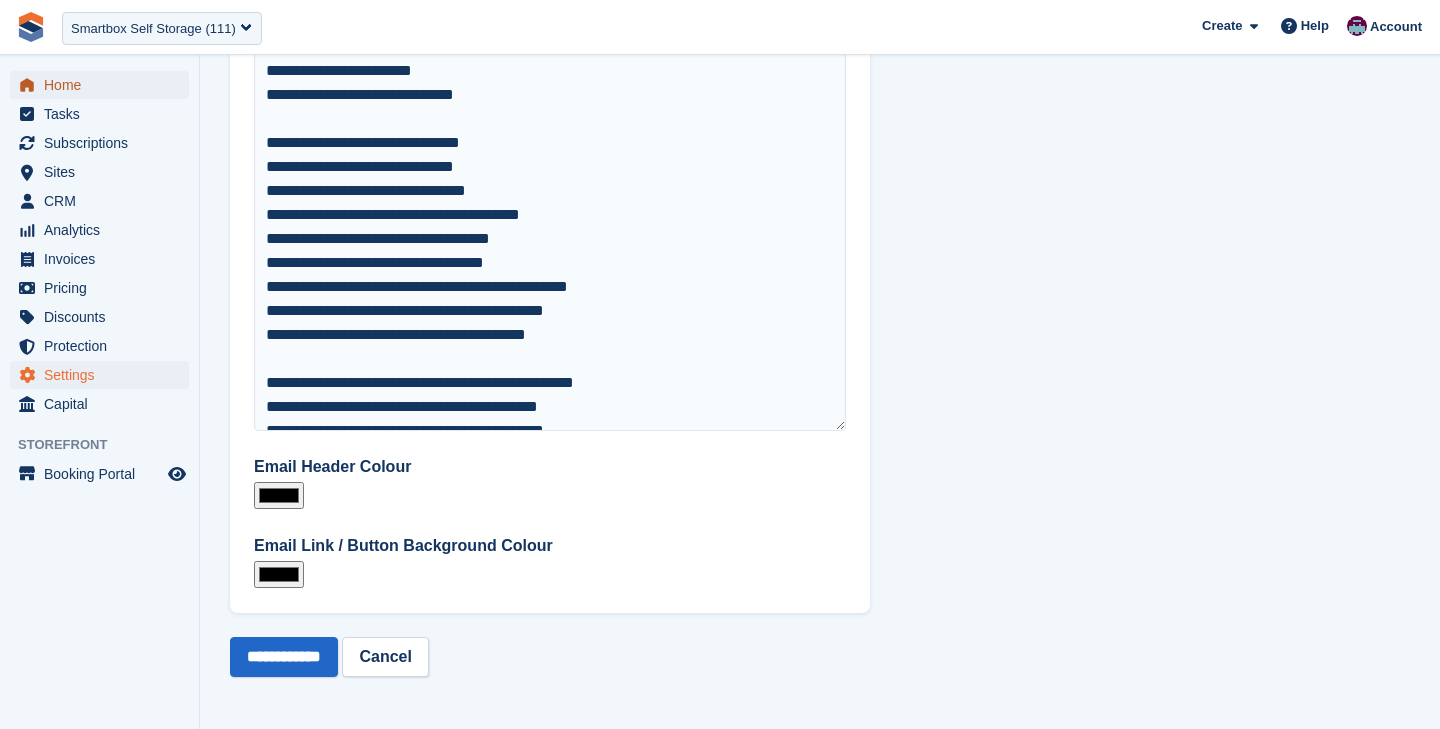 click on "Home" at bounding box center [104, 85] 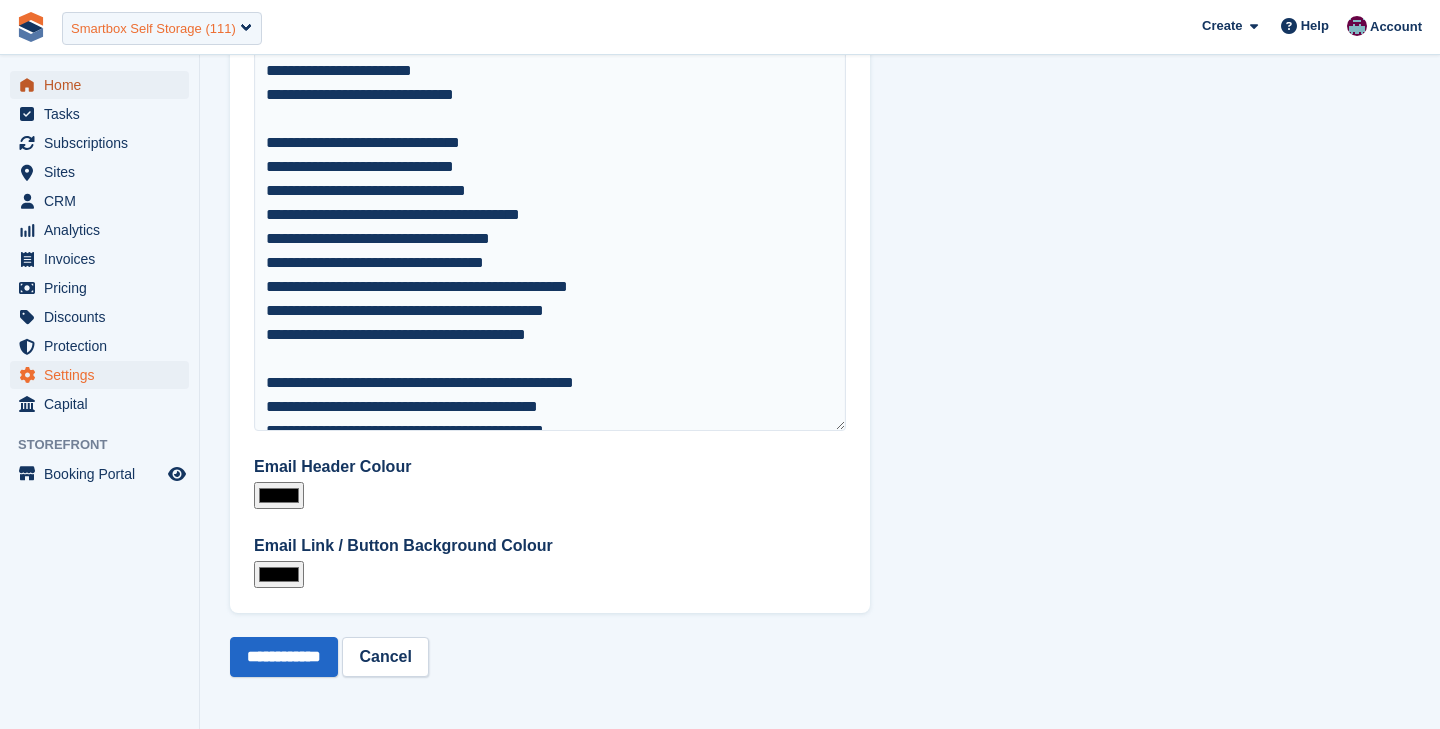 click on "Smartbox Self Storage (111)" at bounding box center (153, 29) 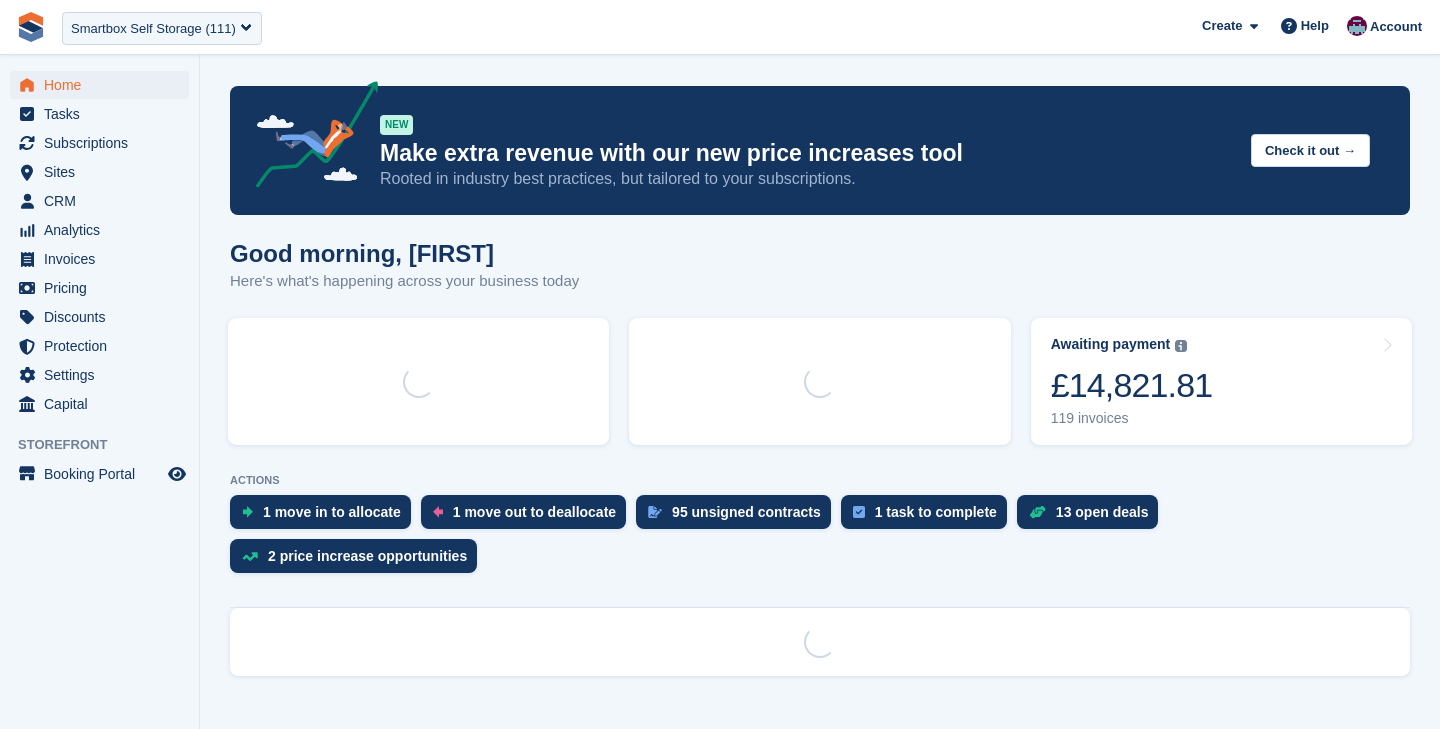 scroll, scrollTop: 0, scrollLeft: 0, axis: both 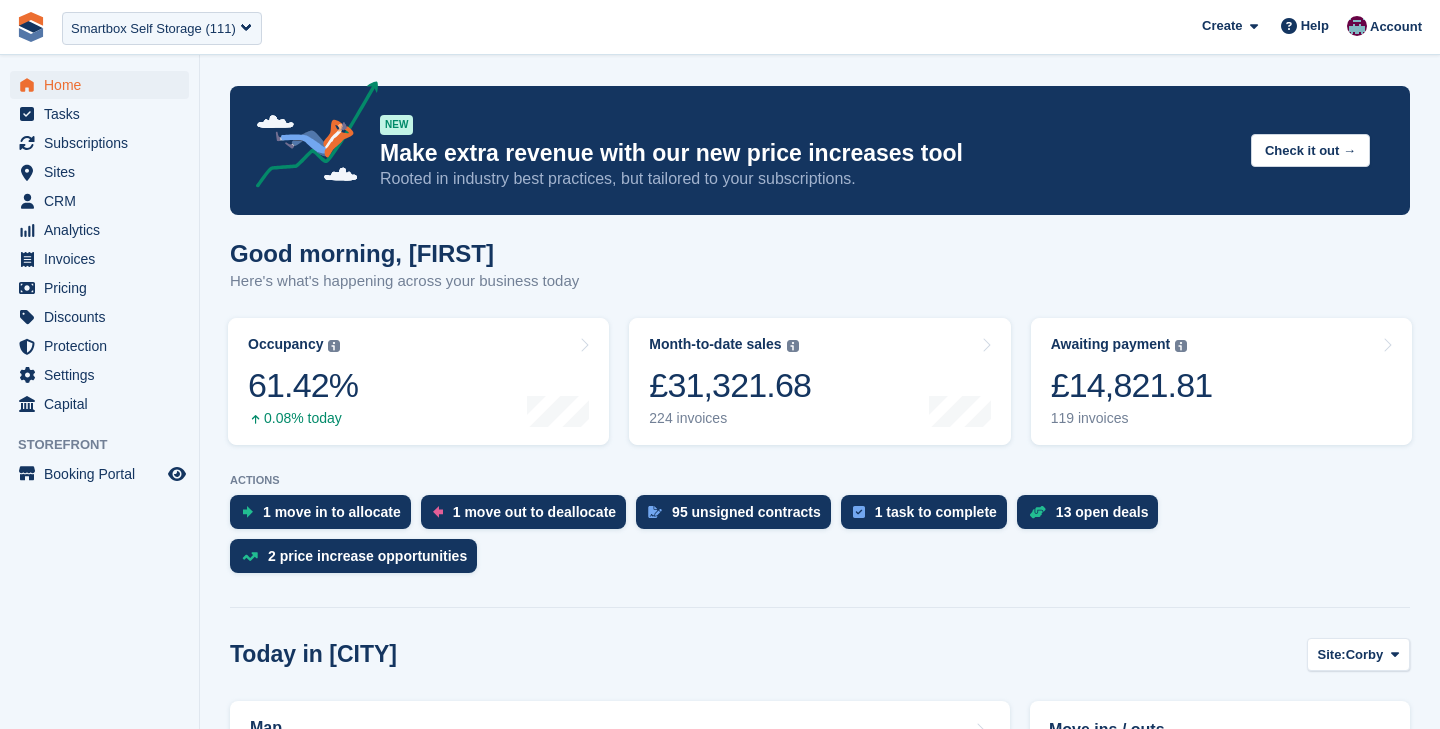 click on "Smartbox Self Storage (111)" at bounding box center [153, 29] 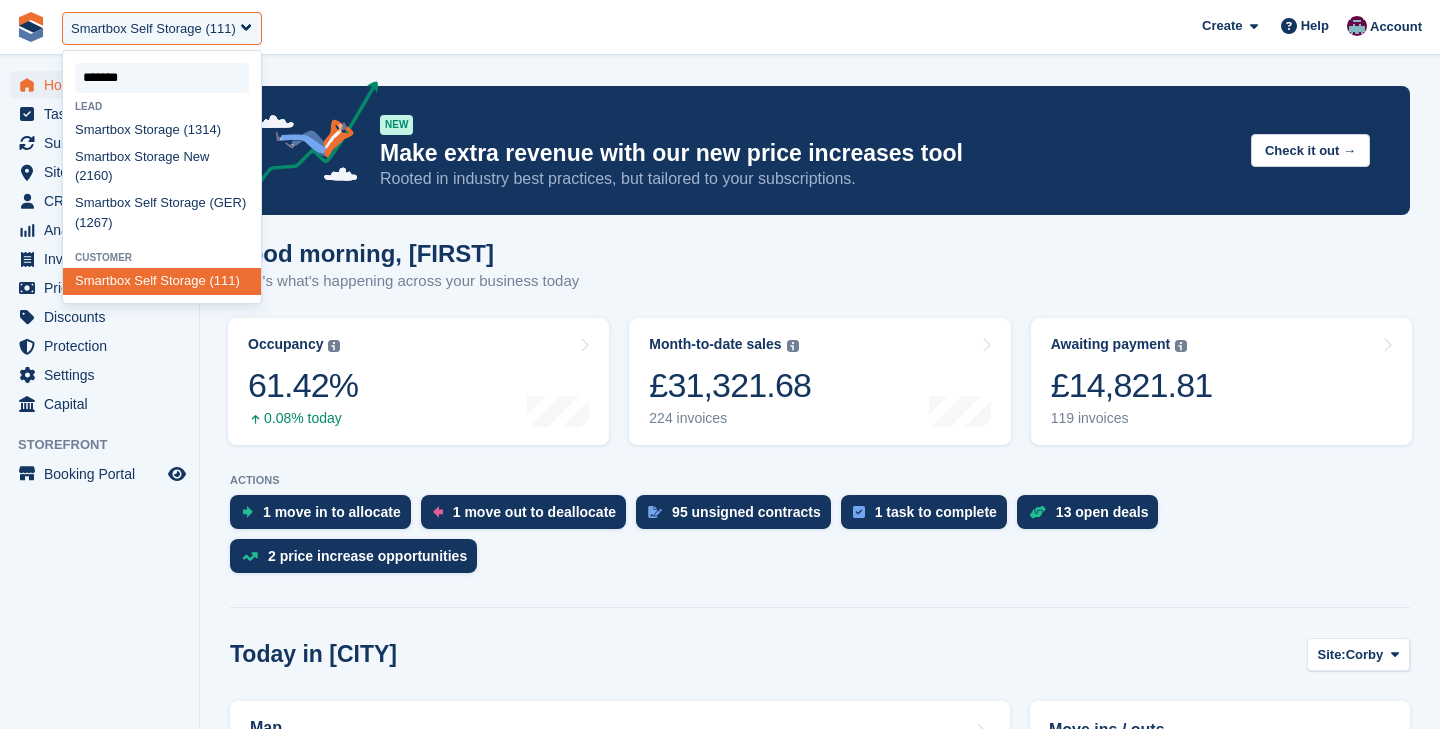 type on "********" 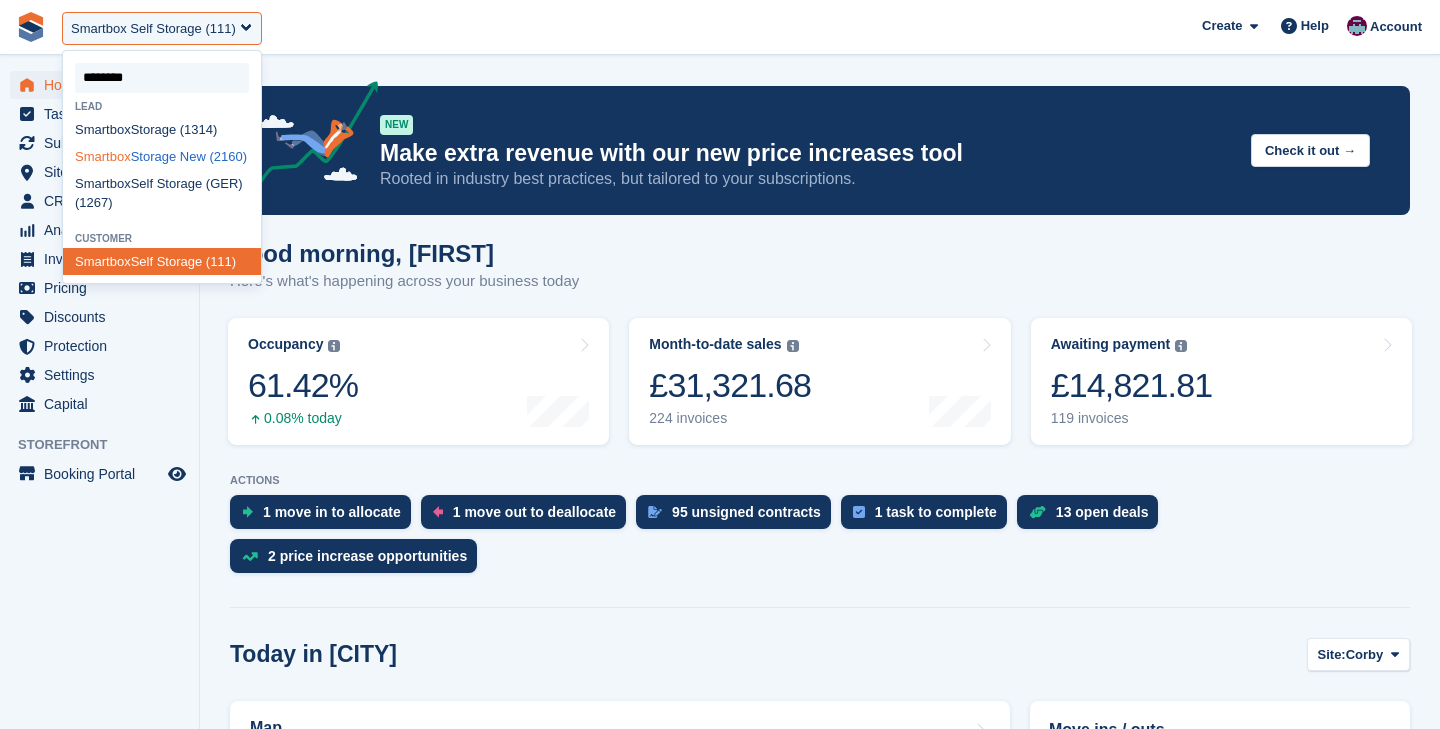 click on "Smartbox  Storage New (2160)" at bounding box center (162, 156) 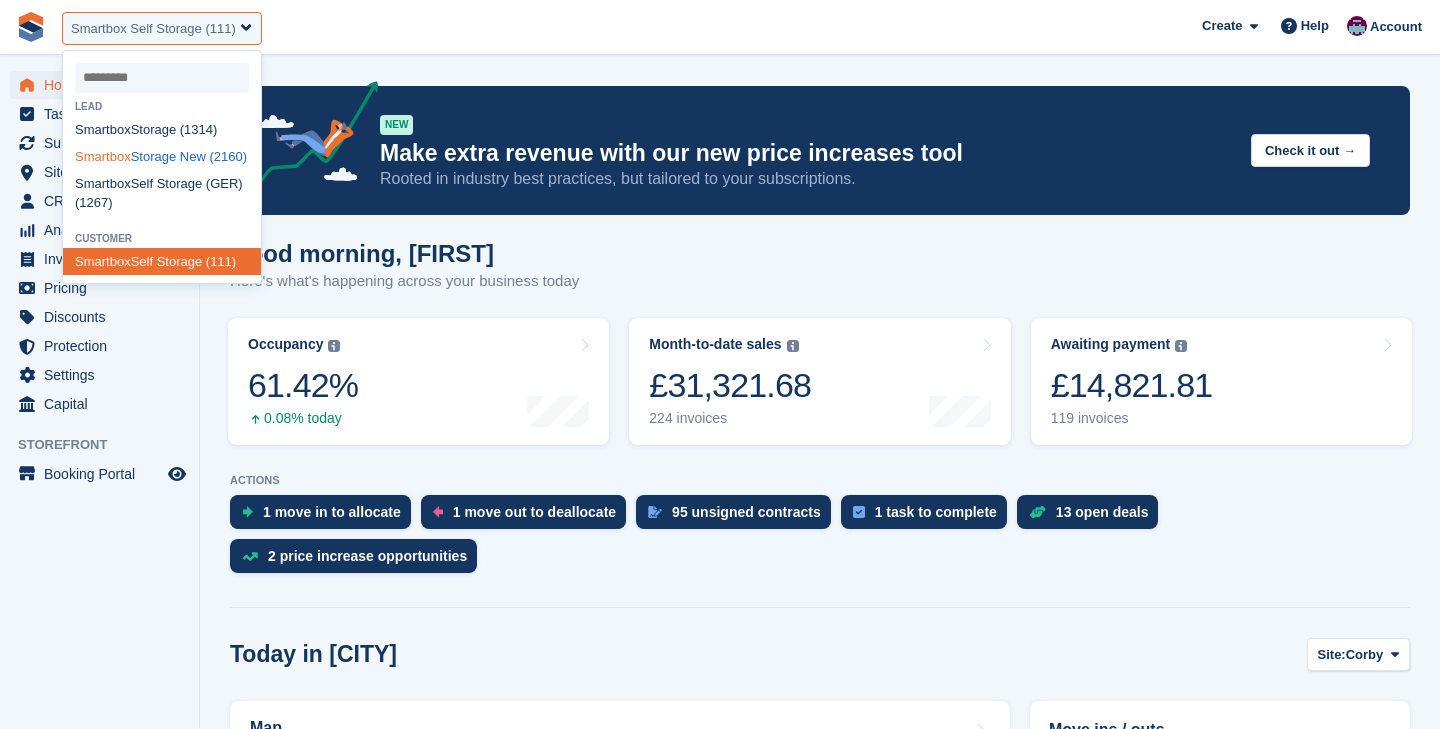 select on "****" 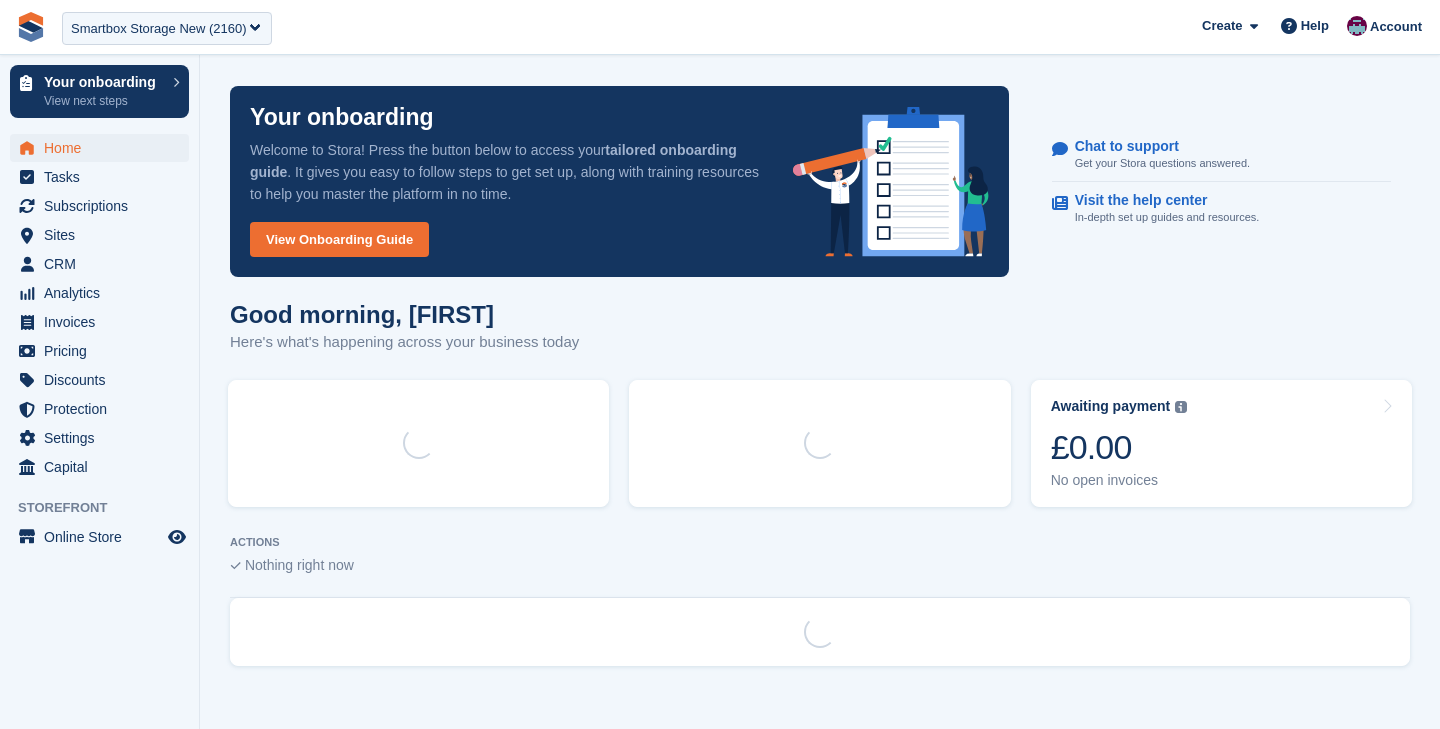 scroll, scrollTop: 0, scrollLeft: 0, axis: both 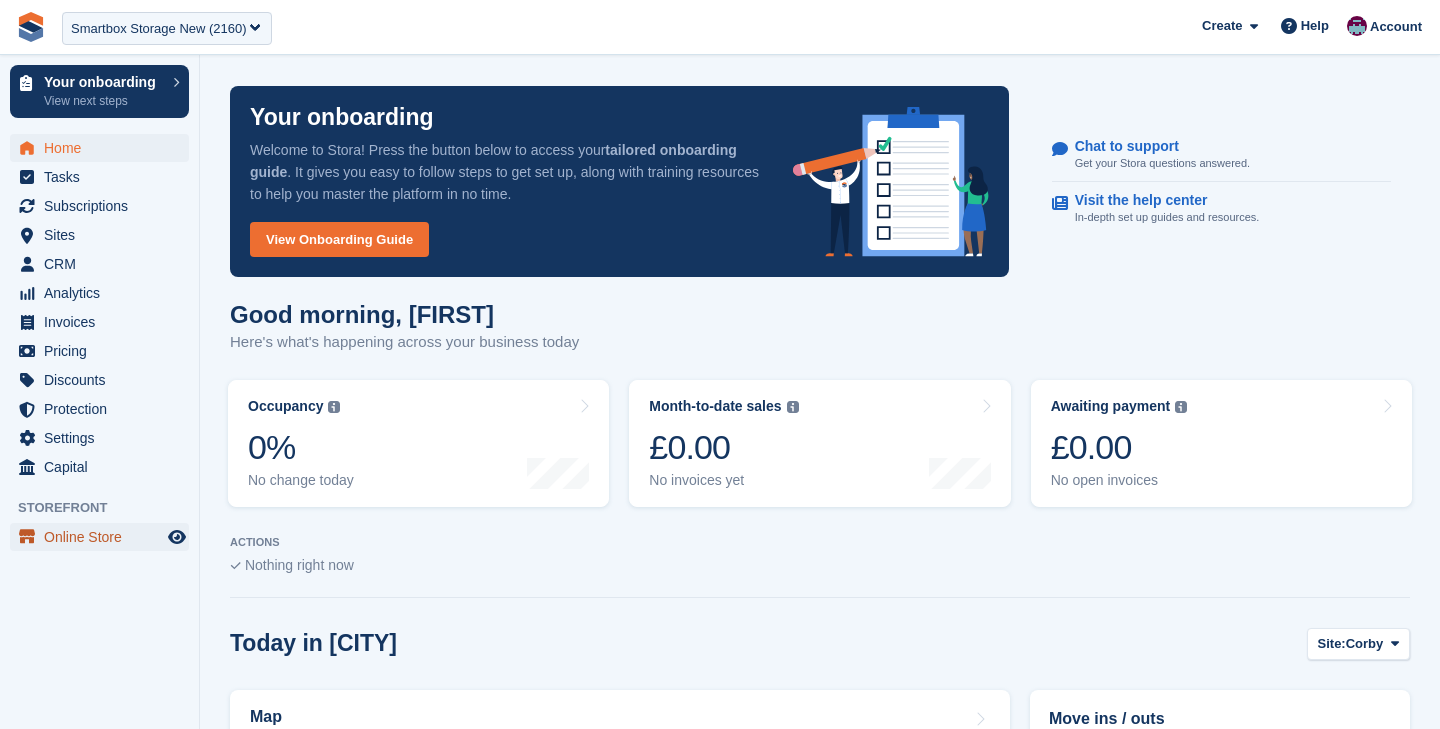 click on "Online Store" at bounding box center [104, 537] 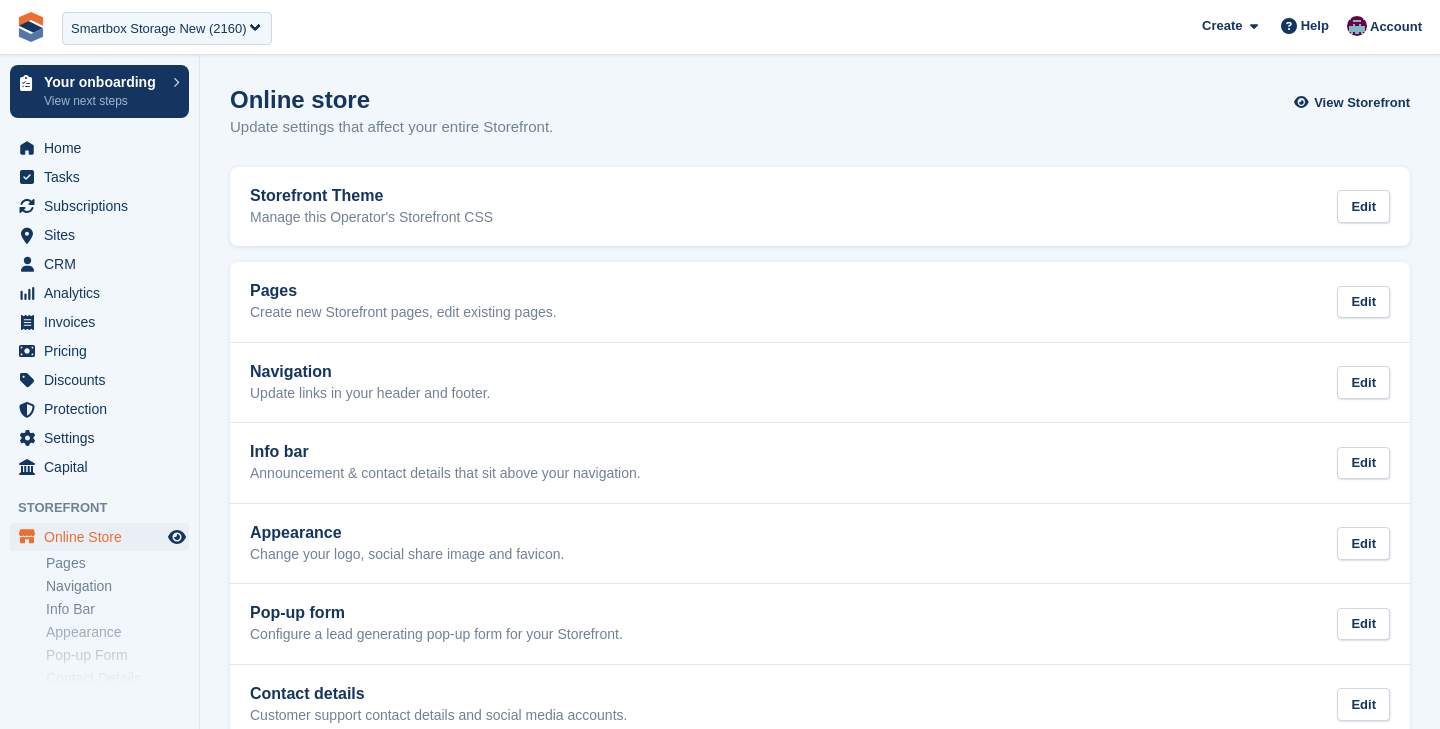 scroll, scrollTop: 0, scrollLeft: 0, axis: both 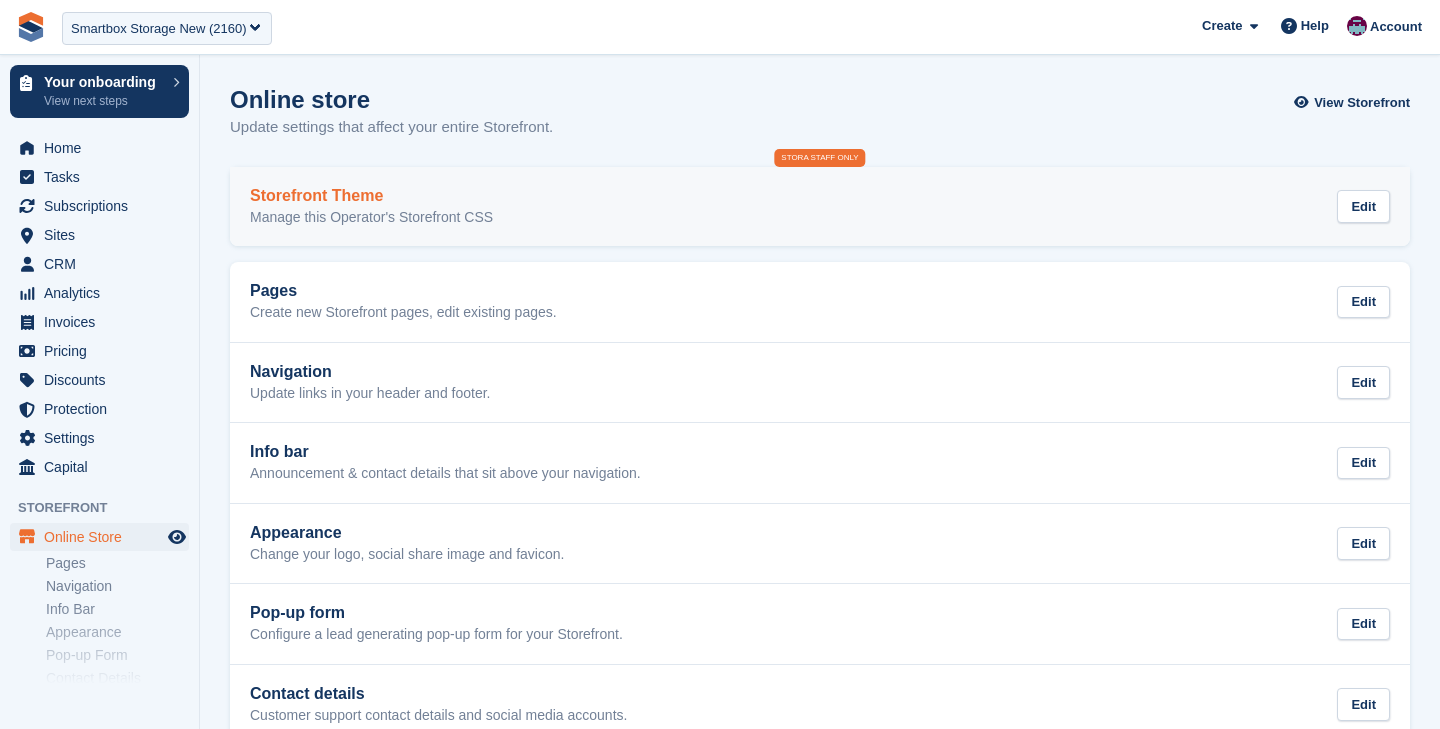 click on "Manage this Operator's Storefront CSS" at bounding box center [371, 218] 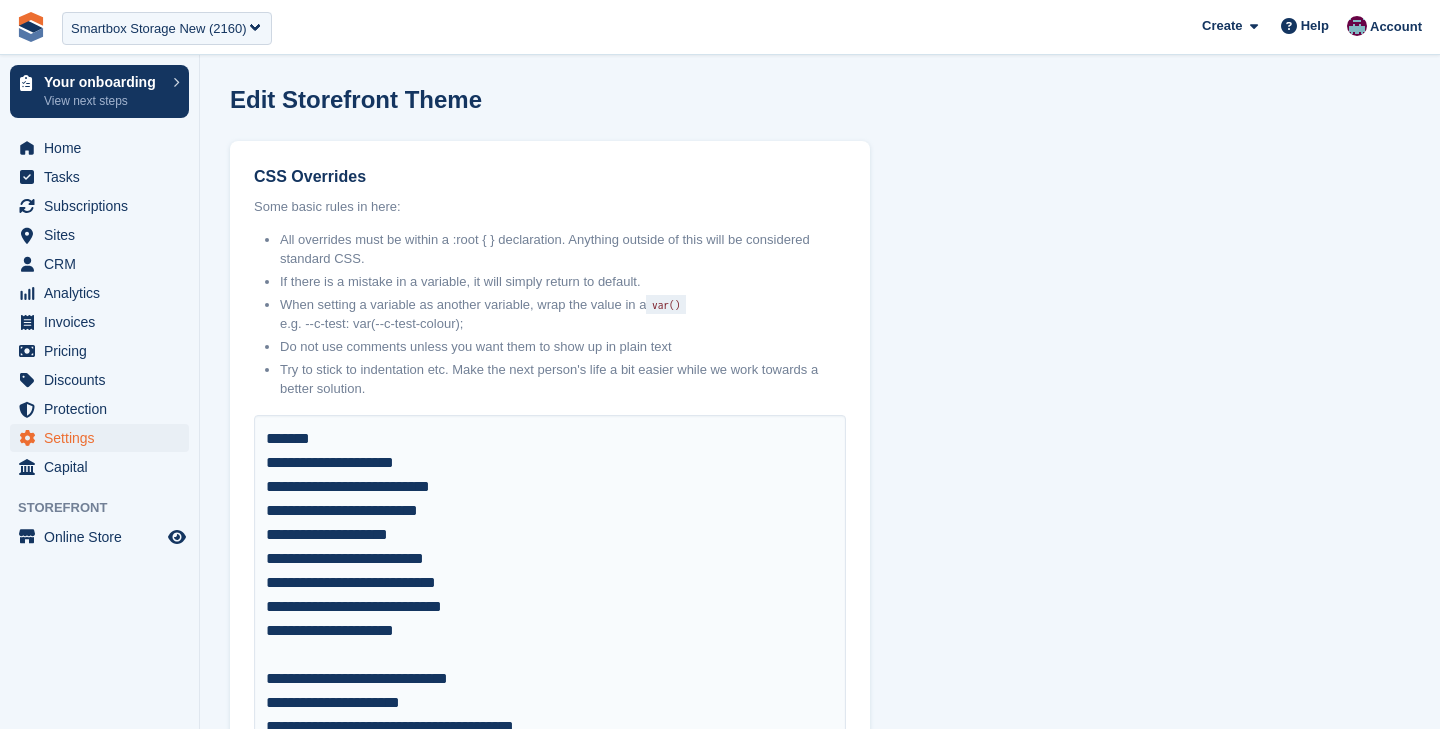 scroll, scrollTop: 728, scrollLeft: 0, axis: vertical 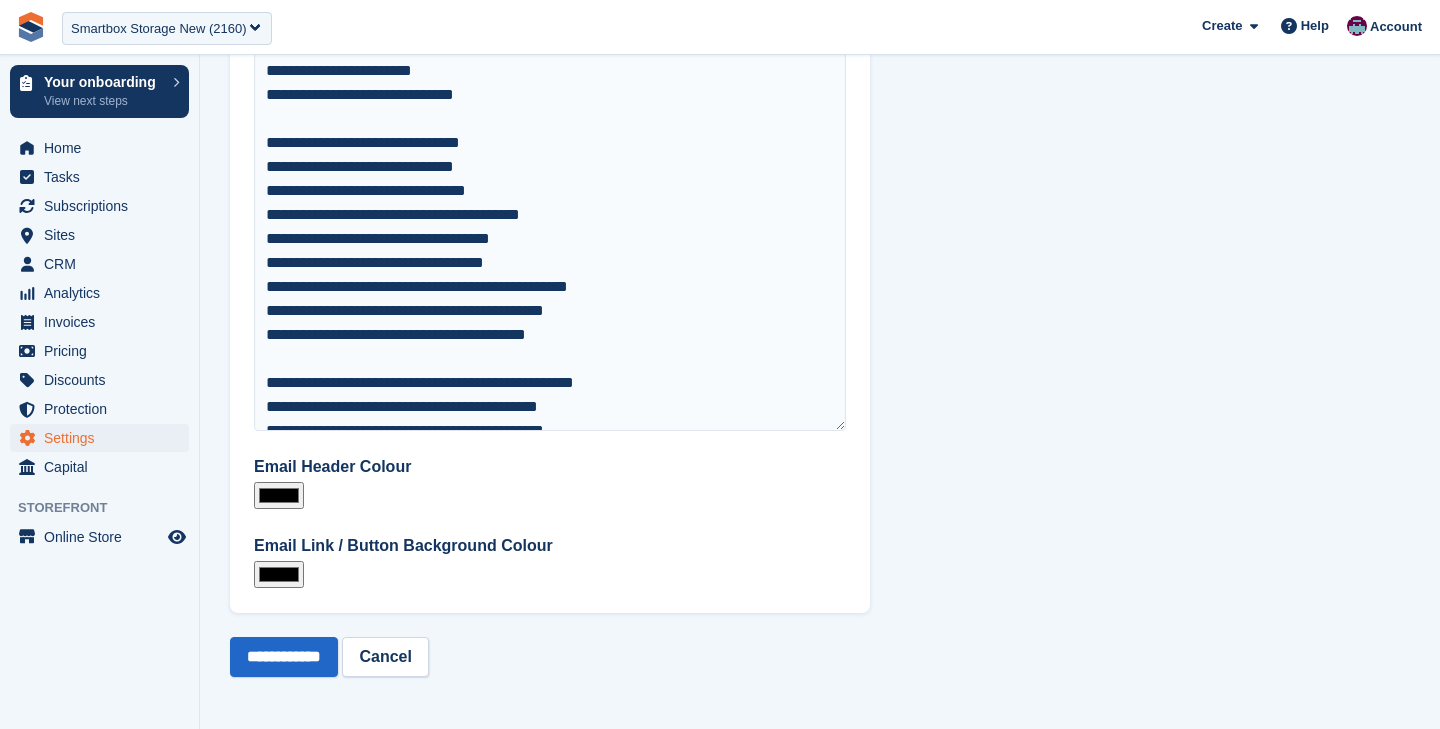 click on "*******" at bounding box center (279, 495) 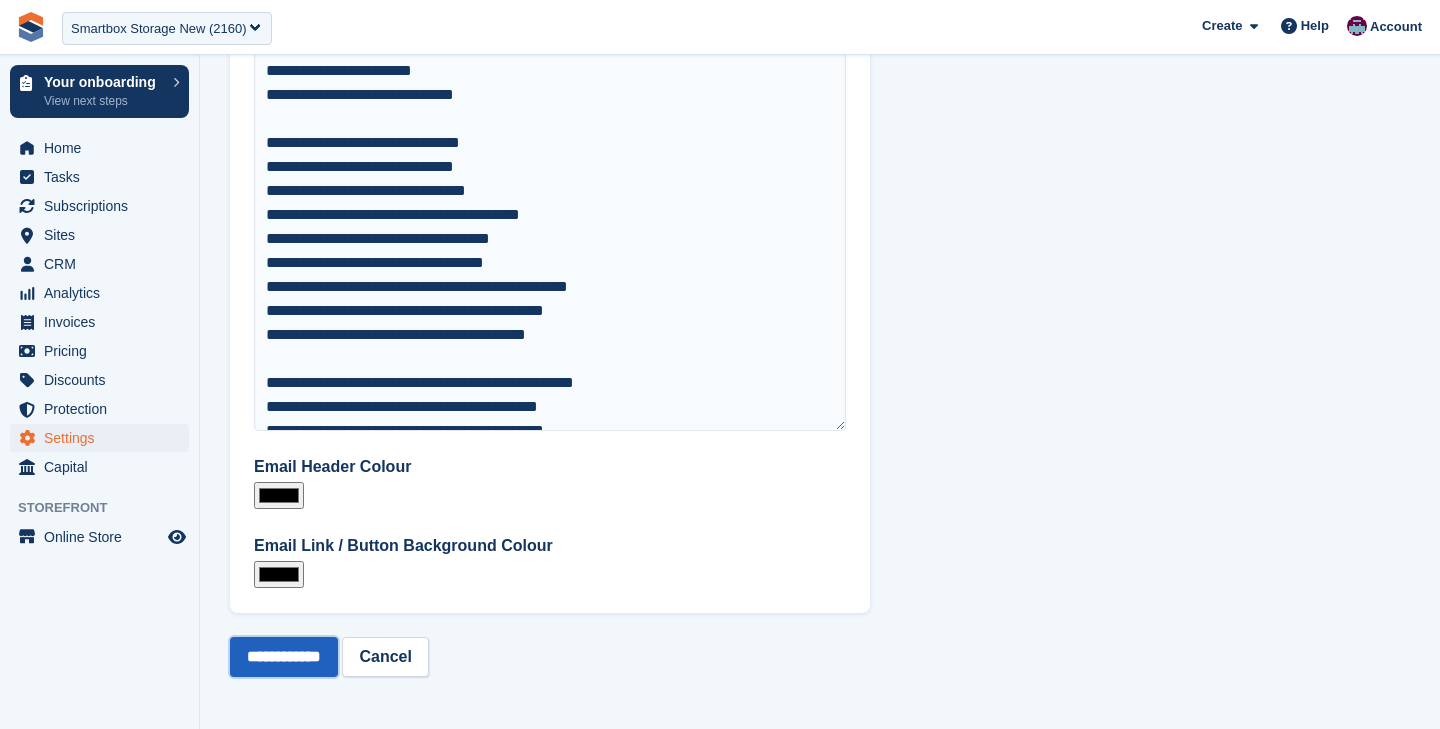 click on "**********" at bounding box center [284, 657] 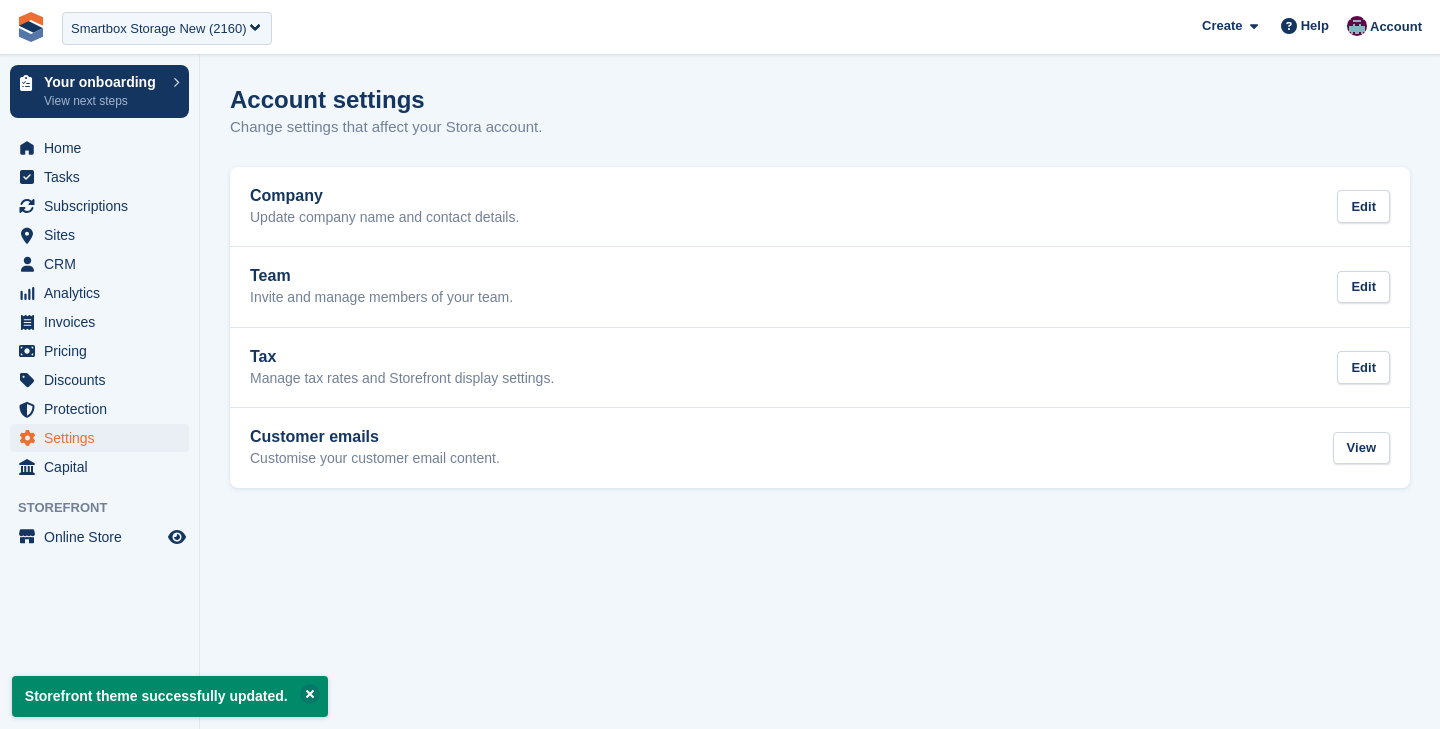 scroll, scrollTop: 0, scrollLeft: 0, axis: both 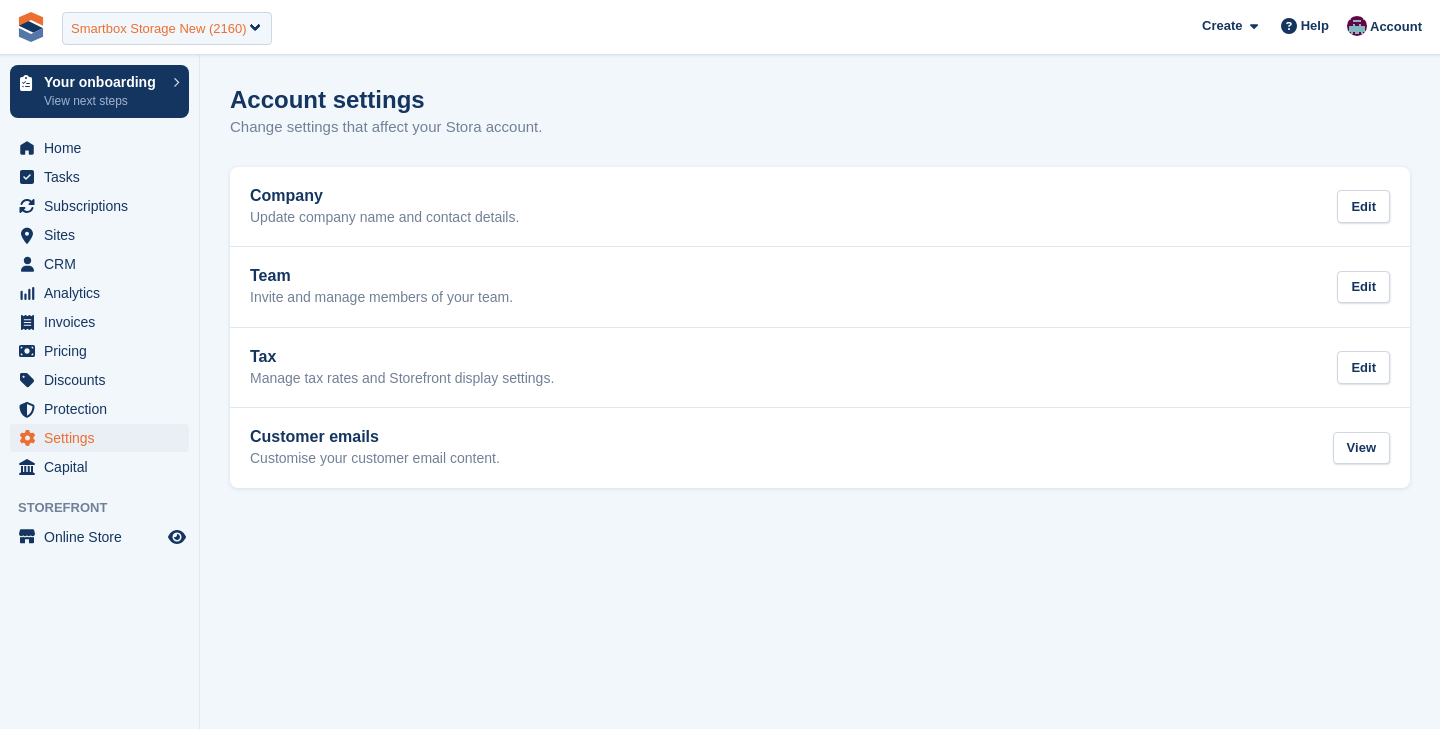 click on "Smartbox Storage New (2160)" at bounding box center (159, 29) 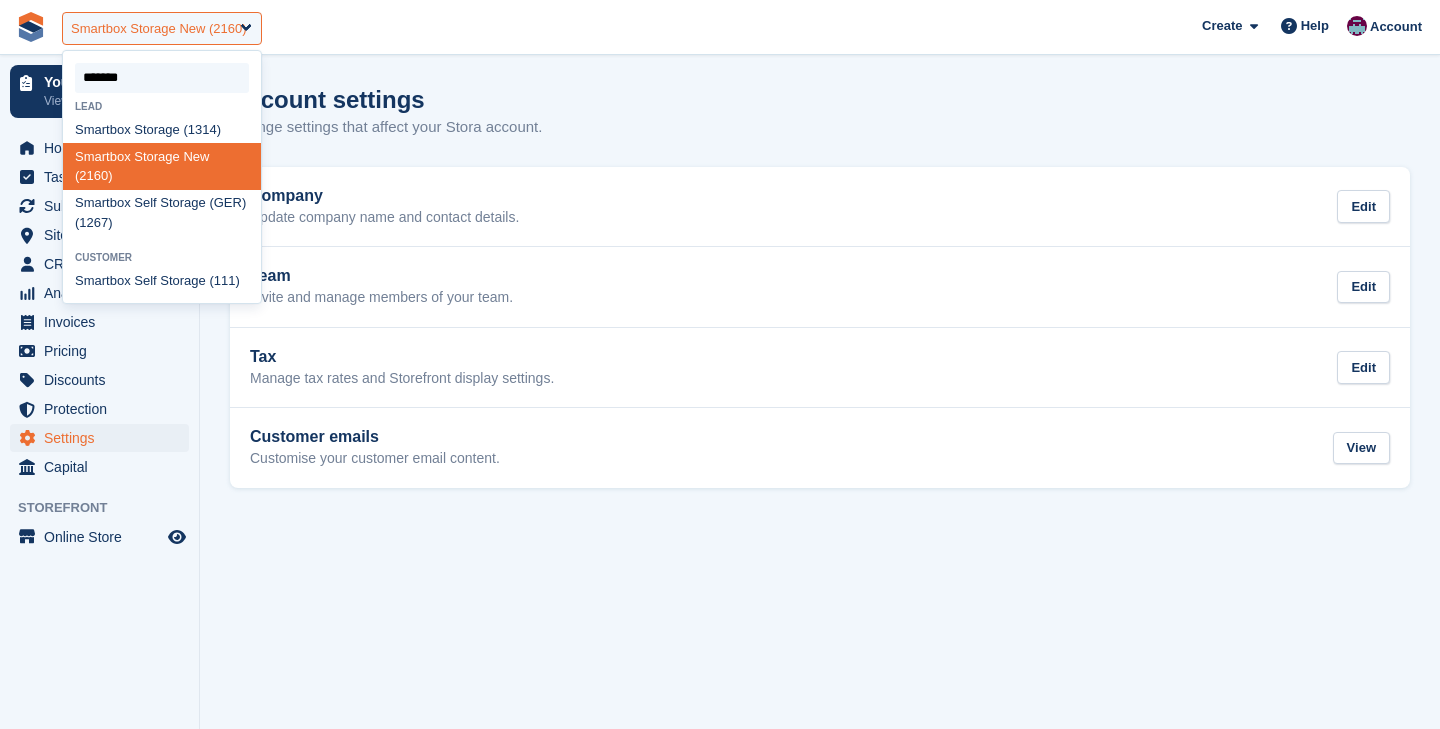 type on "********" 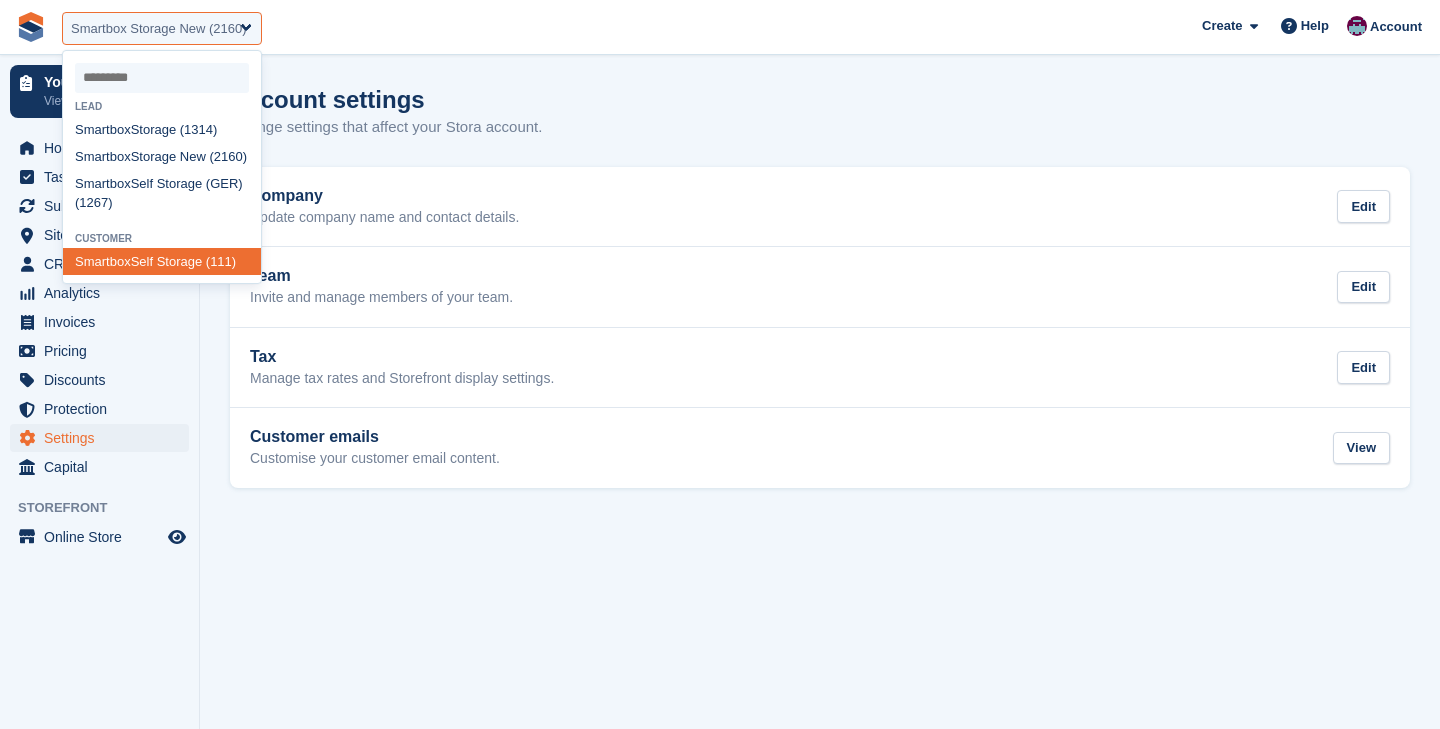 select on "***" 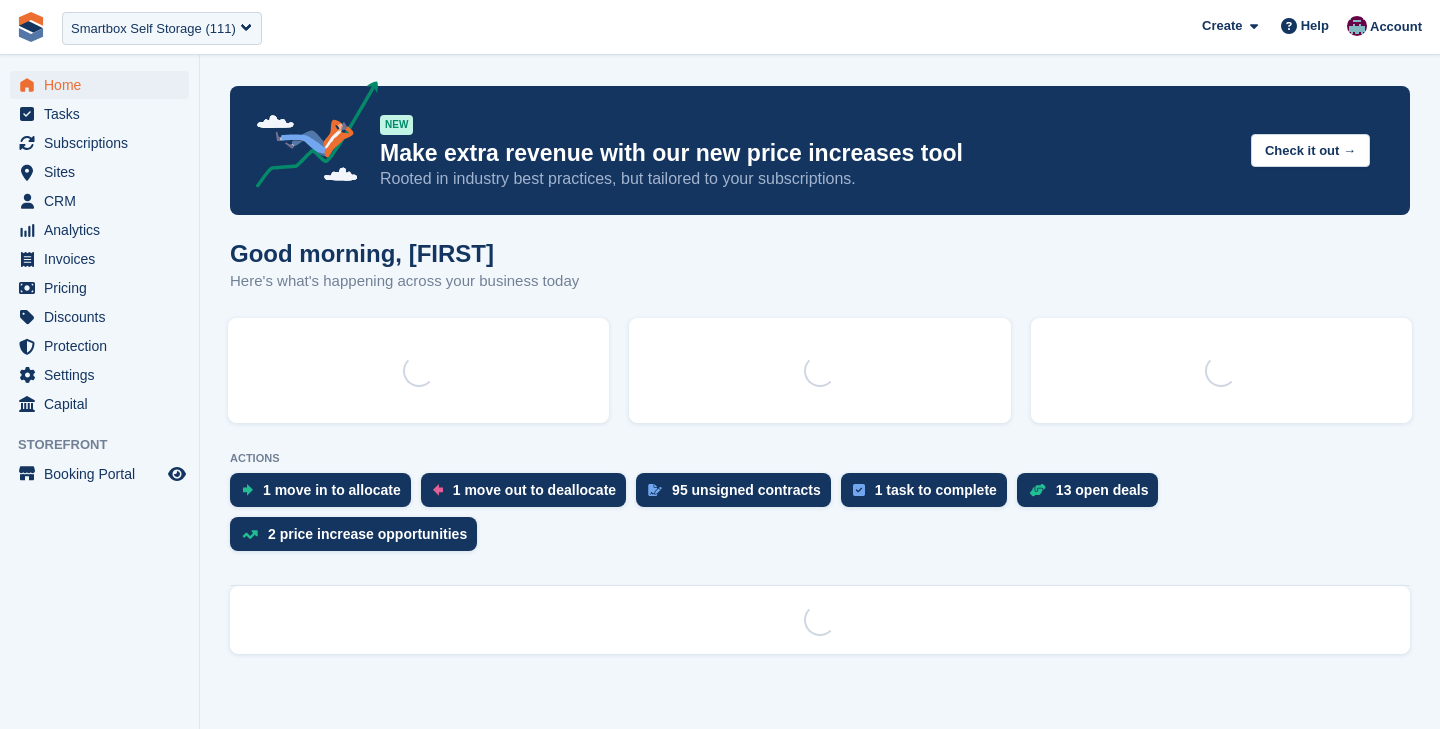 scroll, scrollTop: 0, scrollLeft: 0, axis: both 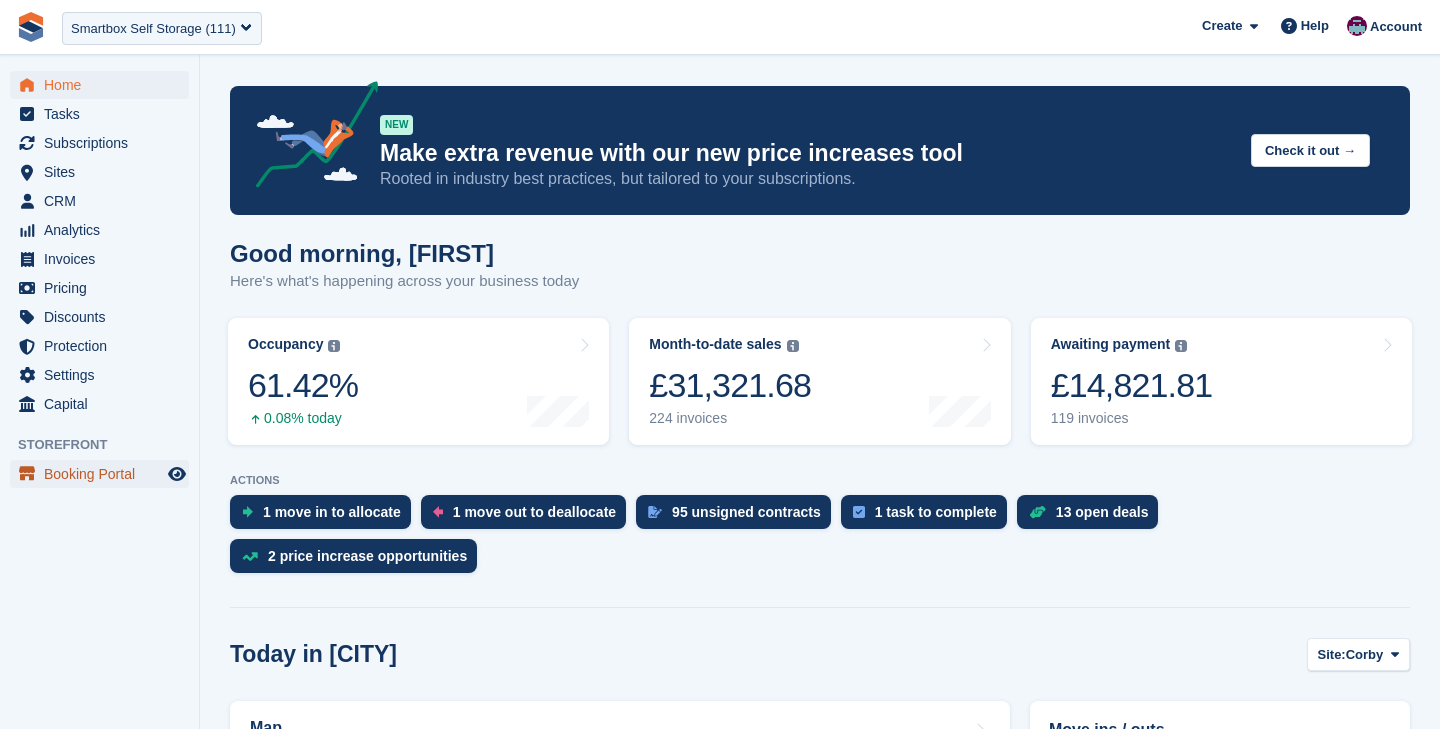 click on "Booking Portal" at bounding box center [104, 474] 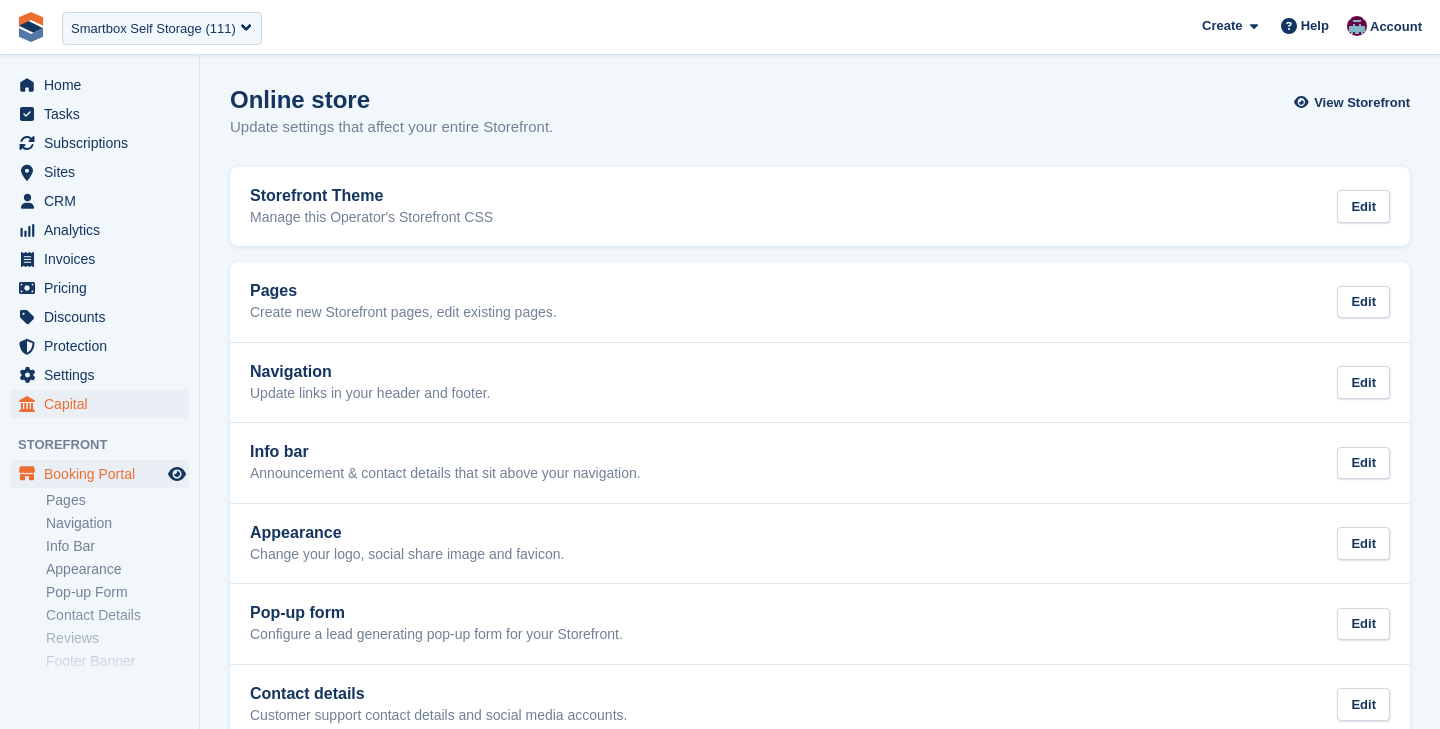 scroll, scrollTop: 0, scrollLeft: 0, axis: both 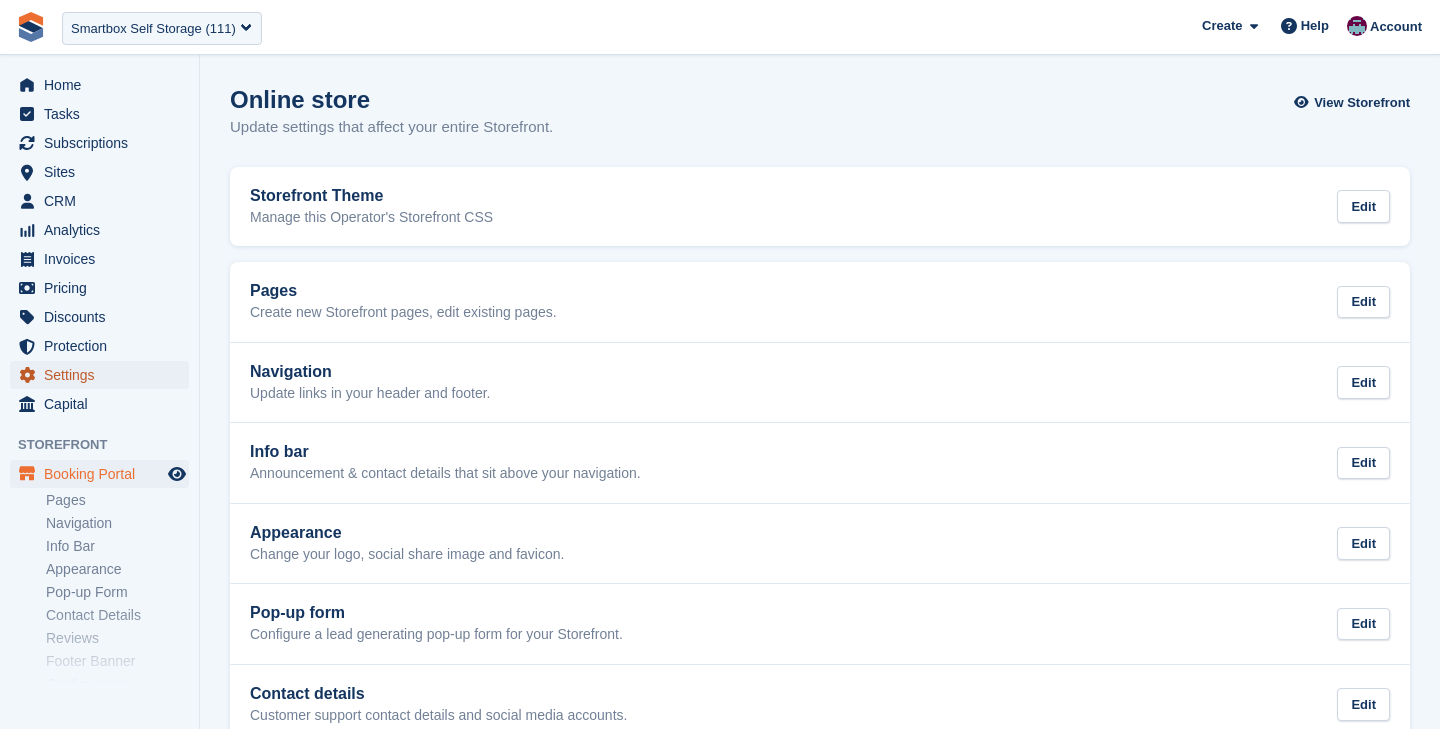 click on "Settings" at bounding box center [104, 375] 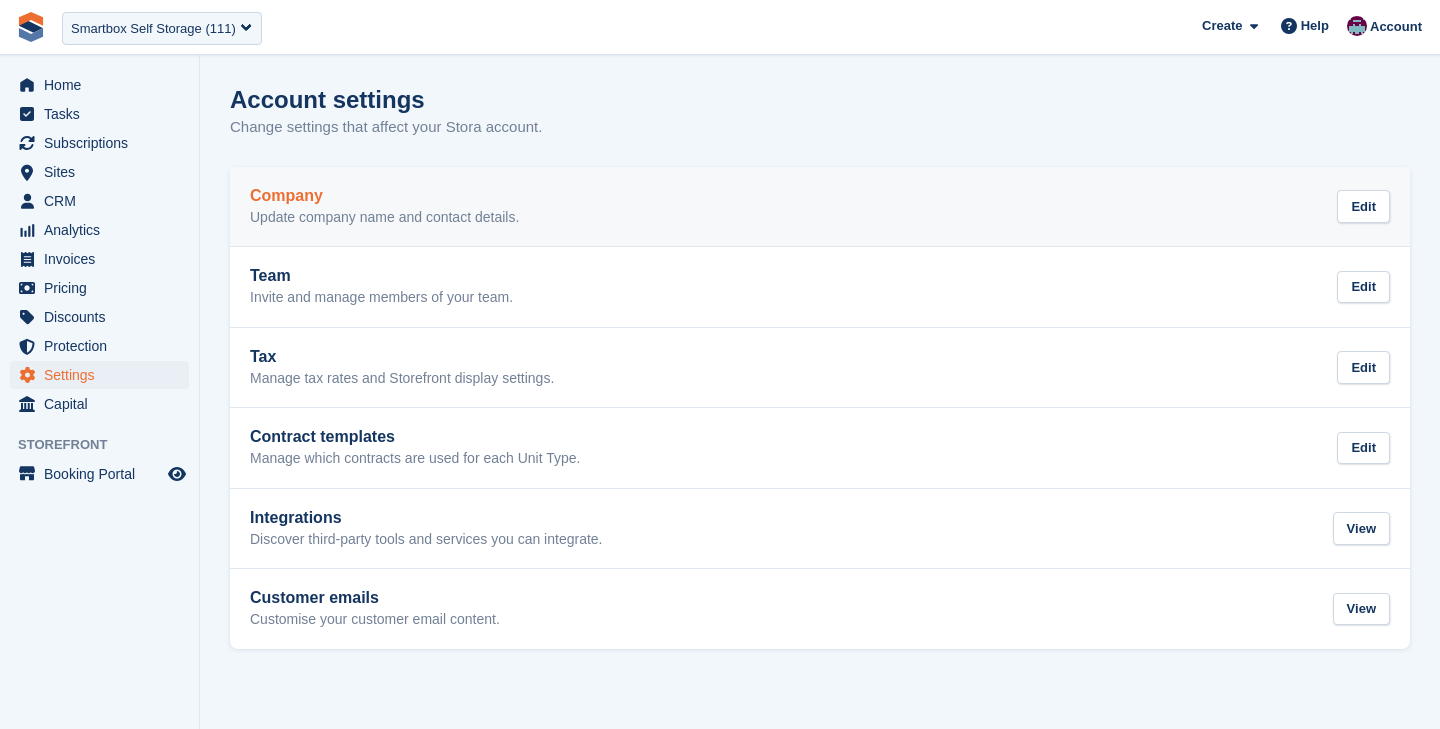 click on "Company" at bounding box center [384, 196] 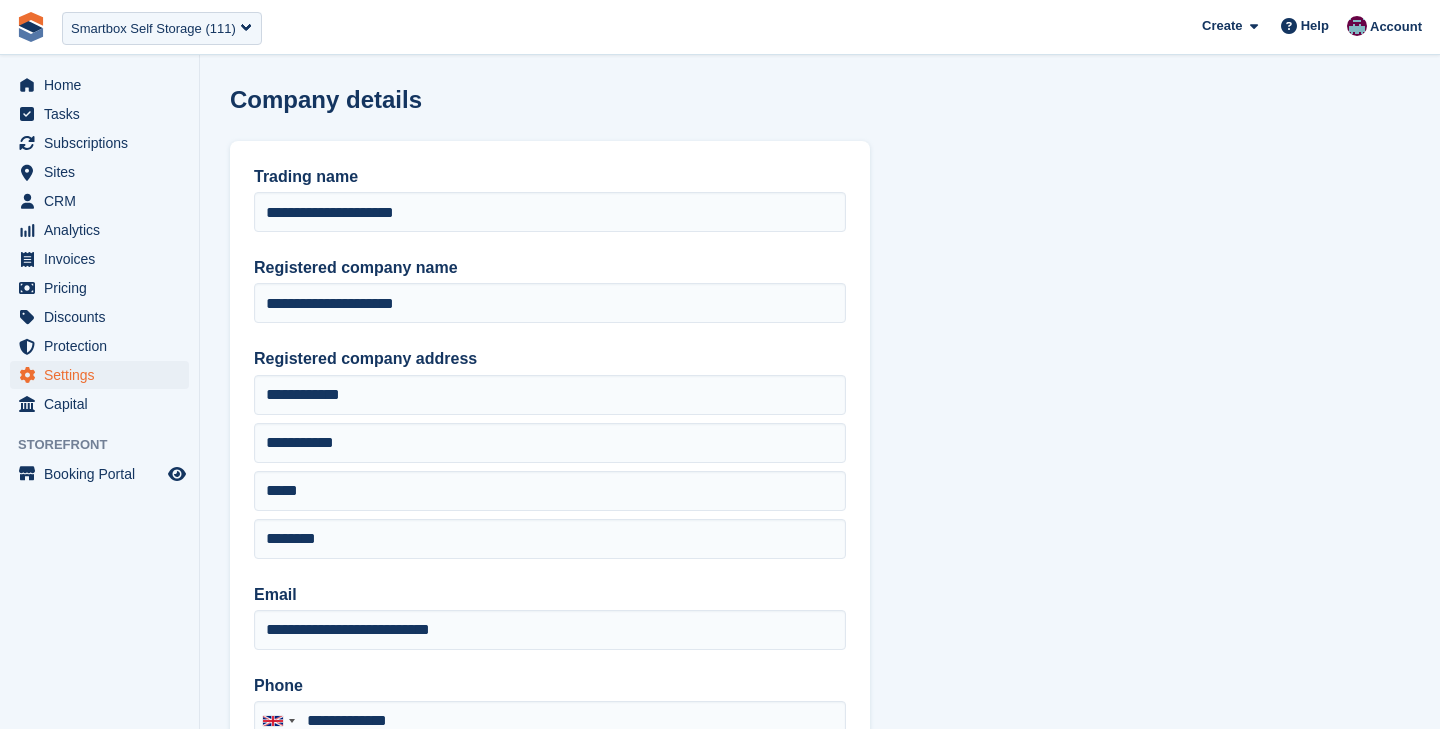 type on "**********" 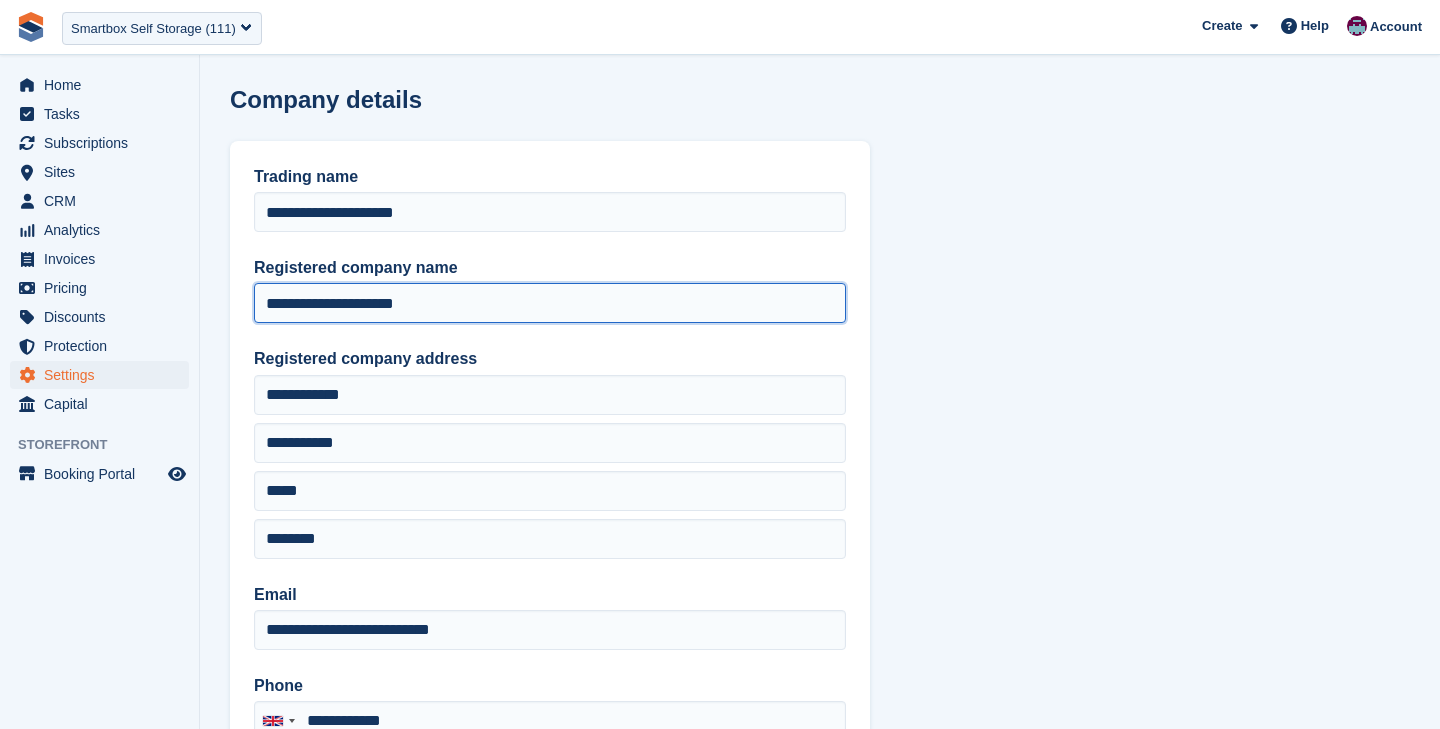 drag, startPoint x: 428, startPoint y: 300, endPoint x: 239, endPoint y: 300, distance: 189 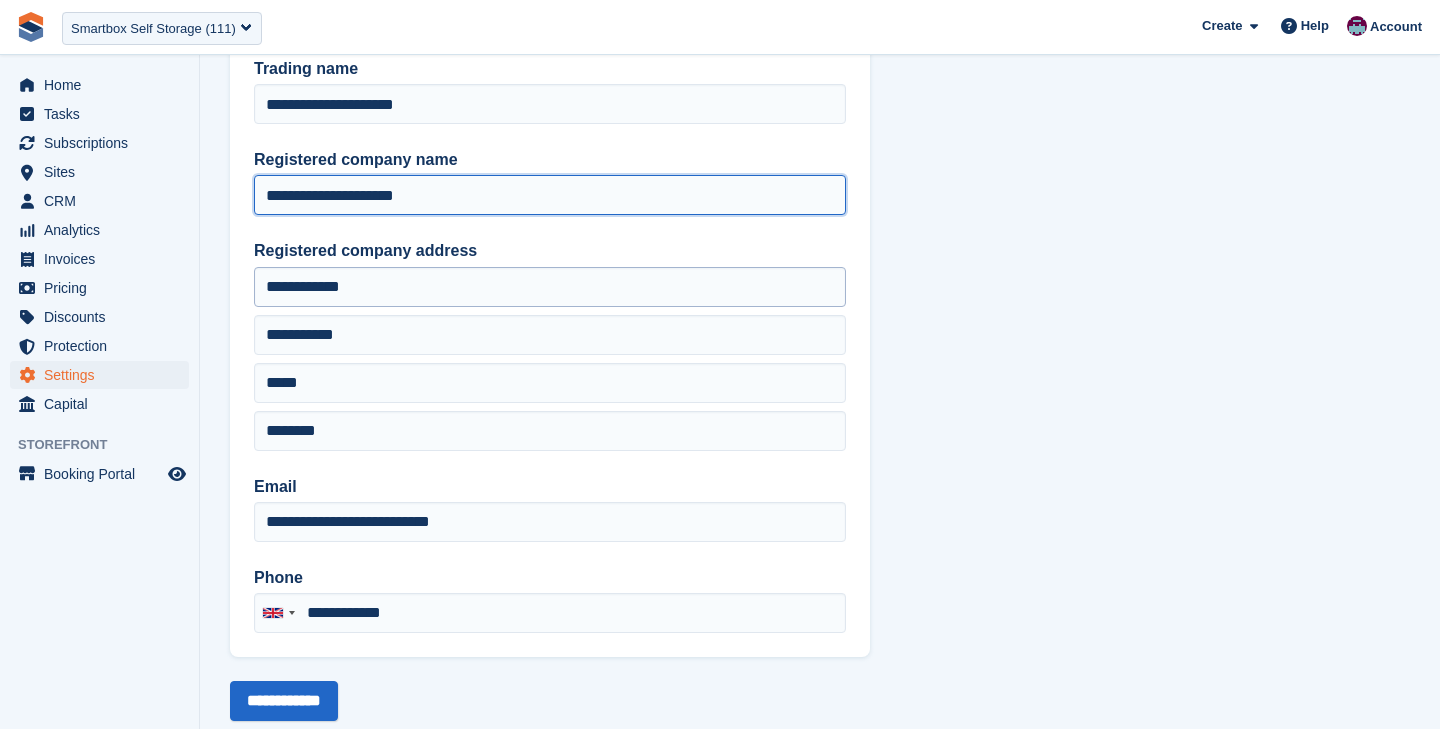 scroll, scrollTop: 114, scrollLeft: 0, axis: vertical 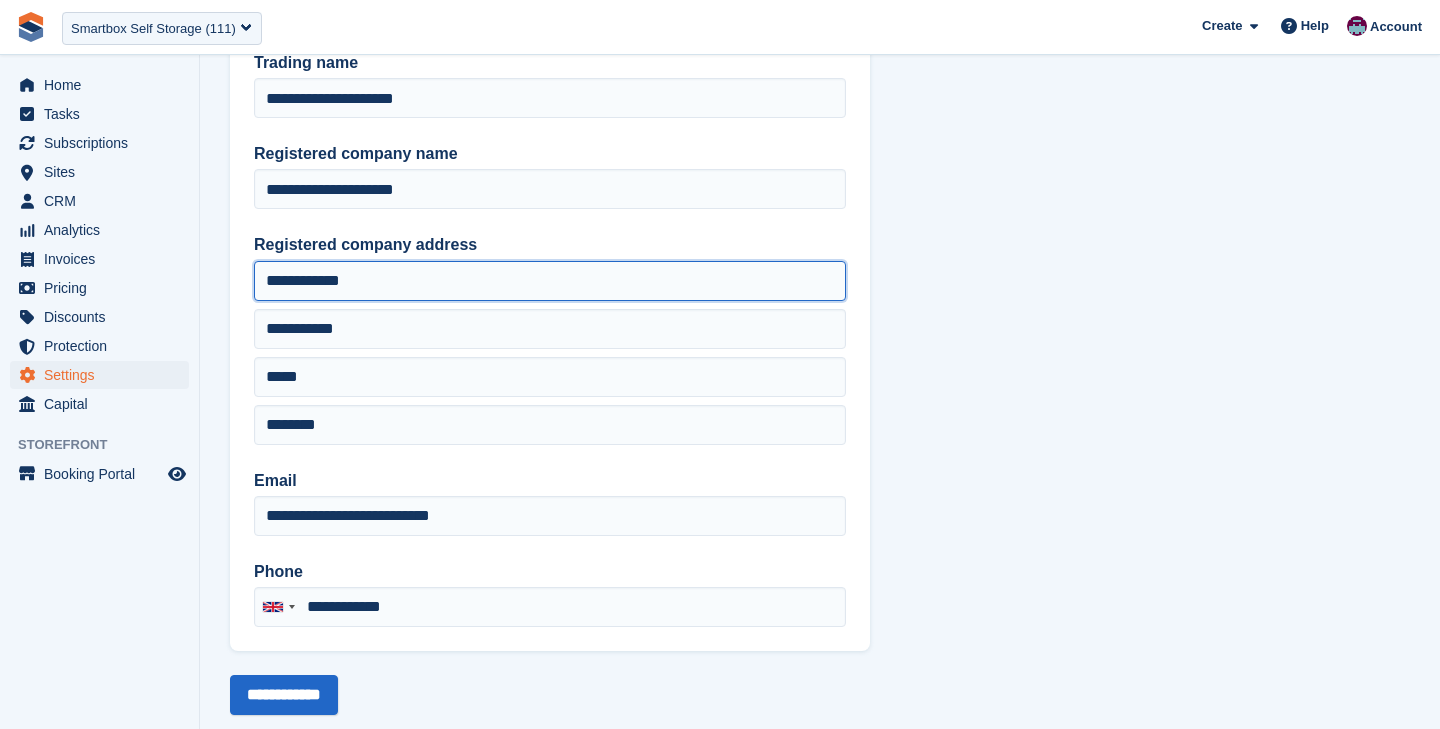 drag, startPoint x: 363, startPoint y: 285, endPoint x: 224, endPoint y: 285, distance: 139 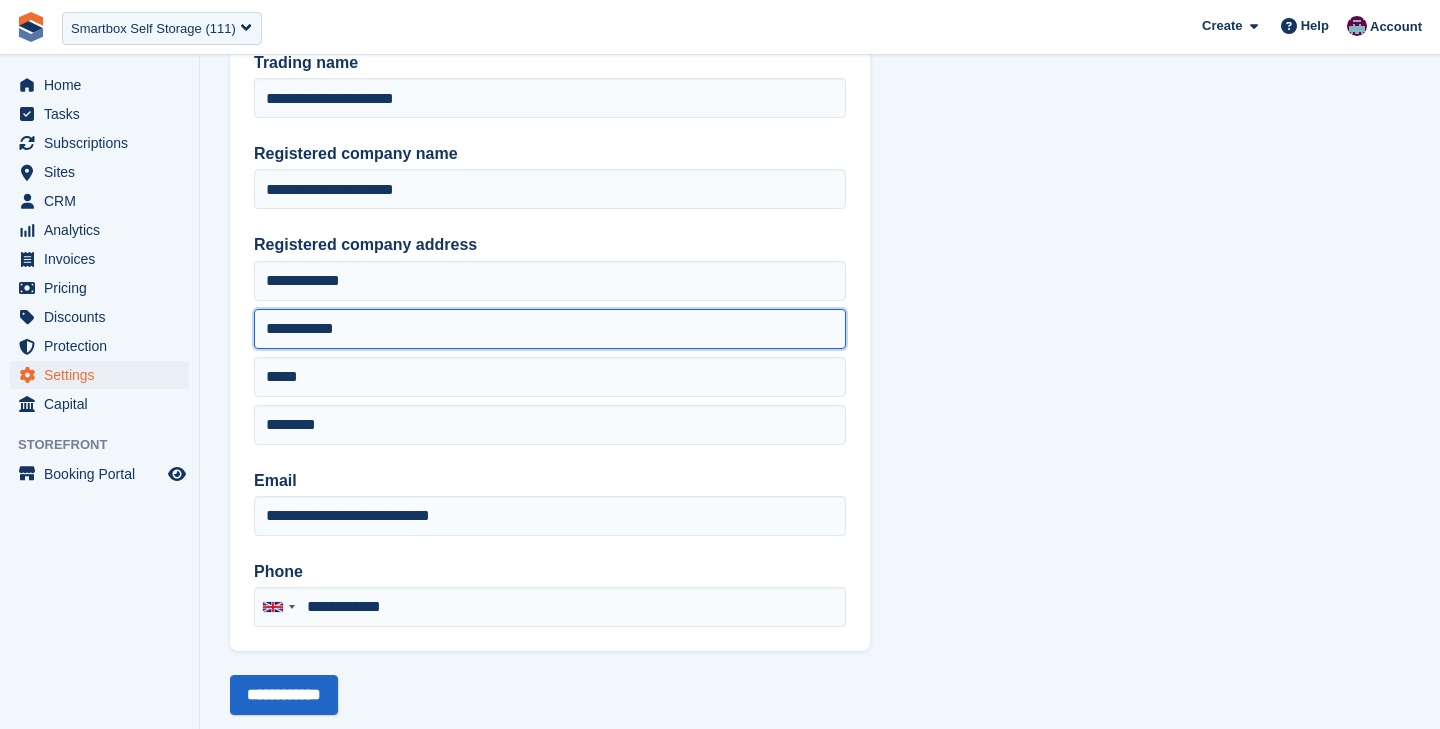 drag, startPoint x: 363, startPoint y: 331, endPoint x: 235, endPoint y: 331, distance: 128 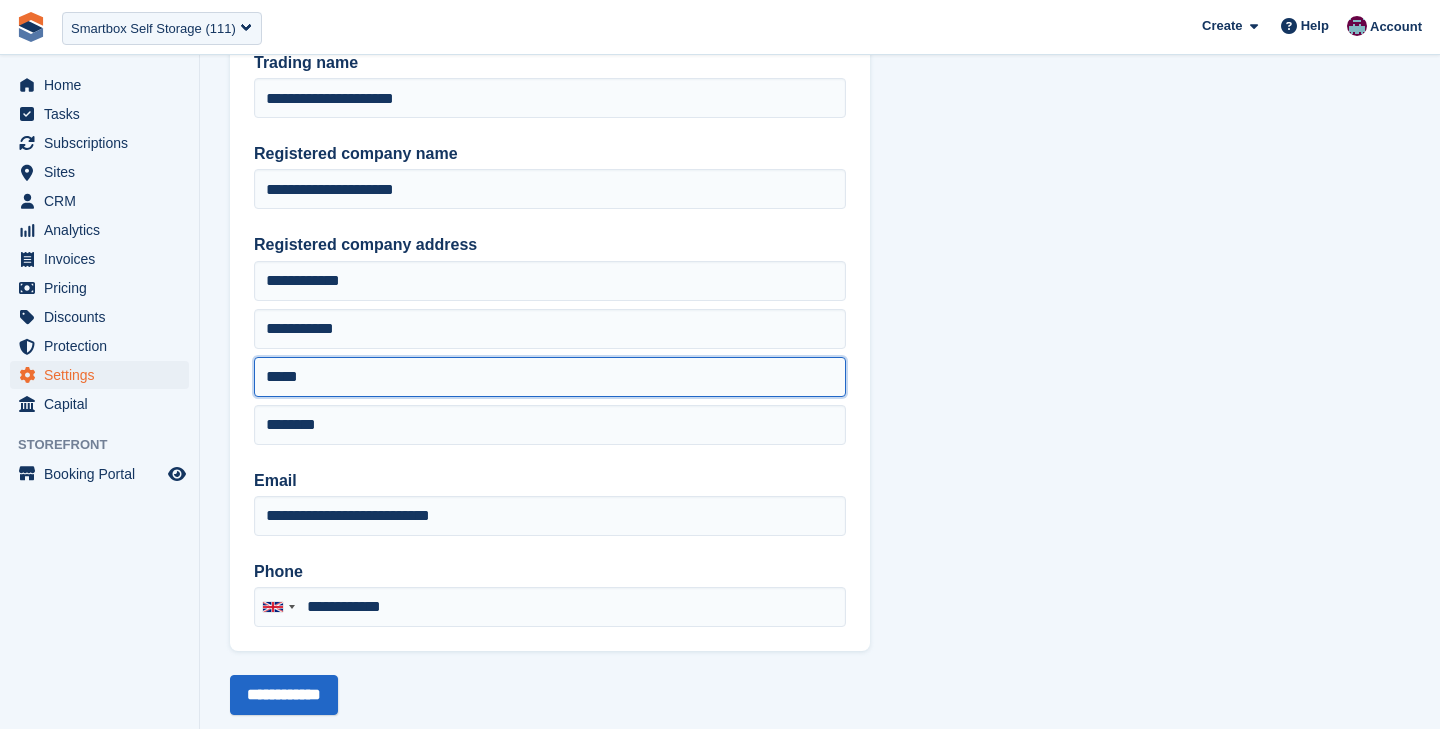 click on "*****" at bounding box center (550, 377) 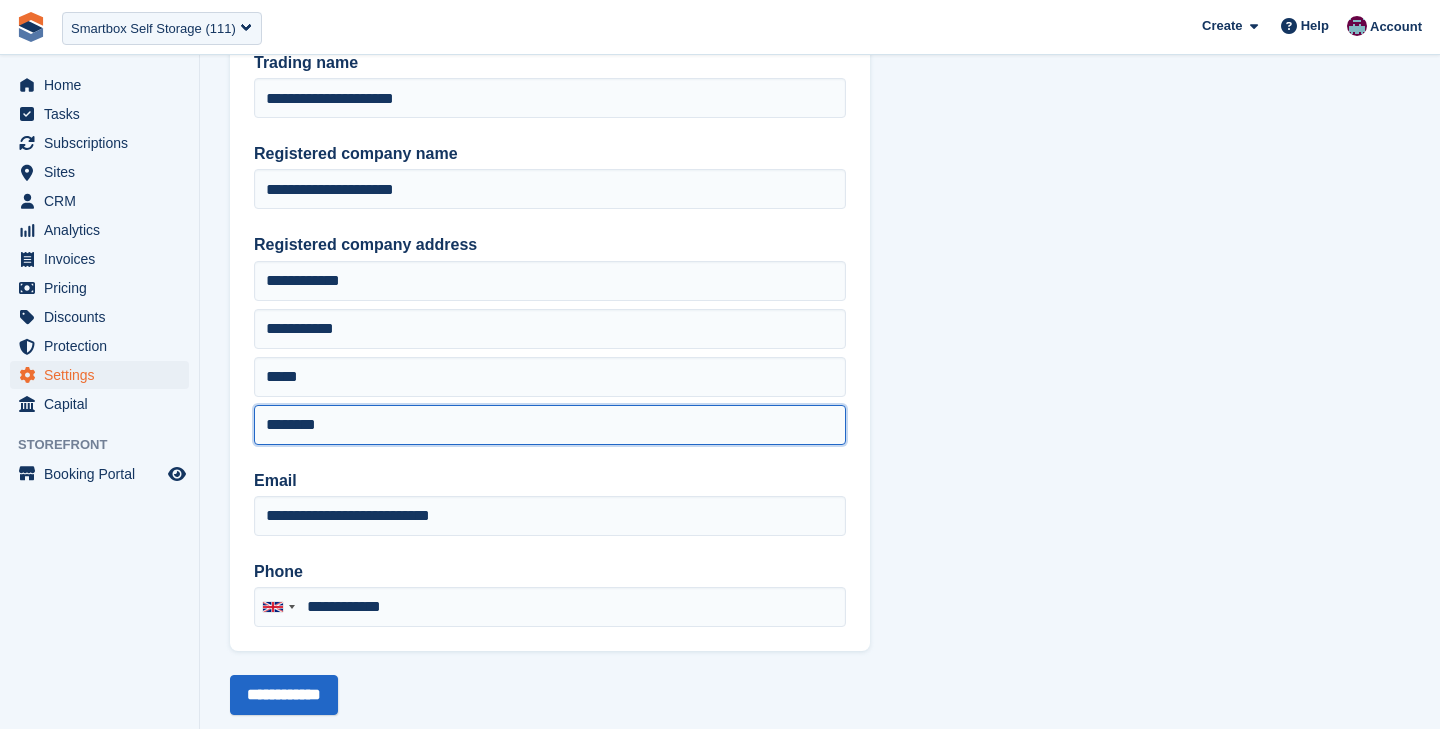 drag, startPoint x: 342, startPoint y: 429, endPoint x: 207, endPoint y: 429, distance: 135 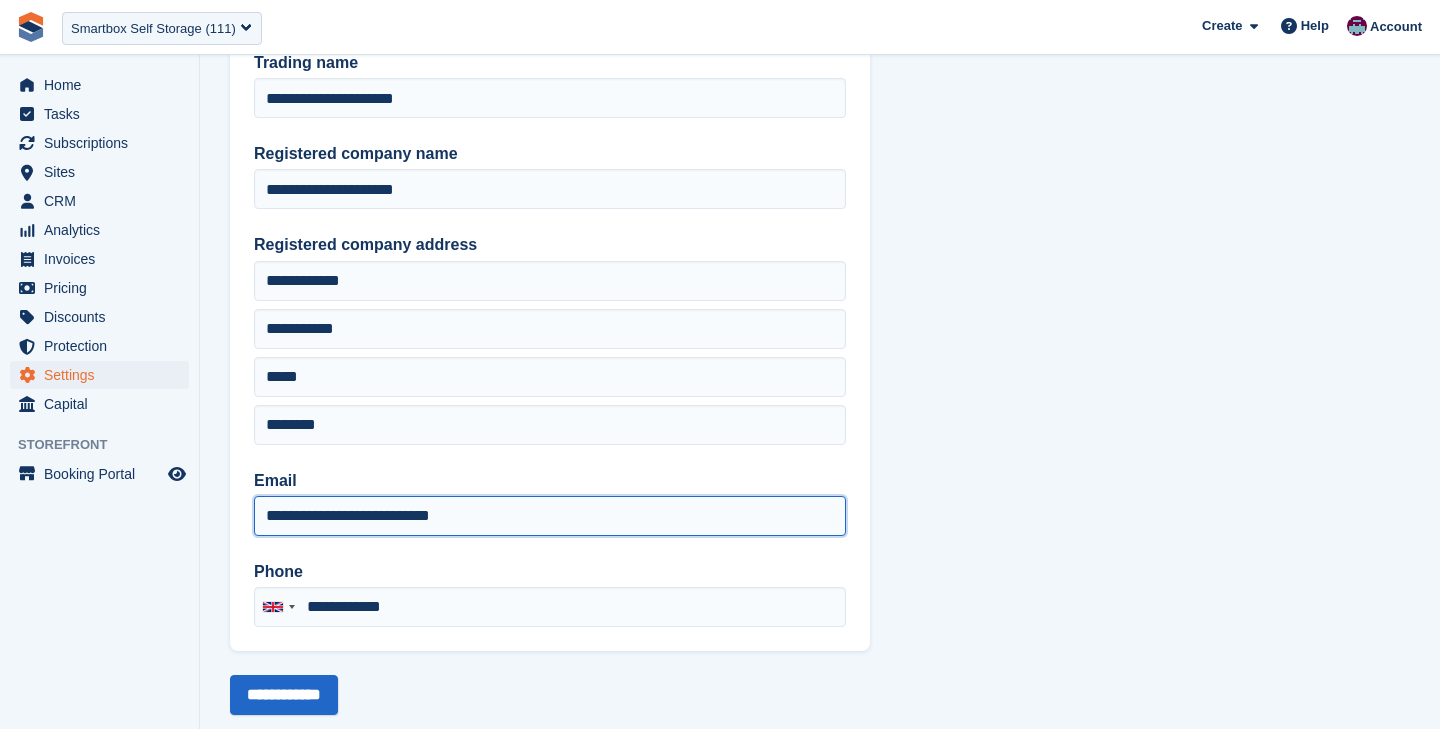 drag, startPoint x: 474, startPoint y: 514, endPoint x: 176, endPoint y: 514, distance: 298 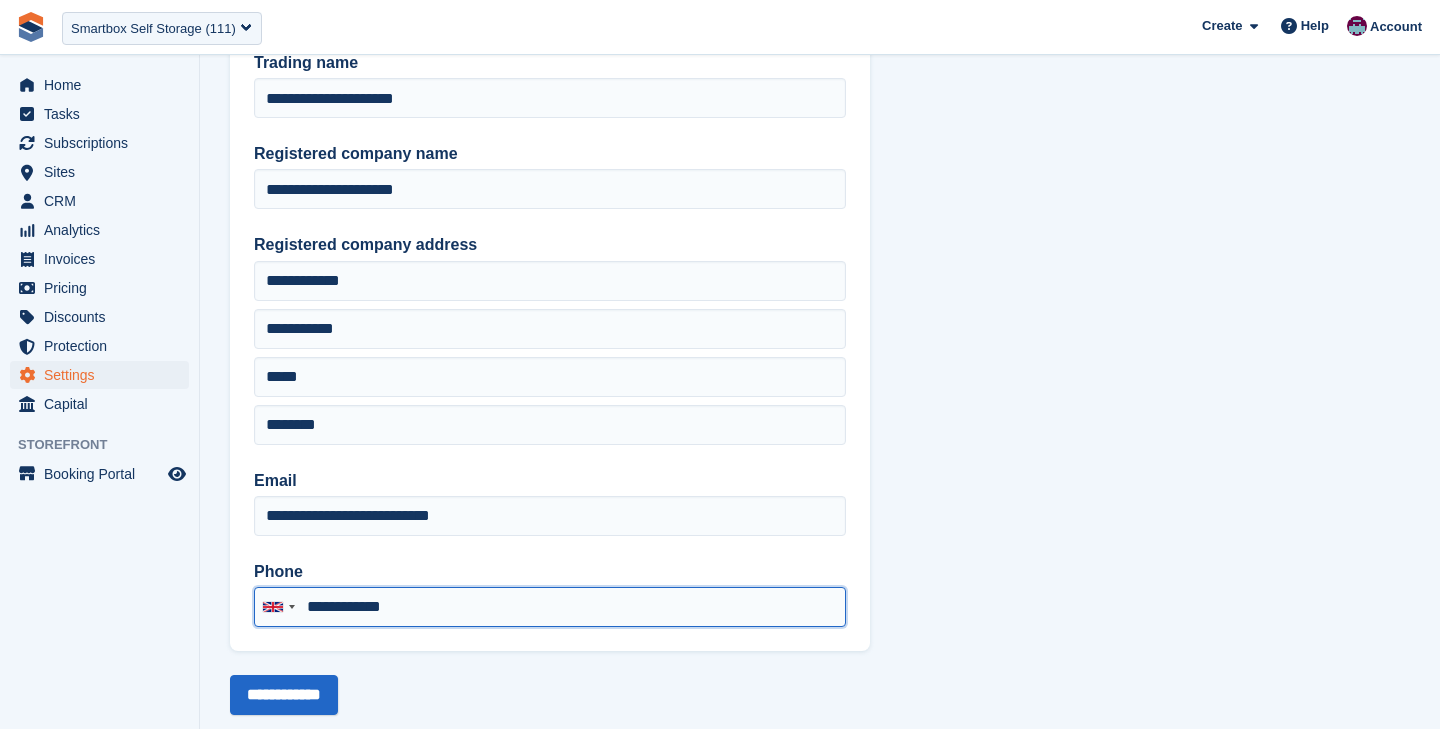 drag, startPoint x: 412, startPoint y: 611, endPoint x: 307, endPoint y: 611, distance: 105 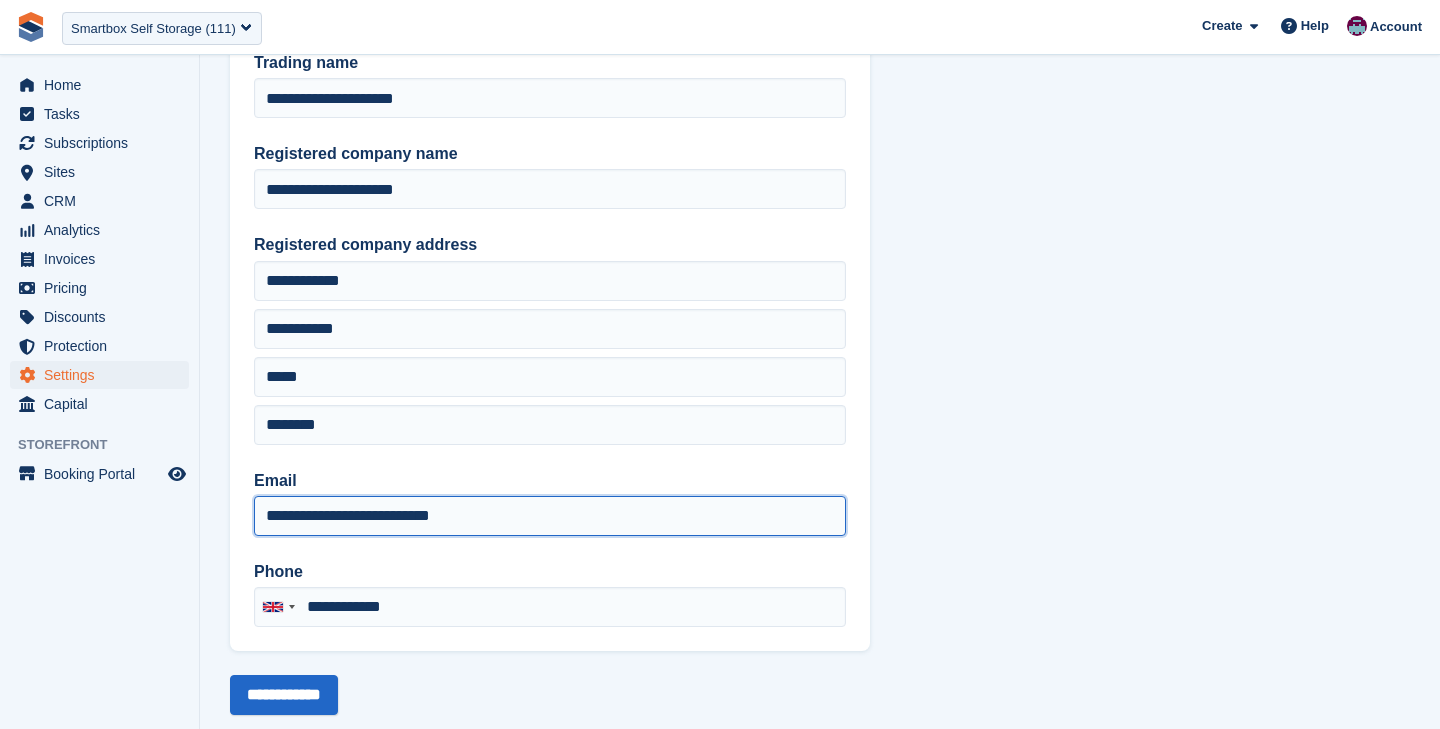 drag, startPoint x: 482, startPoint y: 510, endPoint x: 226, endPoint y: 510, distance: 256 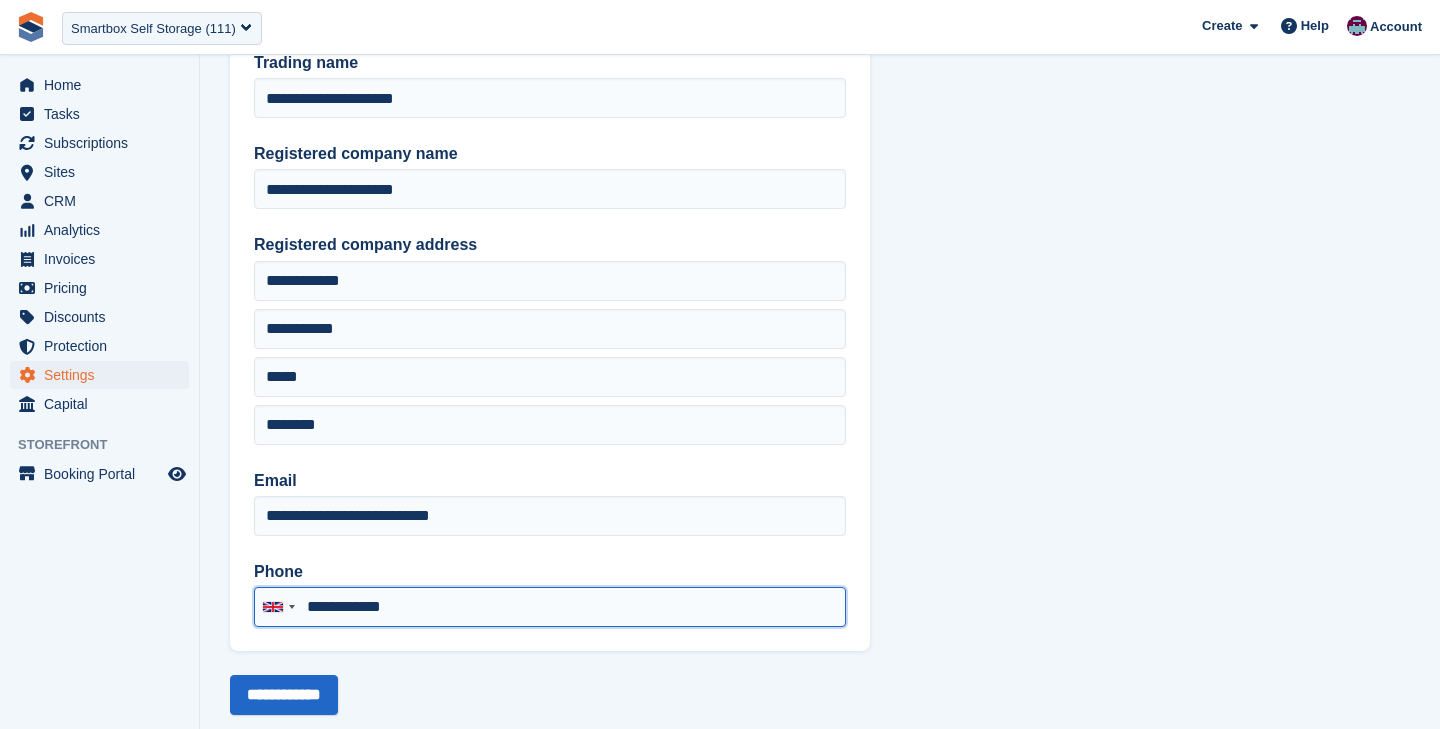 drag, startPoint x: 418, startPoint y: 605, endPoint x: 310, endPoint y: 609, distance: 108.07405 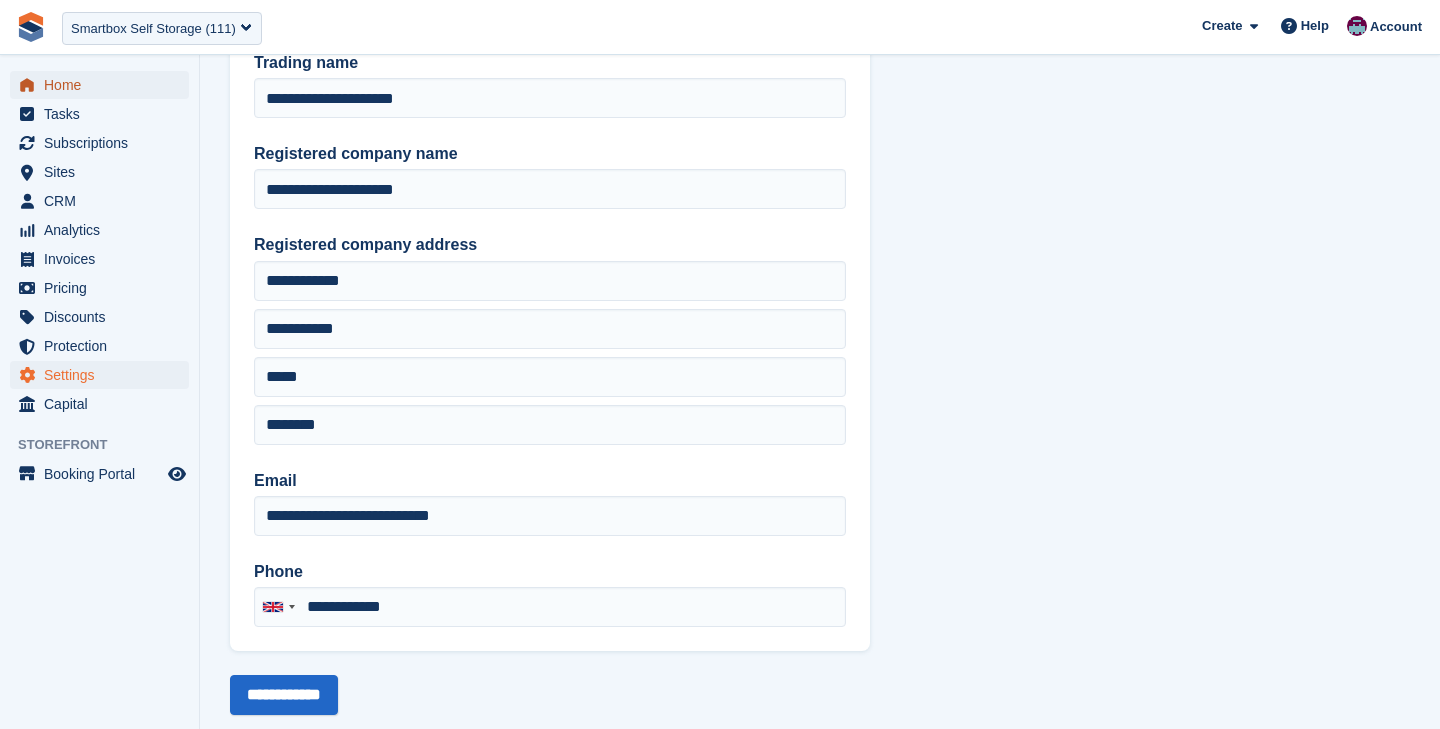 click on "Home" at bounding box center [104, 85] 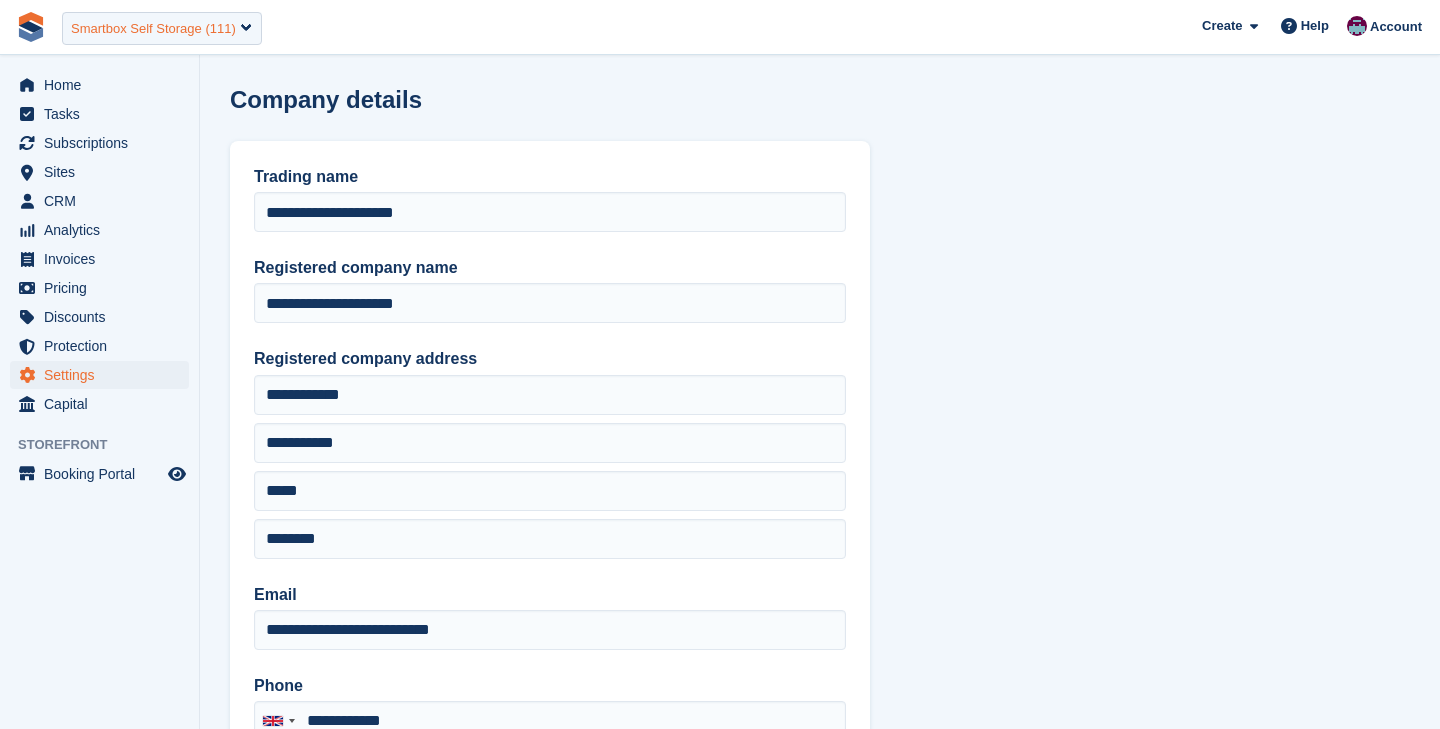 scroll, scrollTop: 0, scrollLeft: 0, axis: both 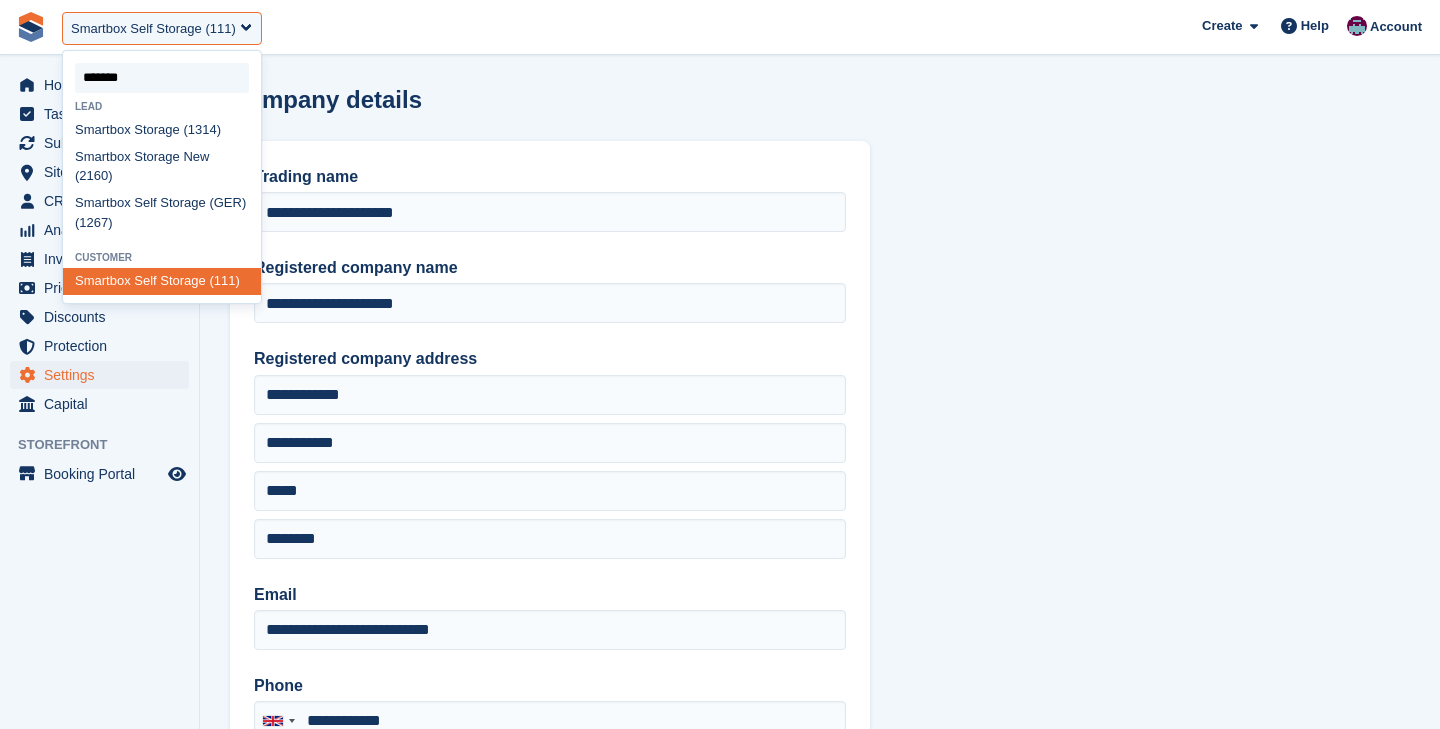 type on "********" 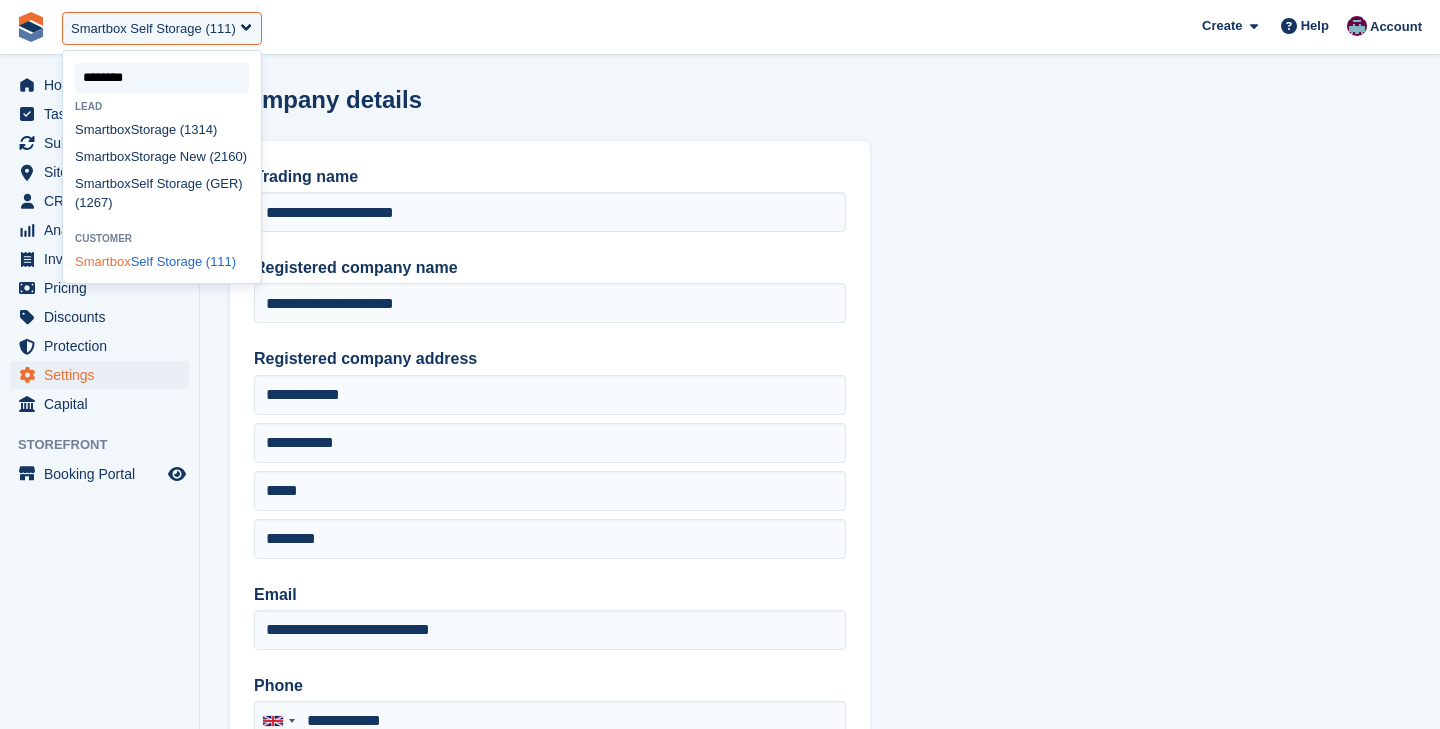click on "Smartbox  Self Storage (111)" at bounding box center (162, 261) 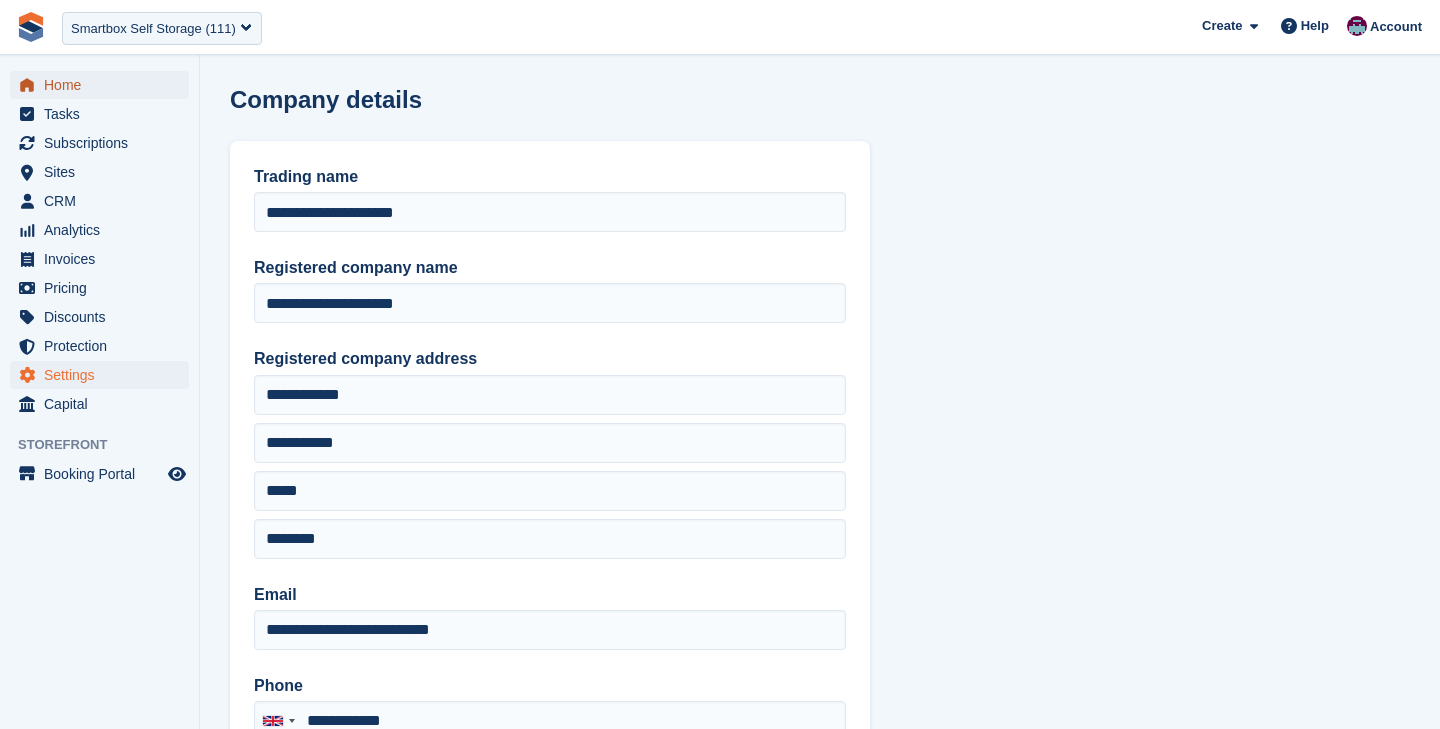 click on "Home" at bounding box center [104, 85] 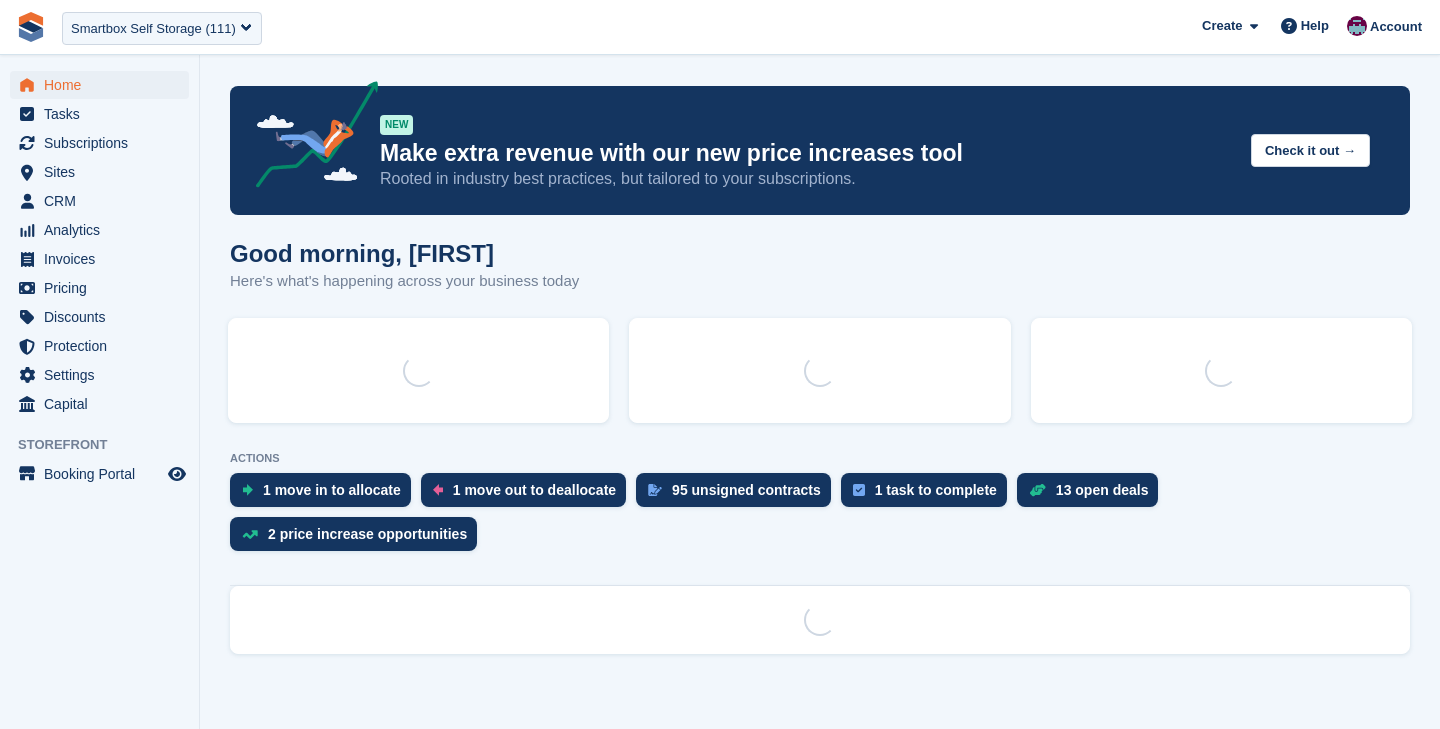 scroll, scrollTop: 0, scrollLeft: 0, axis: both 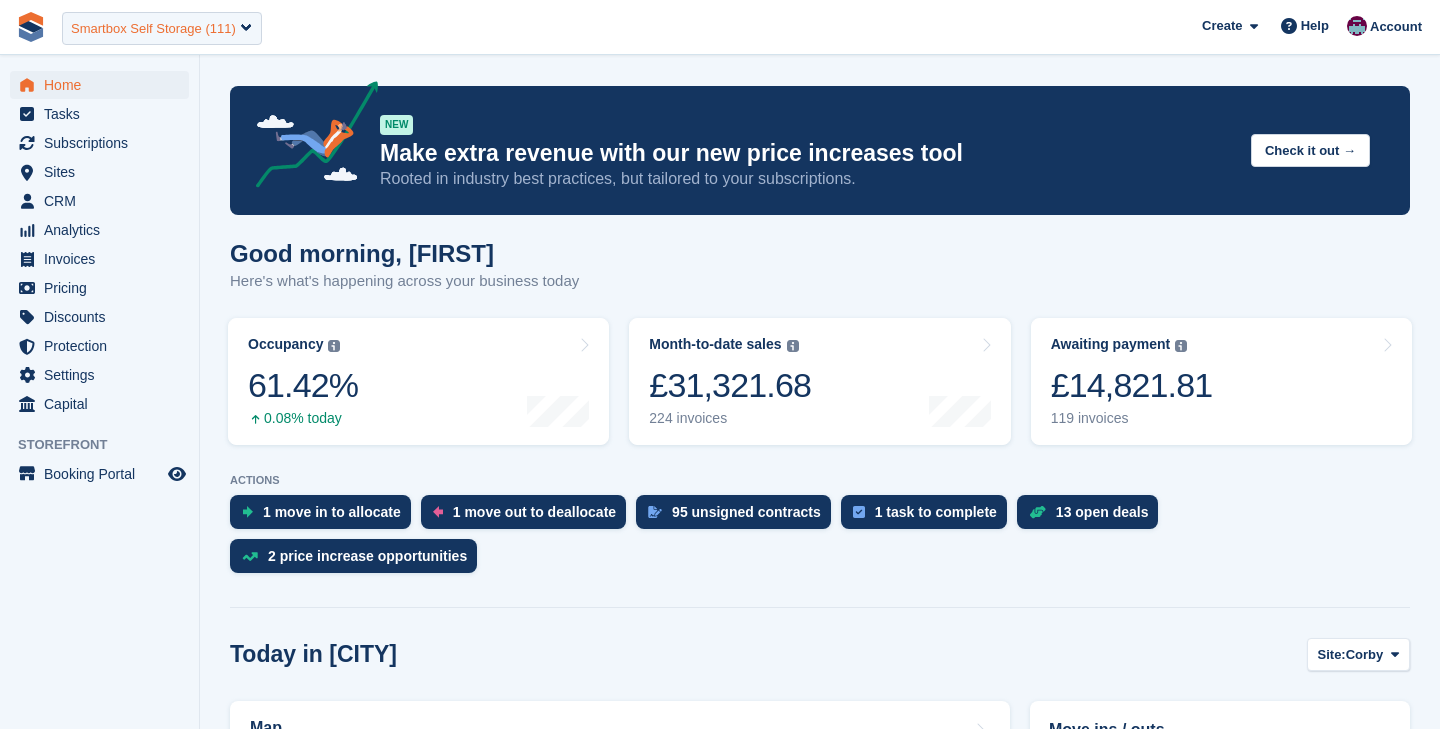 click on "Smartbox Self Storage (111)" at bounding box center [153, 29] 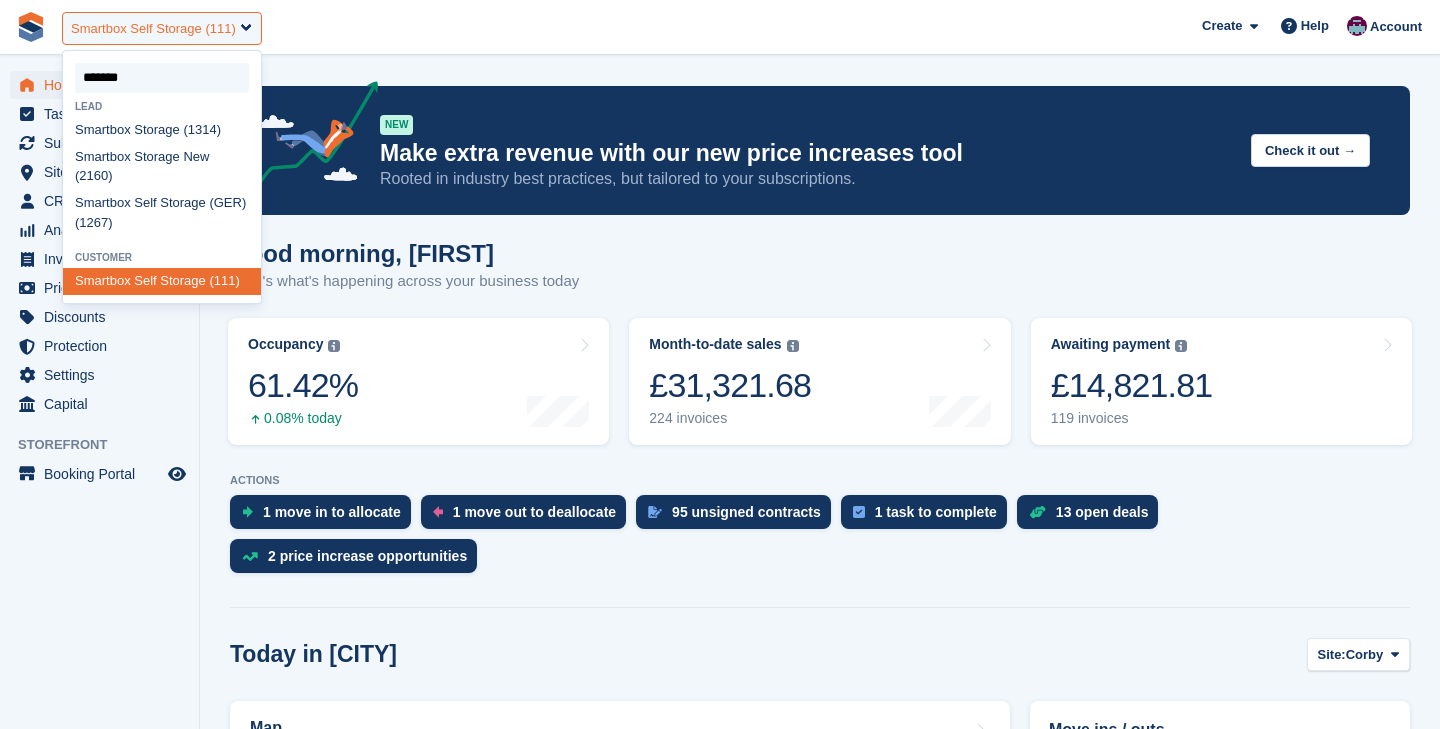 type on "********" 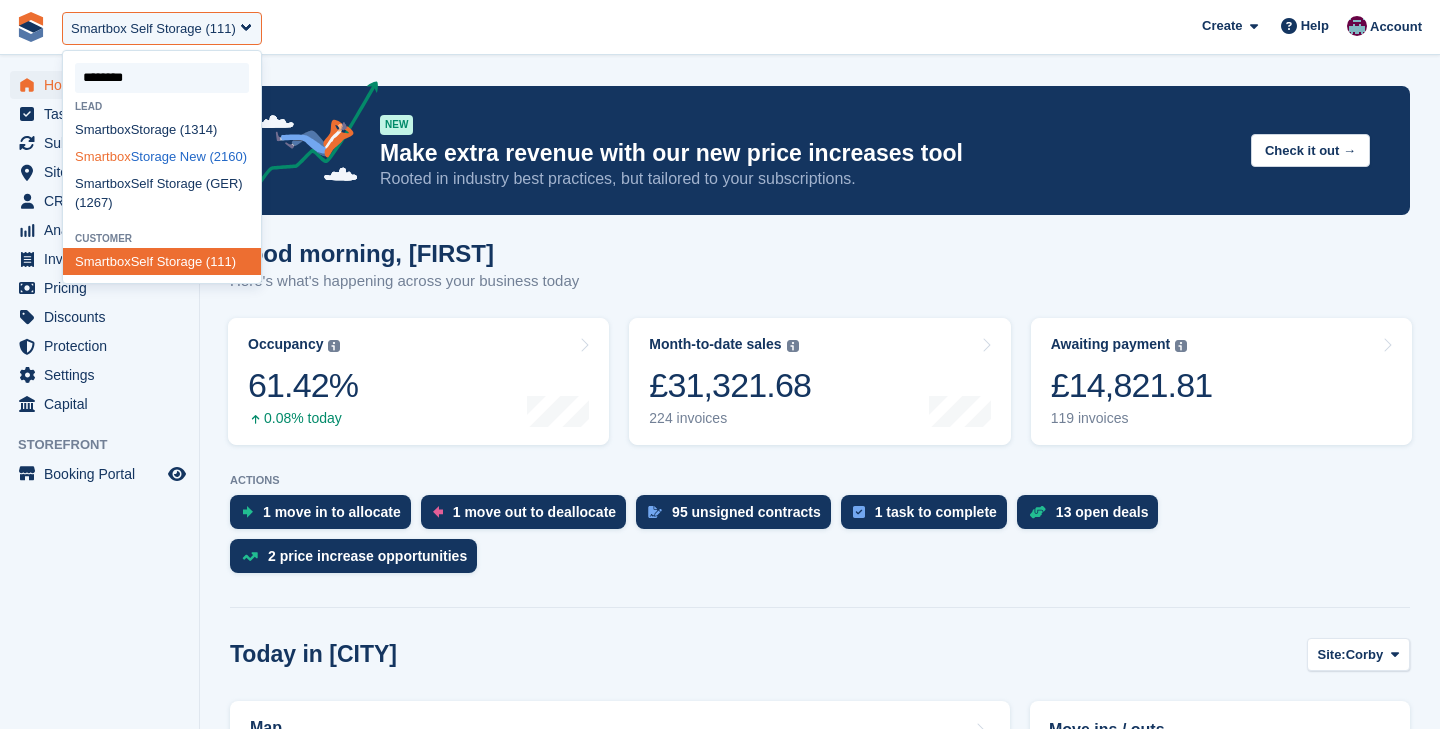 click on "Smartbox  Storage New (2160)" at bounding box center (162, 156) 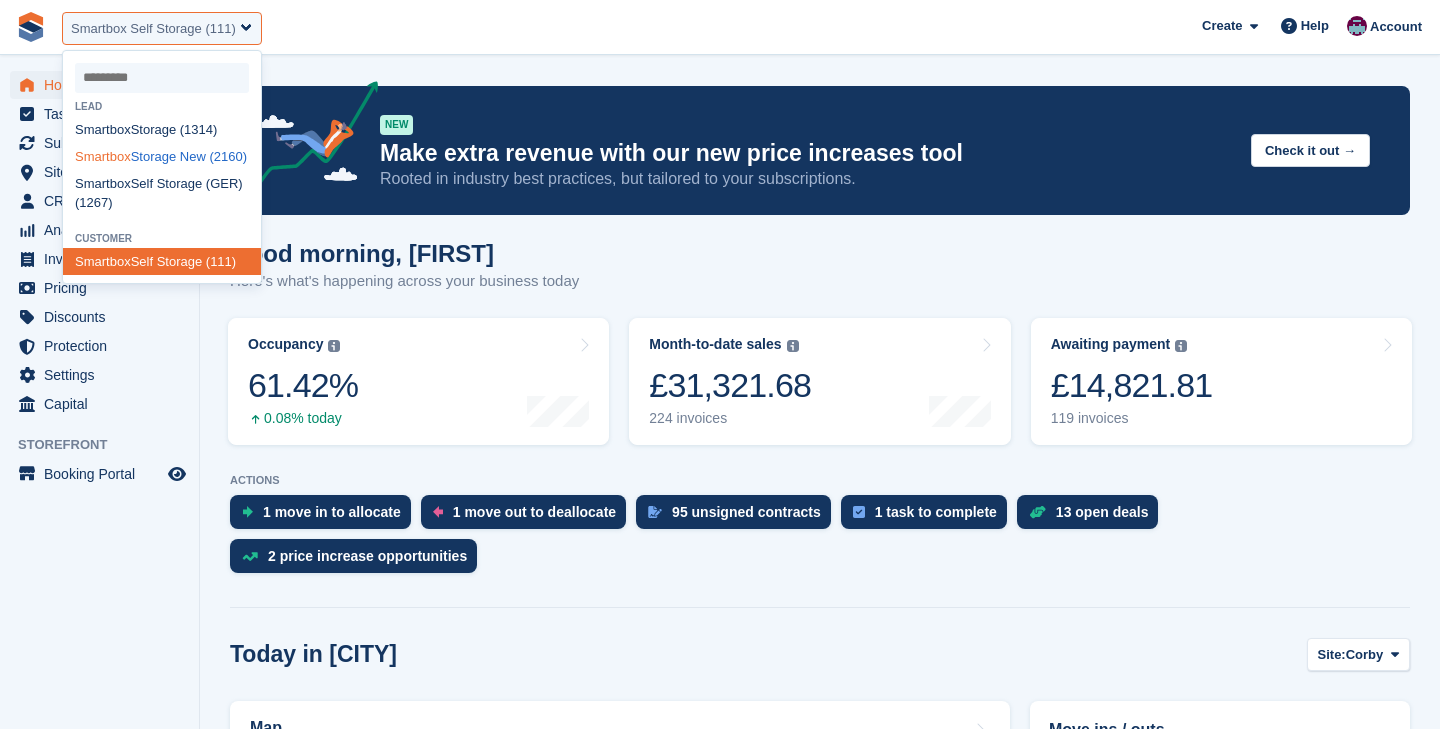 select on "****" 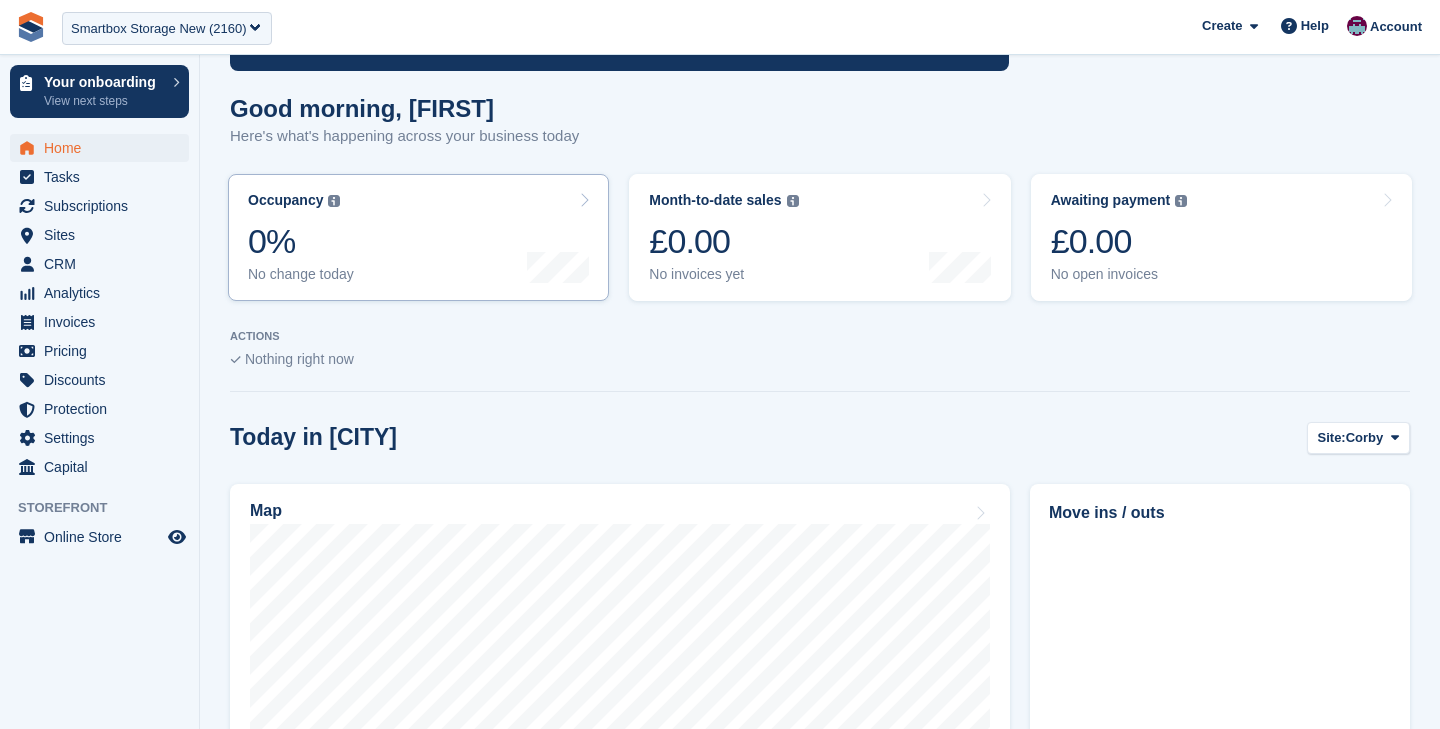 scroll, scrollTop: 240, scrollLeft: 0, axis: vertical 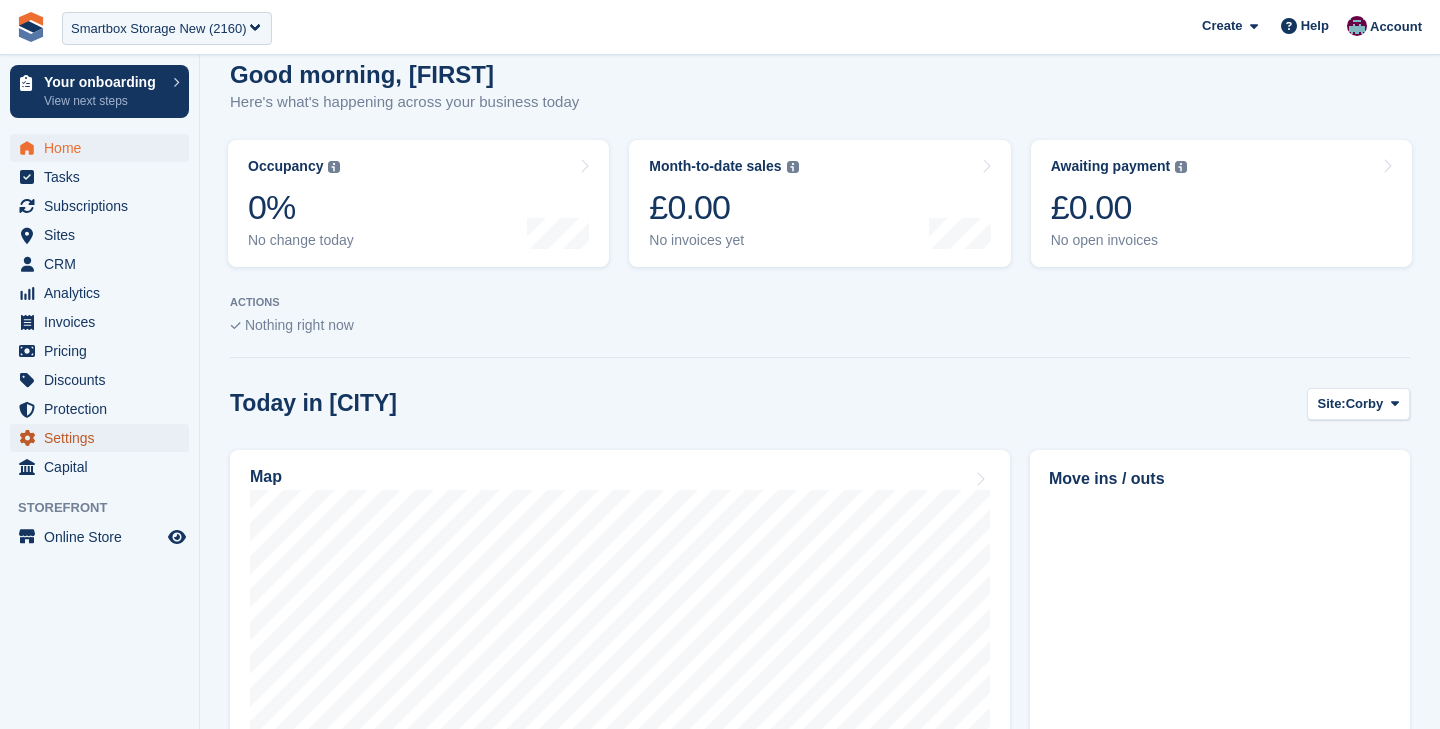 click on "Settings" at bounding box center (104, 438) 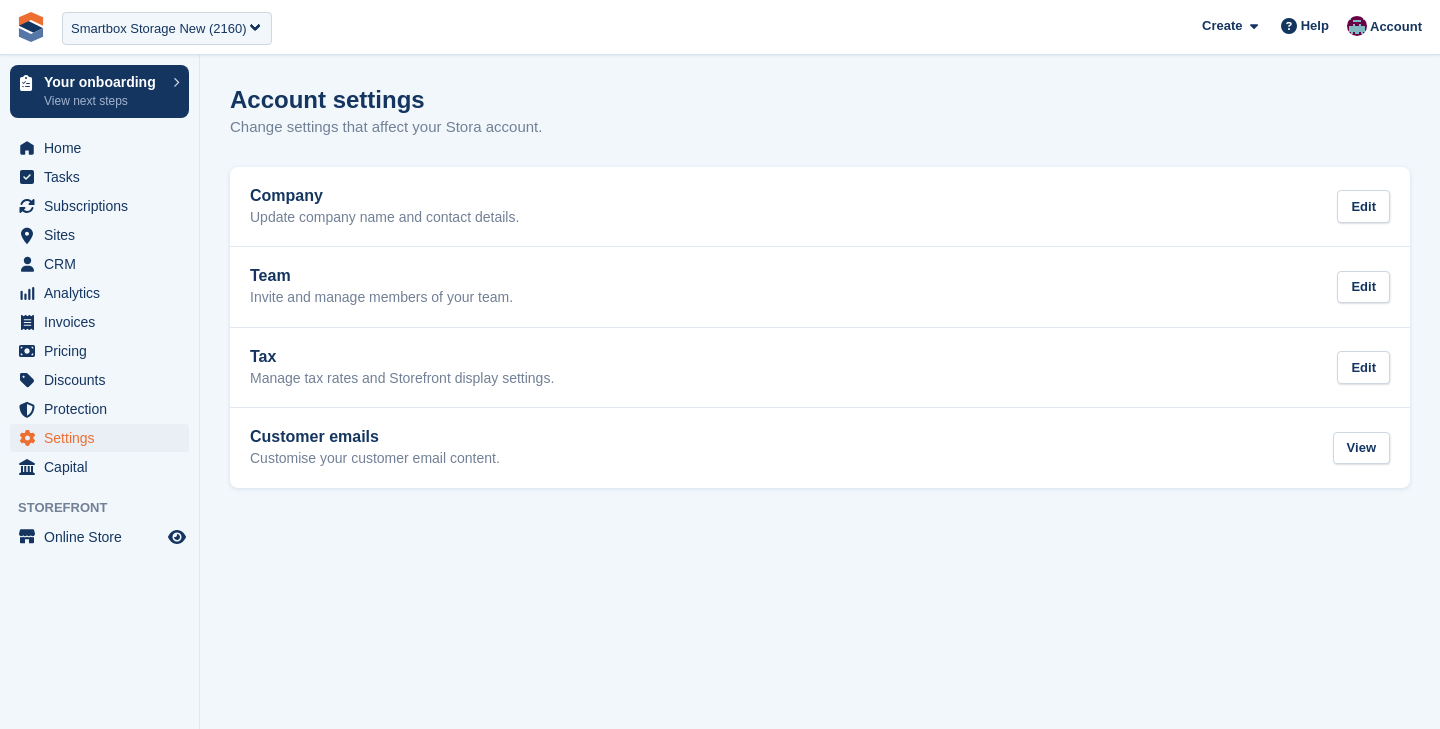 scroll, scrollTop: 0, scrollLeft: 0, axis: both 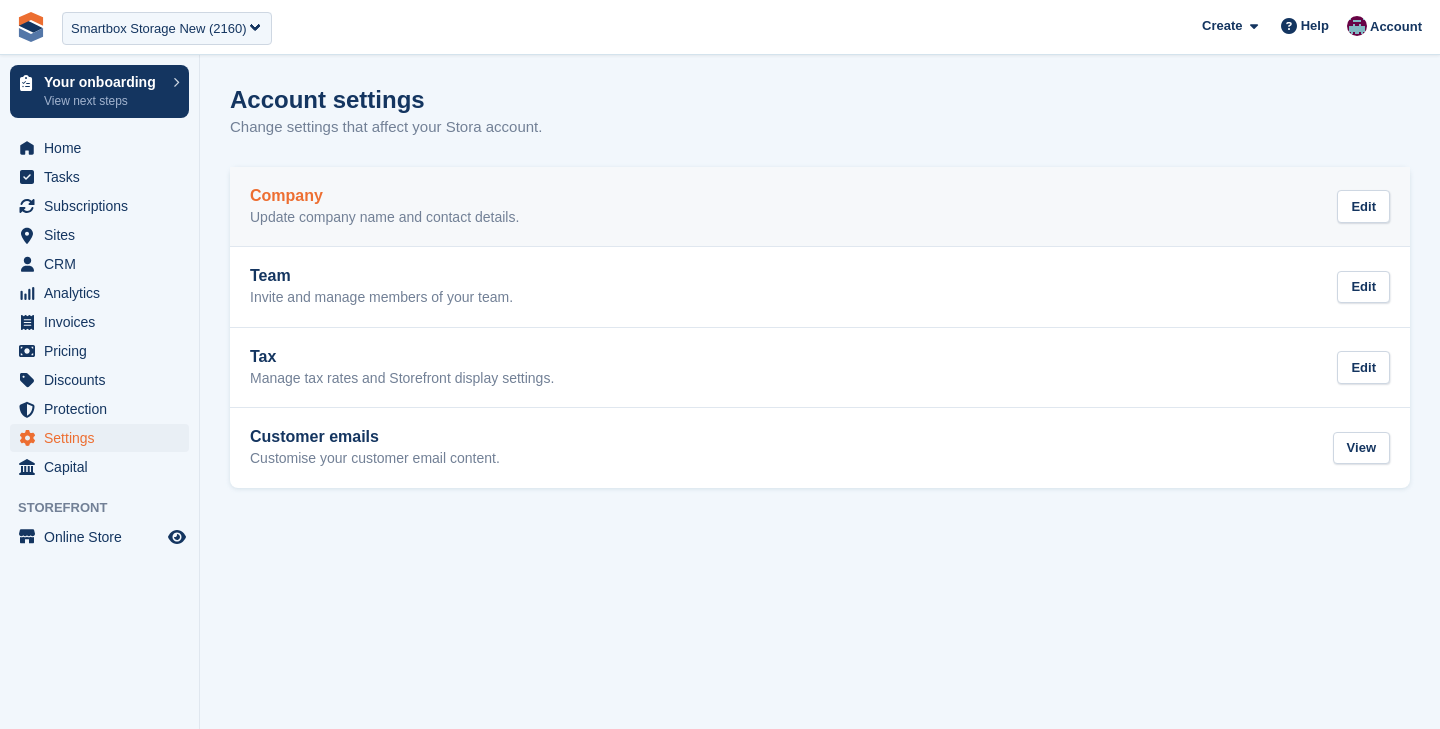 click on "Company
Update company name and contact details." at bounding box center [384, 207] 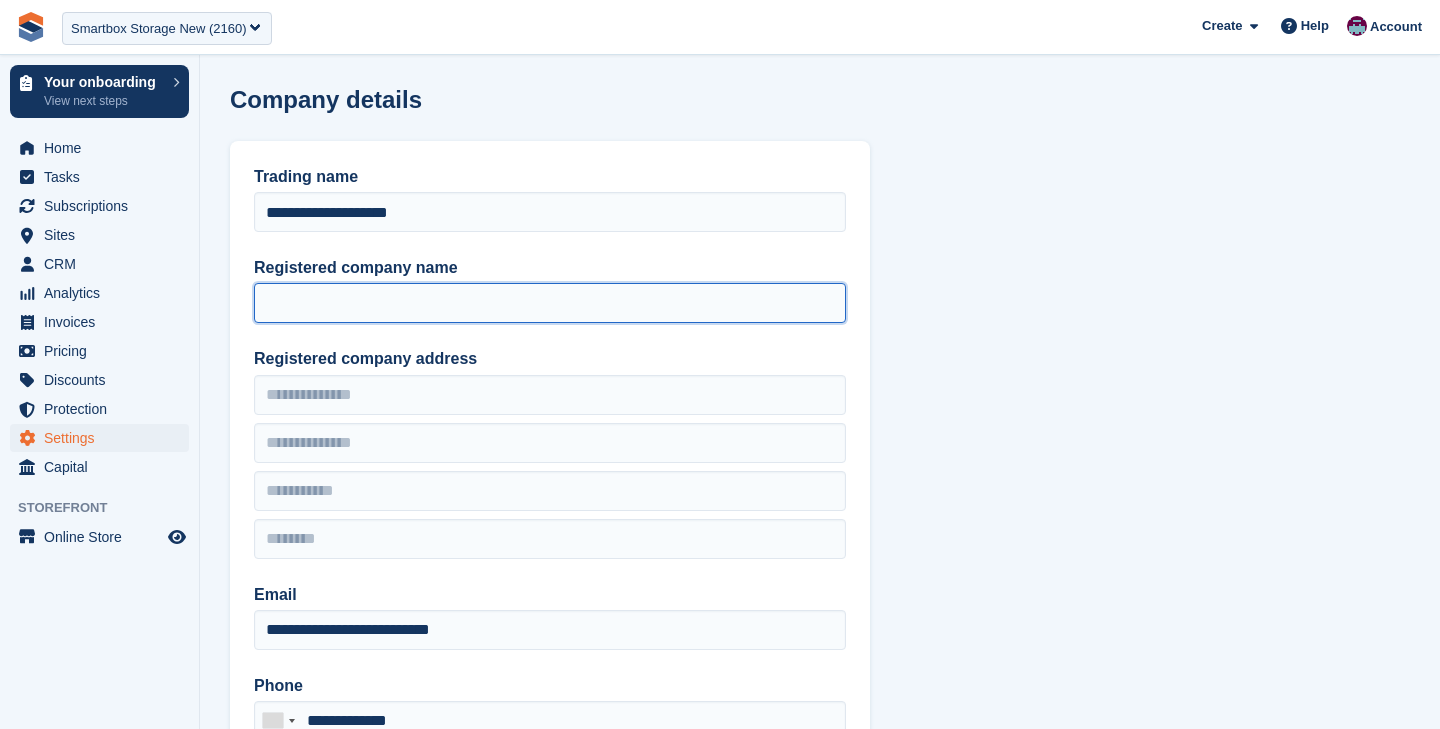 click on "Registered company name" at bounding box center [550, 303] 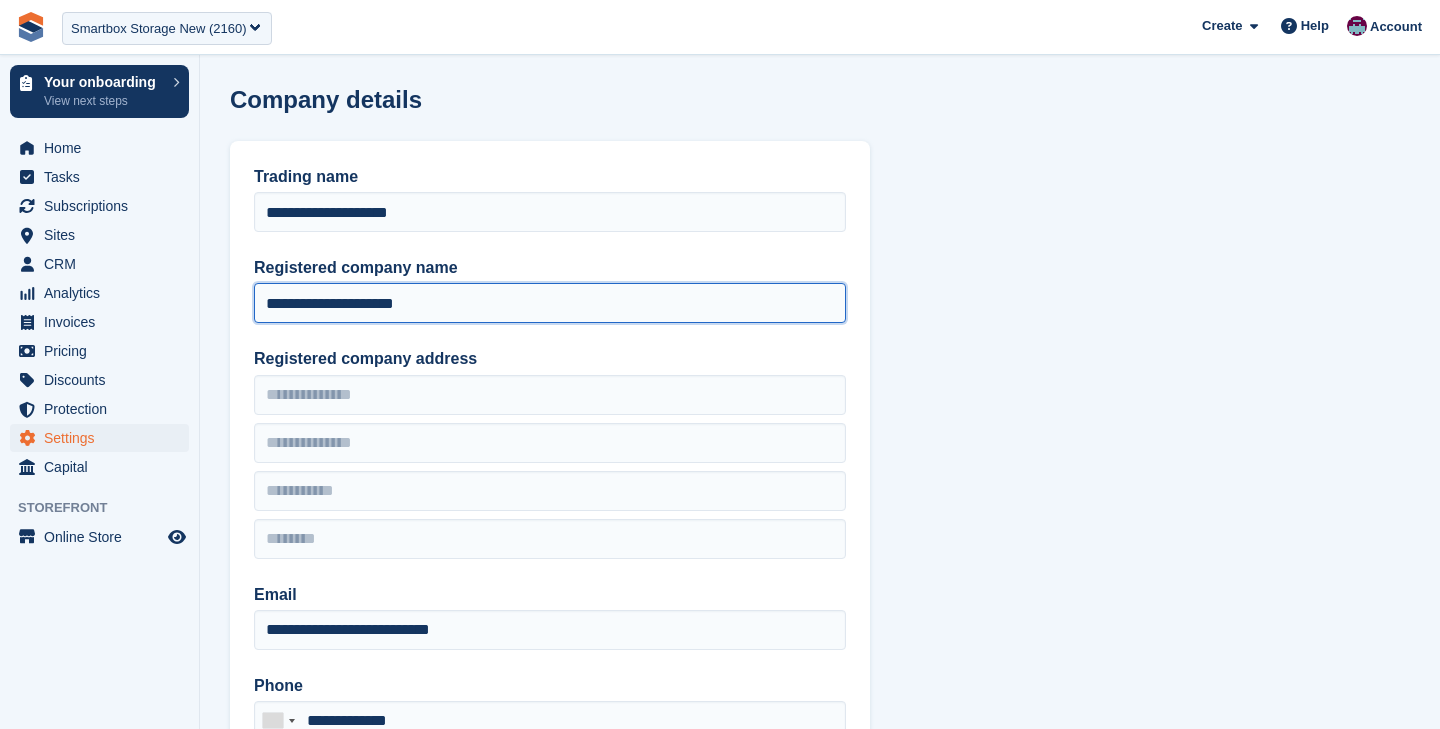 type on "**********" 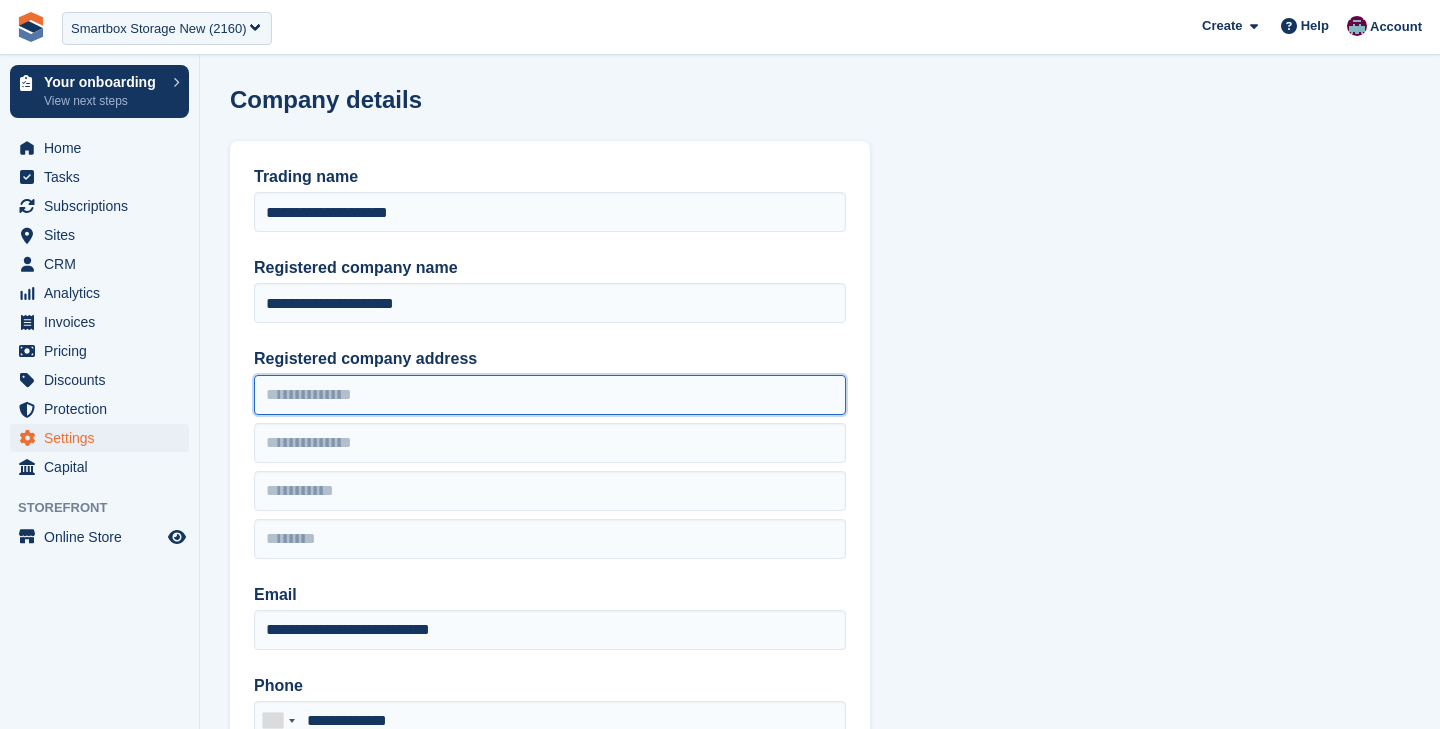 click on "Registered company address" at bounding box center [550, 395] 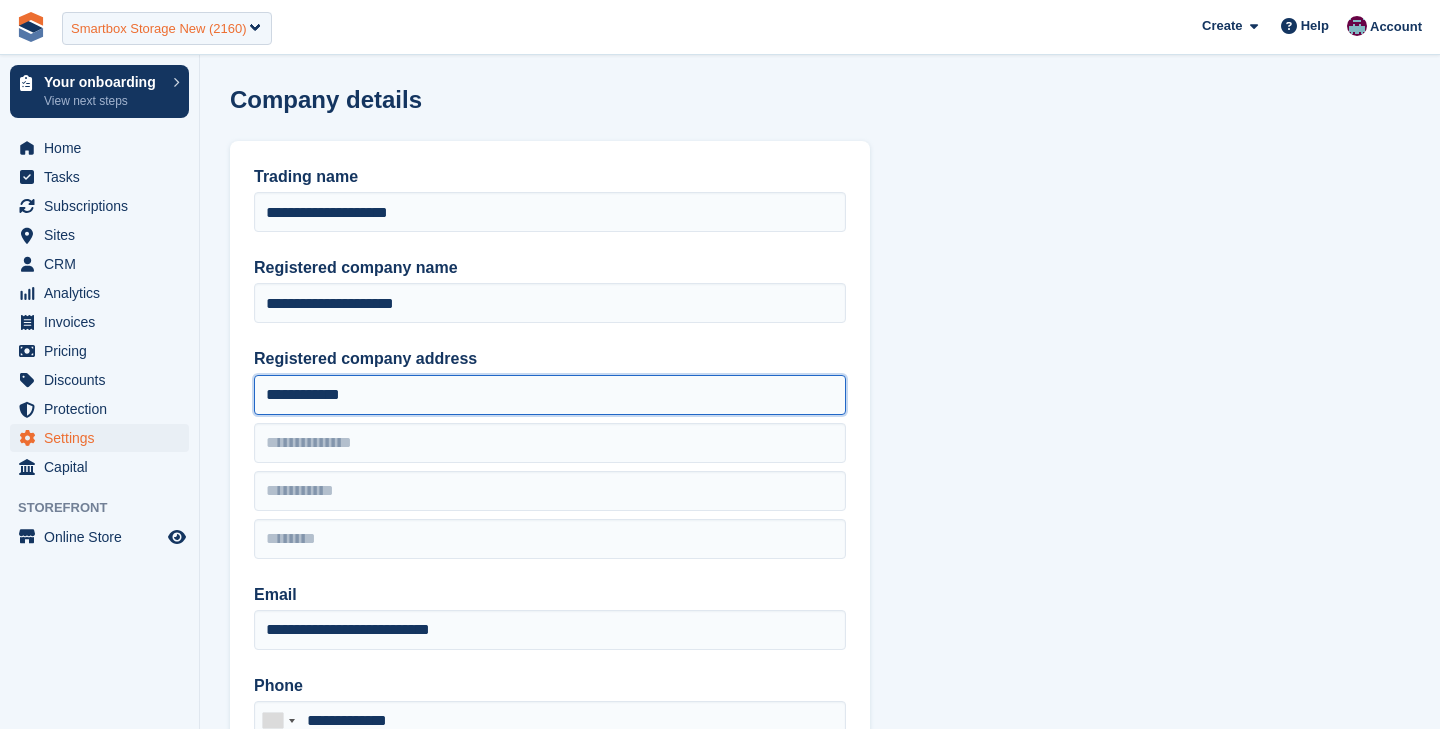 type on "**********" 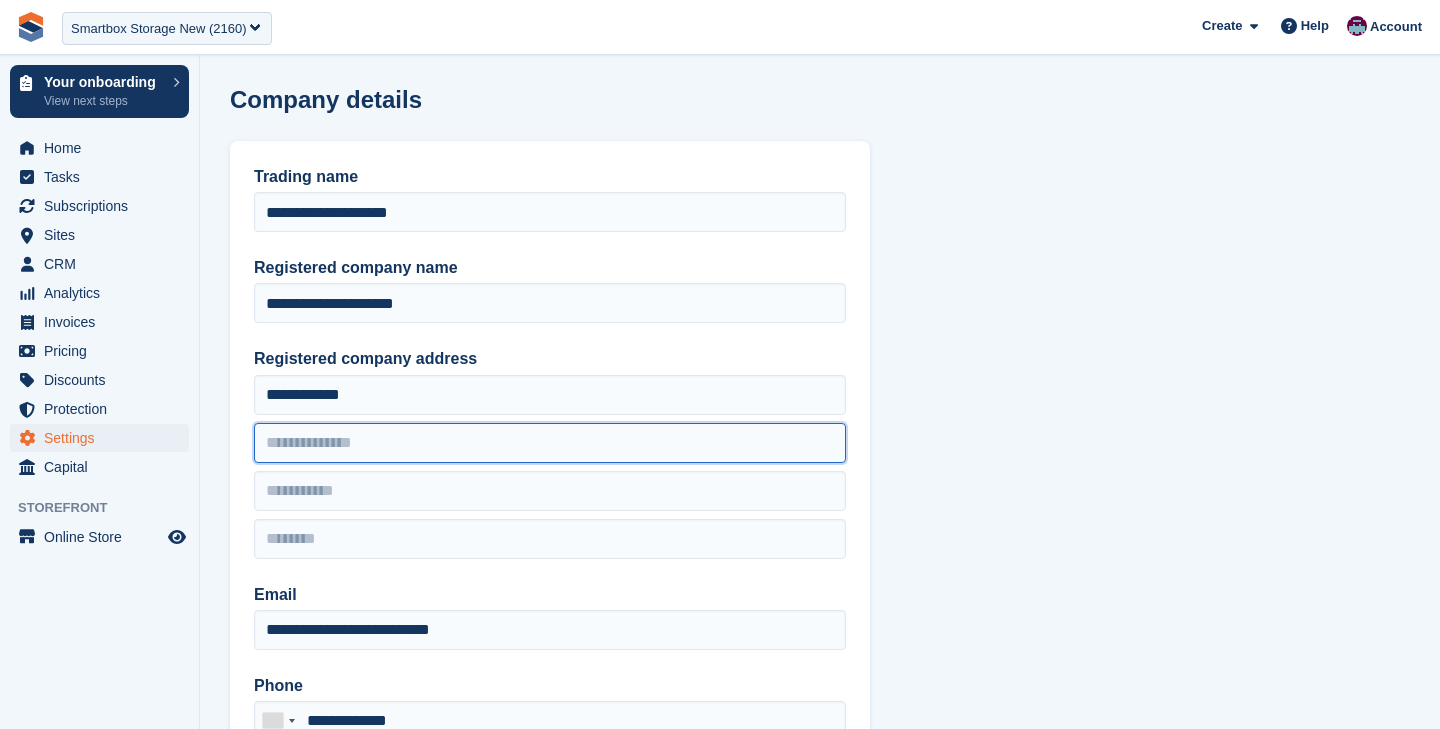 click at bounding box center (550, 443) 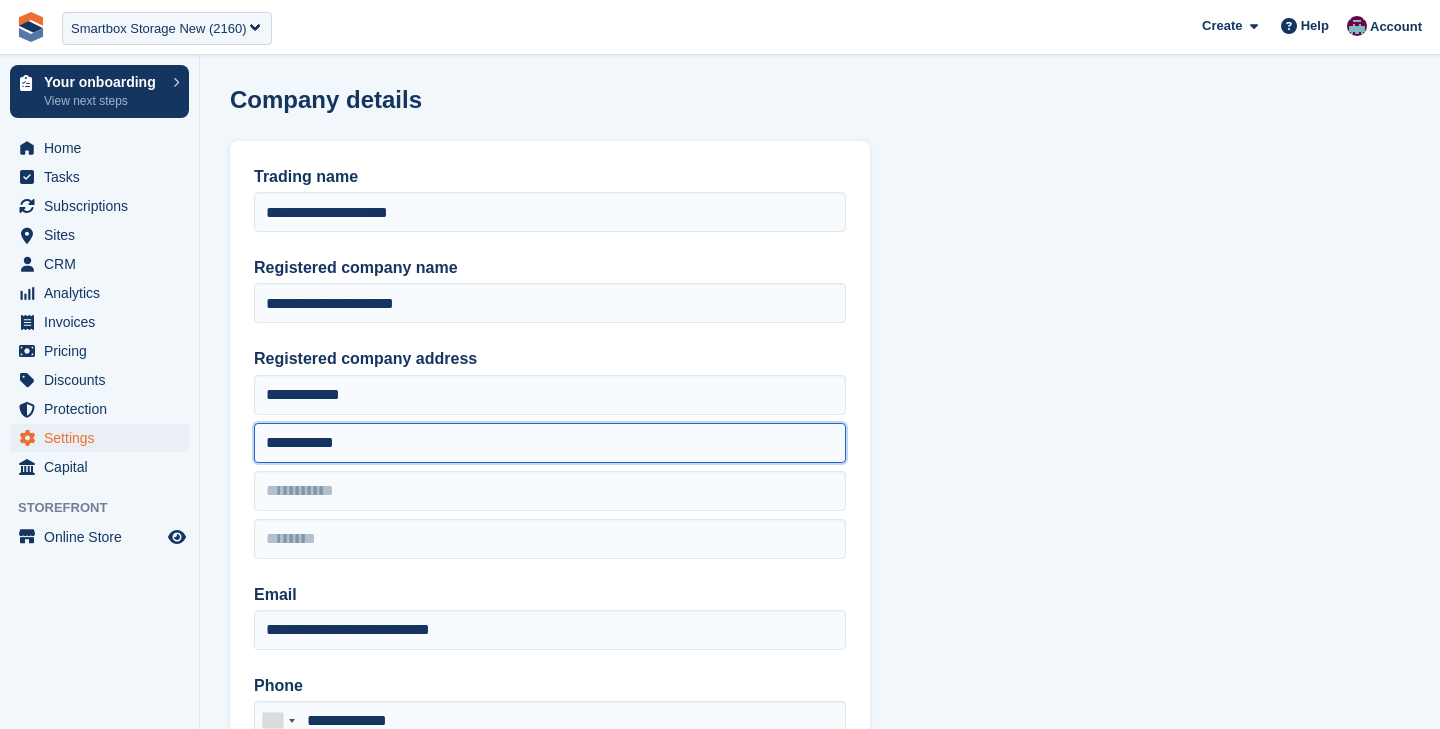 type on "**********" 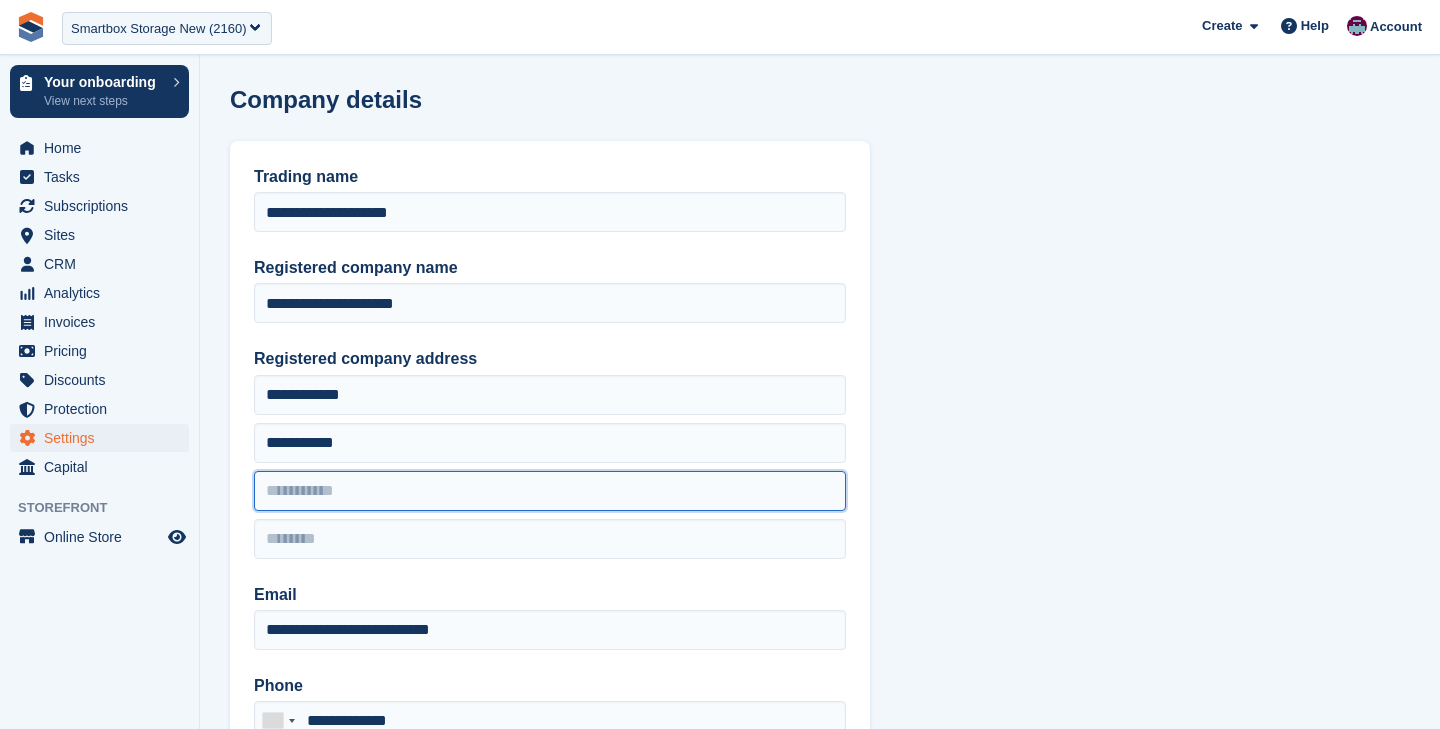 click at bounding box center (550, 491) 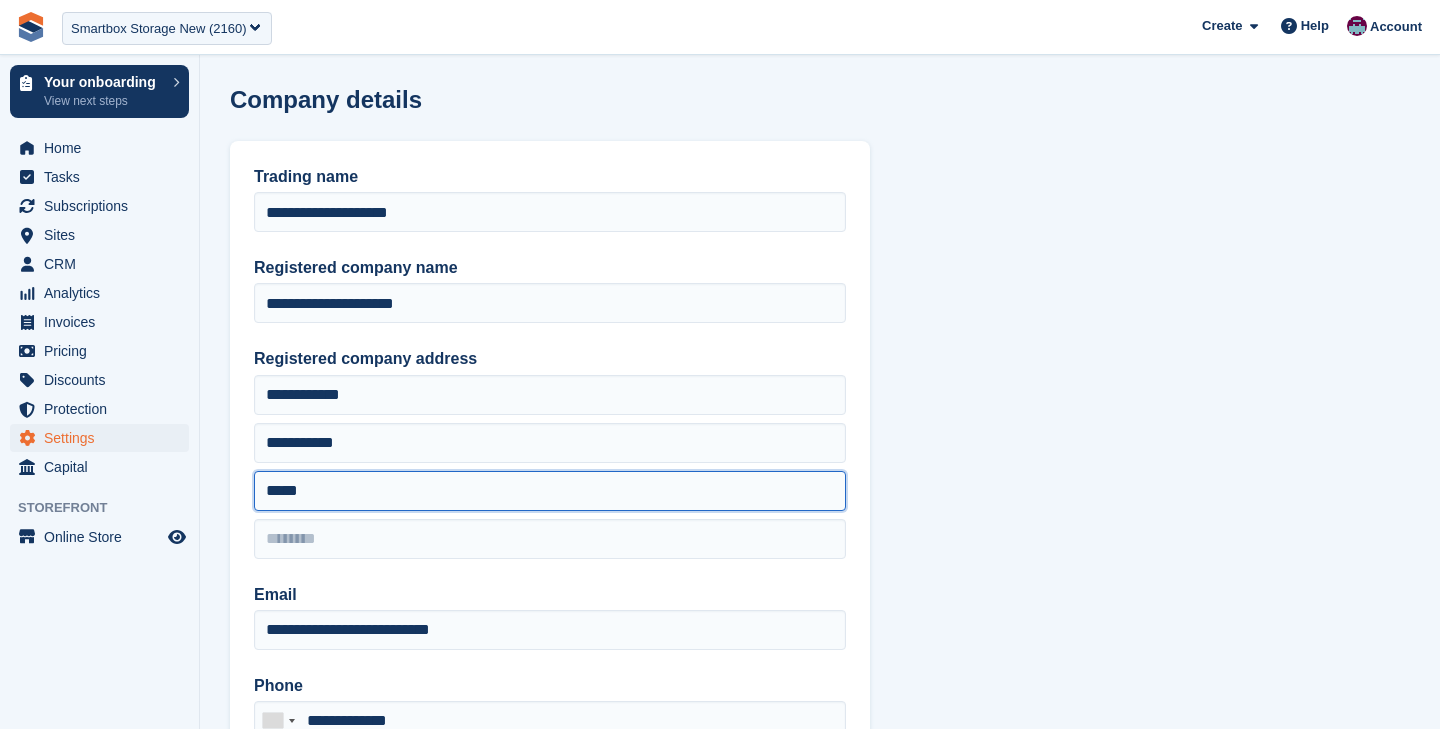 type on "*****" 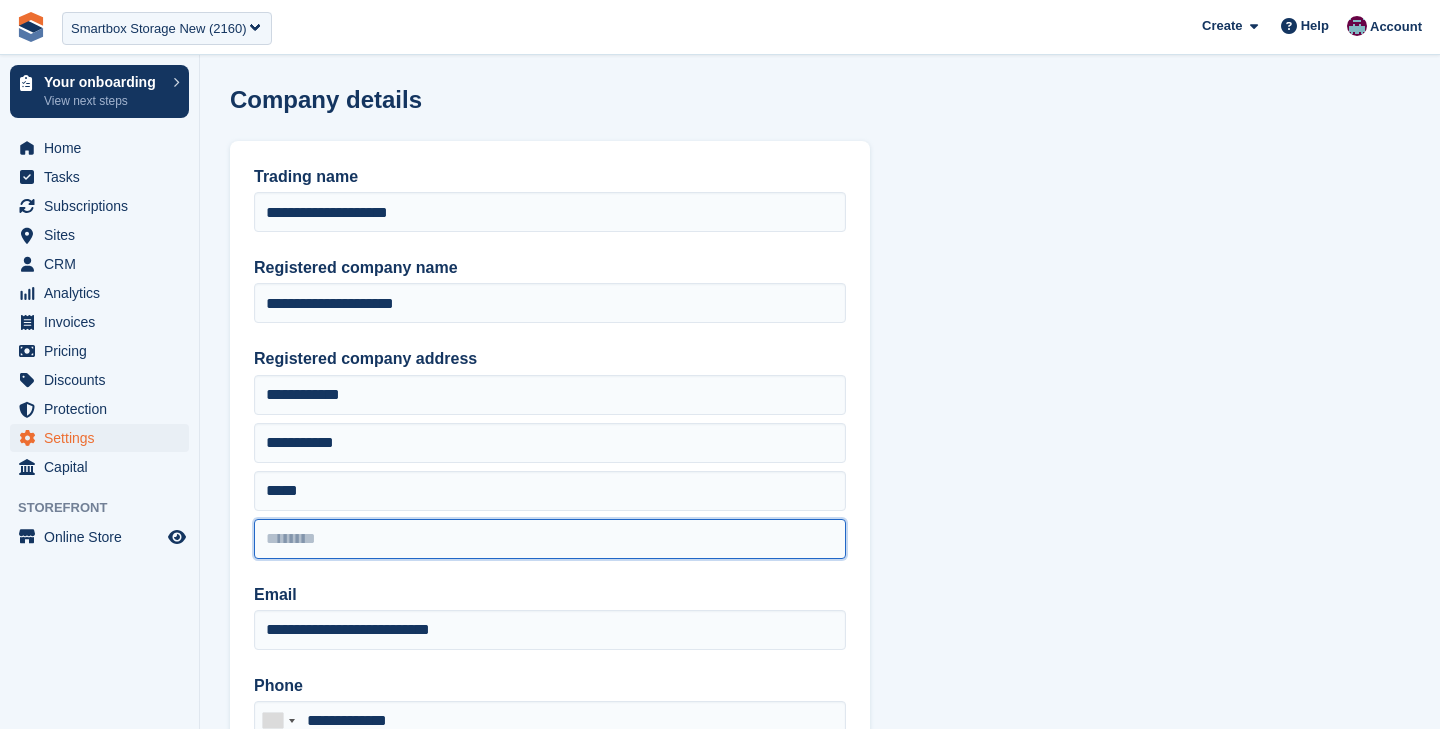 click at bounding box center (550, 539) 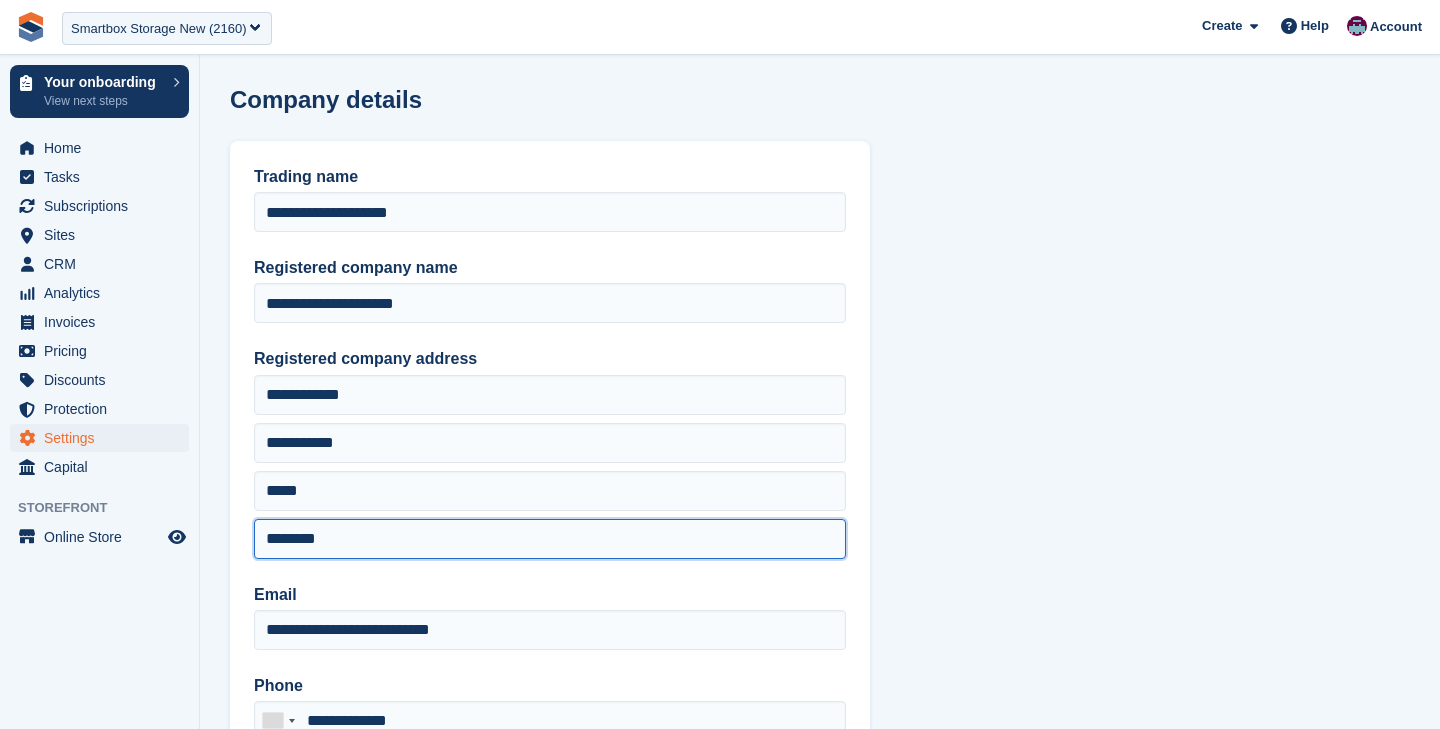 type on "********" 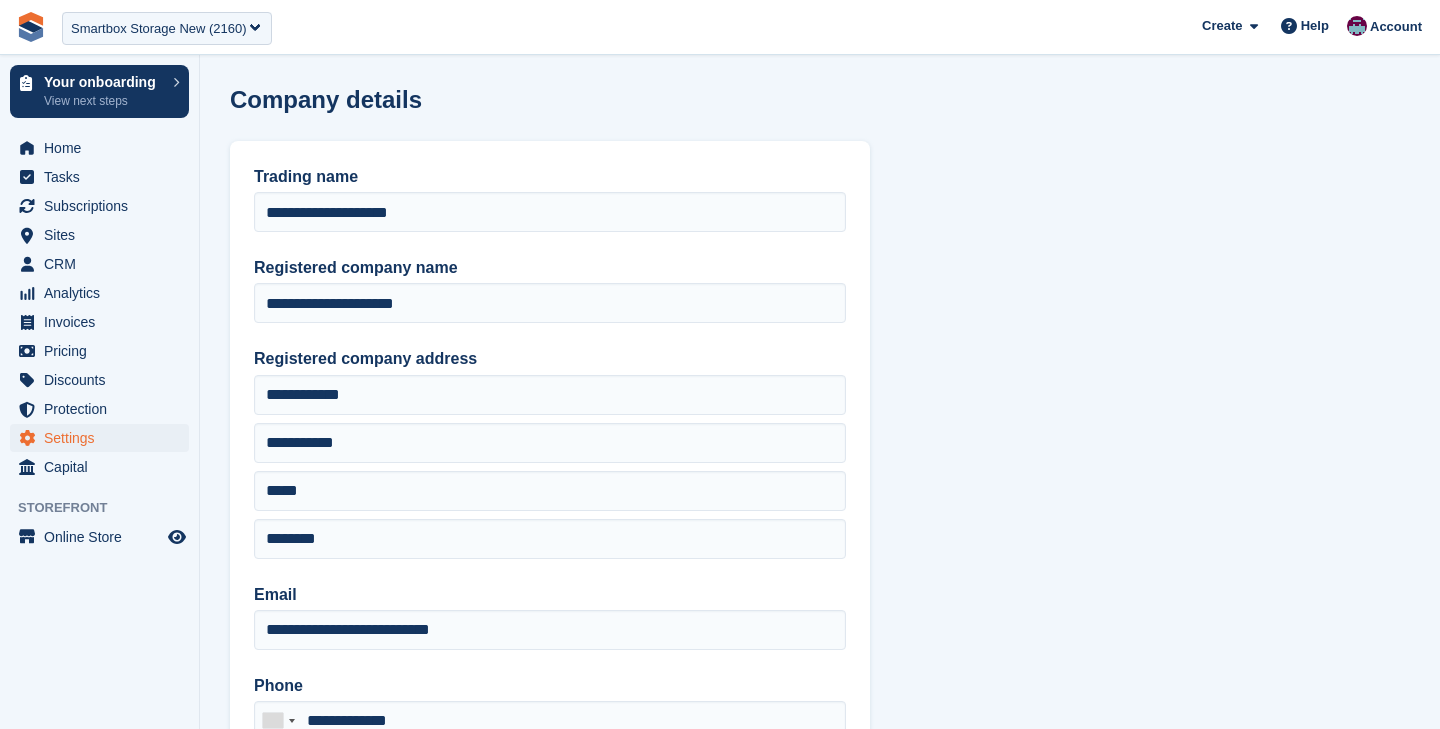 click on "**********" at bounding box center (820, 441) 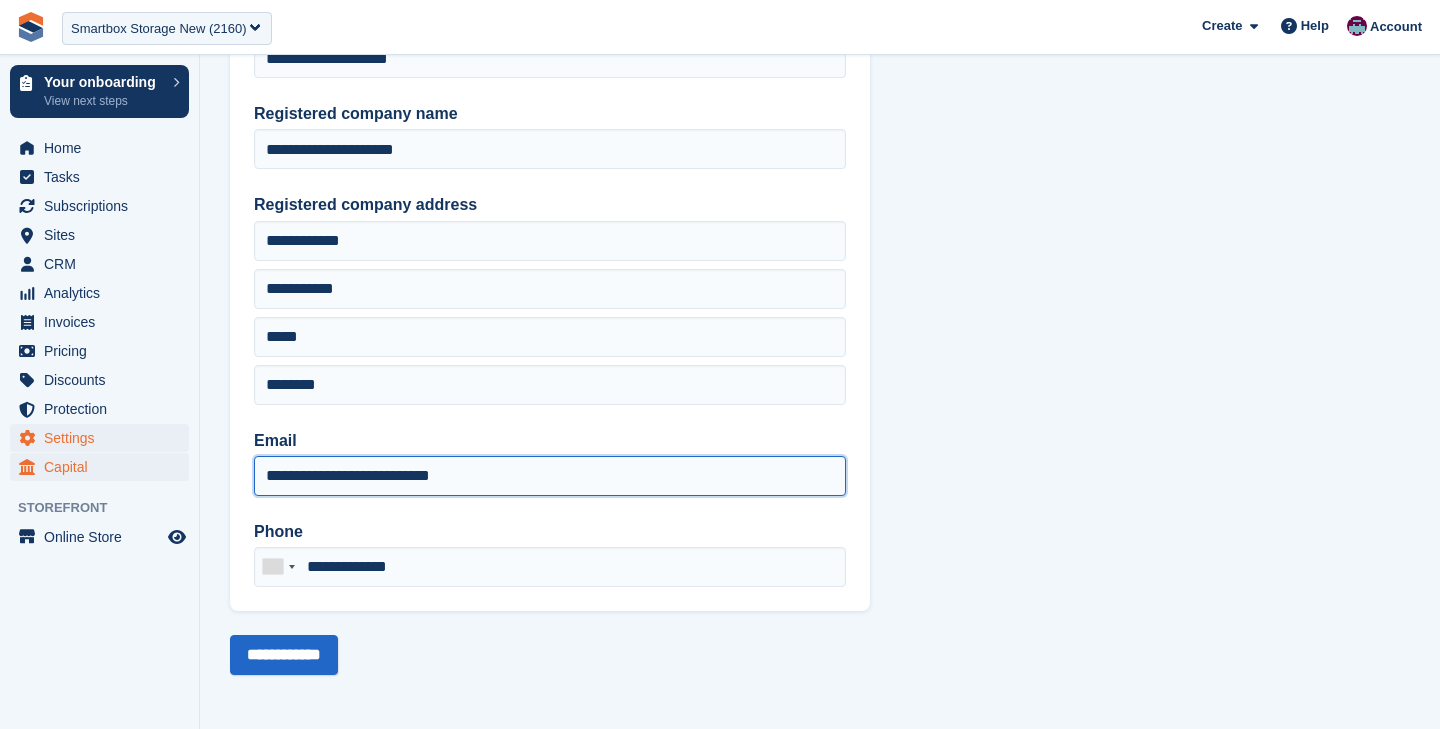 drag, startPoint x: 477, startPoint y: 479, endPoint x: 92, endPoint y: 458, distance: 385.5723 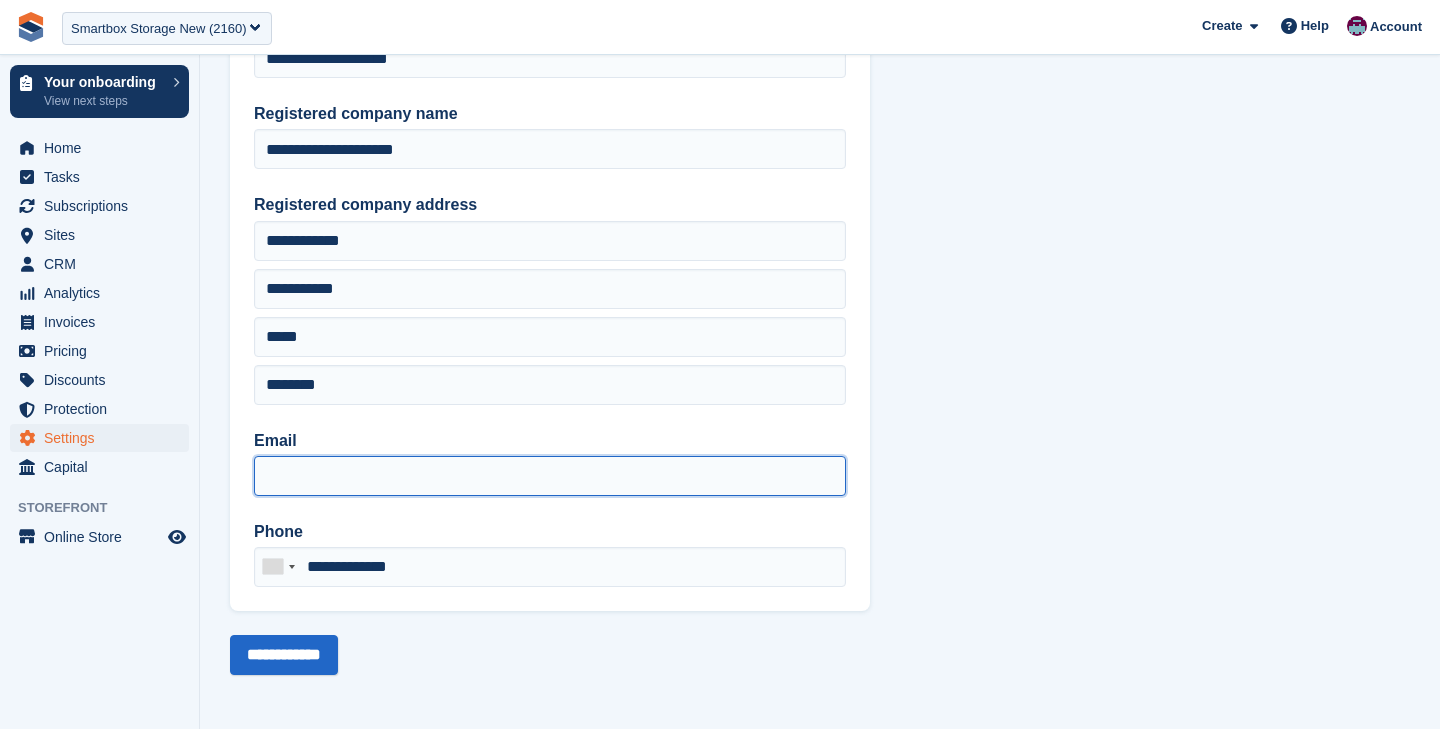 click on "Email" at bounding box center (550, 476) 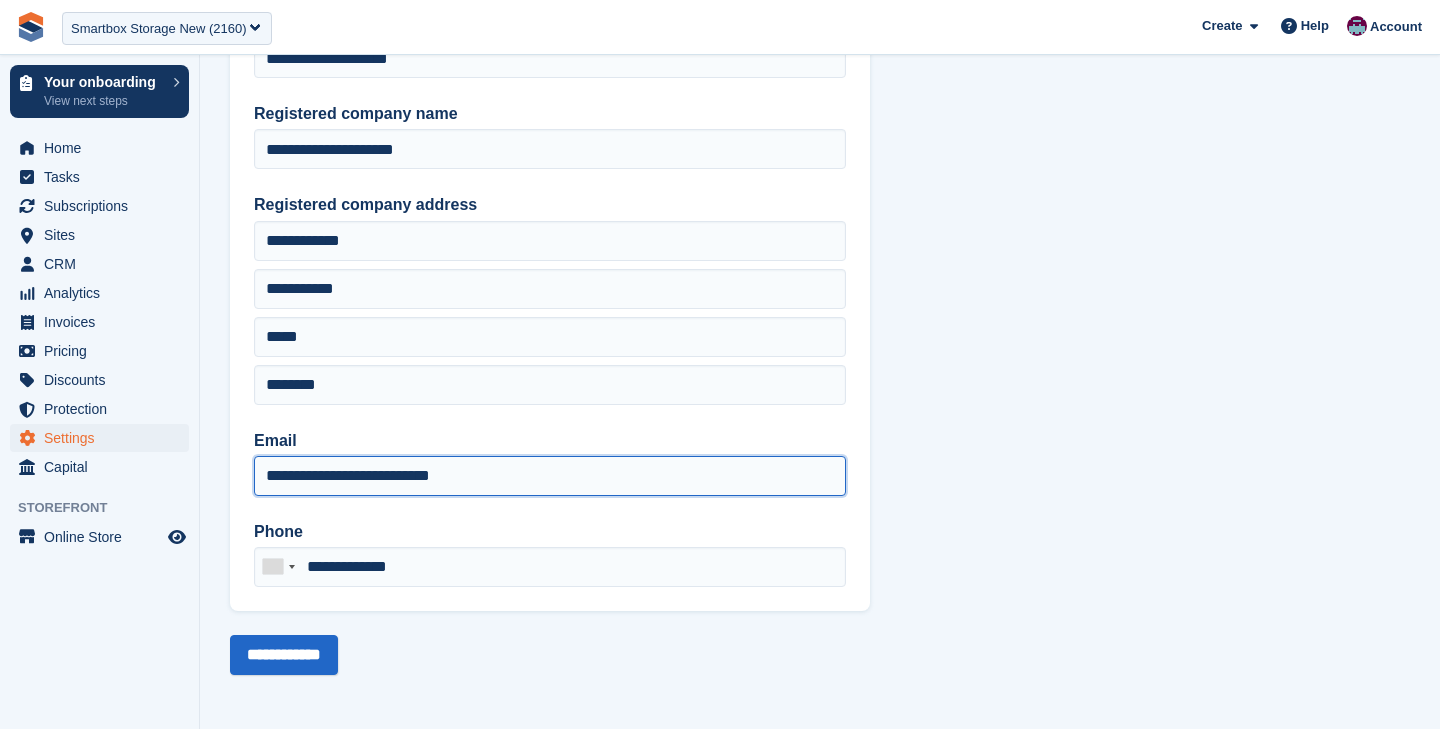 type on "**********" 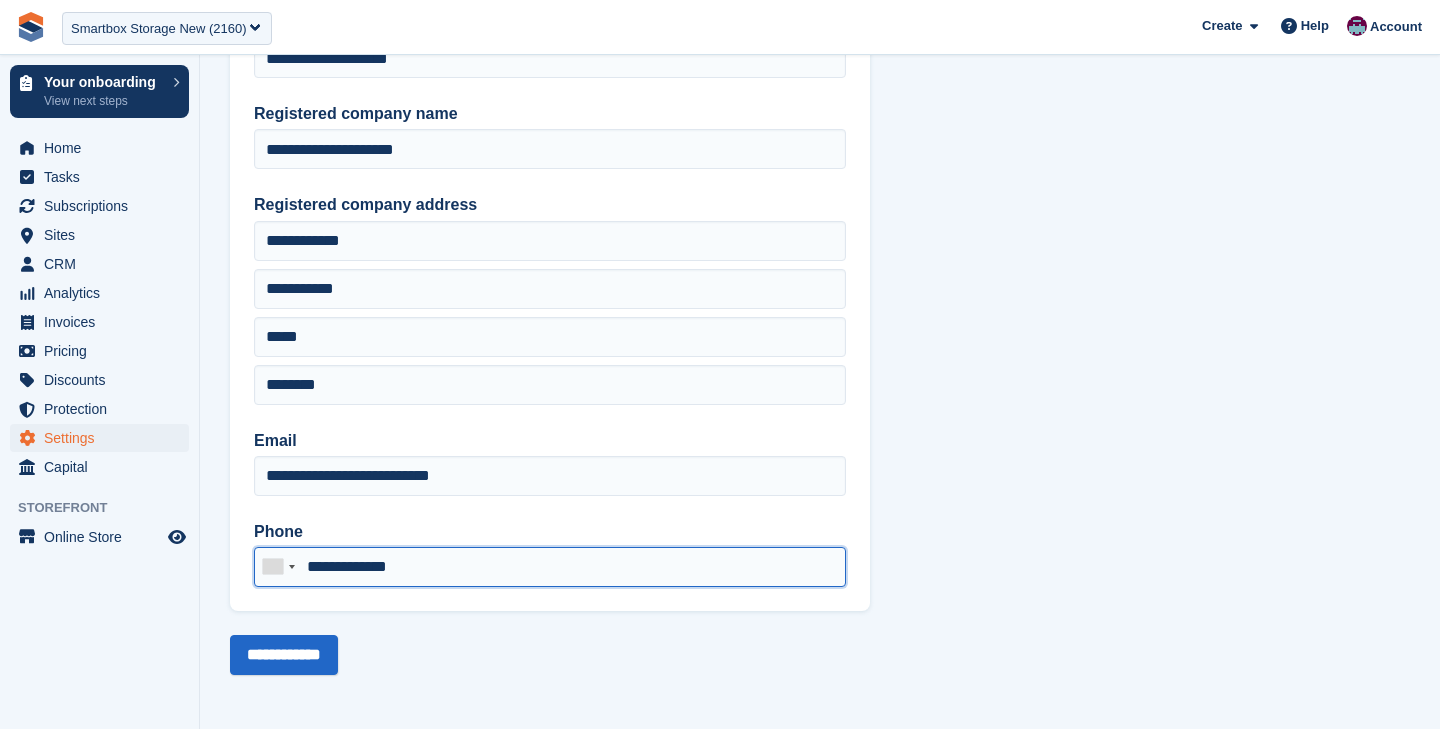 drag, startPoint x: 432, startPoint y: 569, endPoint x: 307, endPoint y: 569, distance: 125 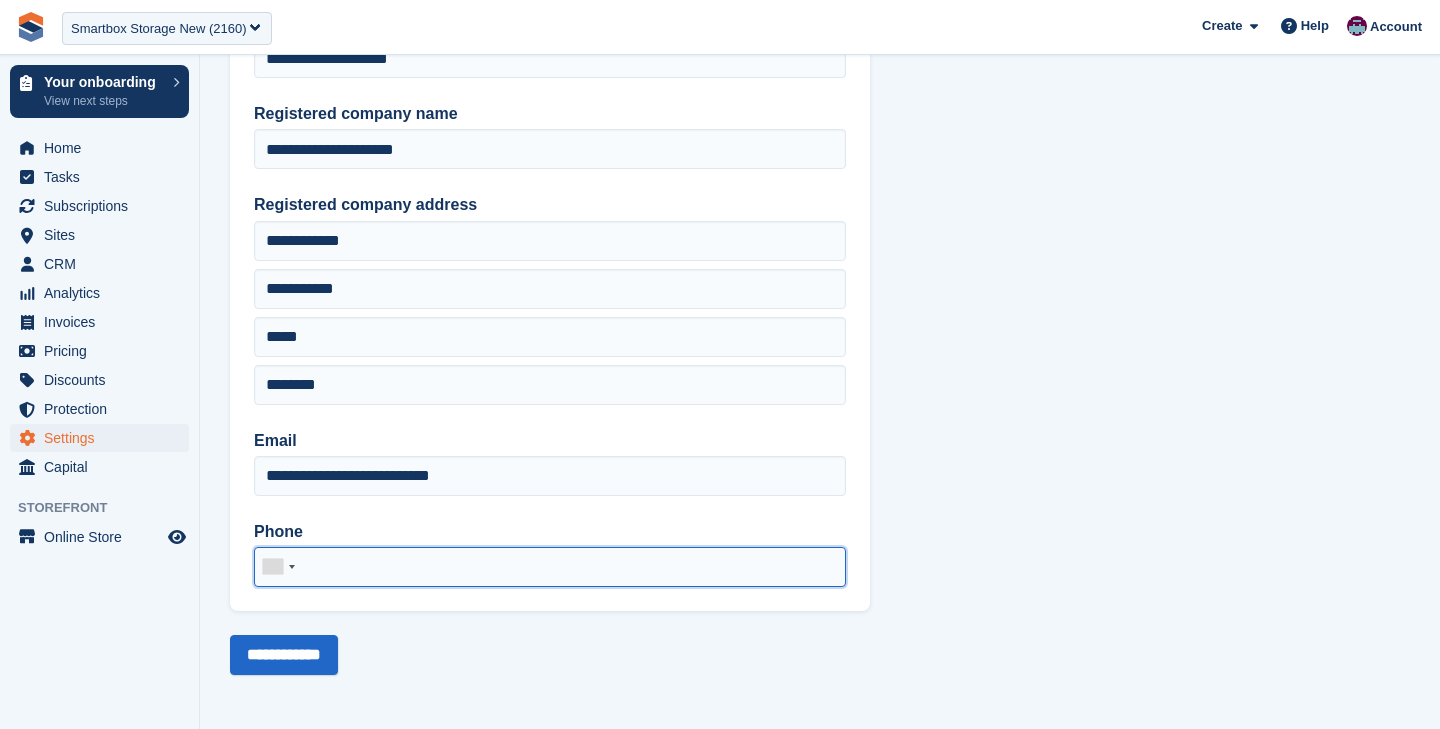 paste on "**********" 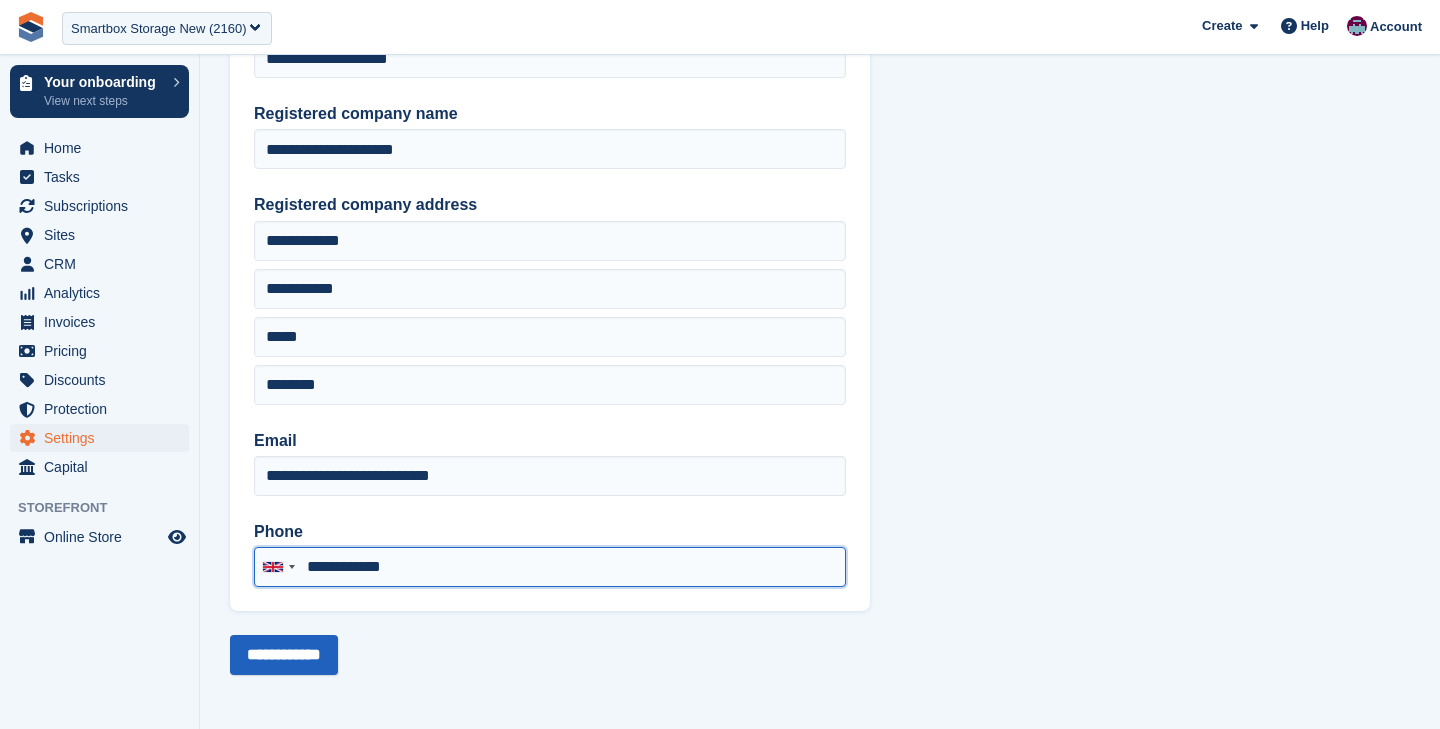 type on "**********" 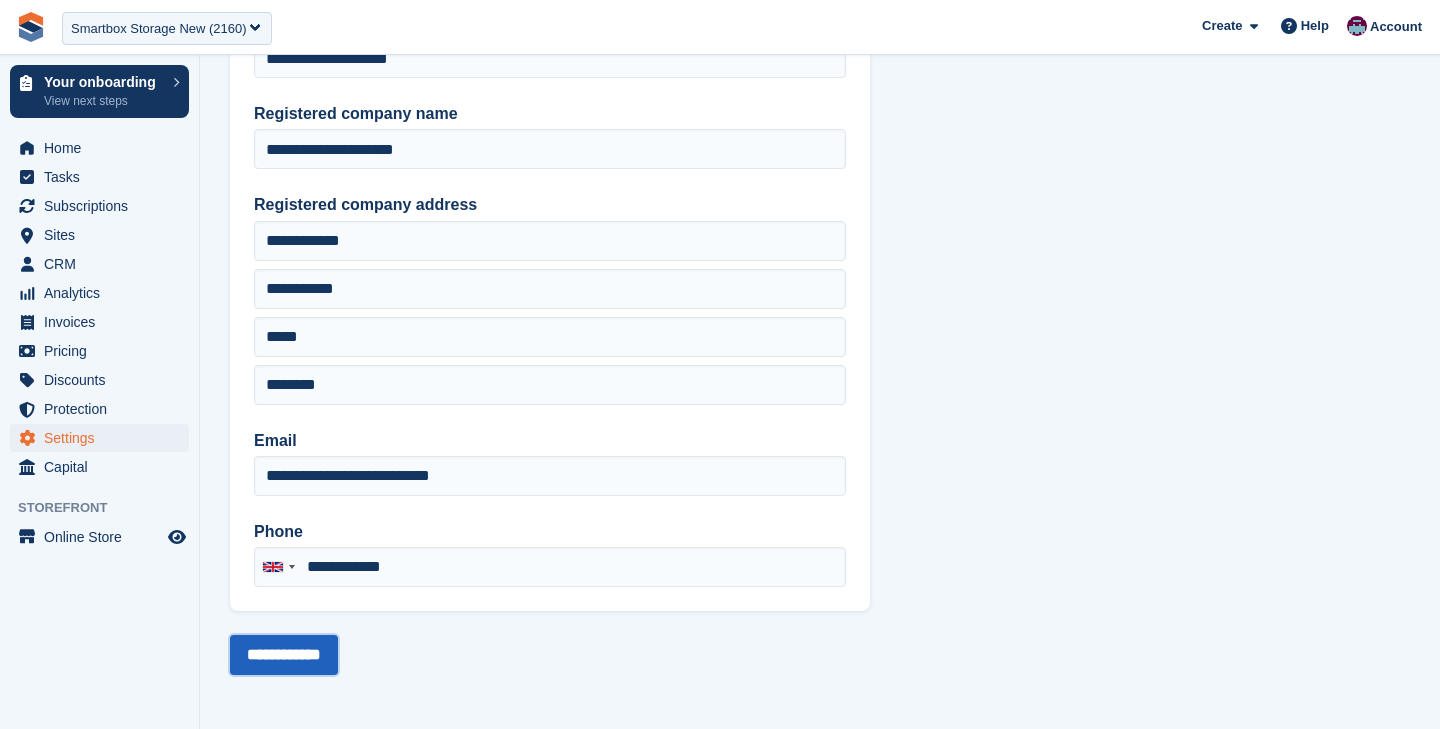 click on "**********" at bounding box center [284, 655] 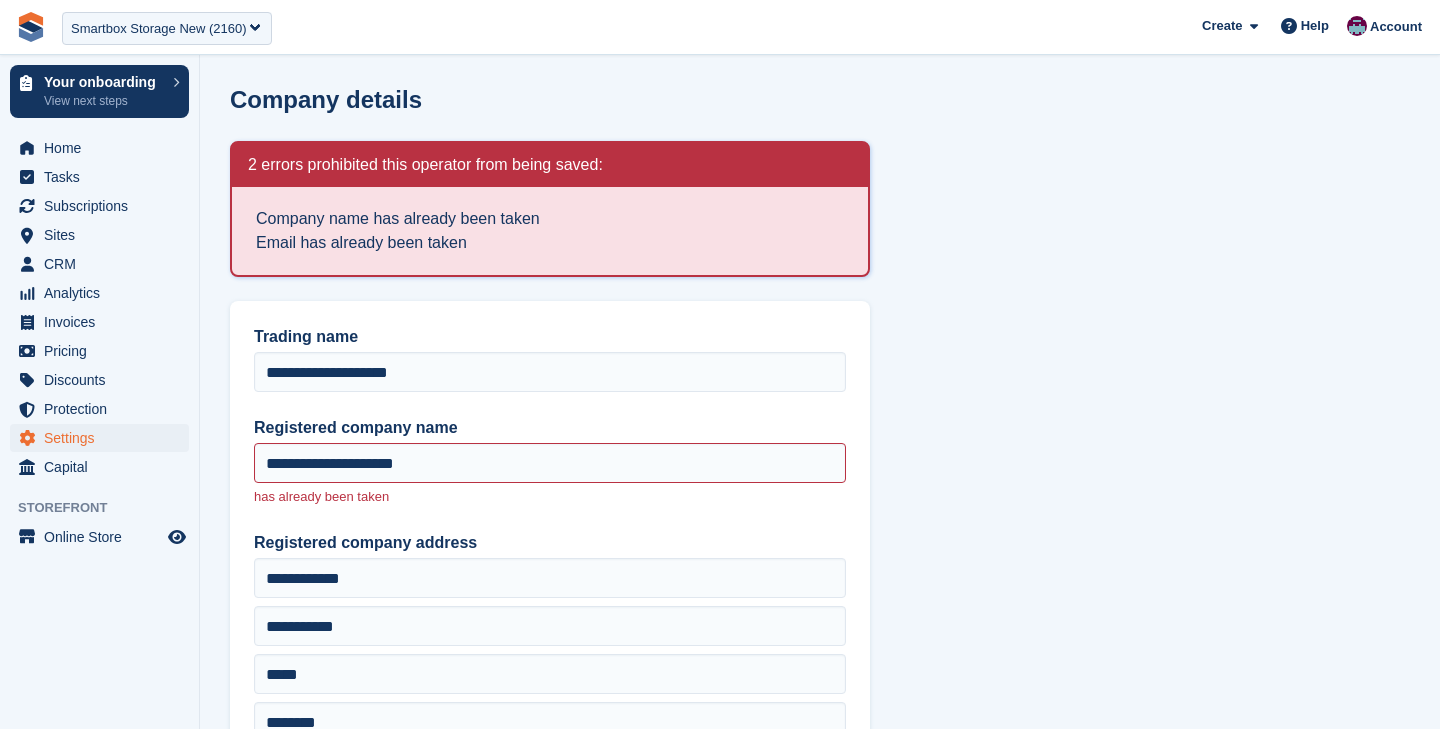 type on "**********" 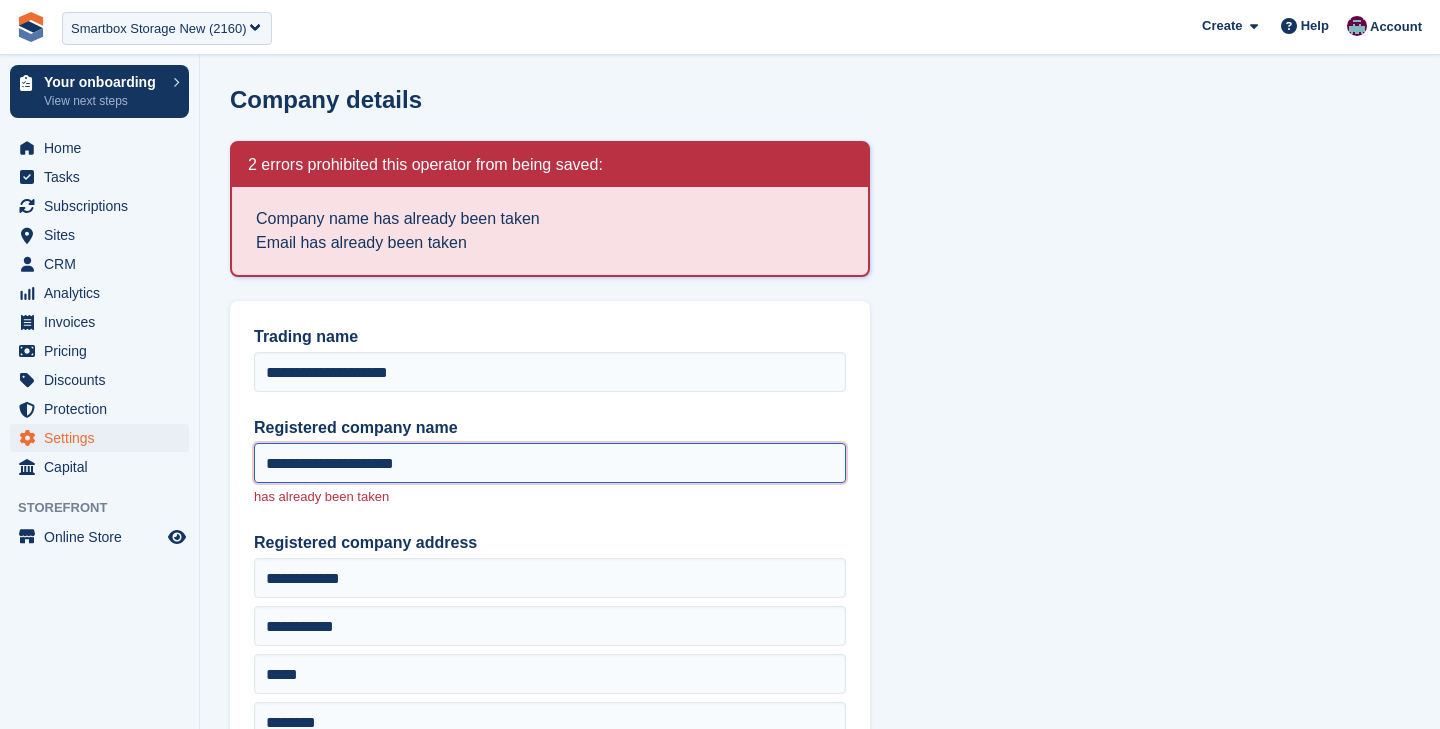 click on "**********" at bounding box center (550, 463) 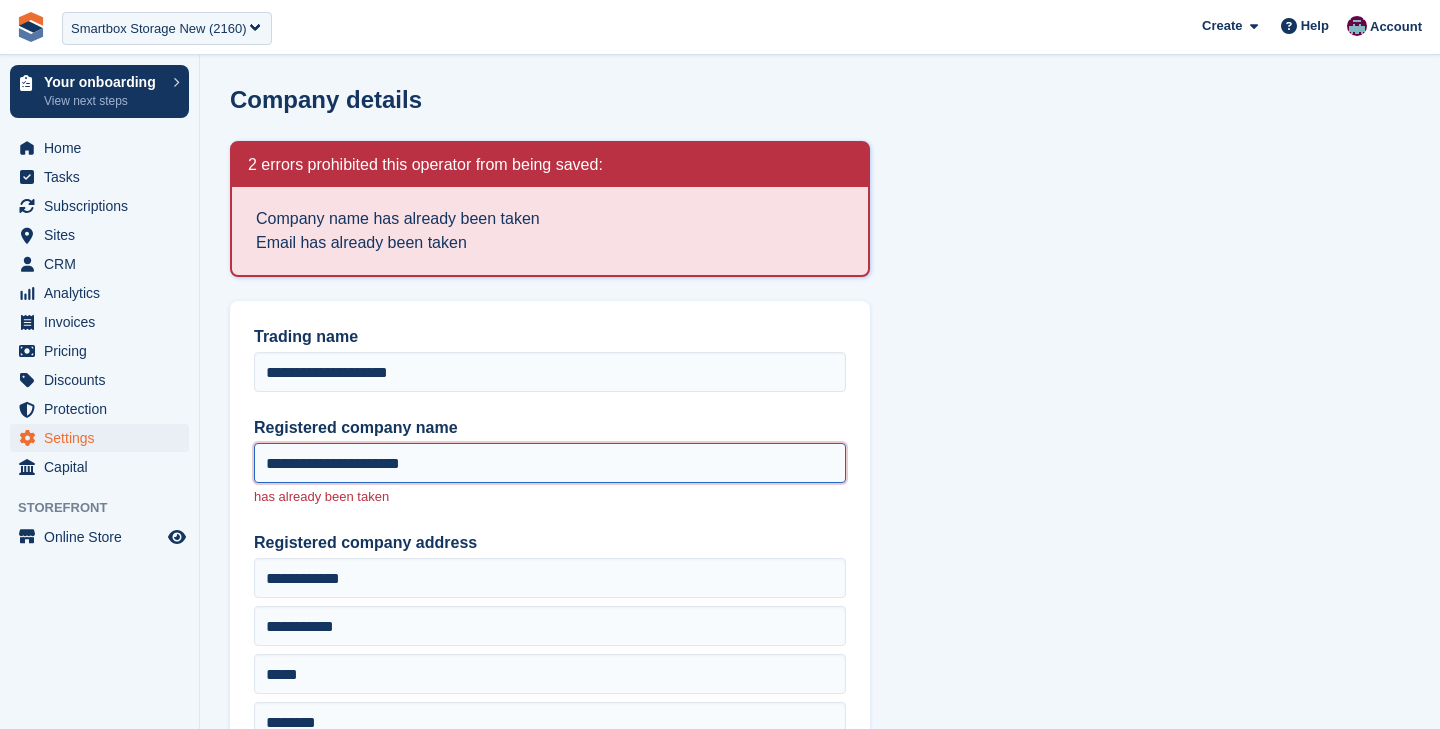 scroll, scrollTop: 361, scrollLeft: 0, axis: vertical 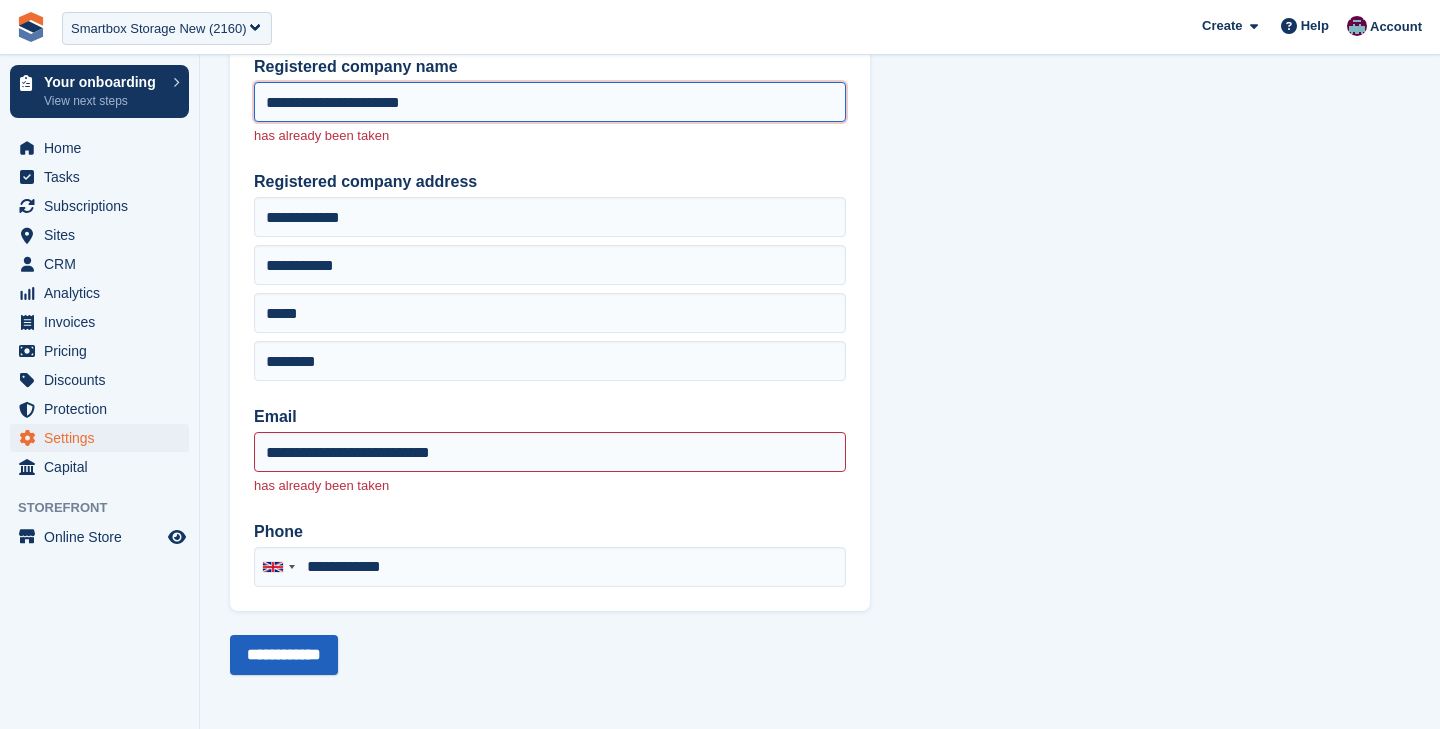 type on "**********" 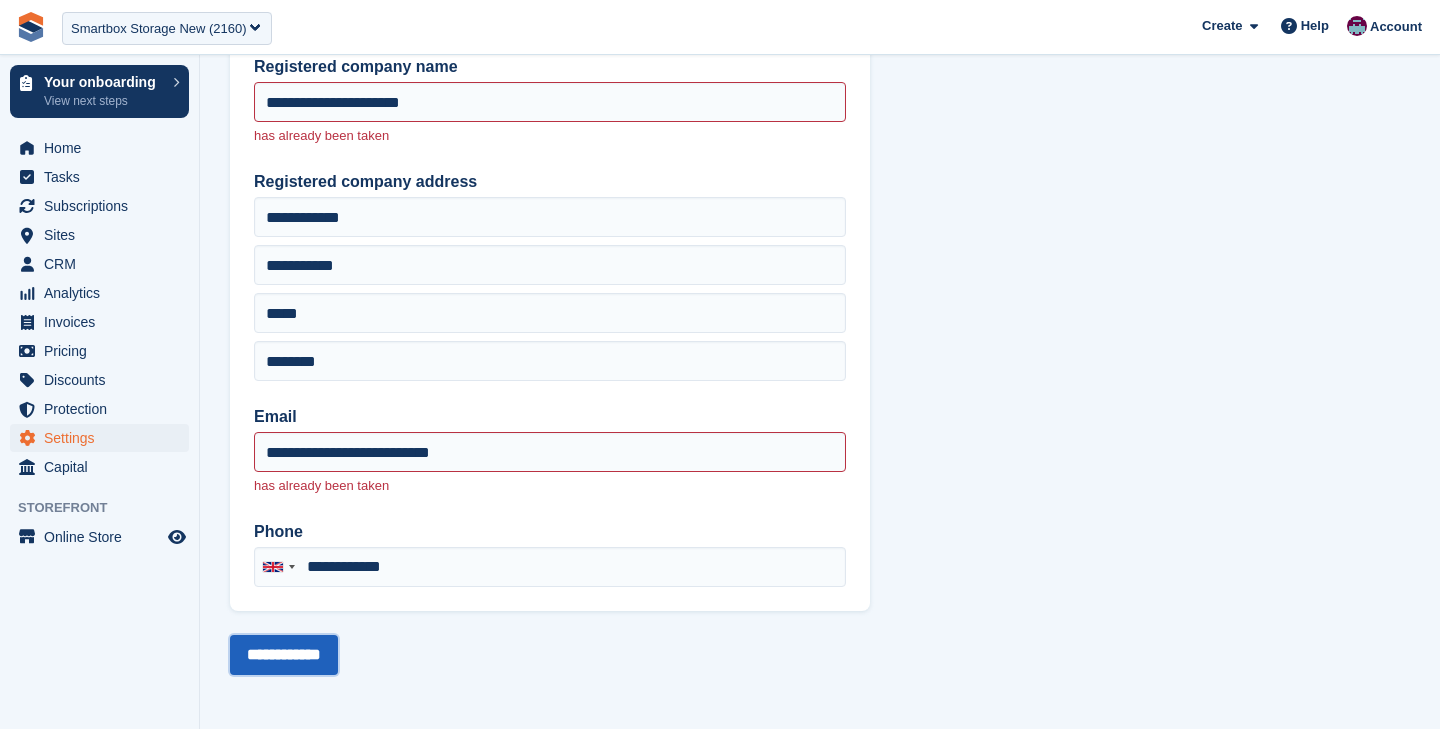 click on "**********" at bounding box center (284, 655) 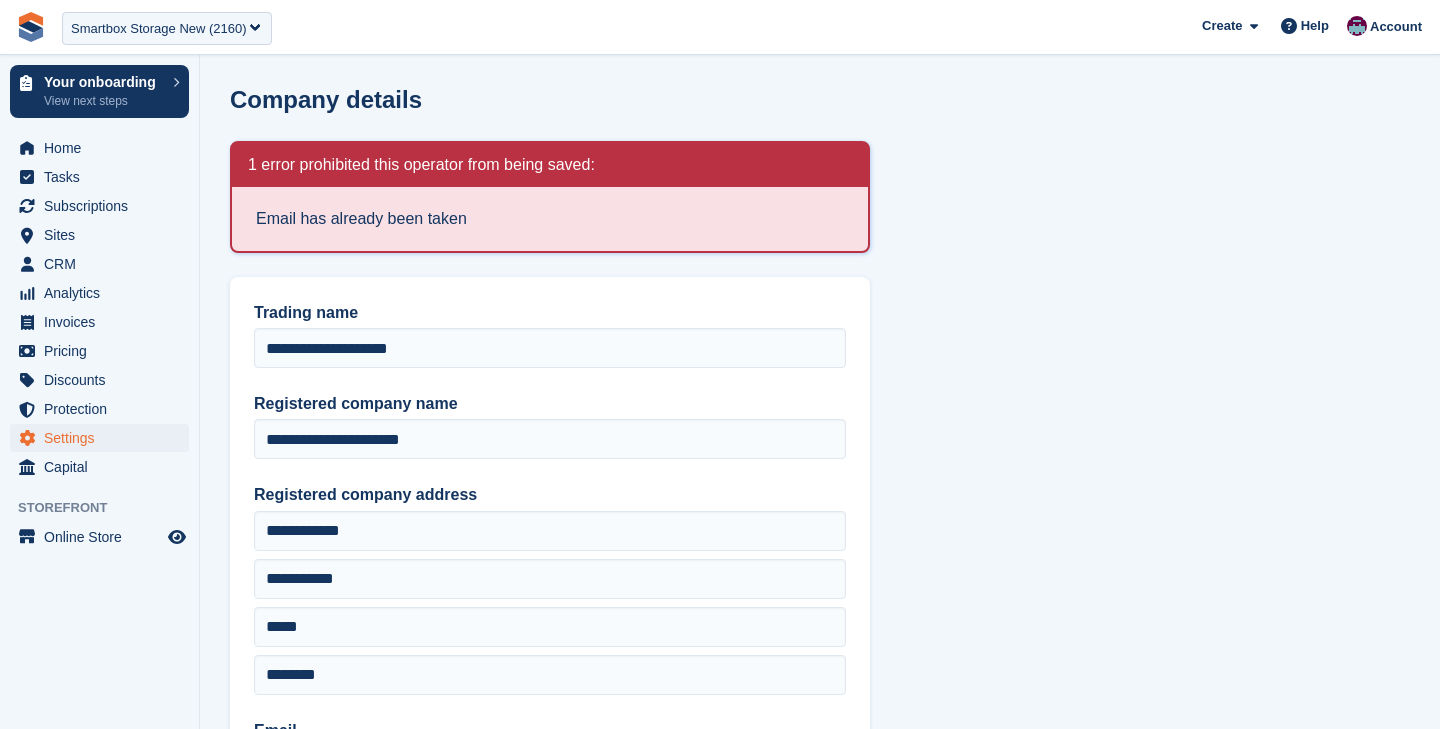 scroll, scrollTop: 0, scrollLeft: 0, axis: both 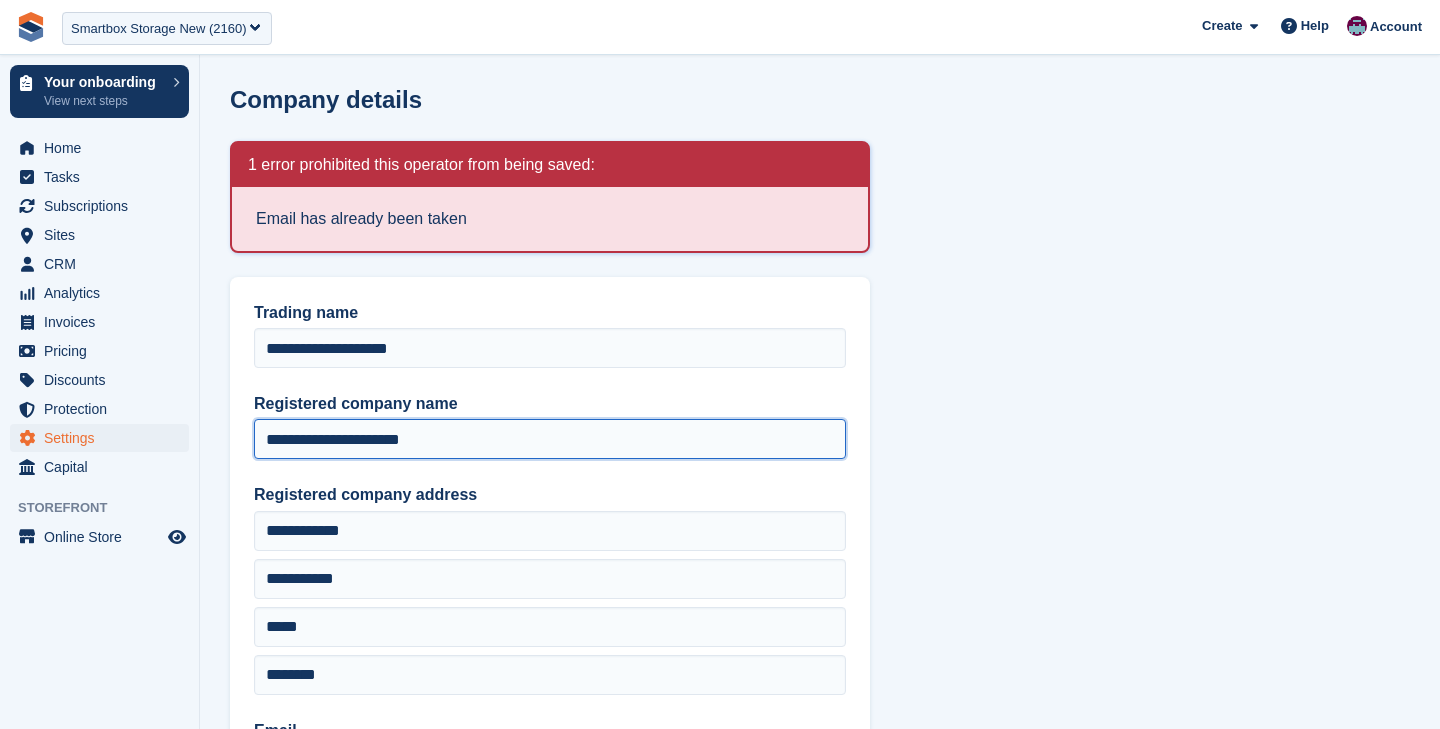 click on "**********" at bounding box center (550, 439) 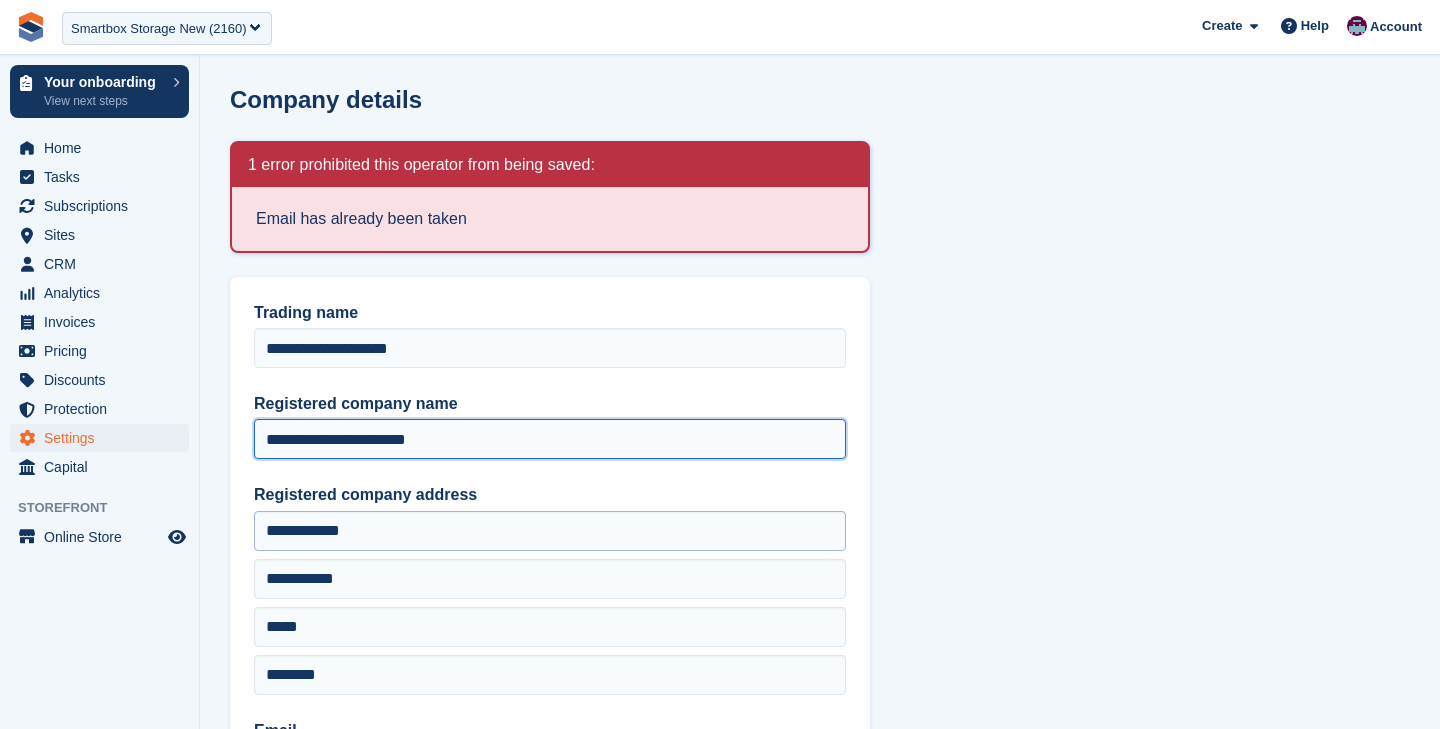 scroll, scrollTop: 313, scrollLeft: 0, axis: vertical 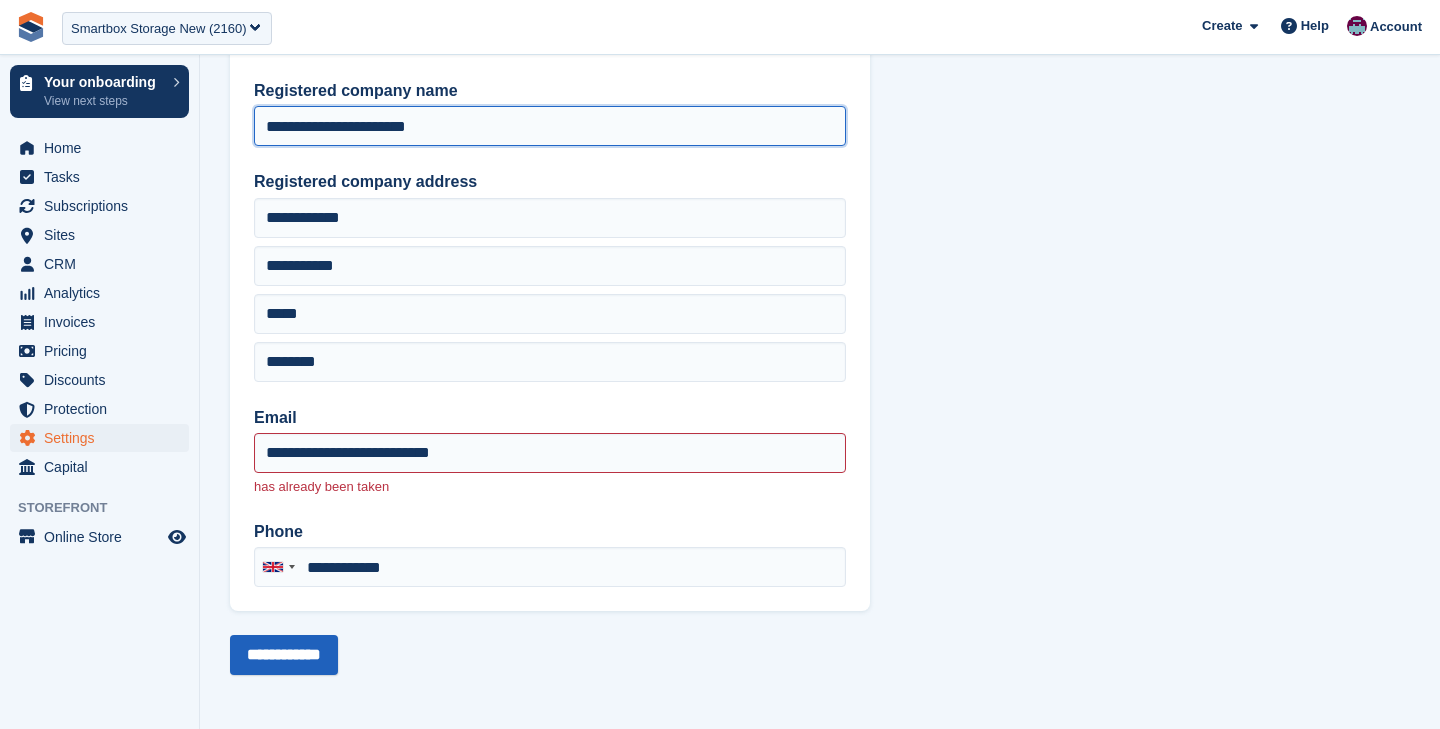 type on "**********" 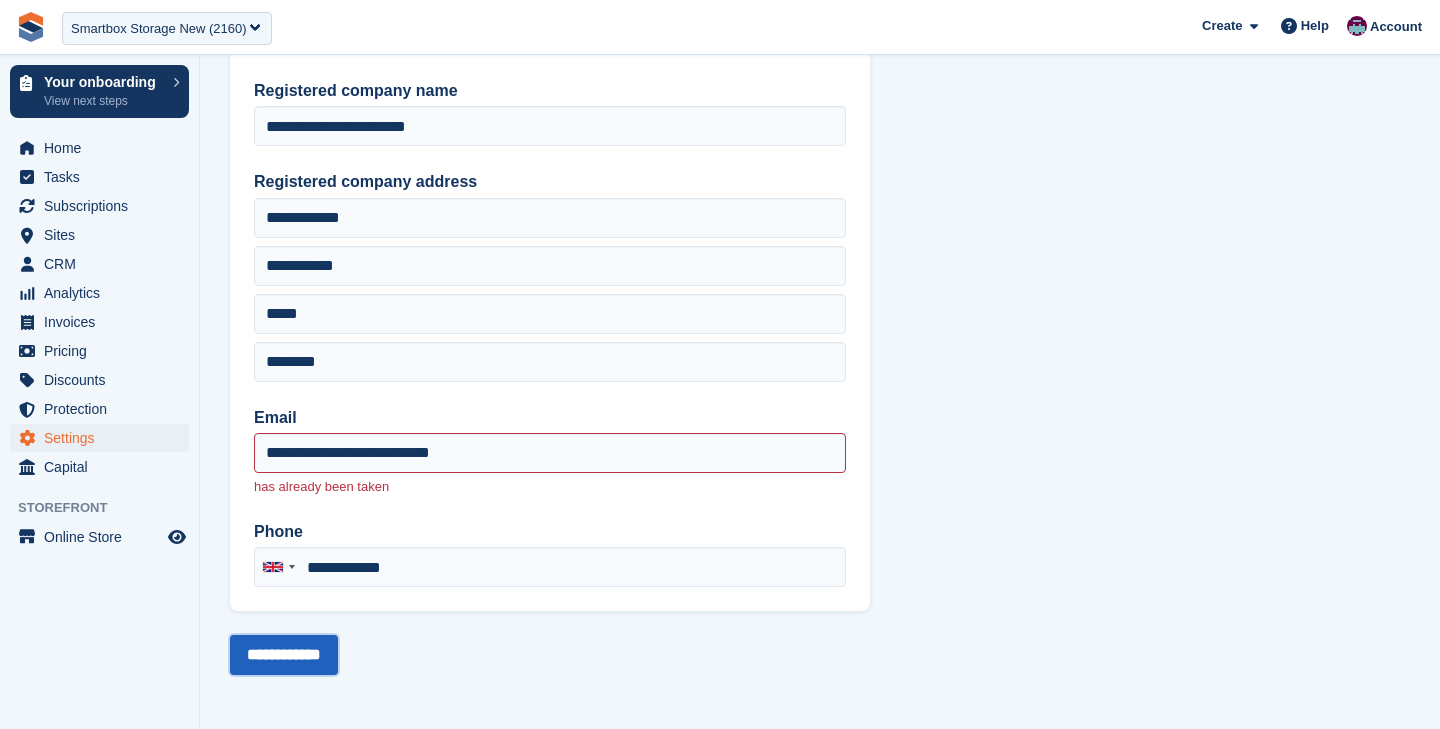 click on "**********" at bounding box center [284, 655] 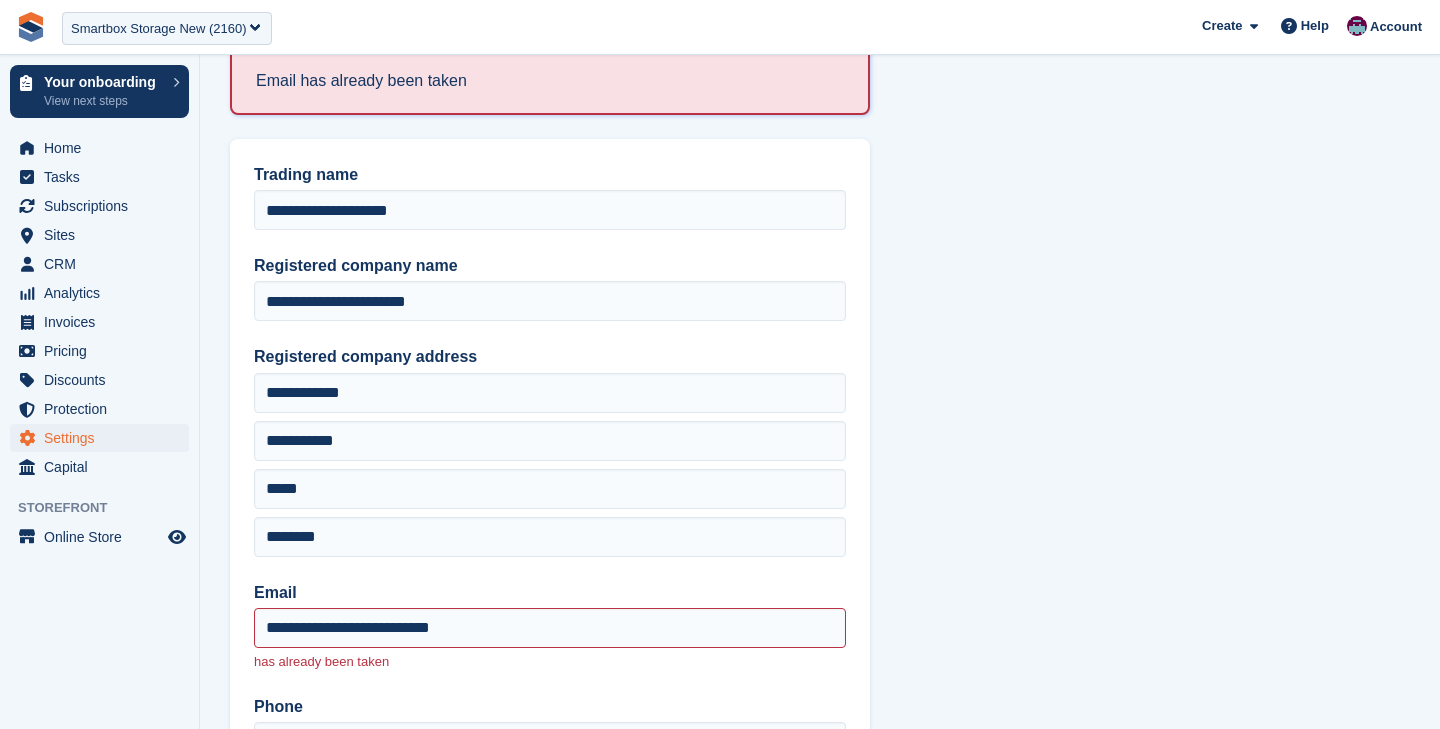 scroll, scrollTop: 156, scrollLeft: 0, axis: vertical 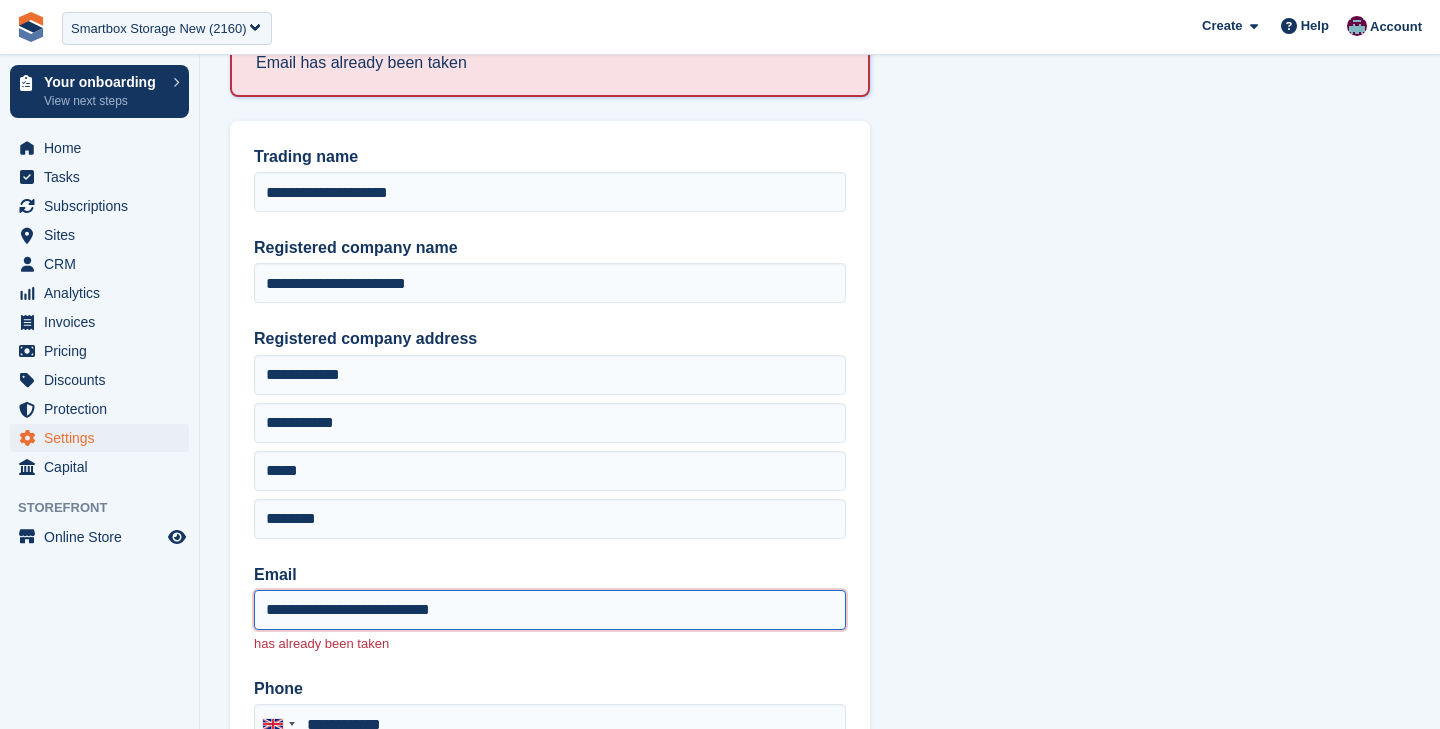 click on "**********" at bounding box center [550, 610] 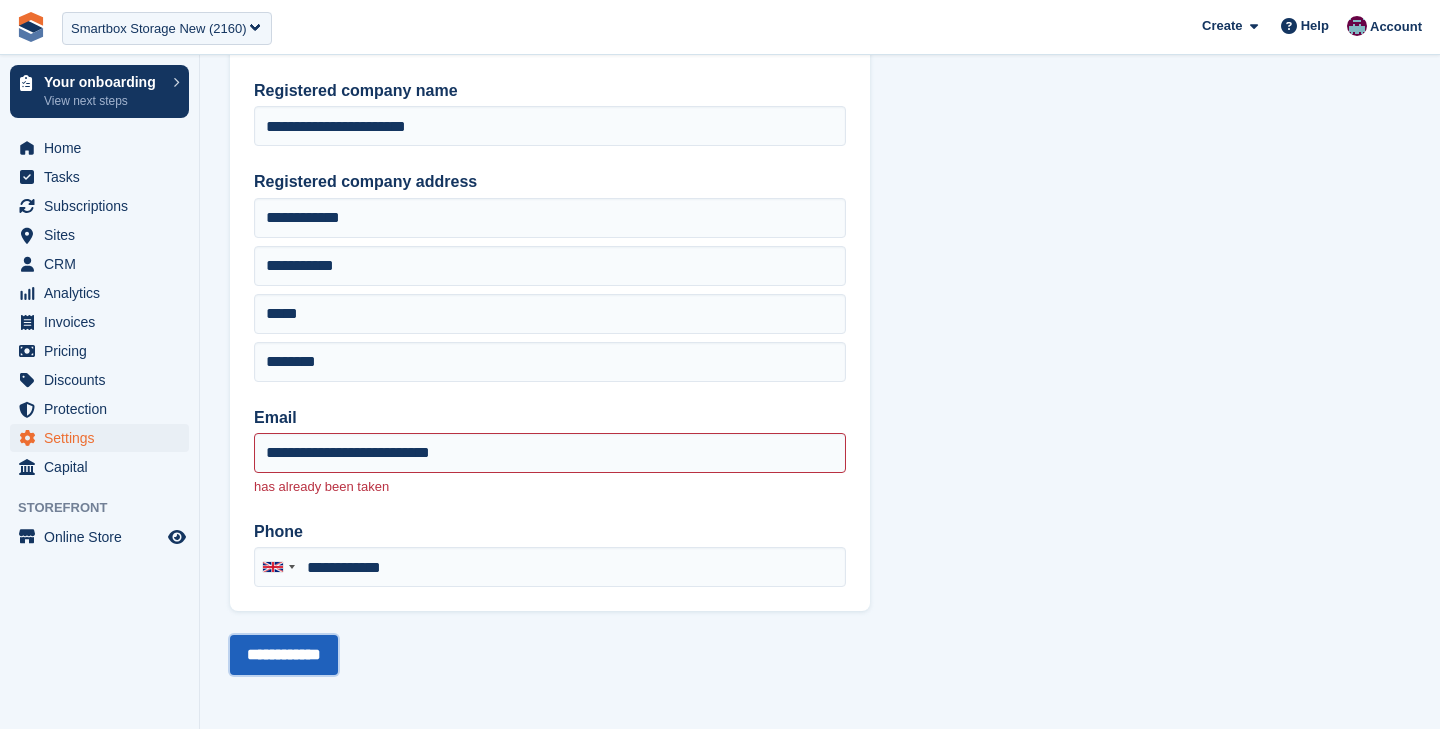 click on "**********" at bounding box center [284, 655] 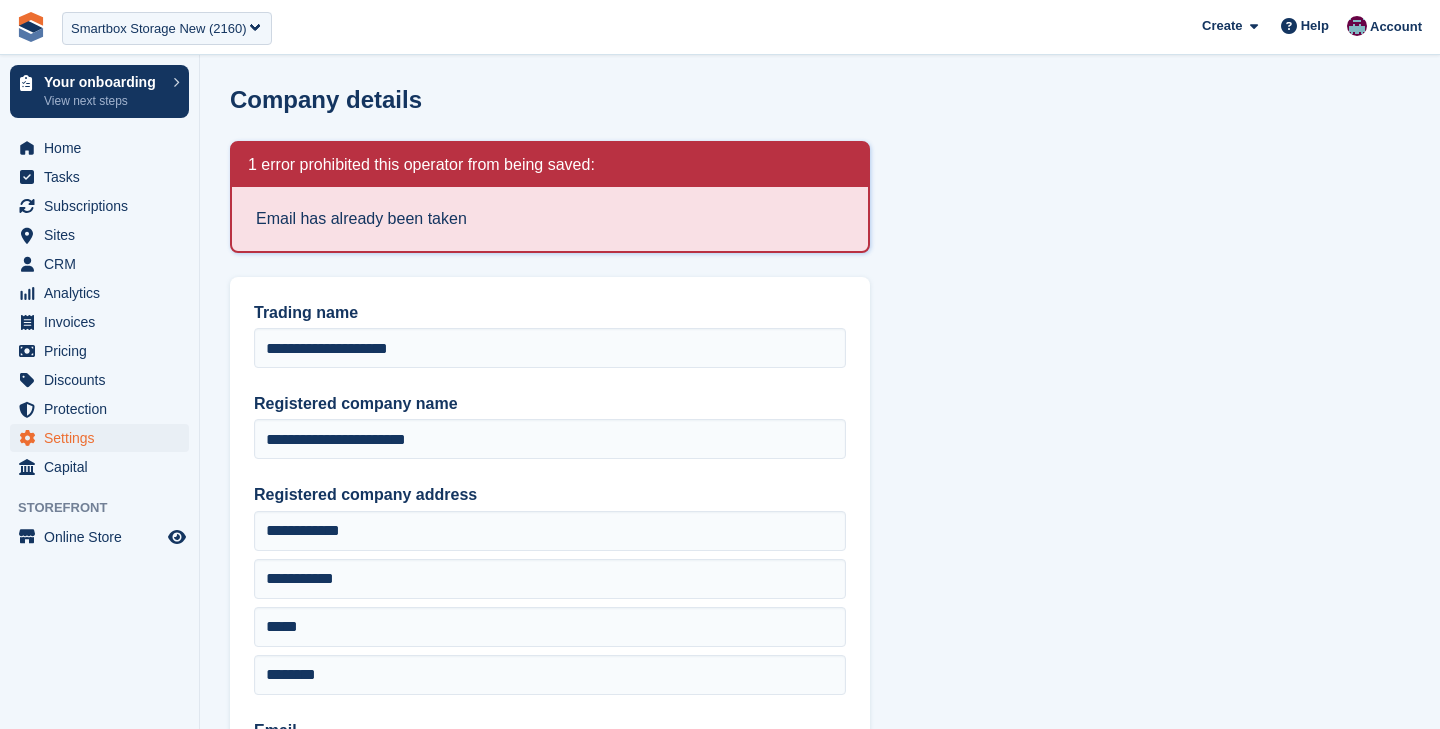 scroll, scrollTop: 313, scrollLeft: 0, axis: vertical 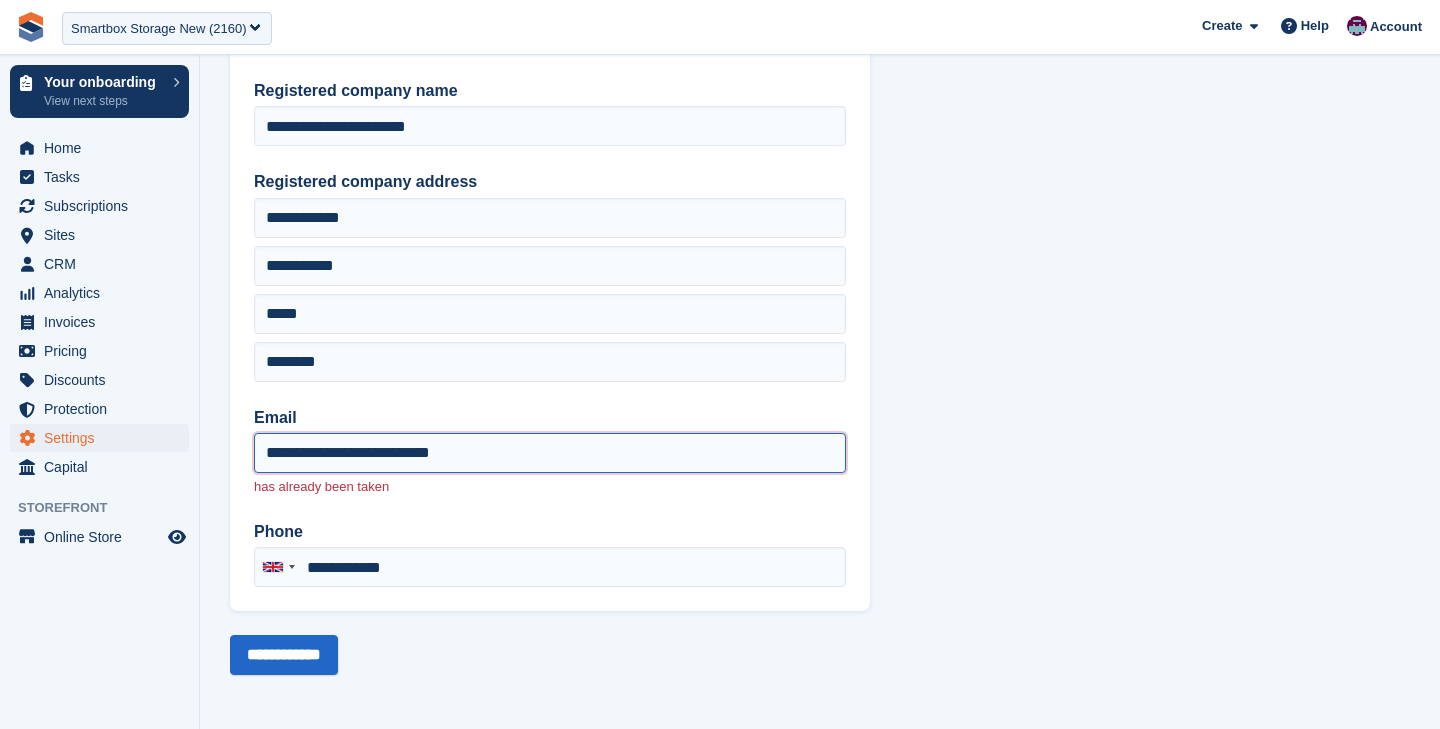 click on "**********" at bounding box center (550, 453) 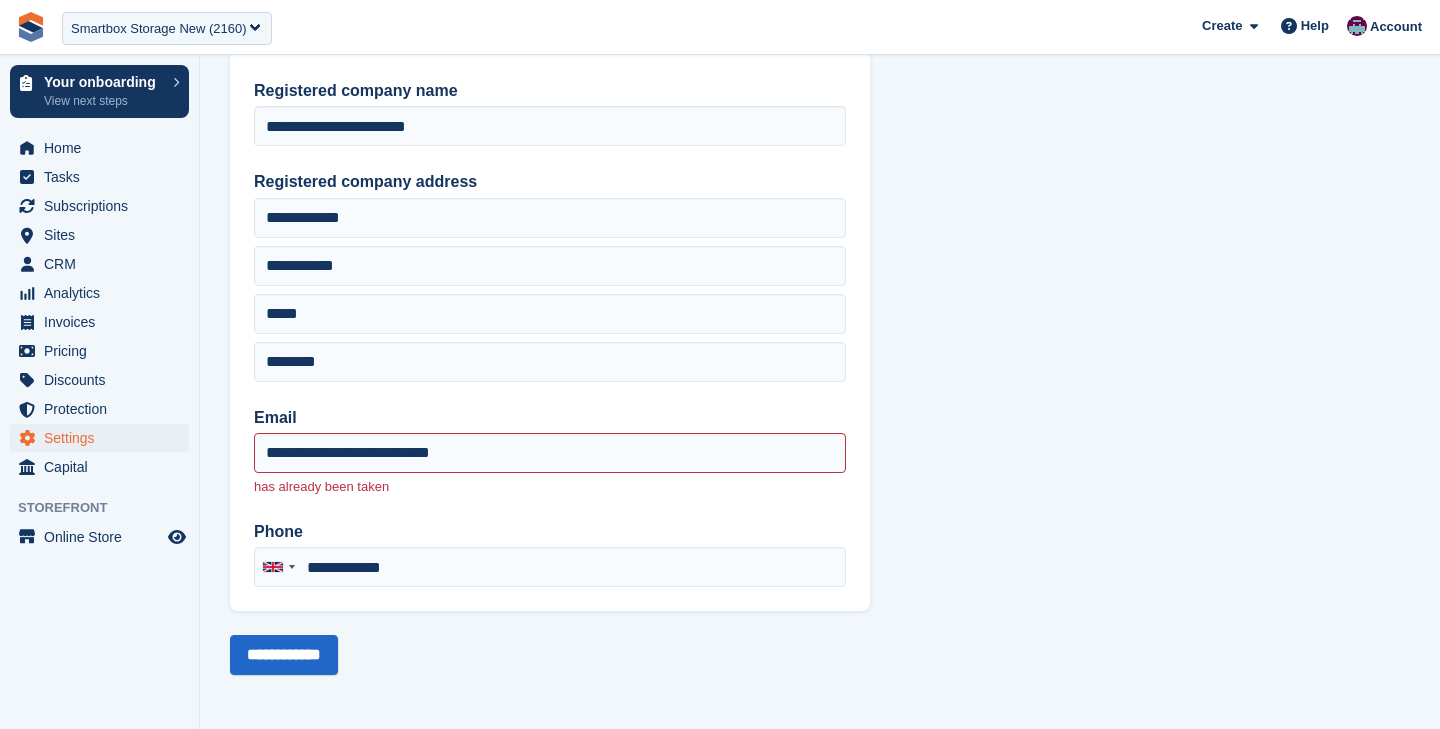 click on "**********" at bounding box center [820, 208] 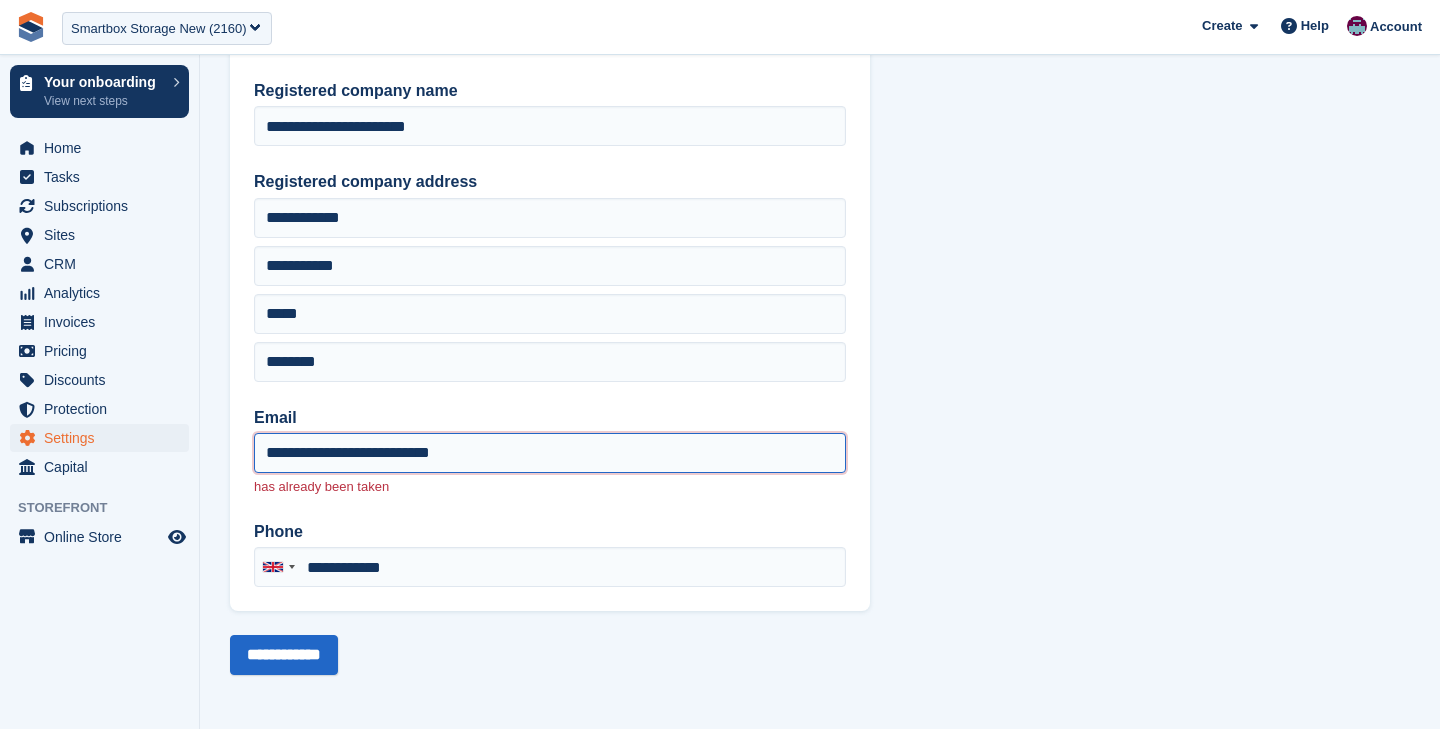 drag, startPoint x: 654, startPoint y: 453, endPoint x: 191, endPoint y: 453, distance: 463 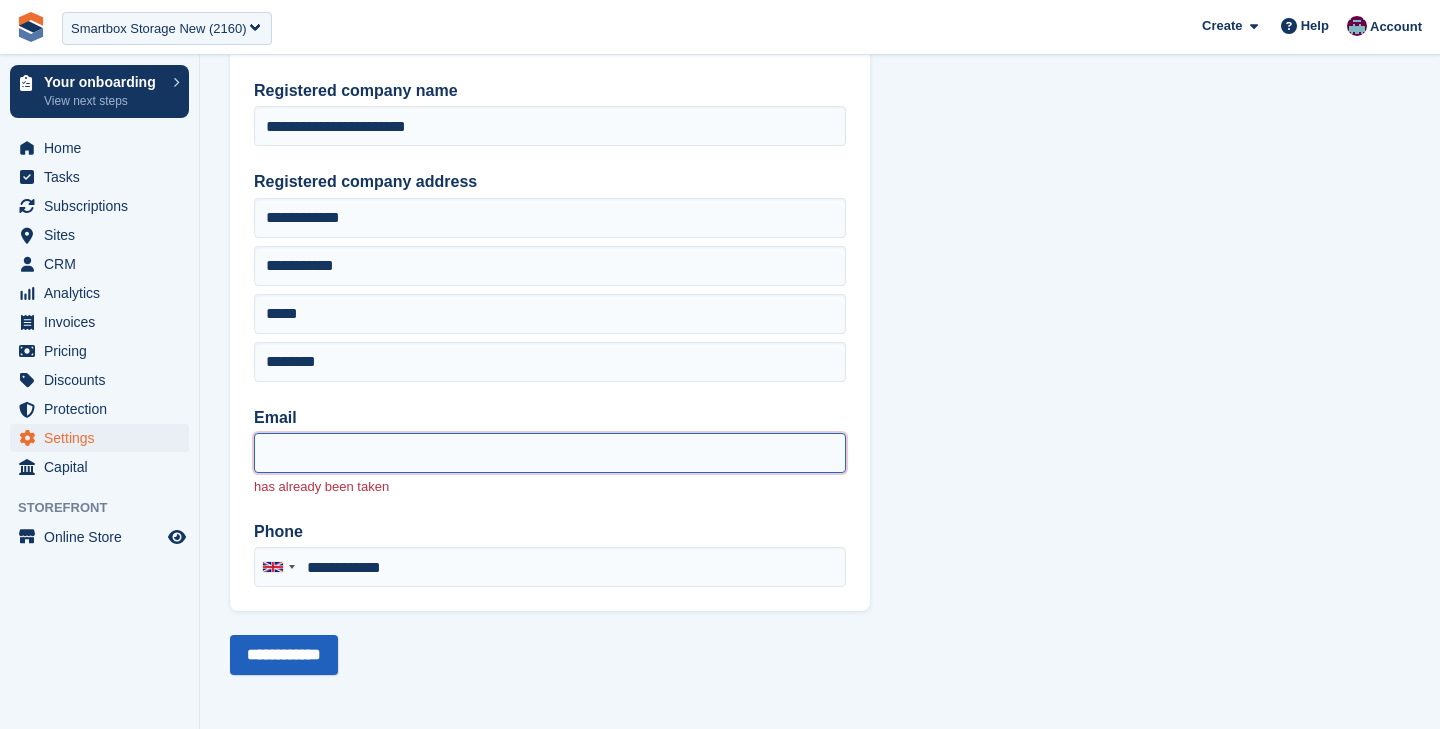 type 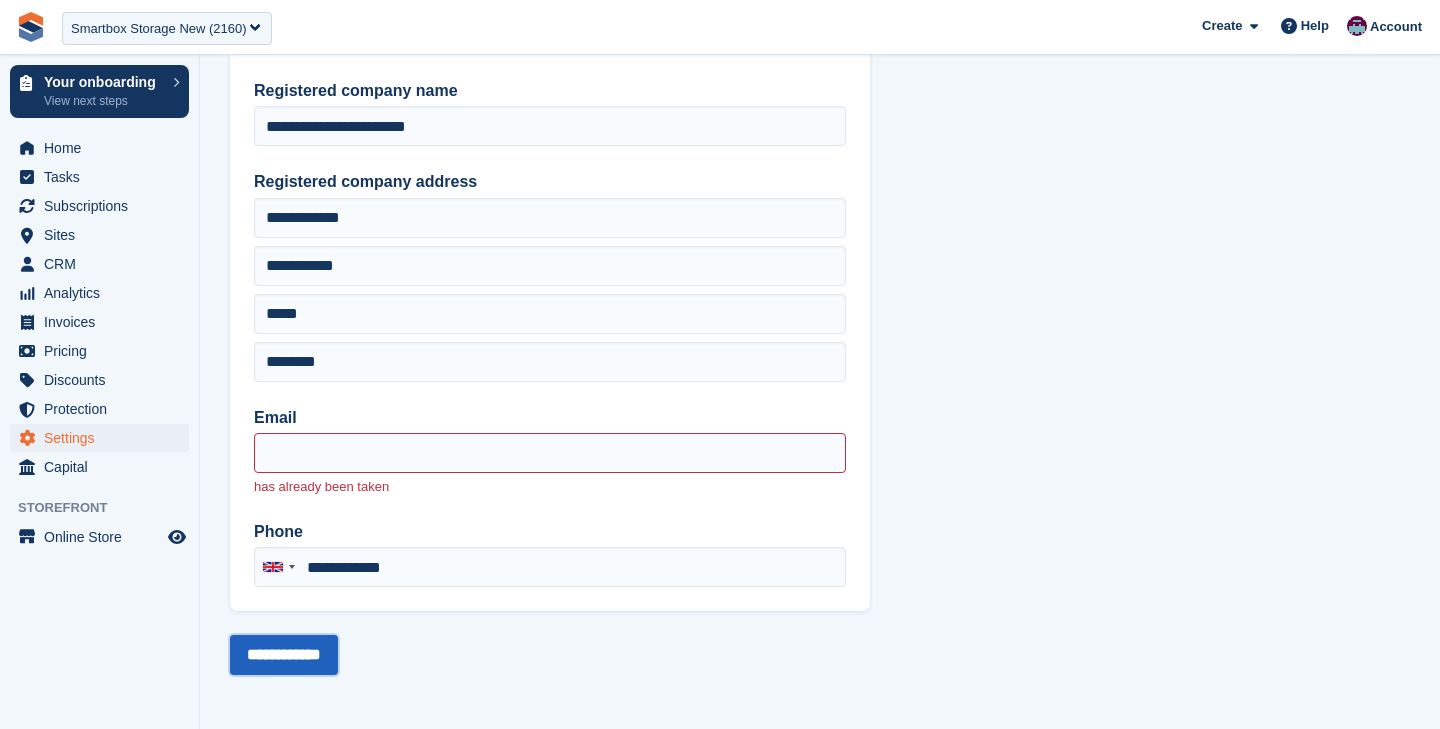 click on "**********" at bounding box center (284, 655) 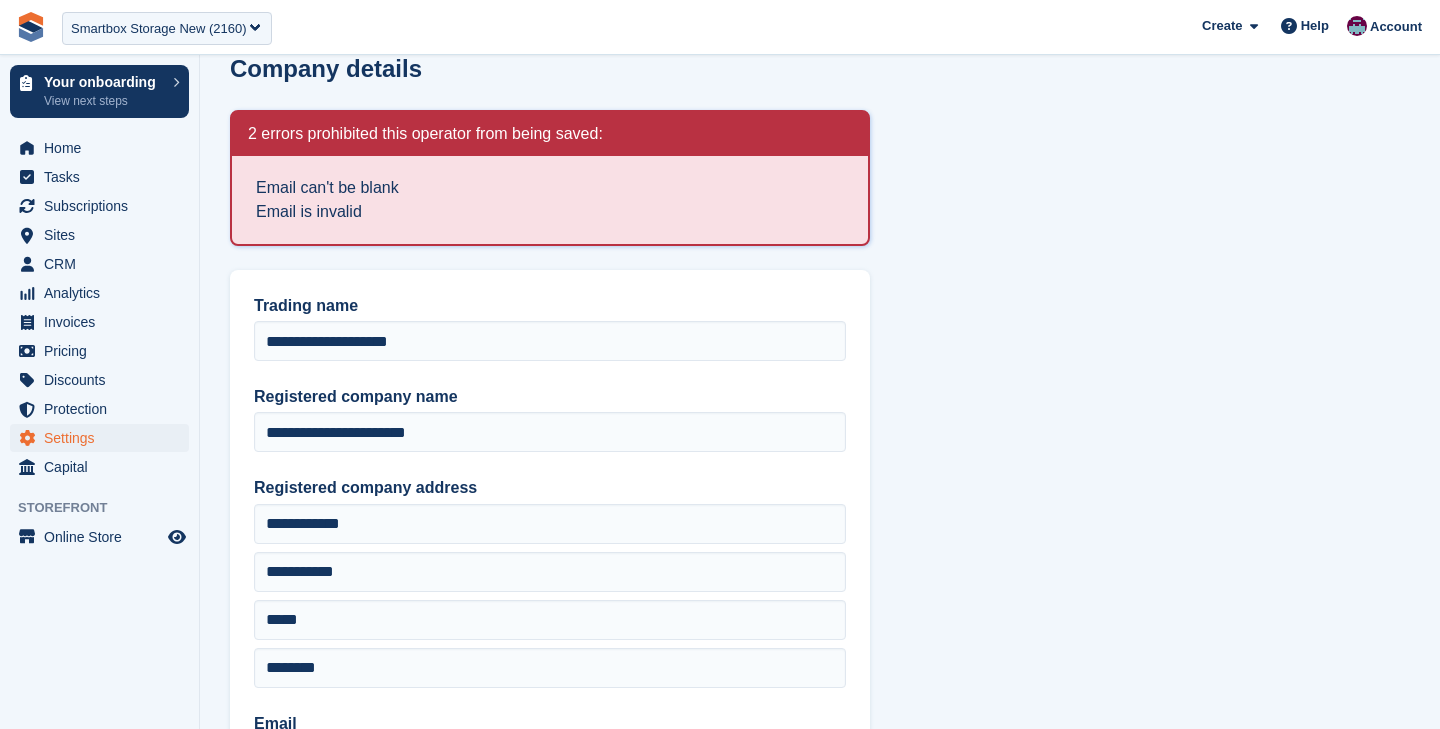scroll, scrollTop: 361, scrollLeft: 0, axis: vertical 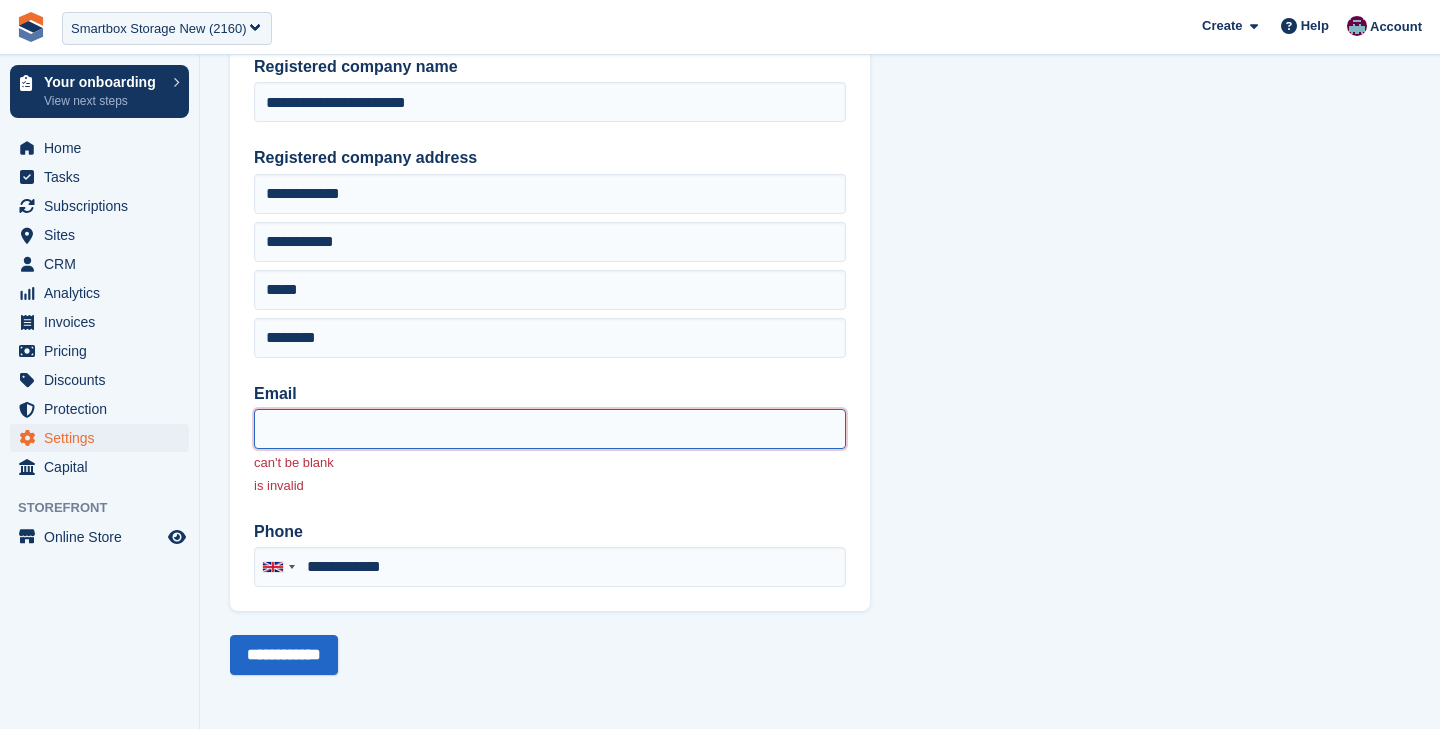 click on "Email" at bounding box center [550, 429] 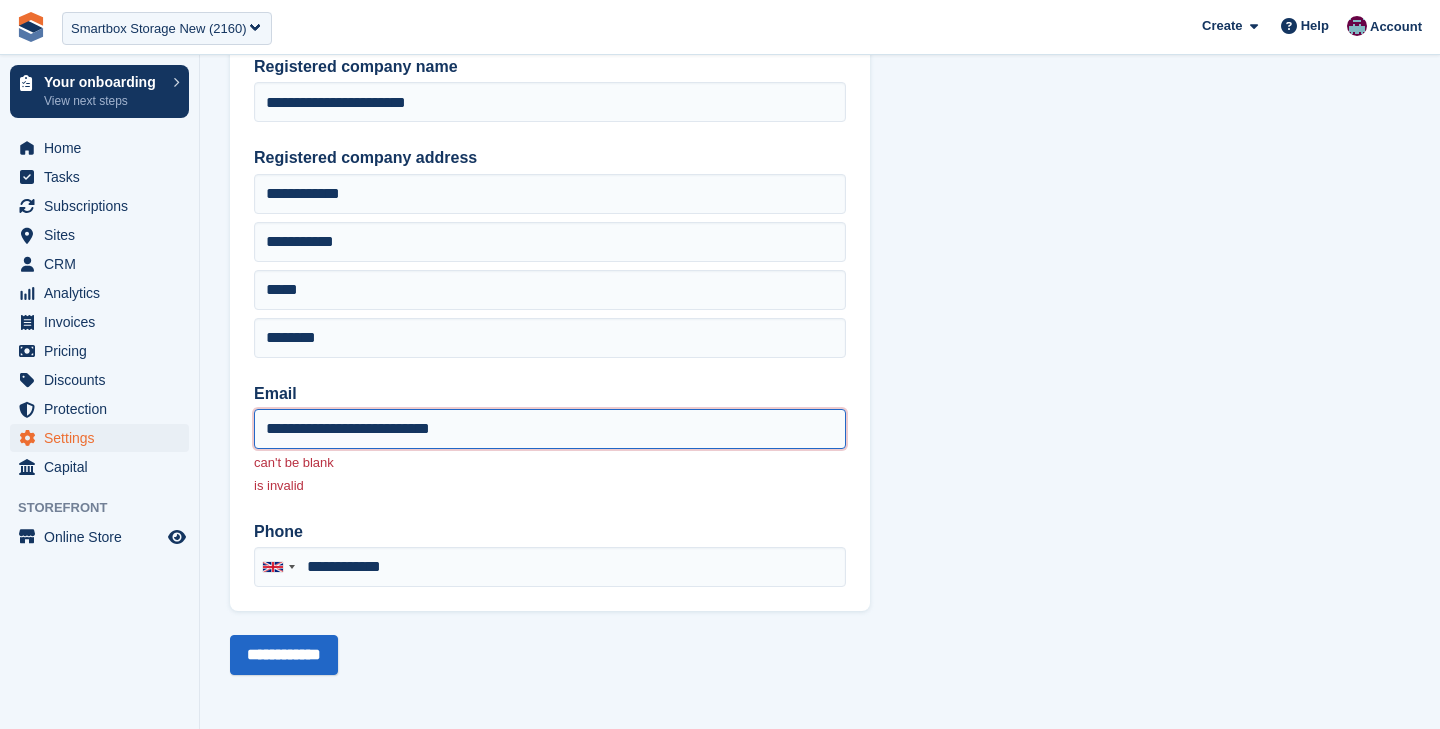 type on "**********" 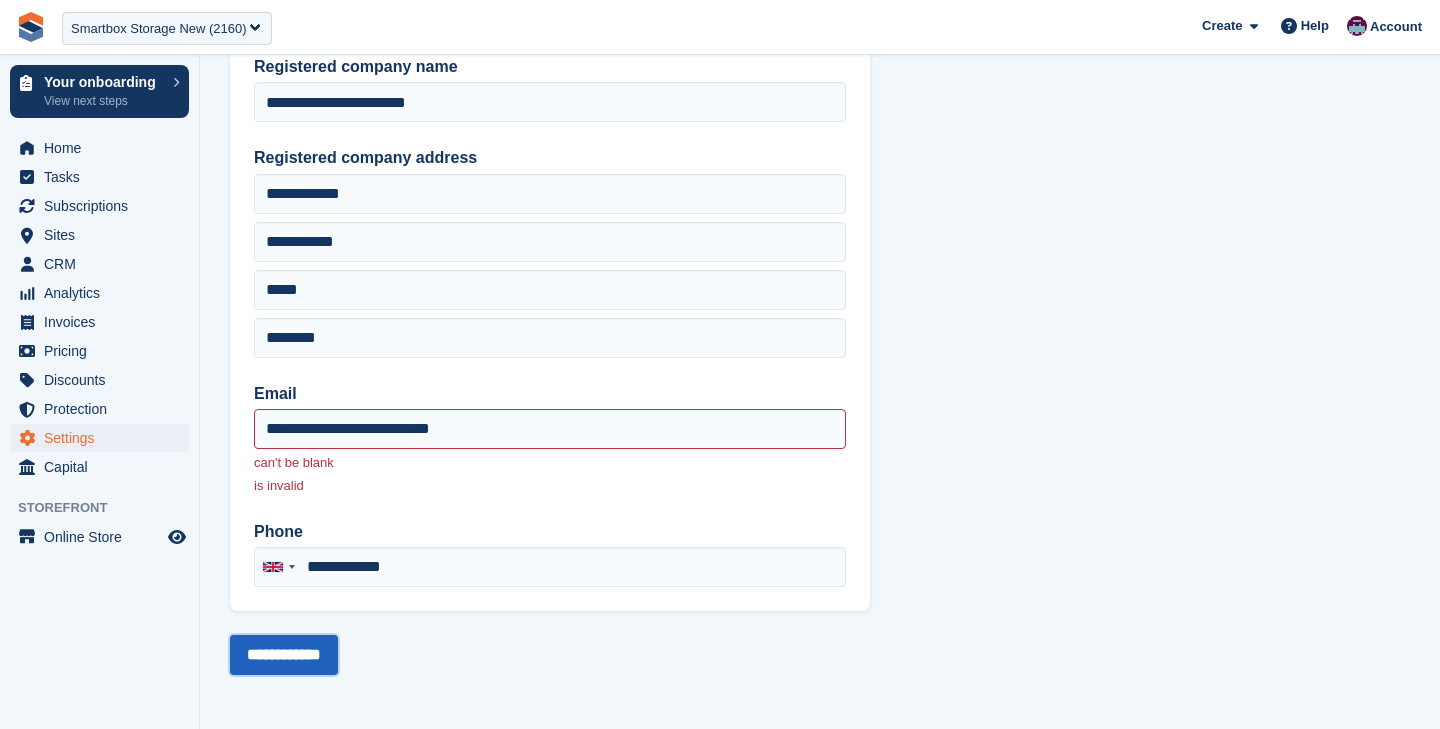 click on "**********" at bounding box center (284, 655) 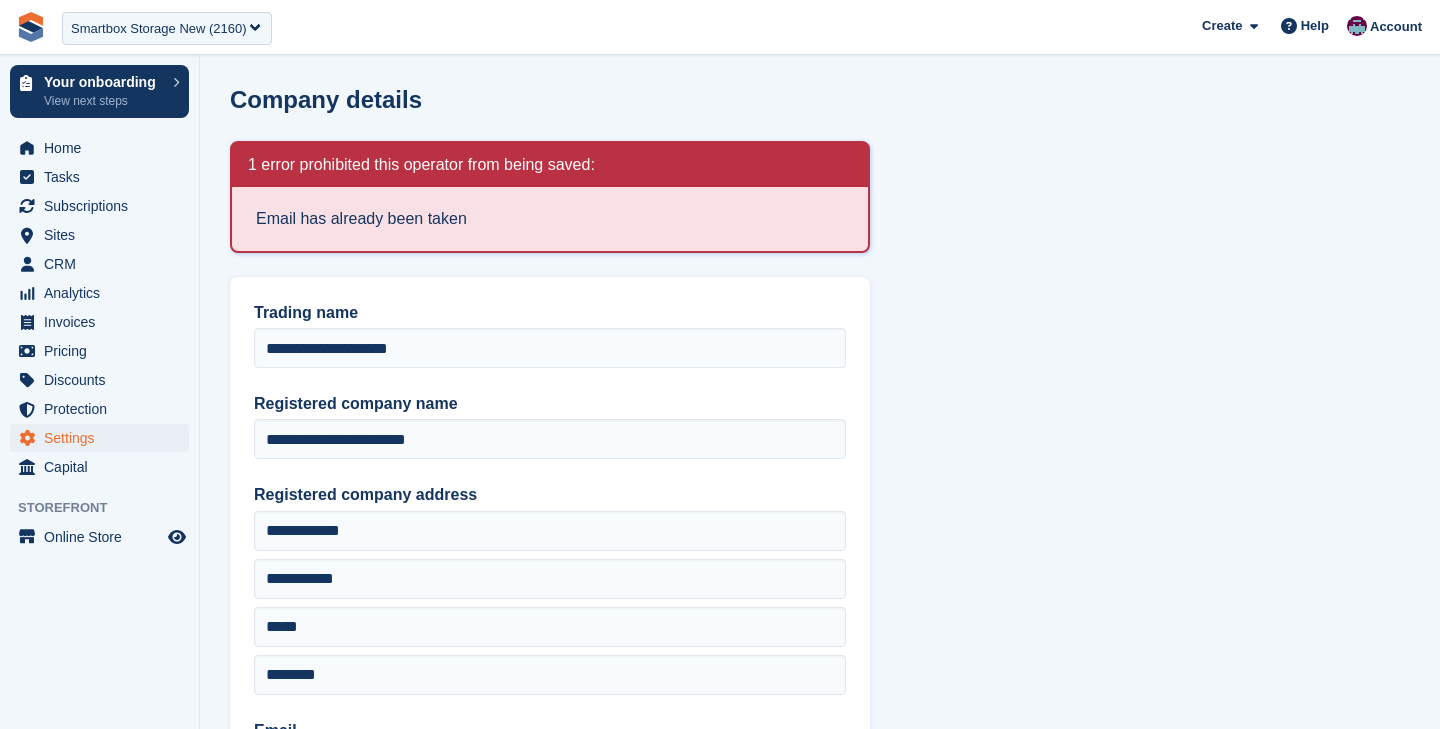 scroll, scrollTop: 0, scrollLeft: 0, axis: both 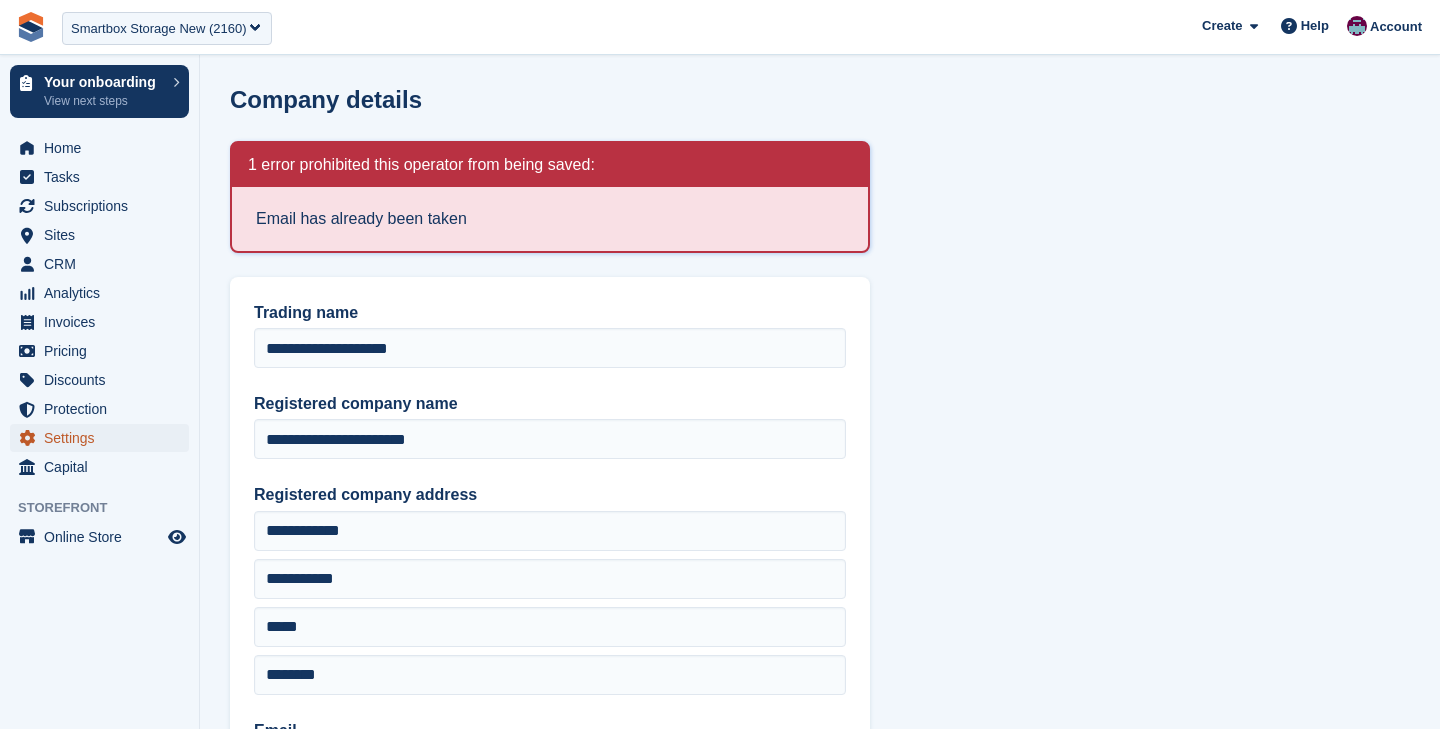 click on "Settings" at bounding box center [104, 438] 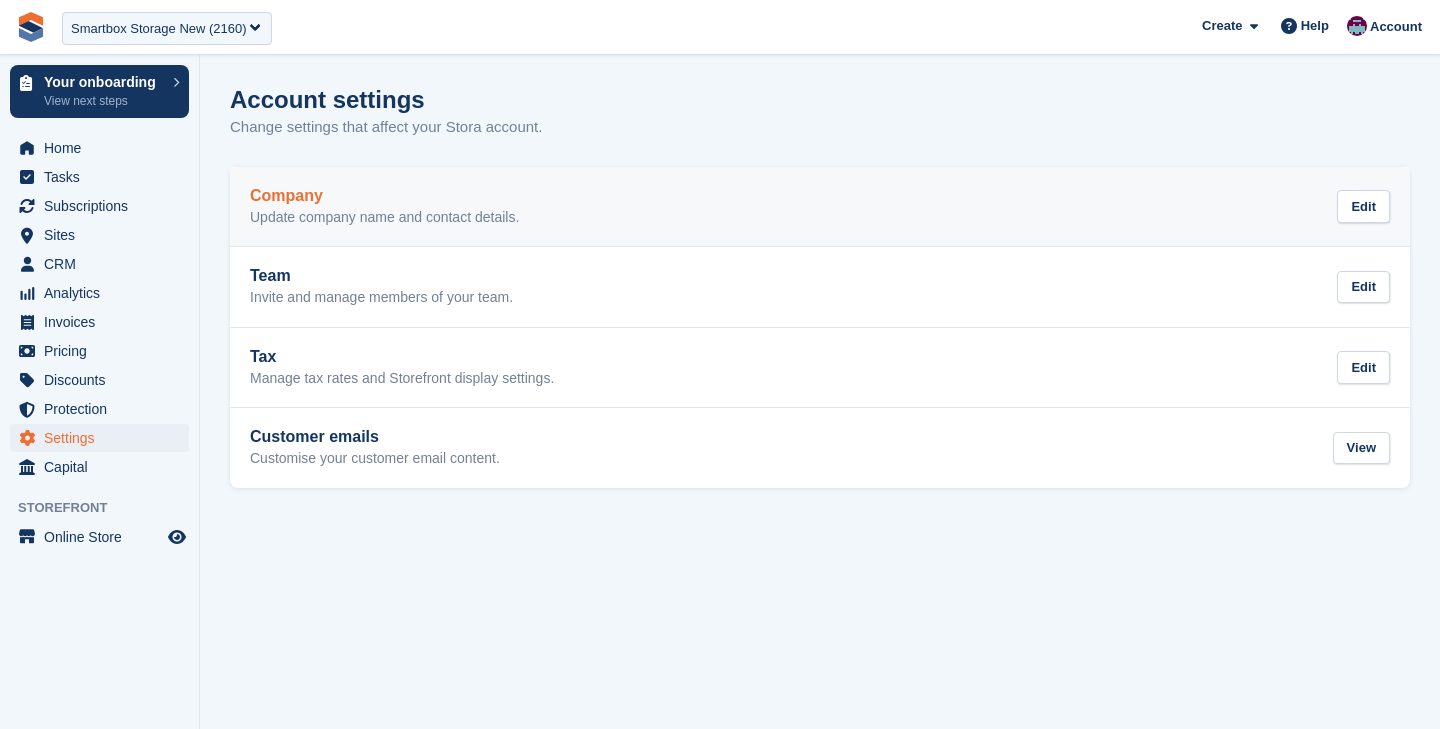 click on "Update company name and contact details." at bounding box center (384, 218) 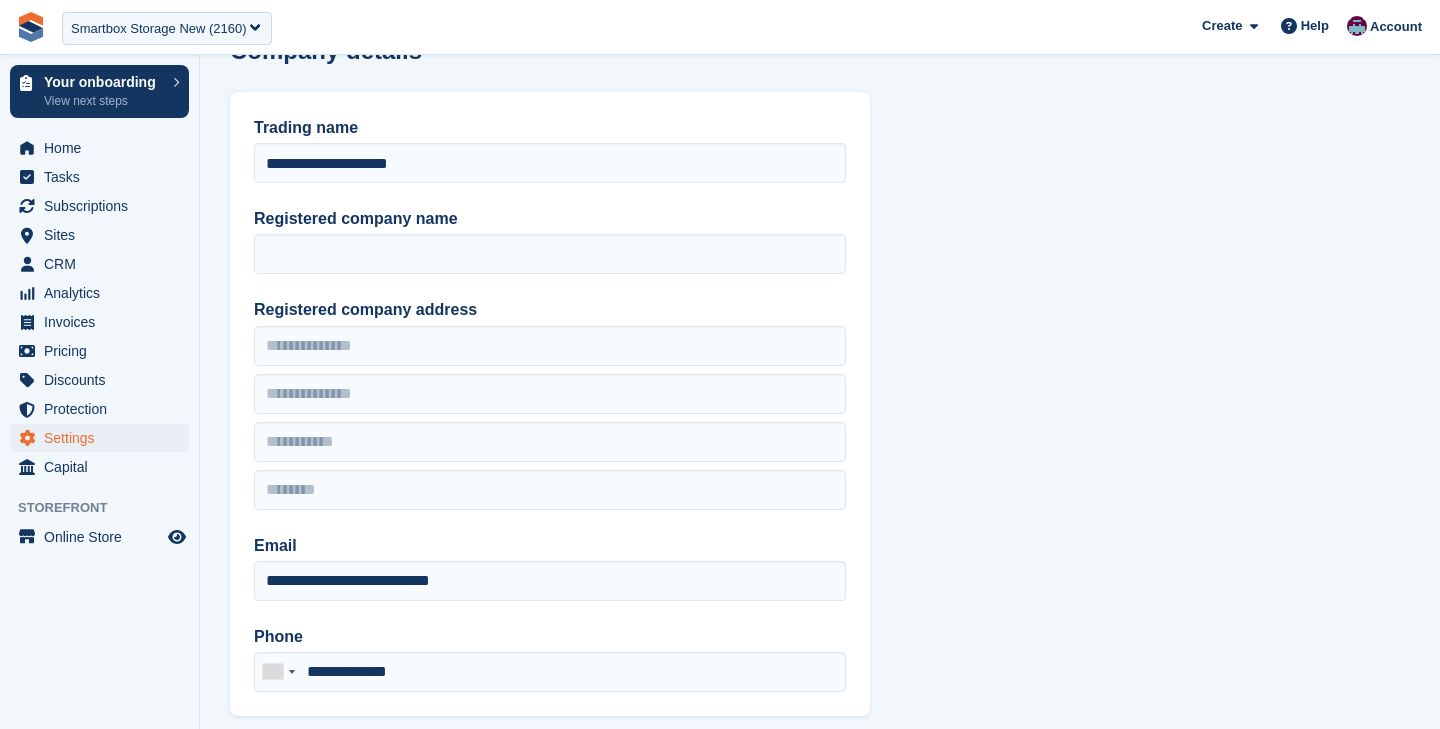 scroll, scrollTop: 154, scrollLeft: 0, axis: vertical 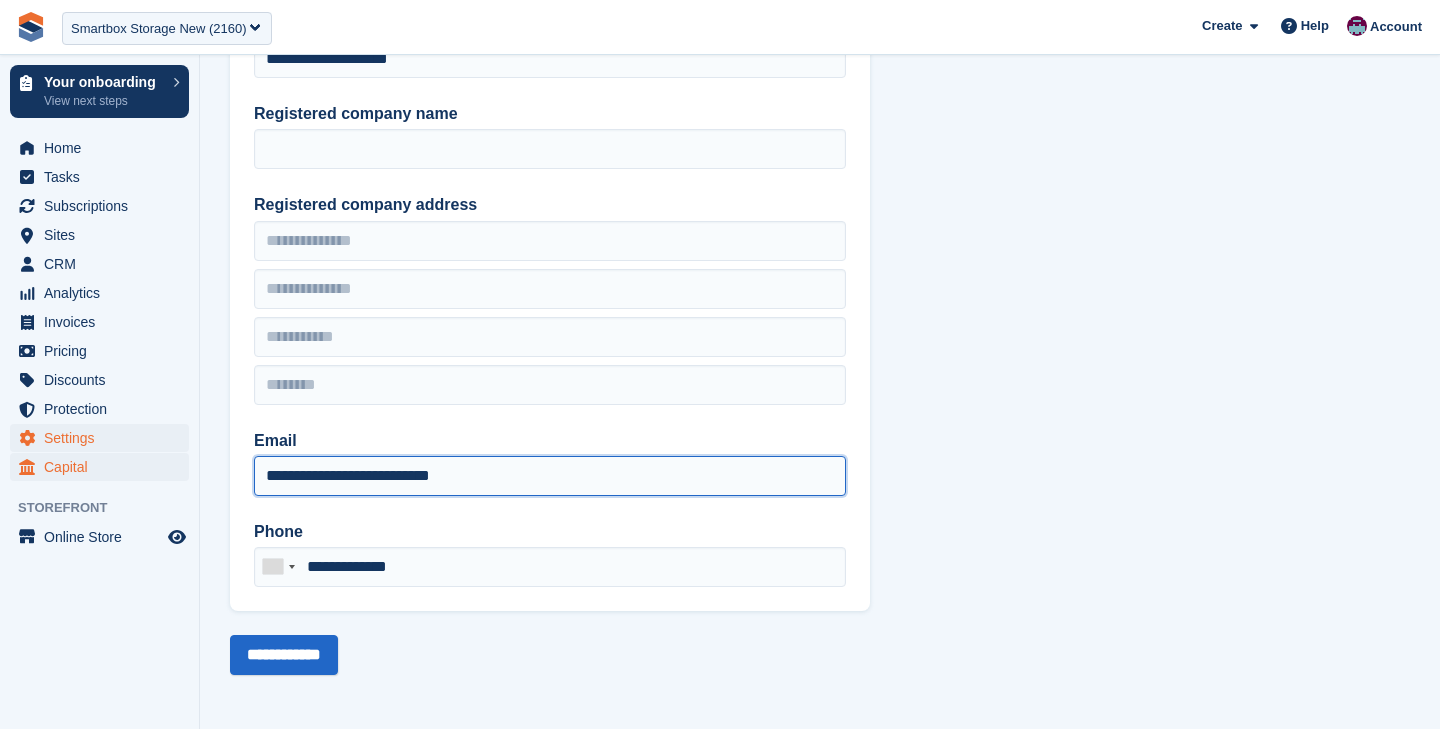 drag, startPoint x: 516, startPoint y: 480, endPoint x: 170, endPoint y: 473, distance: 346.0708 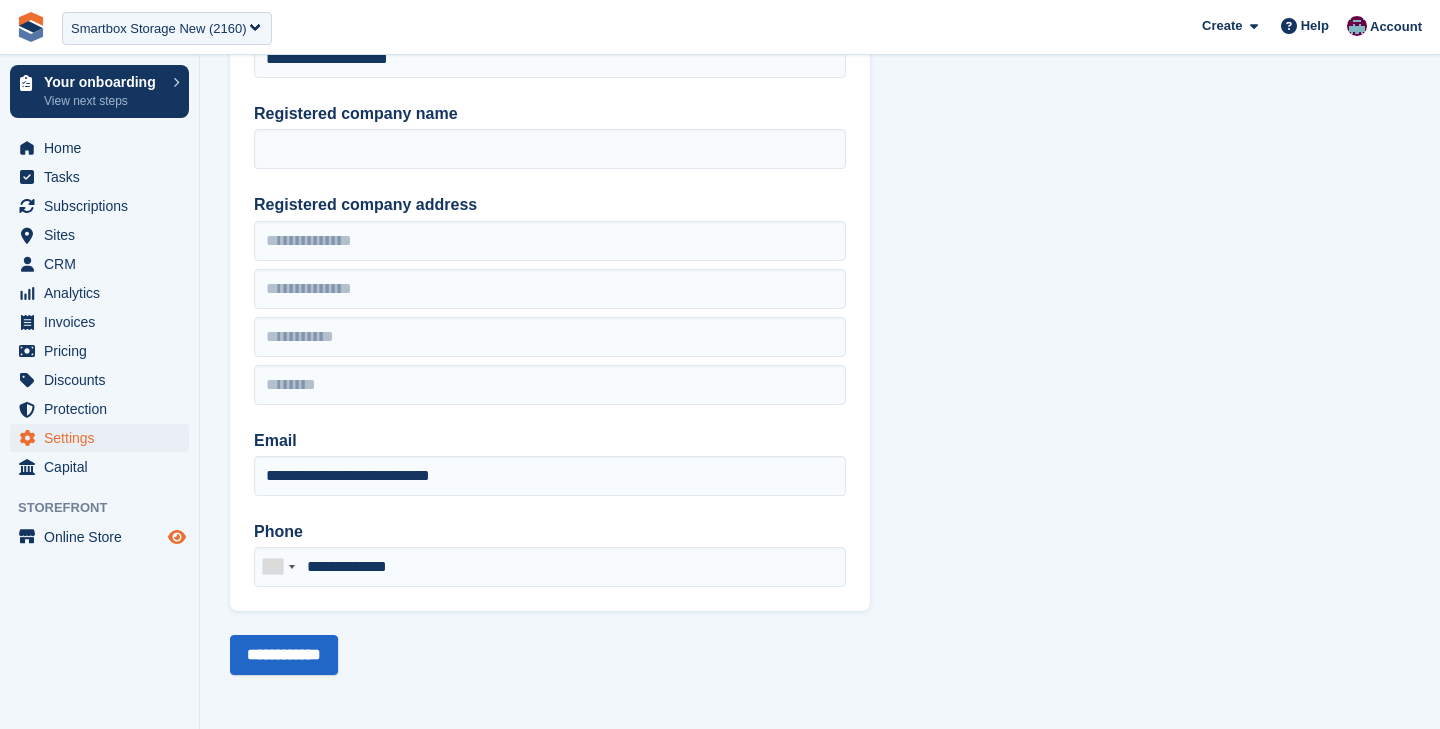 click at bounding box center (177, 537) 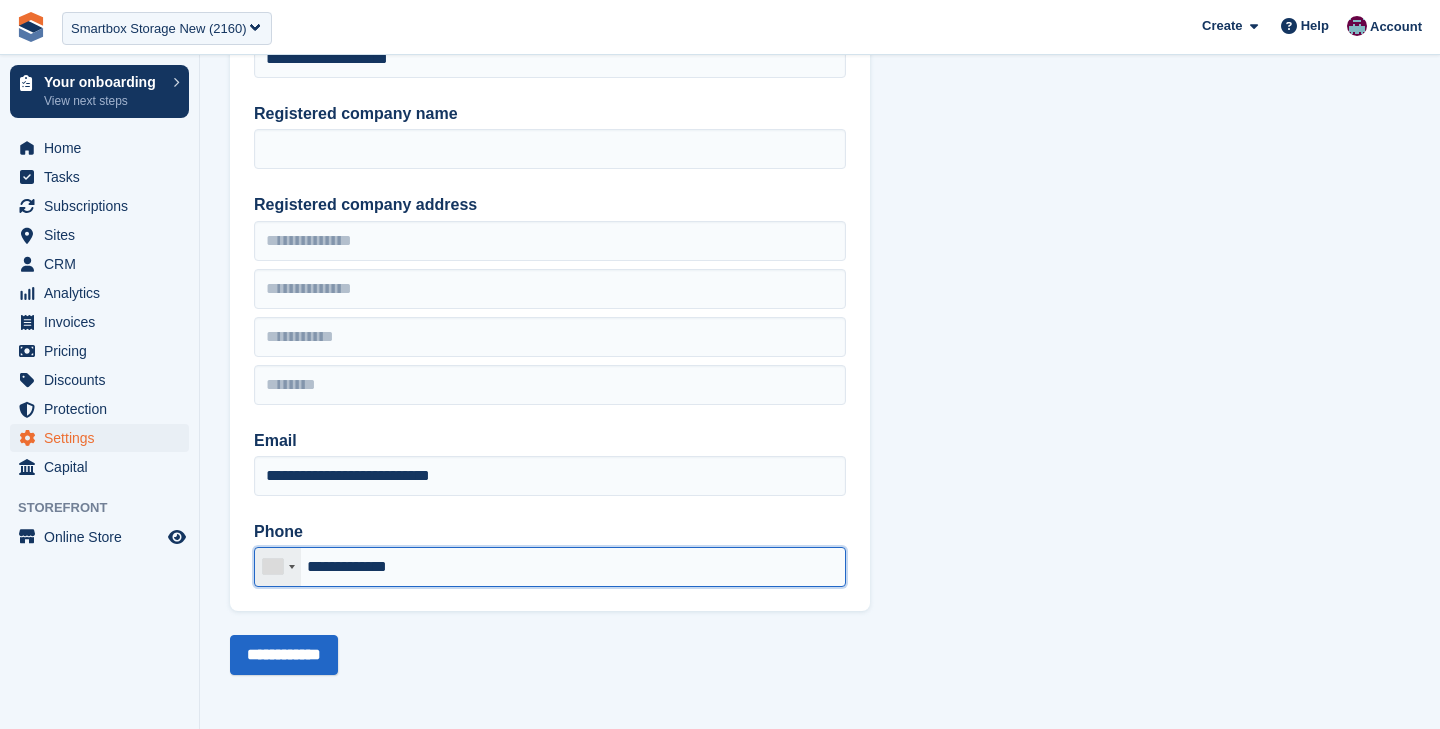 drag, startPoint x: 434, startPoint y: 564, endPoint x: 288, endPoint y: 564, distance: 146 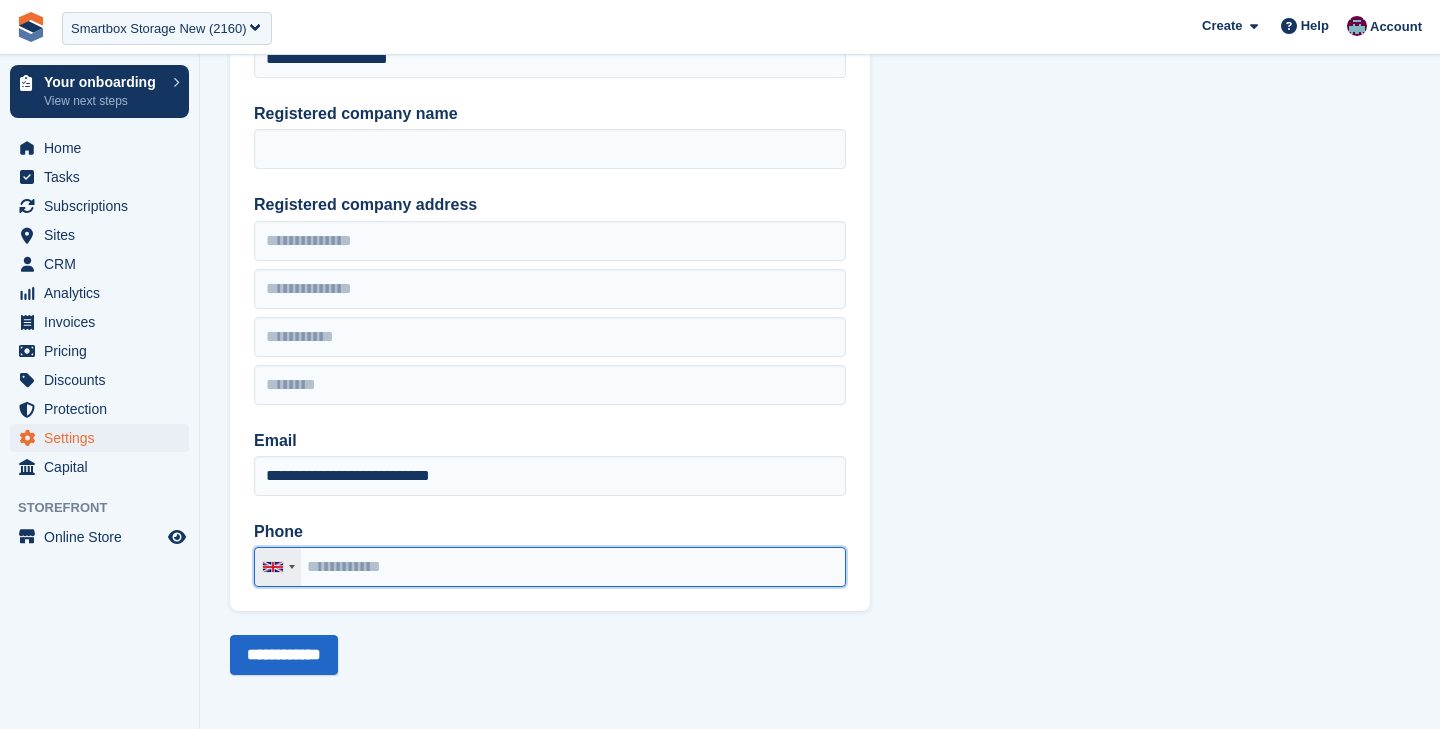paste on "**********" 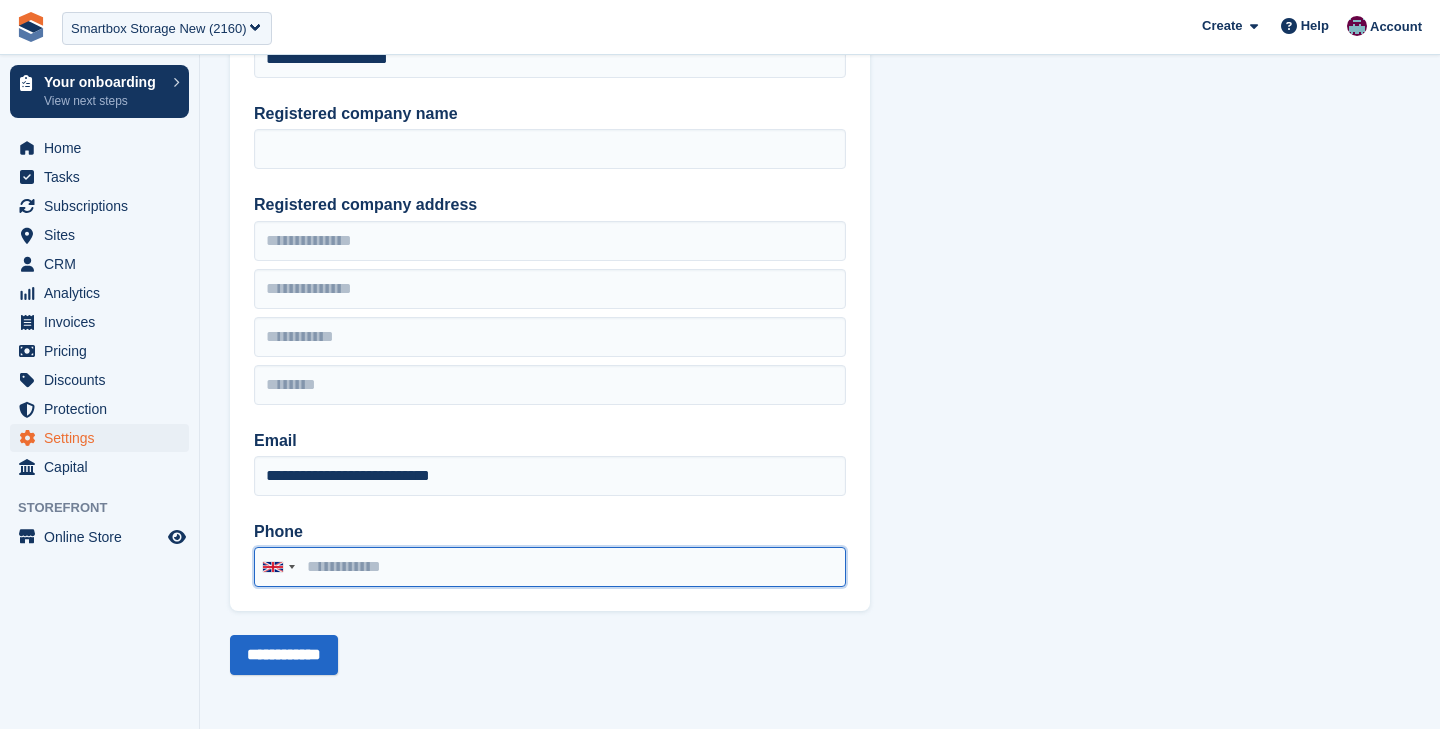 click on "Phone" at bounding box center [550, 567] 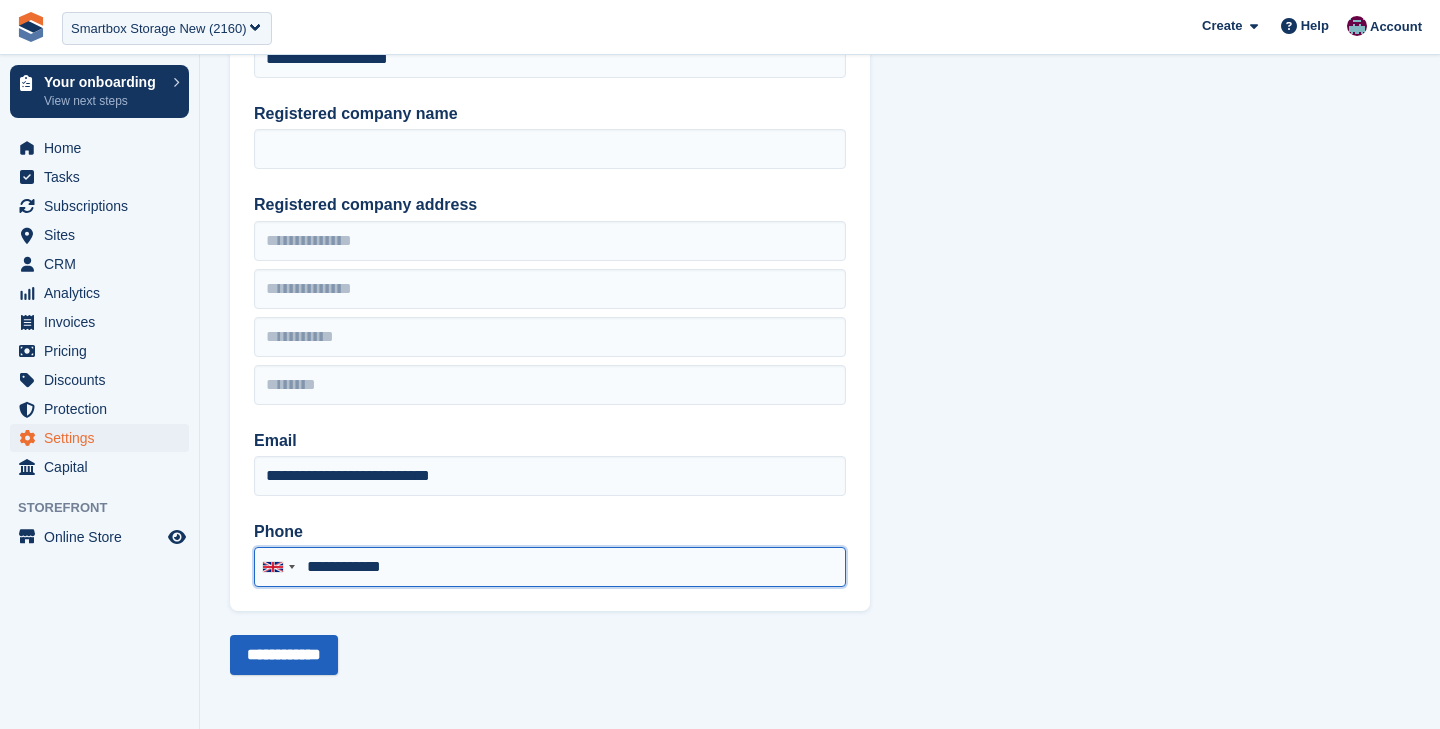 type on "**********" 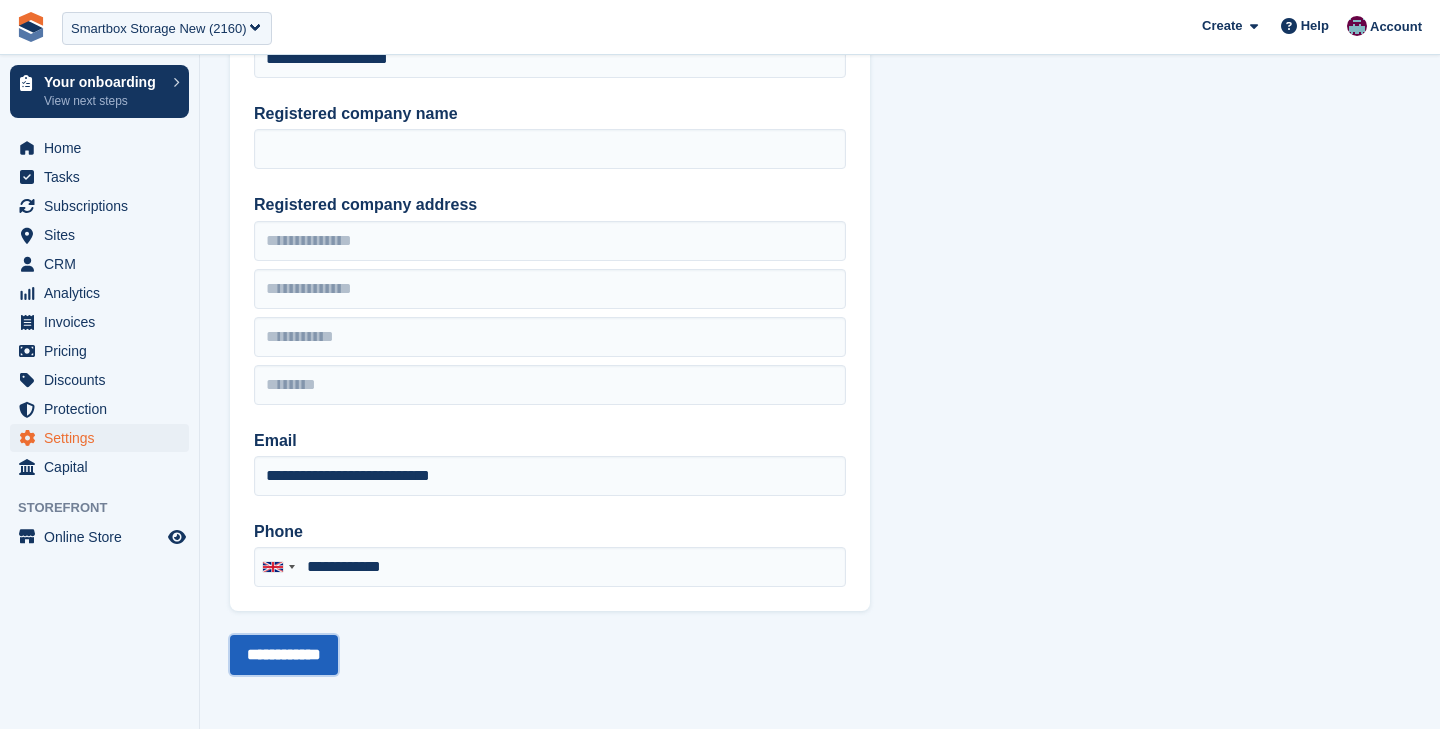 click on "**********" at bounding box center (284, 655) 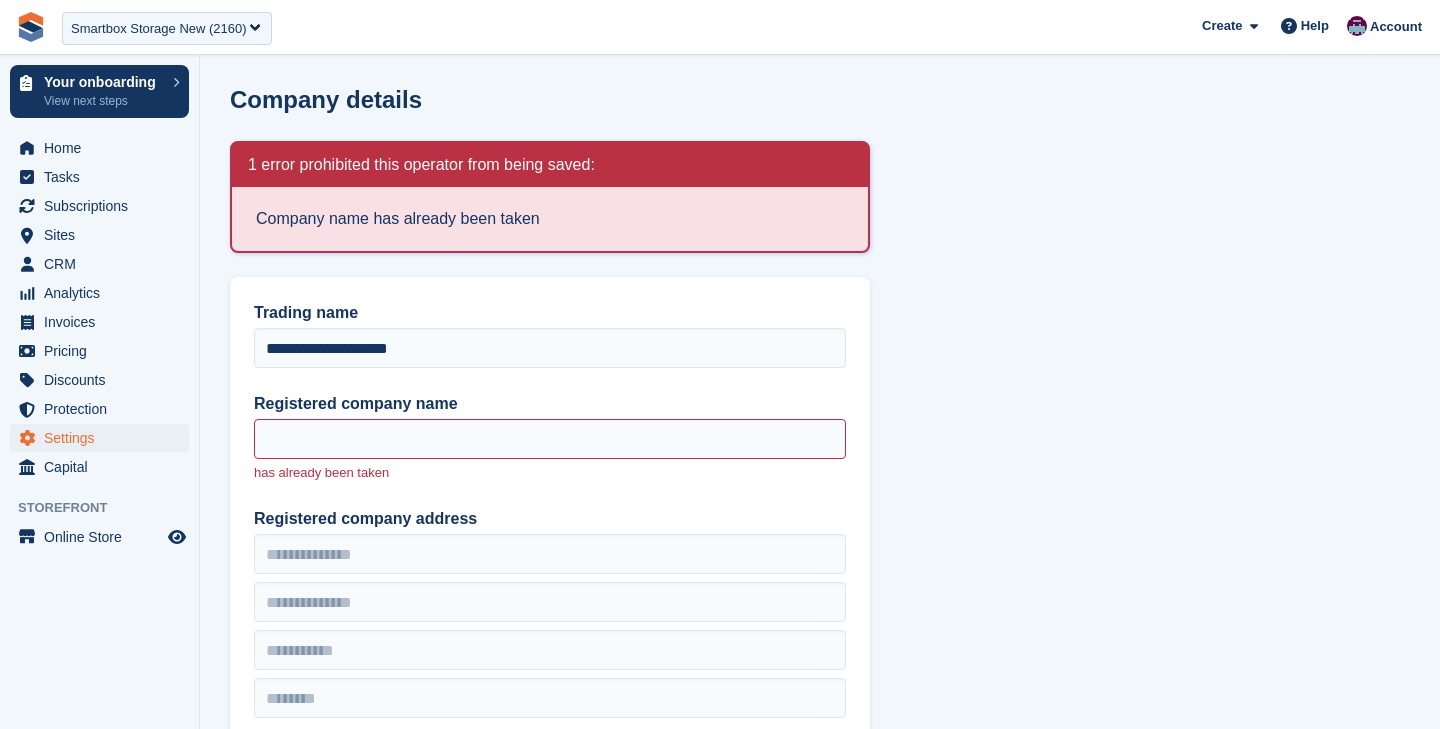 type on "**********" 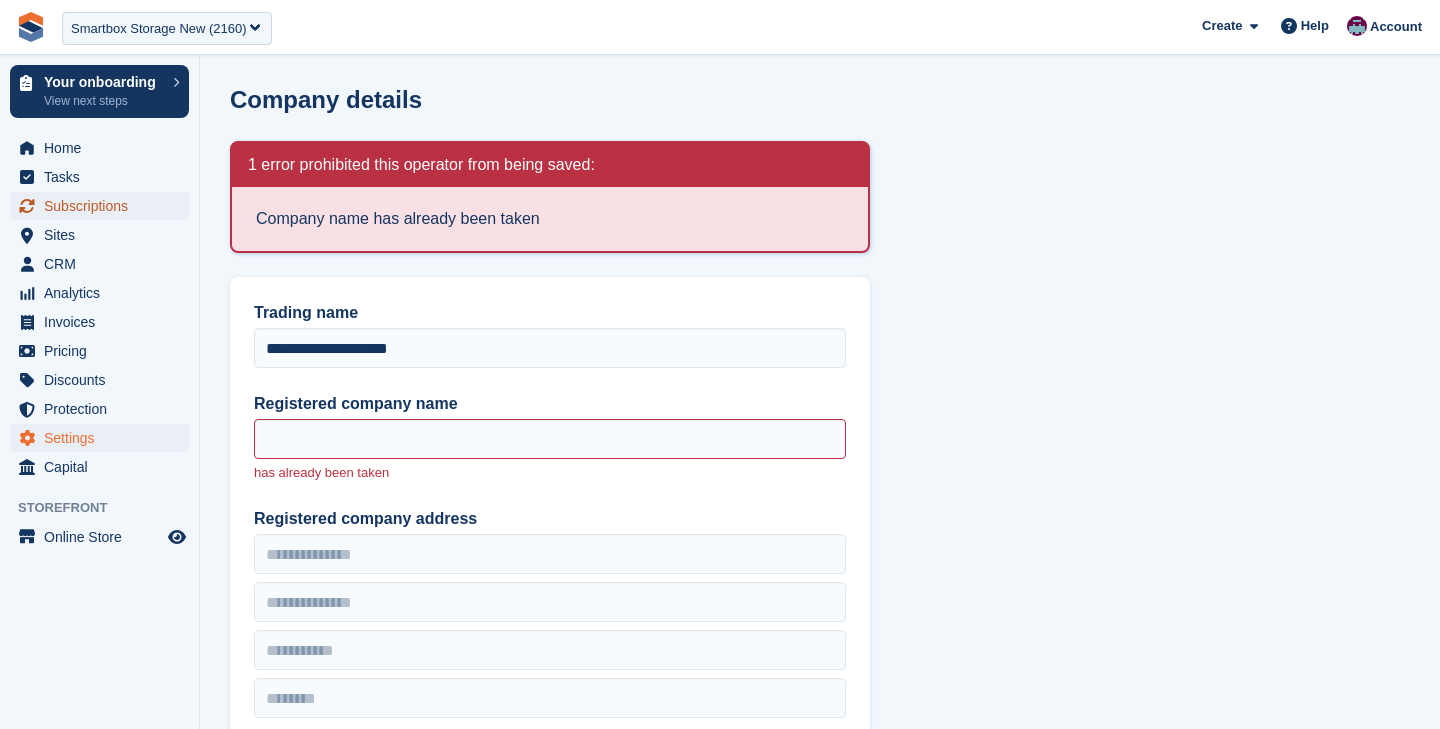 click on "Subscriptions" at bounding box center [104, 206] 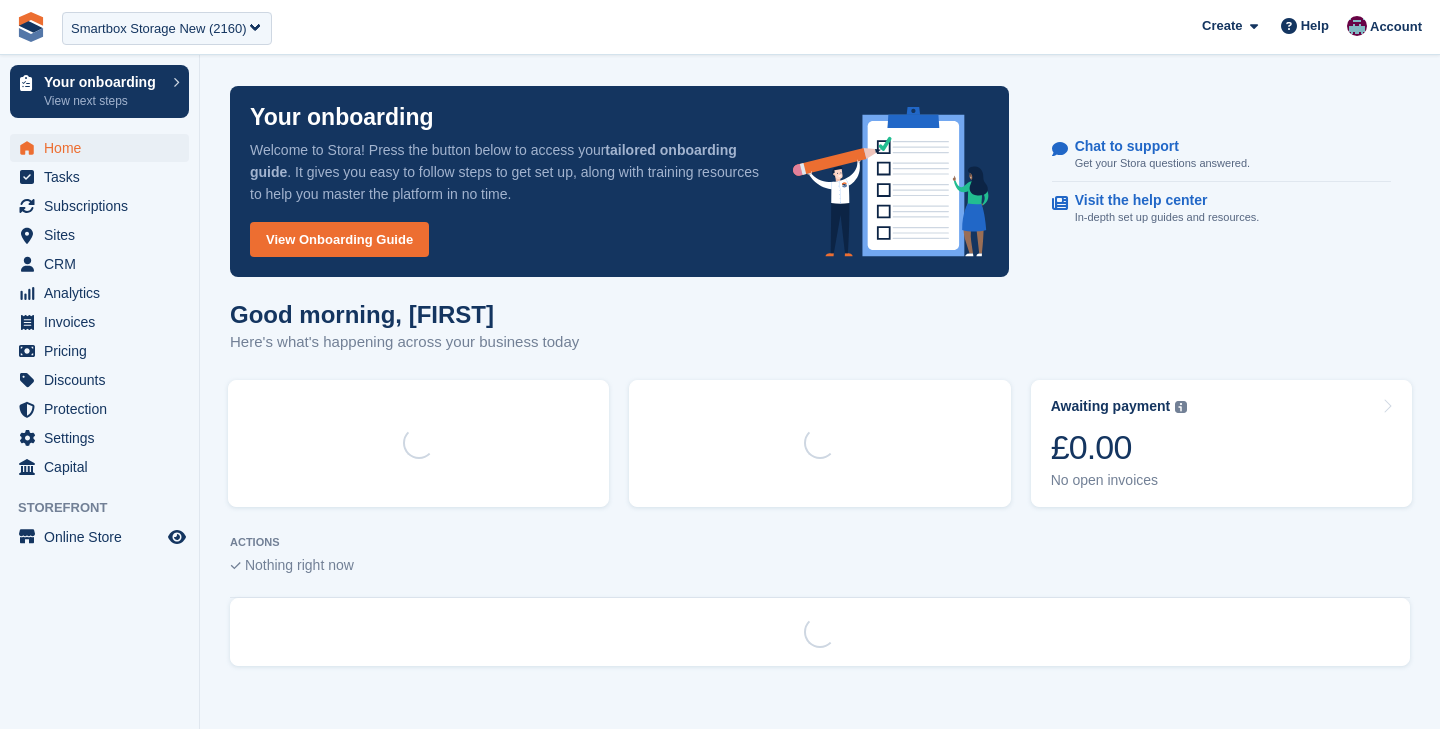 scroll, scrollTop: 0, scrollLeft: 0, axis: both 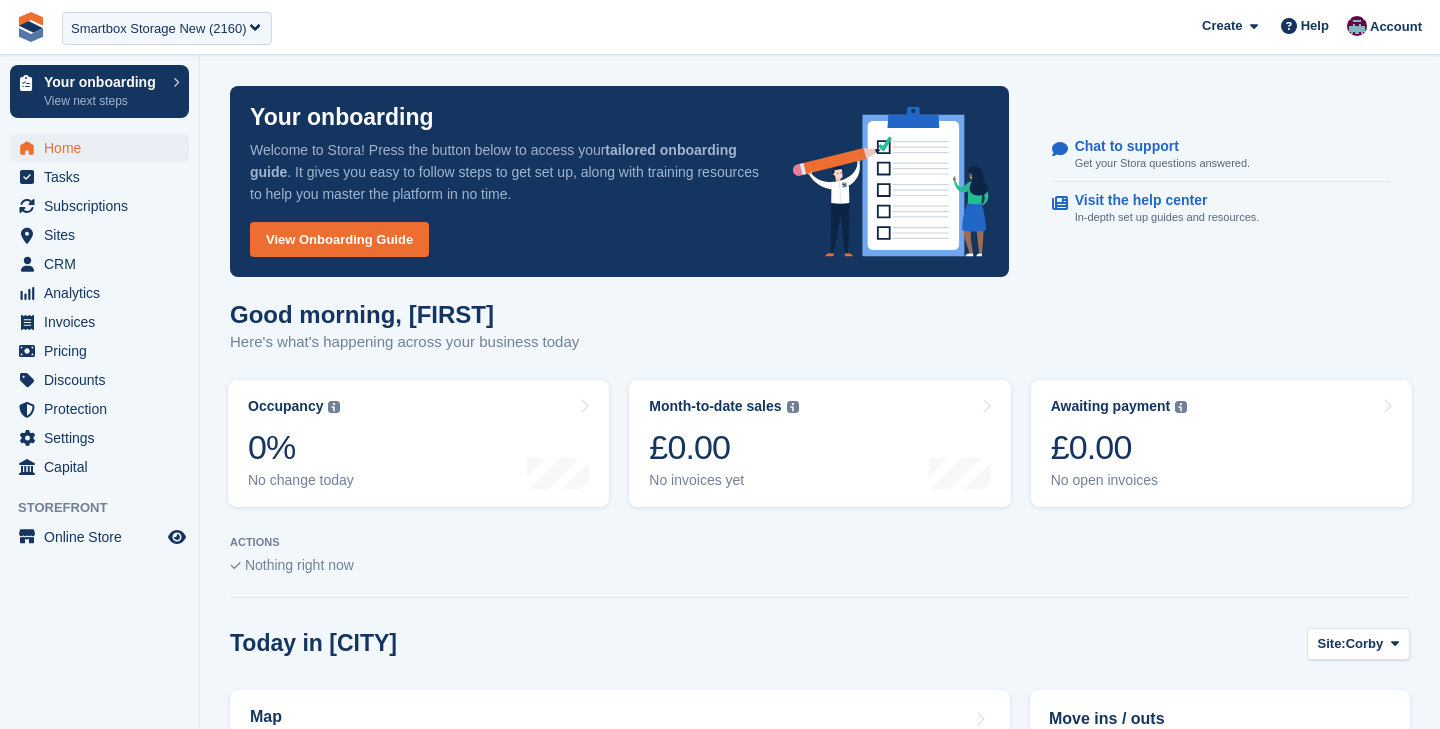 click on "Smartbox Storage New (2160)" at bounding box center [159, 29] 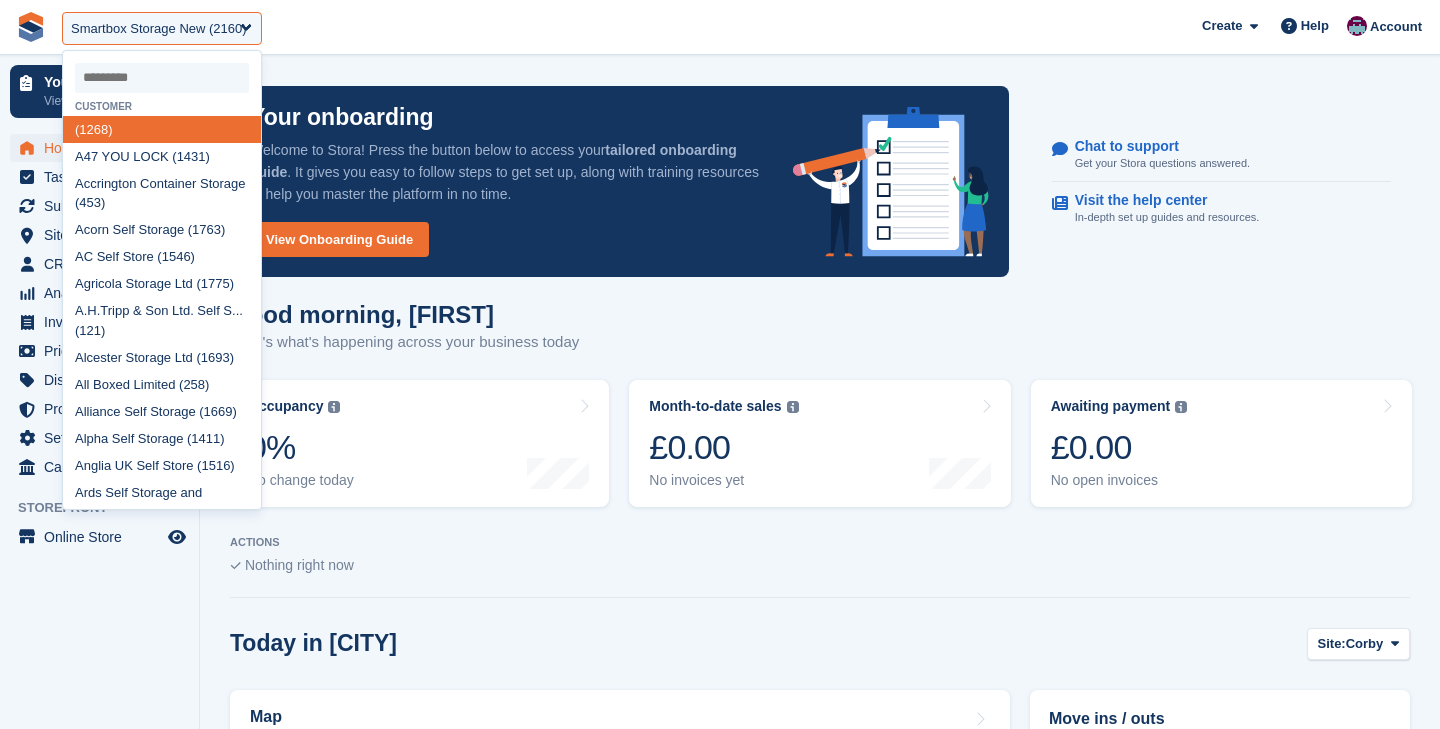 click at bounding box center [162, 78] 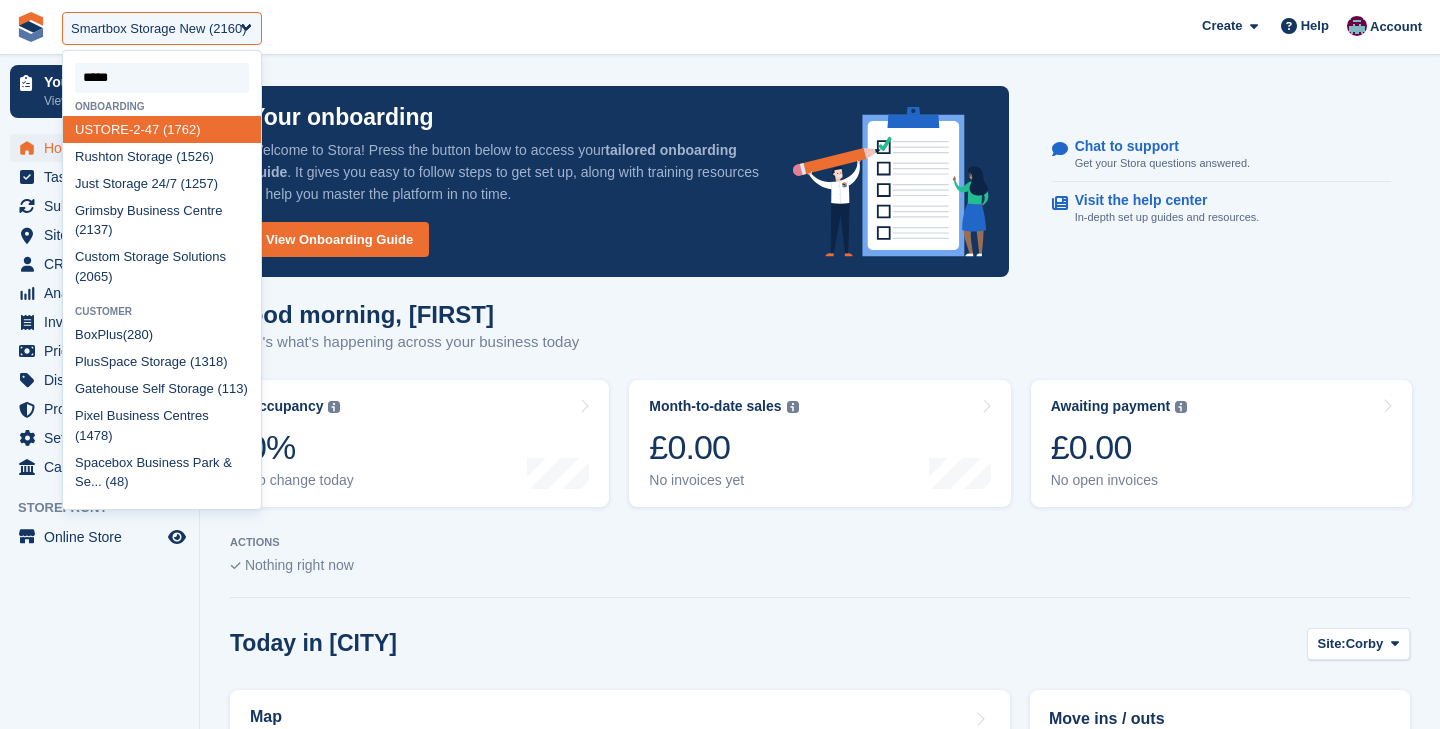 type on "******" 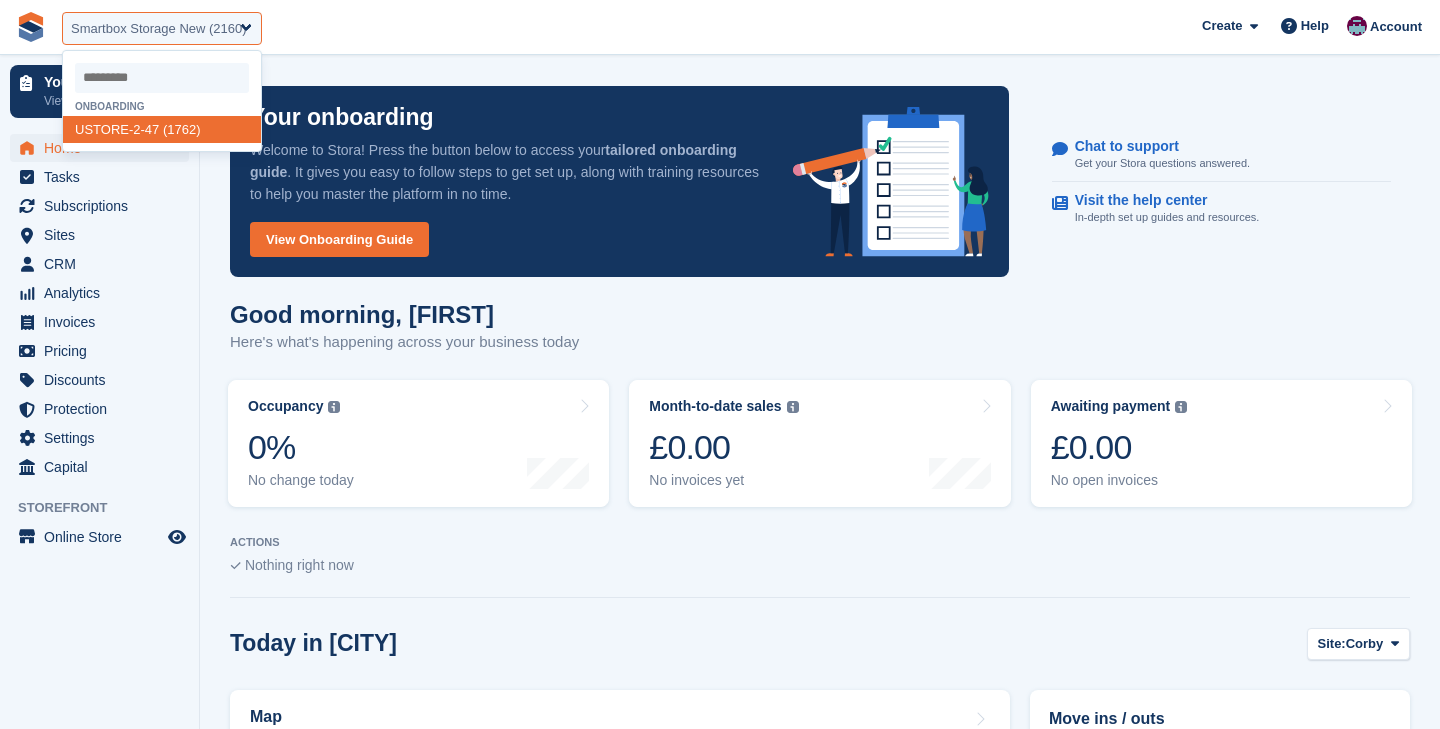 select on "****" 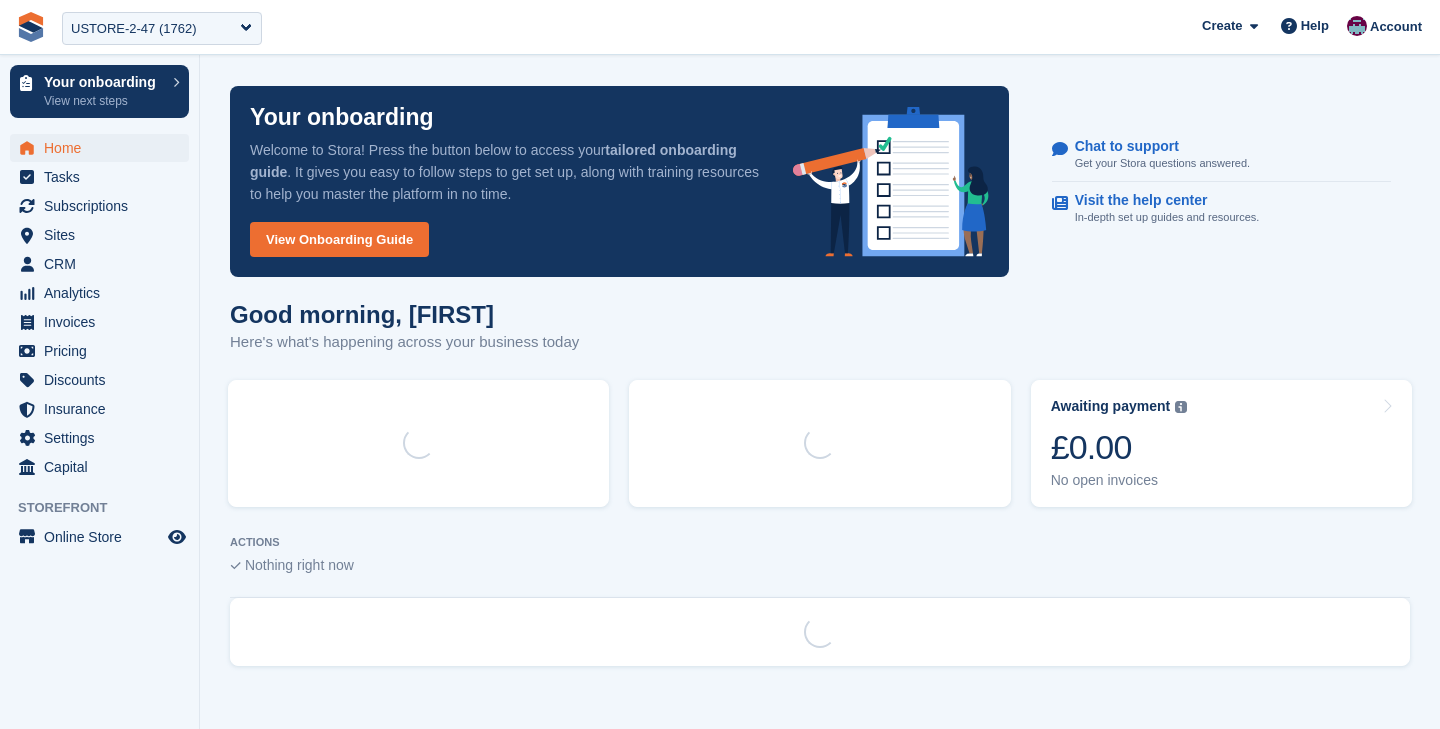 scroll, scrollTop: 0, scrollLeft: 0, axis: both 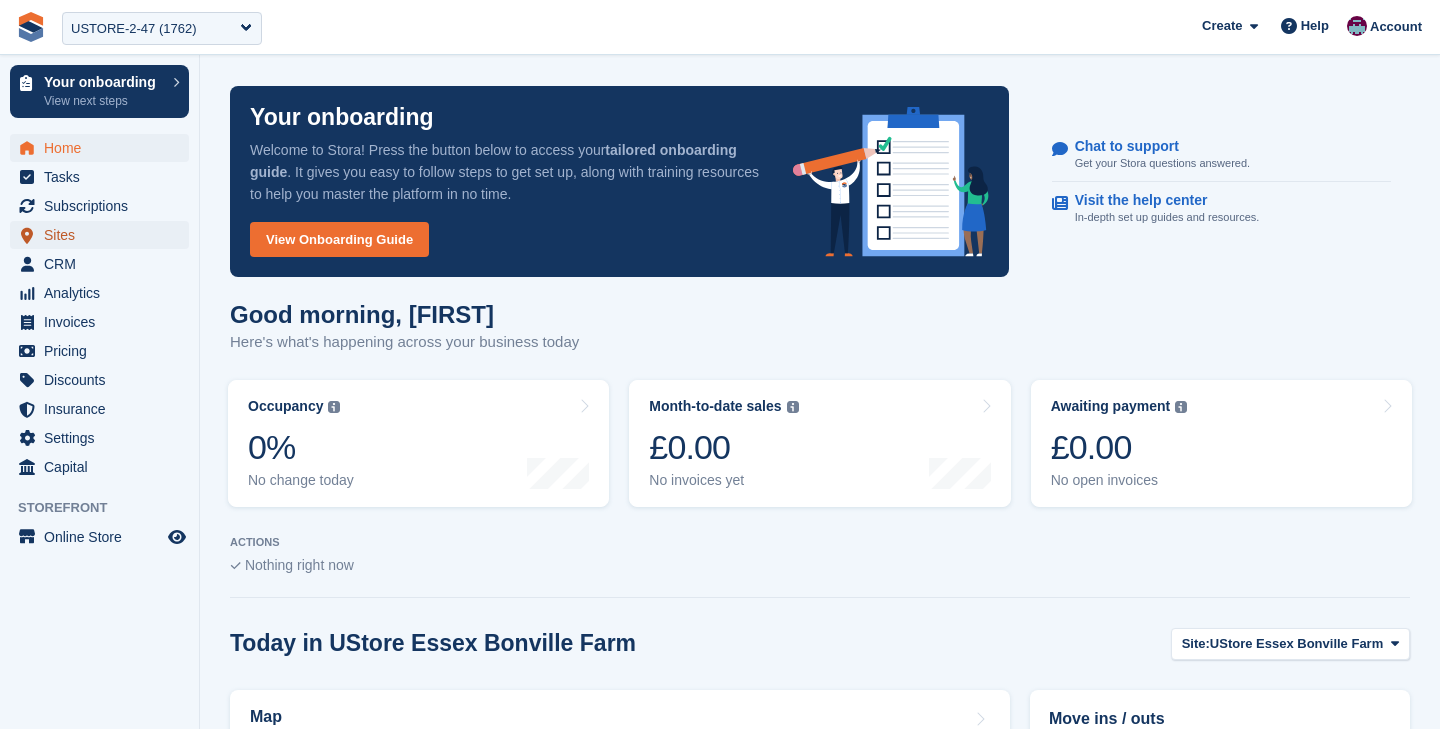 click on "Sites" at bounding box center (104, 235) 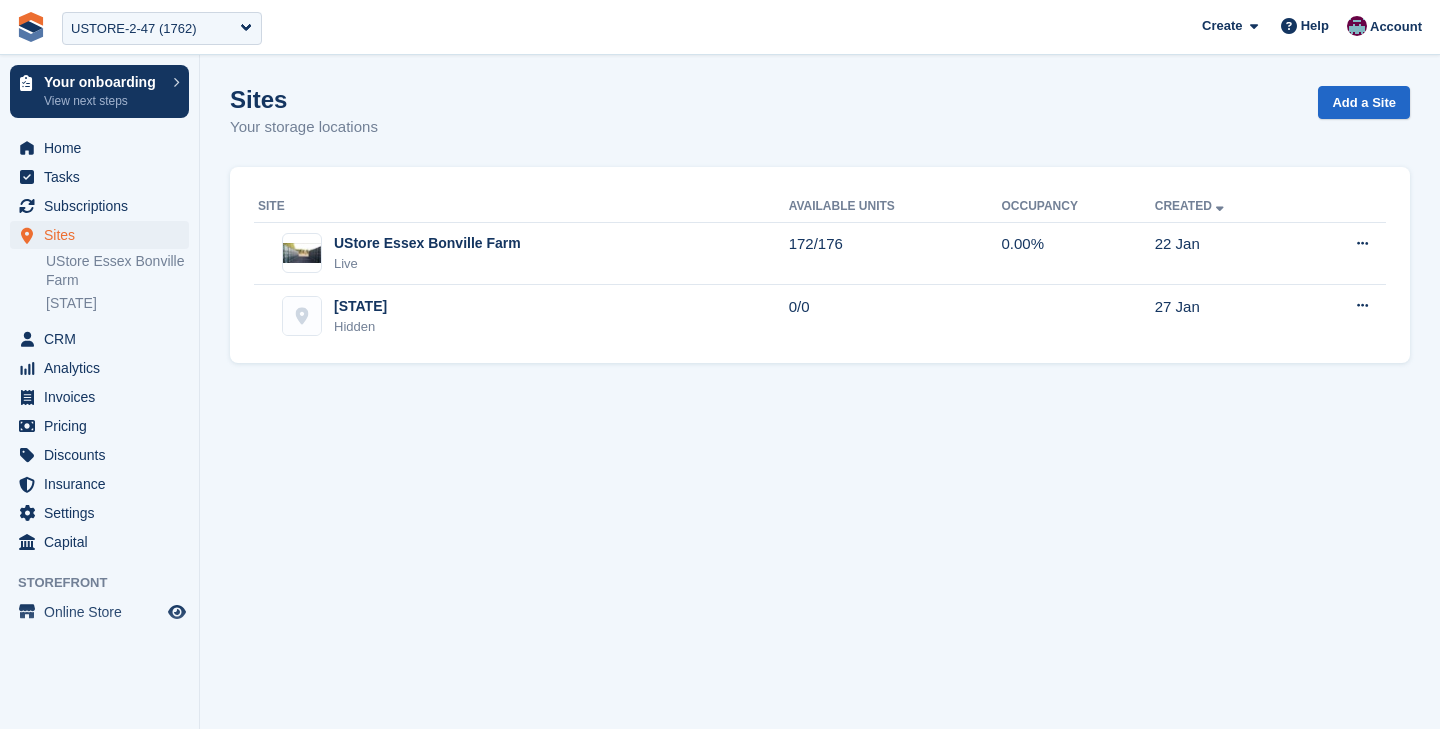 scroll, scrollTop: 0, scrollLeft: 0, axis: both 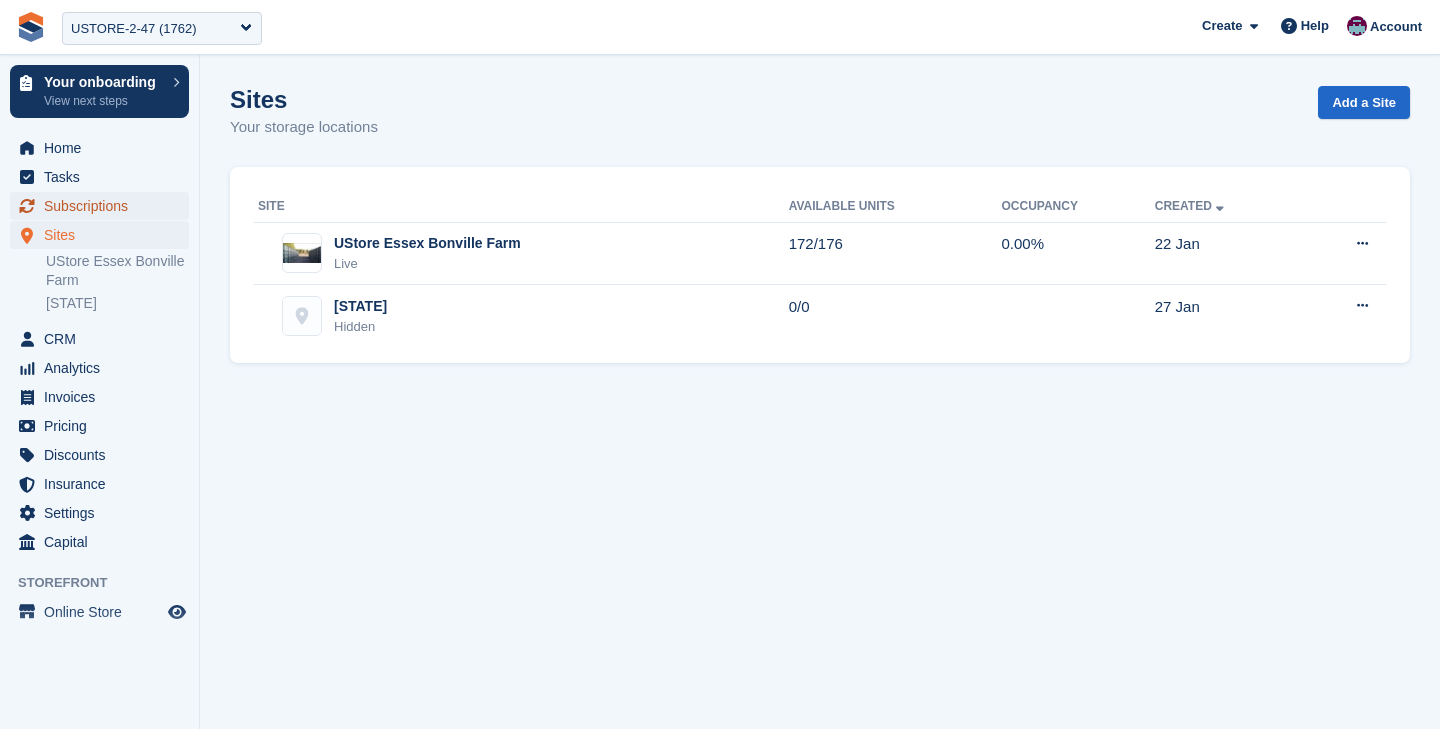 click on "Subscriptions" at bounding box center [104, 206] 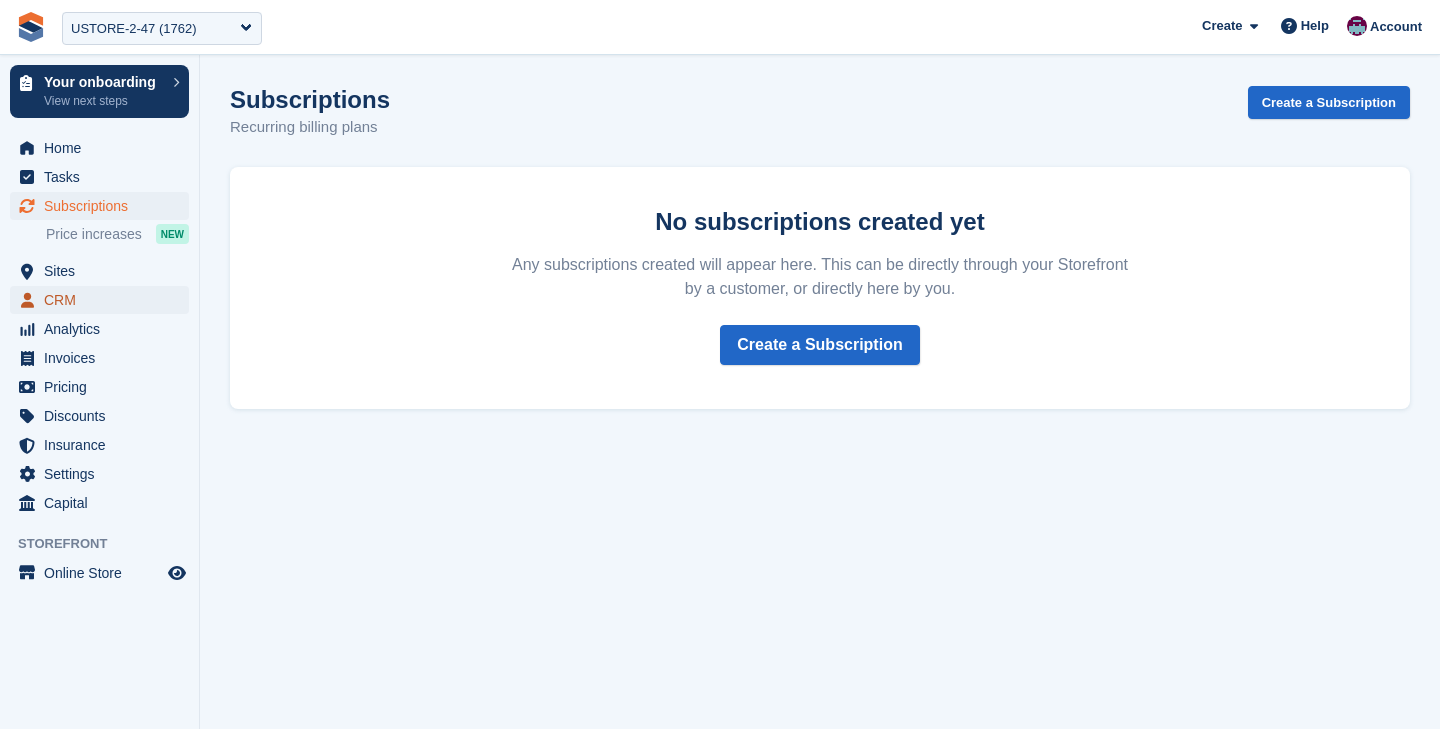 click on "CRM" at bounding box center (104, 300) 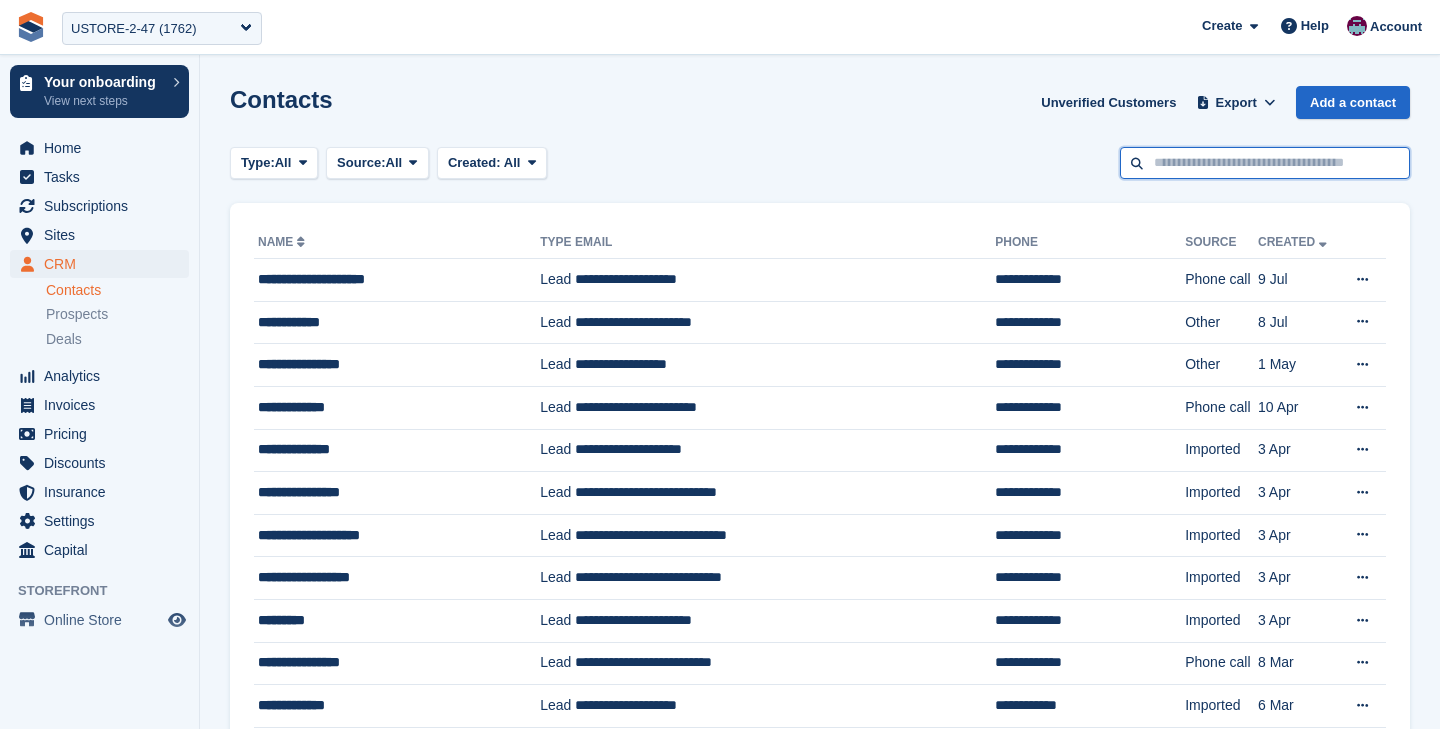 click at bounding box center (1265, 163) 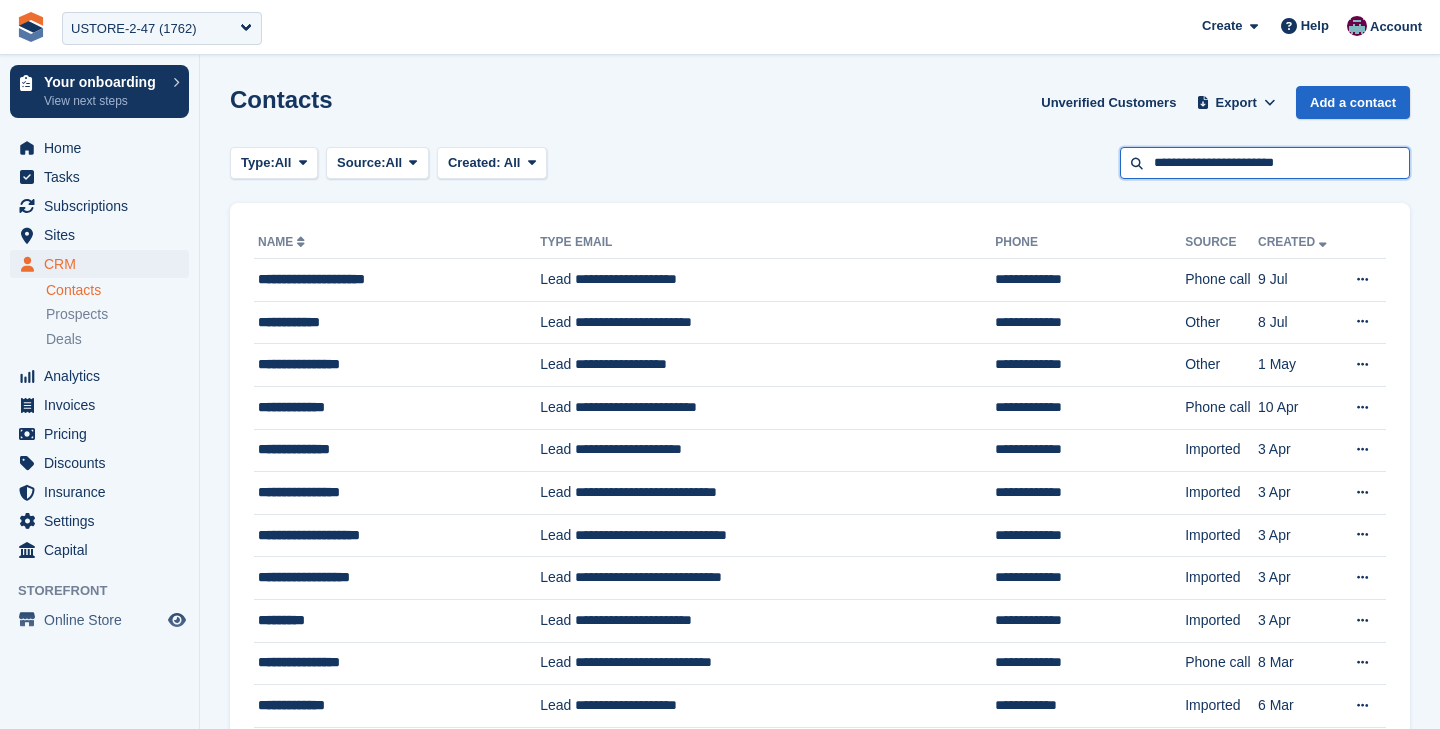 type on "**********" 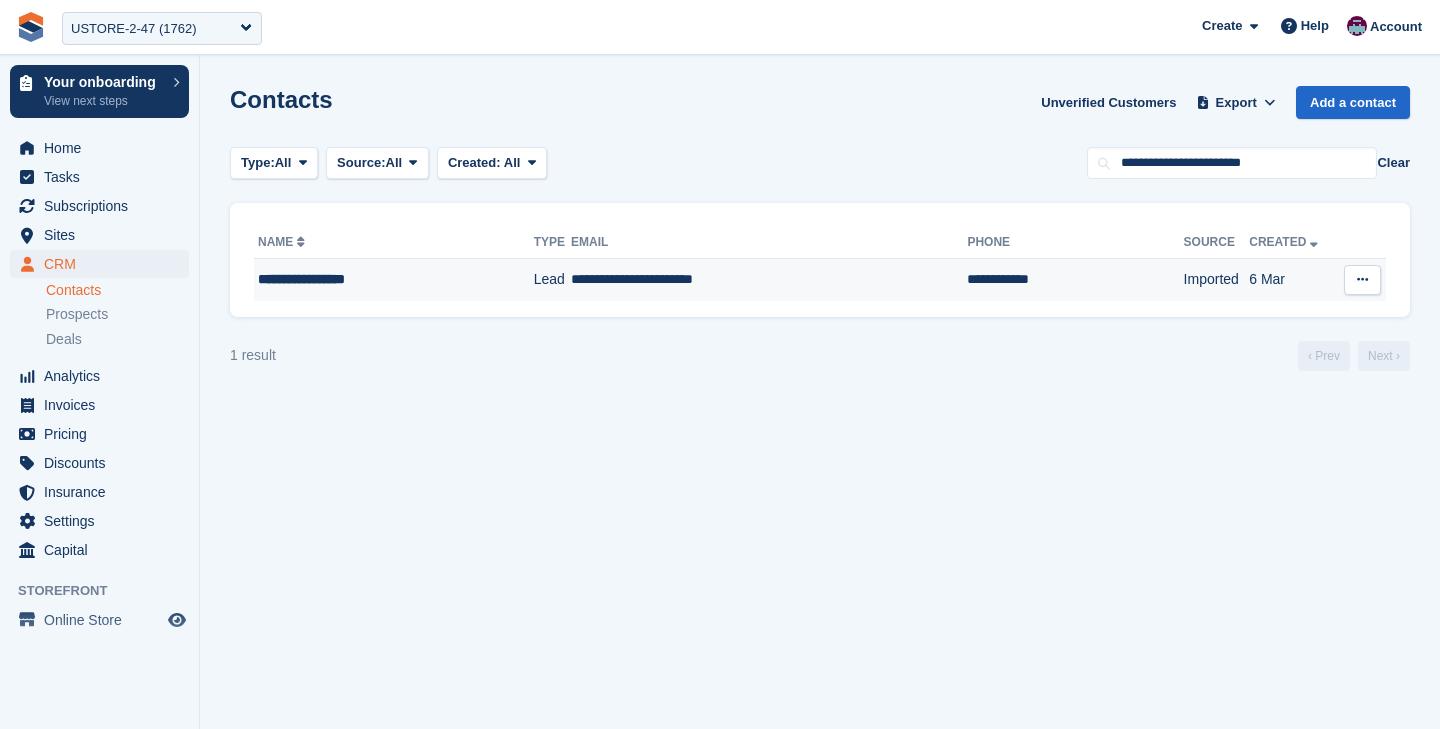 click on "**********" at bounding box center (373, 279) 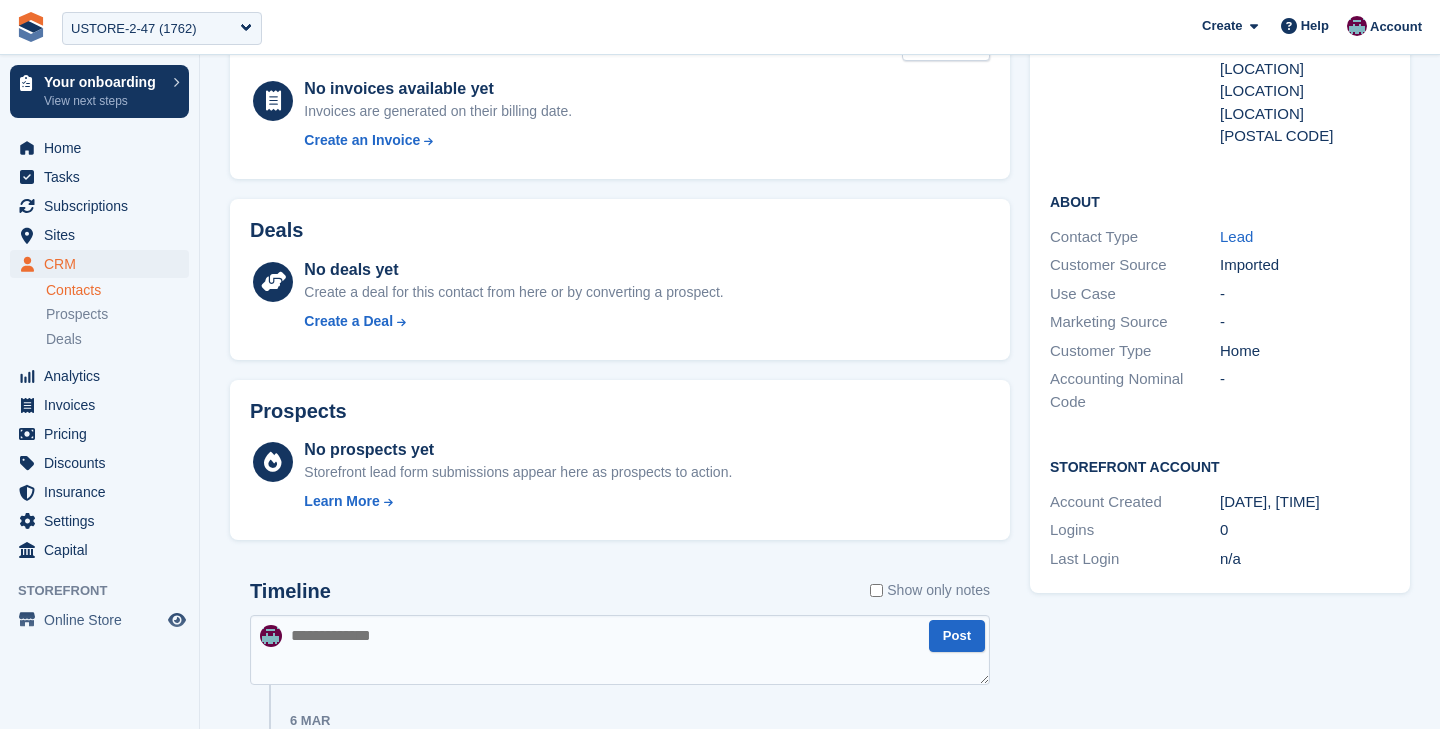 scroll, scrollTop: 0, scrollLeft: 0, axis: both 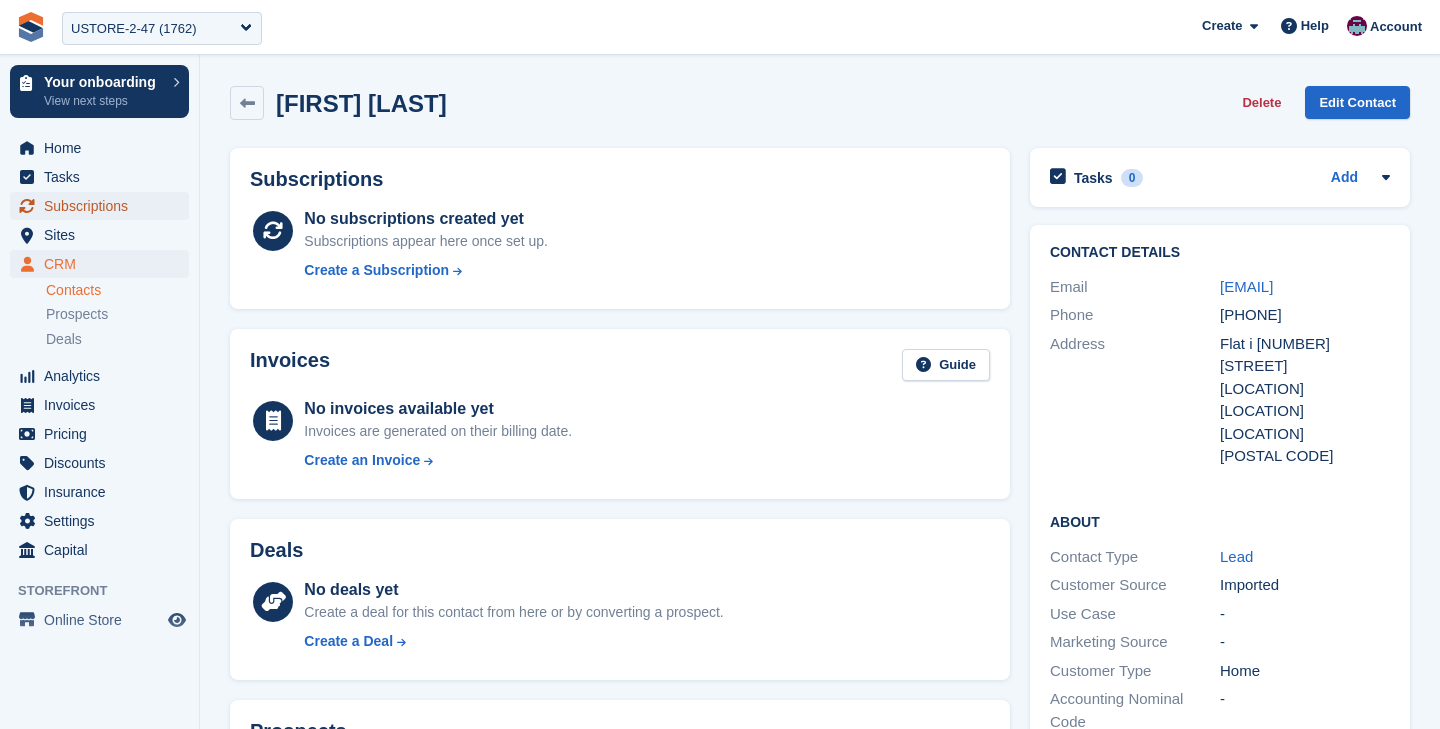 click on "Subscriptions" at bounding box center [104, 206] 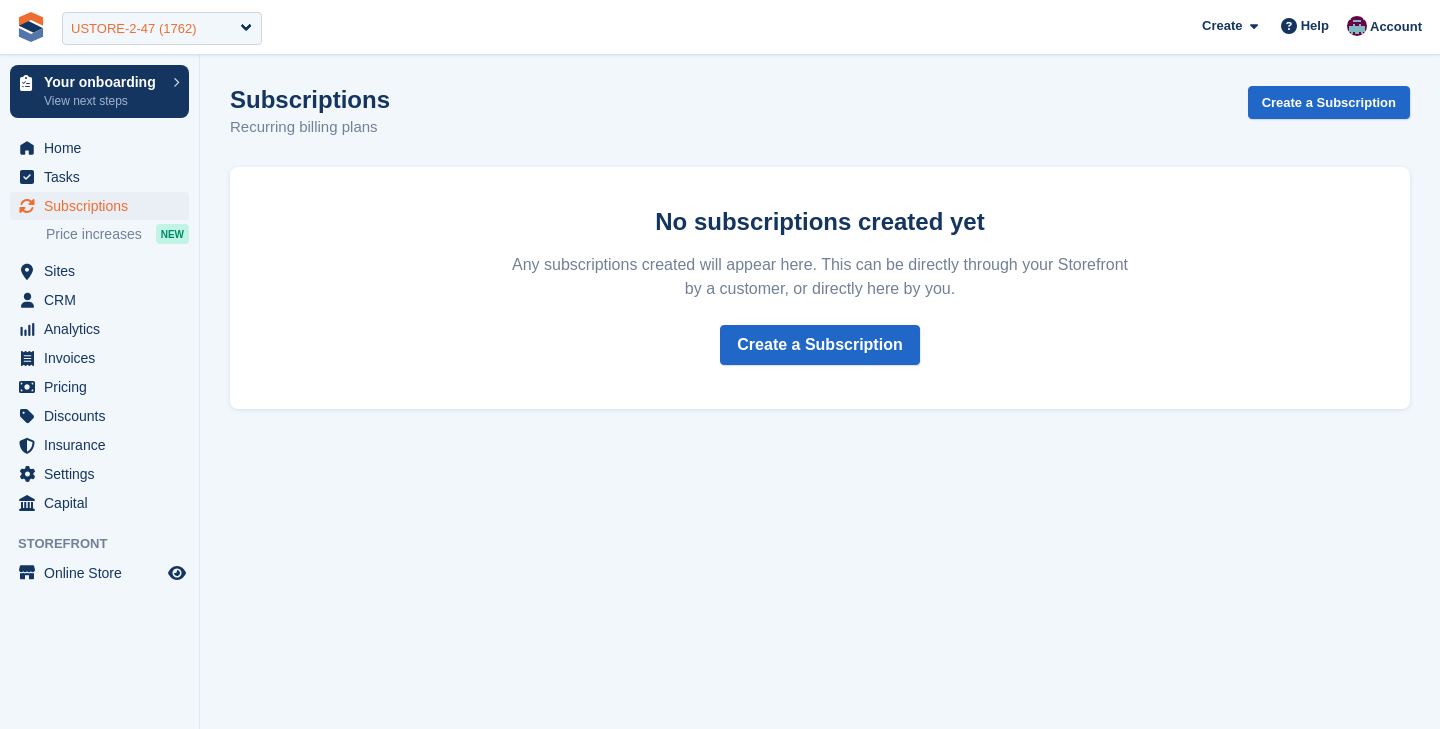 click on "USTORE-2-47 (1762)" at bounding box center [133, 29] 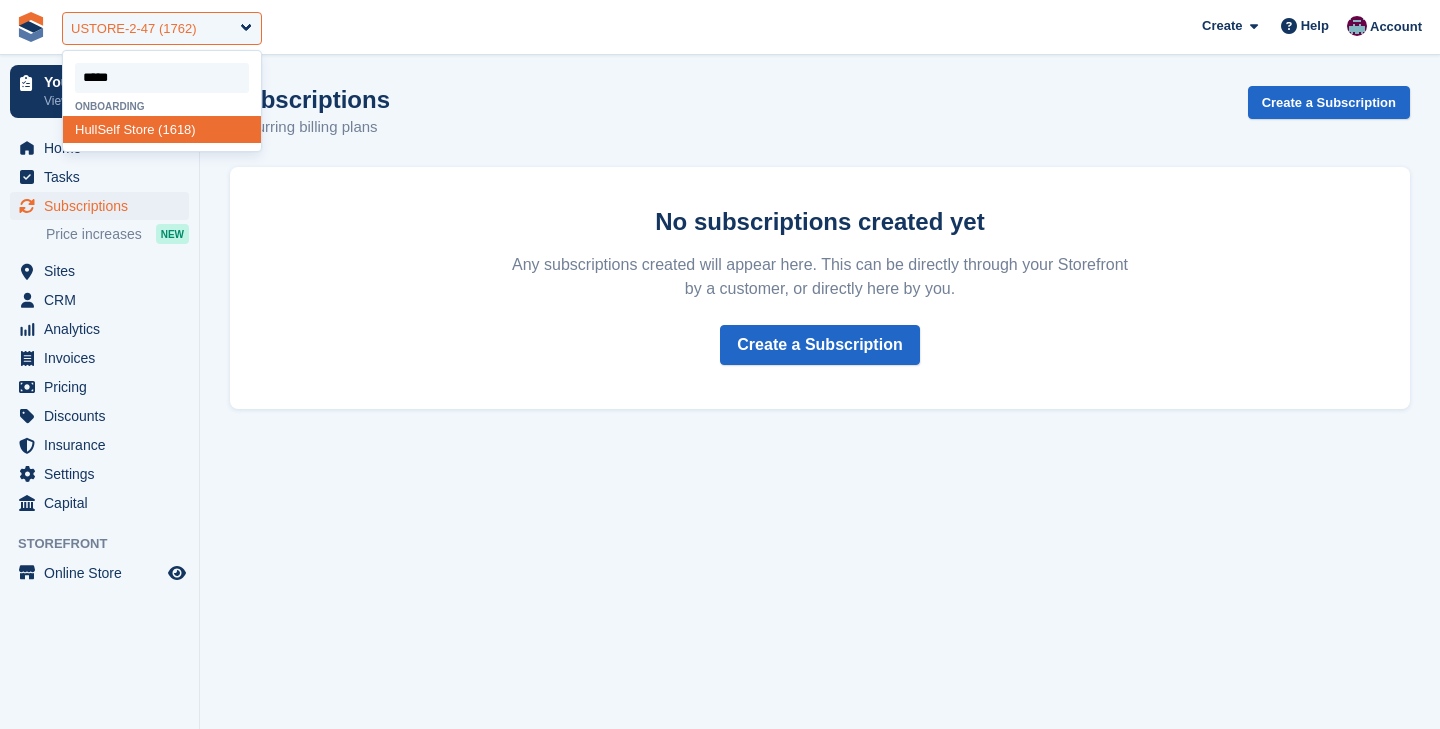 type on "******" 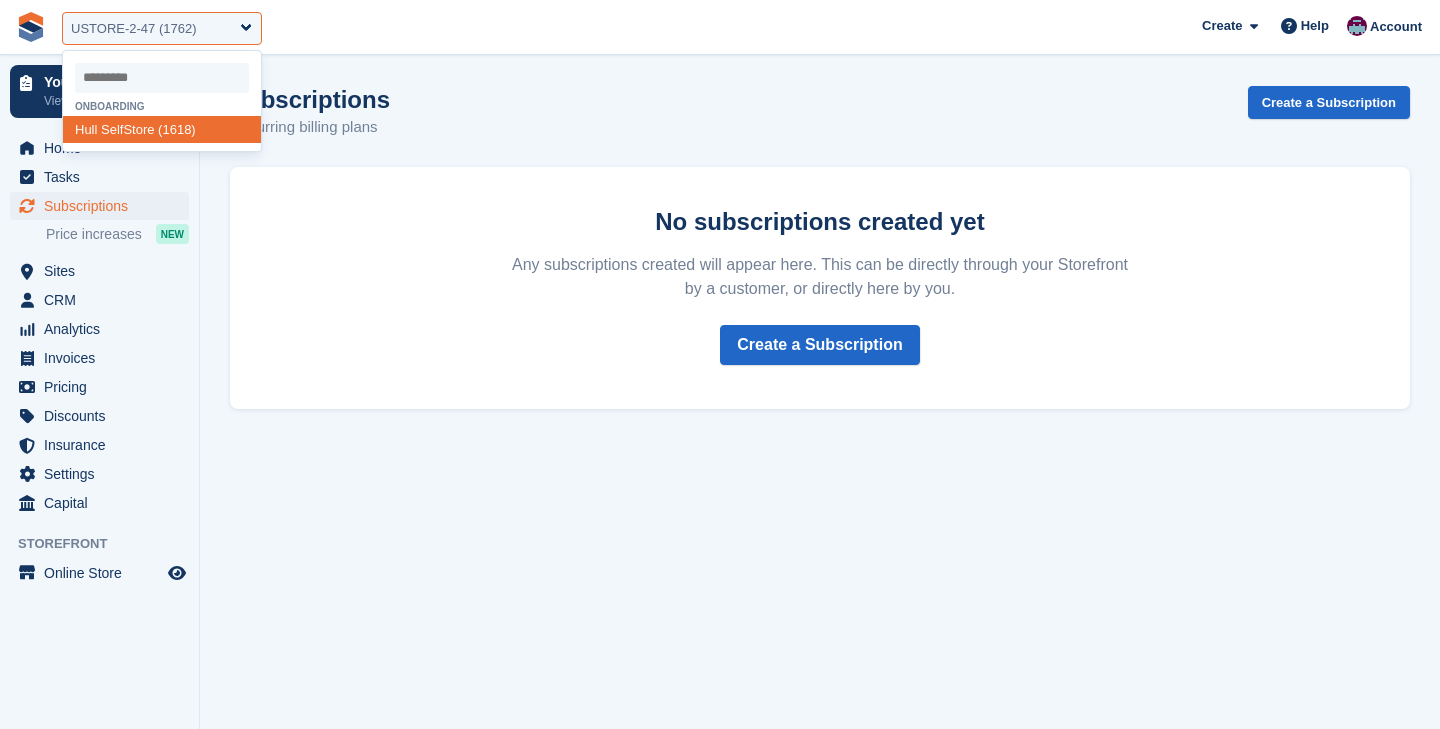 select on "****" 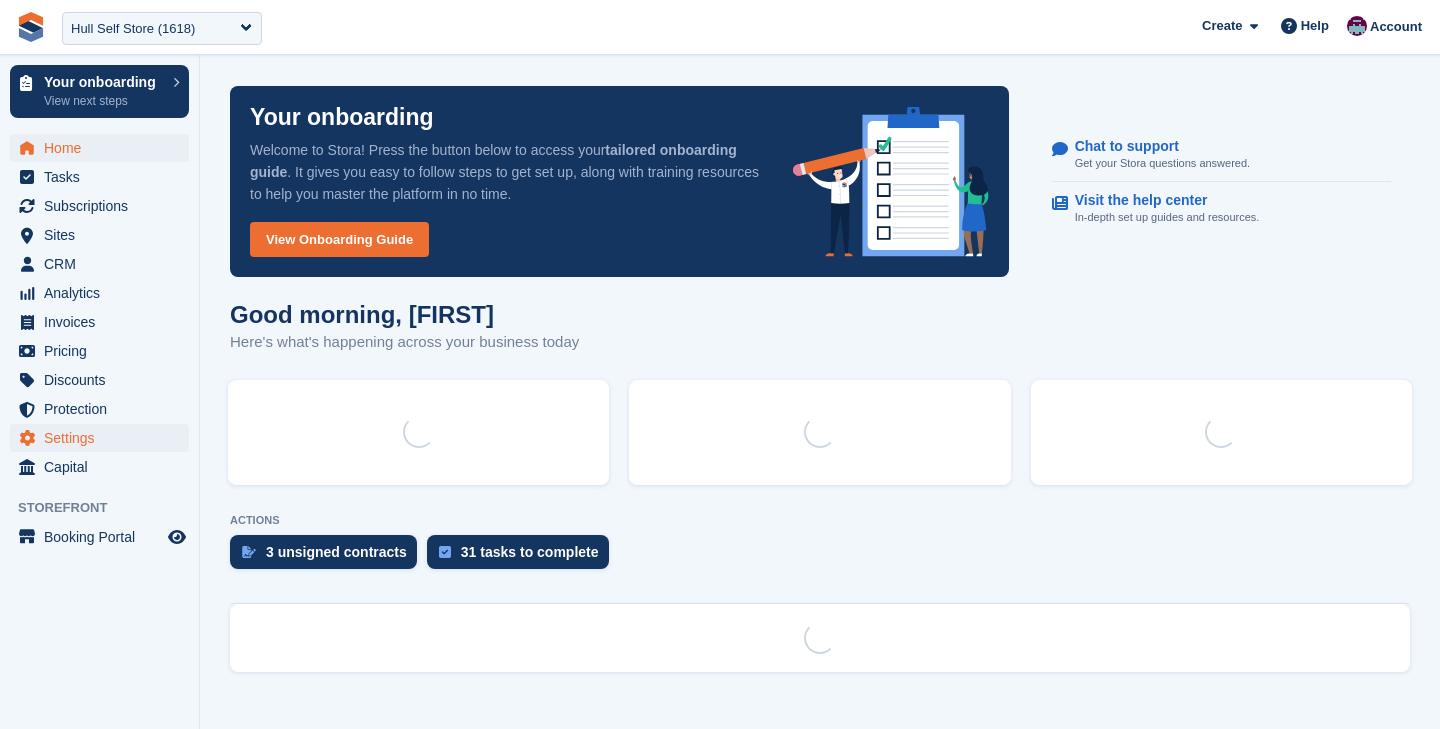 scroll, scrollTop: 0, scrollLeft: 0, axis: both 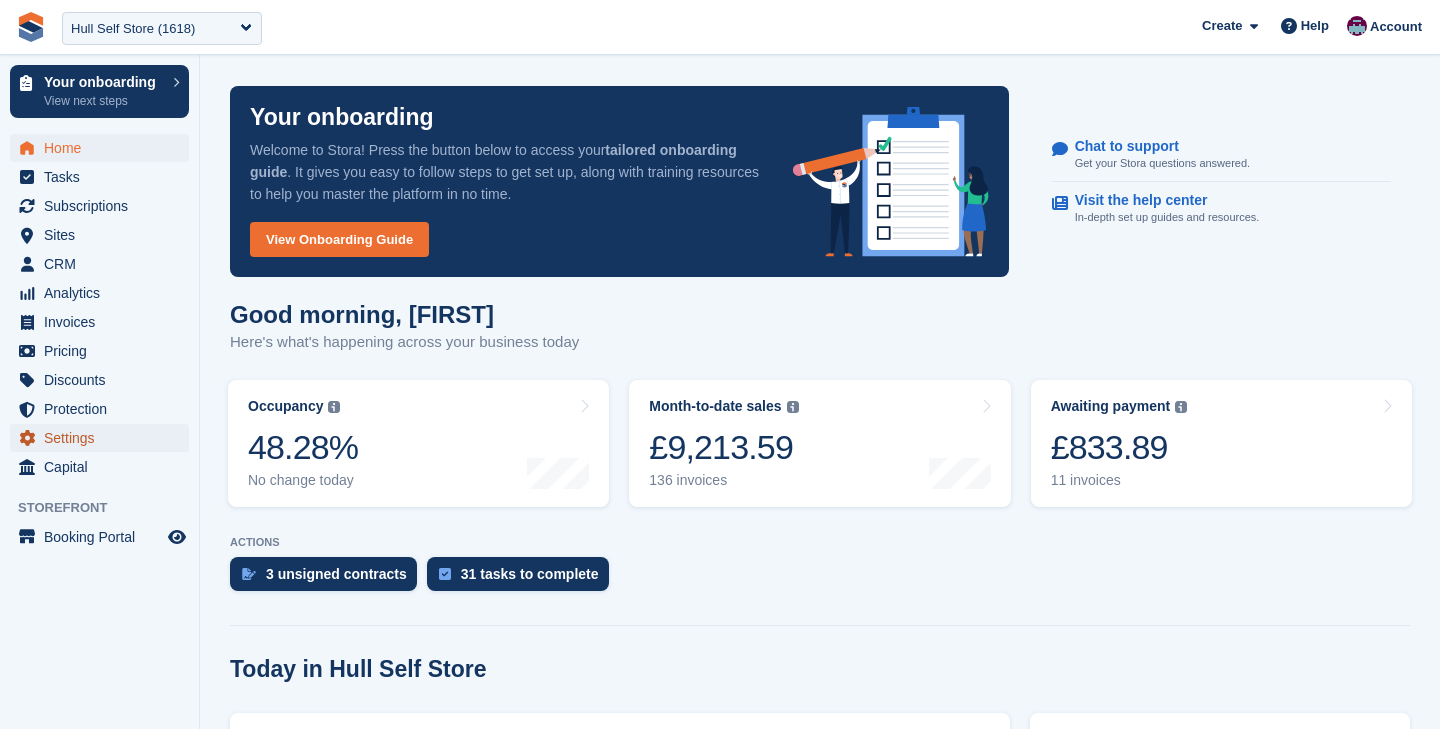 click on "Settings" at bounding box center (104, 438) 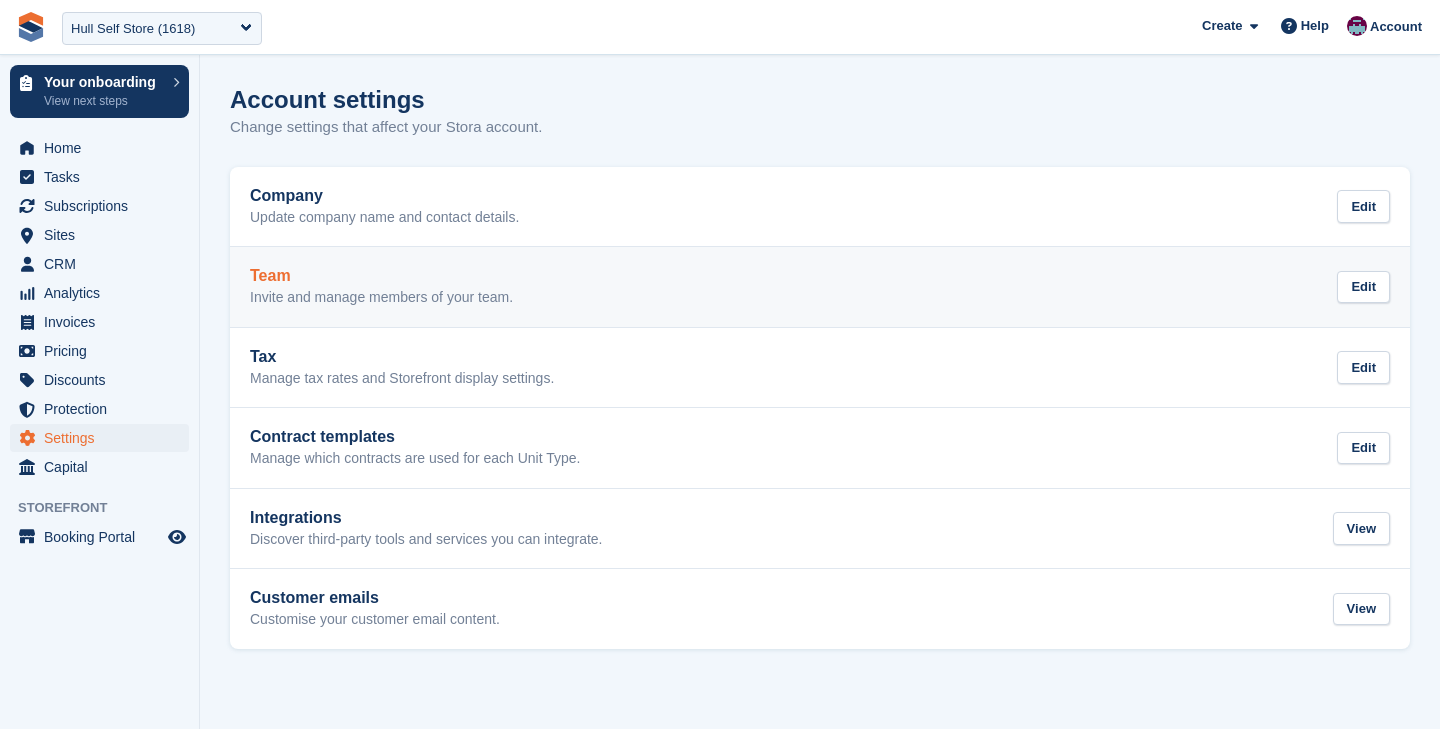 scroll, scrollTop: 0, scrollLeft: 0, axis: both 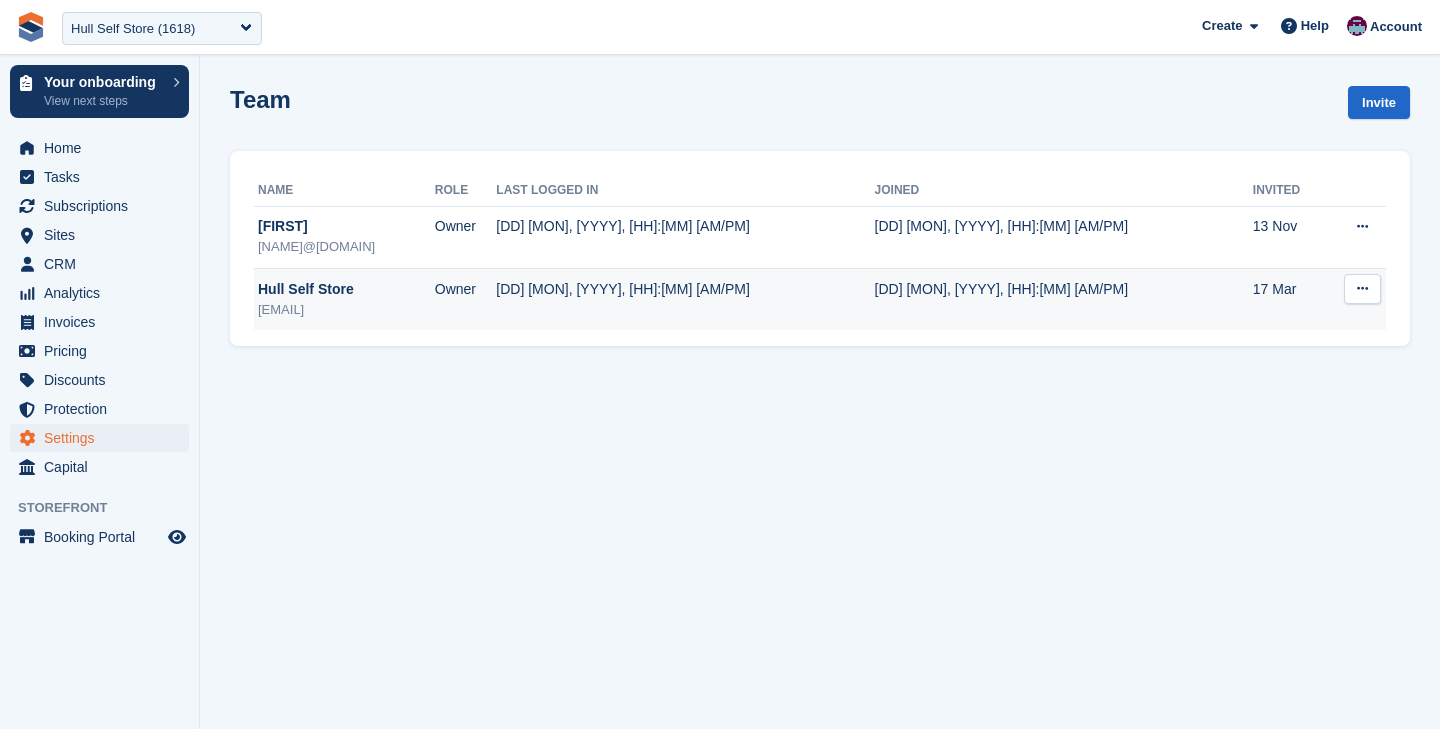 drag, startPoint x: 260, startPoint y: 311, endPoint x: 423, endPoint y: 311, distance: 163 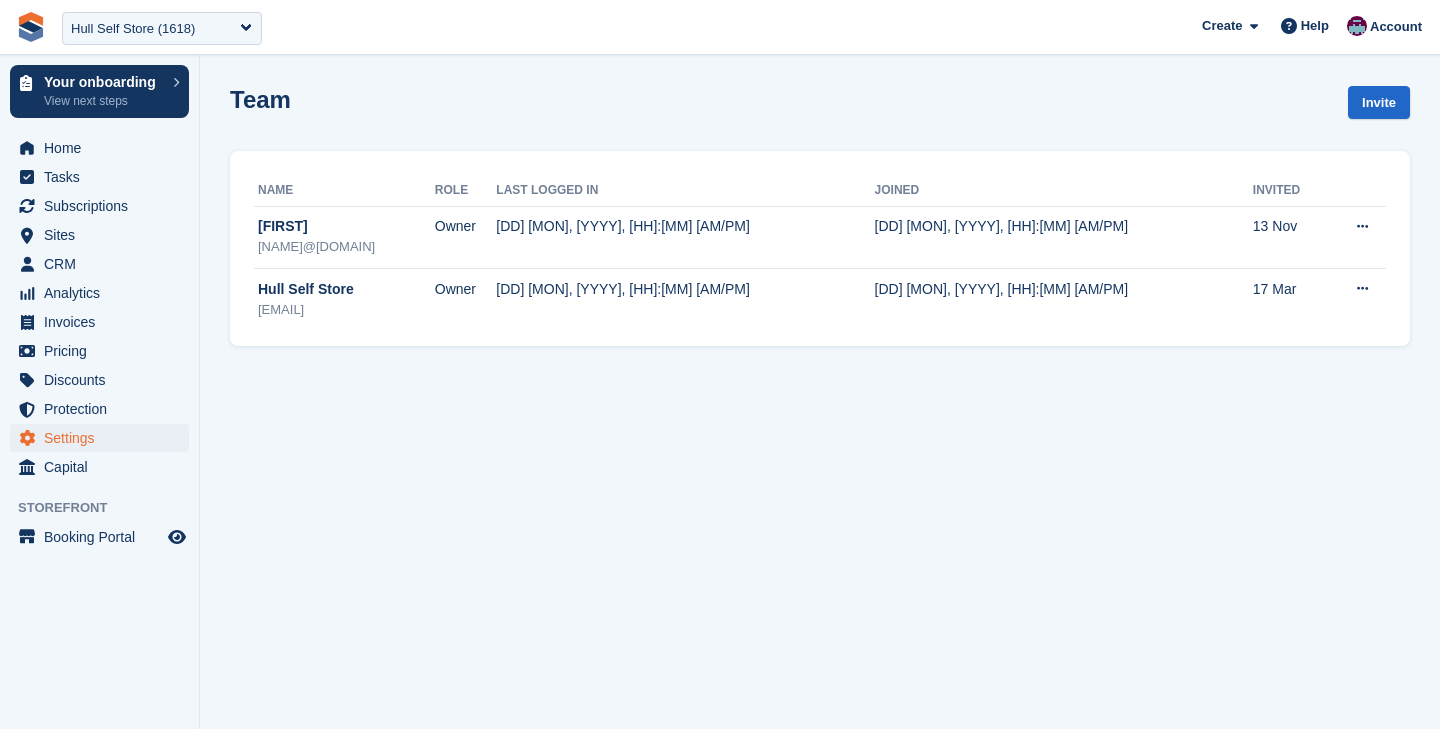 click on "Team
Invite
Name
Role
Last logged in
Joined
Invited
Andy
andy@removalshull.com
Owner
14 Jul, 2025, 08:04 AM
13 Nov, 2024, 12:54 PM
13 Nov
Edit team member
Delete team member
Hull Self Store
info@hullselfstorage.com
Owner
12 Jul, 2025, 07:44 AM" at bounding box center (820, 364) 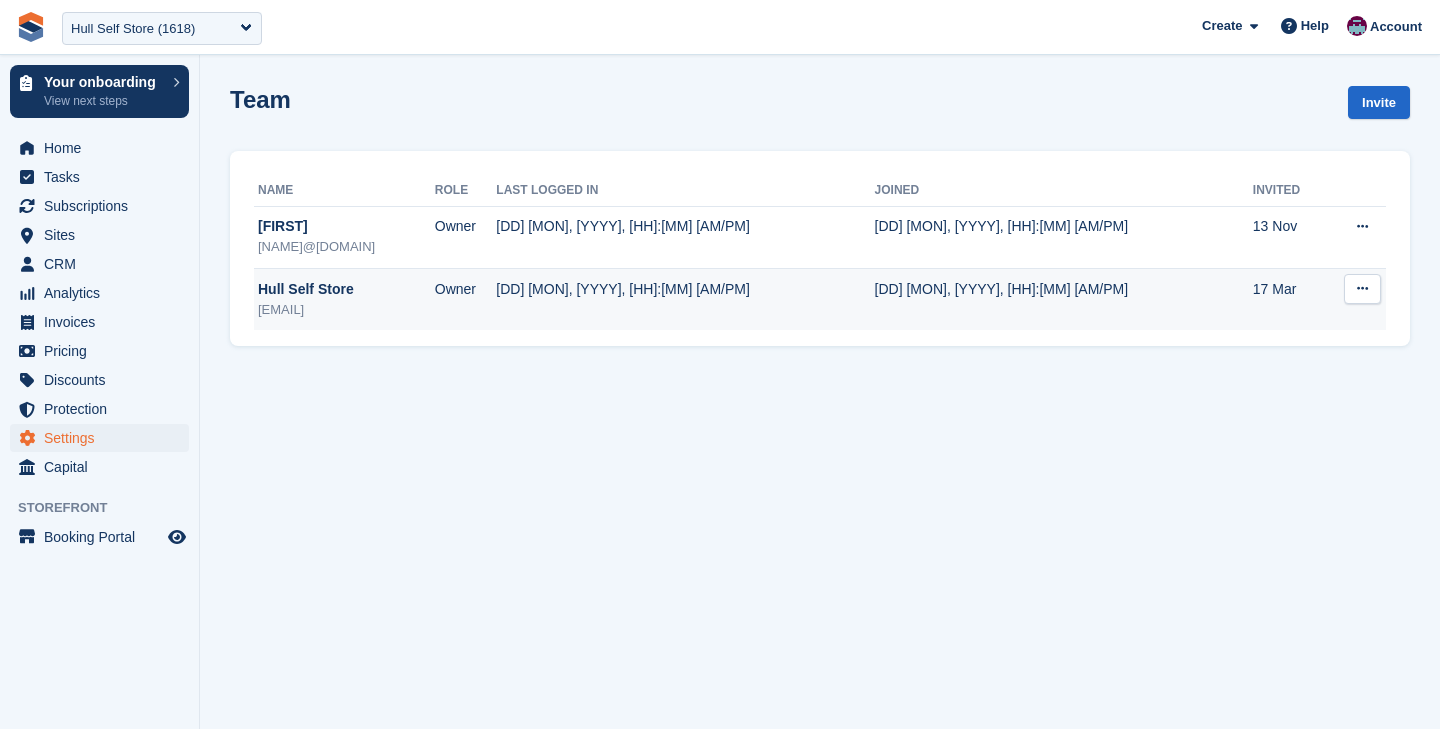 drag, startPoint x: 413, startPoint y: 313, endPoint x: 254, endPoint y: 312, distance: 159.00314 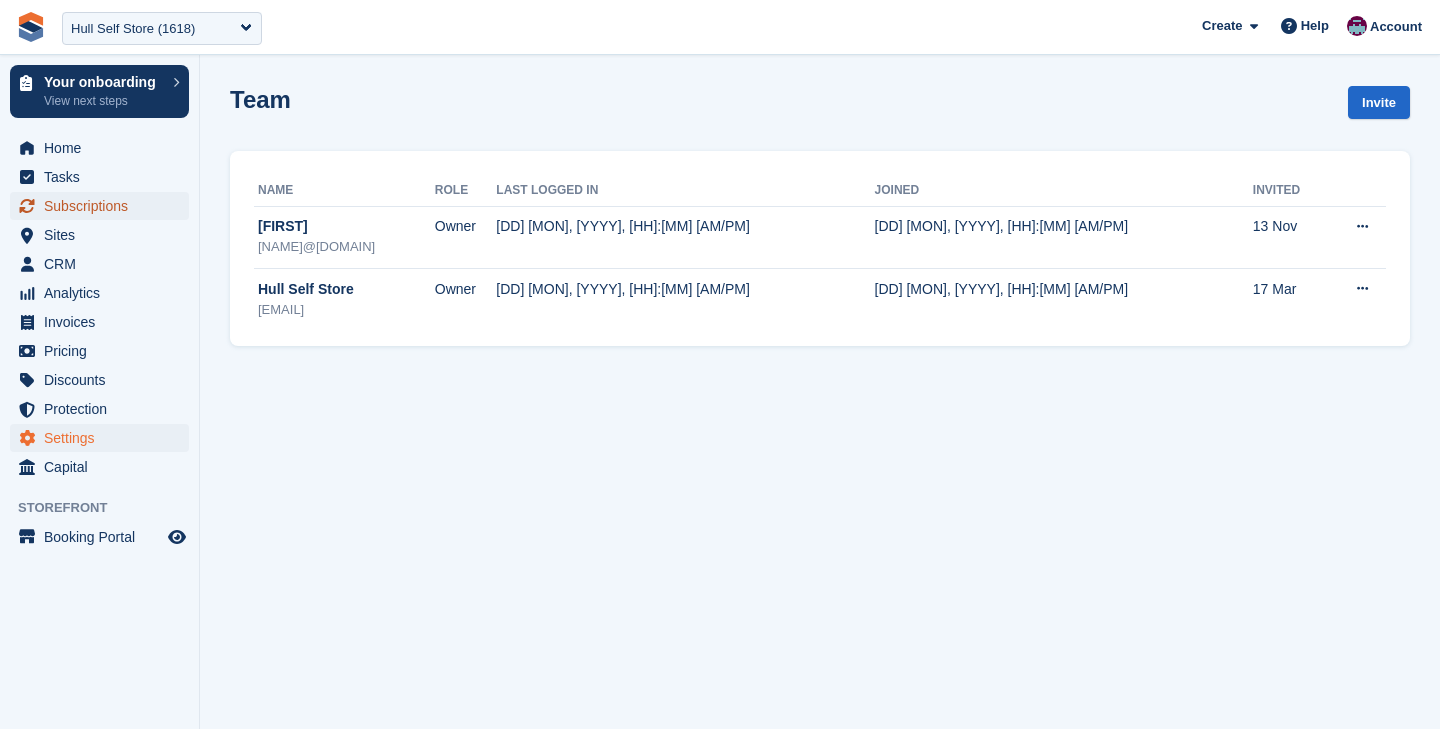 click on "Subscriptions" at bounding box center [104, 206] 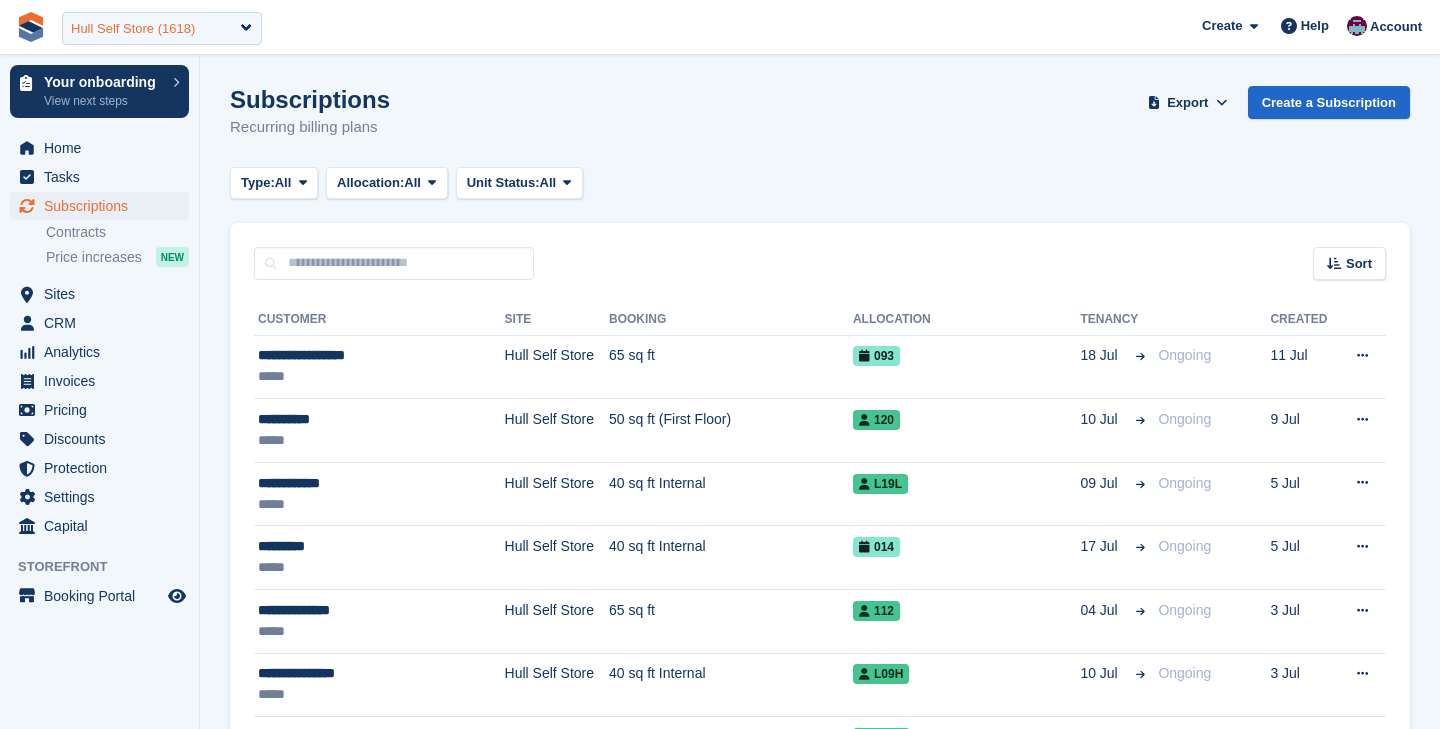 click on "Hull Self Store (1618)" at bounding box center [133, 29] 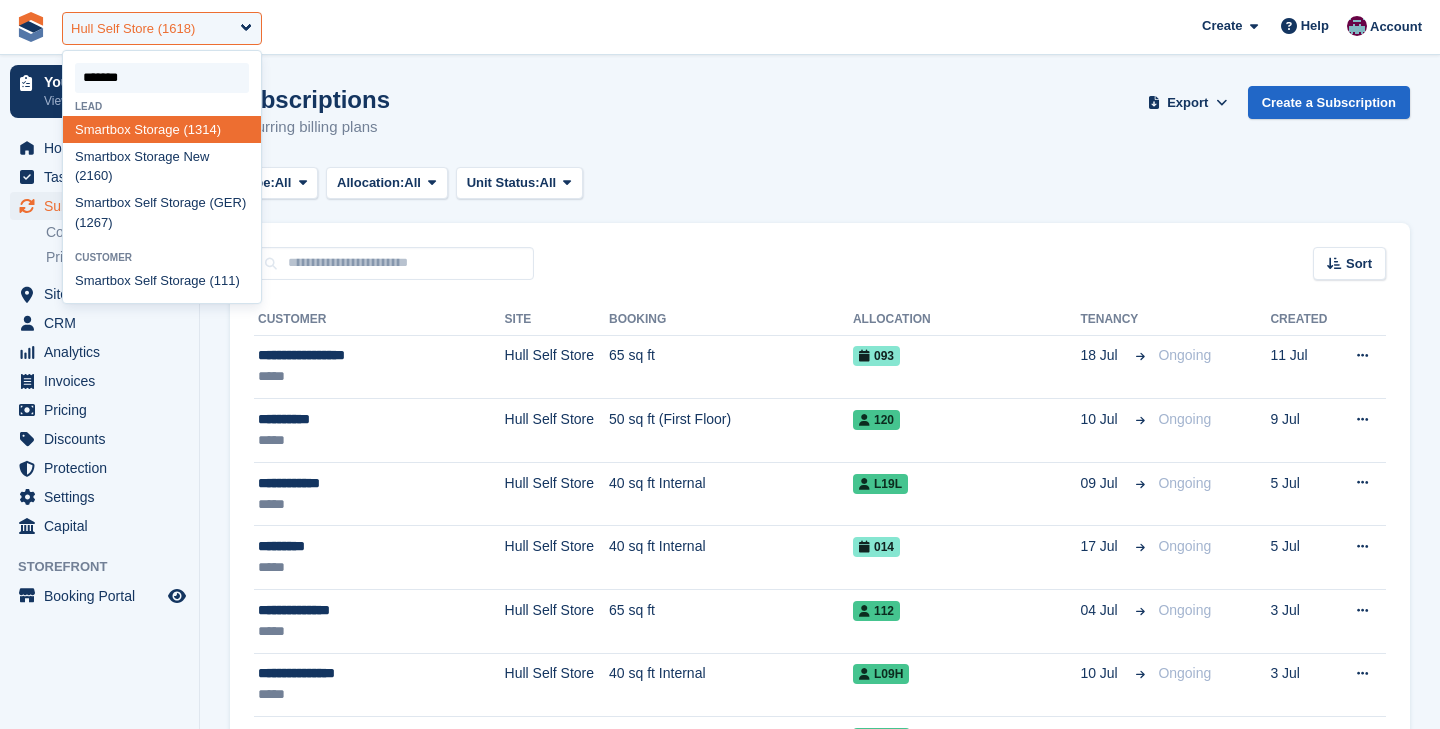 type on "********" 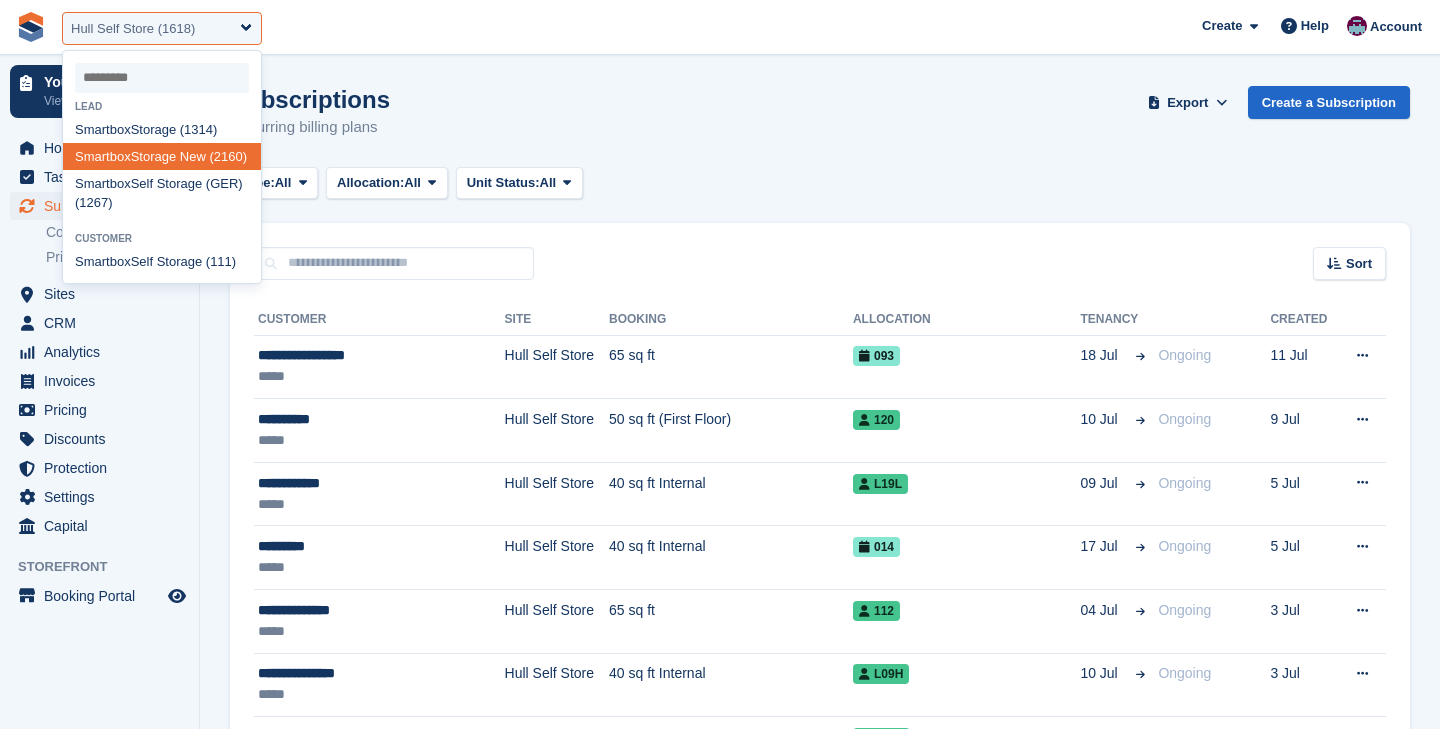 select on "****" 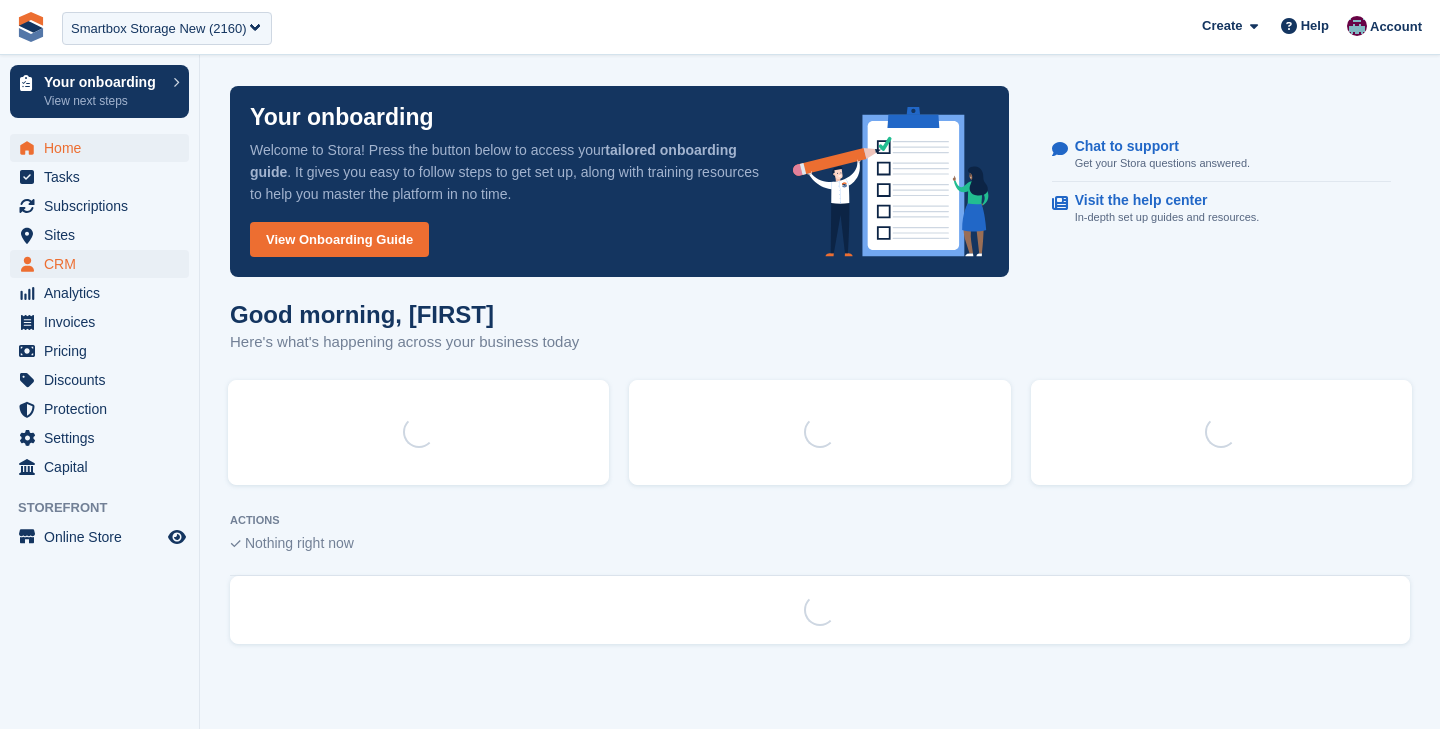 scroll, scrollTop: 0, scrollLeft: 0, axis: both 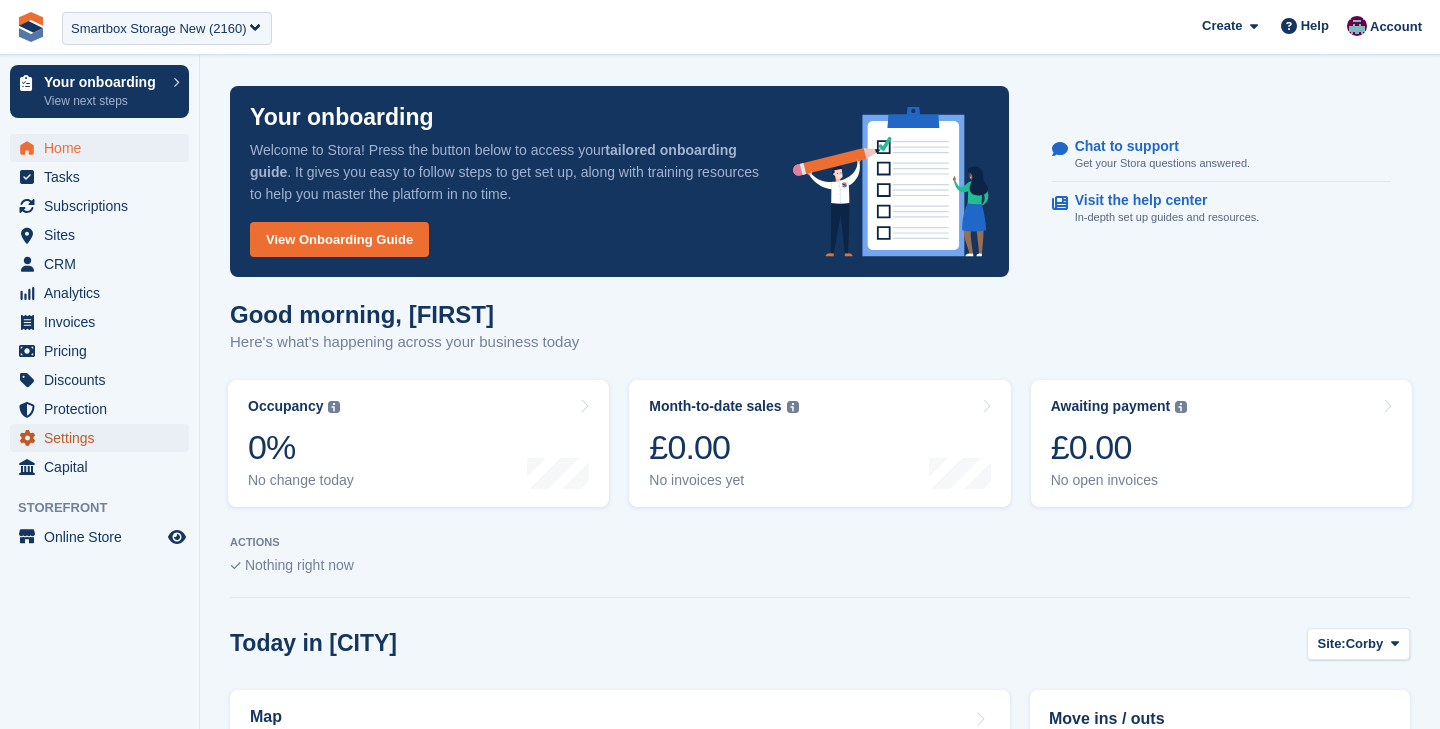 click on "Settings" at bounding box center (104, 438) 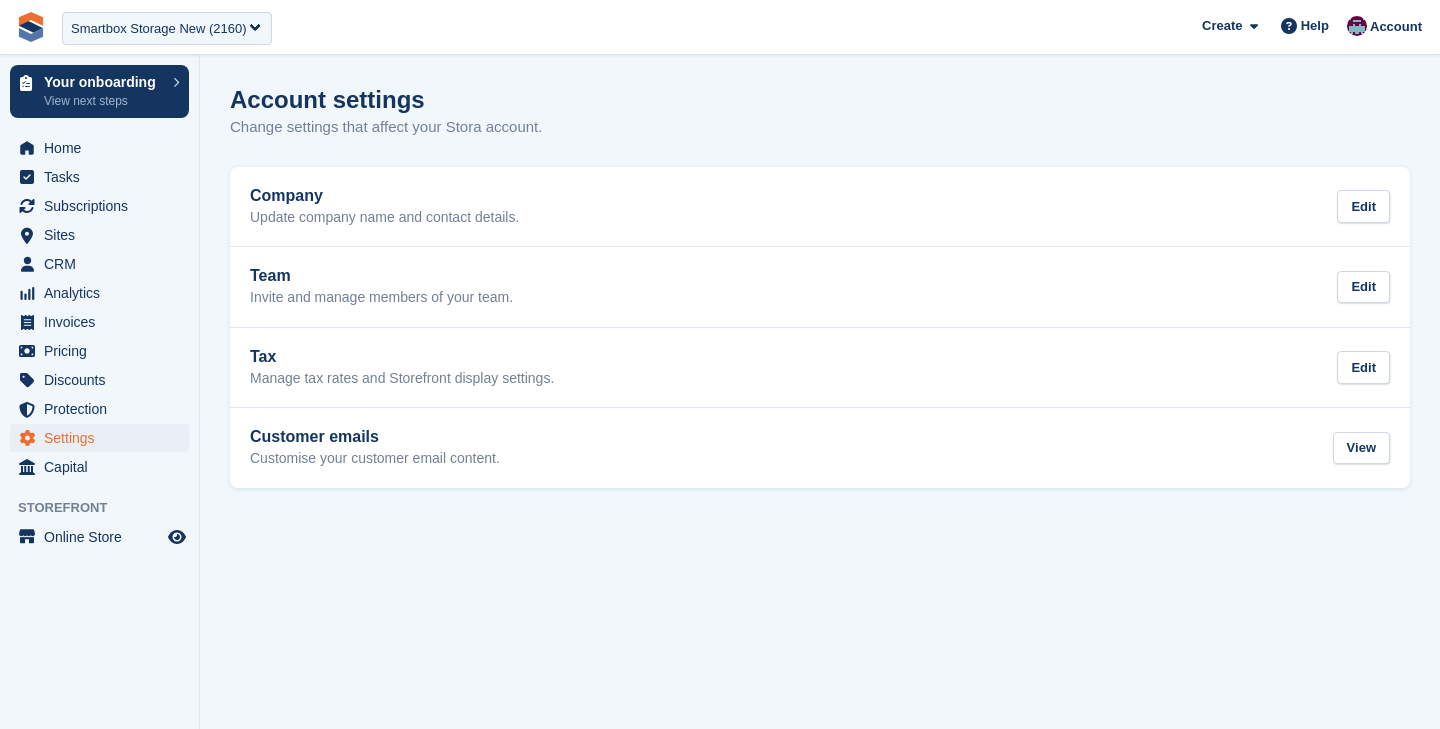 scroll, scrollTop: 0, scrollLeft: 0, axis: both 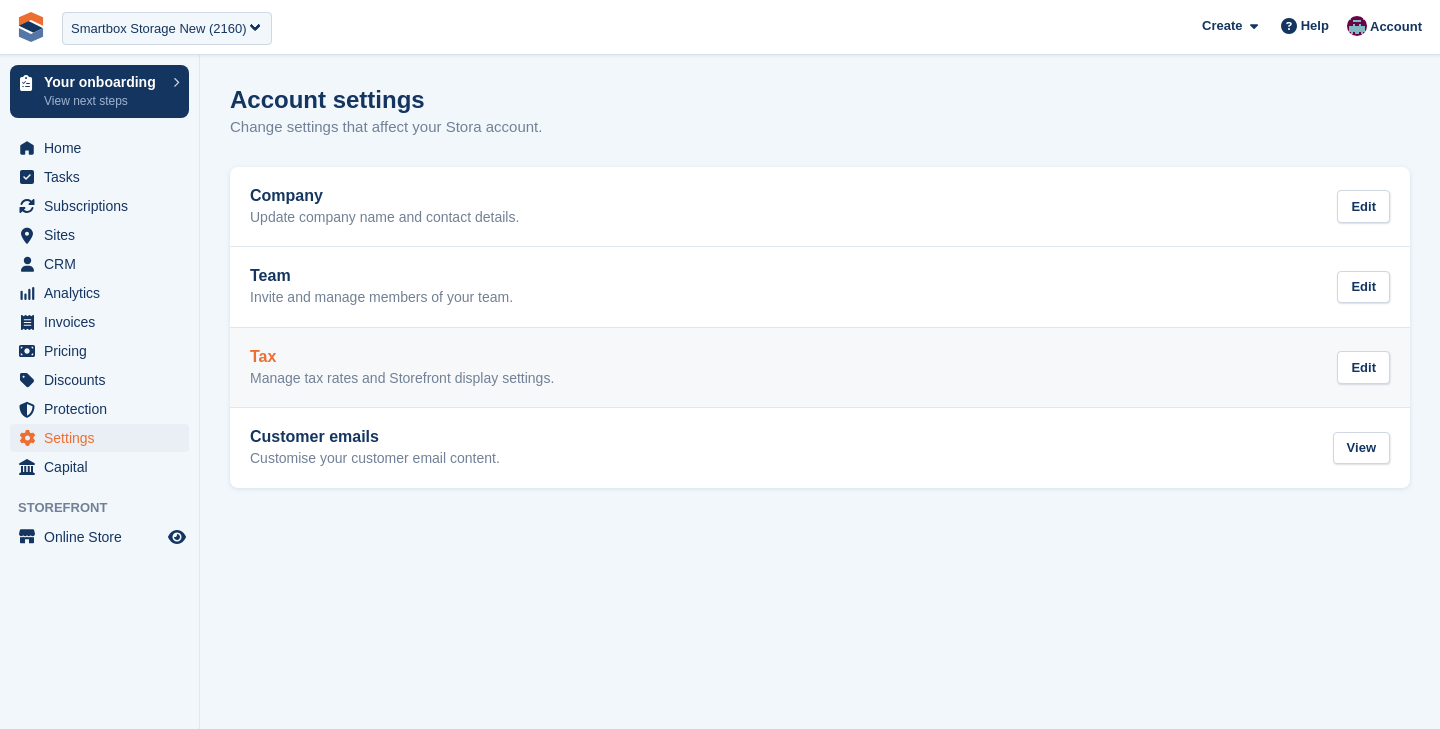 click on "Tax" at bounding box center [402, 357] 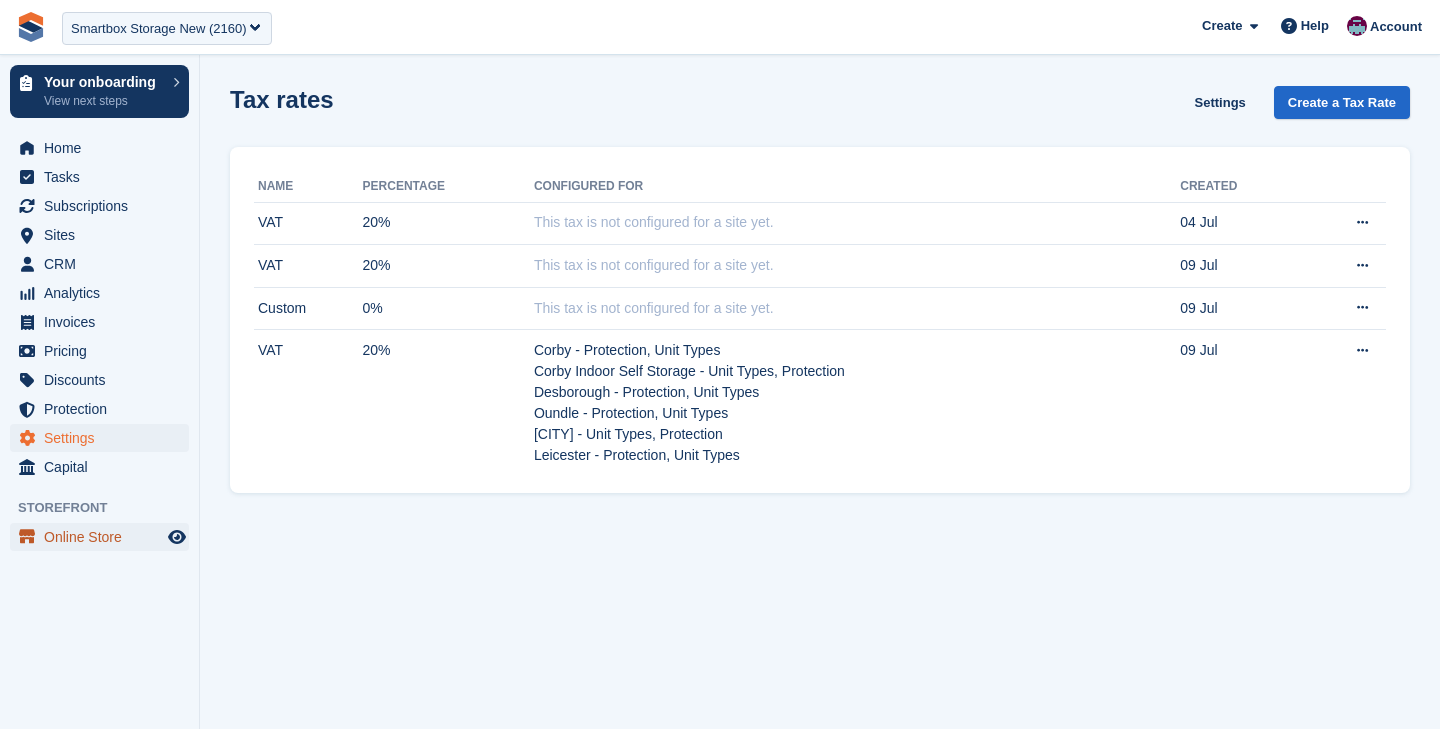 click on "Online Store" at bounding box center [104, 537] 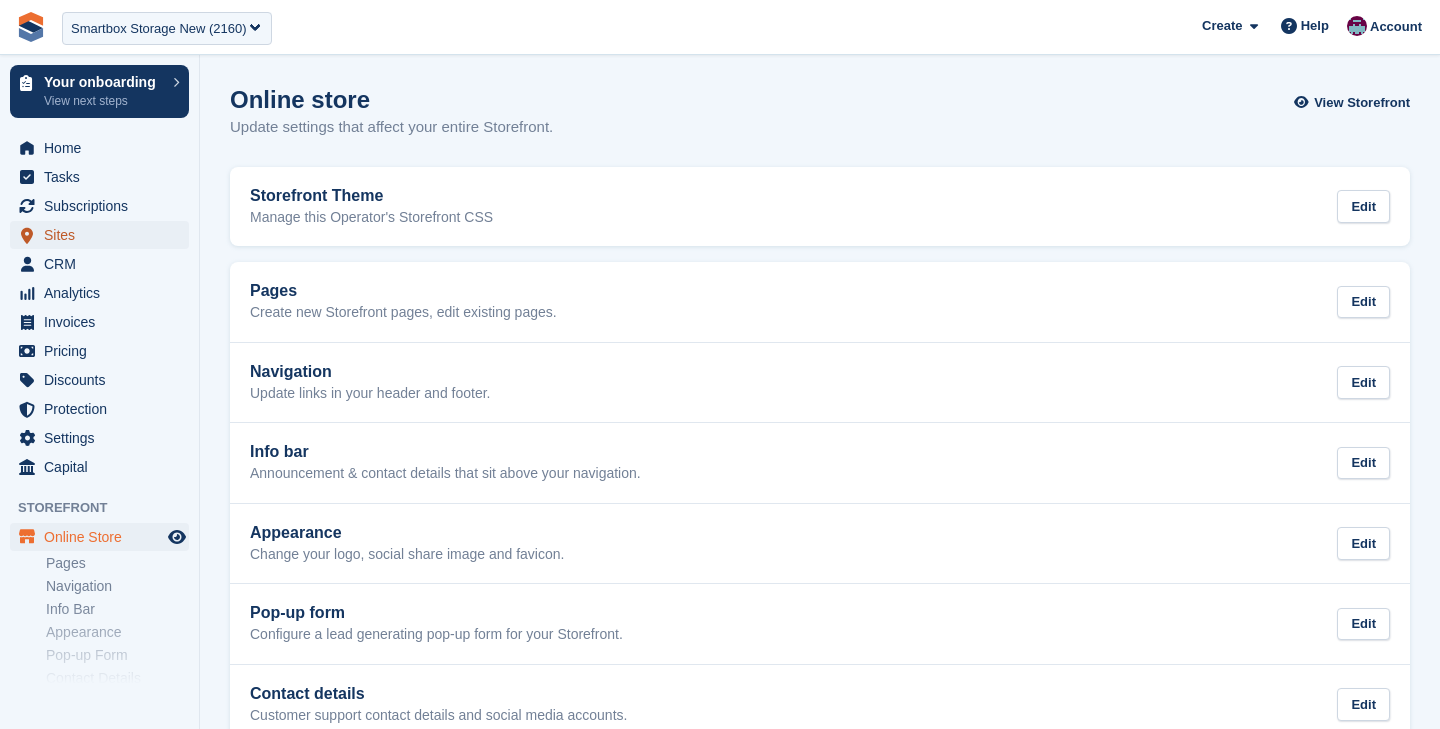 click on "Sites" at bounding box center [104, 235] 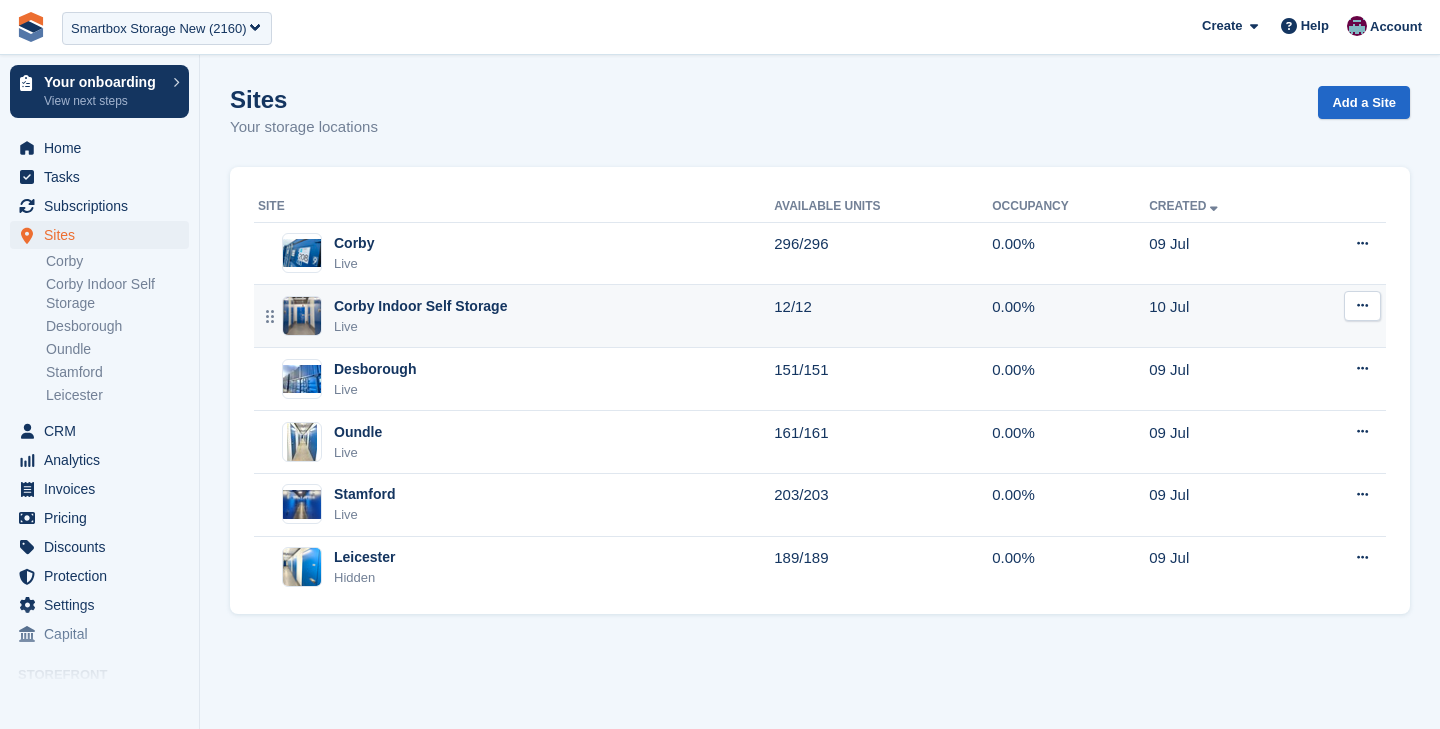 click on "Corby Indoor Self Storage" at bounding box center [420, 306] 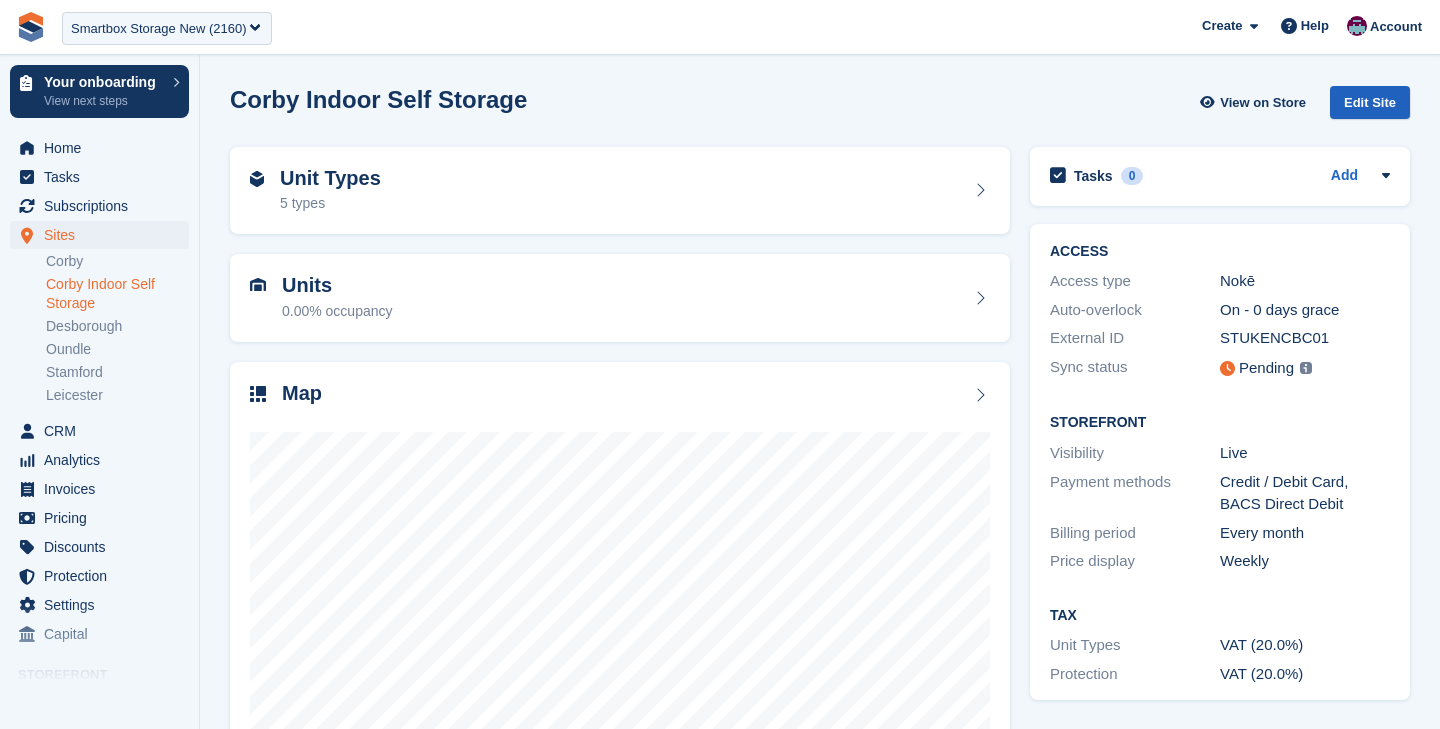 scroll, scrollTop: 0, scrollLeft: 0, axis: both 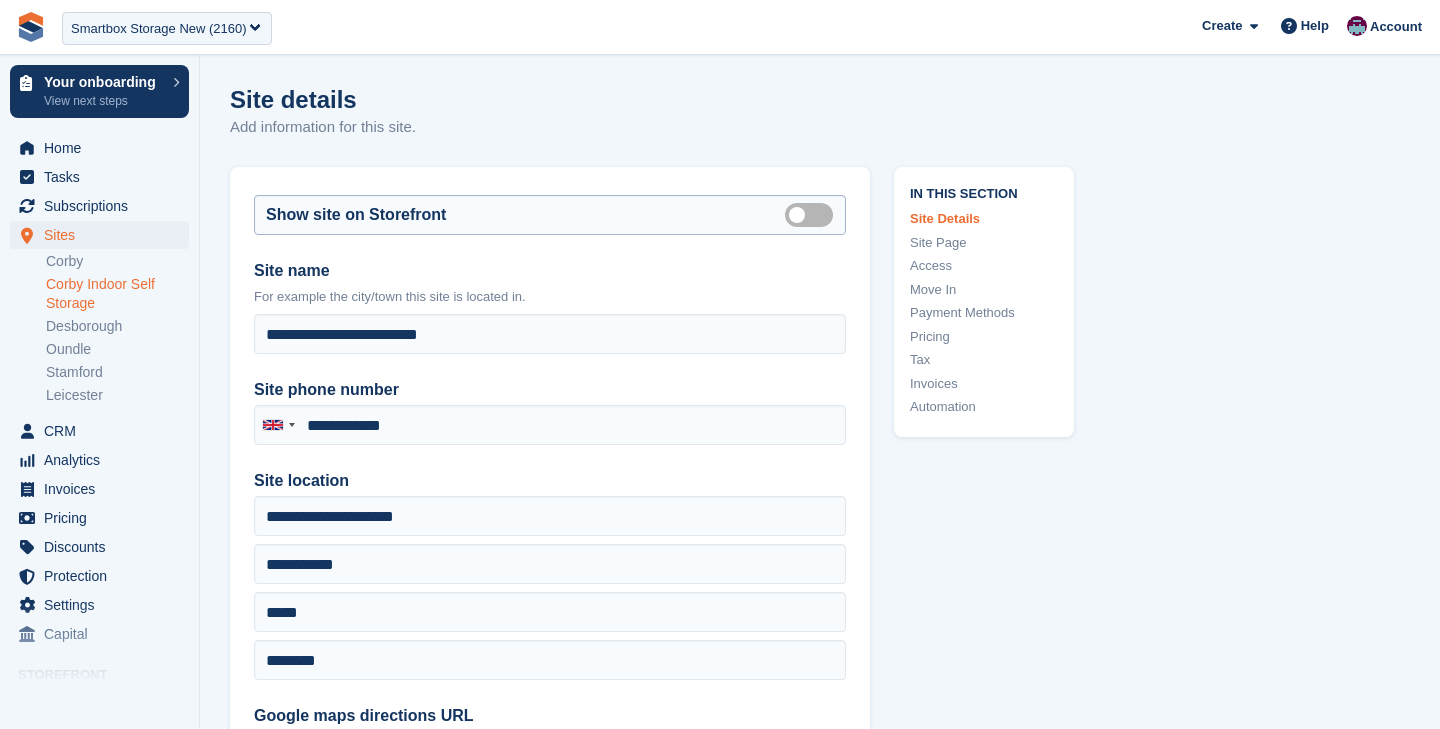 click on "Is public" at bounding box center (813, 214) 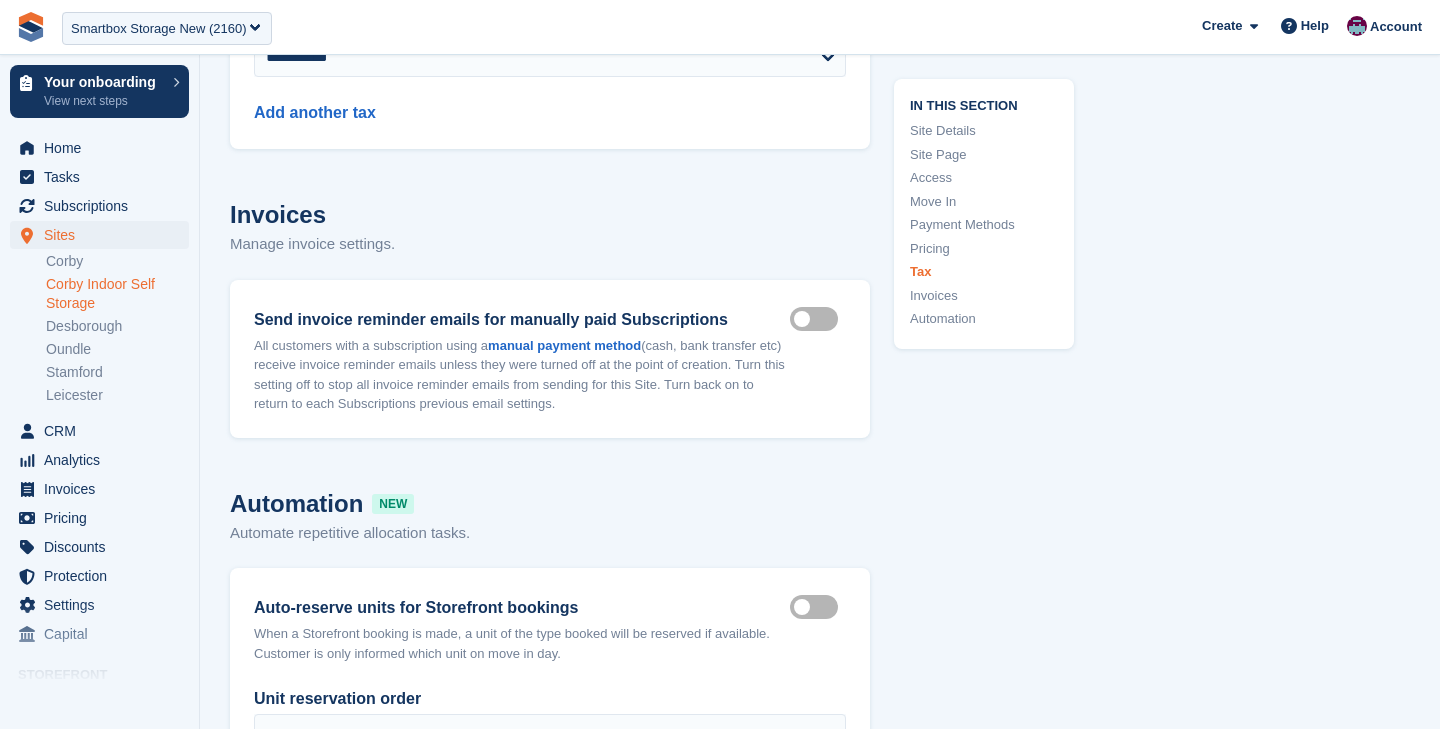 scroll, scrollTop: 10796, scrollLeft: 0, axis: vertical 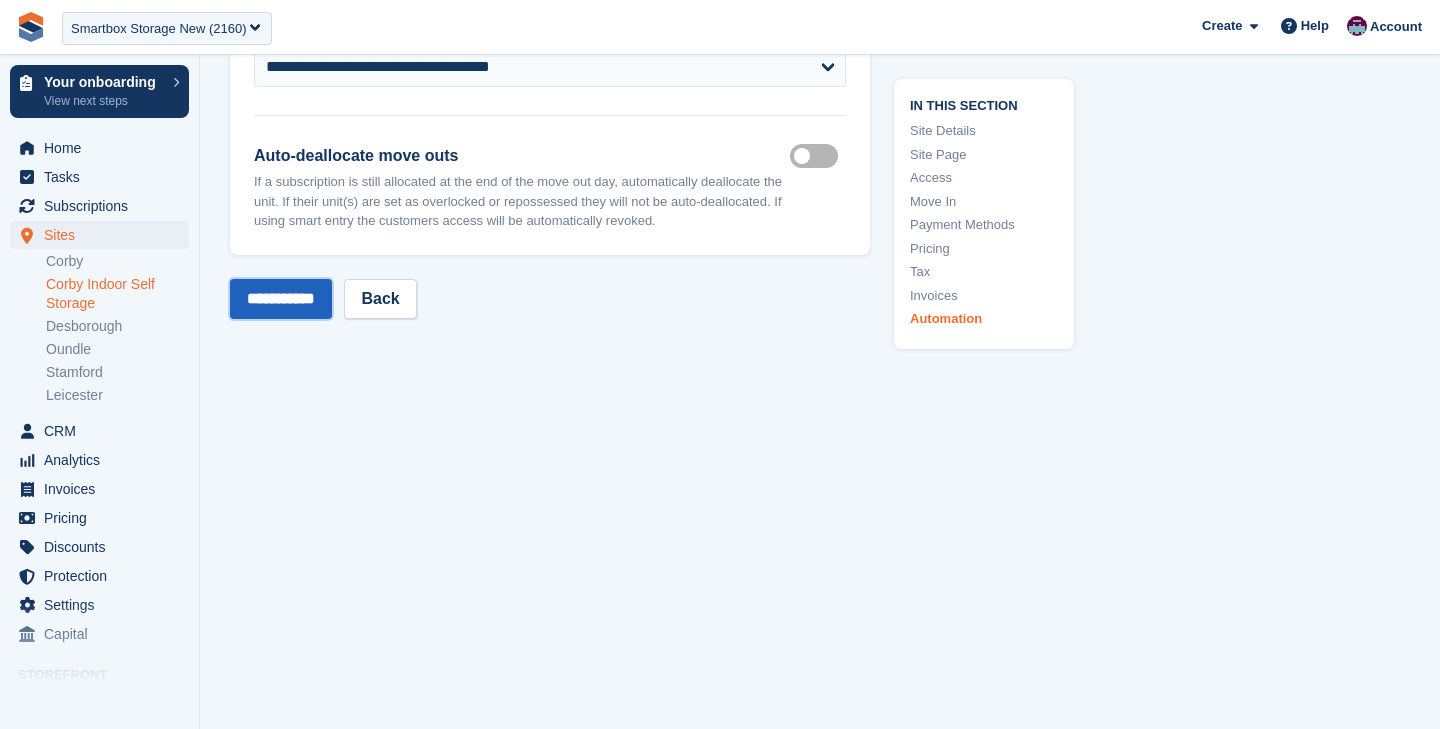 click on "**********" at bounding box center (281, 299) 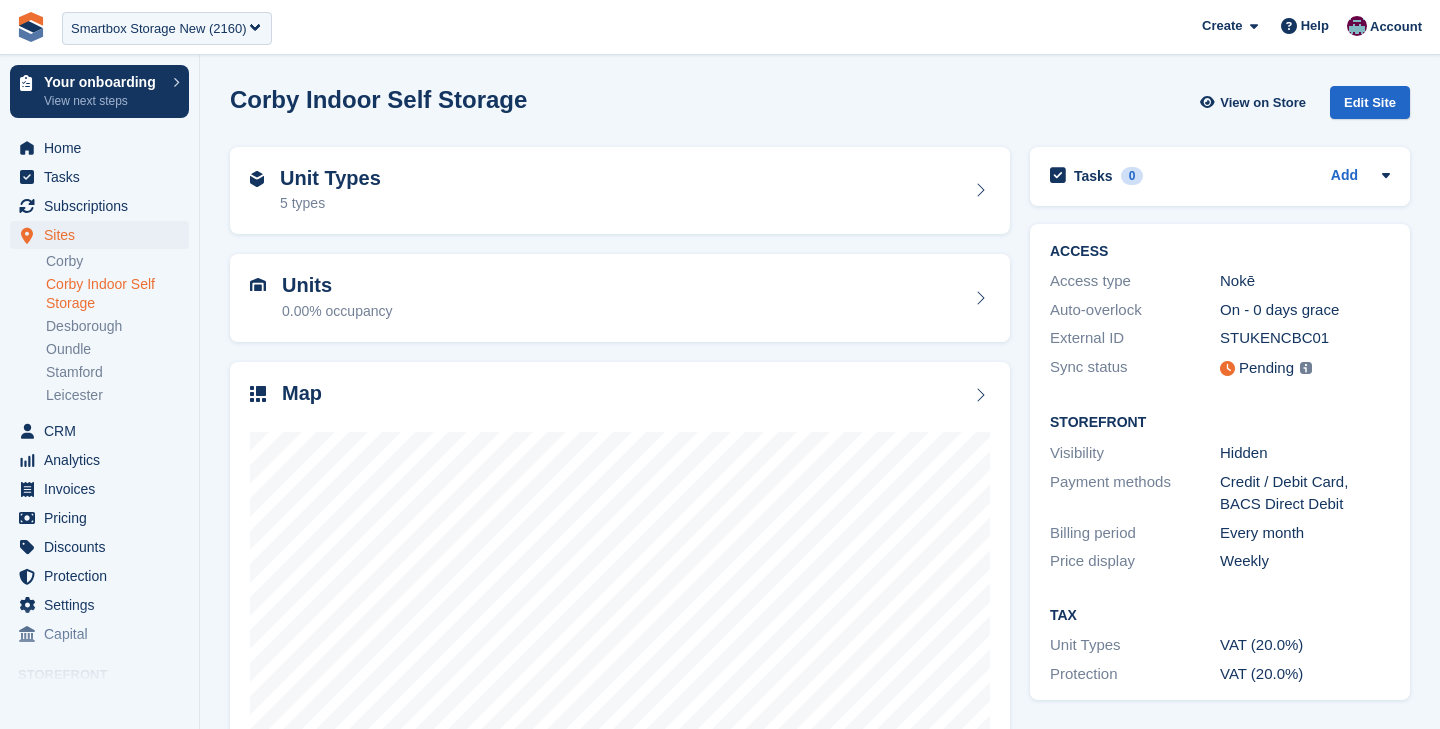 scroll, scrollTop: 0, scrollLeft: 0, axis: both 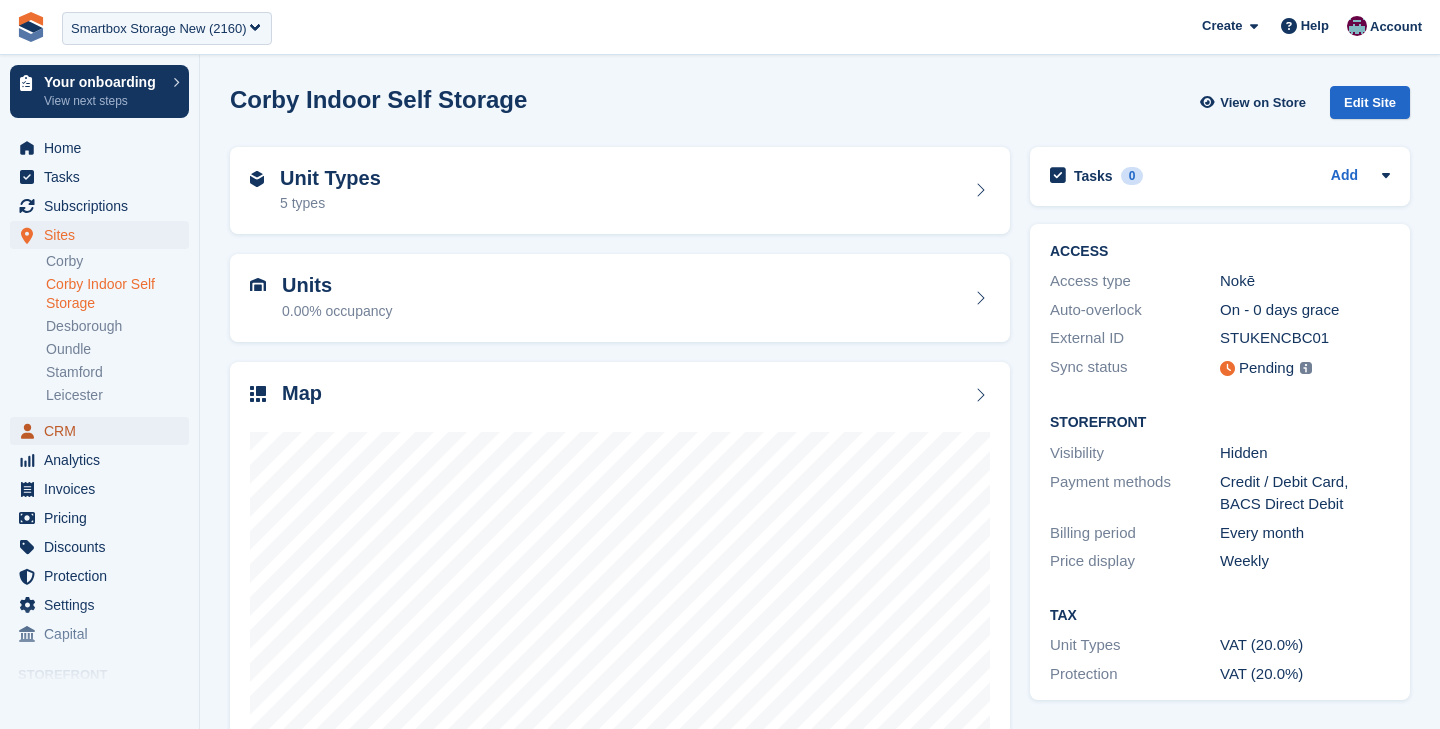 click on "CRM" at bounding box center [104, 431] 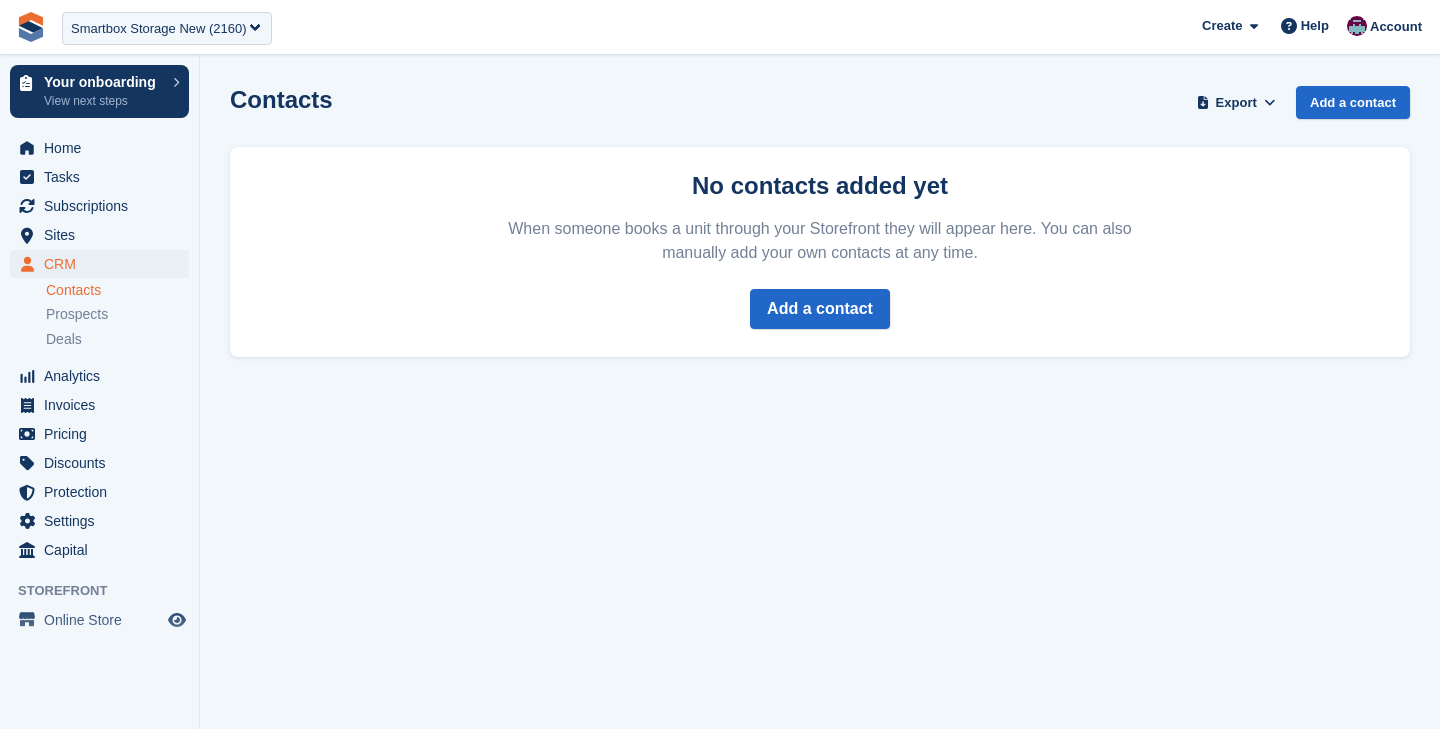 scroll, scrollTop: 0, scrollLeft: 0, axis: both 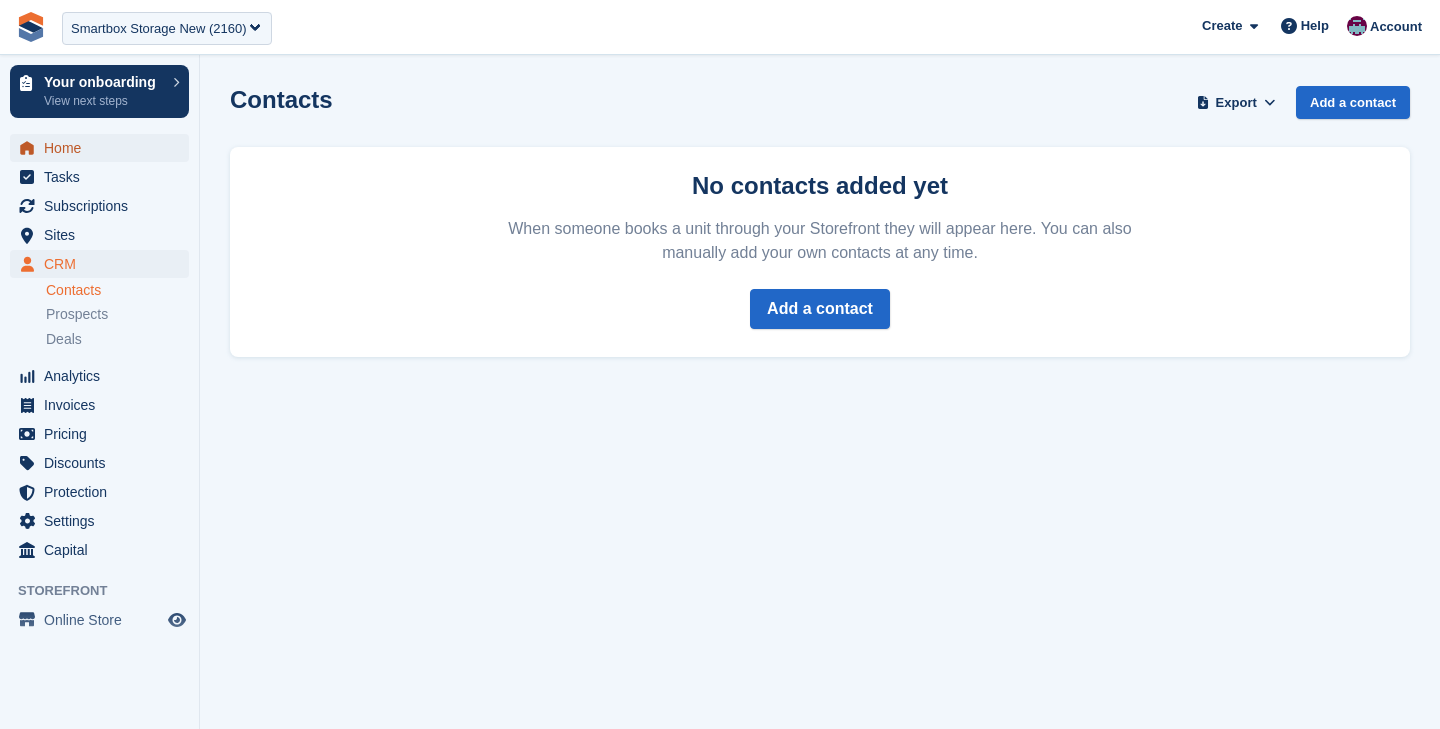 click on "Home" at bounding box center [104, 148] 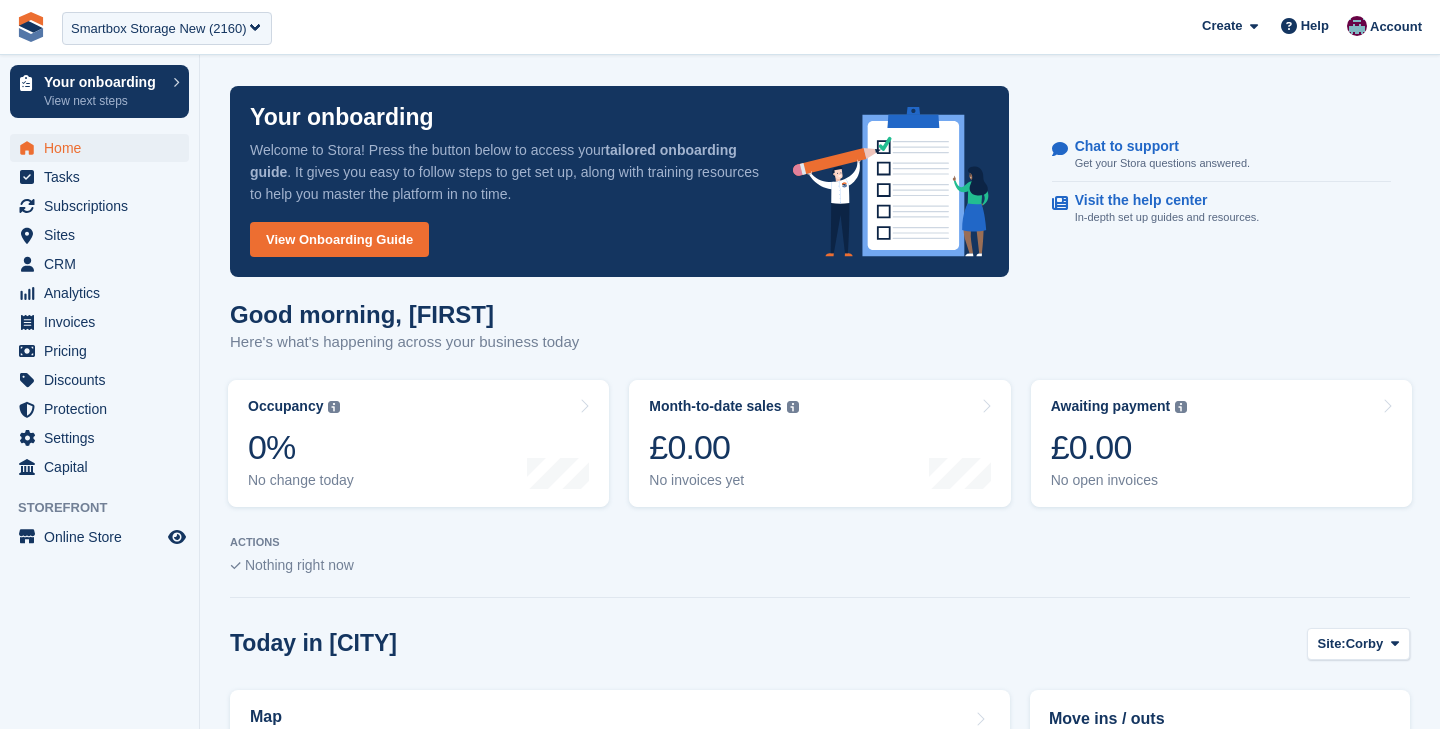 scroll, scrollTop: 0, scrollLeft: 0, axis: both 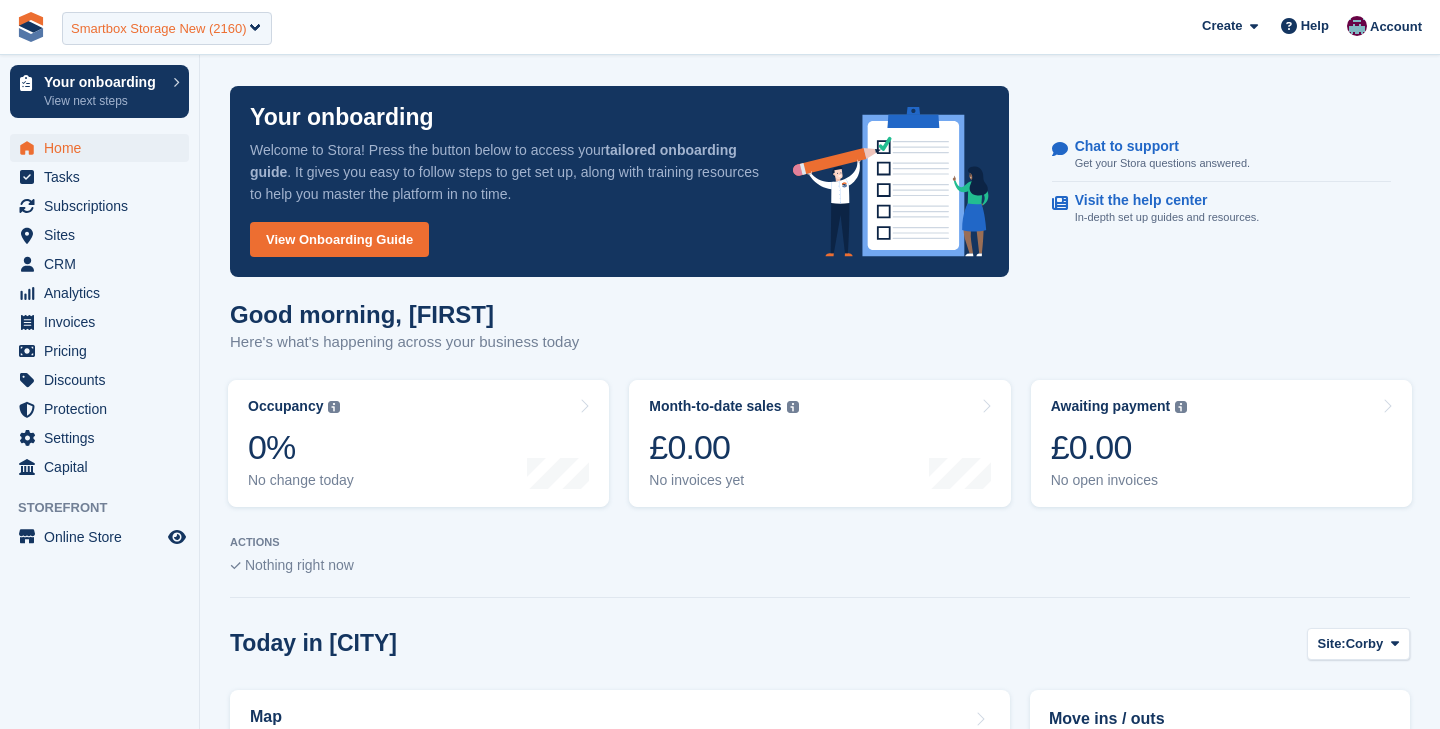 click on "Smartbox Storage New (2160)" at bounding box center (159, 29) 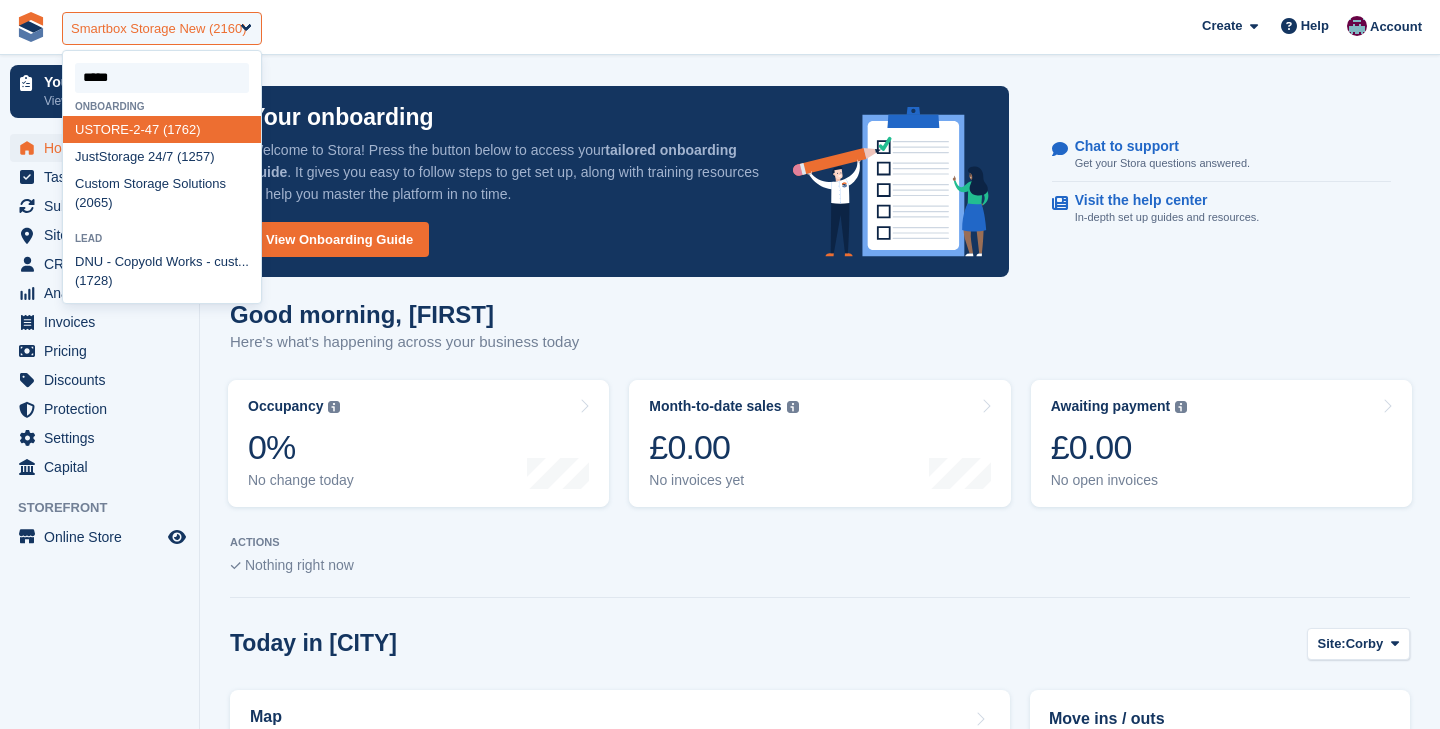 type on "******" 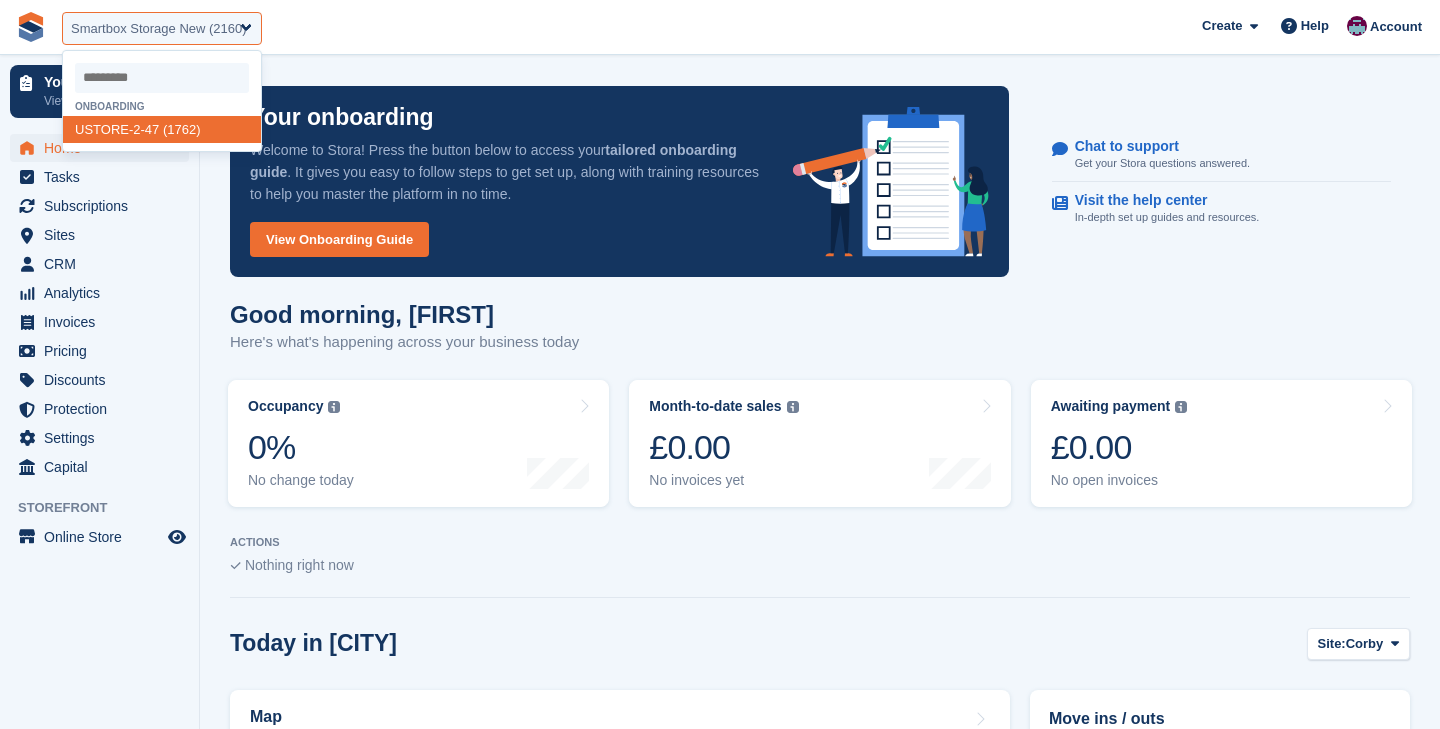 select on "****" 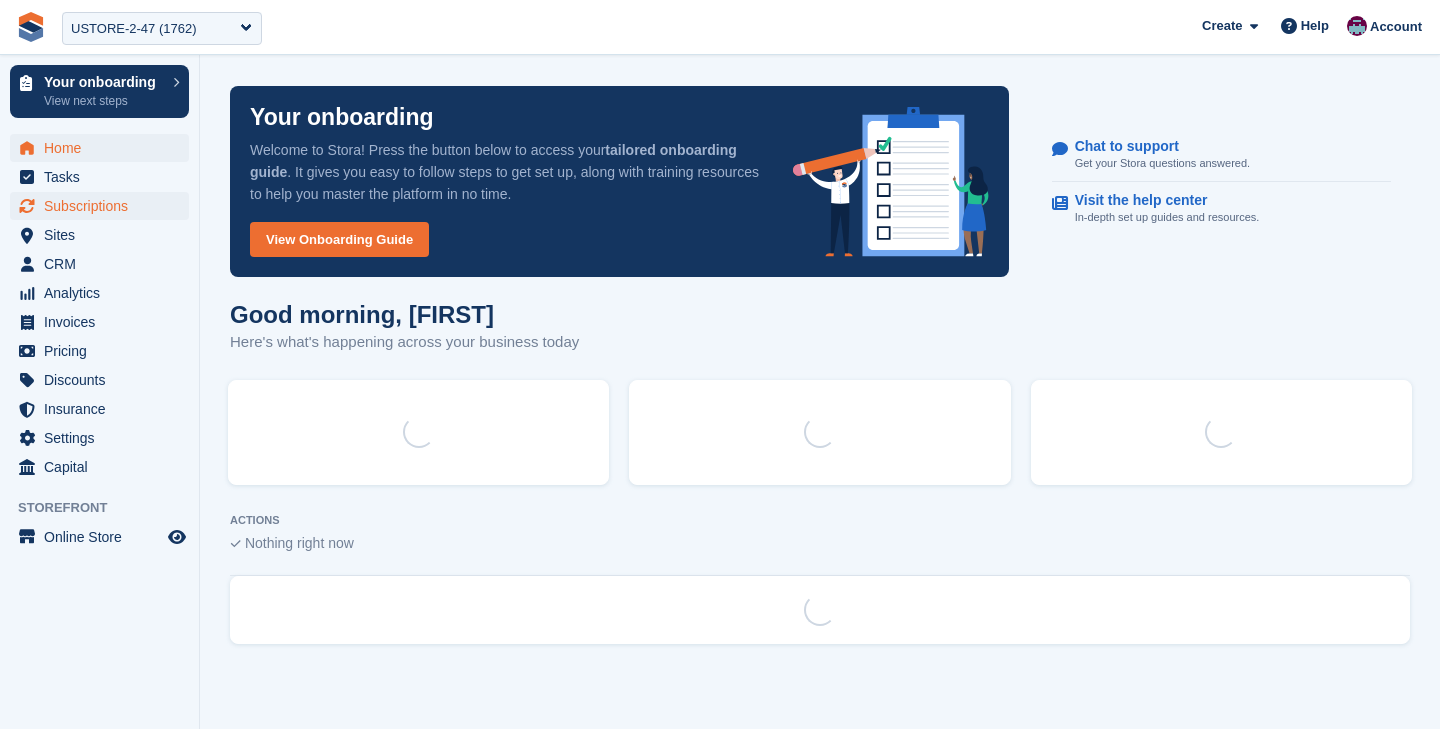 scroll, scrollTop: 0, scrollLeft: 0, axis: both 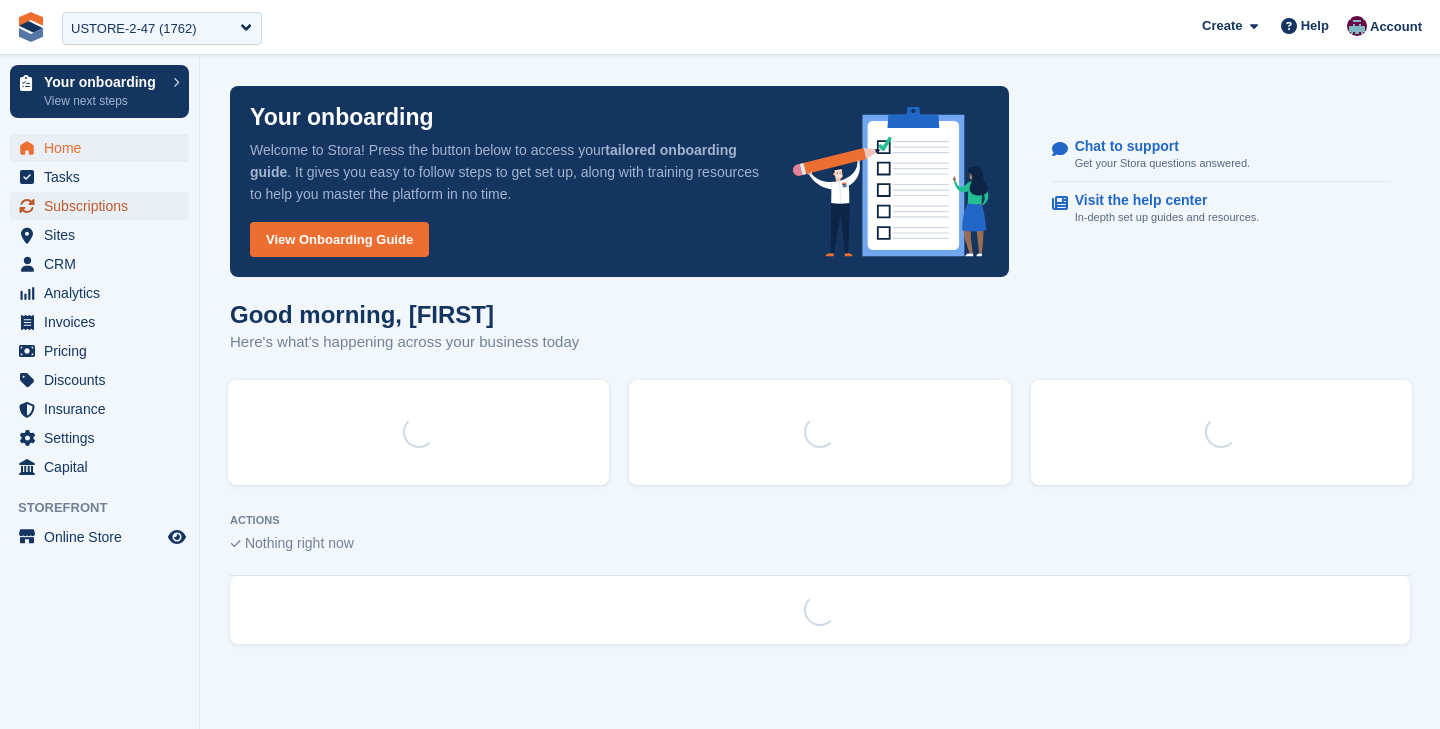 click on "Subscriptions" at bounding box center [104, 206] 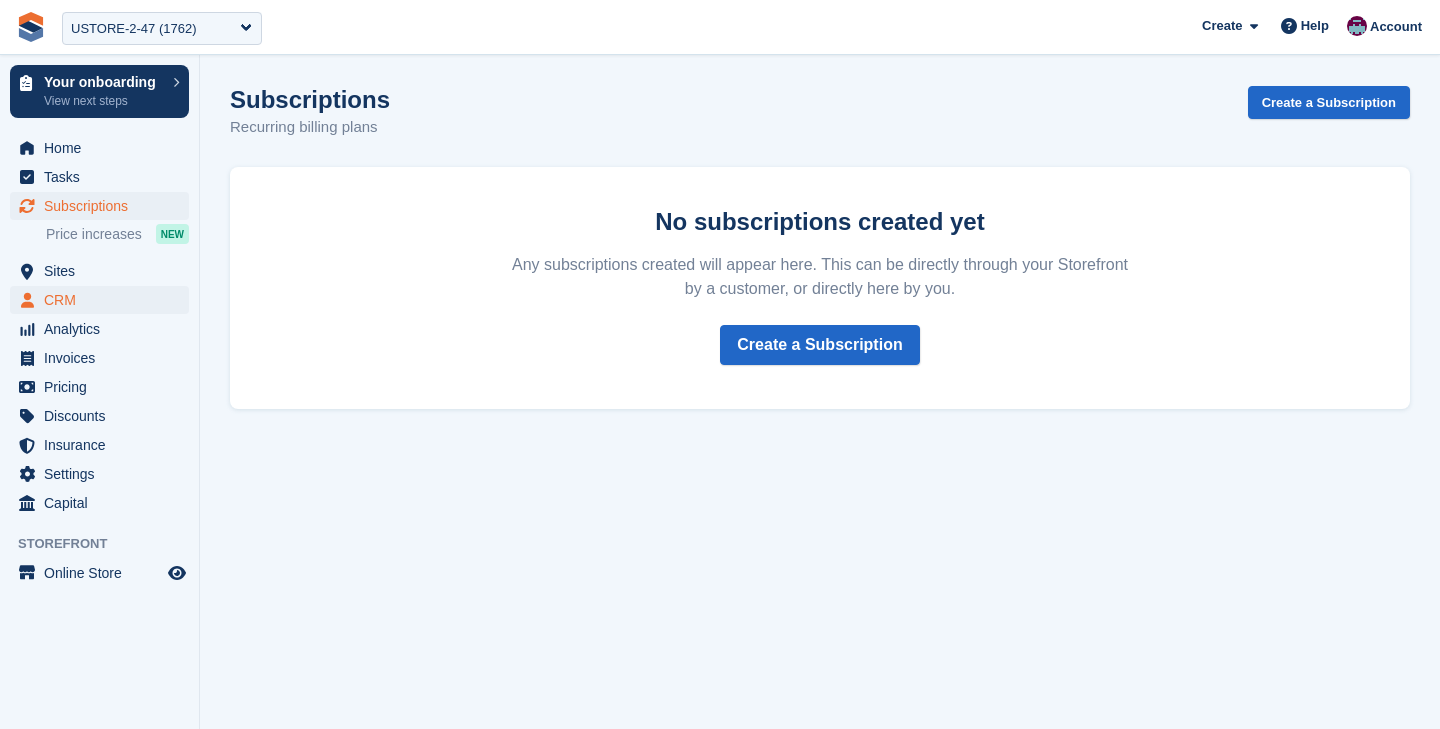 scroll, scrollTop: 0, scrollLeft: 0, axis: both 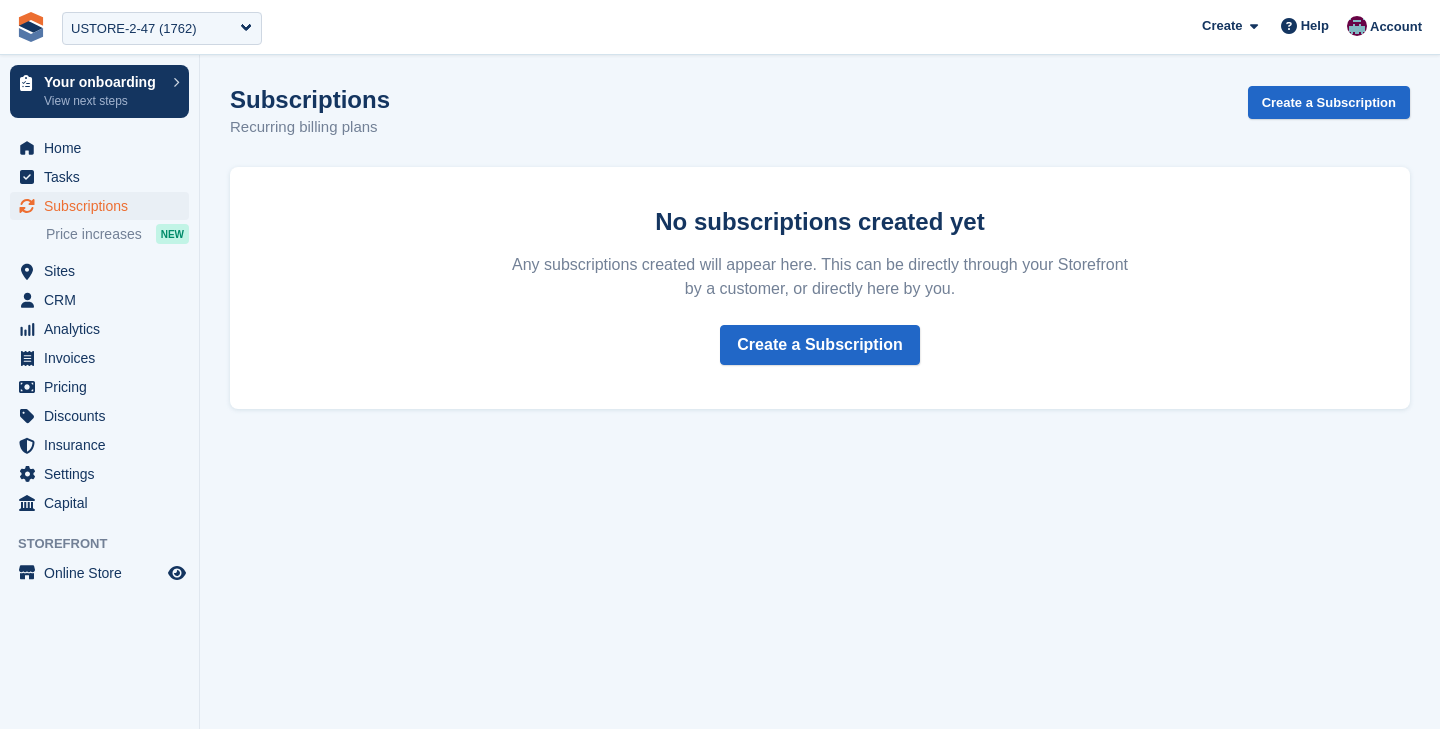 click on "Subscriptions
Subscriptions
Subscriptions
Price increases
NEW
Price increases
NEW" at bounding box center (99, 224) 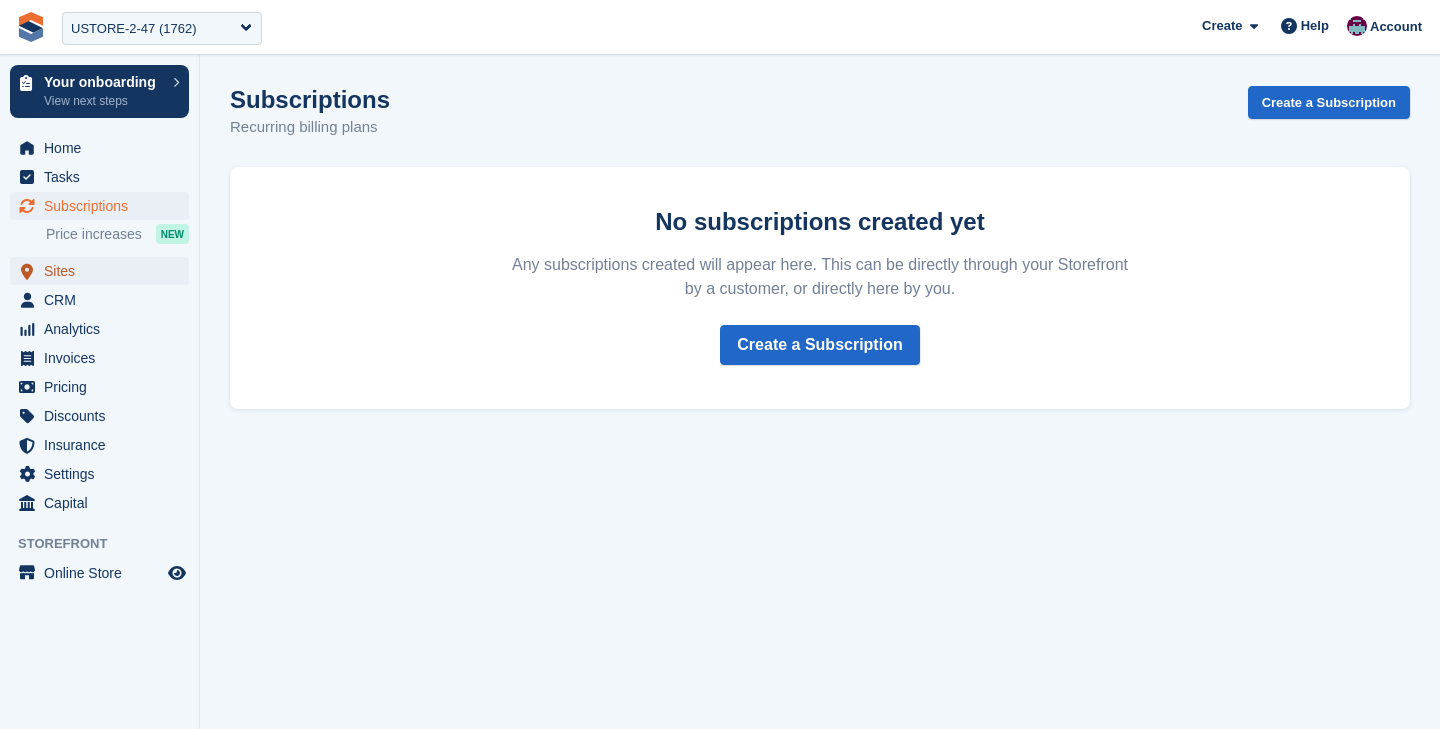 click on "Sites" at bounding box center (104, 271) 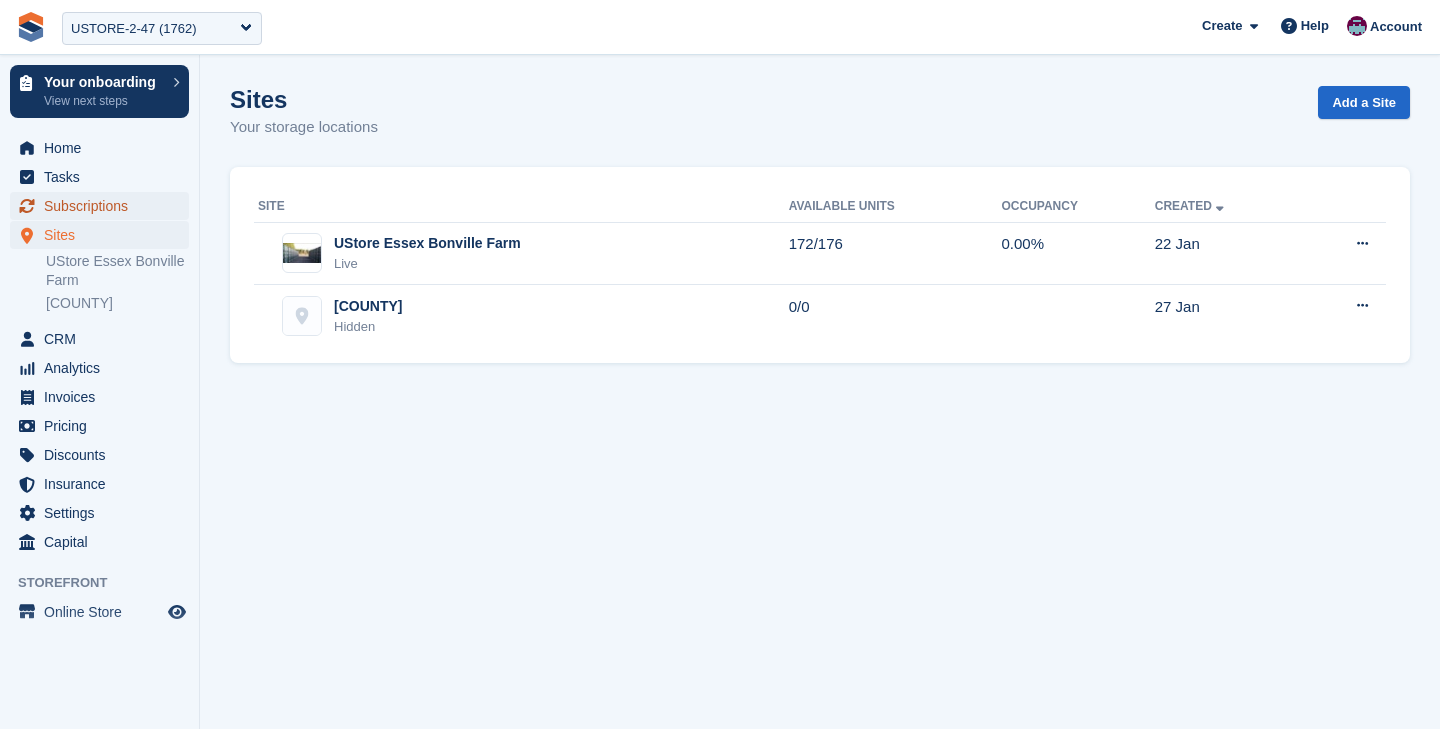 click on "Subscriptions" at bounding box center [104, 206] 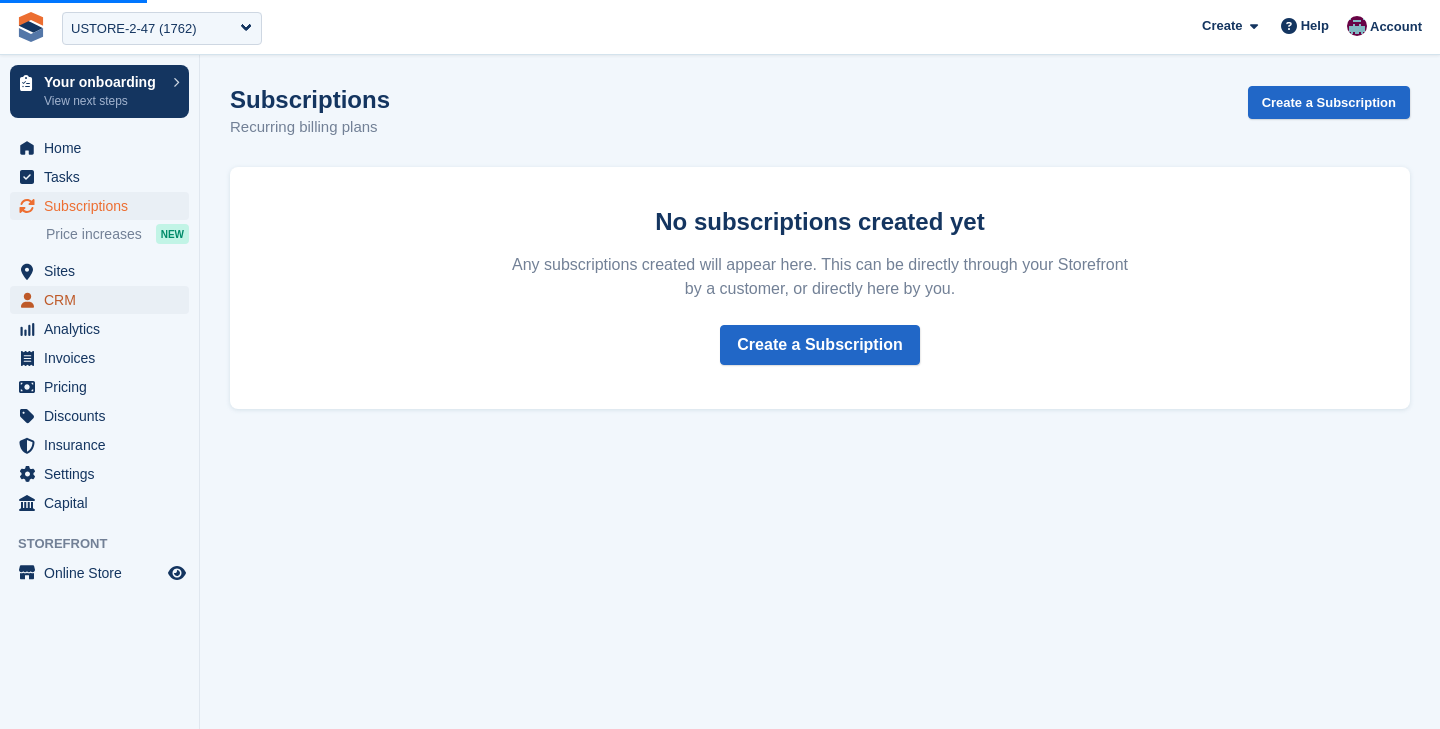 click on "CRM" at bounding box center (104, 300) 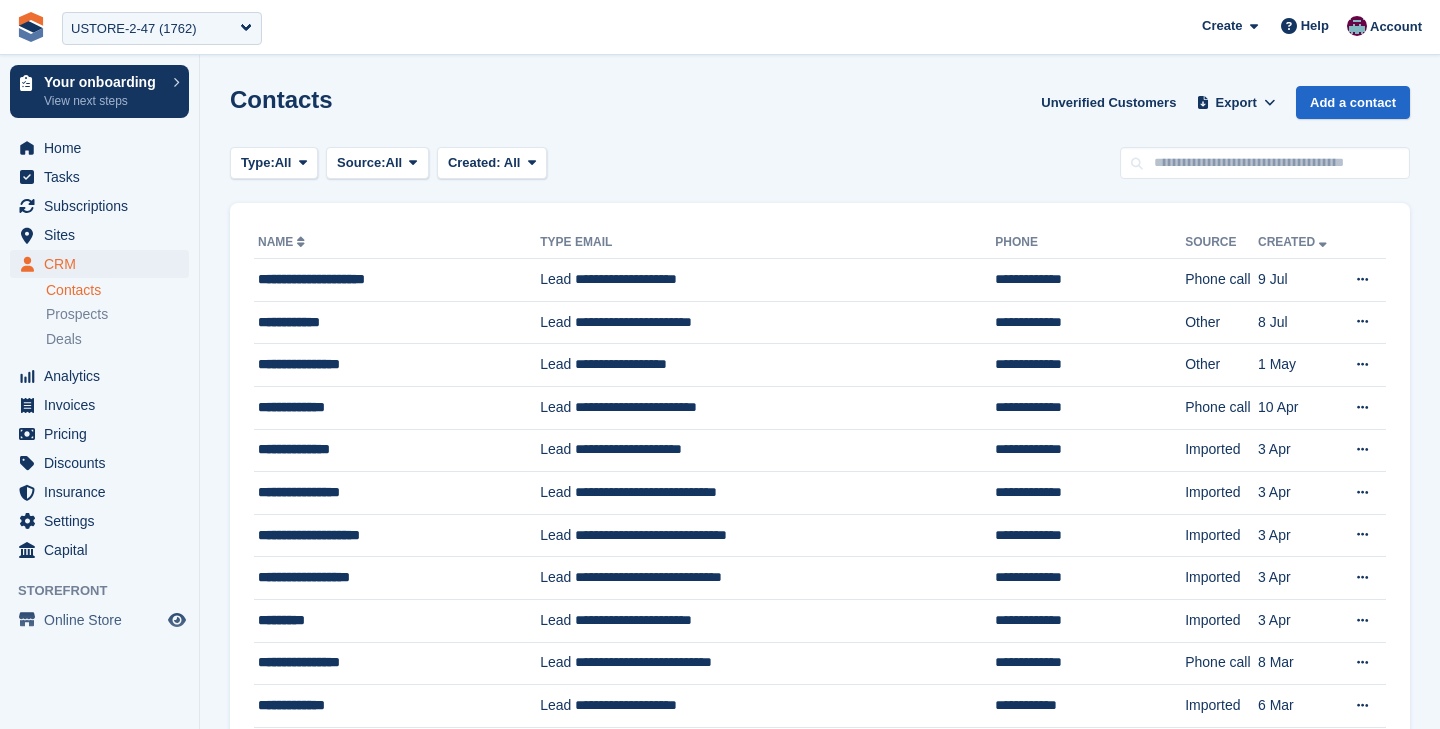 click on "Contacts
Unverified Customers
Export
Export Contacts
Export a CSV of all Contacts which match the current filters.
Please allow time for large exports.
Start Export
Add a contact
Type:
All
All
Lead
Customer
Source:
All
All
Storefront
Backoffice
Pre-Opening interest
Incomplete booking
Unit type interest
Price reveal
Quote requested
Storefront booking
Storefront pop-up form
External enquiry form
Phone call
Walk-in" at bounding box center [820, 1244] 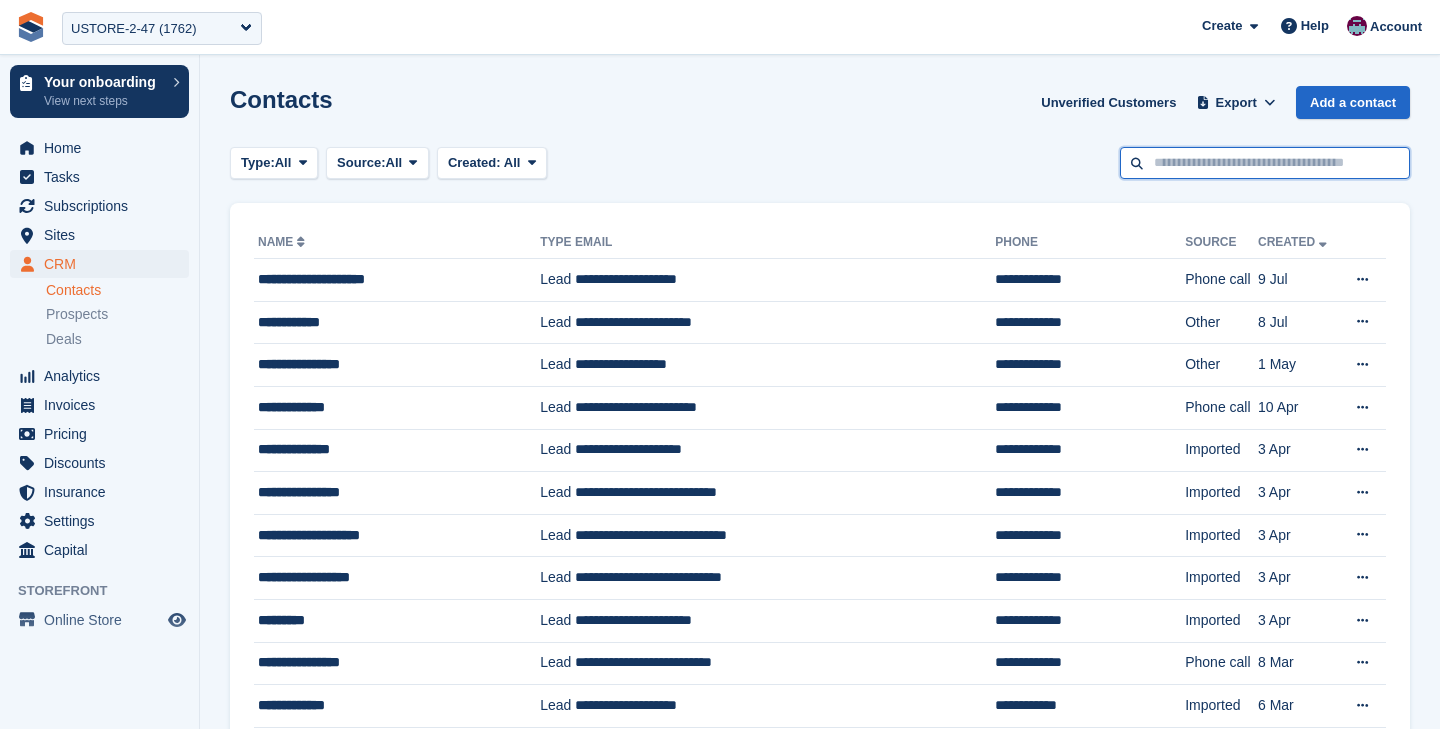 click at bounding box center (1265, 163) 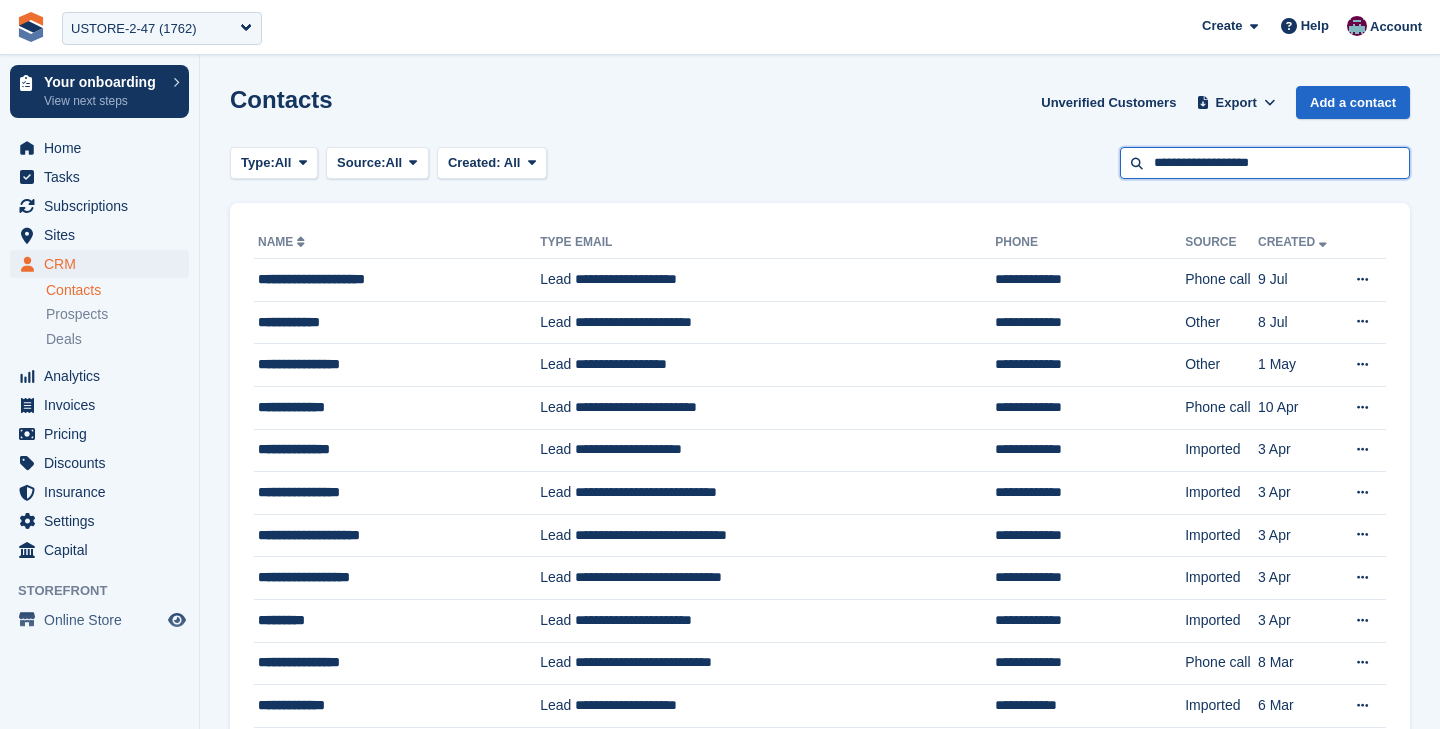 type on "**********" 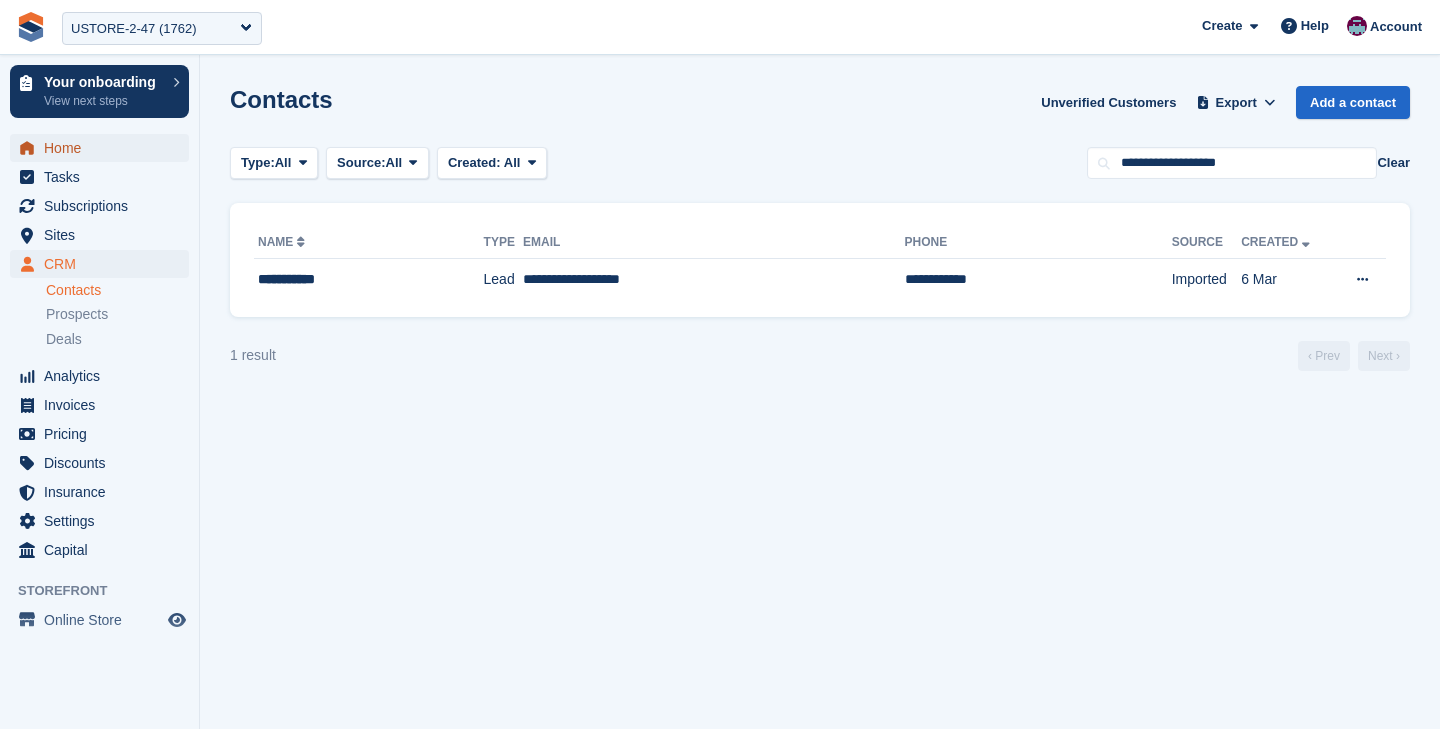 click on "Home" at bounding box center (104, 148) 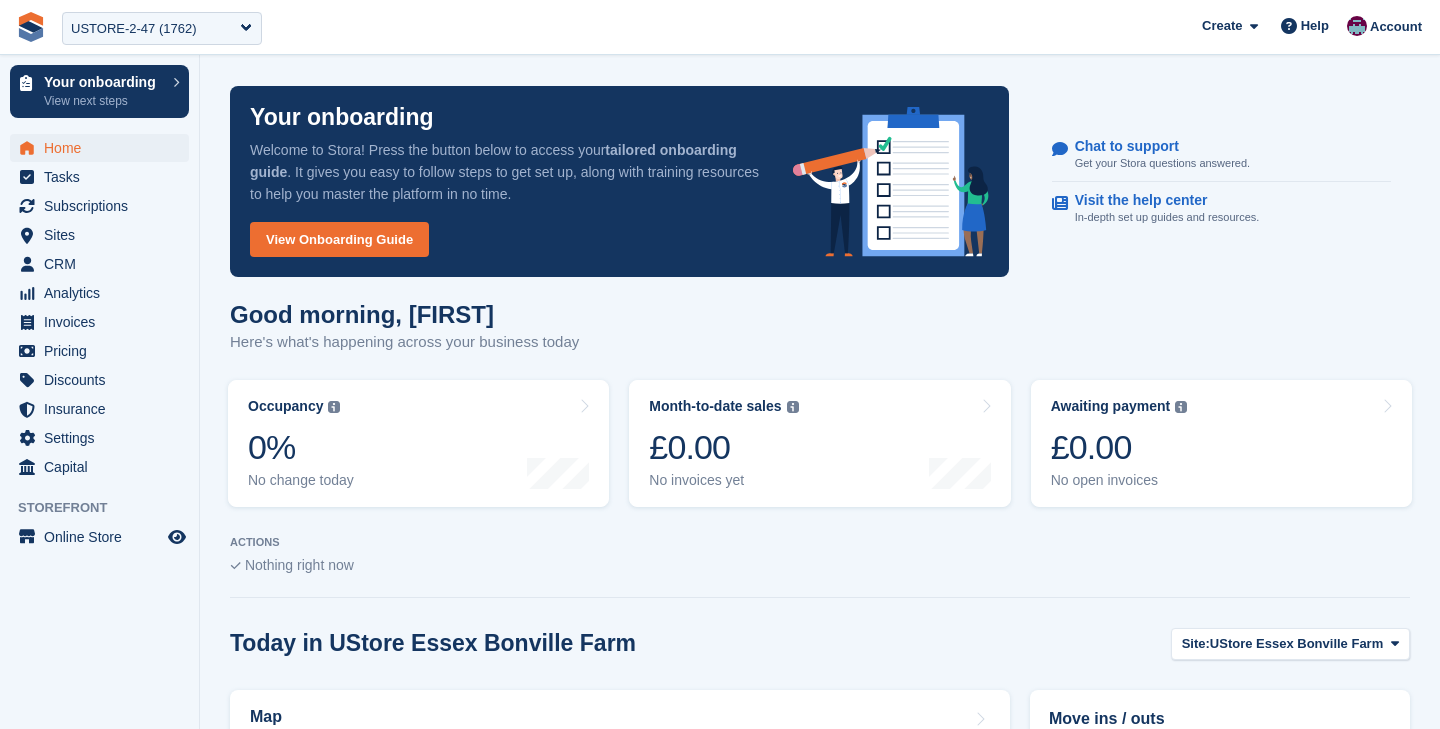 scroll, scrollTop: 0, scrollLeft: 0, axis: both 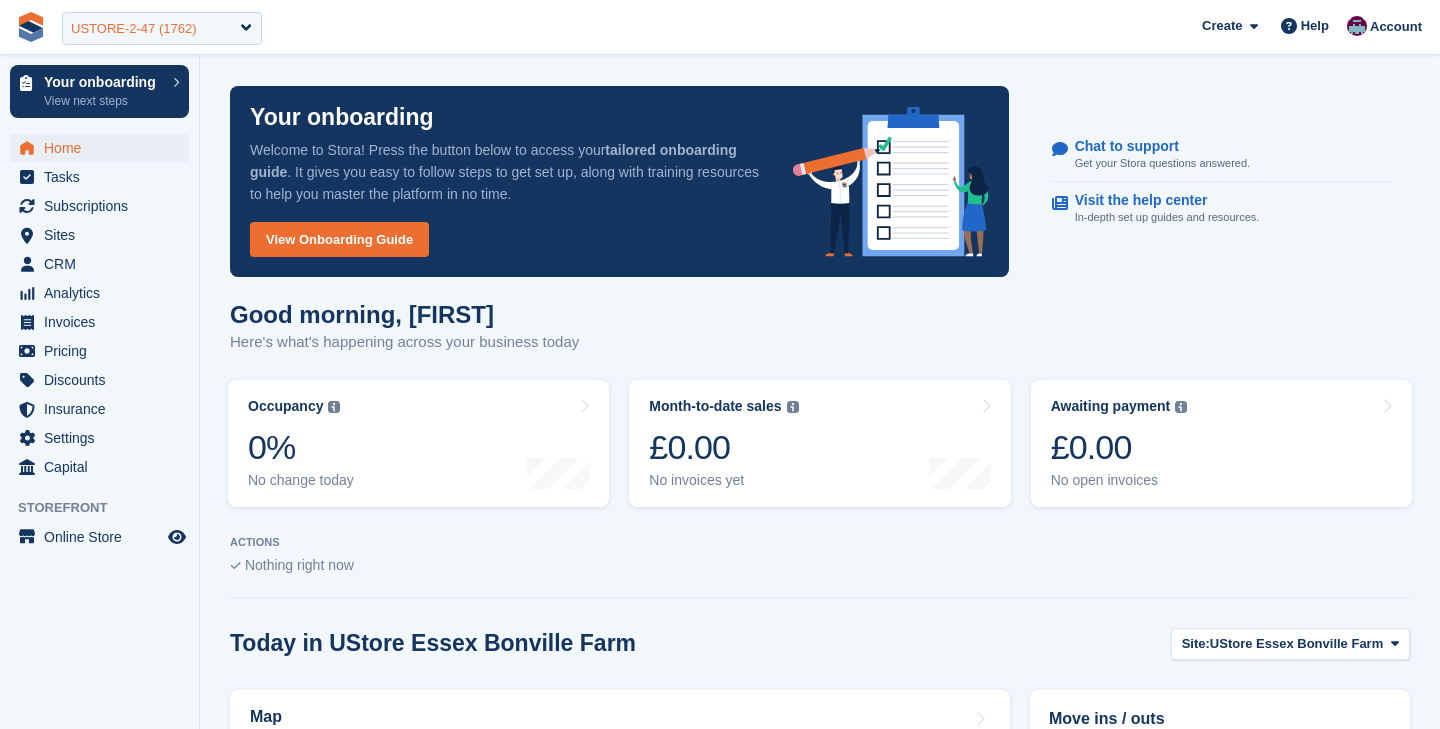 click on "USTORE-2-47 (1762)" at bounding box center [133, 29] 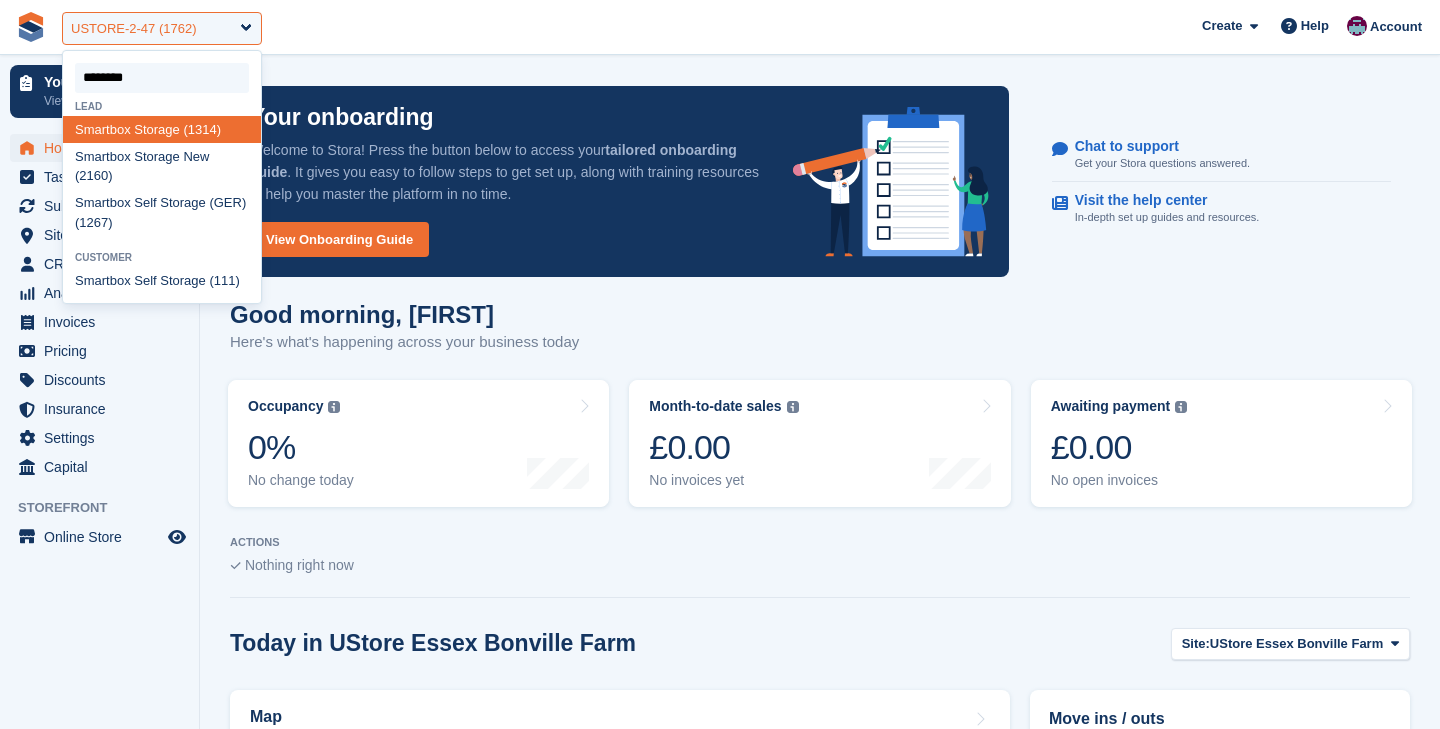 type on "*********" 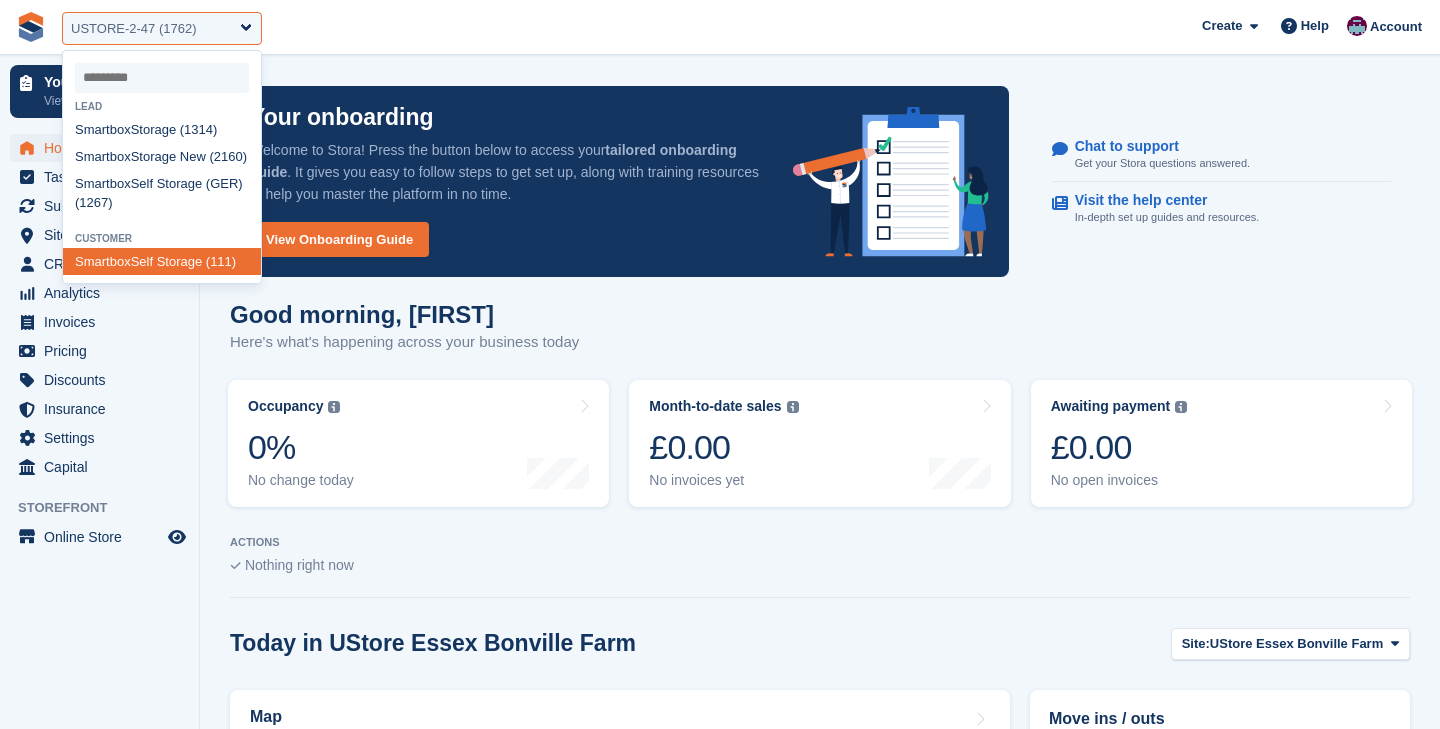 select on "***" 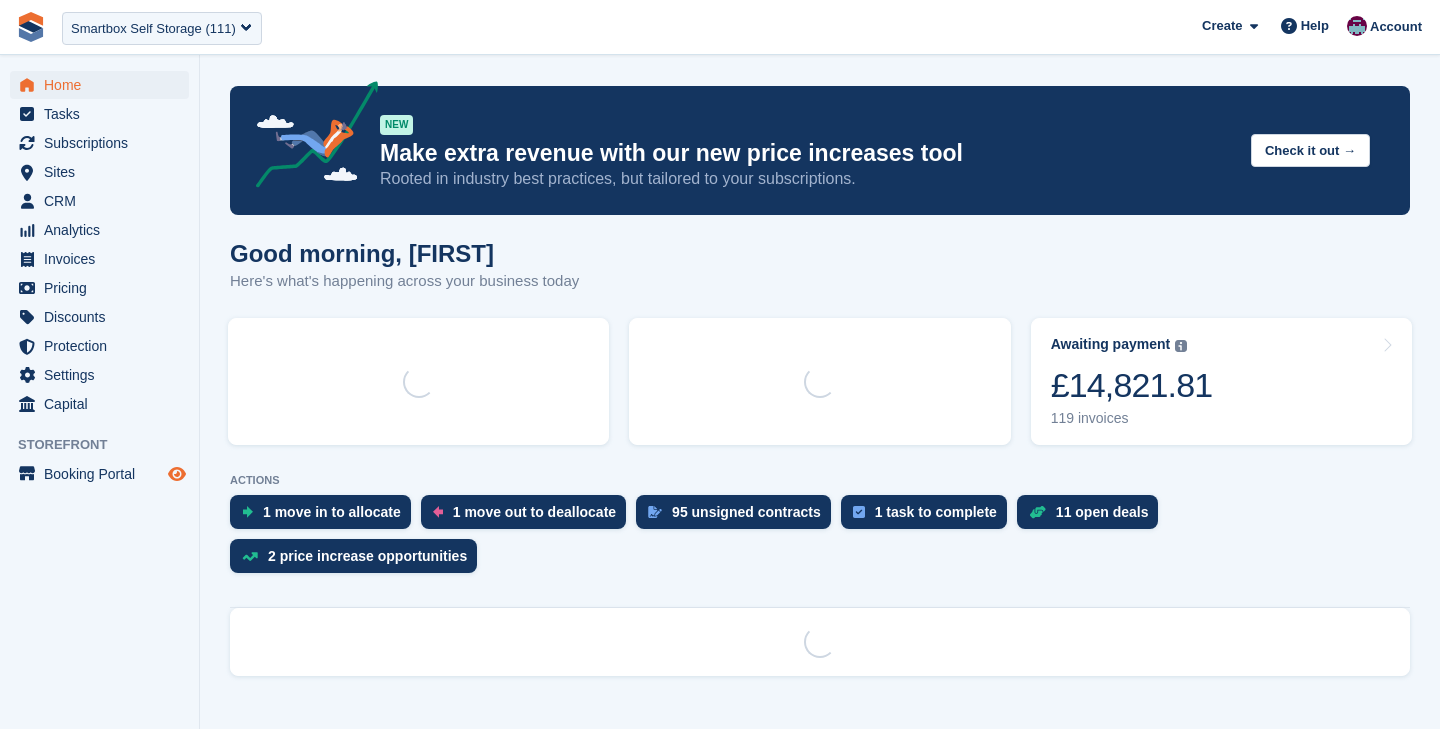 scroll, scrollTop: 0, scrollLeft: 0, axis: both 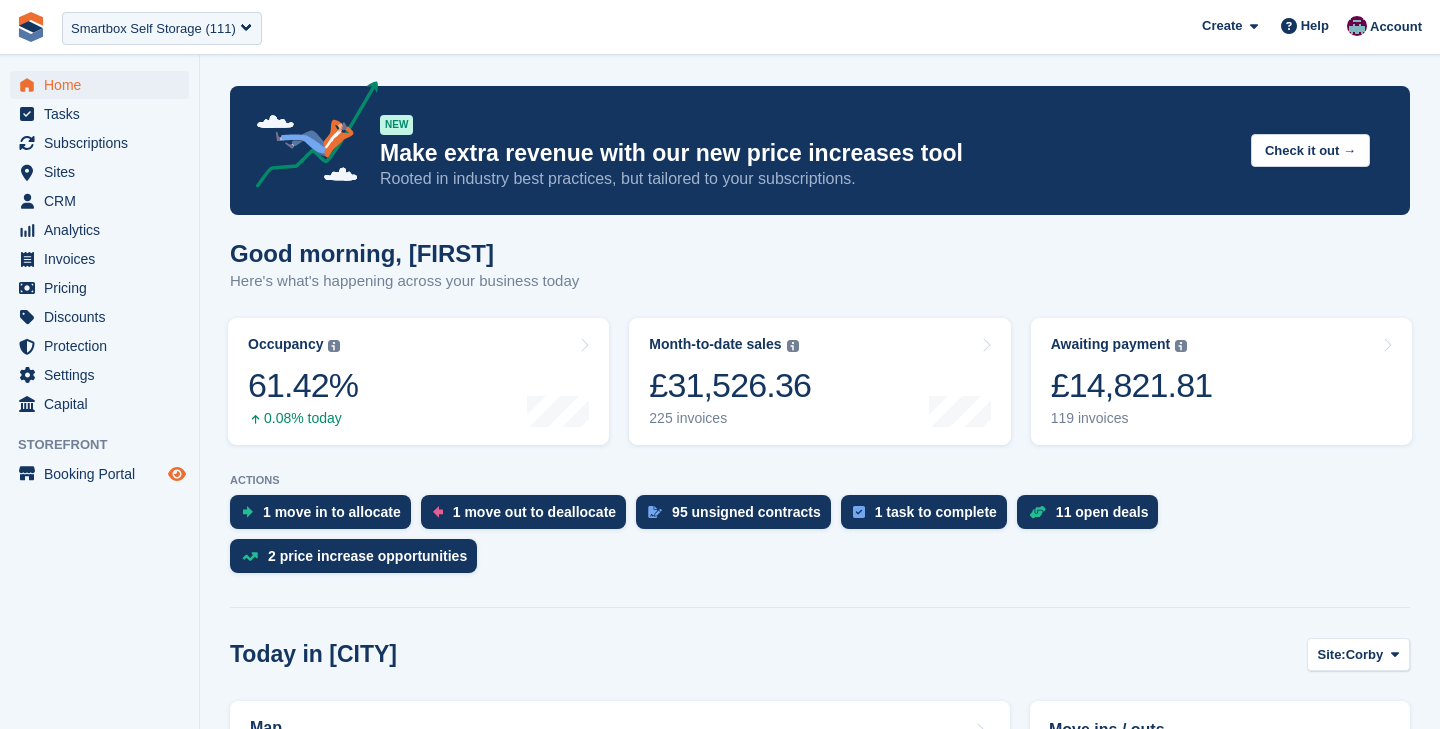 click at bounding box center [177, 474] 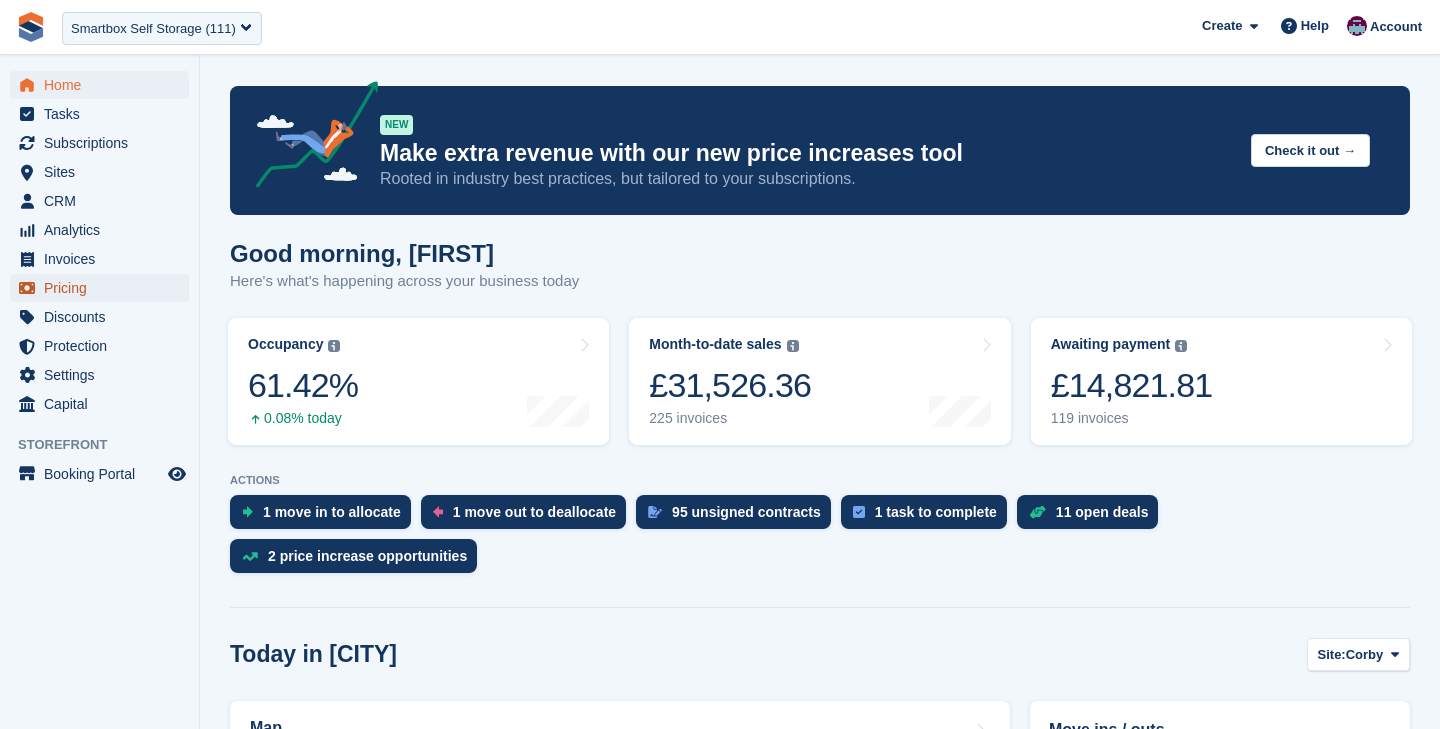 click on "Pricing" at bounding box center (104, 288) 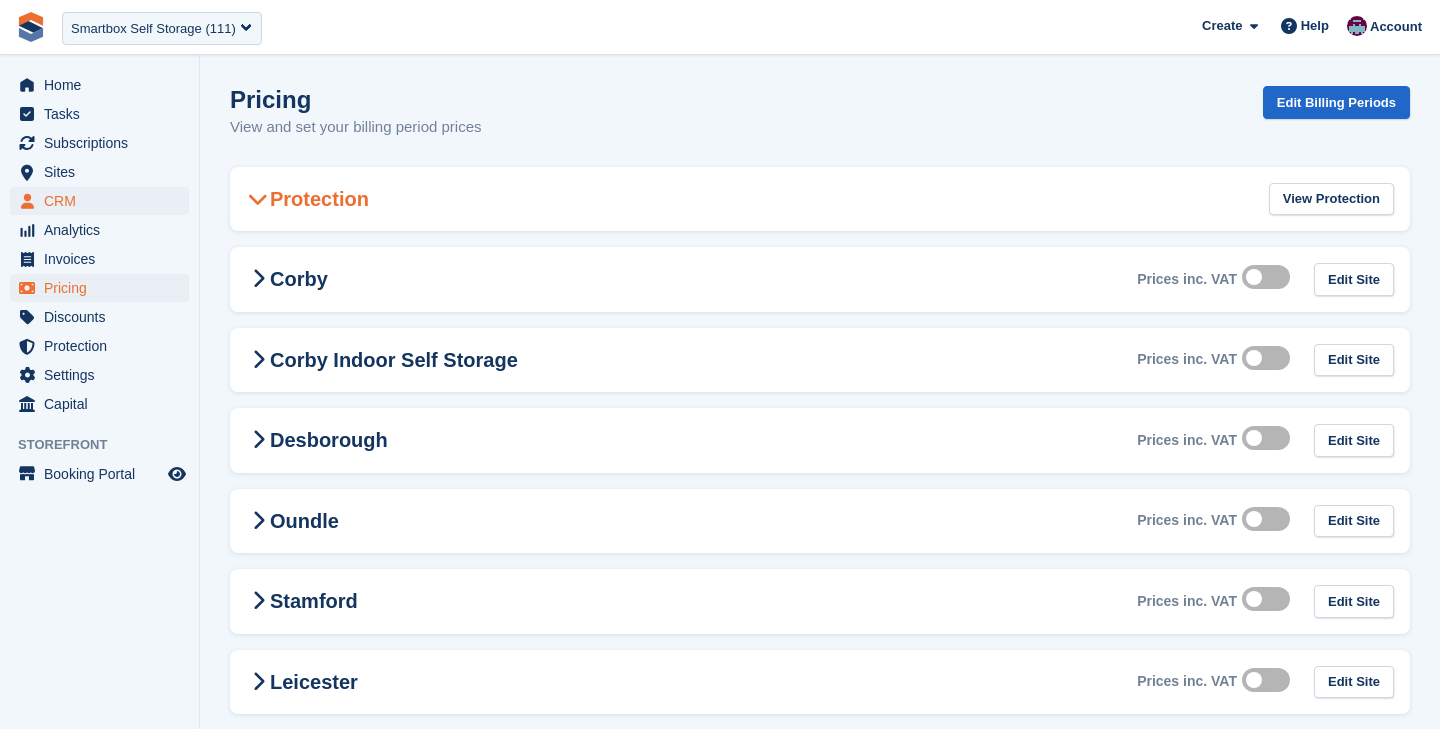scroll, scrollTop: 0, scrollLeft: 0, axis: both 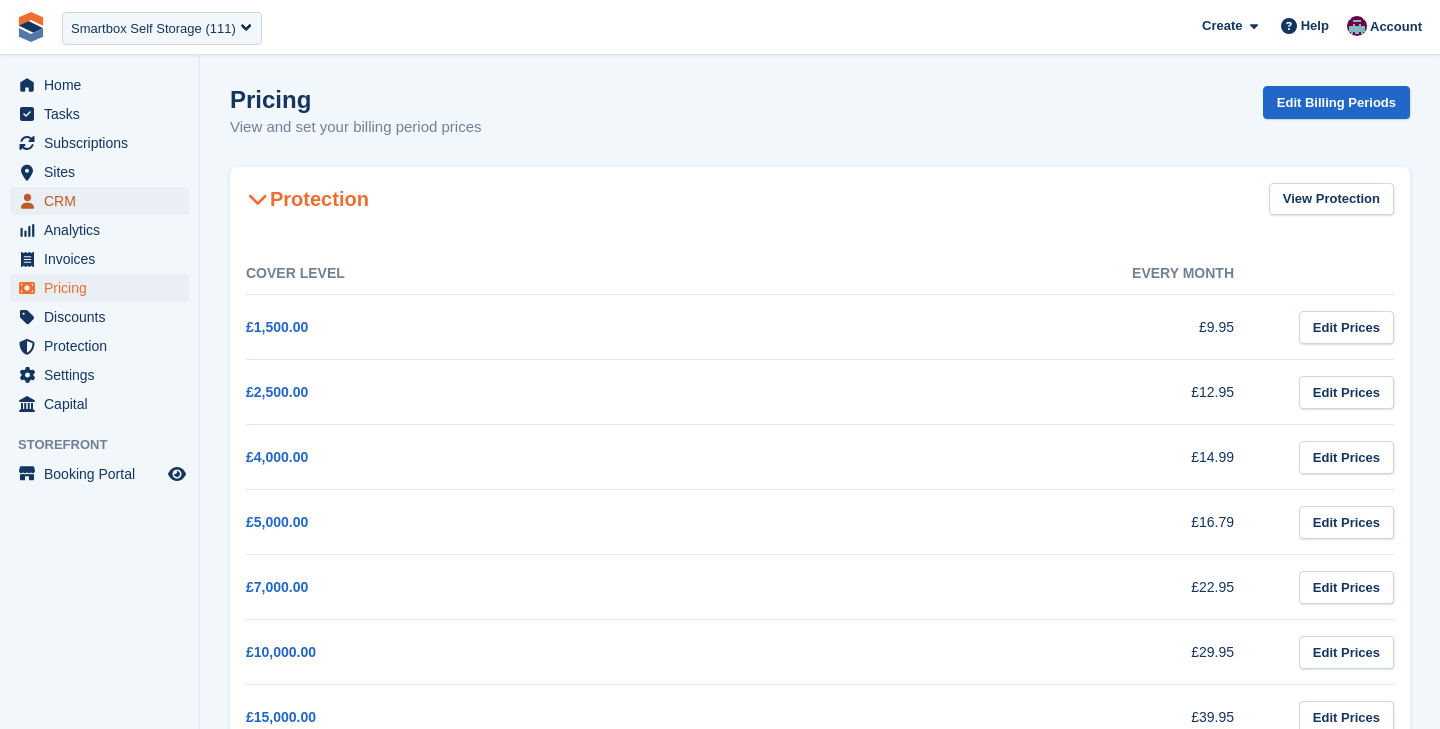 click on "CRM" at bounding box center [104, 201] 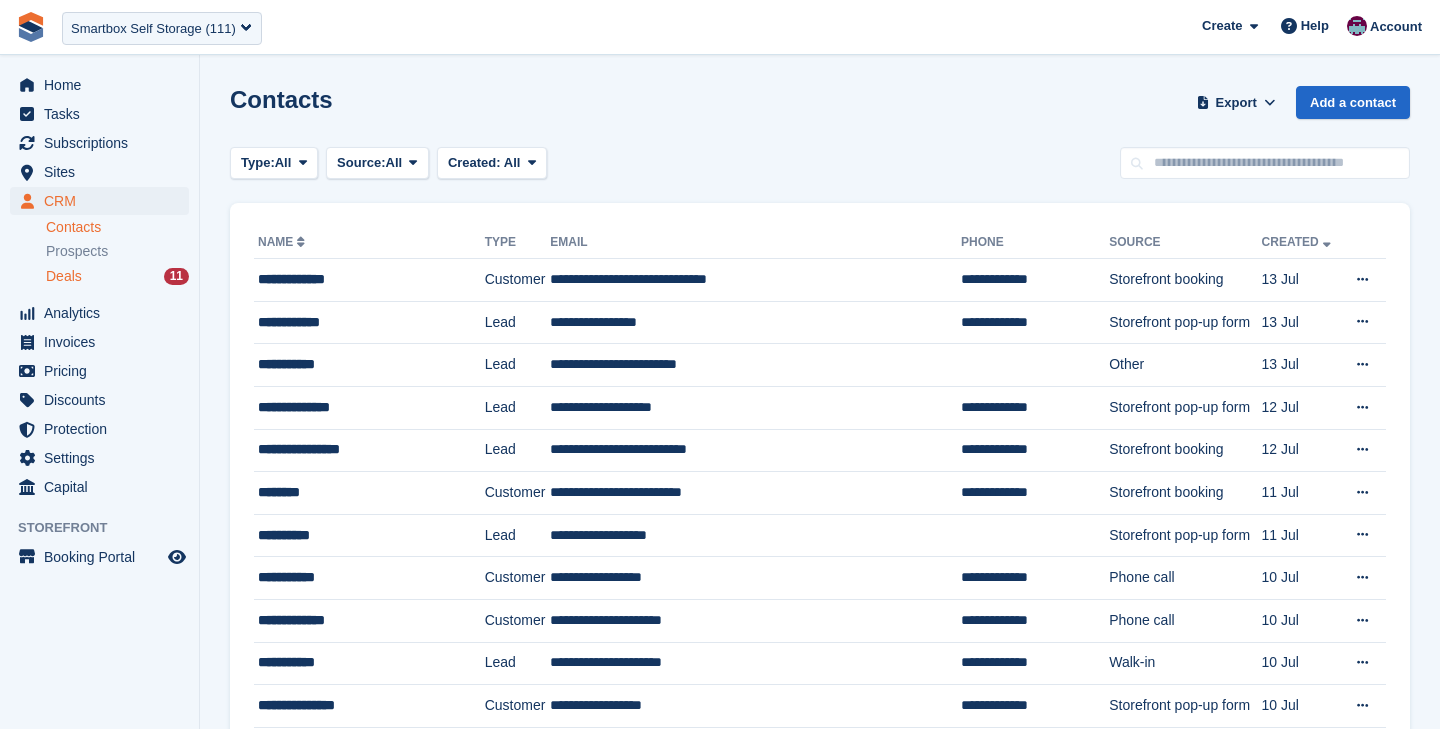 click on "Deals" at bounding box center (64, 276) 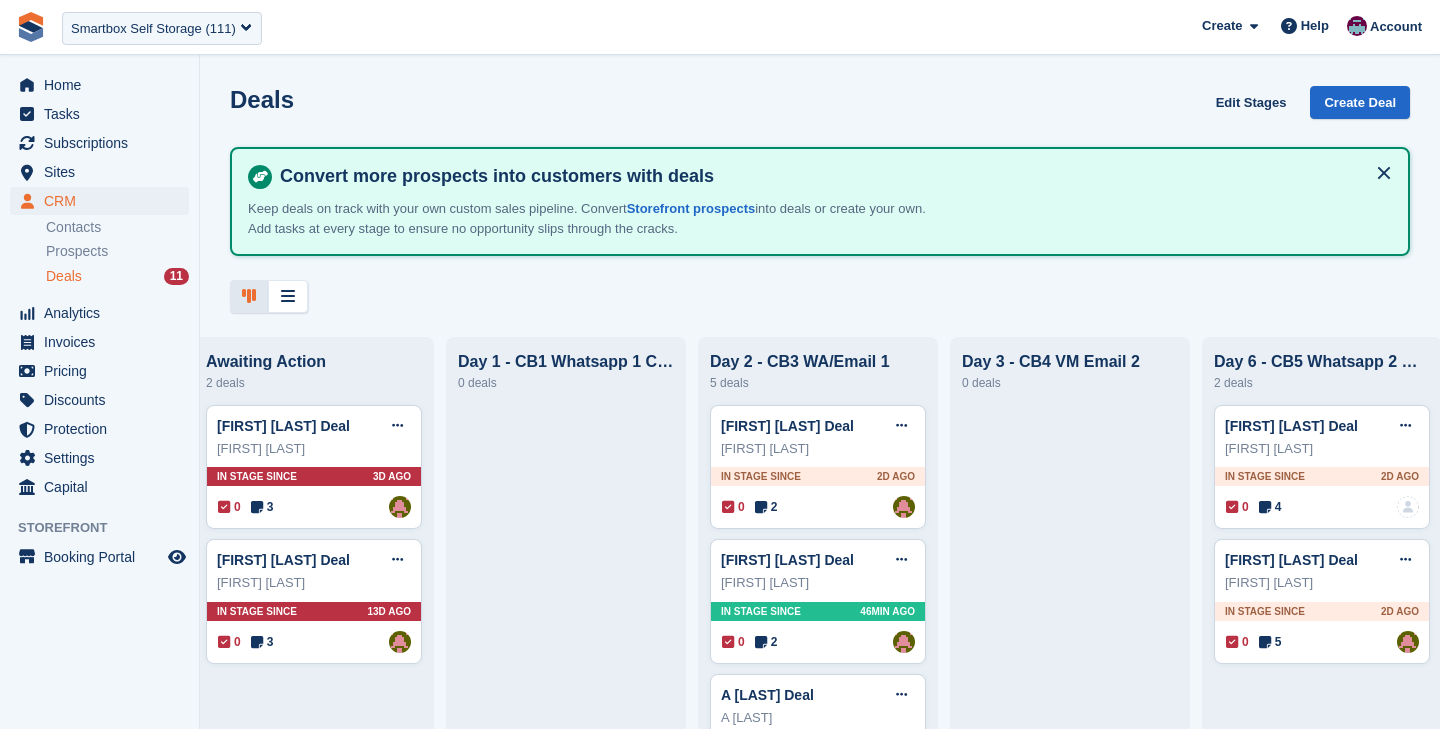 scroll, scrollTop: 0, scrollLeft: 0, axis: both 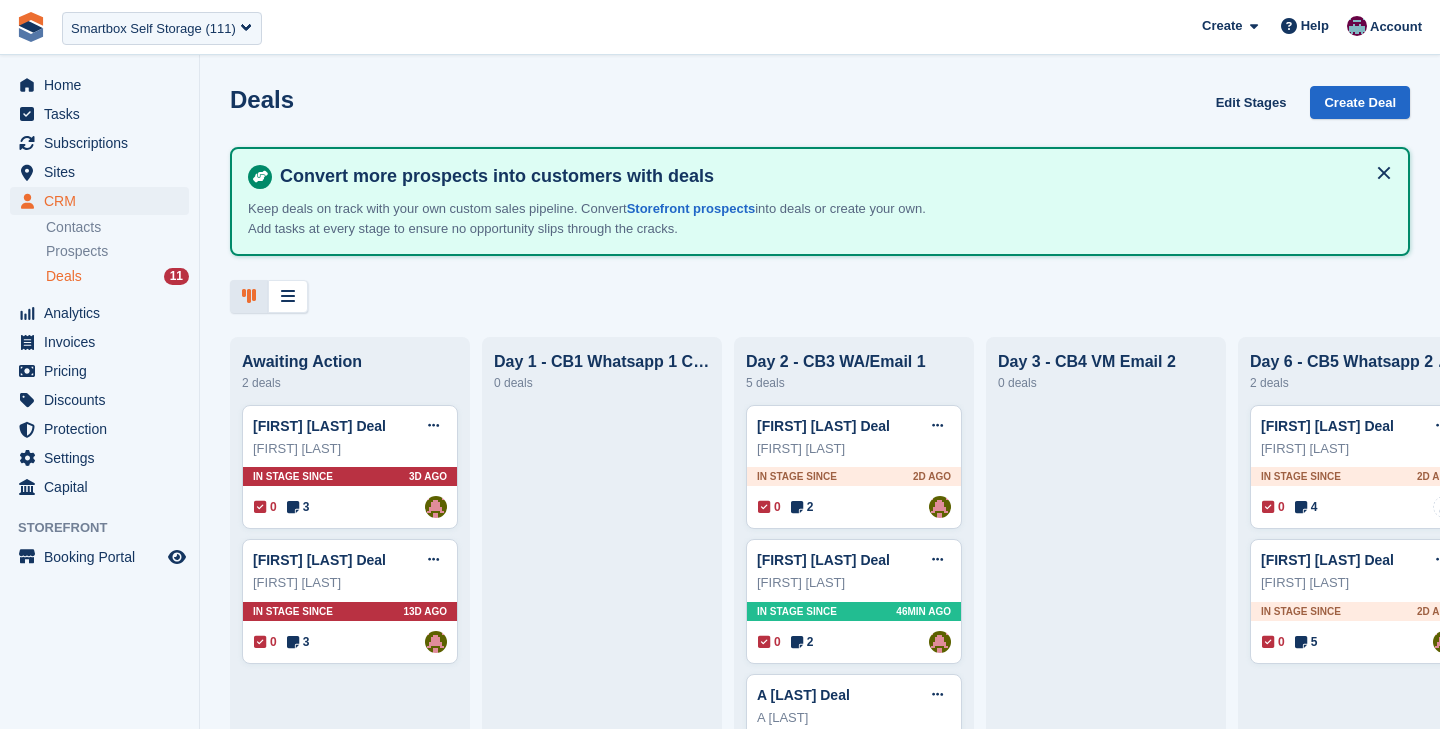 type 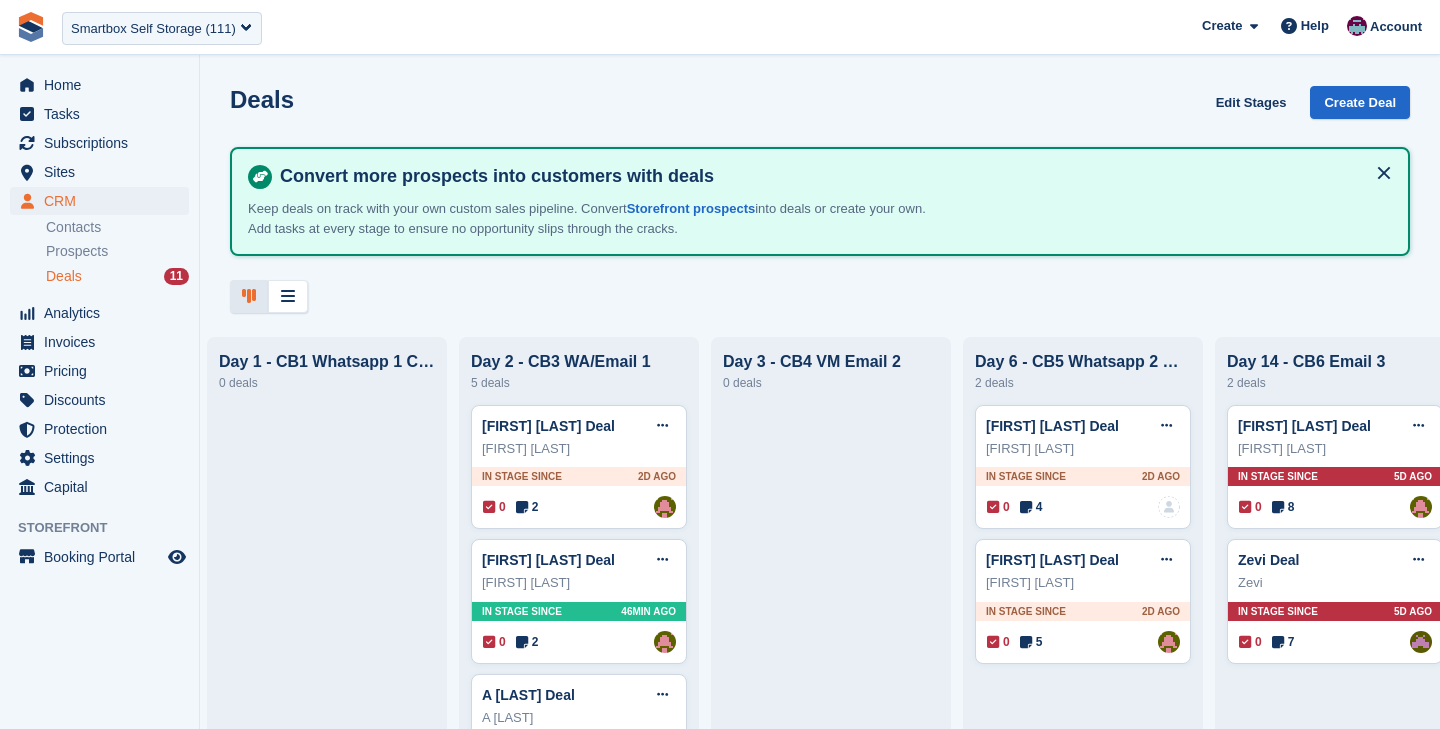 scroll, scrollTop: 0, scrollLeft: 302, axis: horizontal 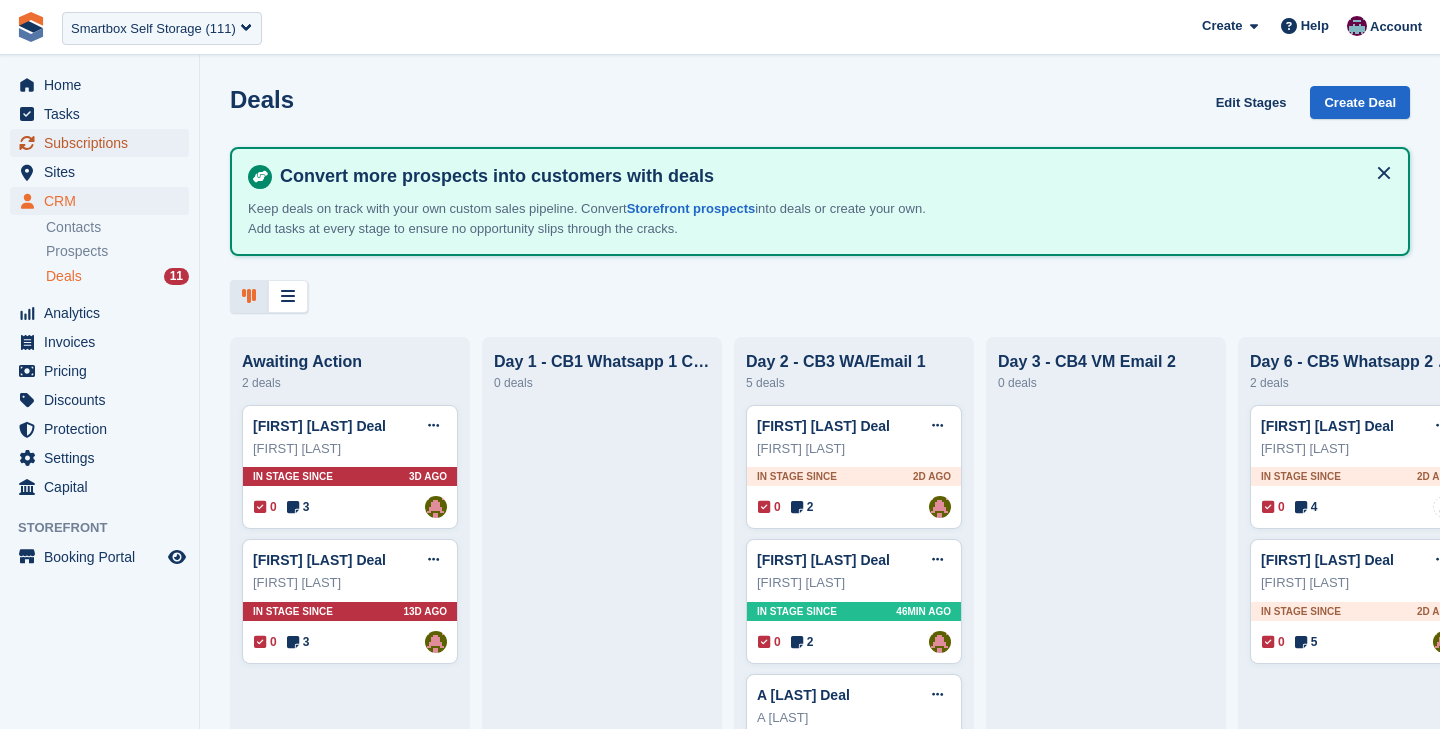 click on "Subscriptions" at bounding box center [104, 143] 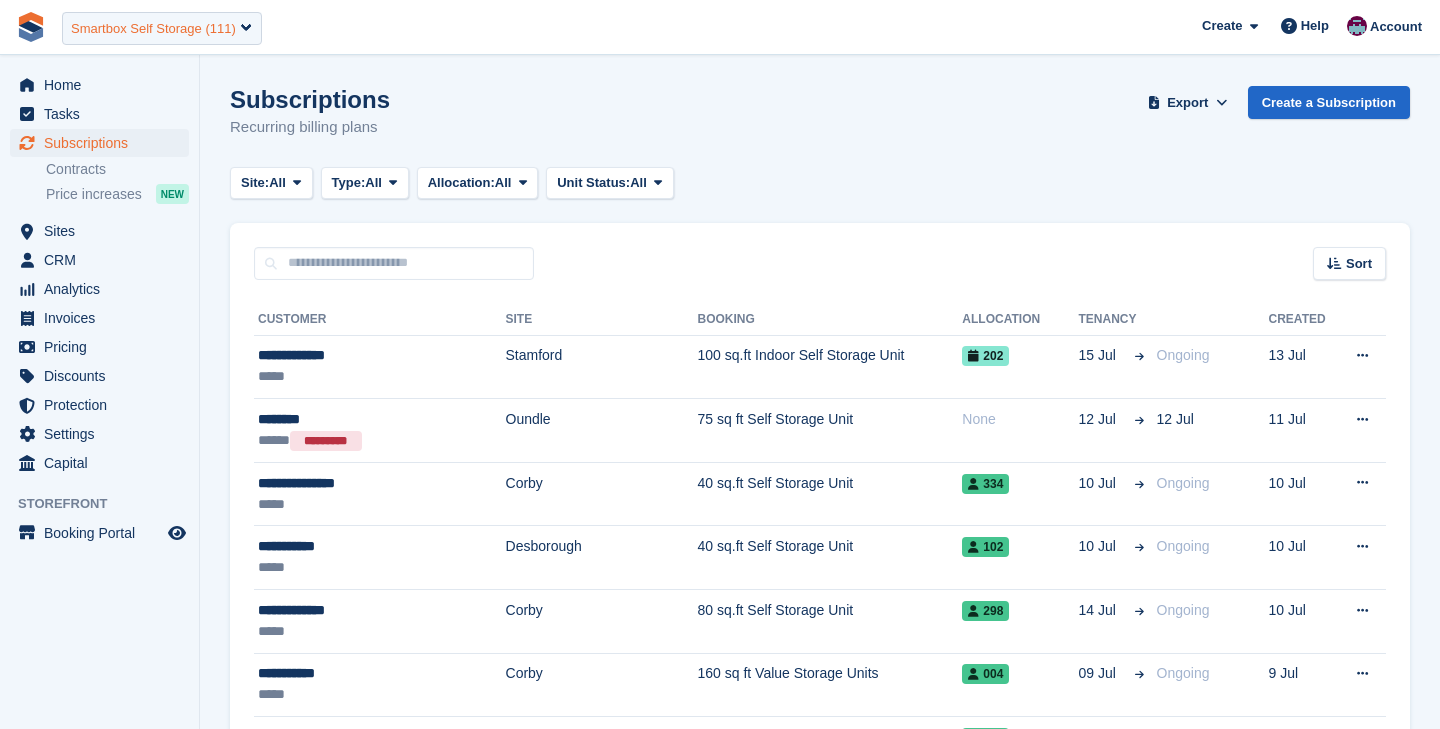 click on "Smartbox Self Storage (111)" at bounding box center [153, 29] 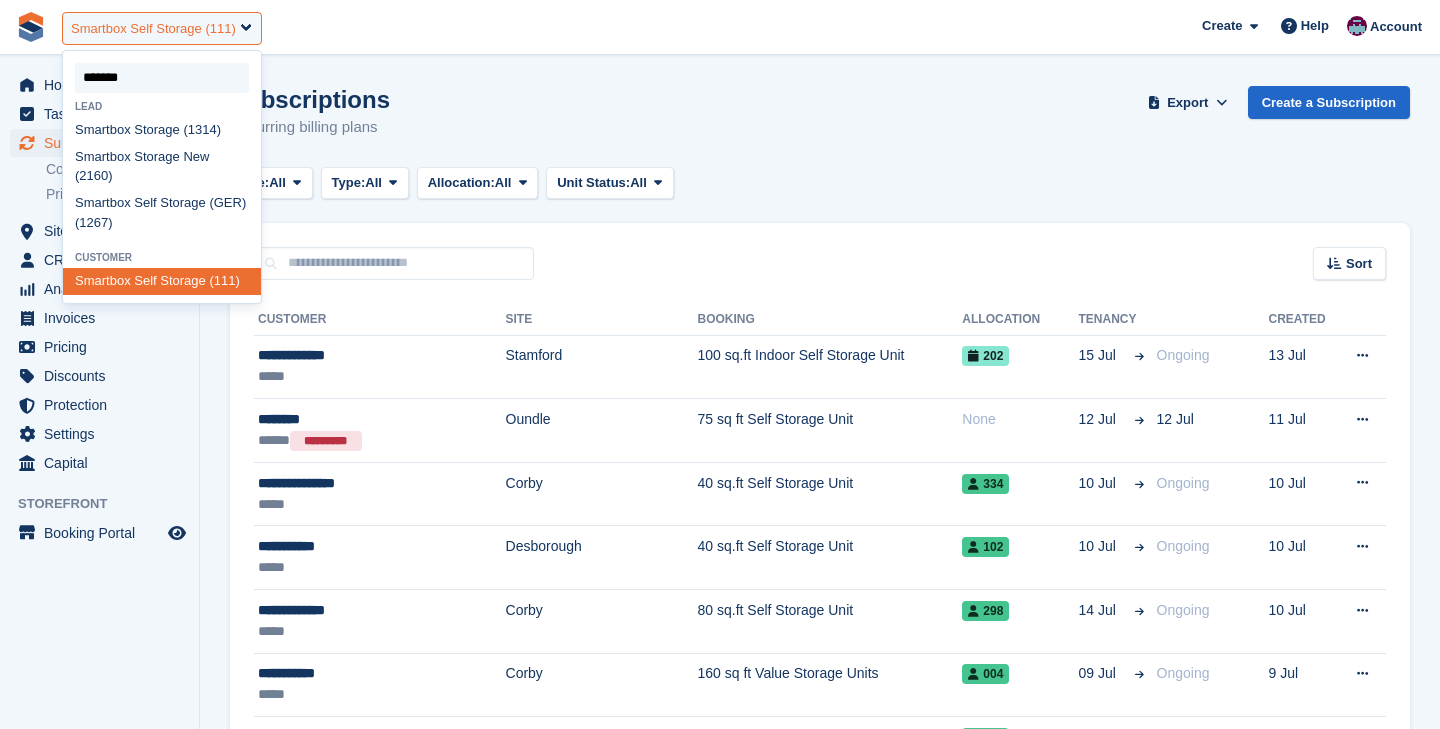 type on "********" 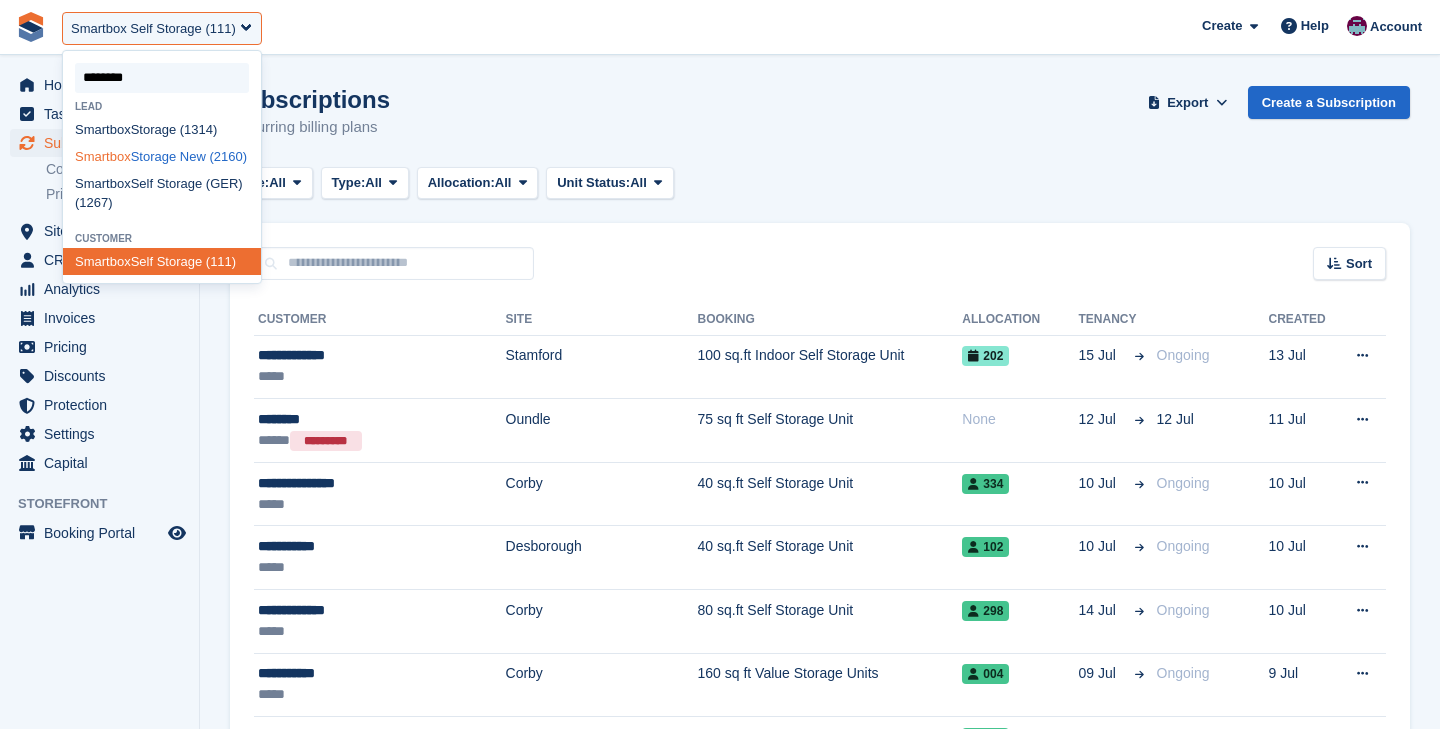 click on "Smartbox  Storage New (2160)" at bounding box center [162, 156] 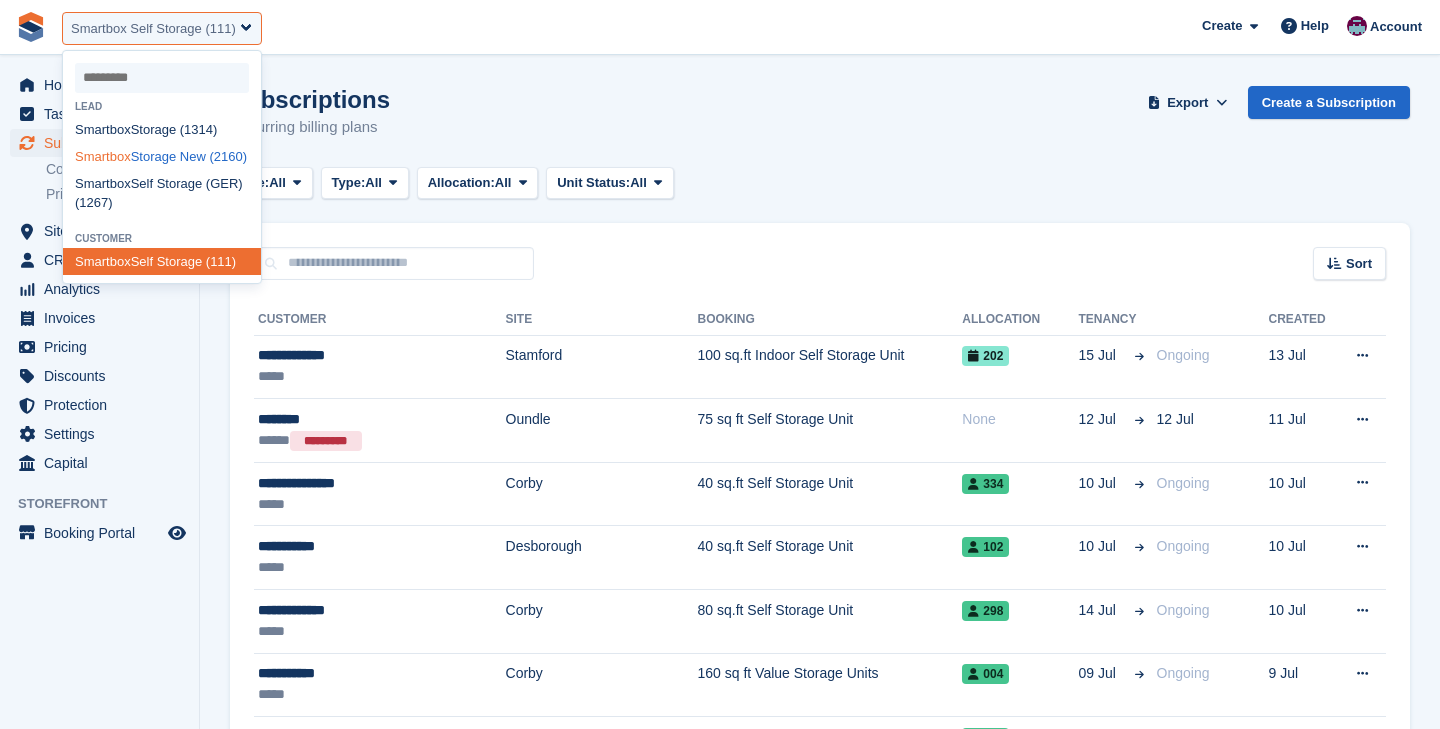 select on "****" 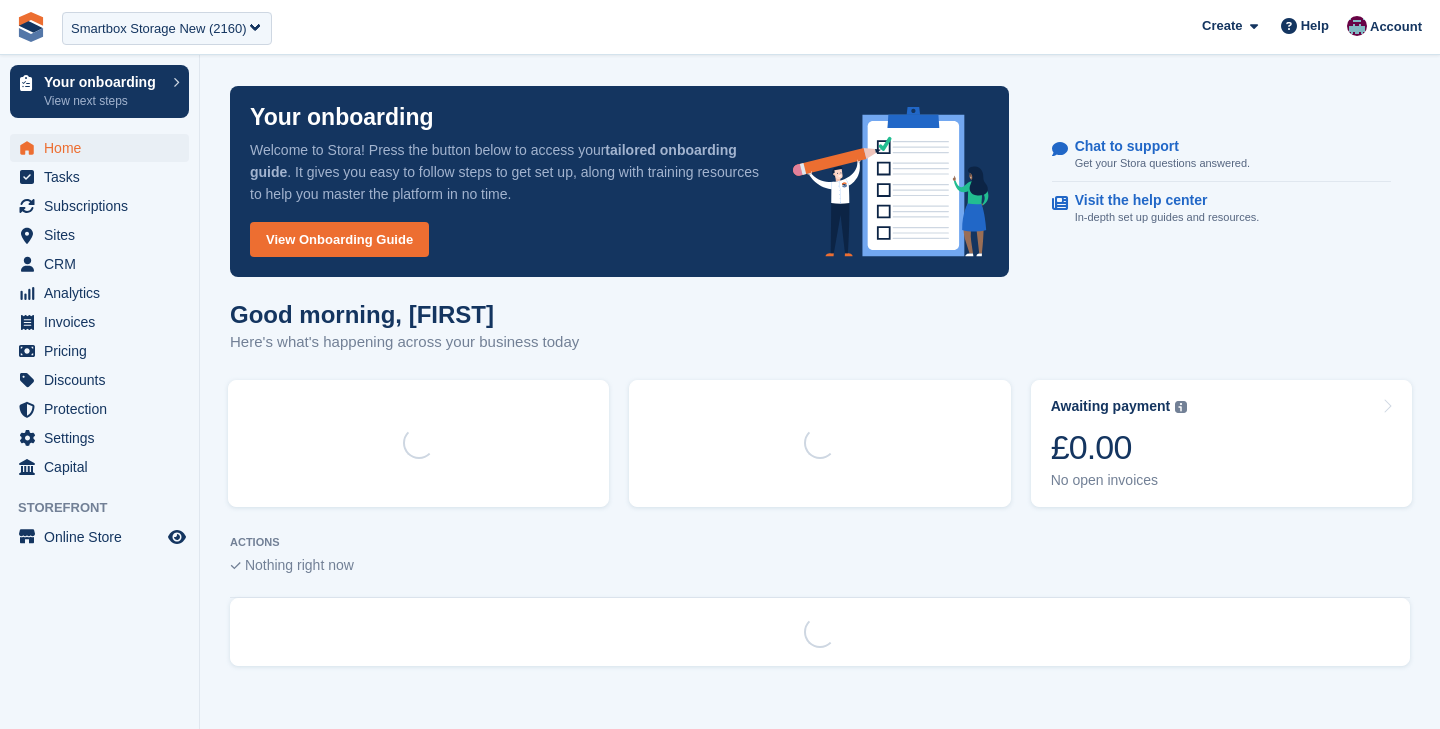 scroll, scrollTop: 0, scrollLeft: 0, axis: both 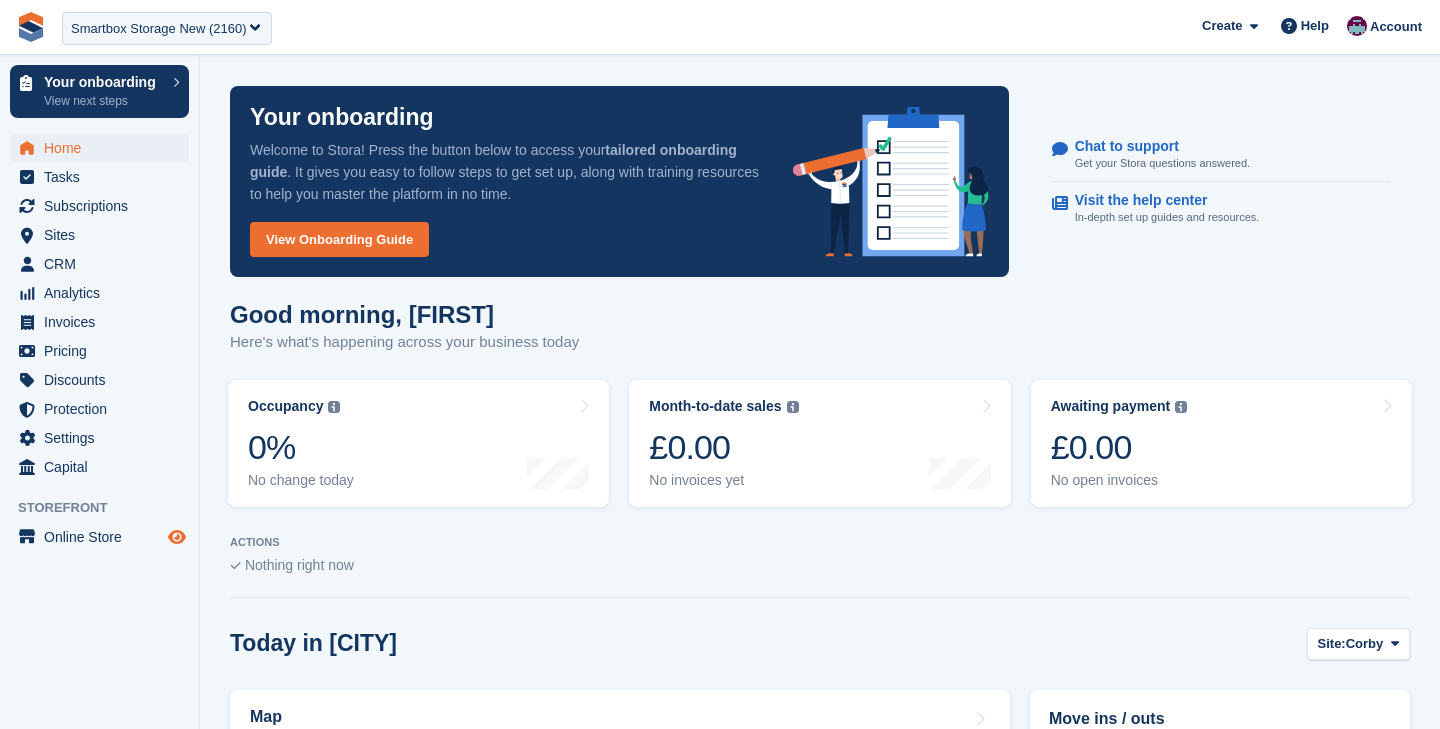 click at bounding box center (177, 537) 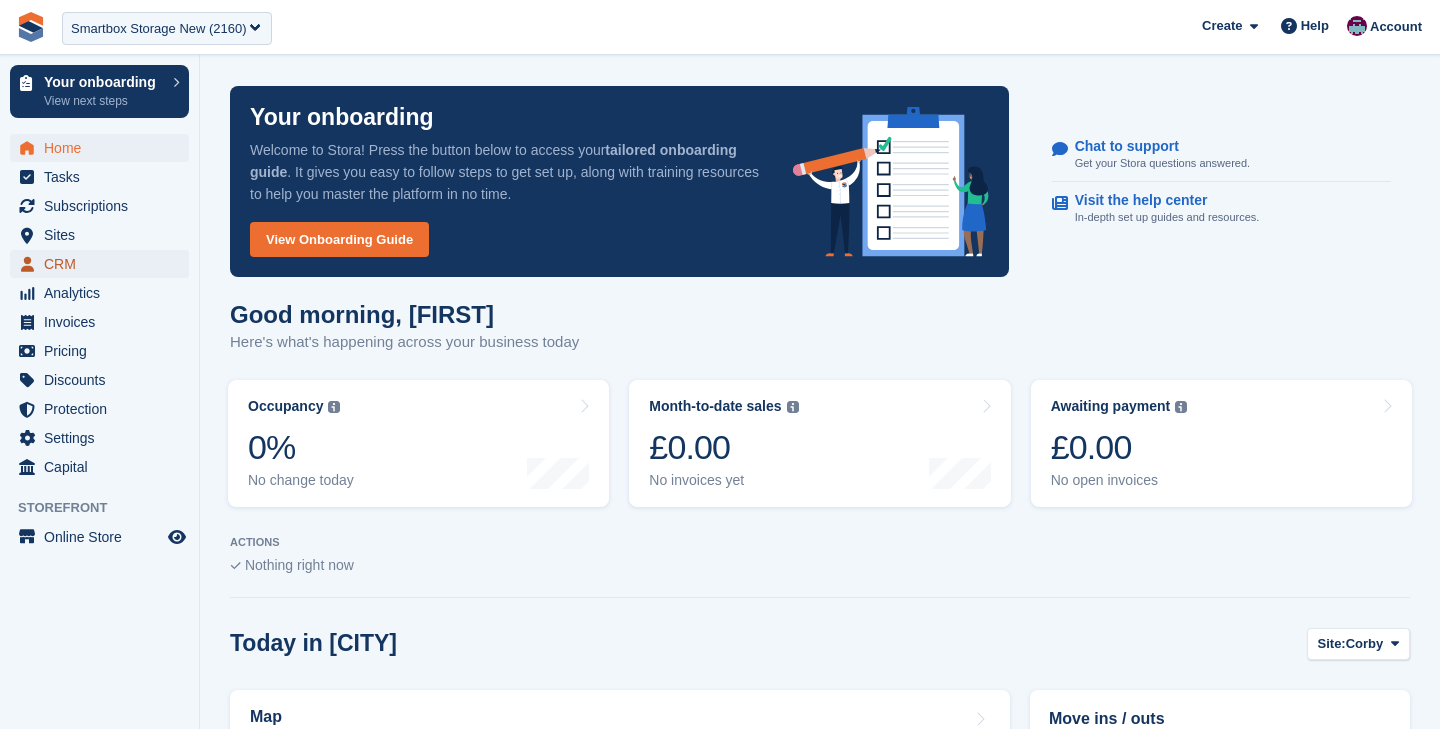click on "CRM" at bounding box center (104, 264) 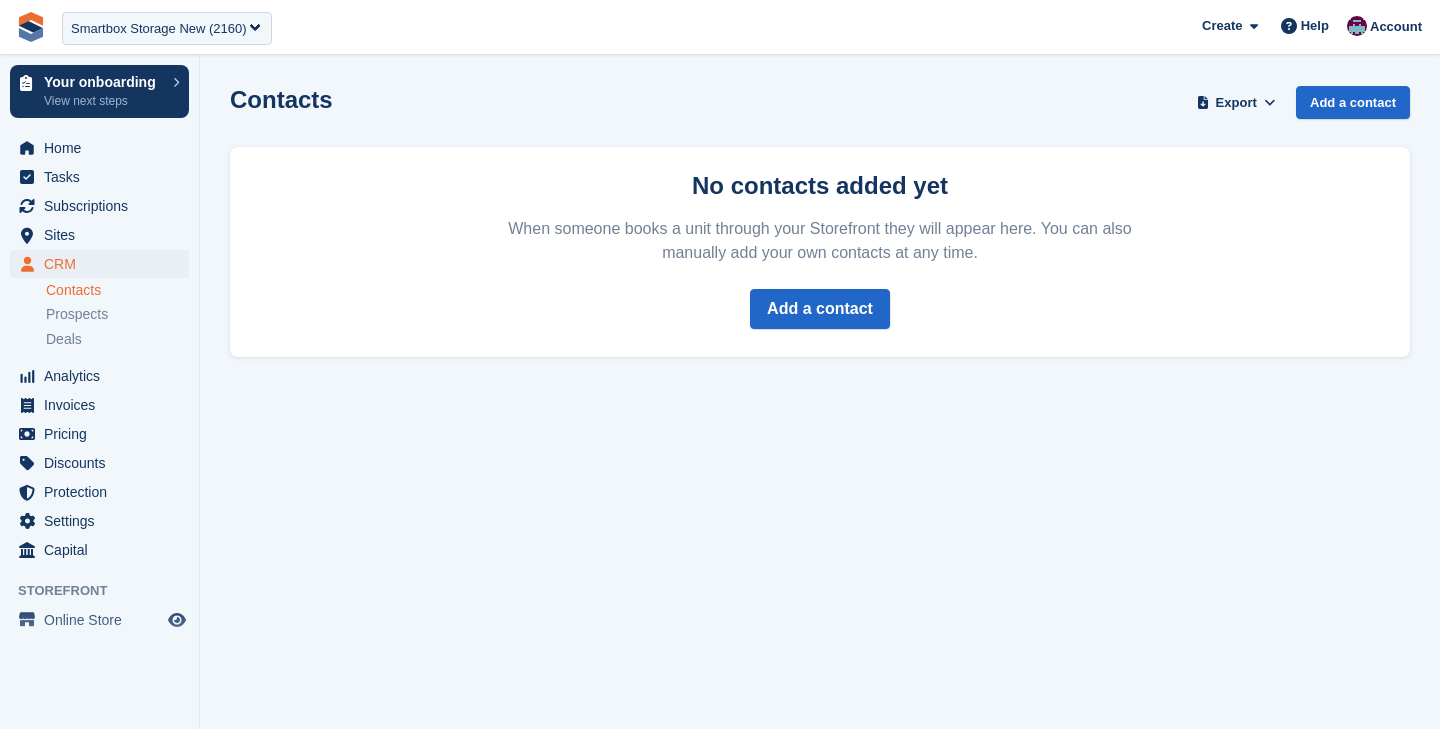 scroll, scrollTop: 0, scrollLeft: 0, axis: both 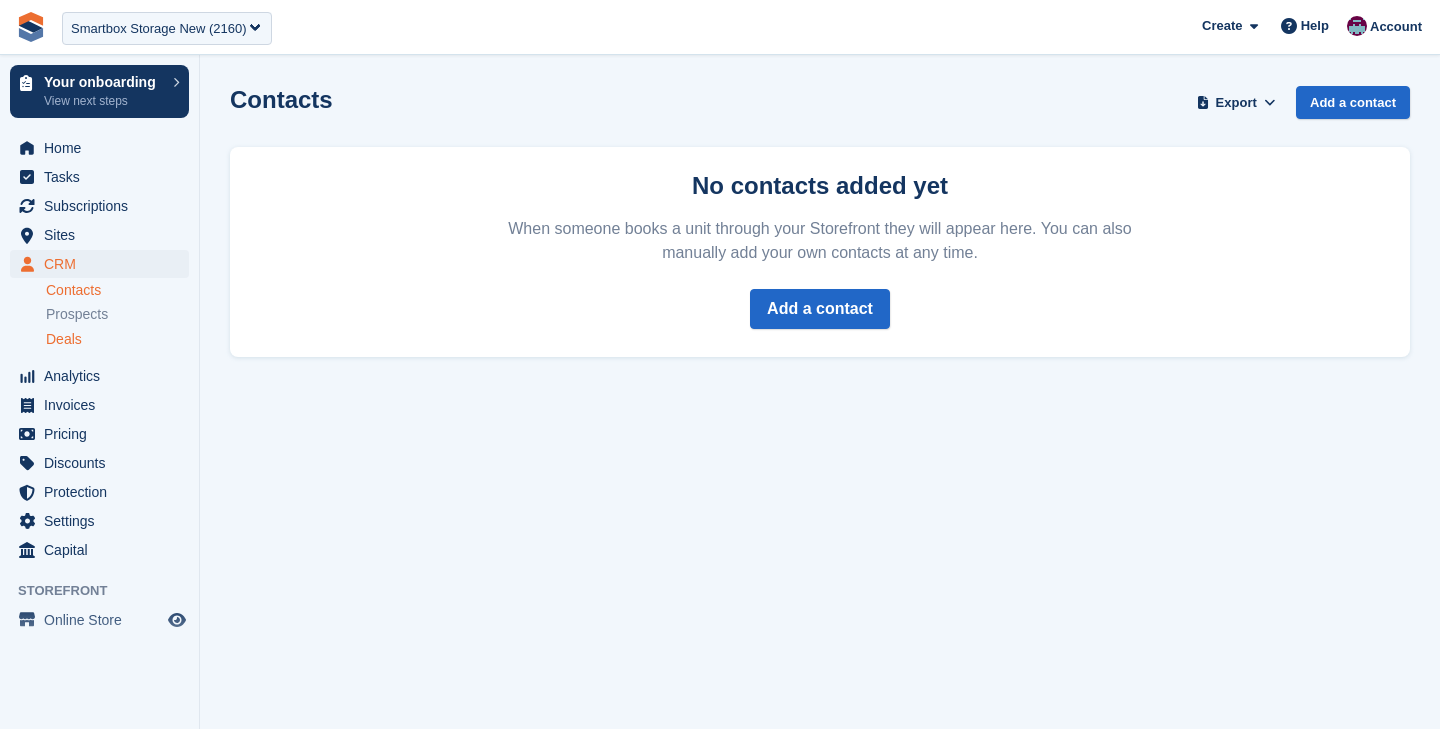 click on "Deals" at bounding box center (64, 339) 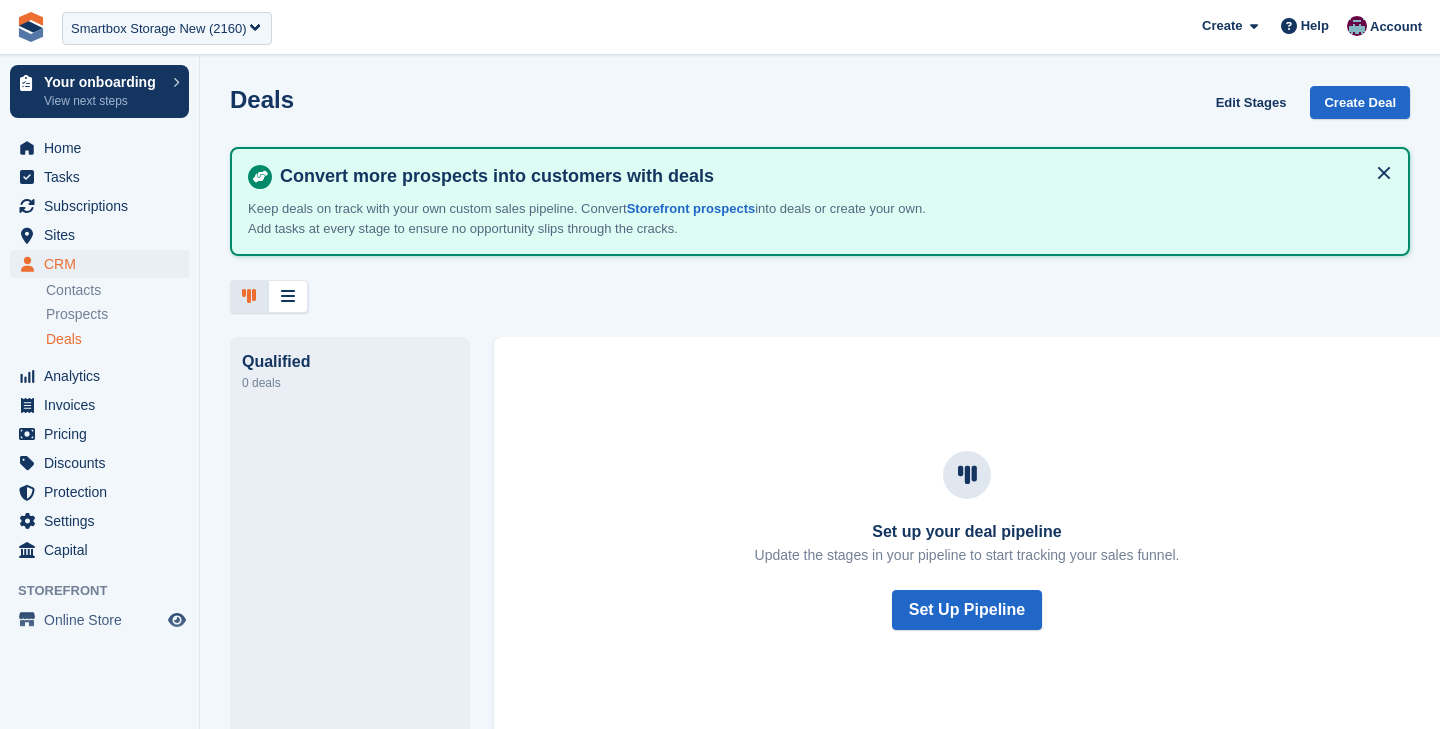 click on "Qualified" at bounding box center [350, 362] 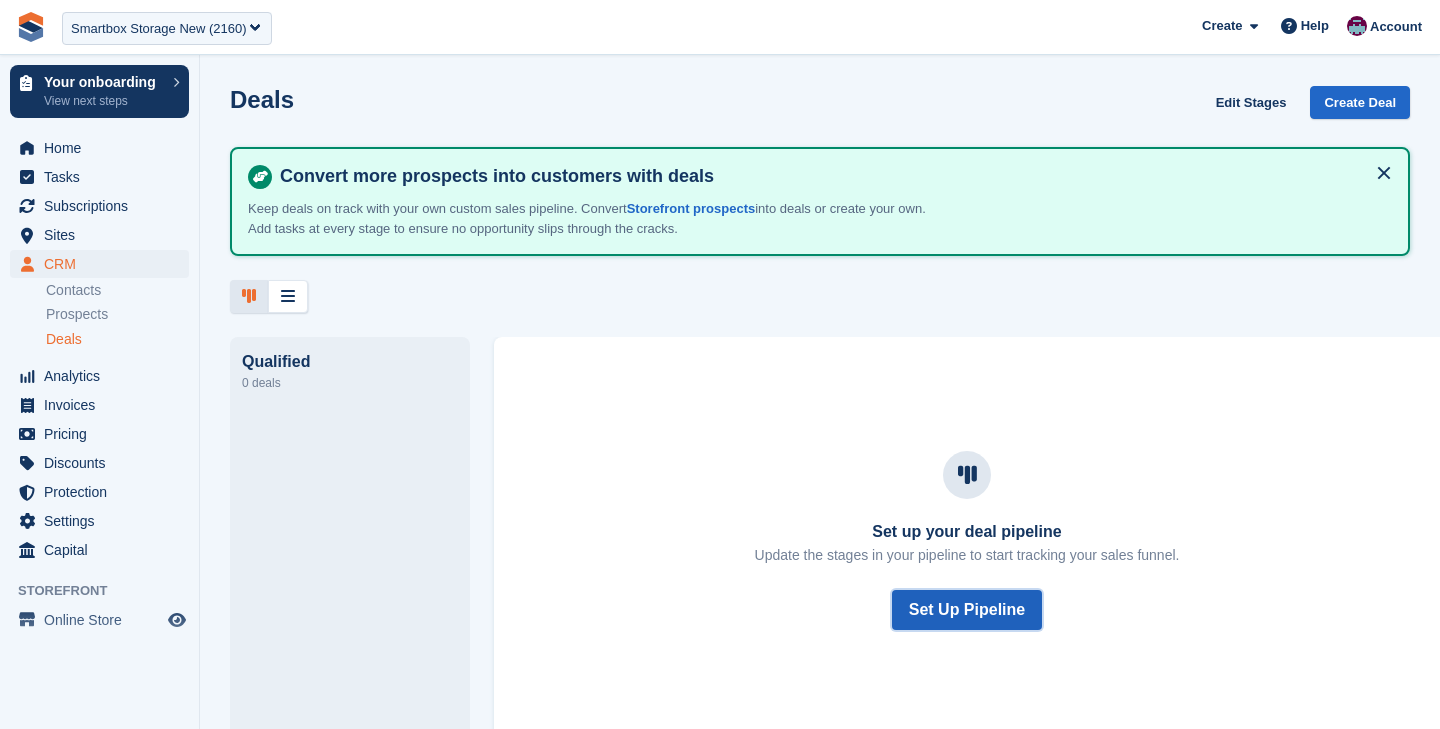 click on "Set Up Pipeline" at bounding box center (967, 610) 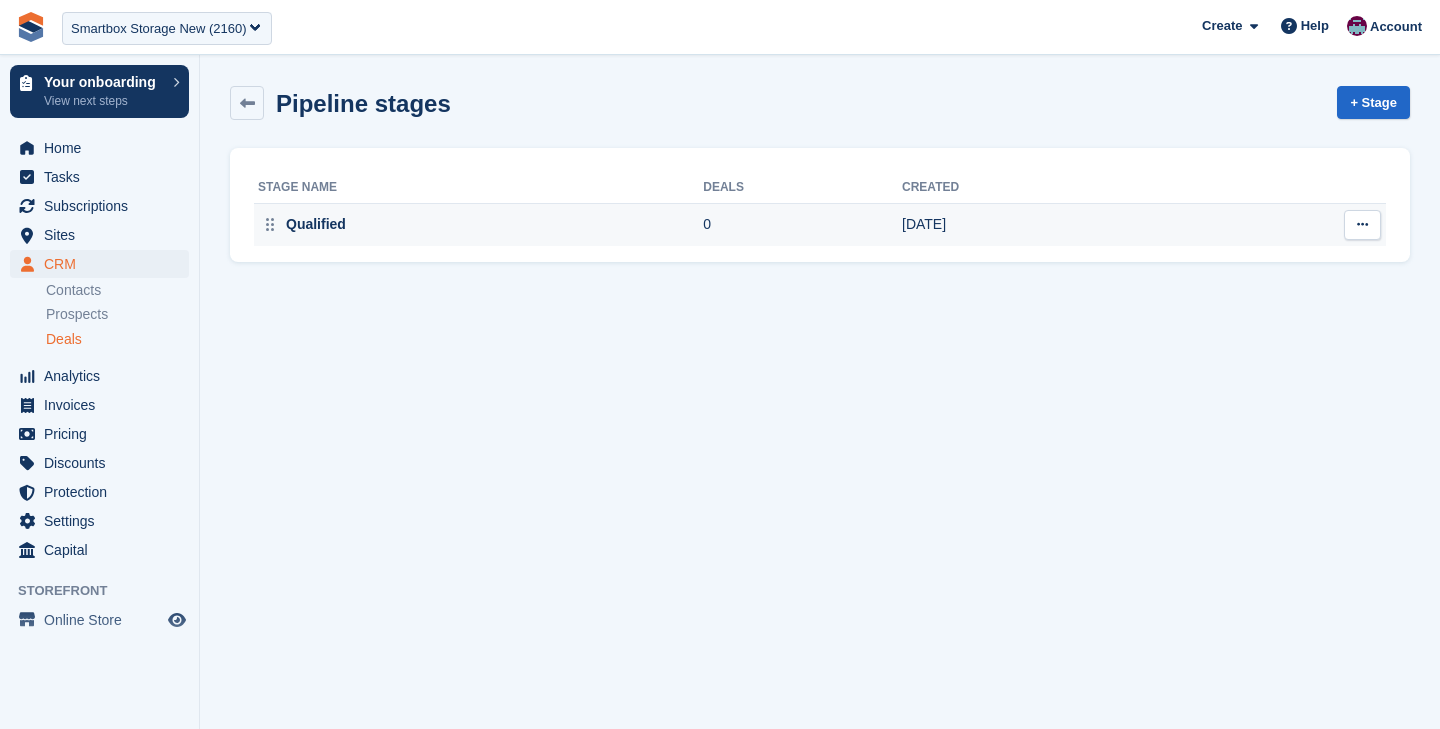 click on "Qualified" at bounding box center [478, 225] 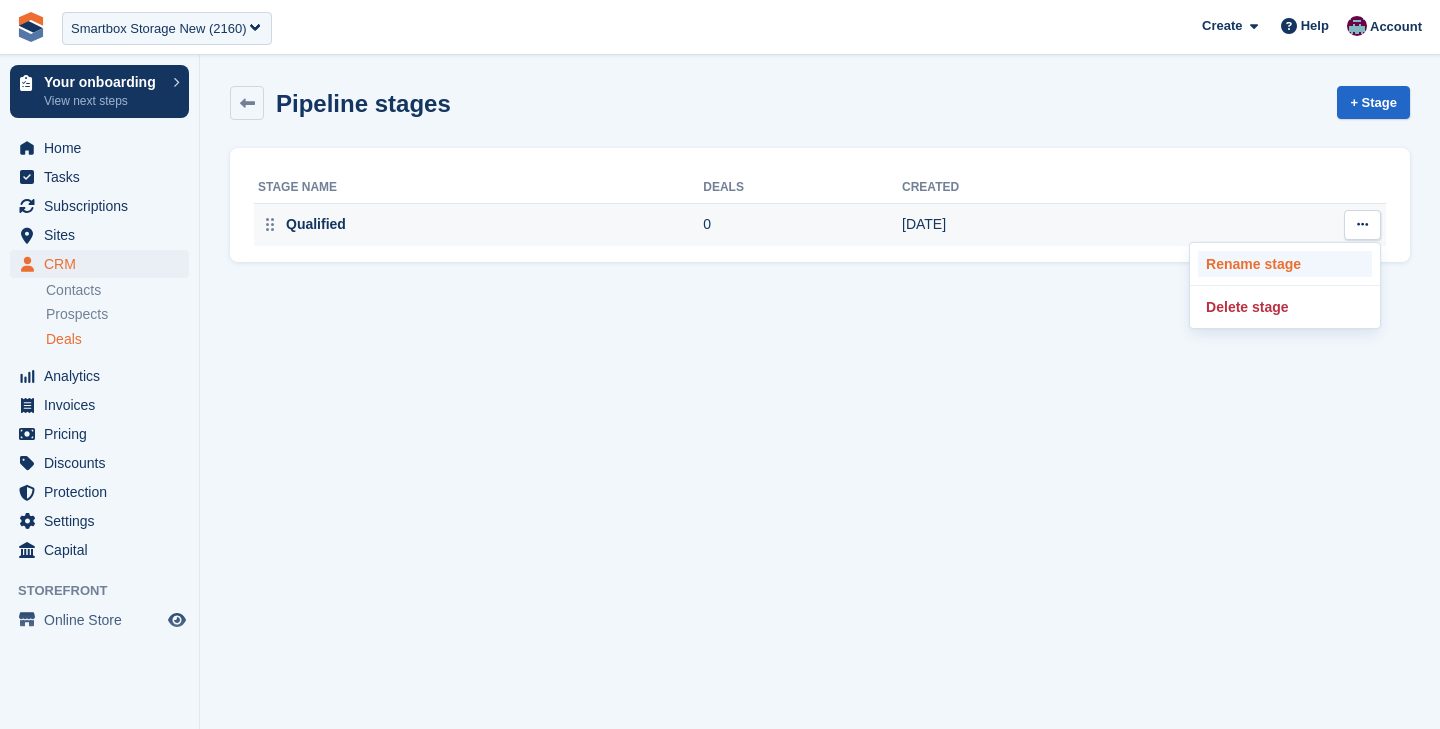click on "Rename stage" at bounding box center (1285, 264) 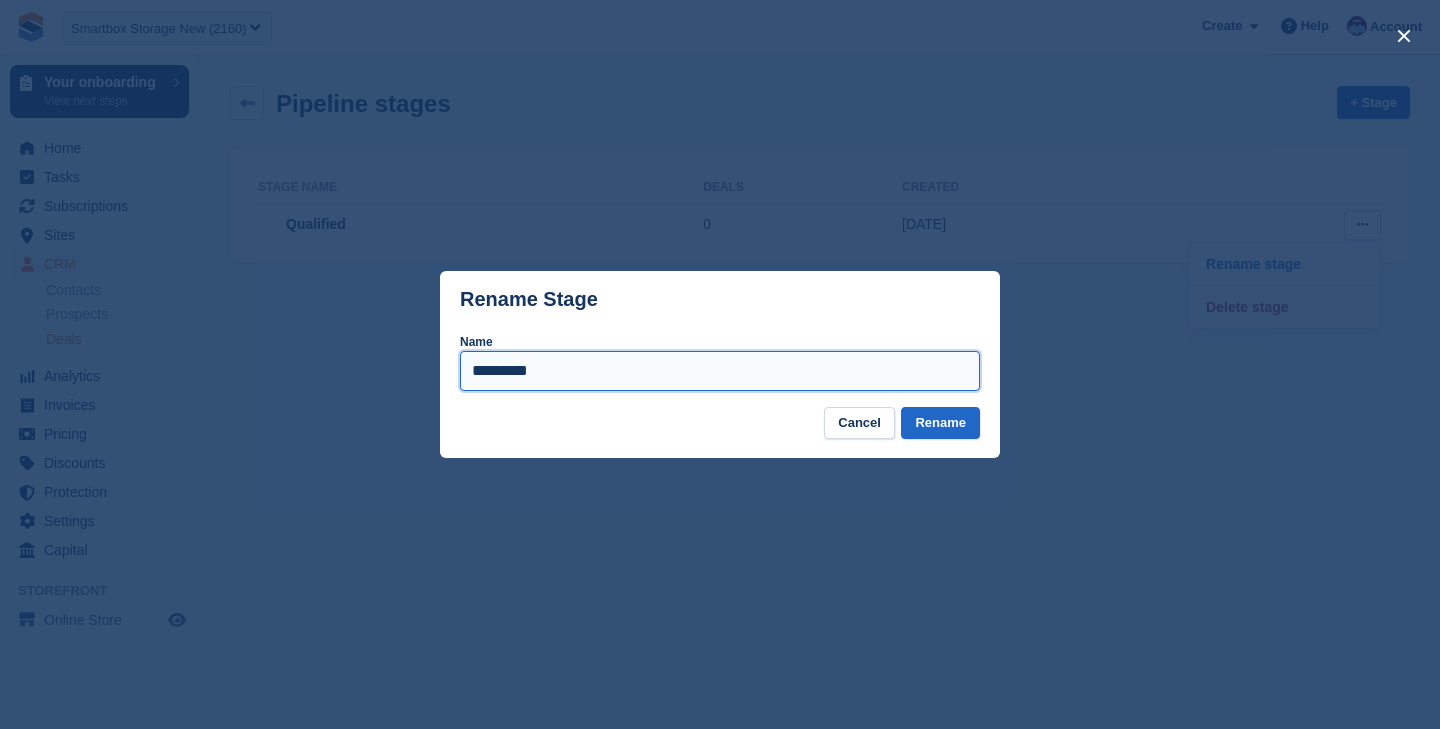 click on "*********" at bounding box center [720, 371] 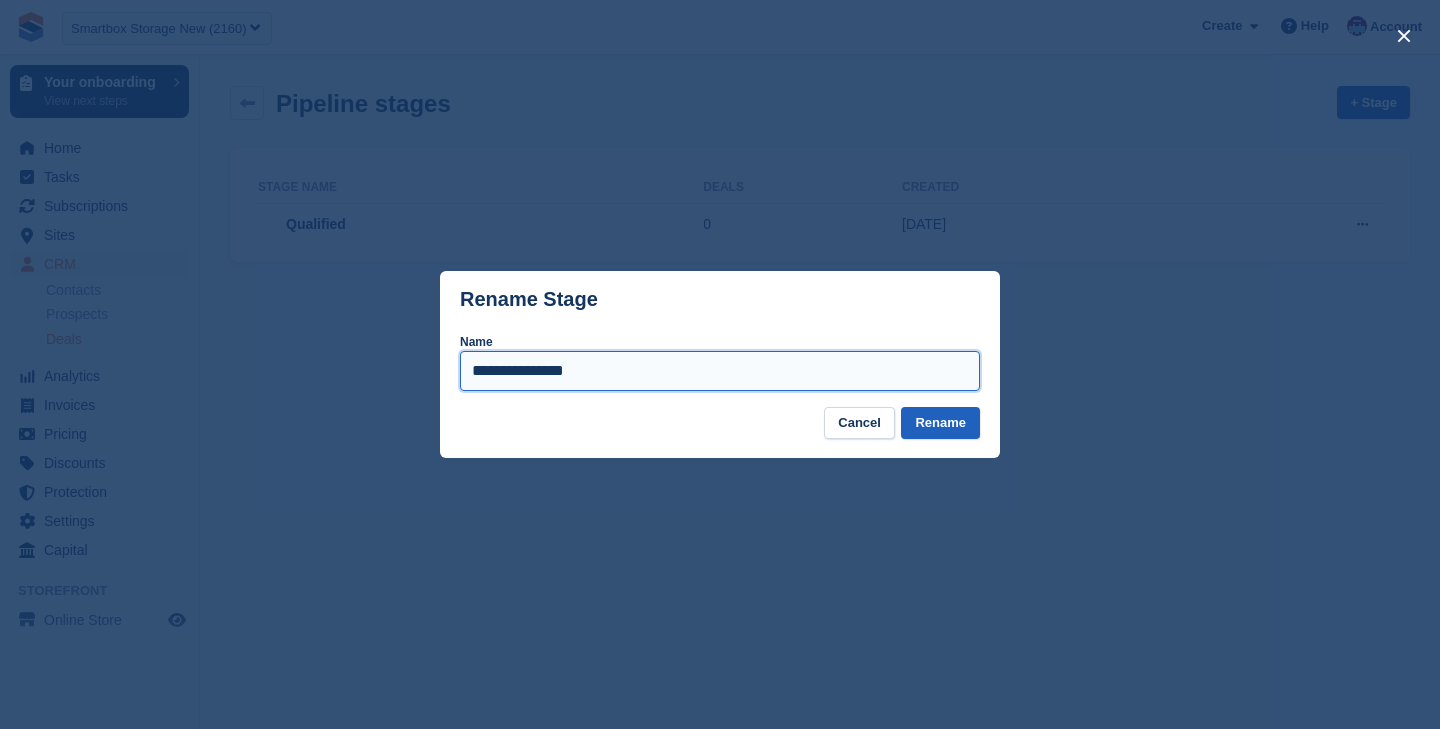 type on "**********" 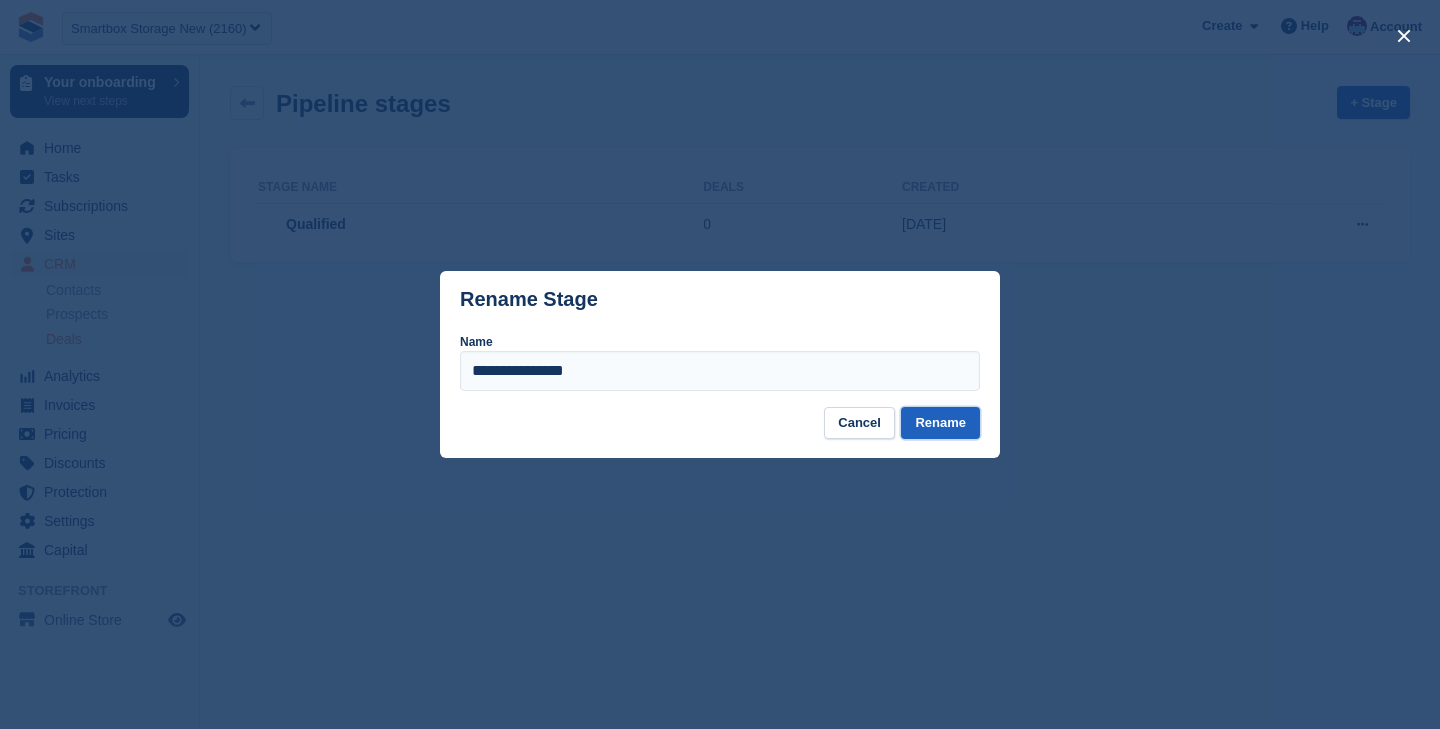click on "Rename" at bounding box center [940, 423] 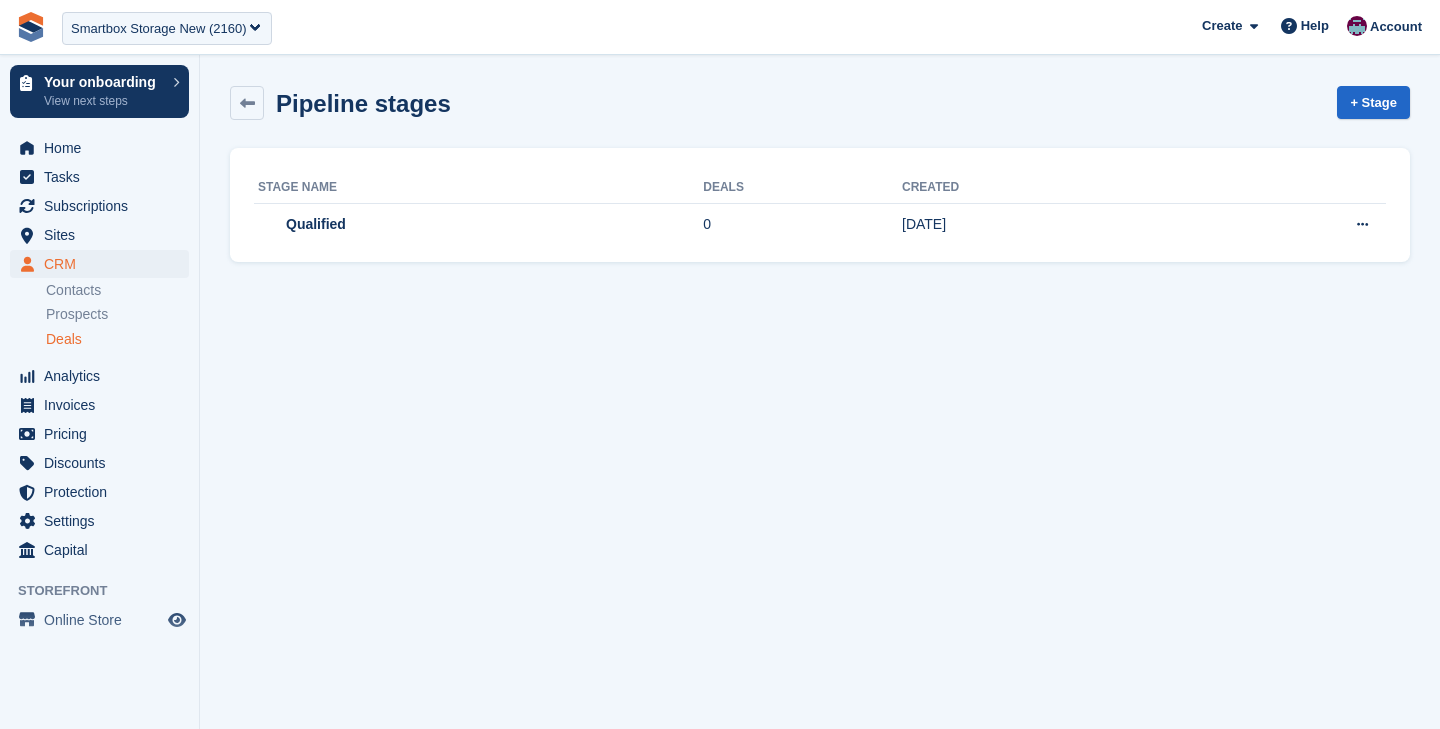 click on "Pipeline stages
+ Stage
Stage name
Deals
Created
Qualified
0
04 Jul 2025" at bounding box center [820, 364] 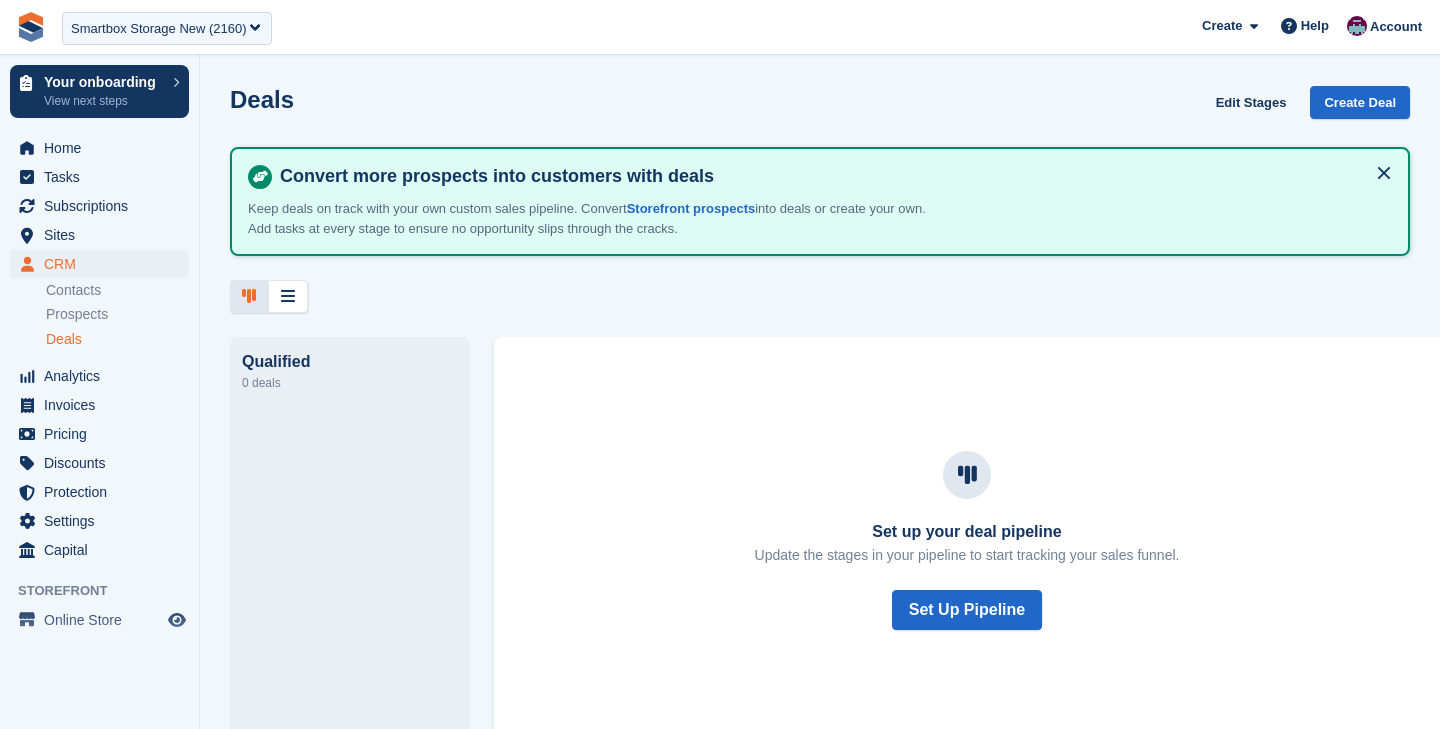 click on "Qualified" at bounding box center [350, 362] 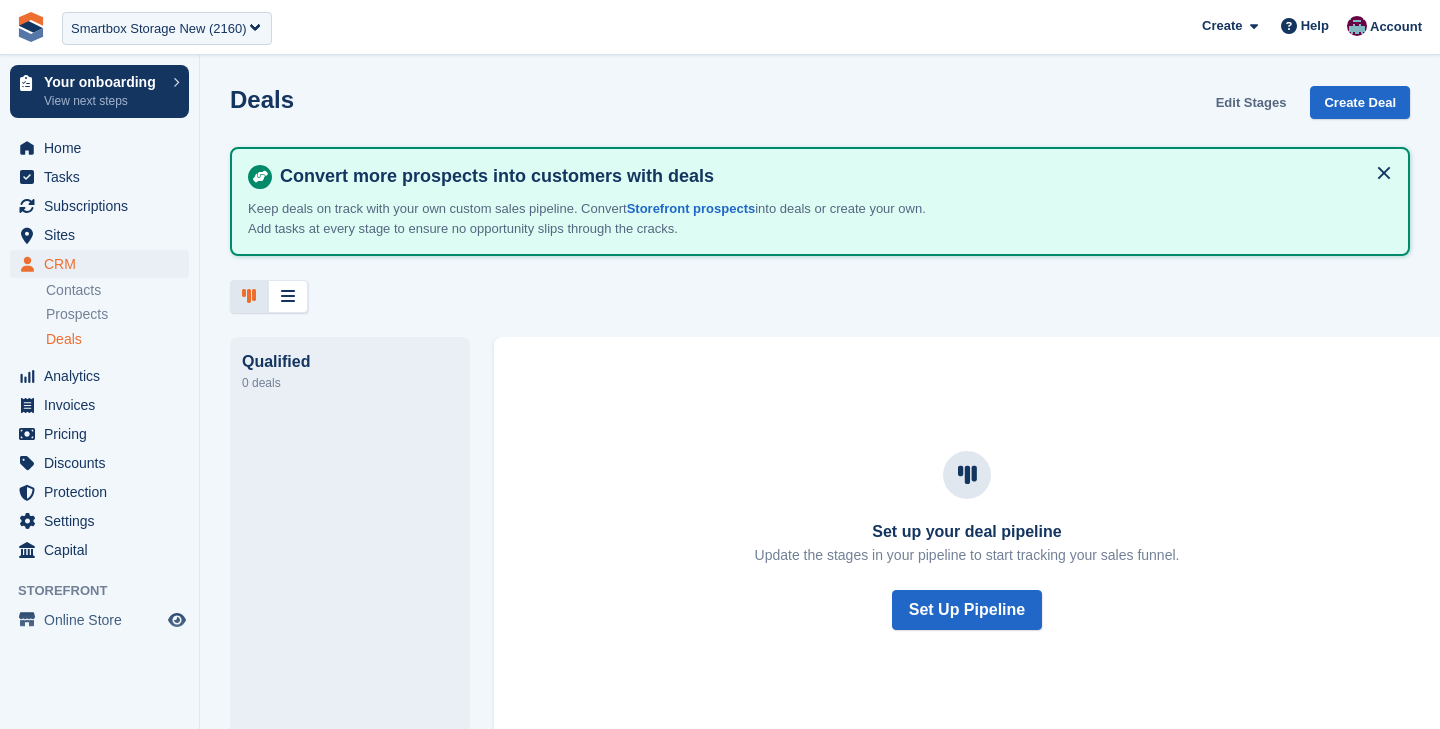 click on "Edit Stages" at bounding box center [1251, 102] 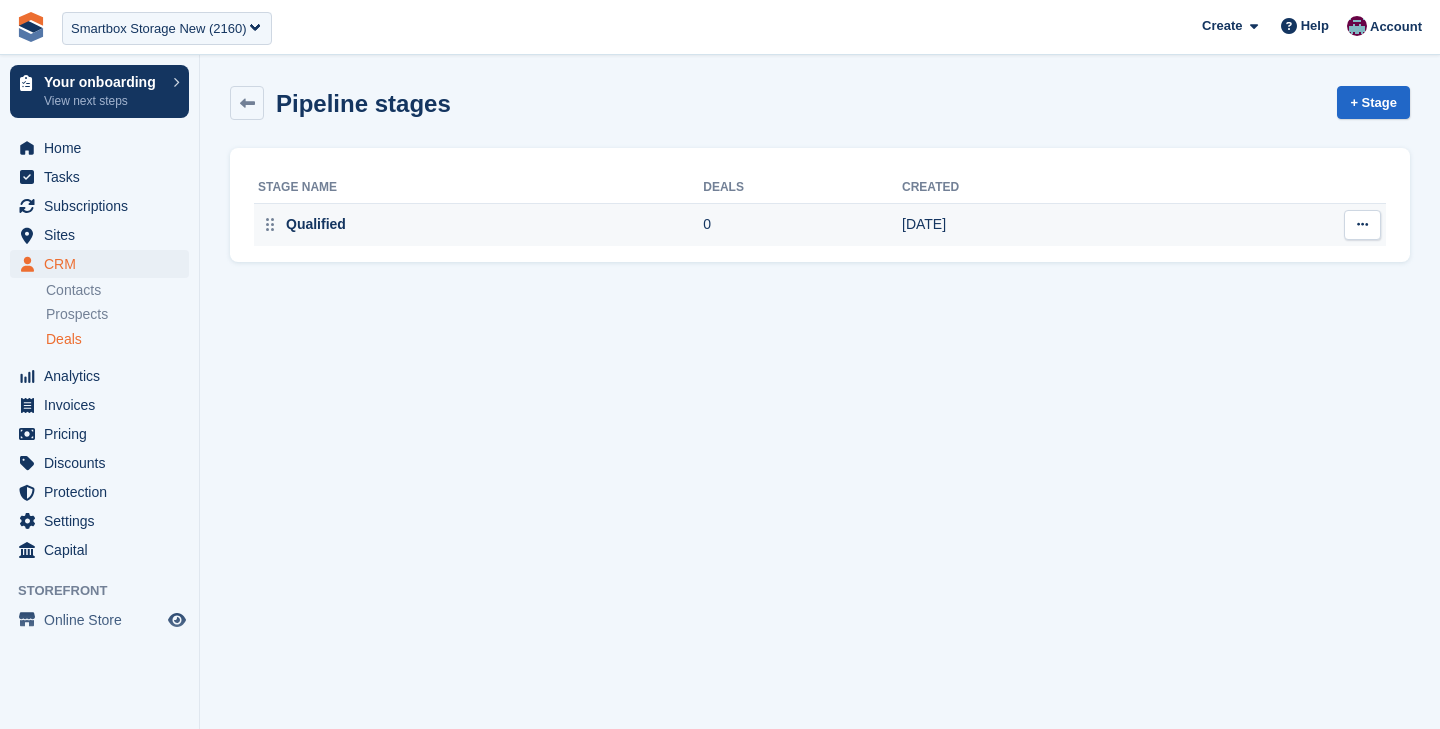 click at bounding box center [1362, 224] 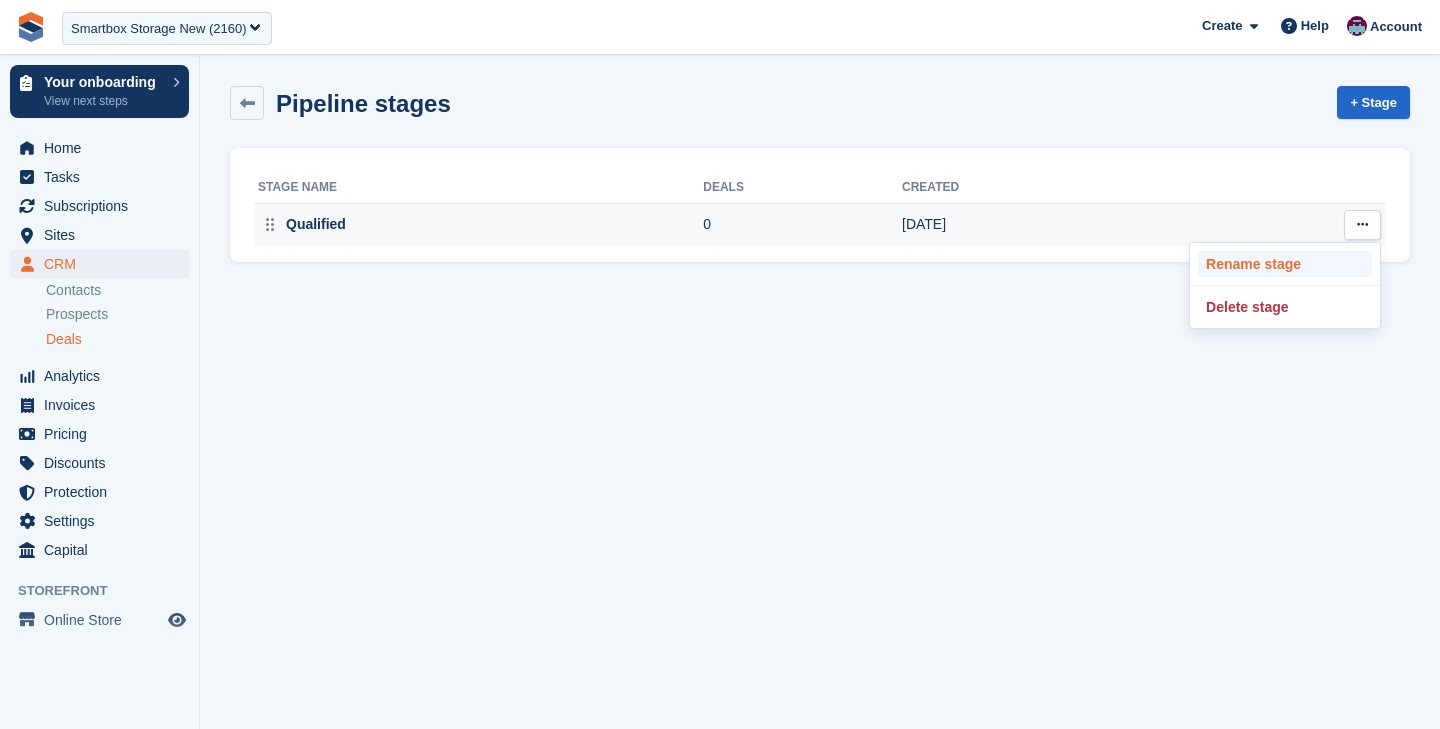 click on "Rename stage" at bounding box center (1285, 264) 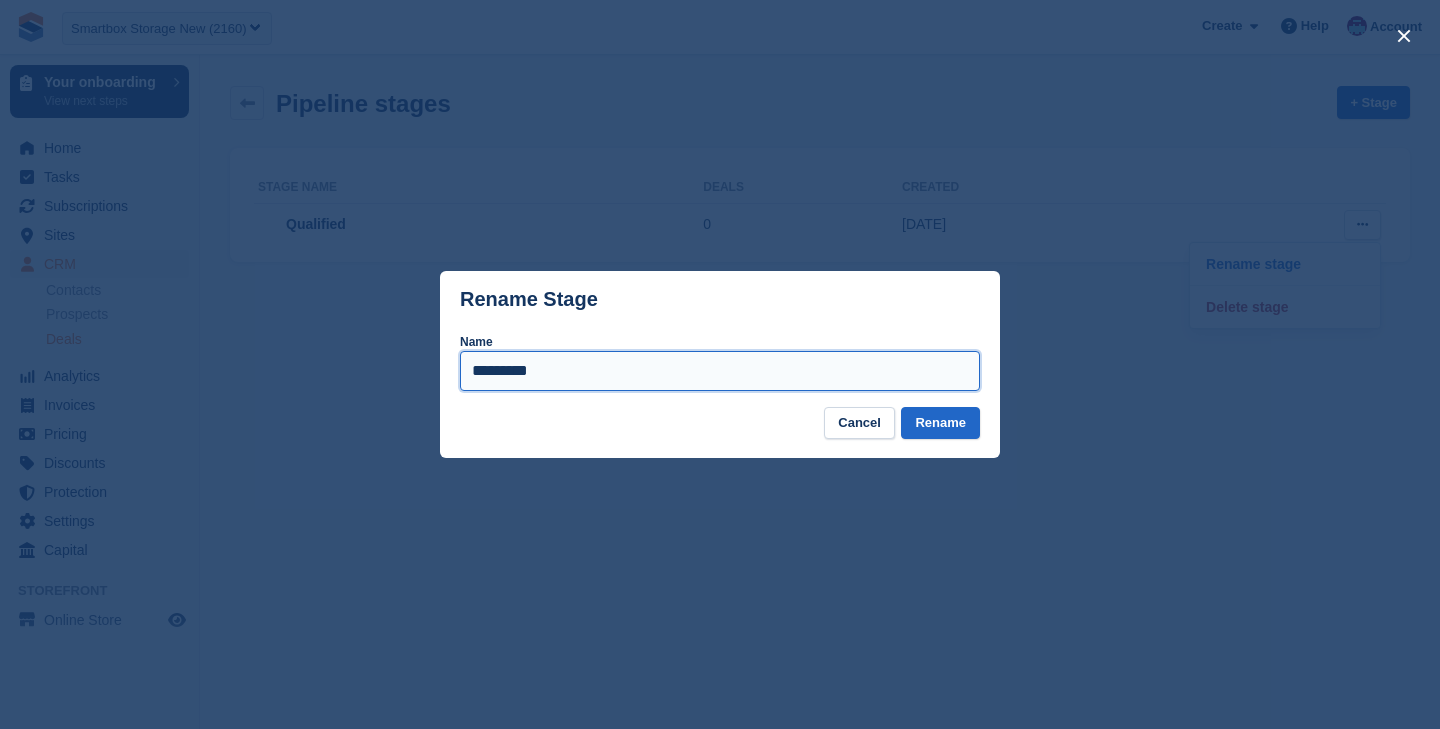 click on "*********" at bounding box center [720, 371] 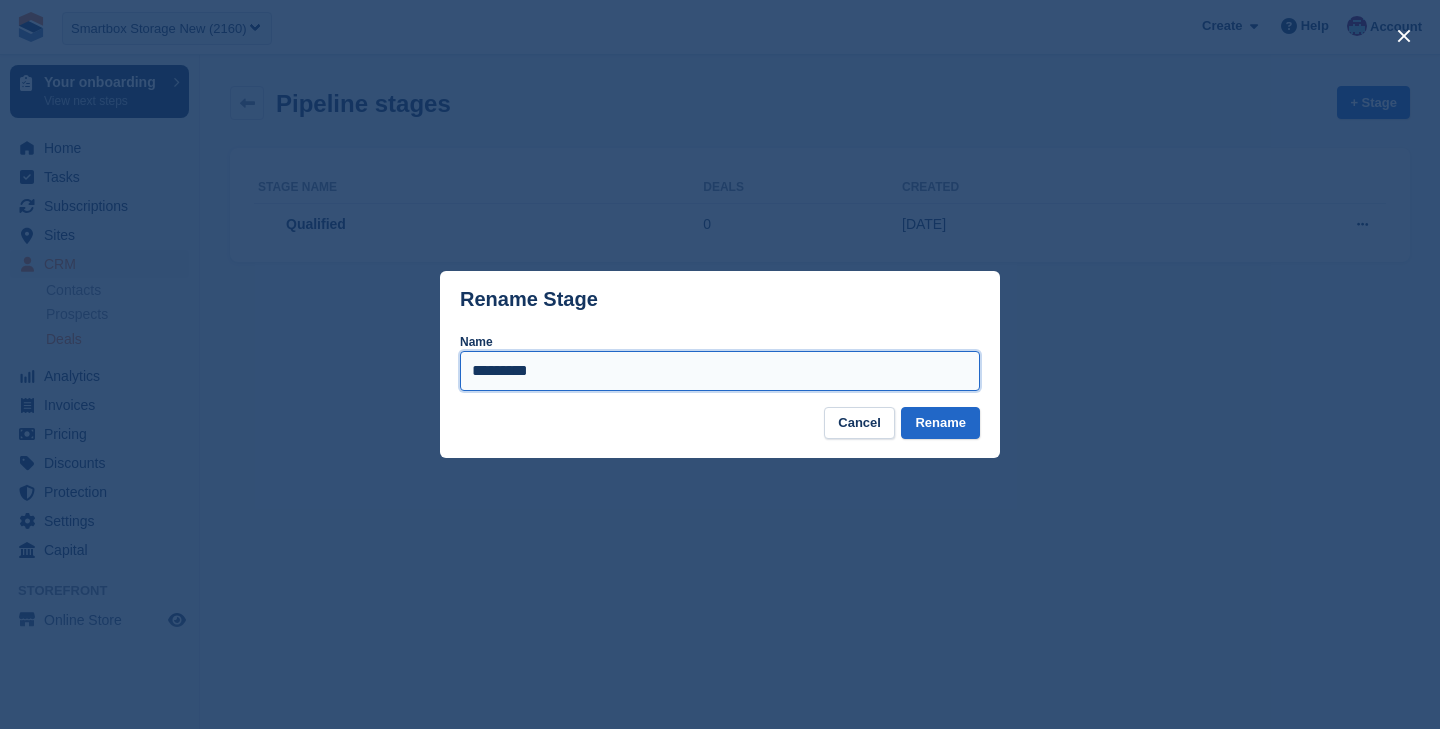 click on "*********" at bounding box center [720, 371] 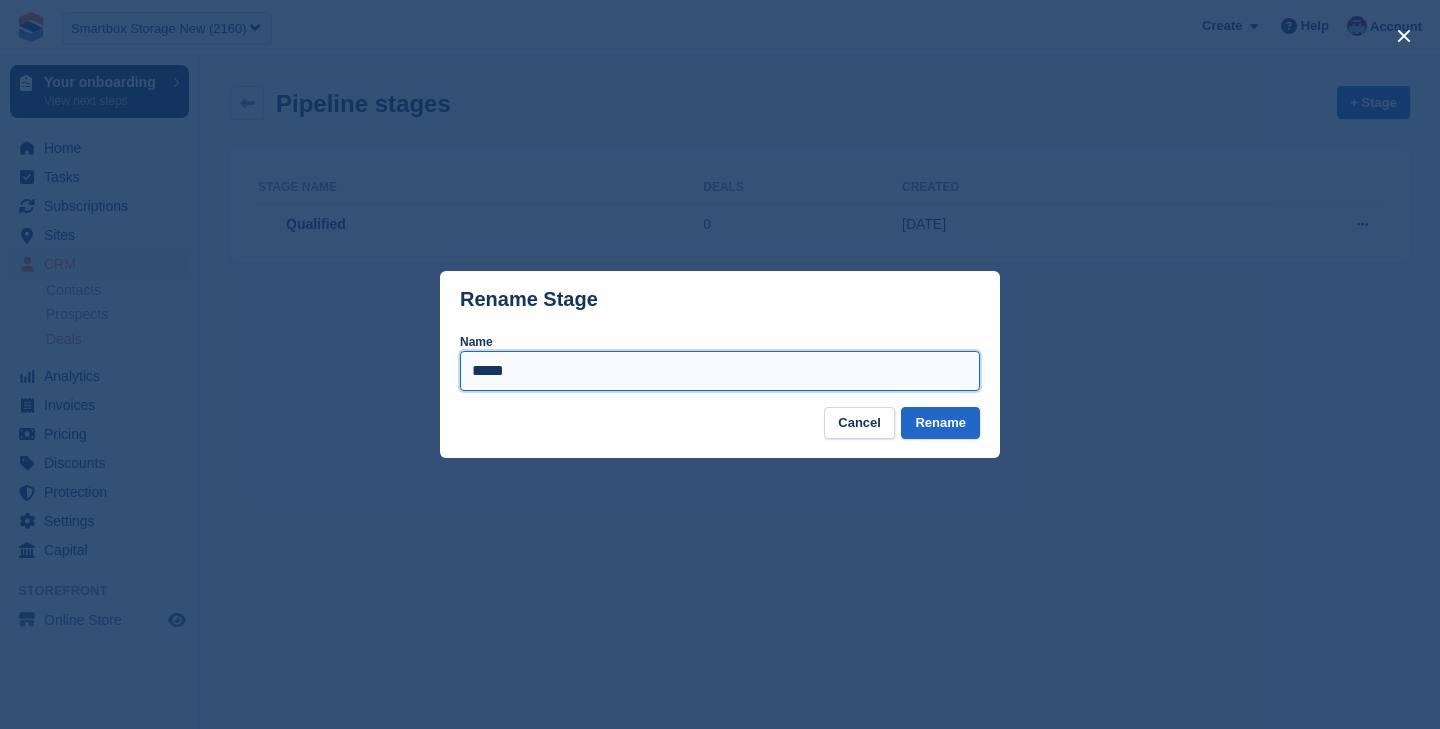 type on "**********" 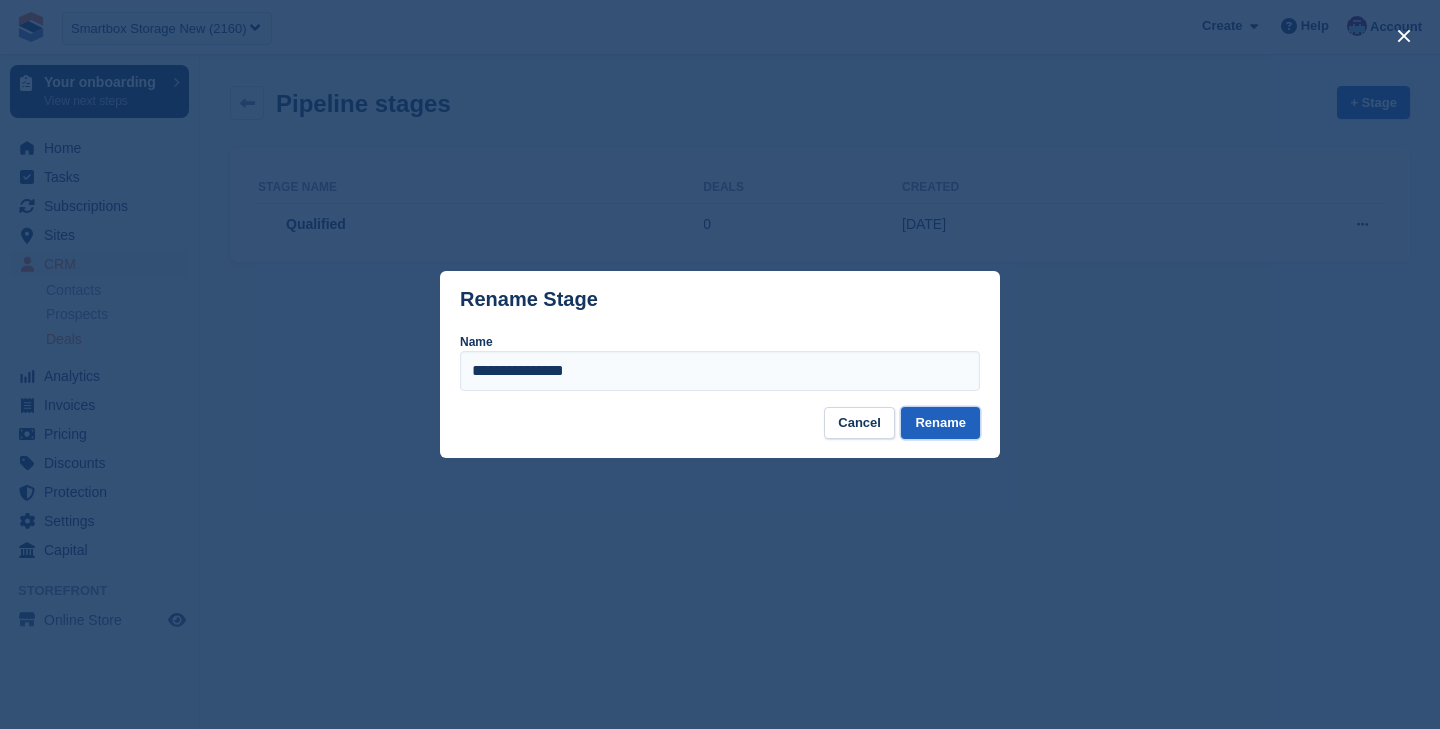 click on "Rename" at bounding box center [940, 423] 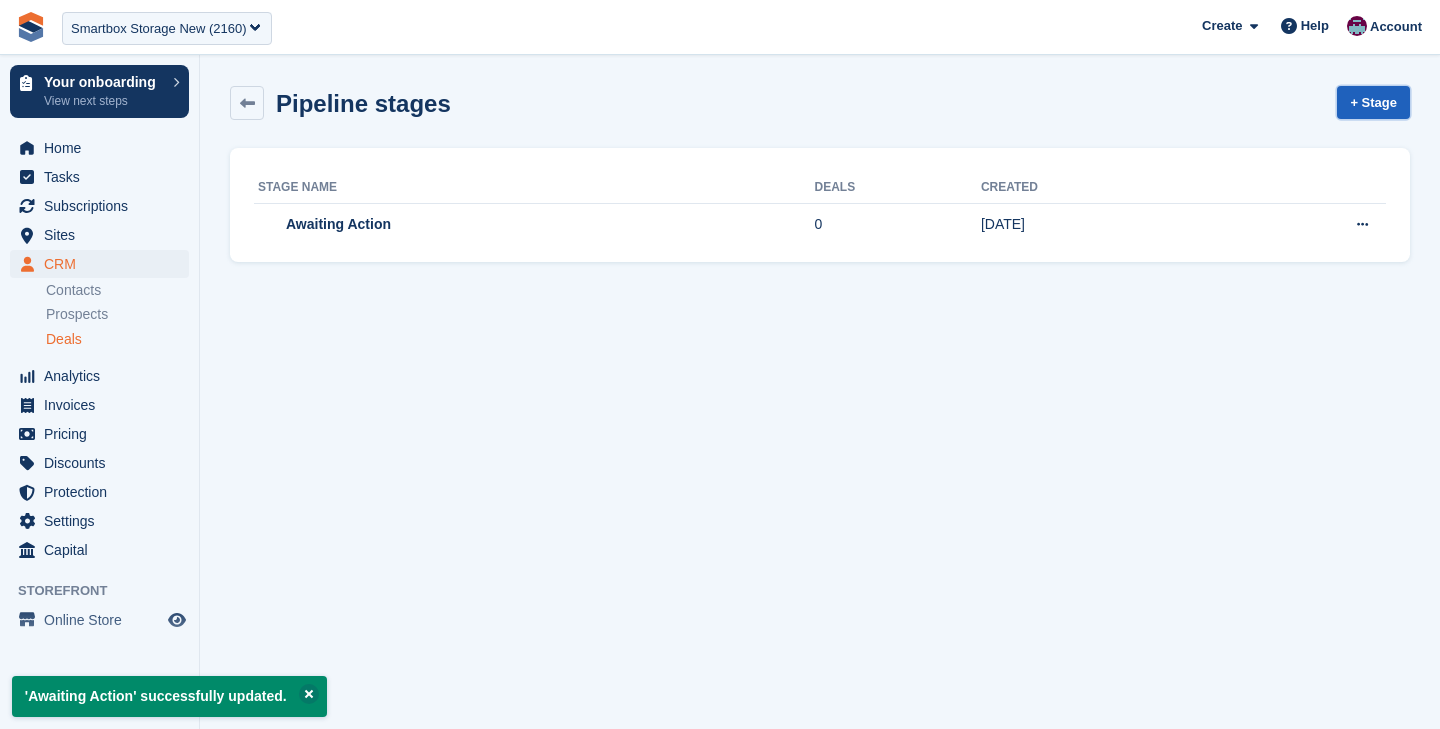 click on "+ Stage" at bounding box center (1373, 102) 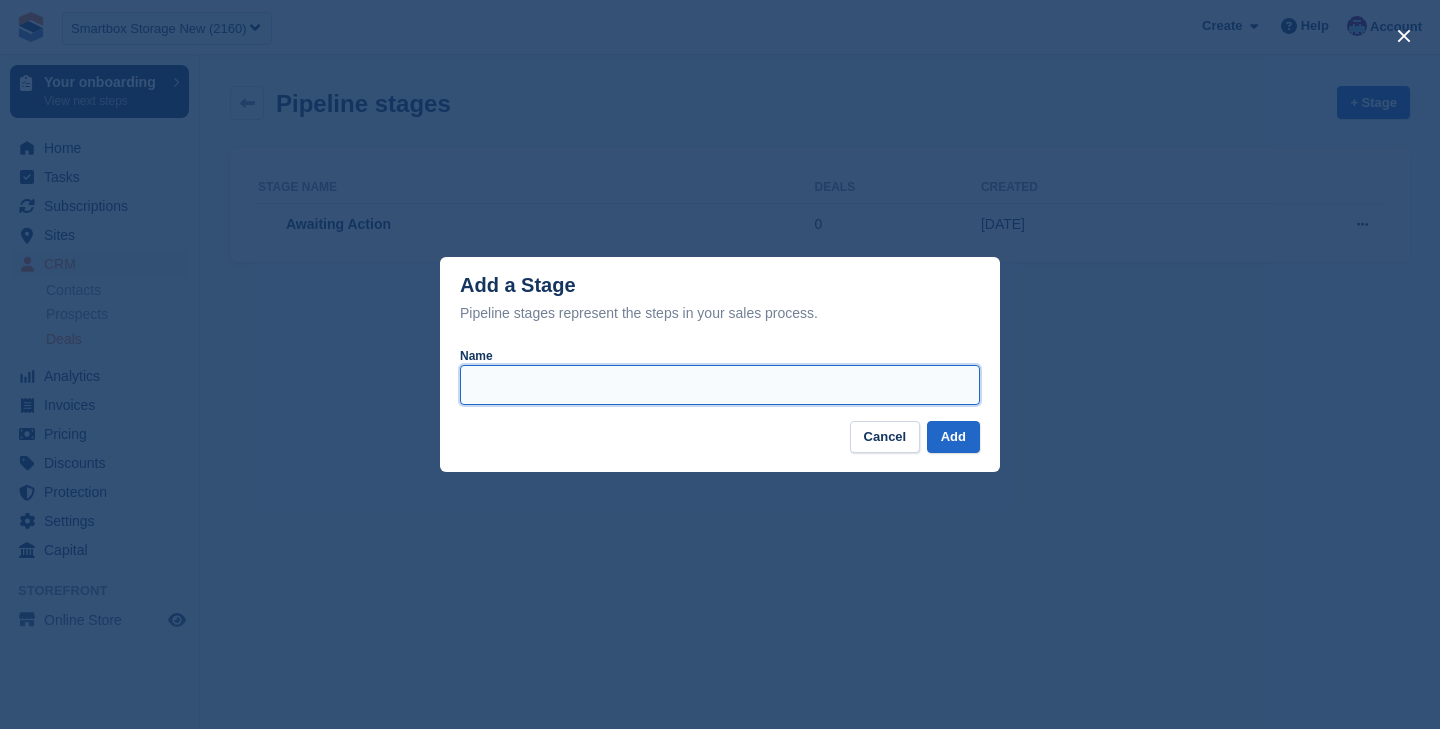 click on "Name" at bounding box center [720, 385] 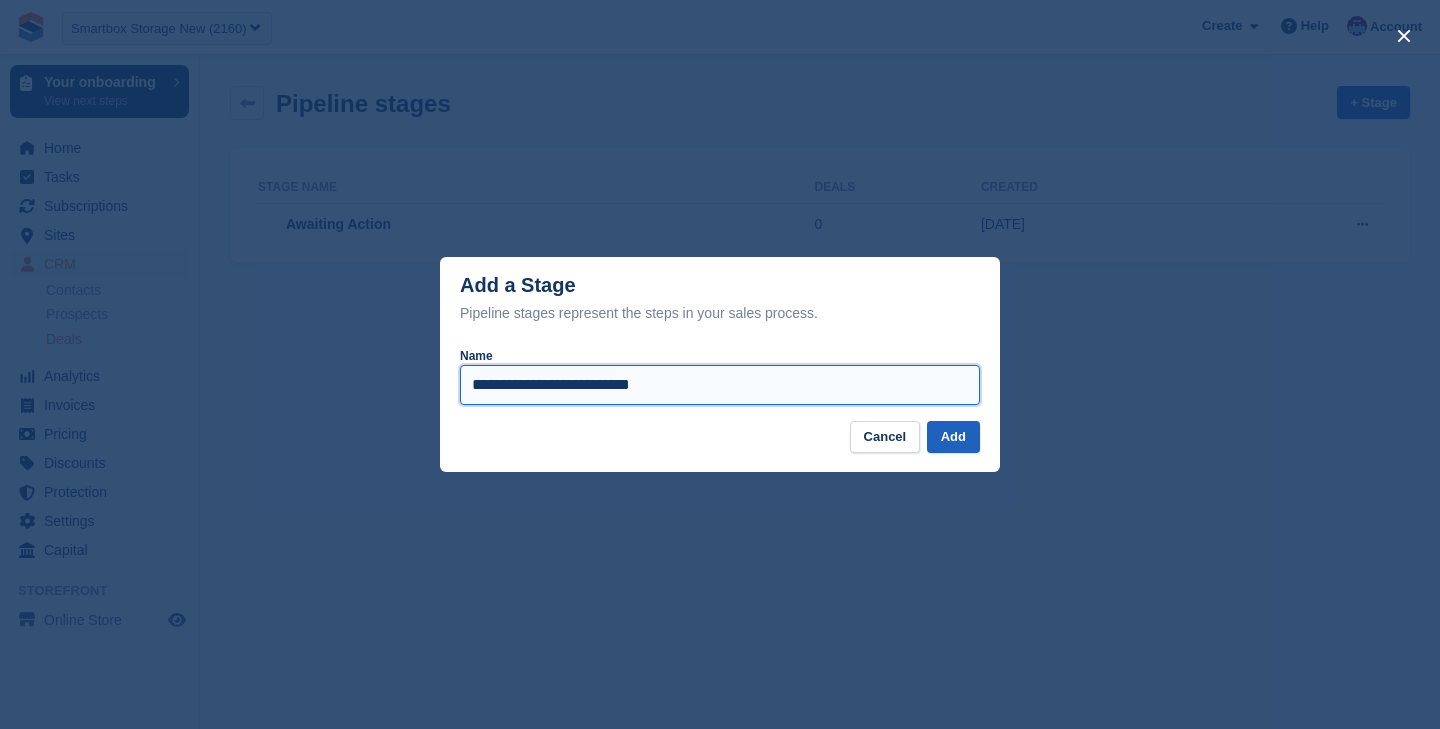 type on "**********" 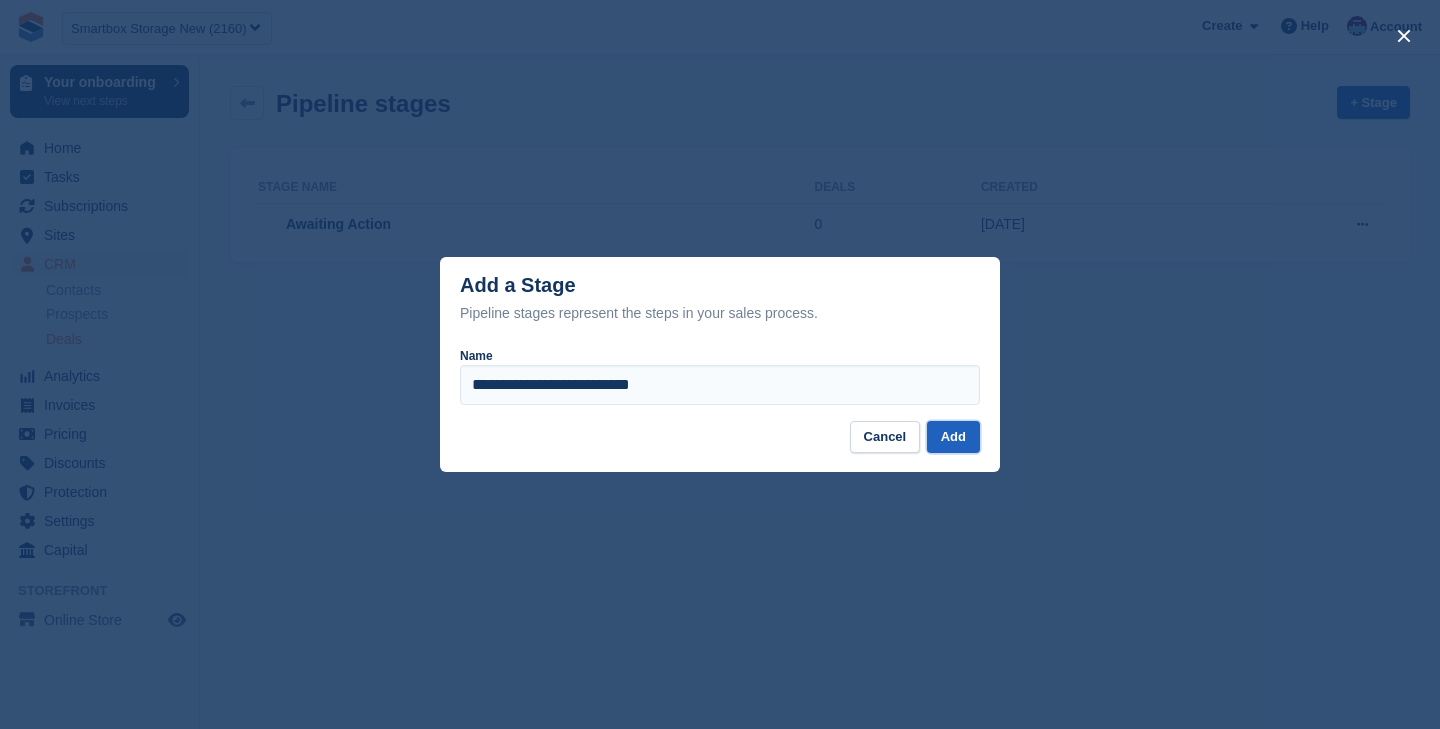 click on "Add" at bounding box center [953, 437] 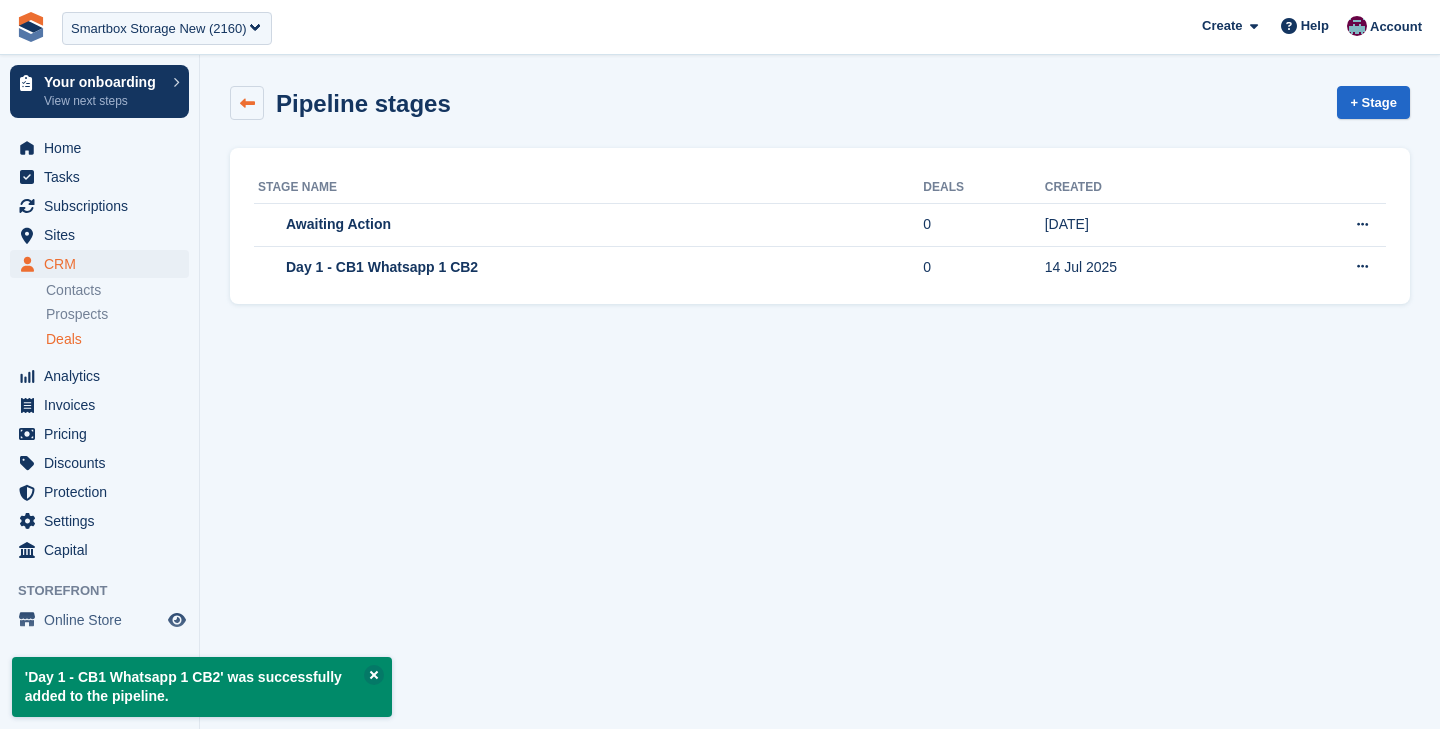 click at bounding box center [247, 103] 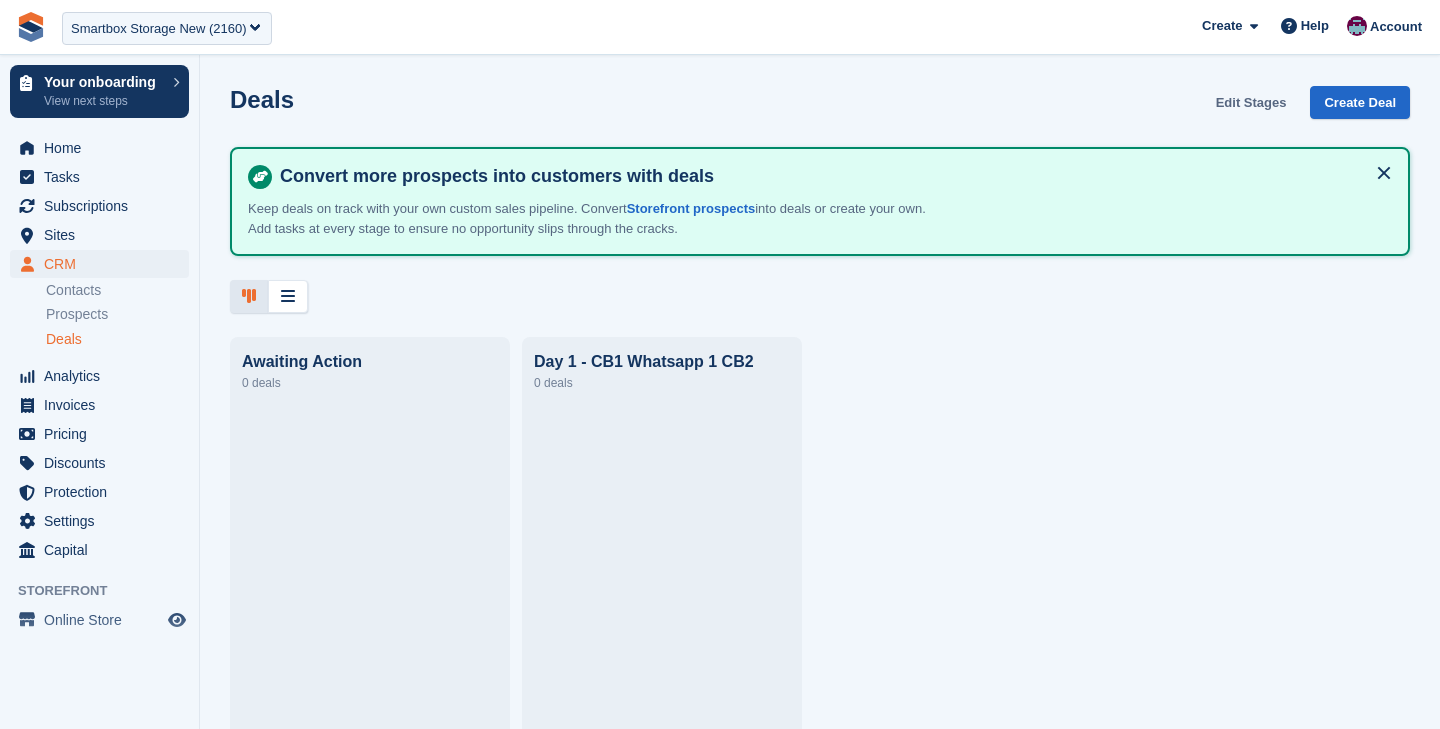 click on "Edit Stages" at bounding box center [1251, 102] 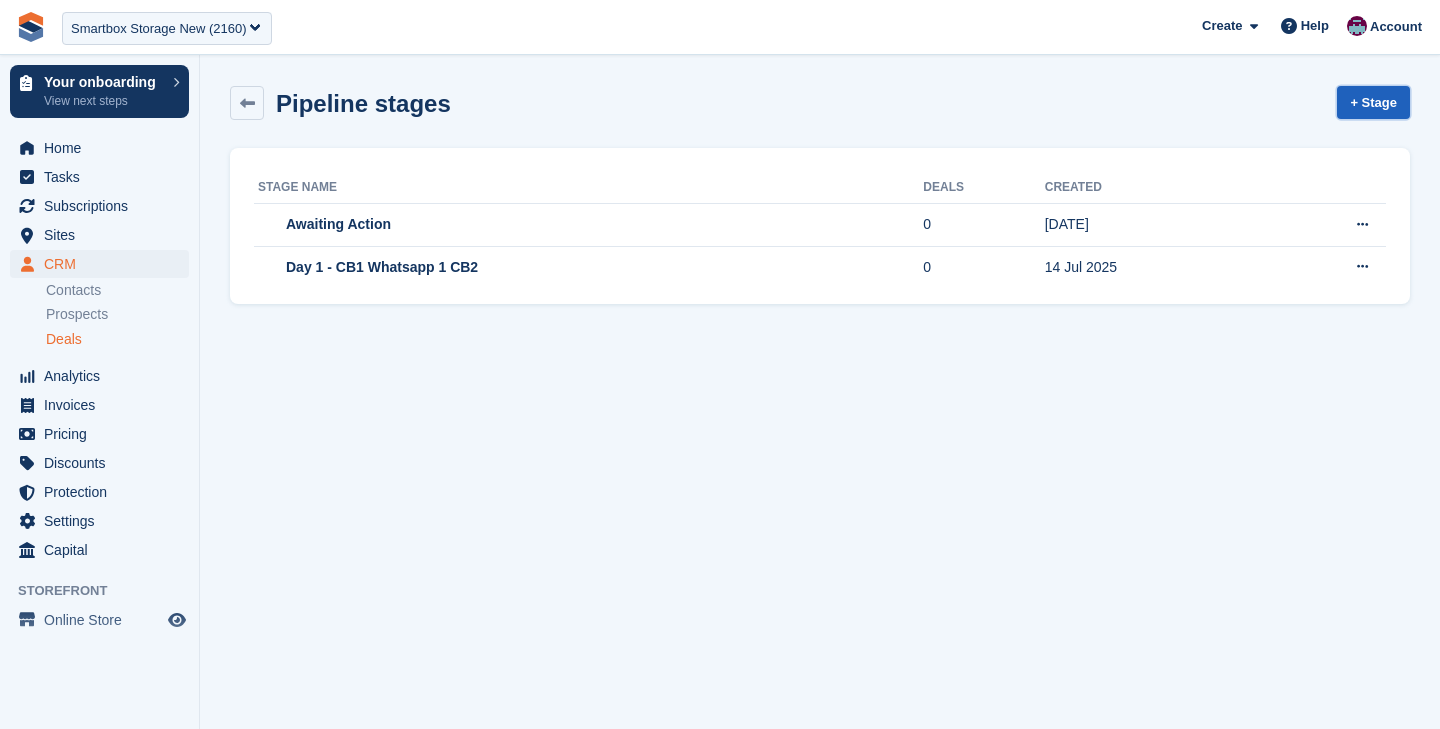 click on "+ Stage" at bounding box center (1373, 102) 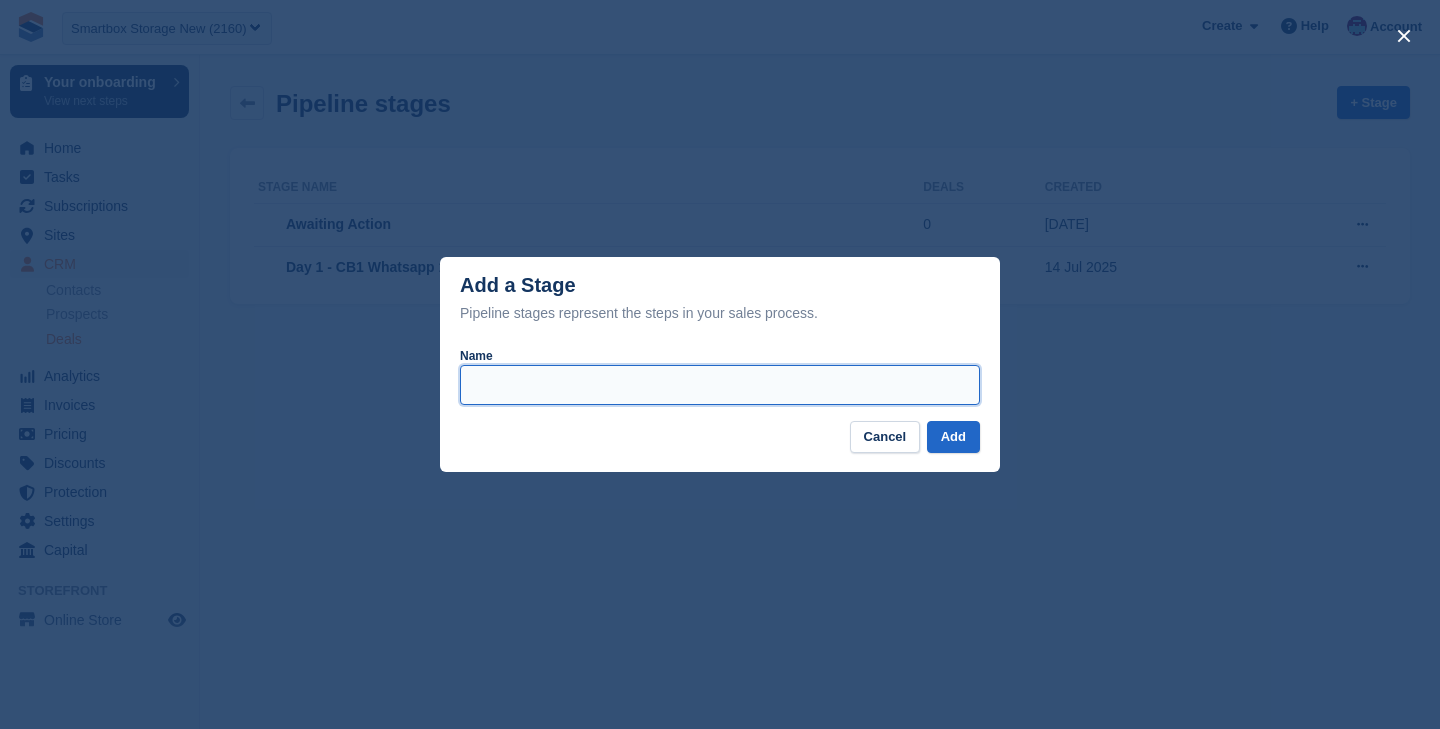 click on "Name" at bounding box center [720, 385] 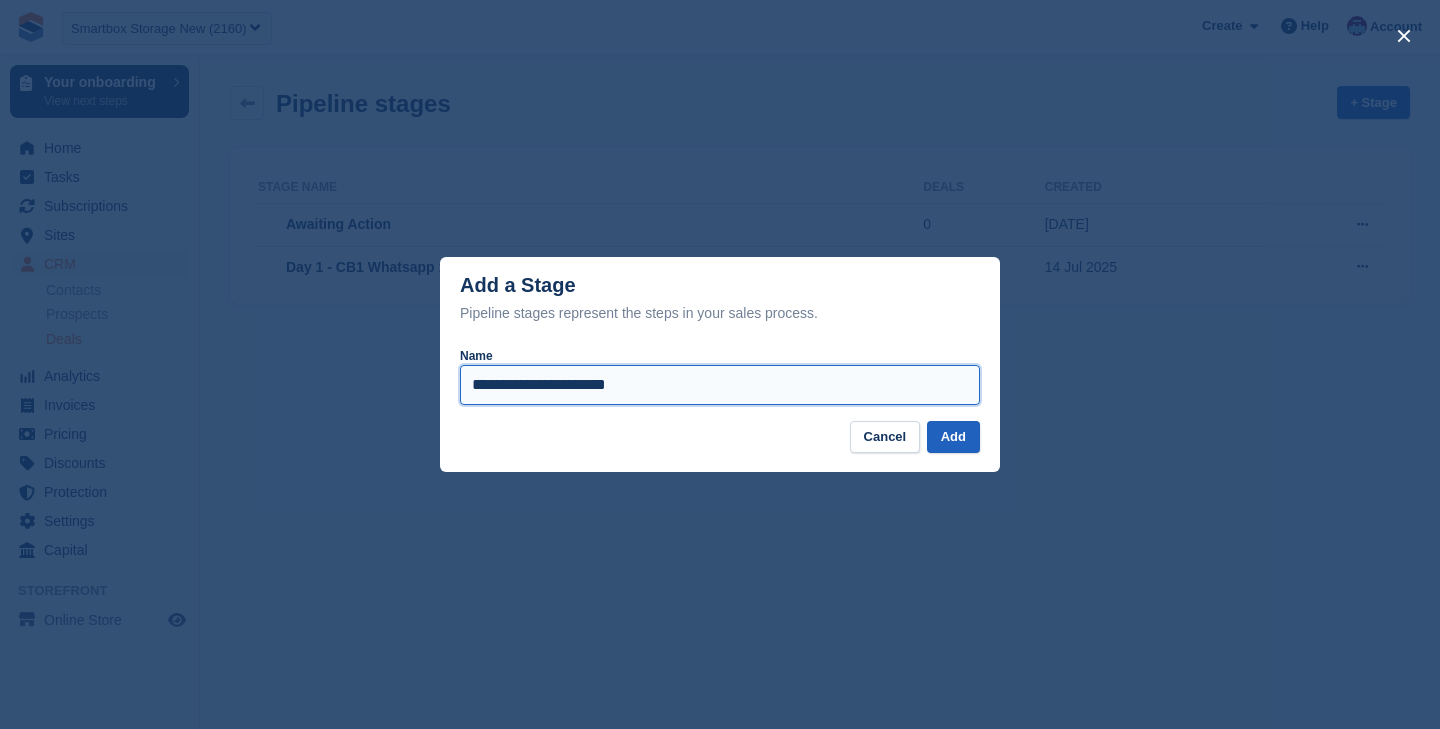 type on "**********" 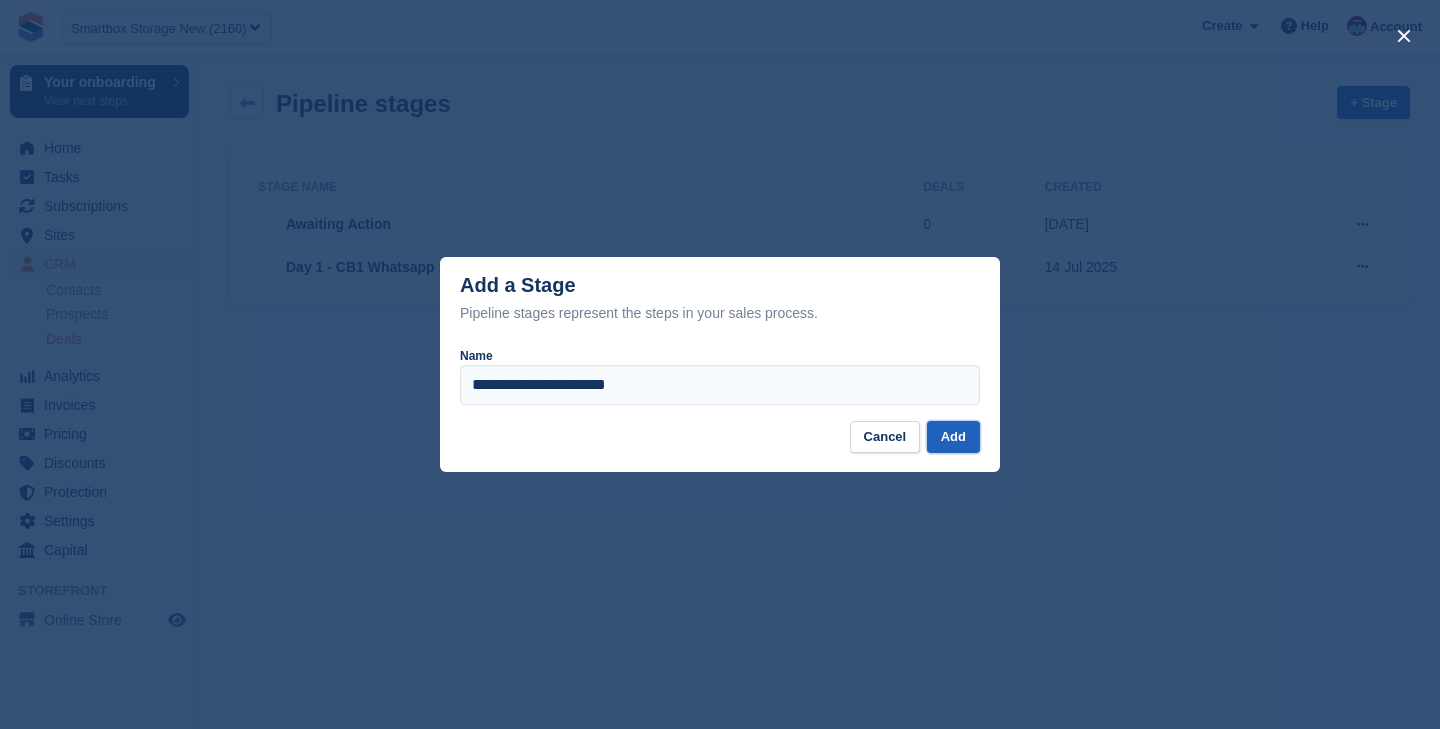 click on "Add" at bounding box center (953, 437) 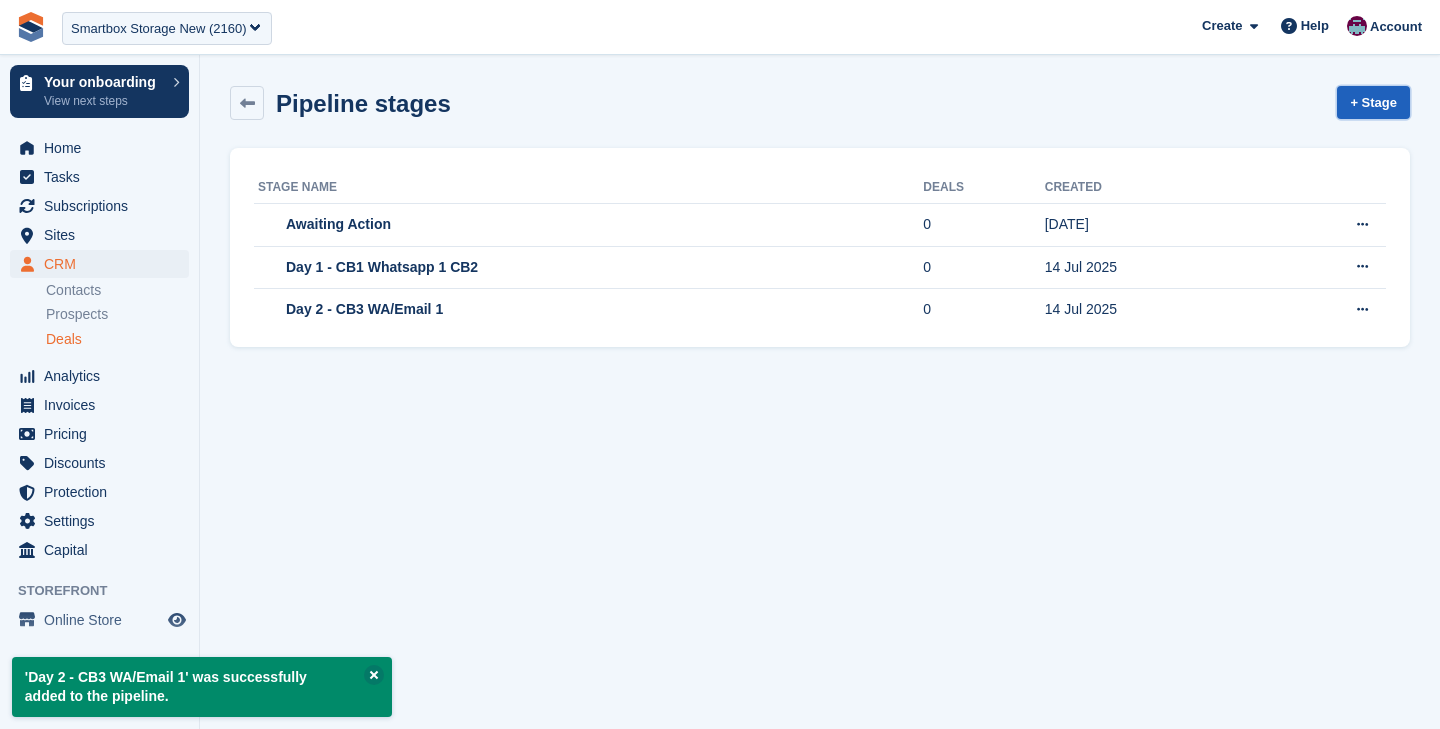 click on "+ Stage" at bounding box center [1373, 102] 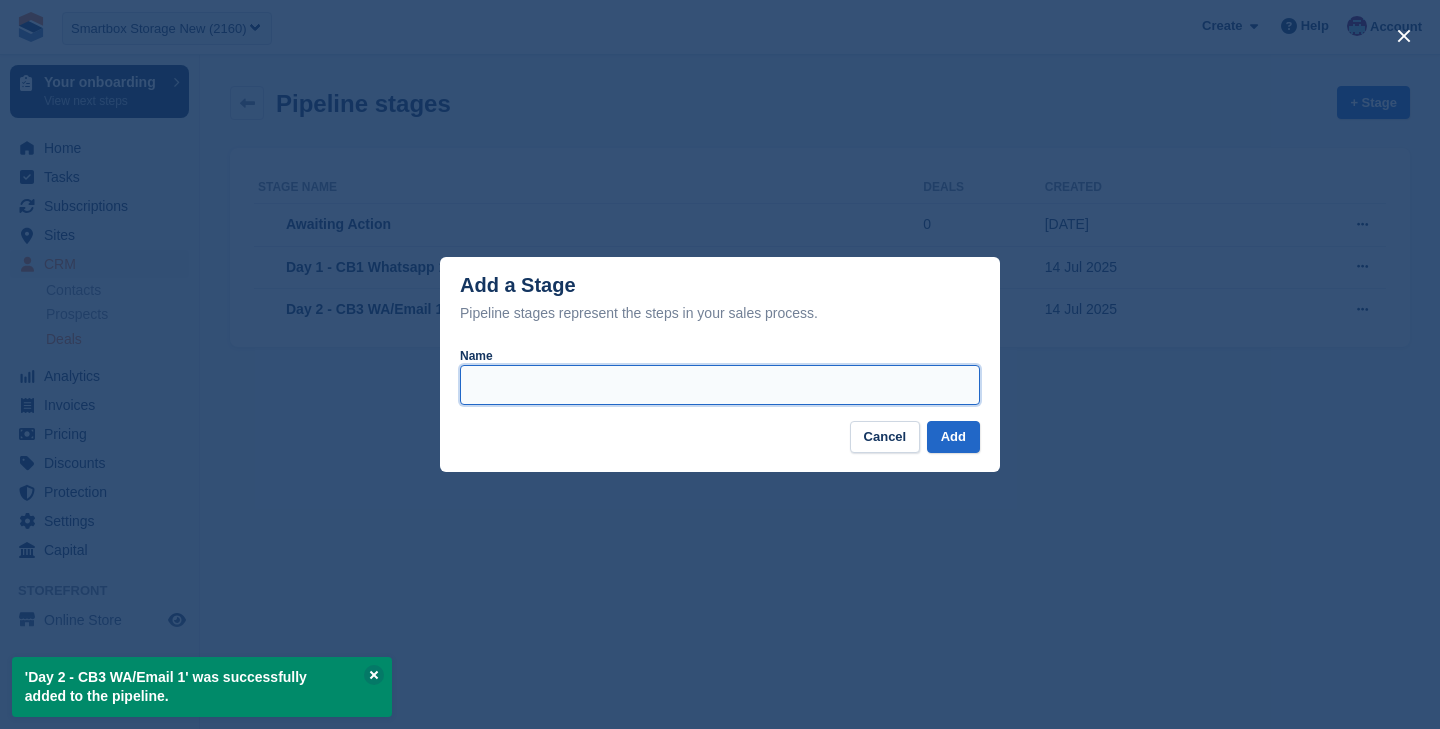 click on "Name" at bounding box center (720, 385) 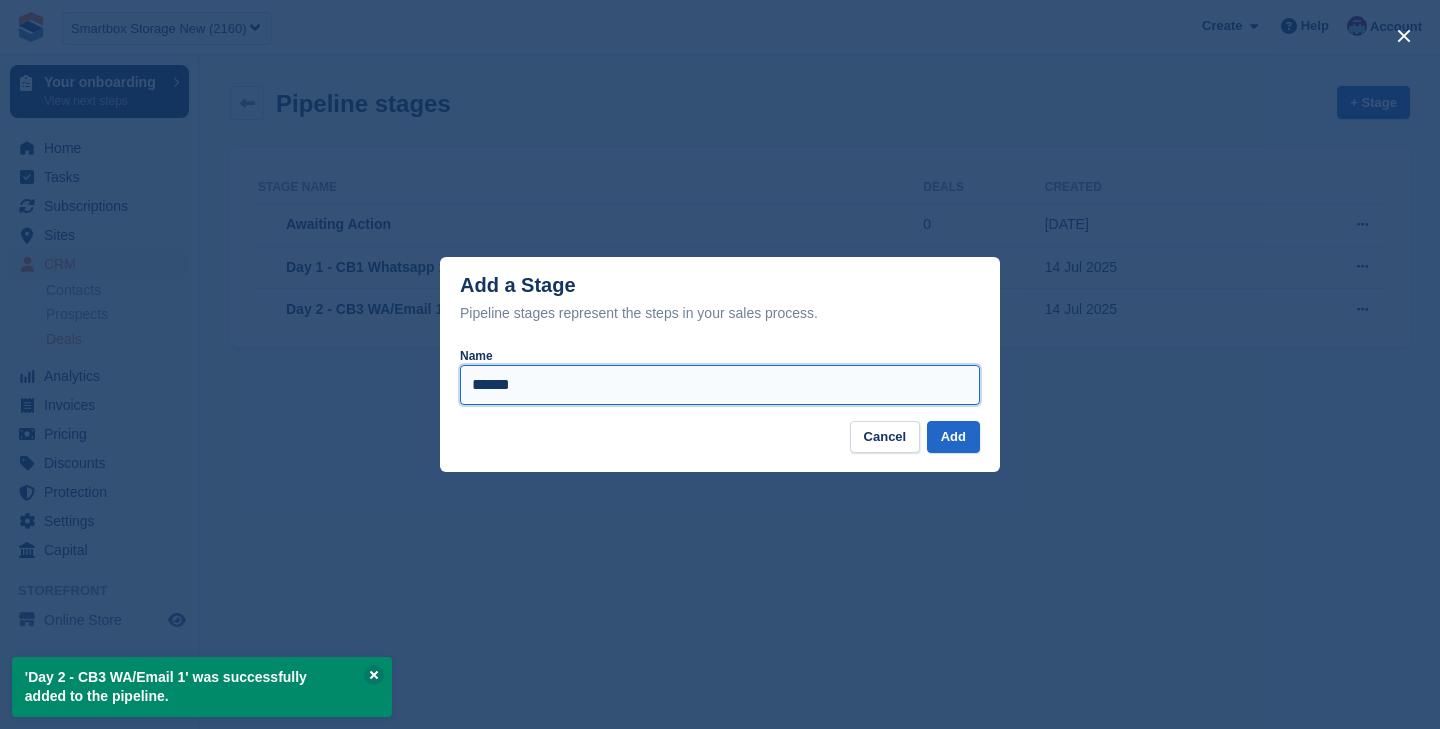 type on "*****" 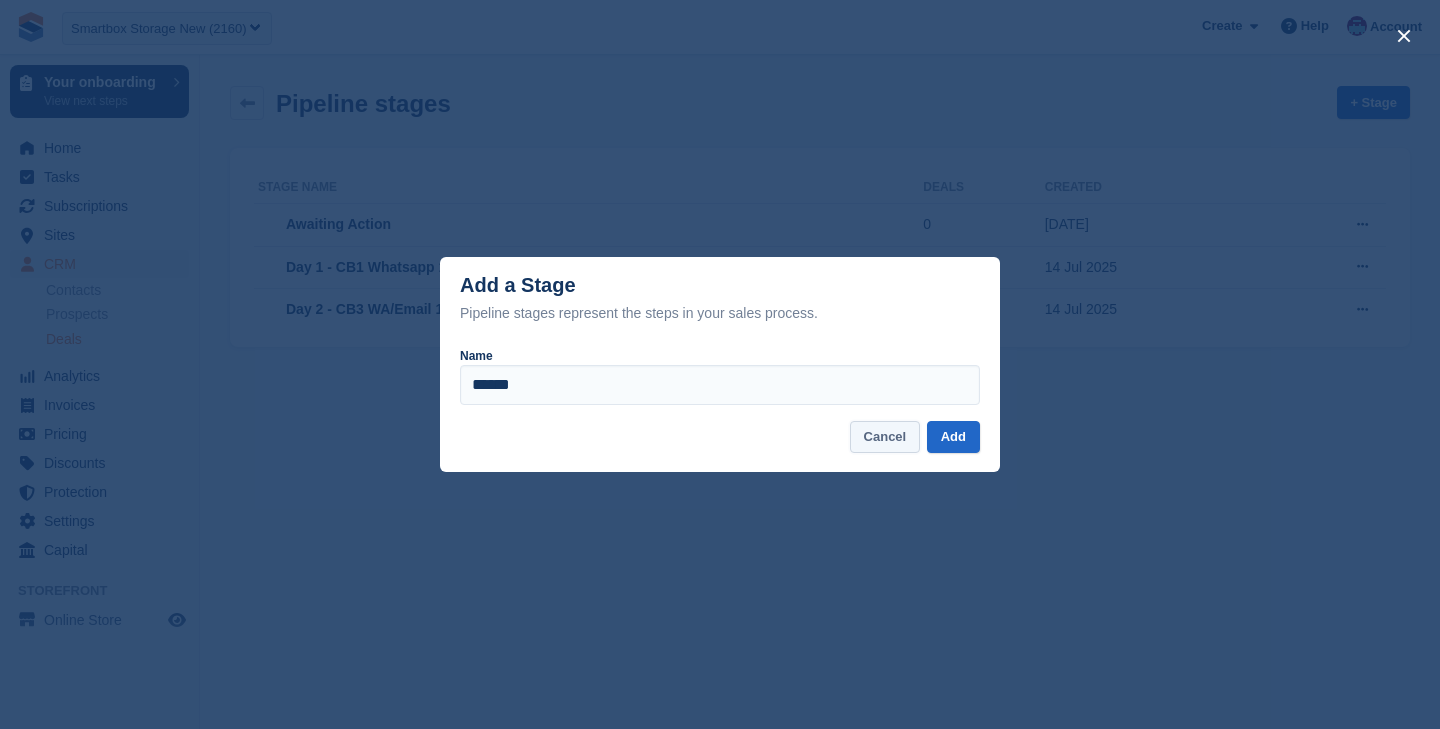 click on "Cancel" at bounding box center (885, 437) 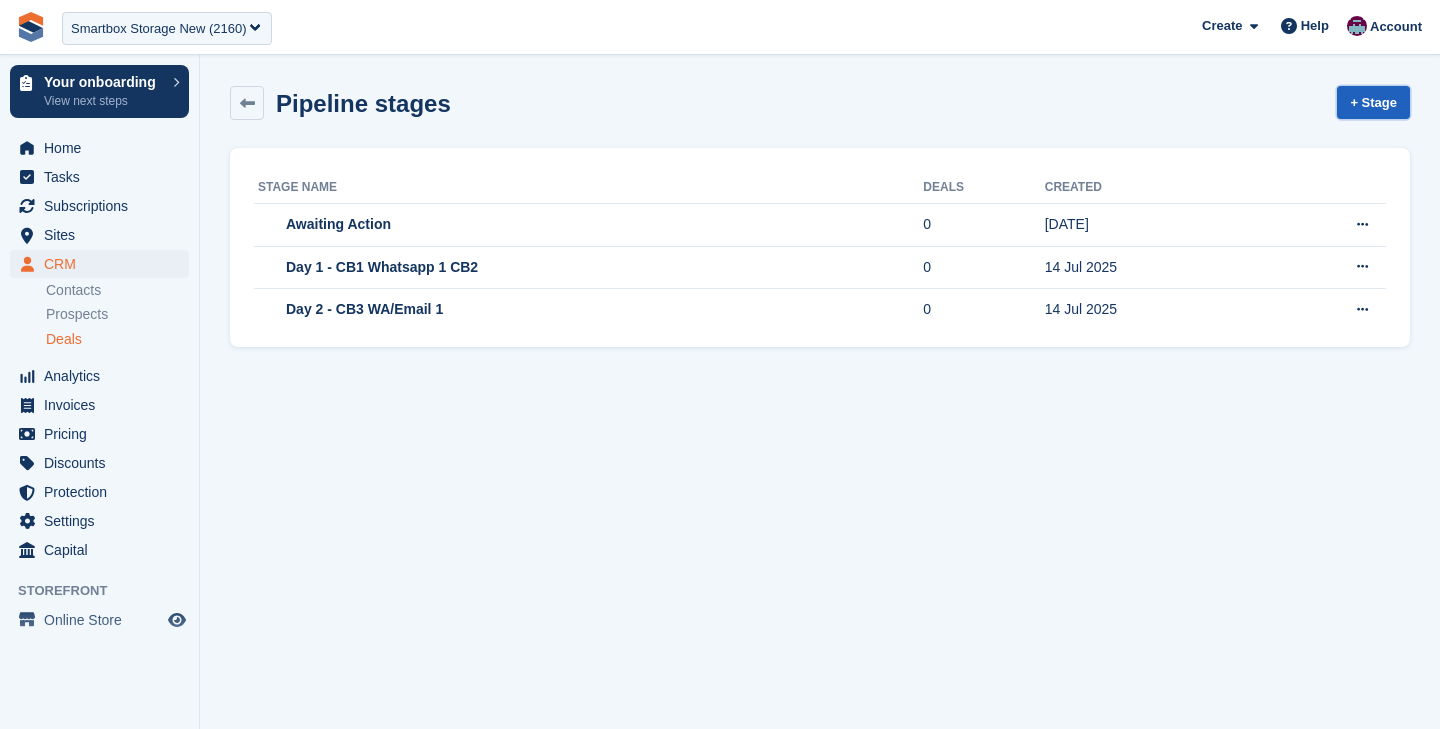 click on "+ Stage" at bounding box center [1373, 102] 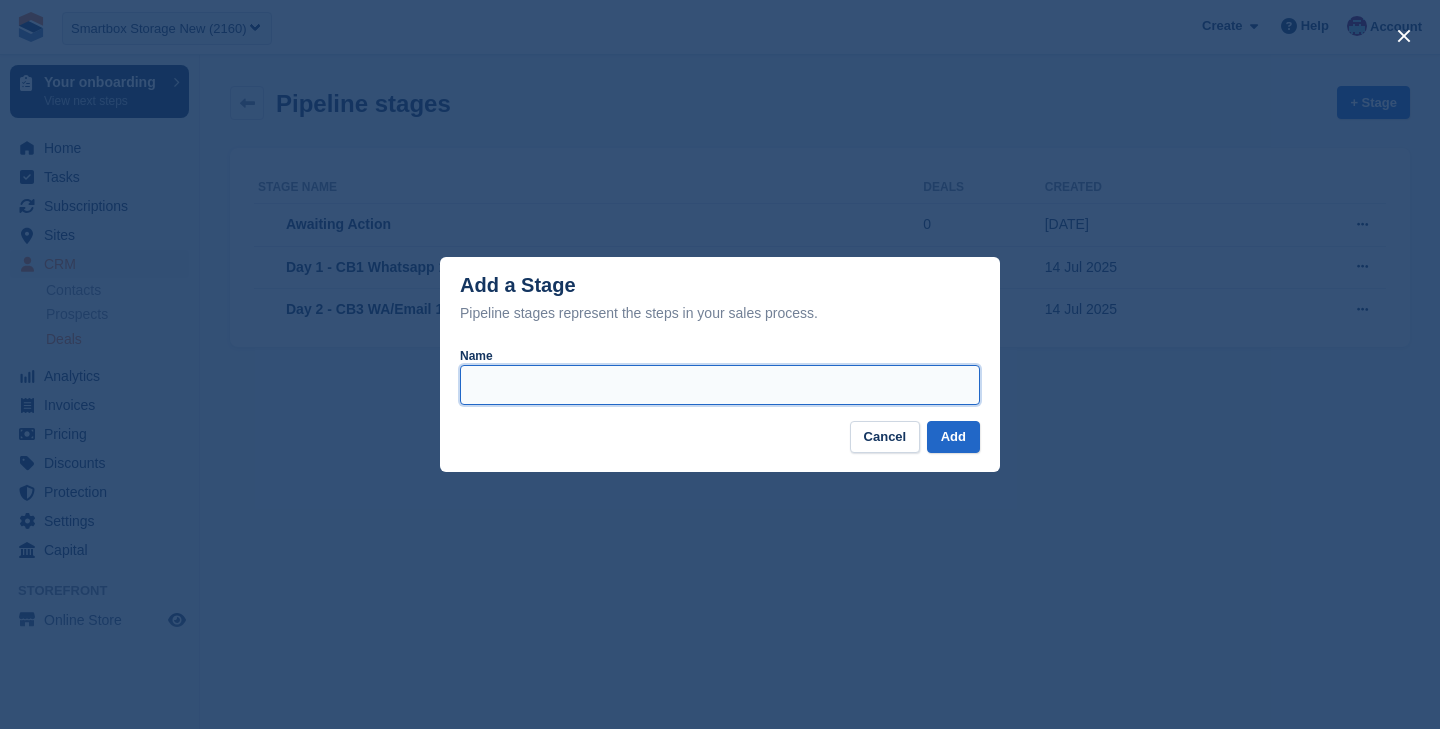 click on "Name" at bounding box center (720, 385) 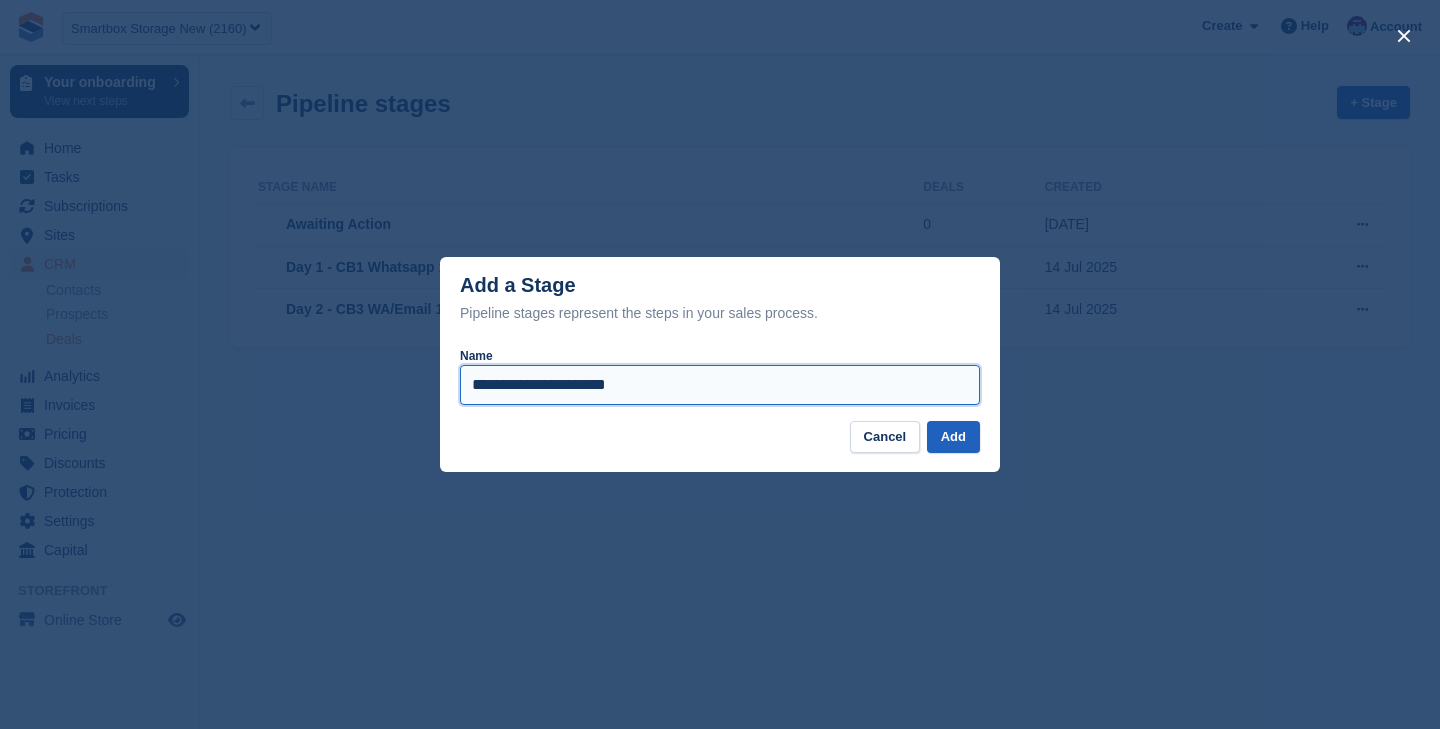 type on "**********" 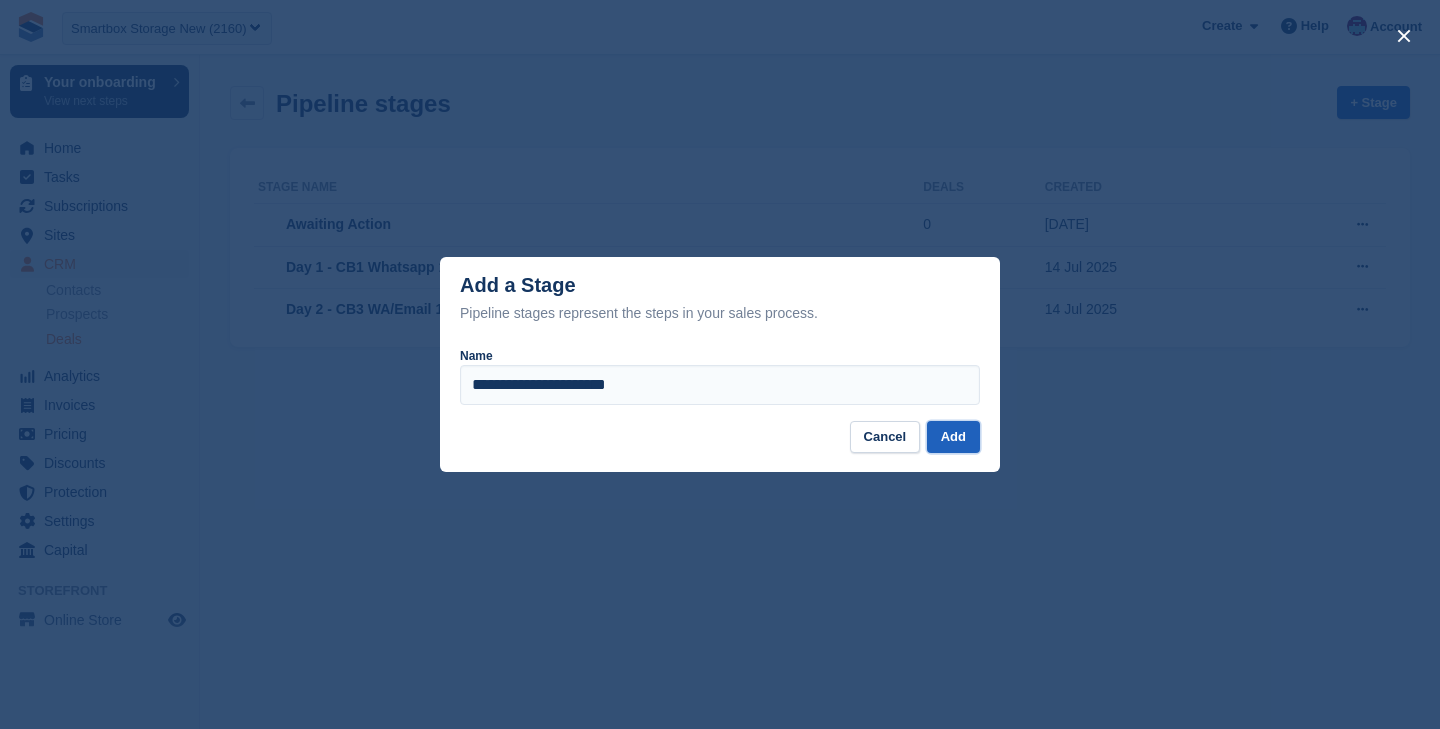click on "Add" at bounding box center [953, 437] 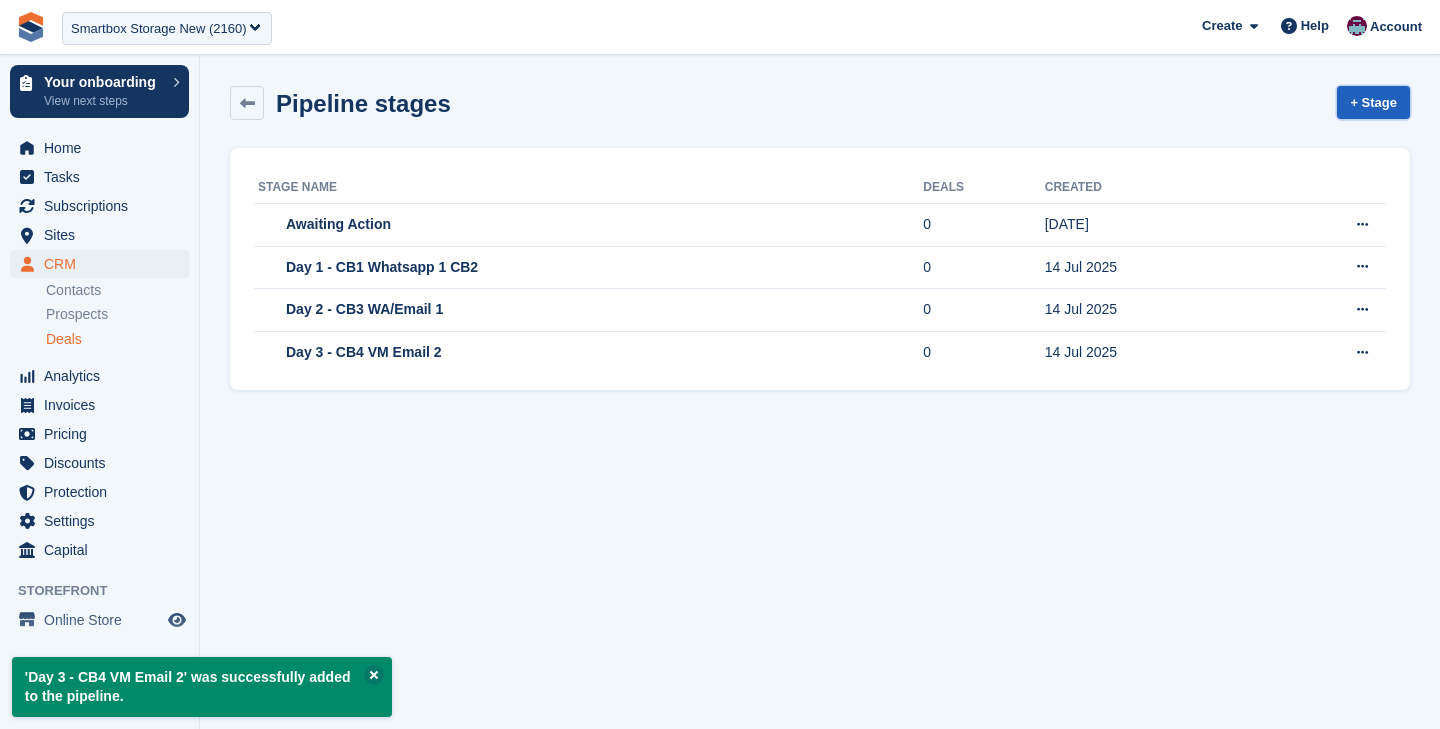 click on "+ Stage" at bounding box center [1373, 102] 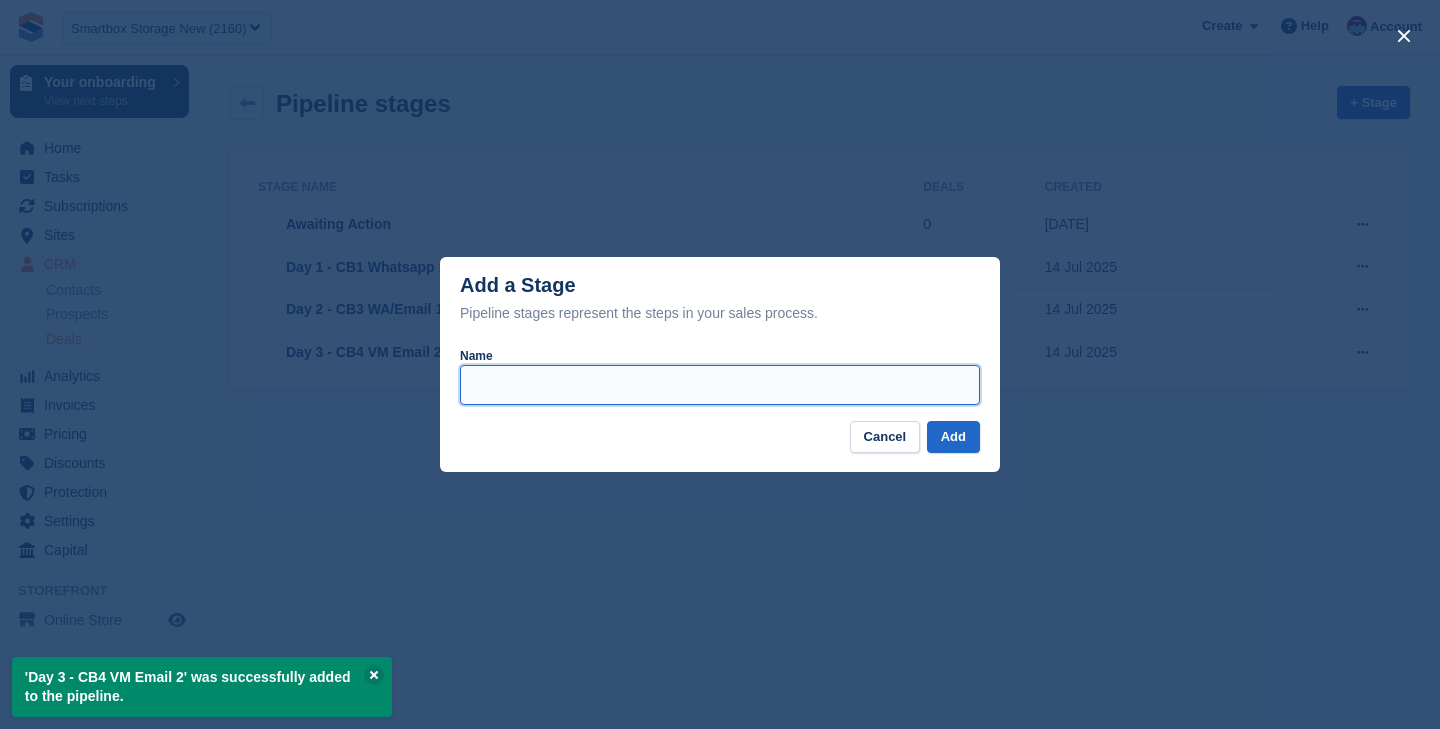 click on "Name" at bounding box center [720, 385] 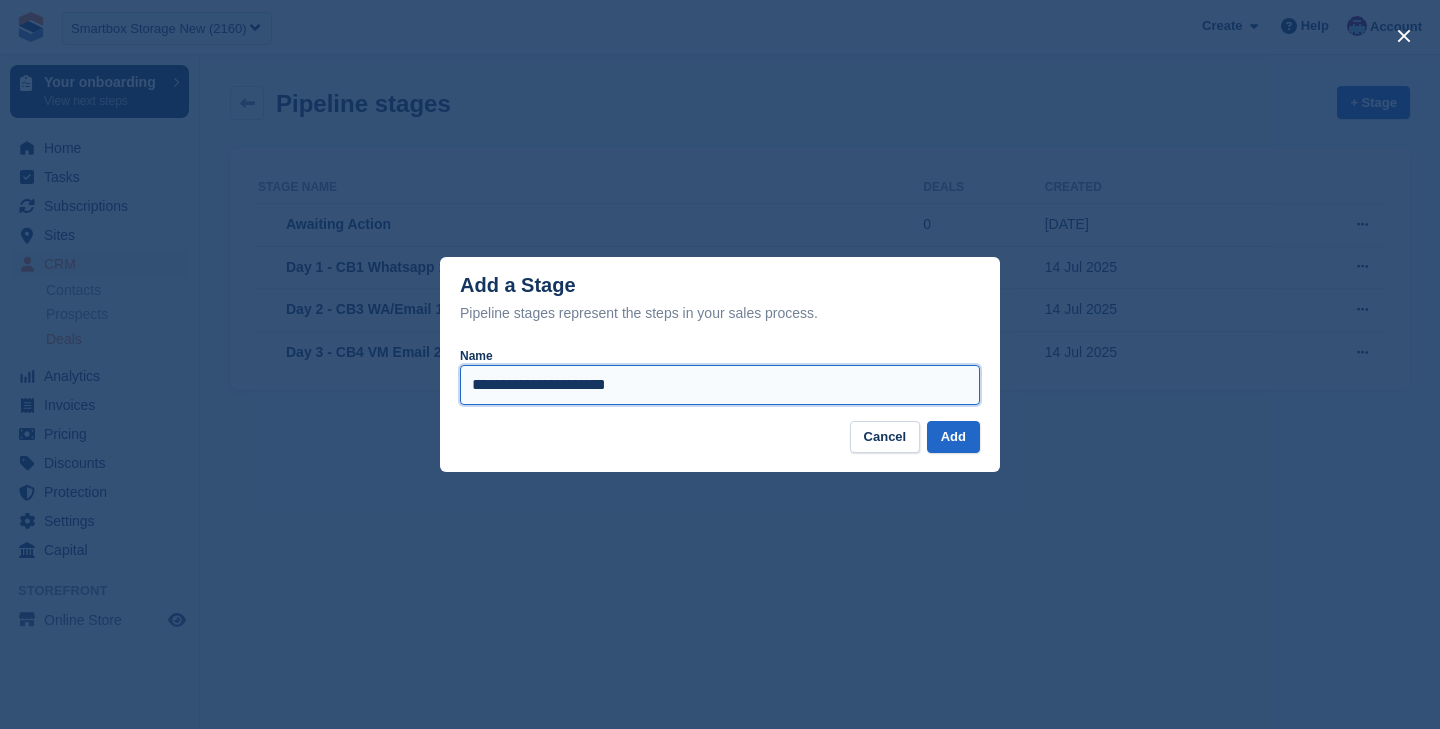 type on "**********" 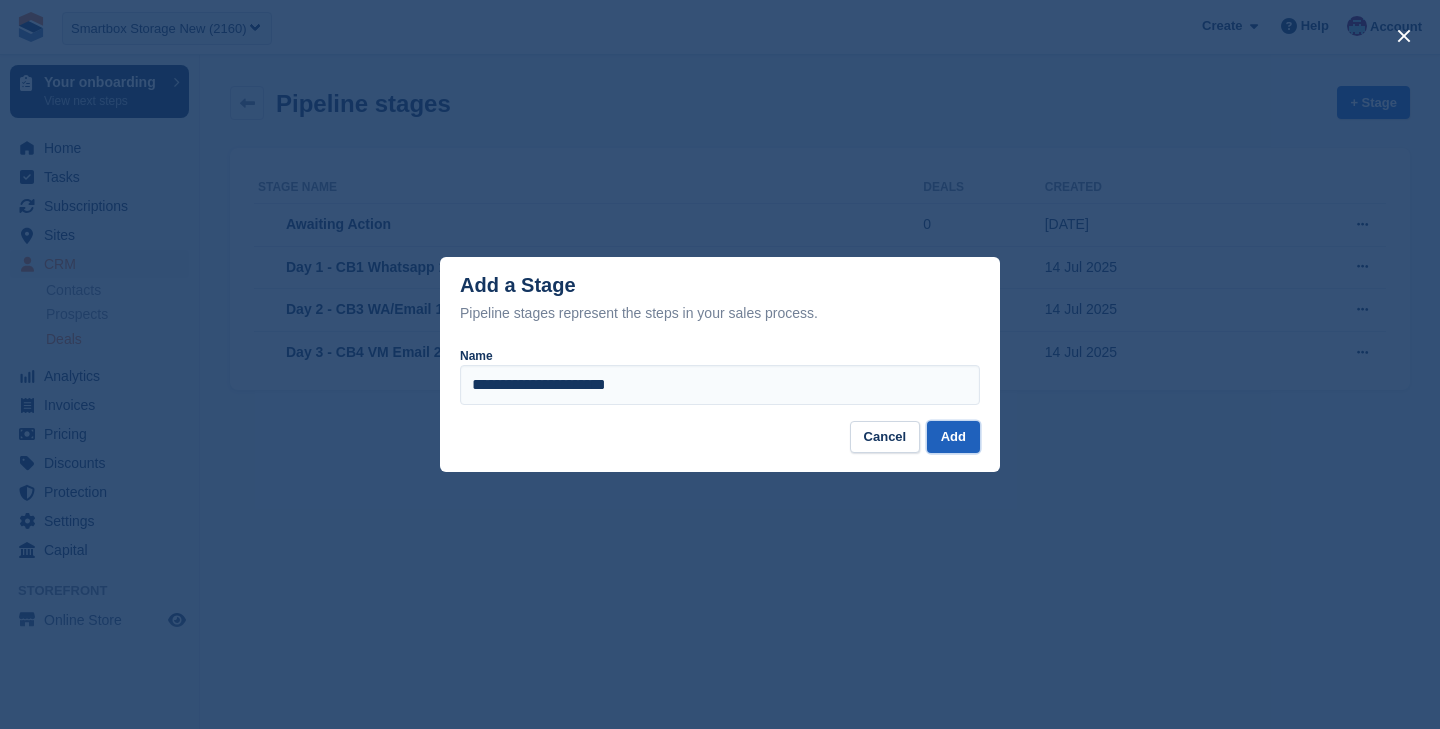 click on "Add" at bounding box center (953, 437) 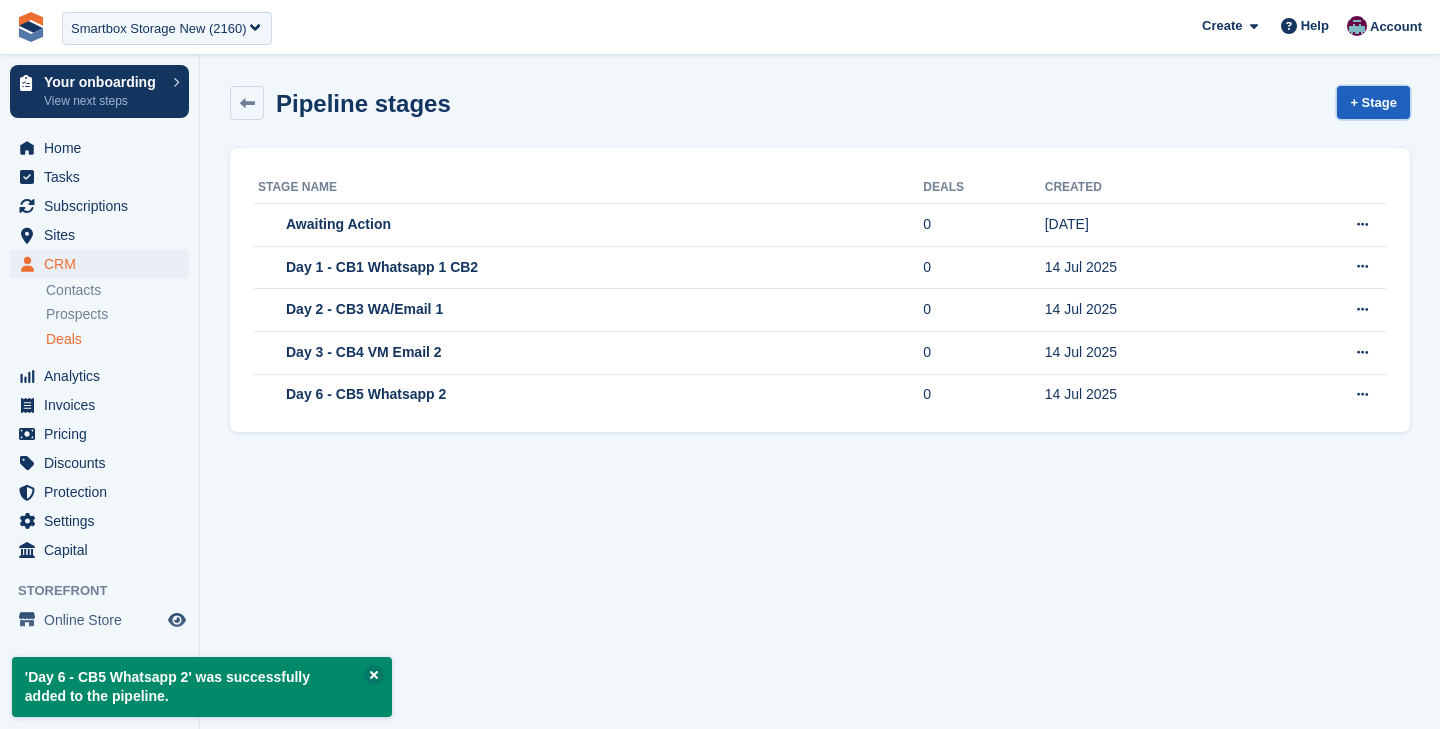 click on "+ Stage" at bounding box center (1373, 102) 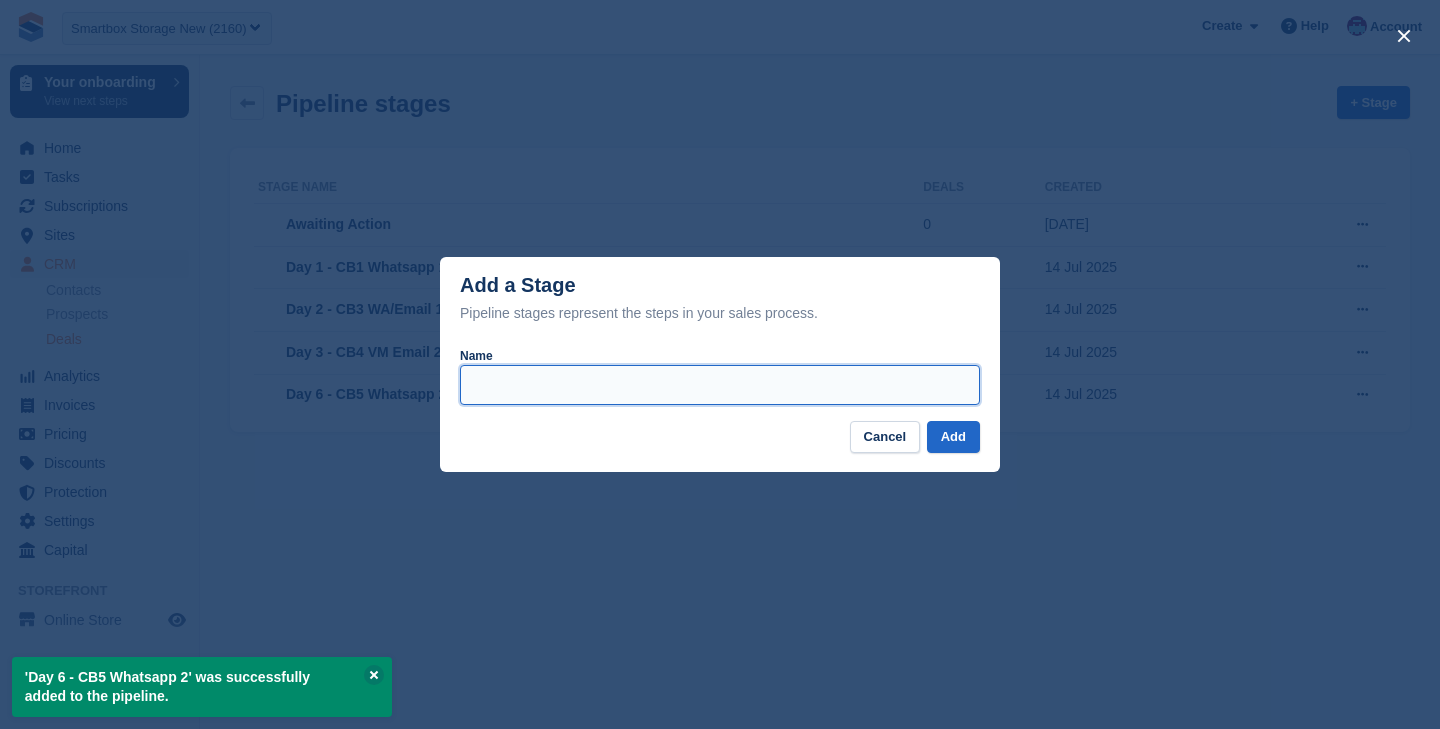 click on "Name" at bounding box center [720, 385] 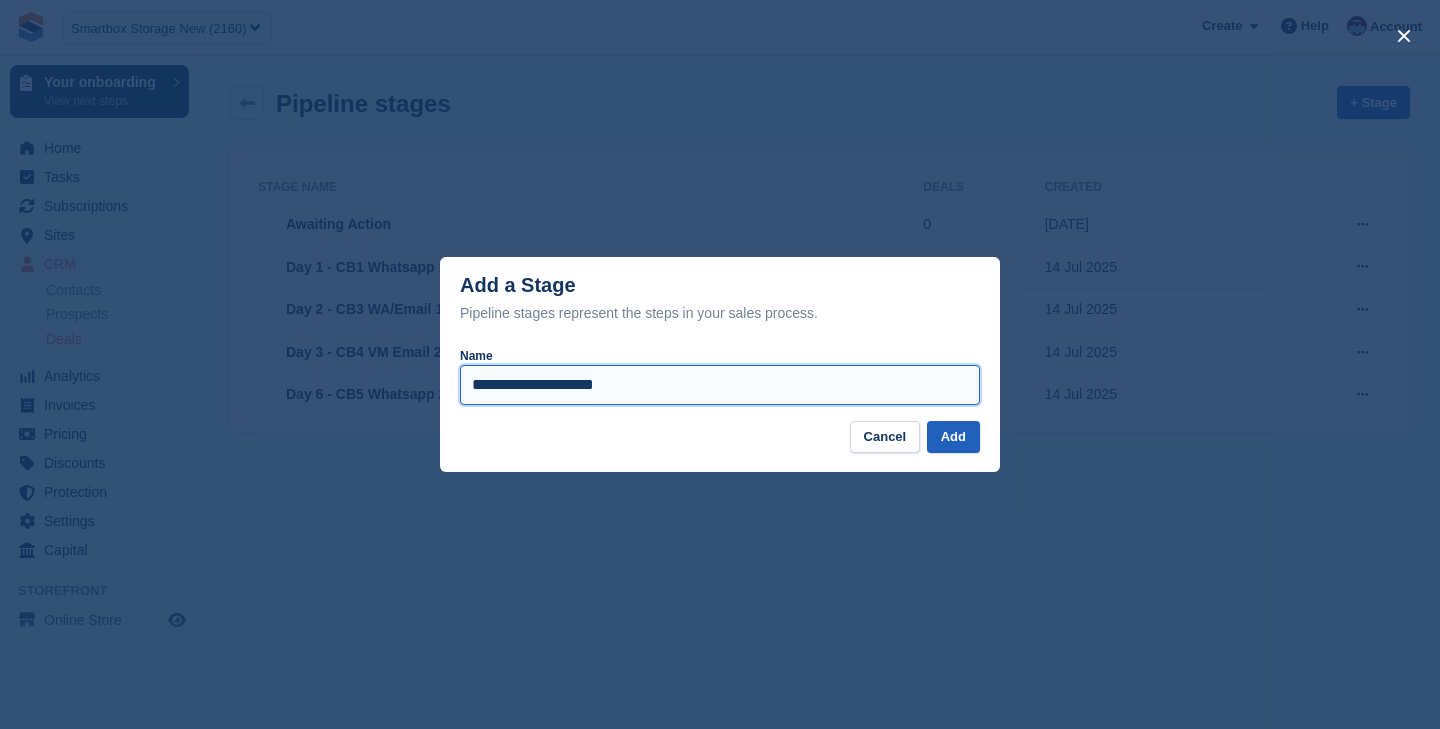 type on "**********" 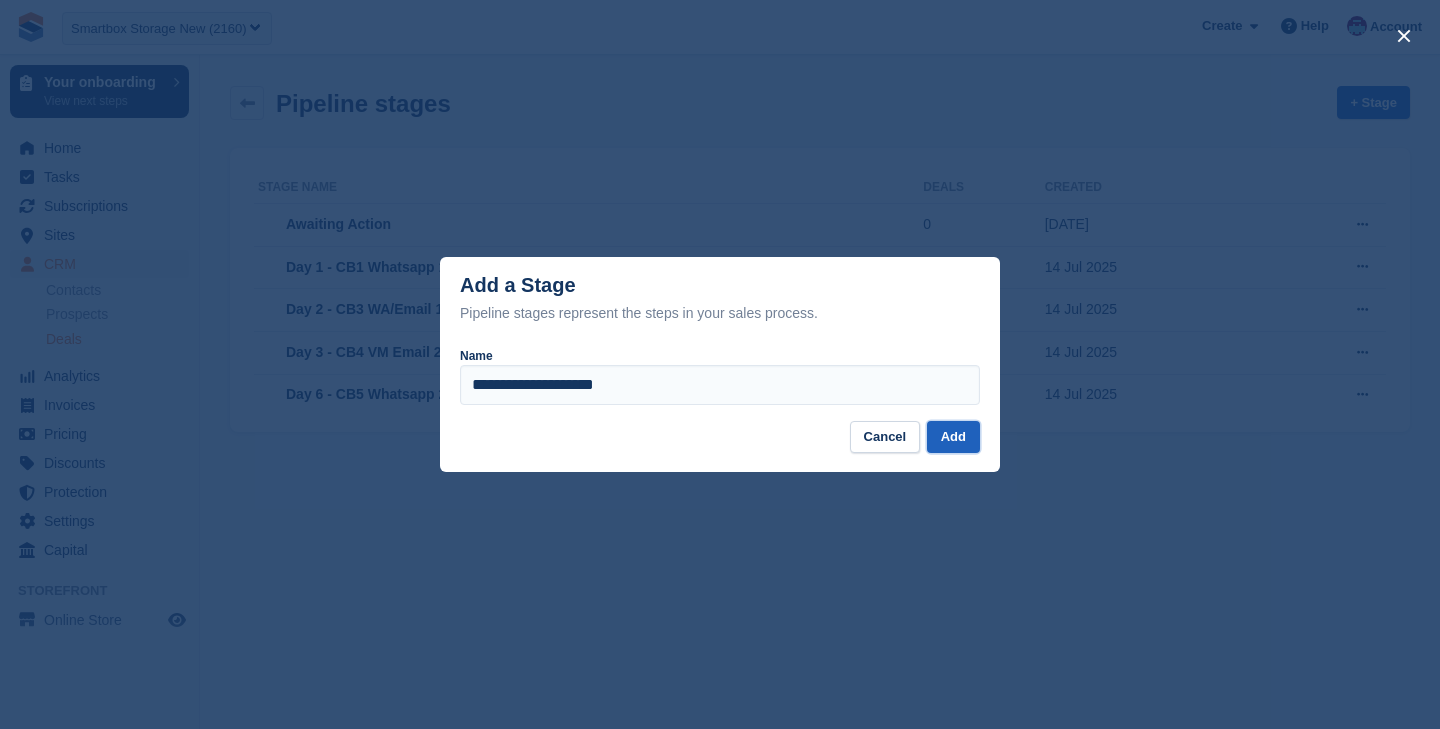 click on "Add" at bounding box center [953, 437] 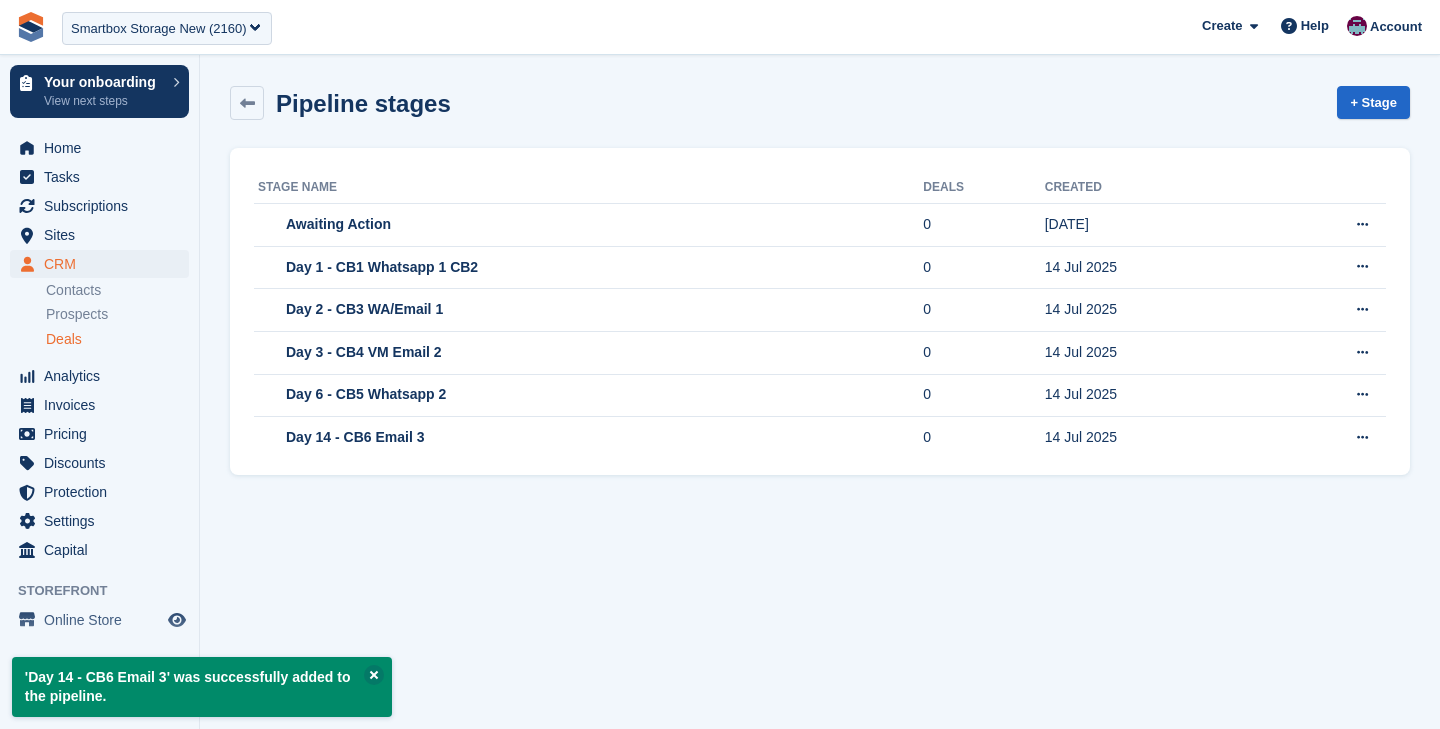 click on "Deals" at bounding box center [64, 339] 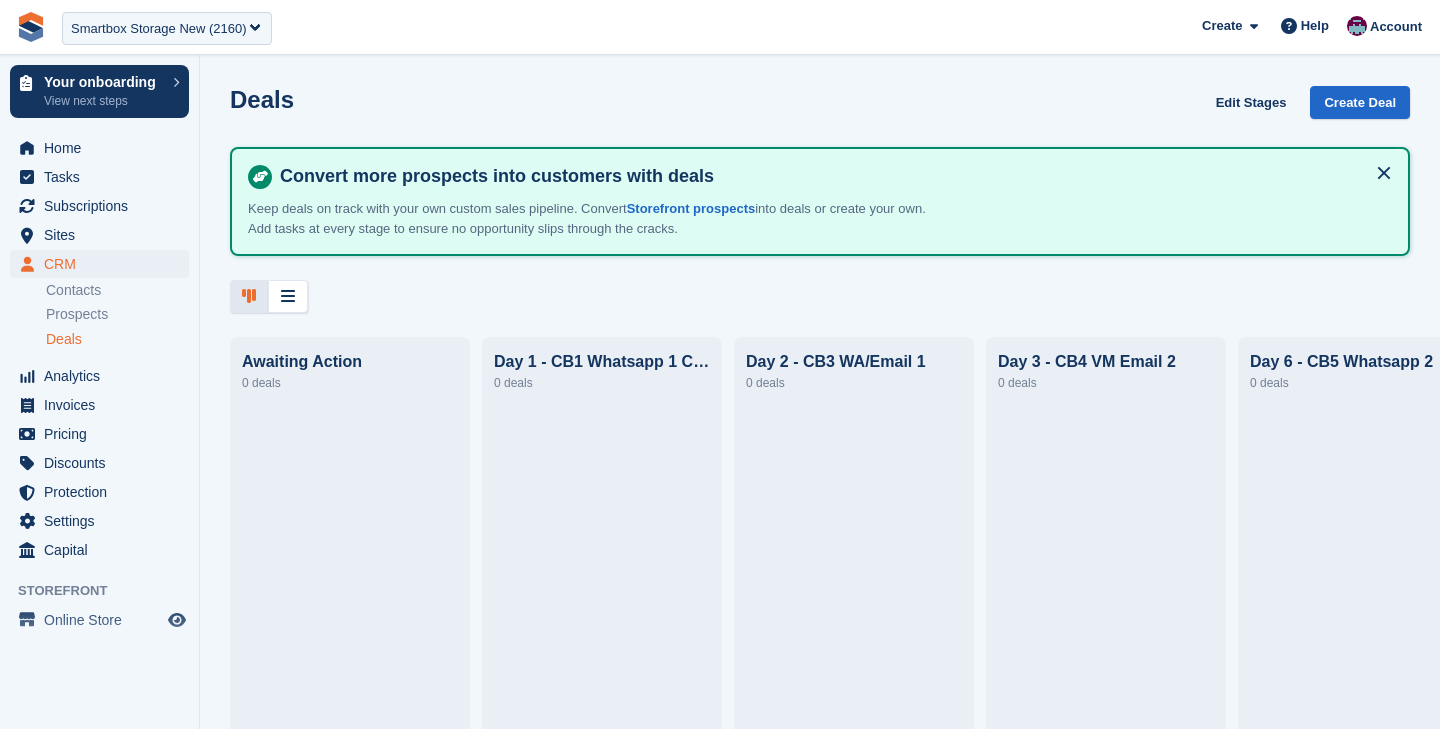 scroll, scrollTop: 0, scrollLeft: 302, axis: horizontal 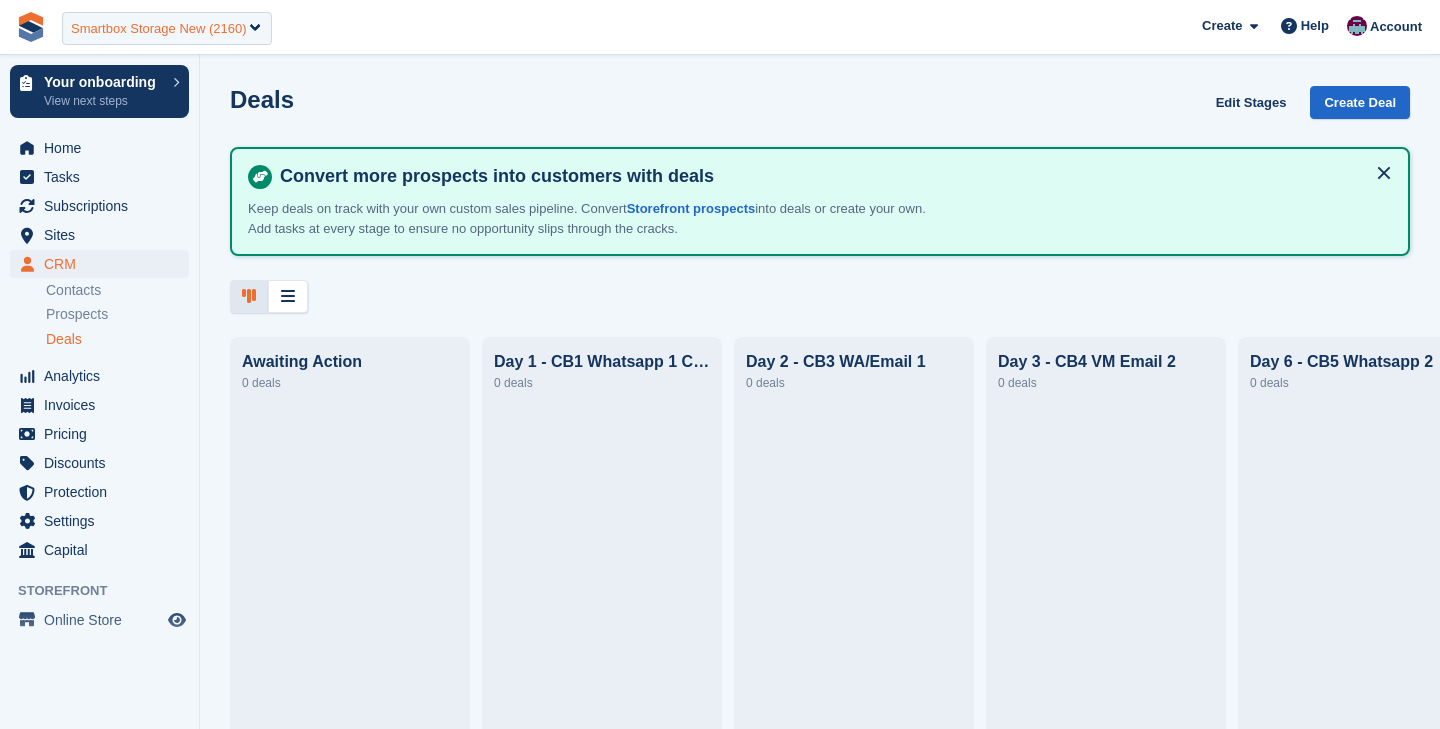 click on "Smartbox Storage New (2160)" at bounding box center [159, 29] 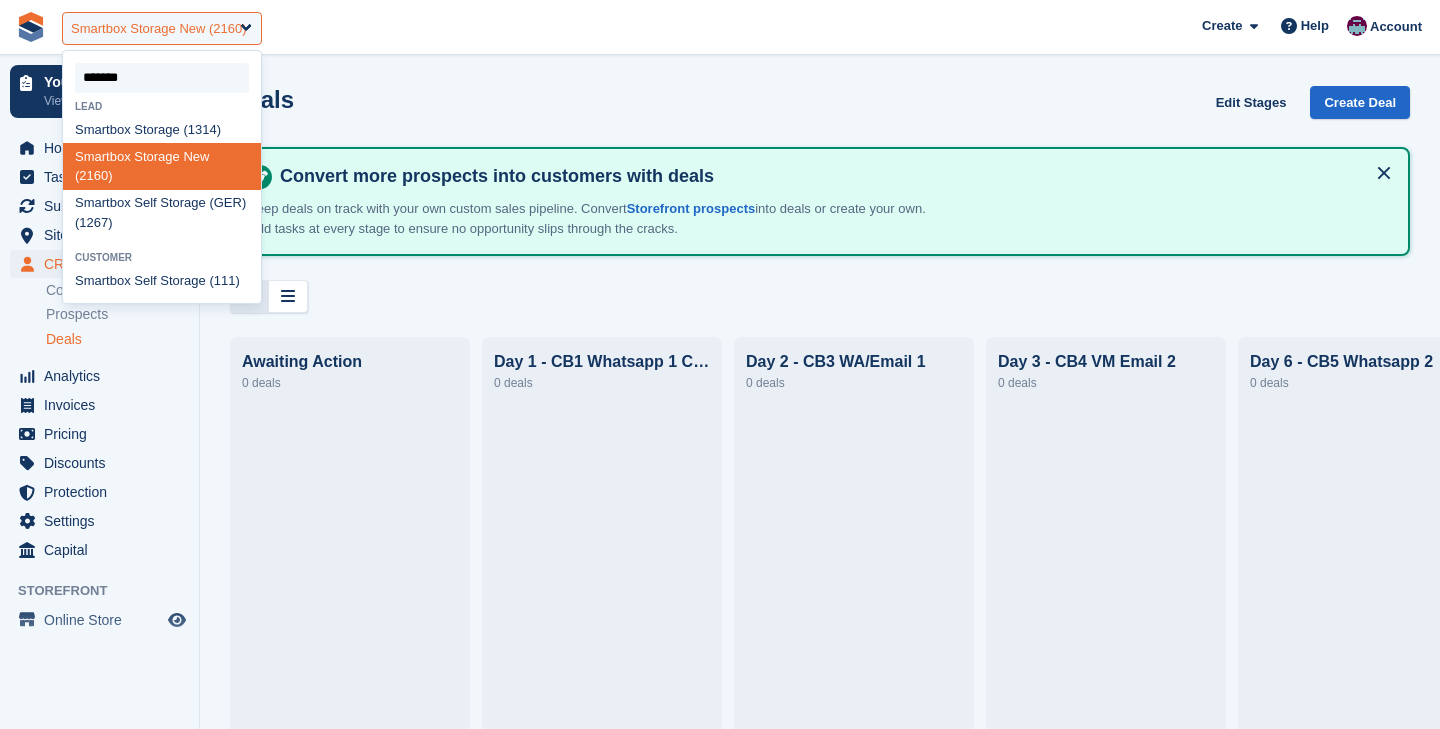 type on "********" 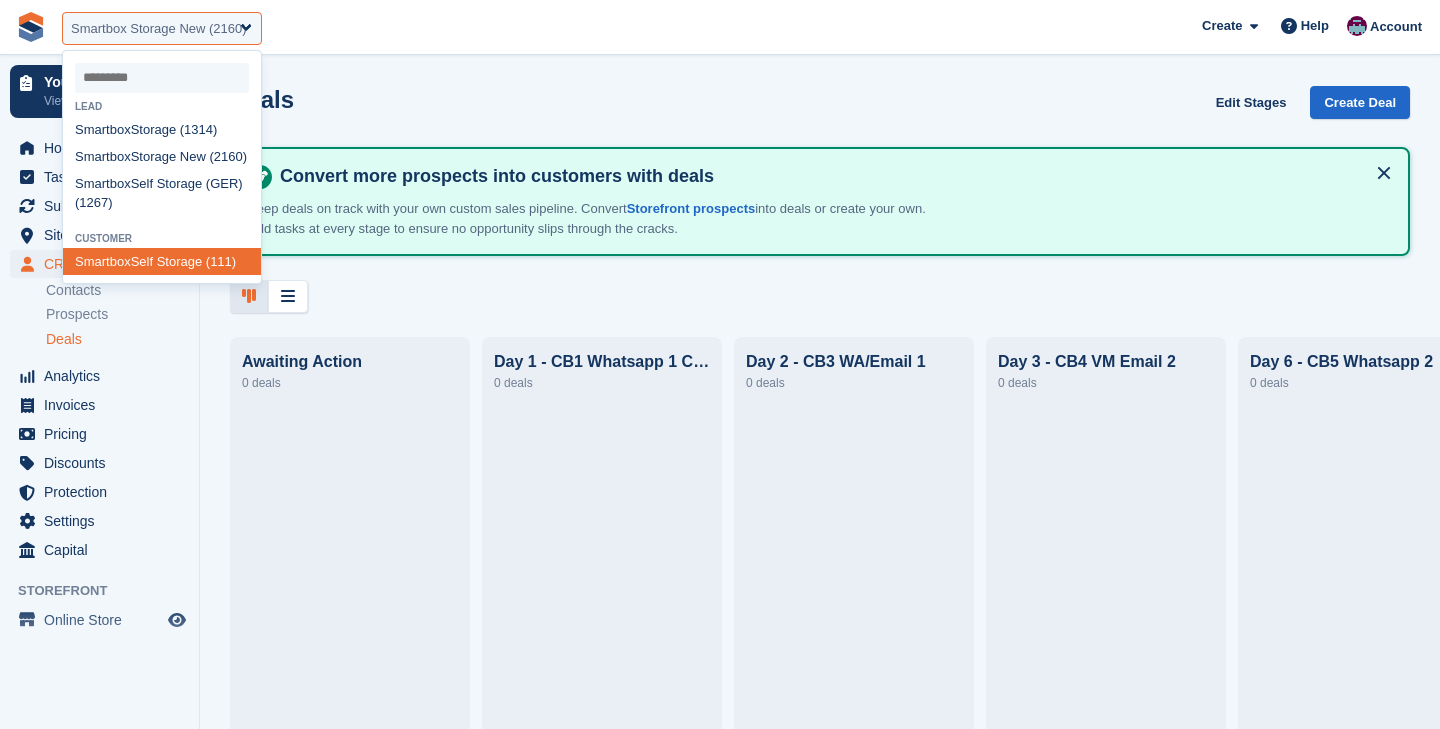 select on "***" 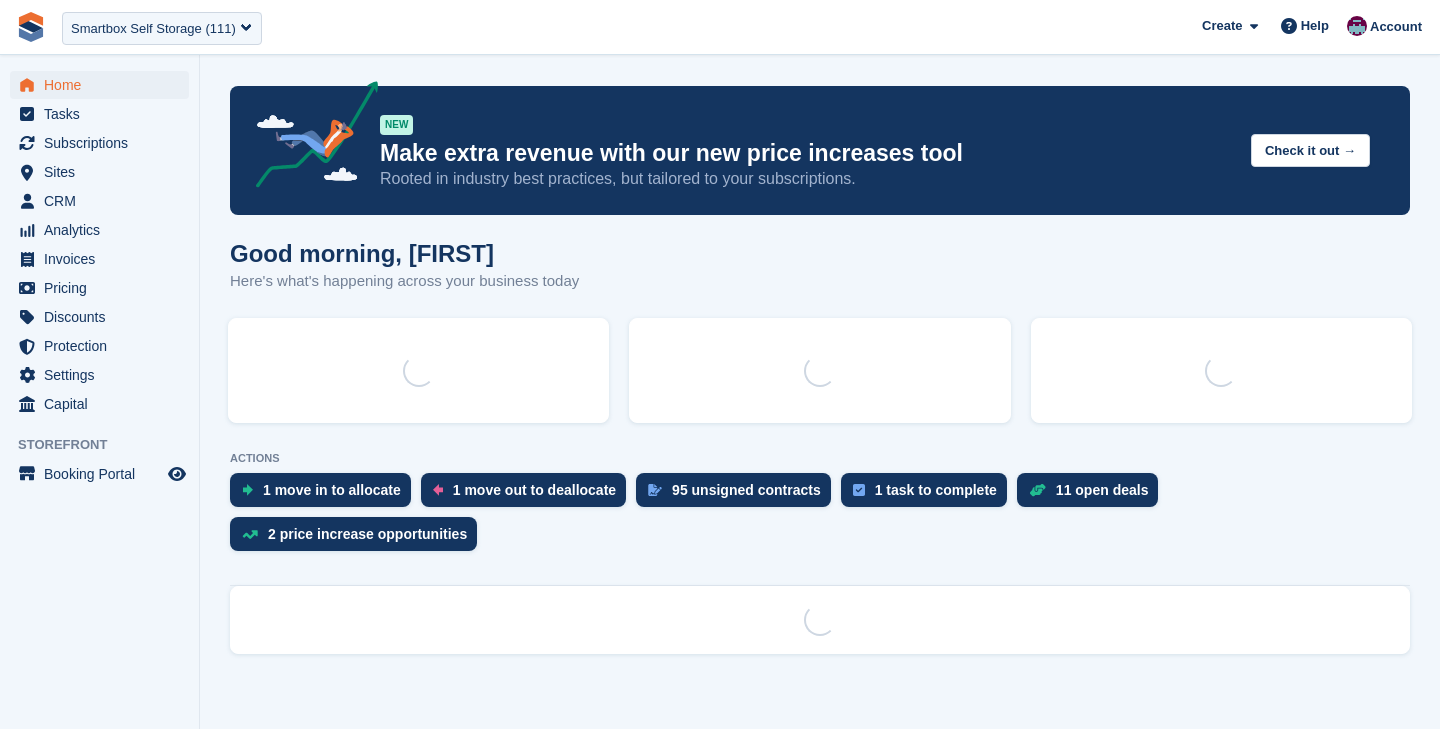 scroll, scrollTop: 0, scrollLeft: 0, axis: both 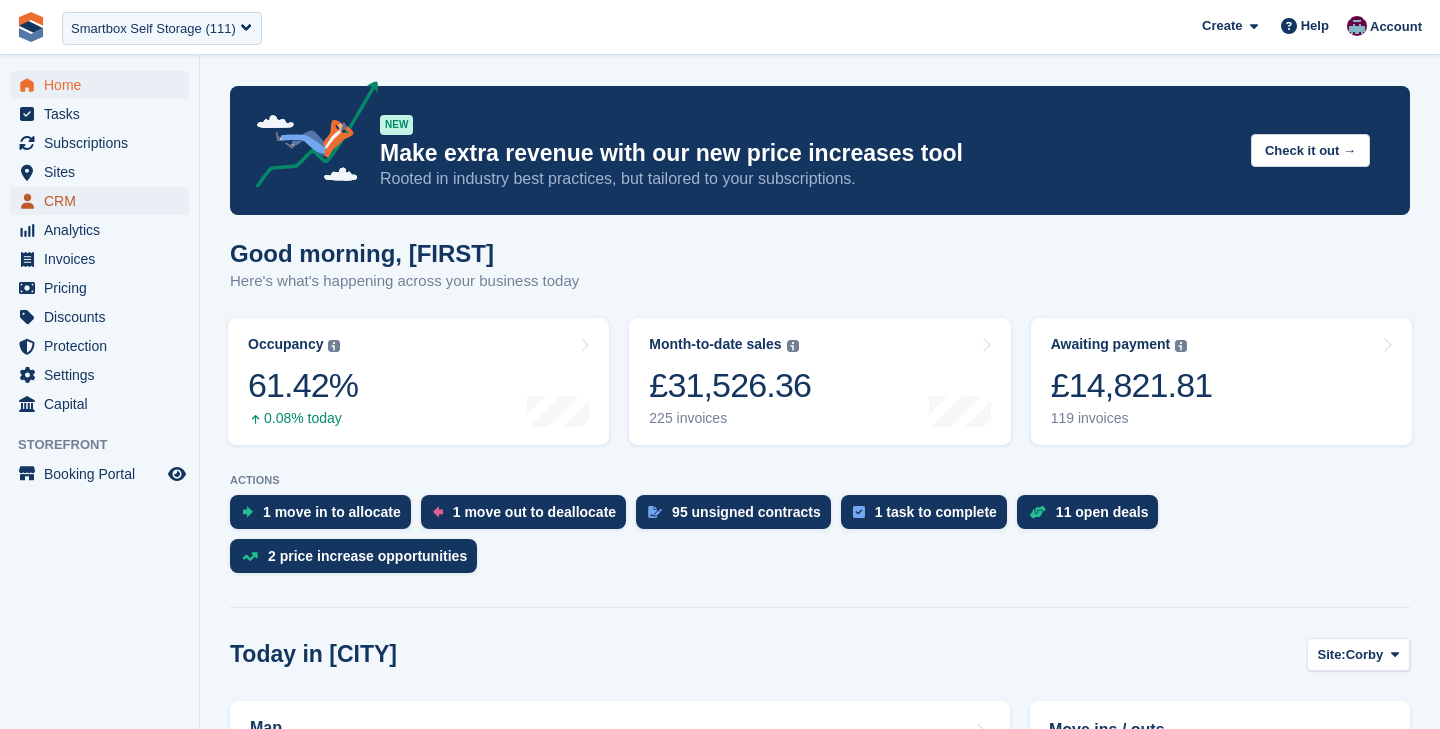click on "CRM" at bounding box center [104, 201] 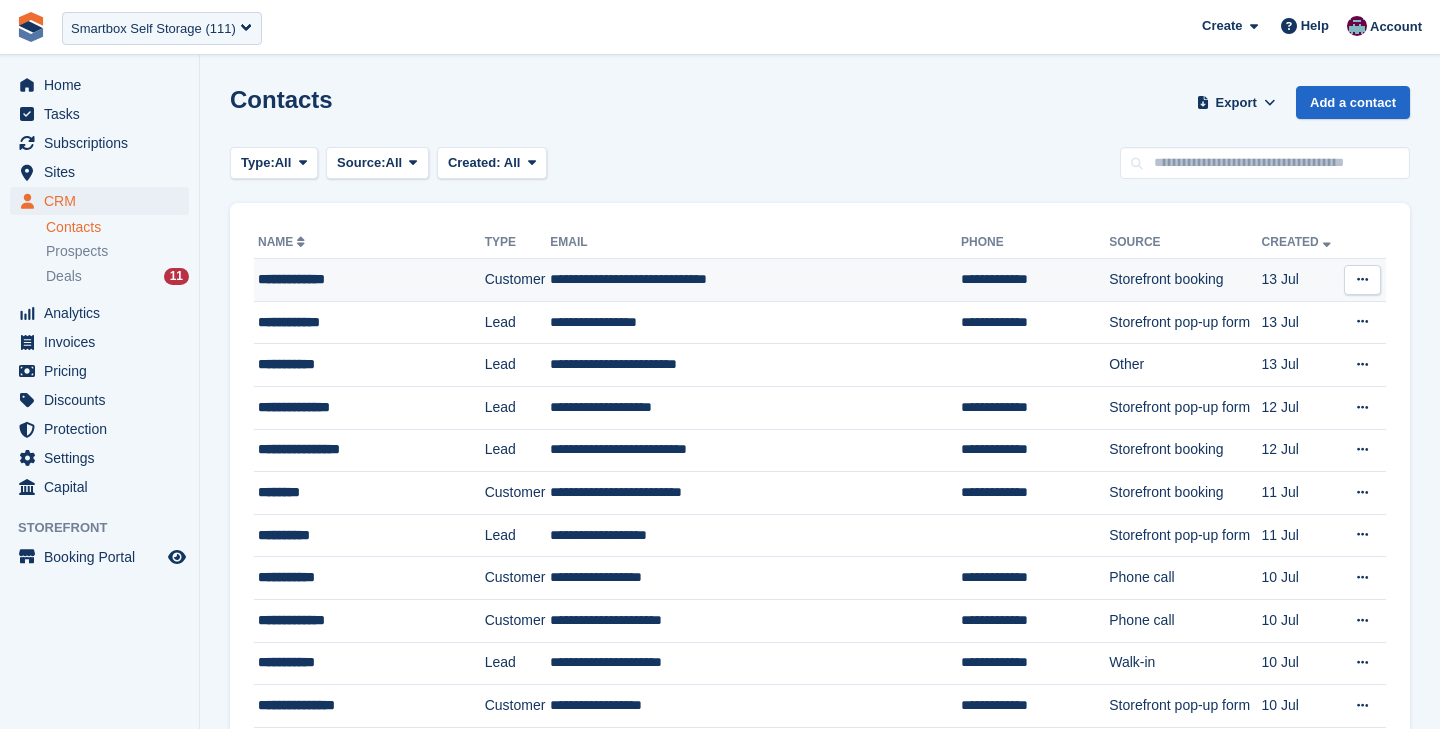 scroll, scrollTop: 0, scrollLeft: 0, axis: both 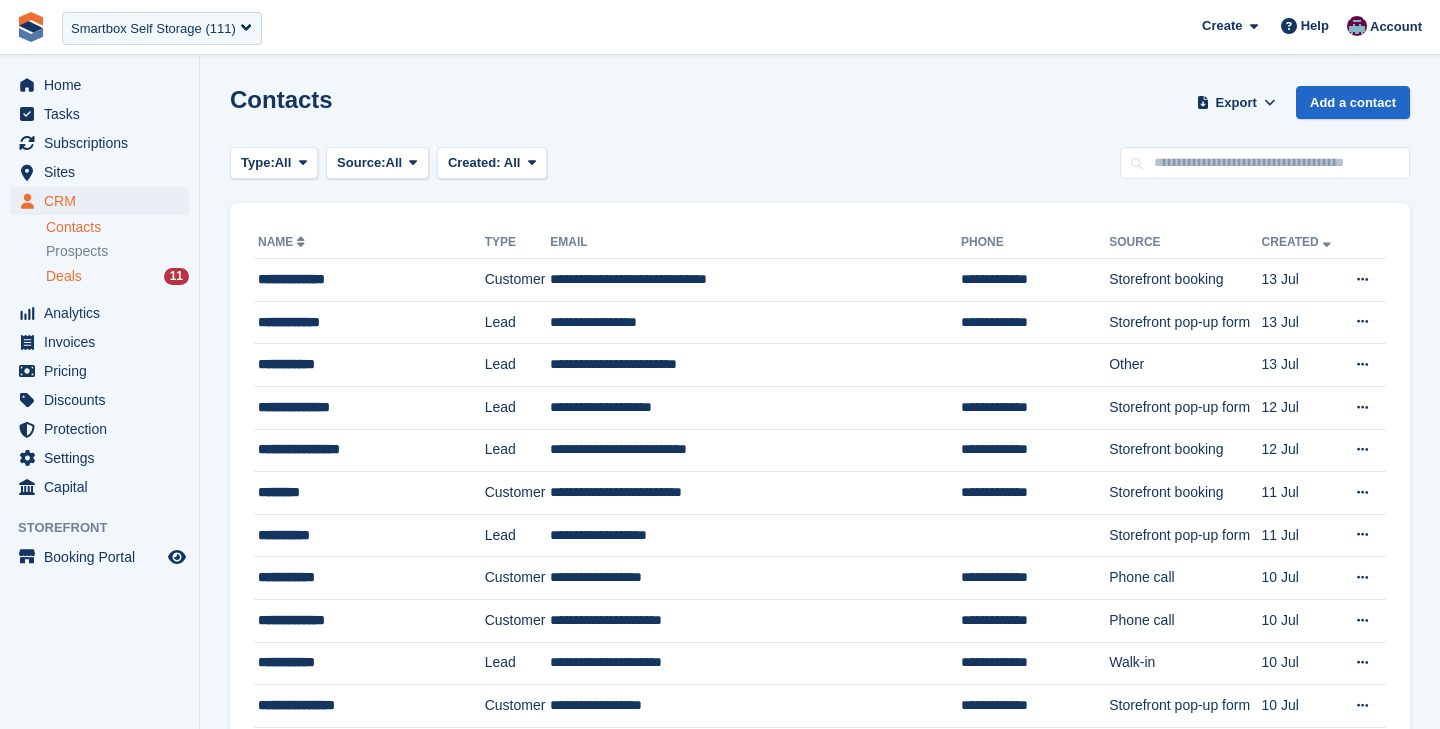 click on "Deals" at bounding box center [64, 276] 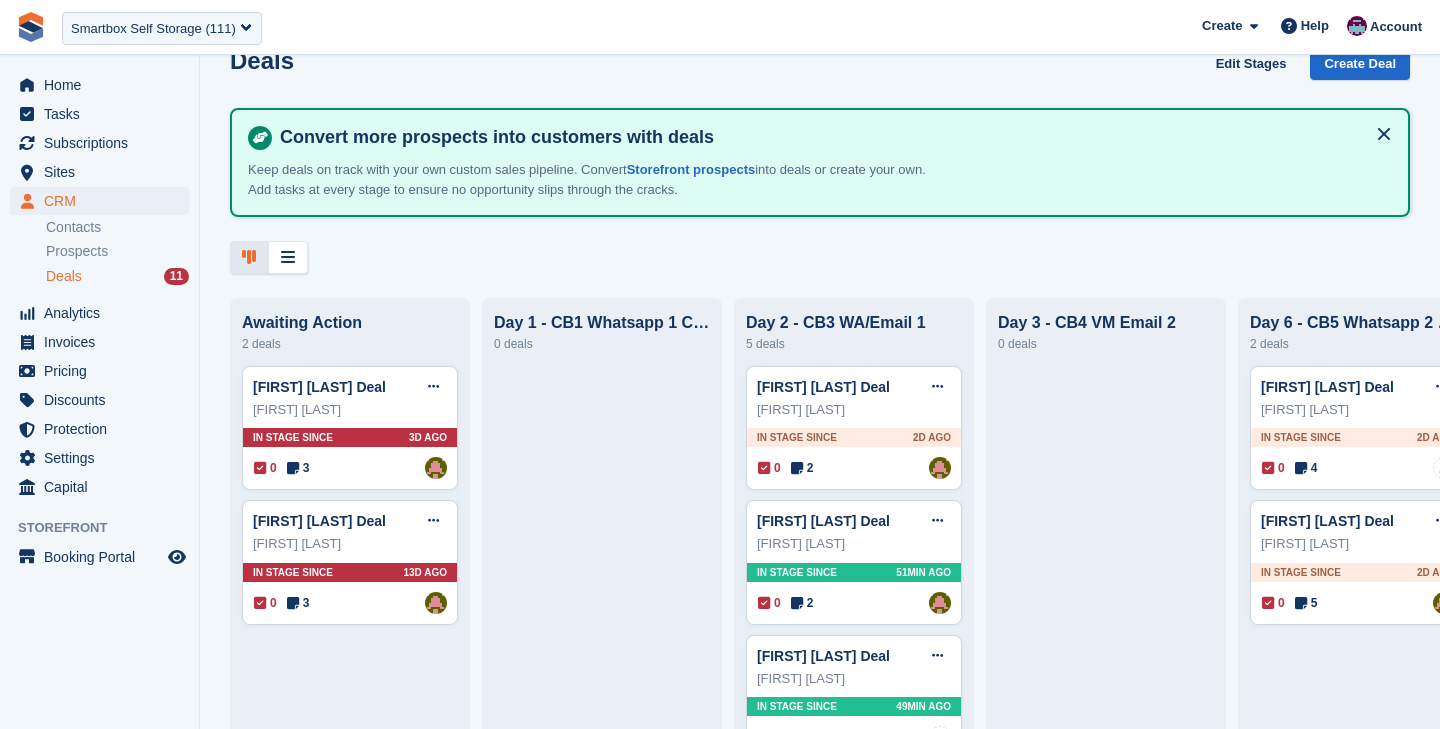 scroll, scrollTop: 6, scrollLeft: 0, axis: vertical 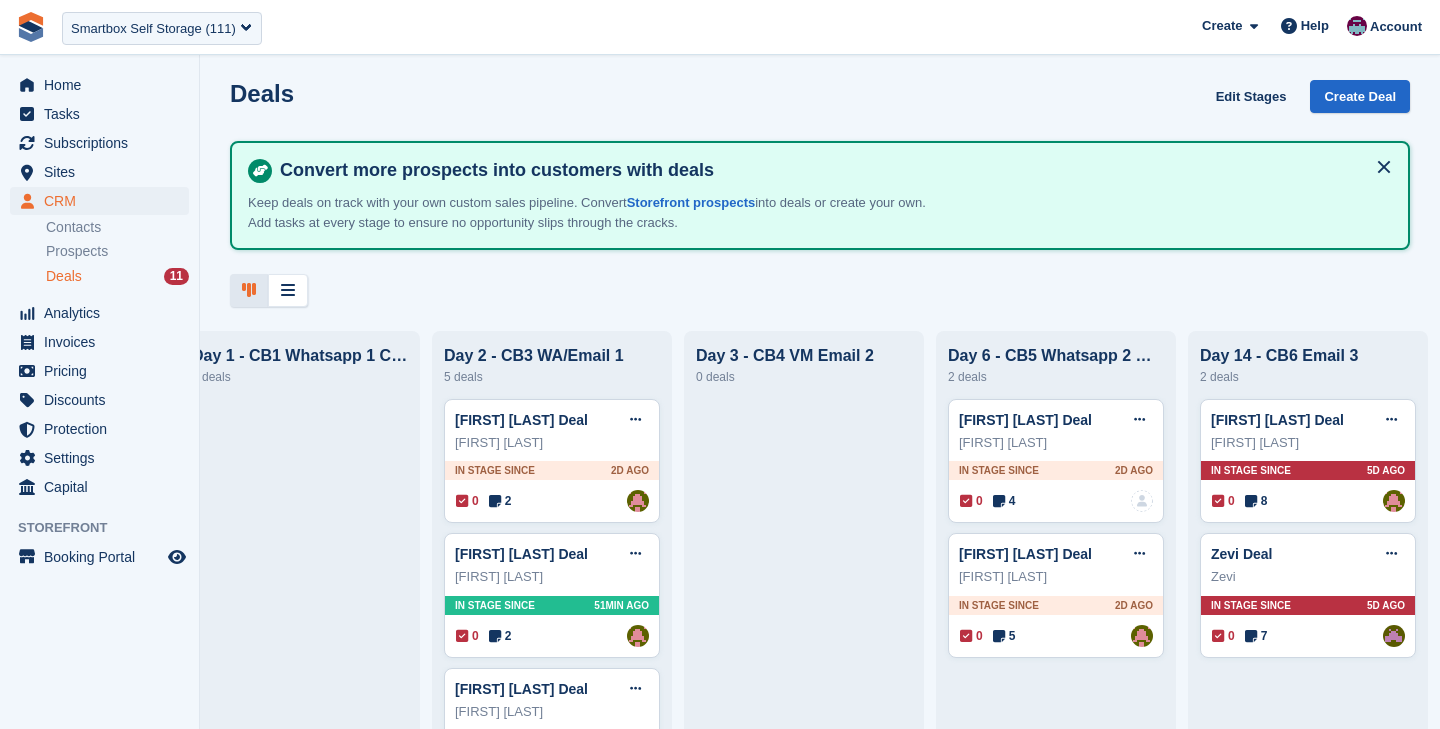 click on "Day 6 - CB5 Whatsapp 2 Offer" at bounding box center (1056, 356) 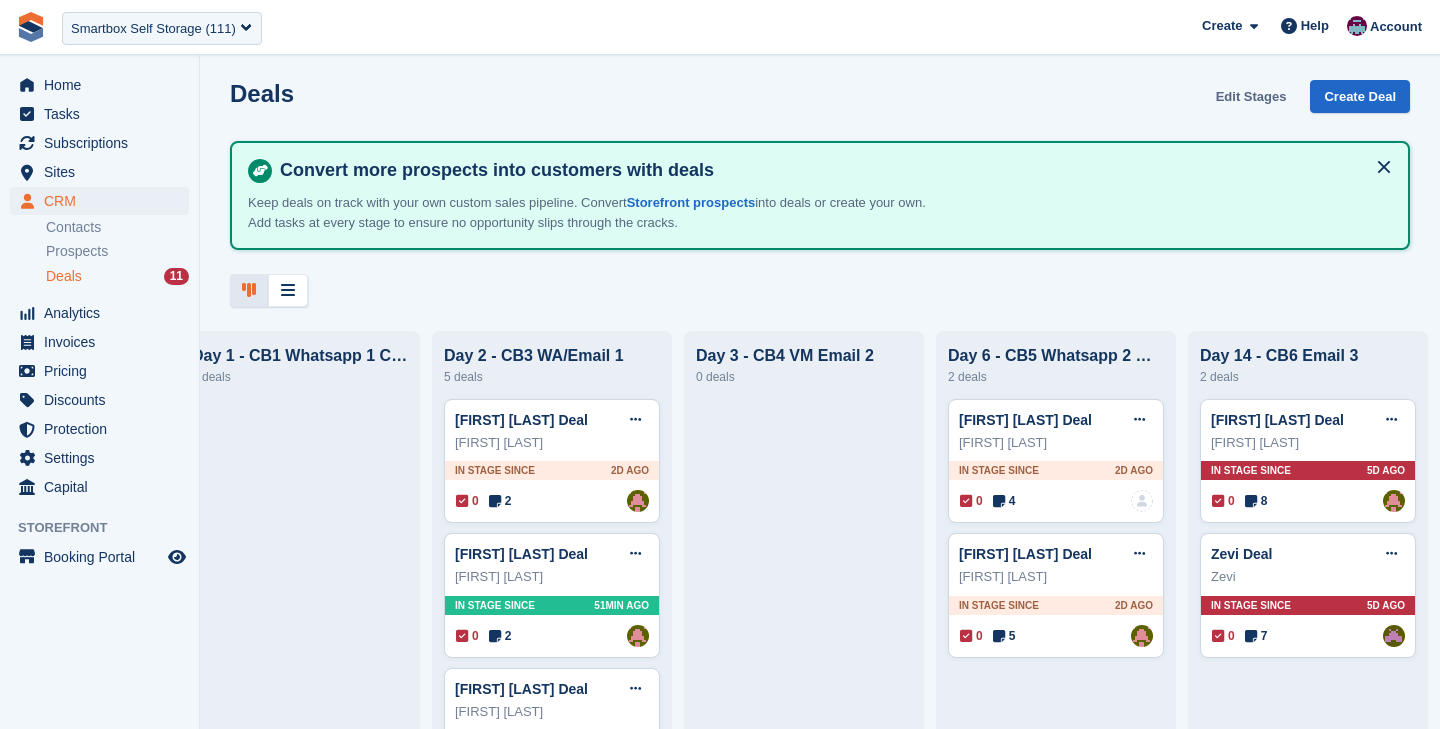 click on "Edit Stages" at bounding box center (1251, 96) 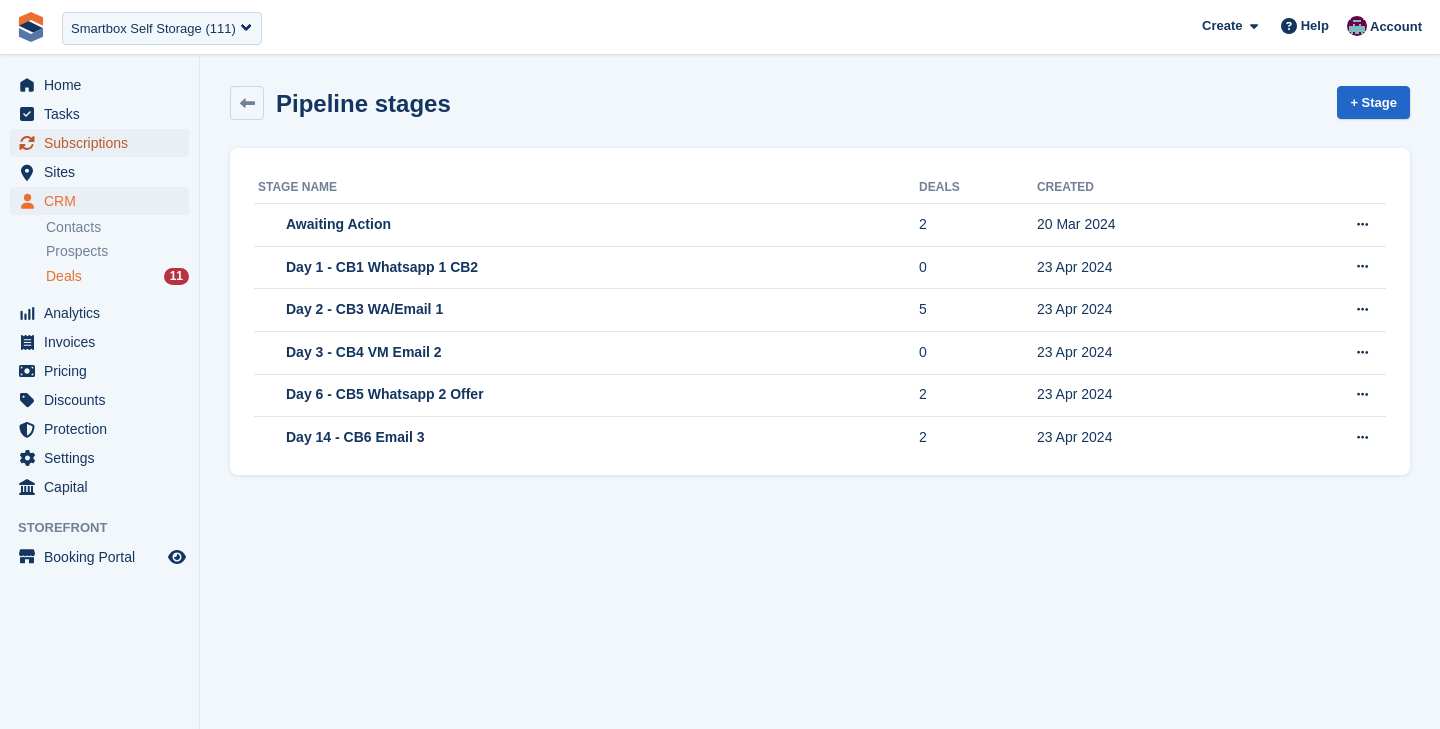 click on "Subscriptions" at bounding box center (104, 143) 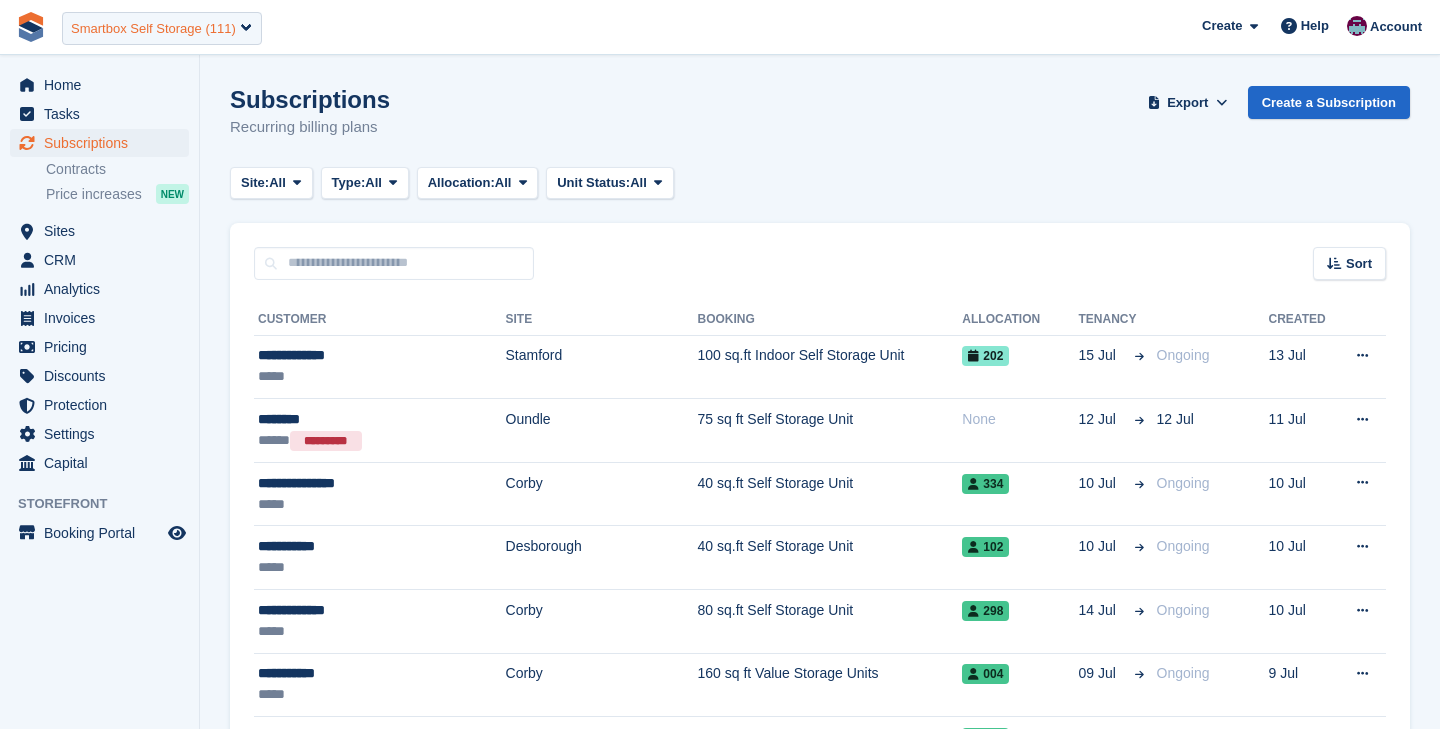 click on "Smartbox Self Storage (111)" at bounding box center [153, 29] 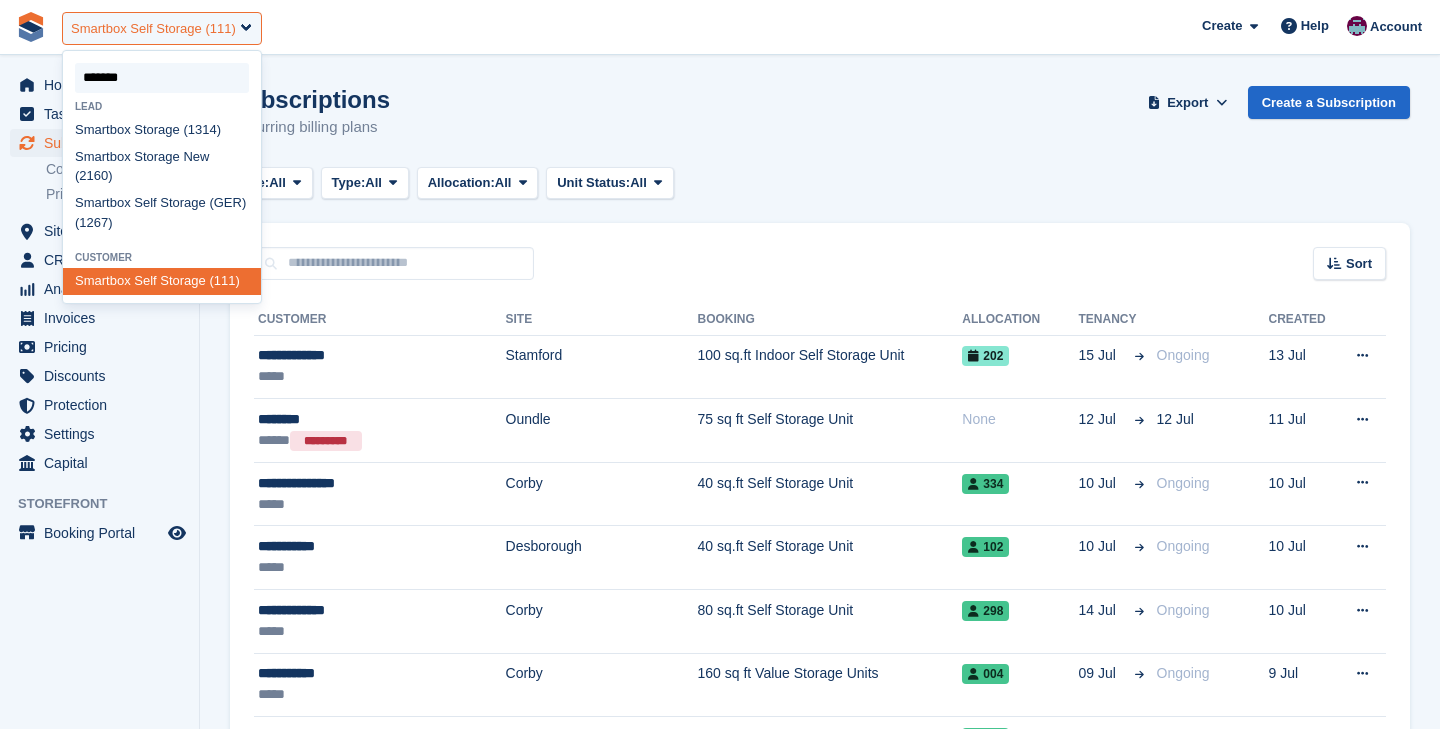 type on "********" 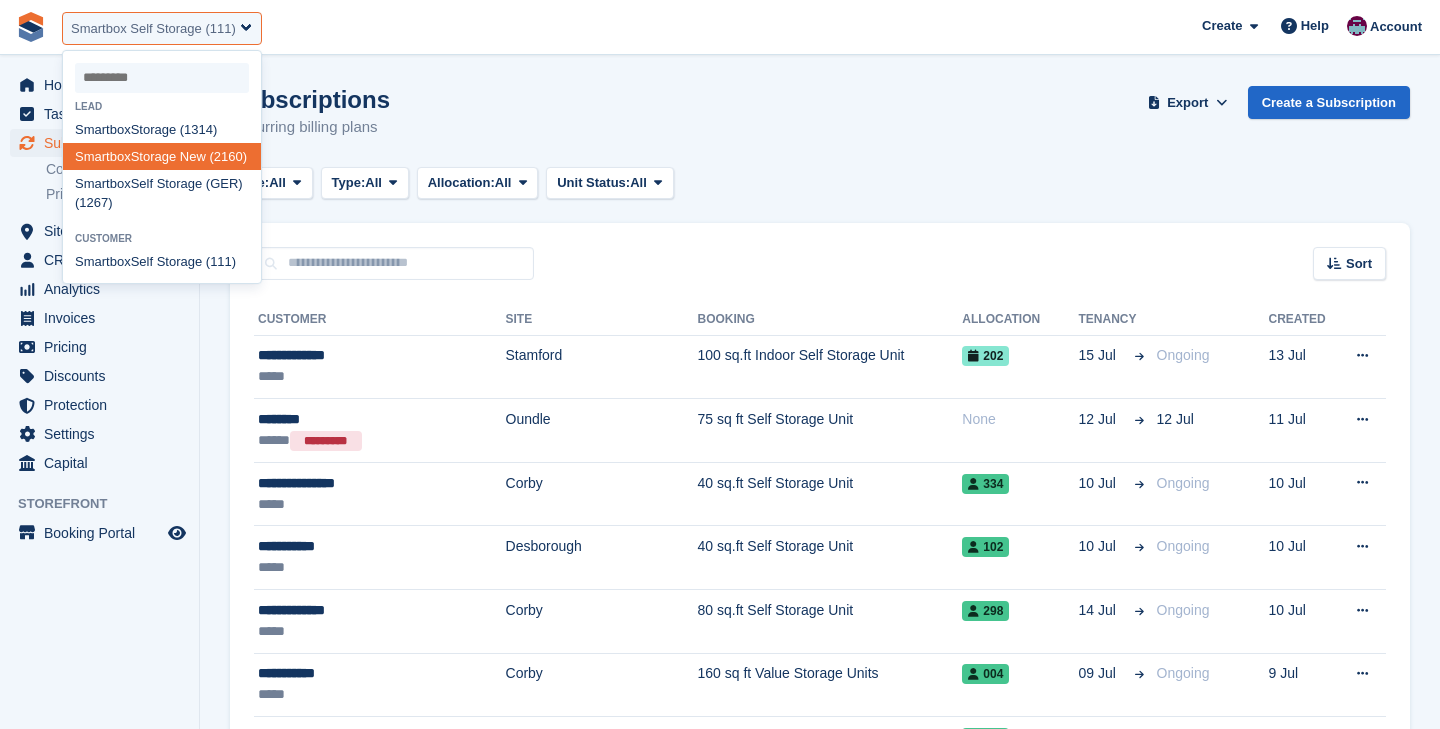 select on "****" 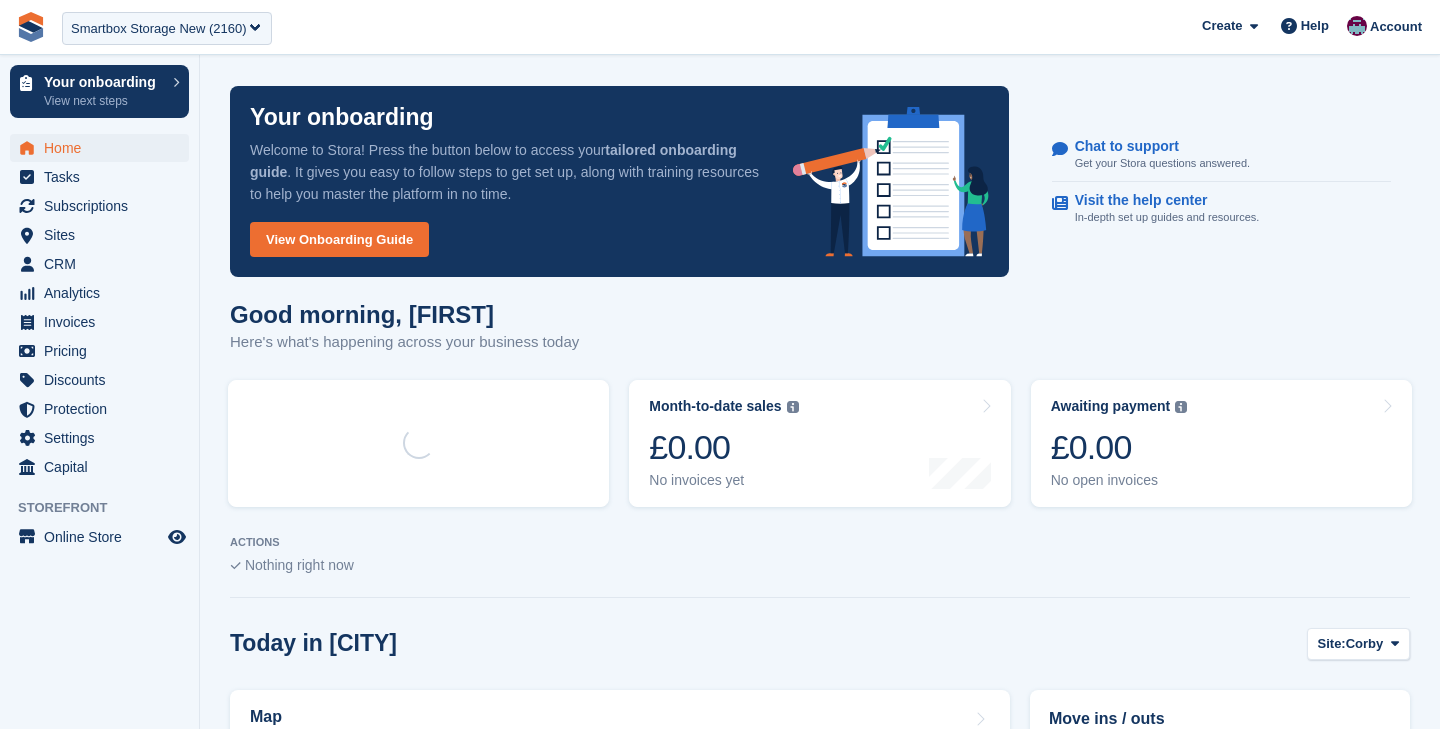 scroll, scrollTop: 0, scrollLeft: 0, axis: both 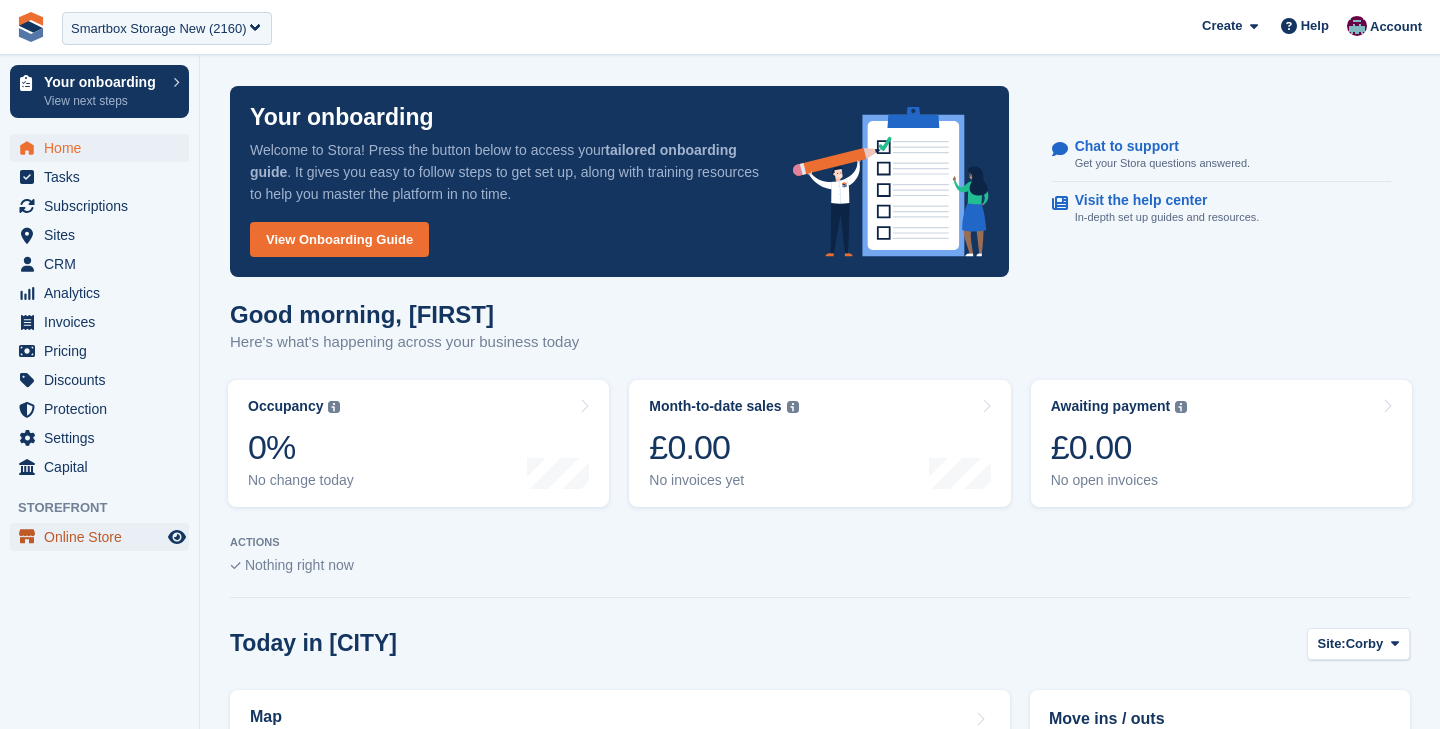 click on "Online Store" at bounding box center (104, 537) 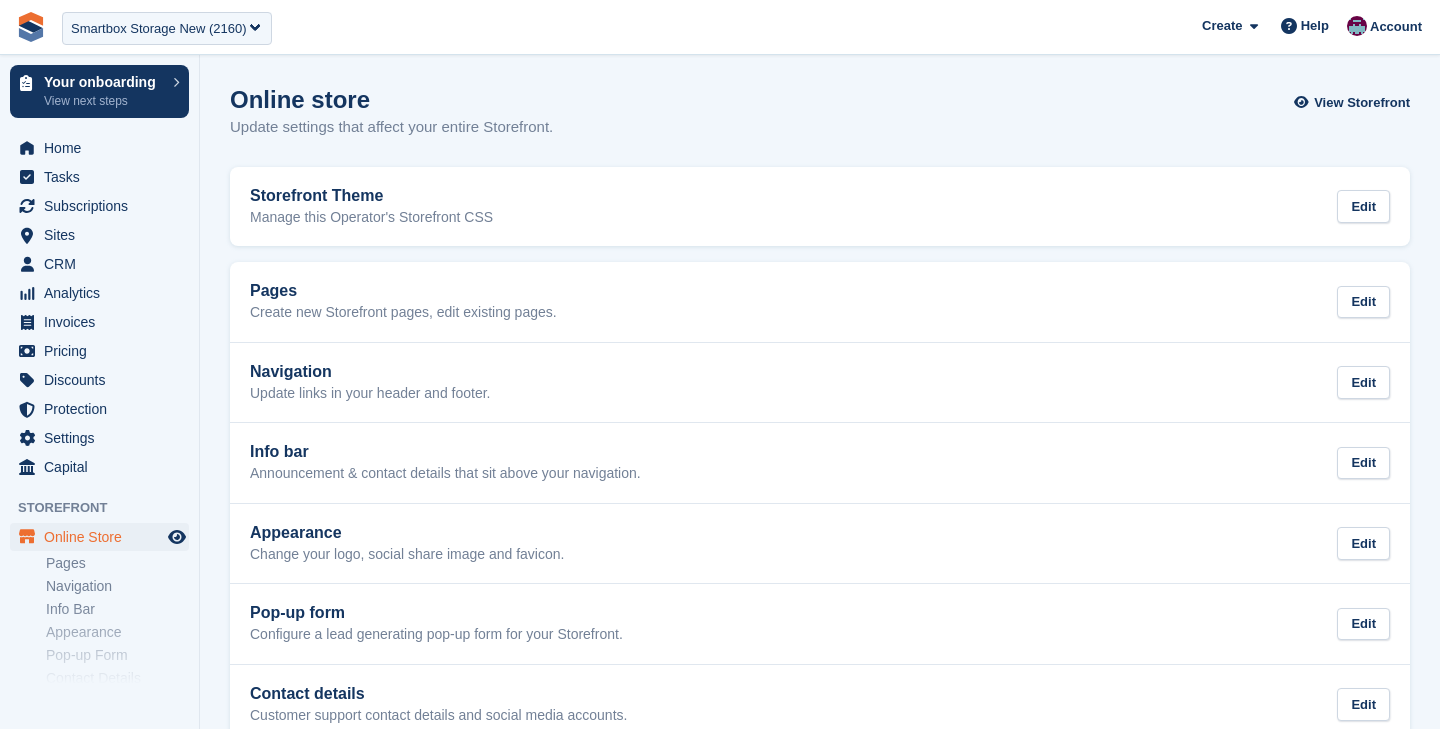 scroll, scrollTop: 0, scrollLeft: 0, axis: both 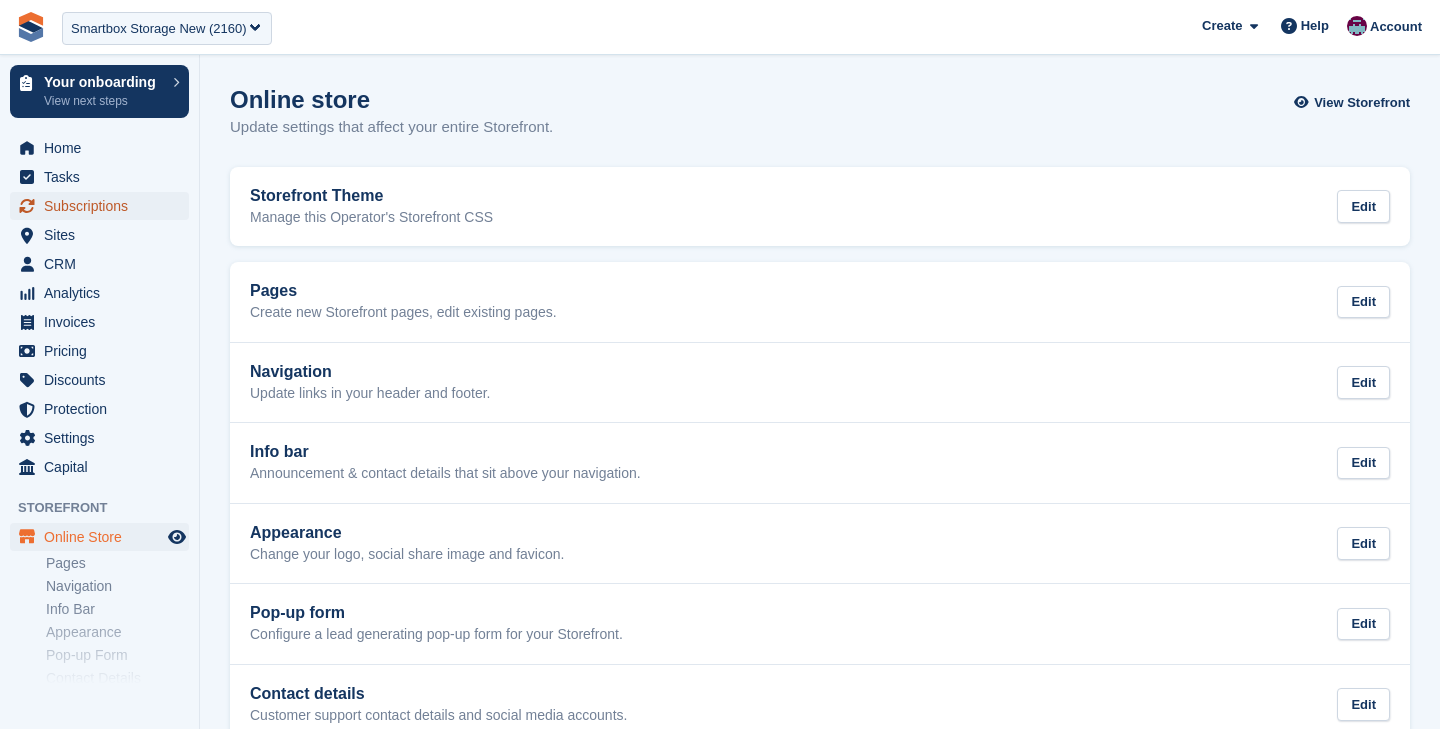click on "Subscriptions" at bounding box center [104, 206] 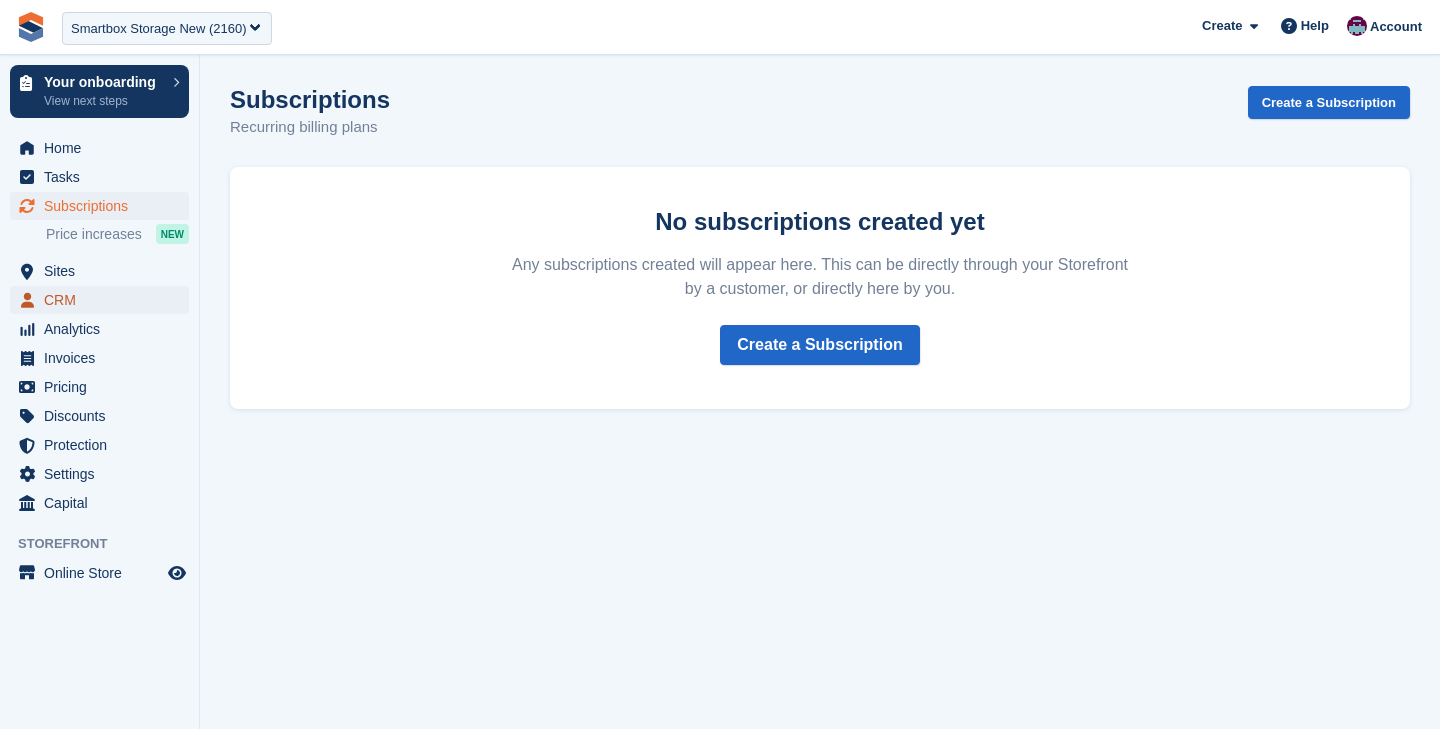 click on "CRM" at bounding box center (104, 300) 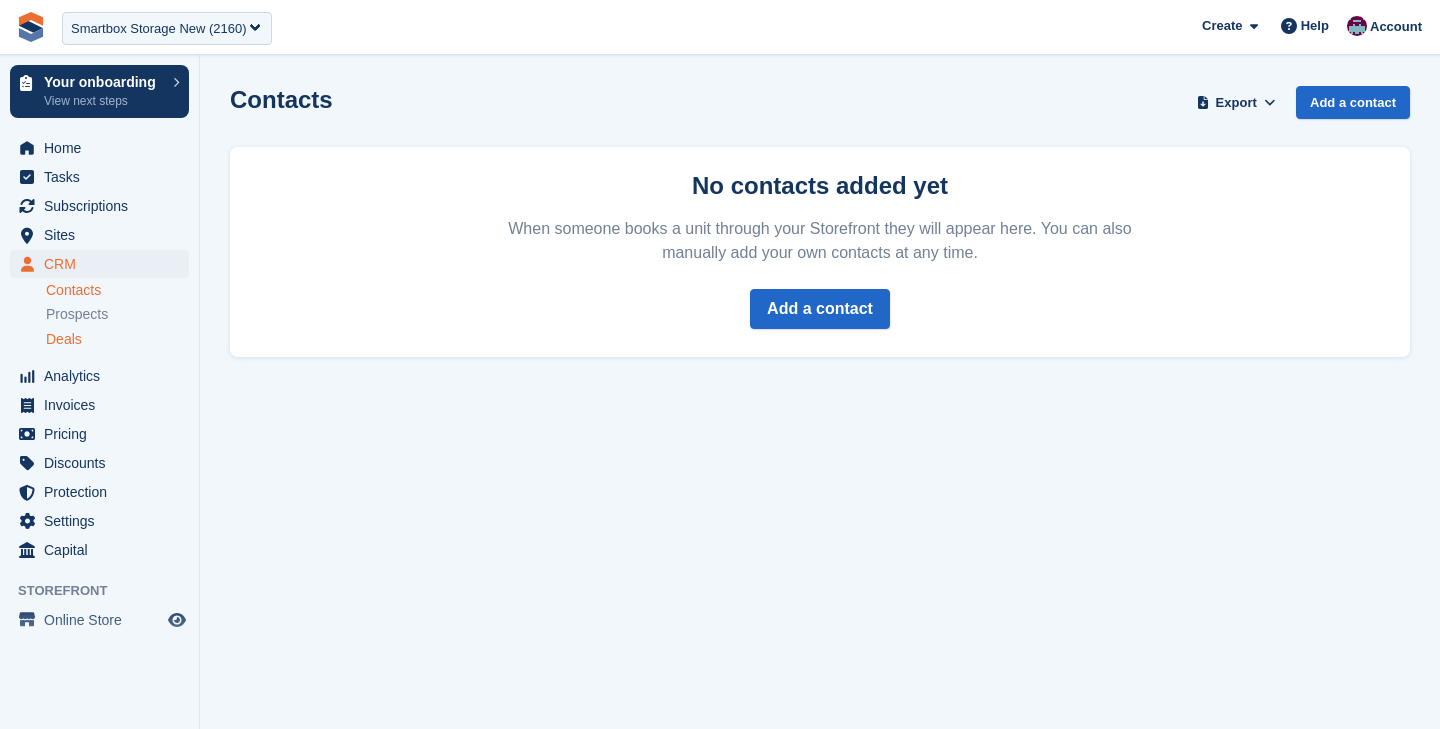 click on "Deals" at bounding box center (64, 339) 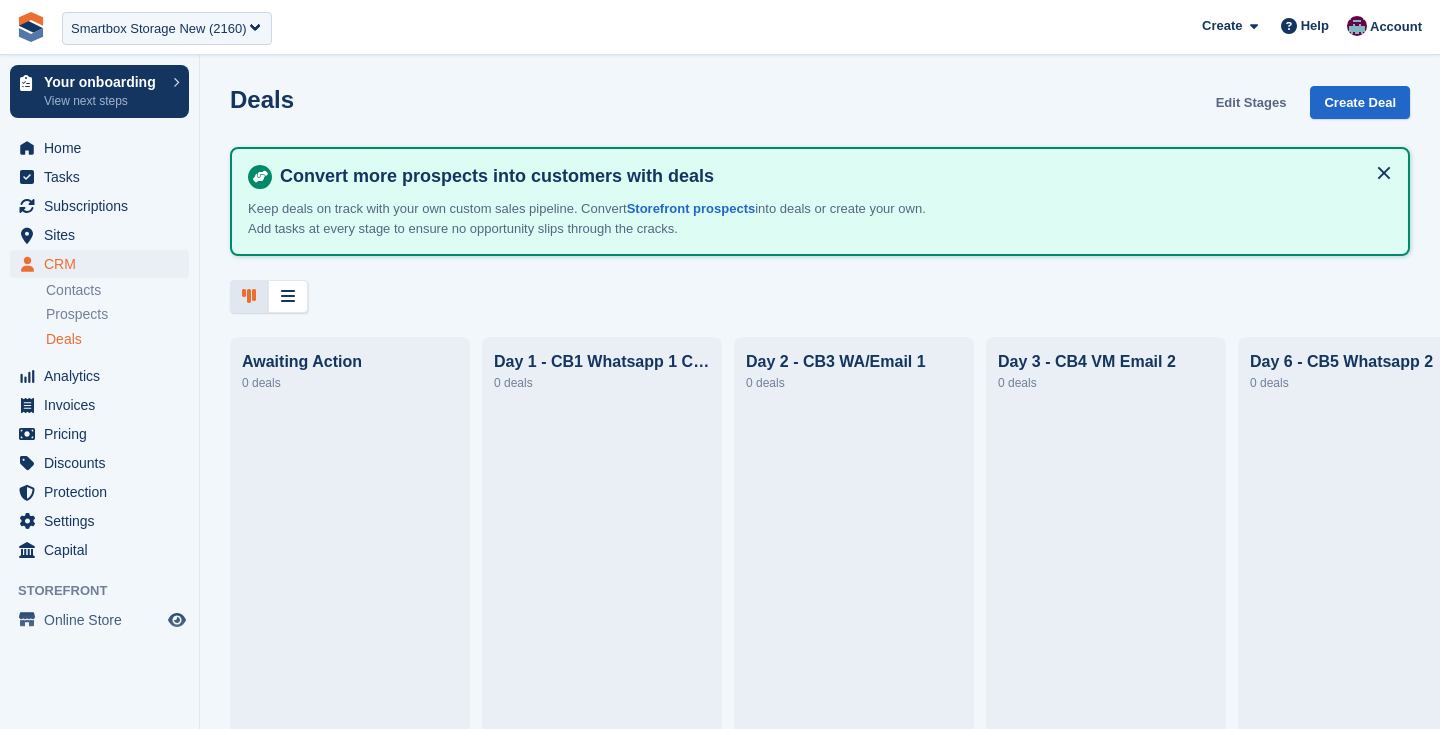 click on "Edit Stages" at bounding box center [1251, 102] 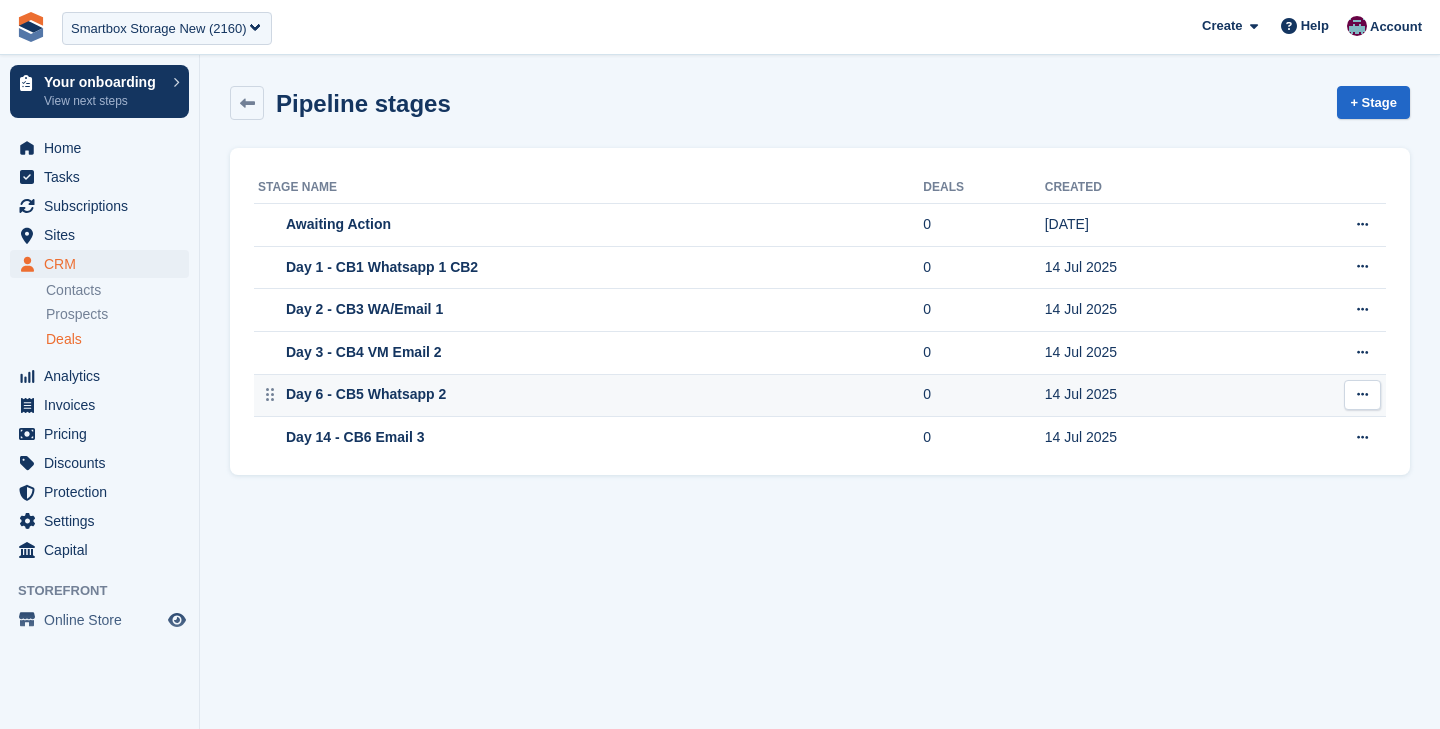 click at bounding box center [1362, 395] 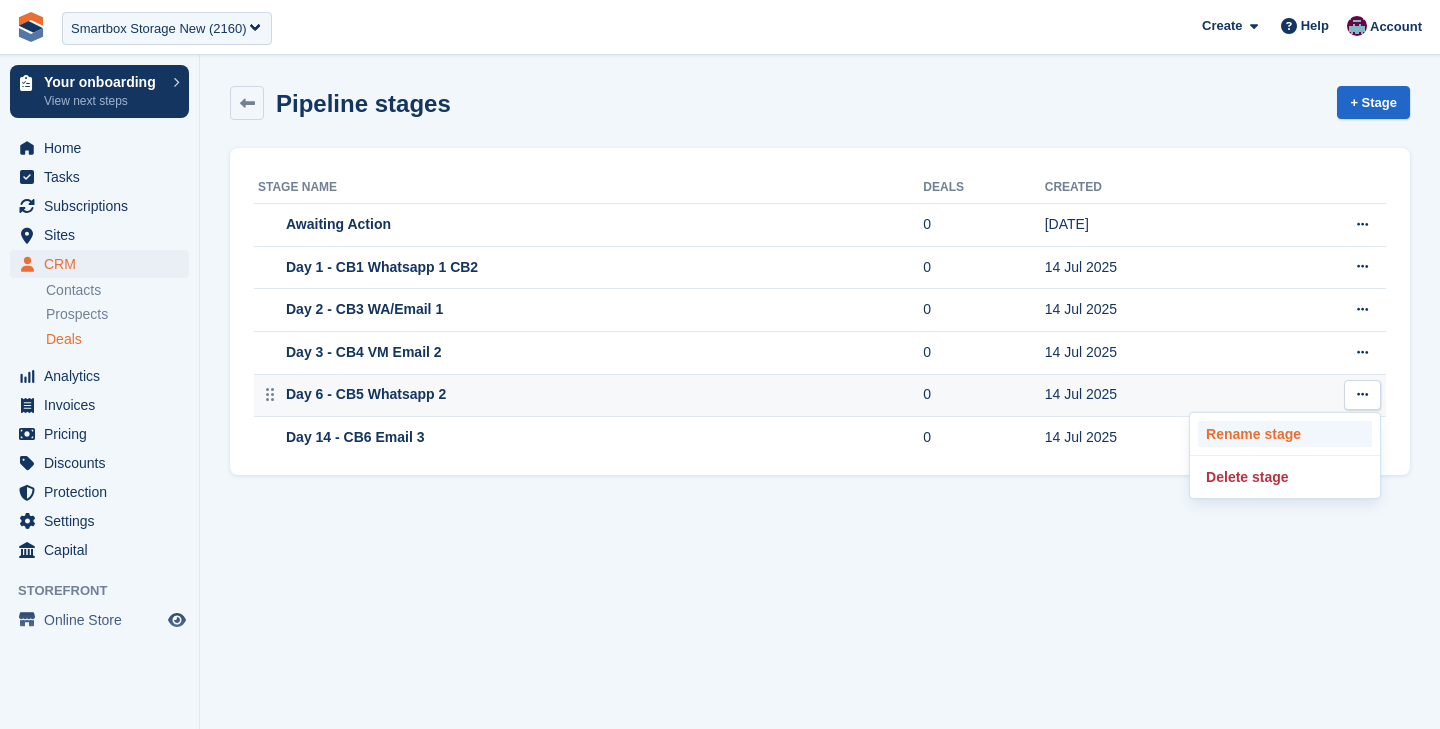 click on "Rename stage" at bounding box center (1285, 434) 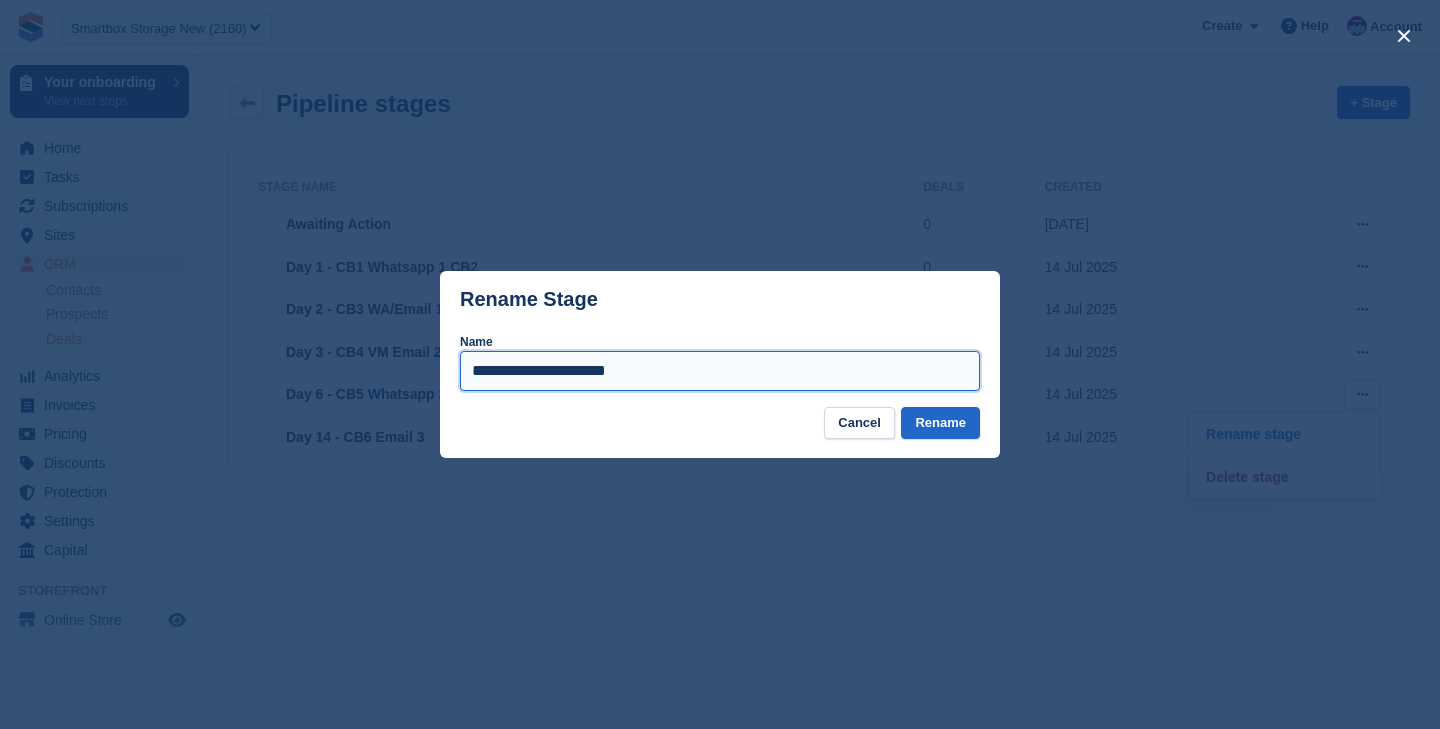 click on "**********" at bounding box center [720, 371] 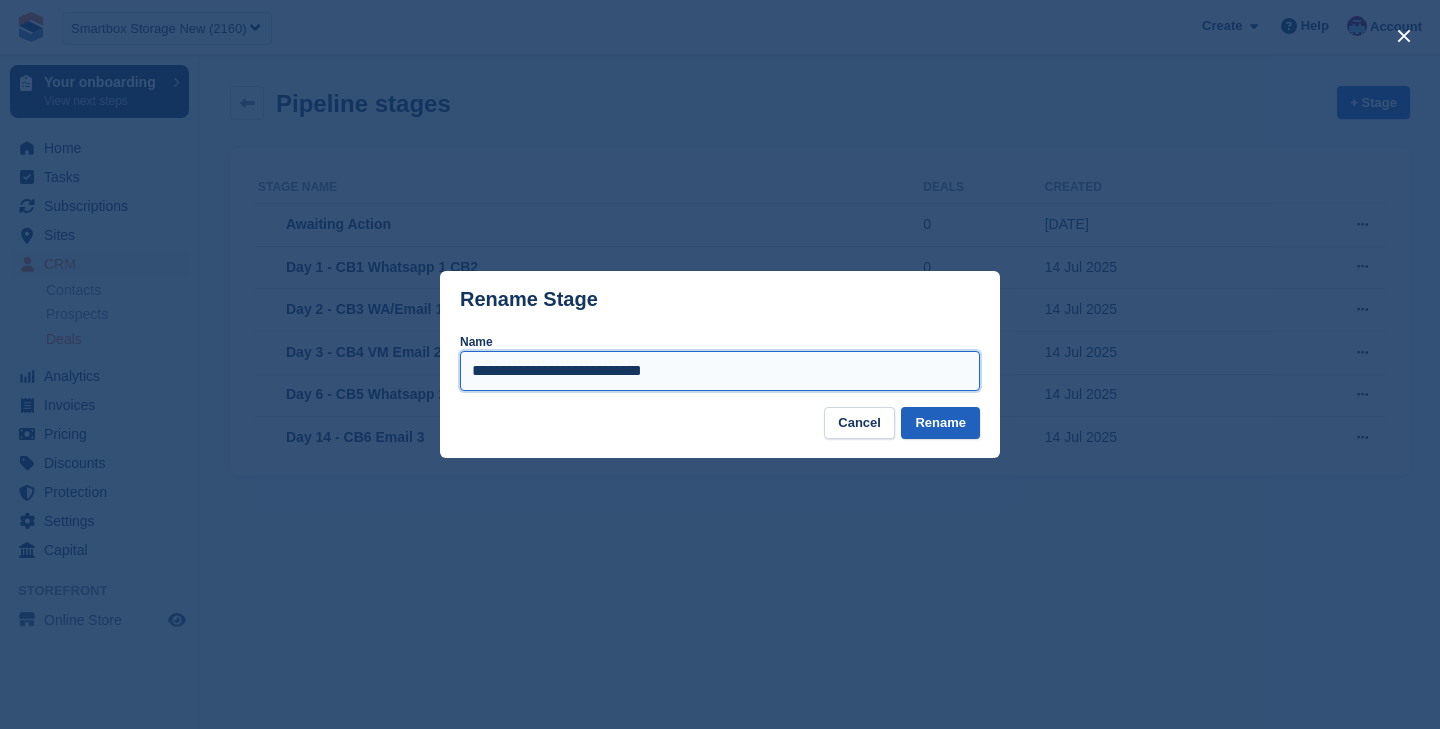 type on "**********" 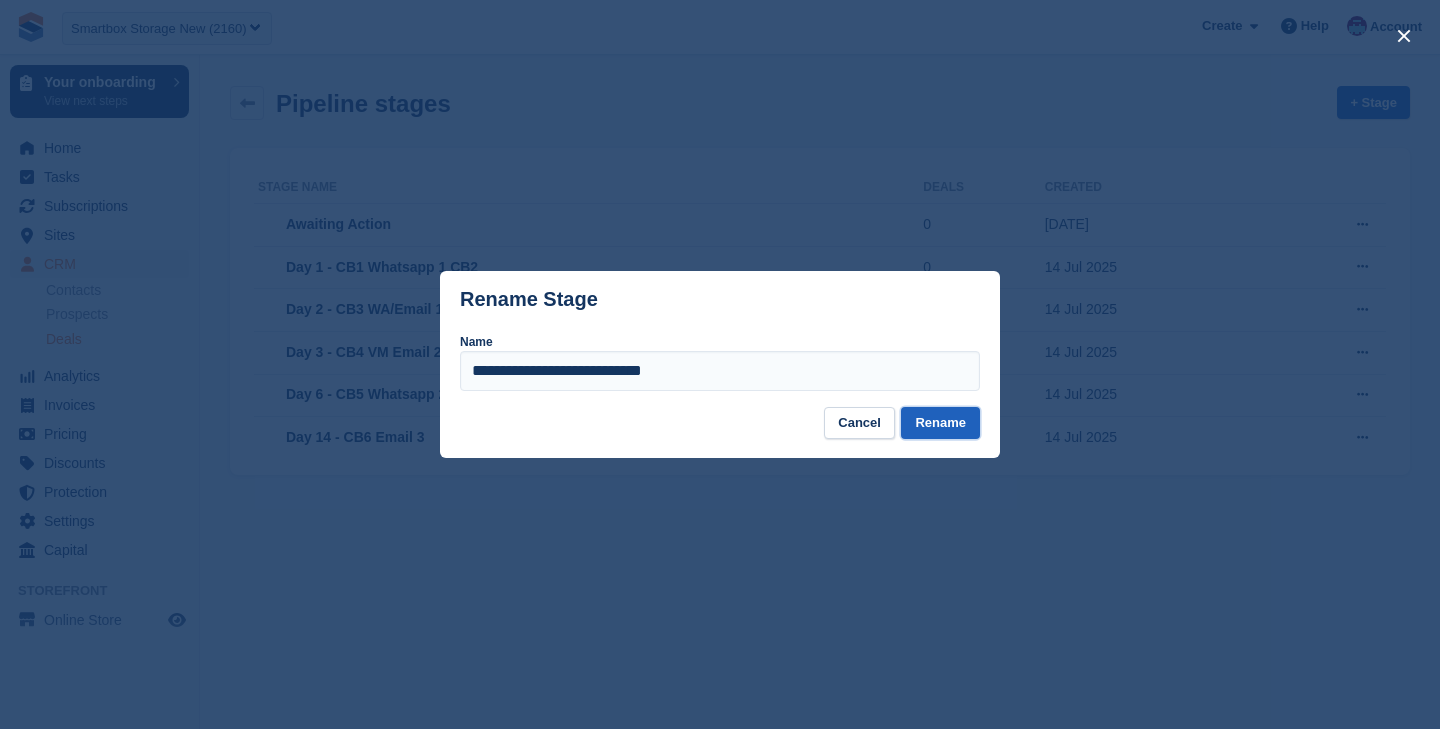 click on "Rename" at bounding box center [940, 423] 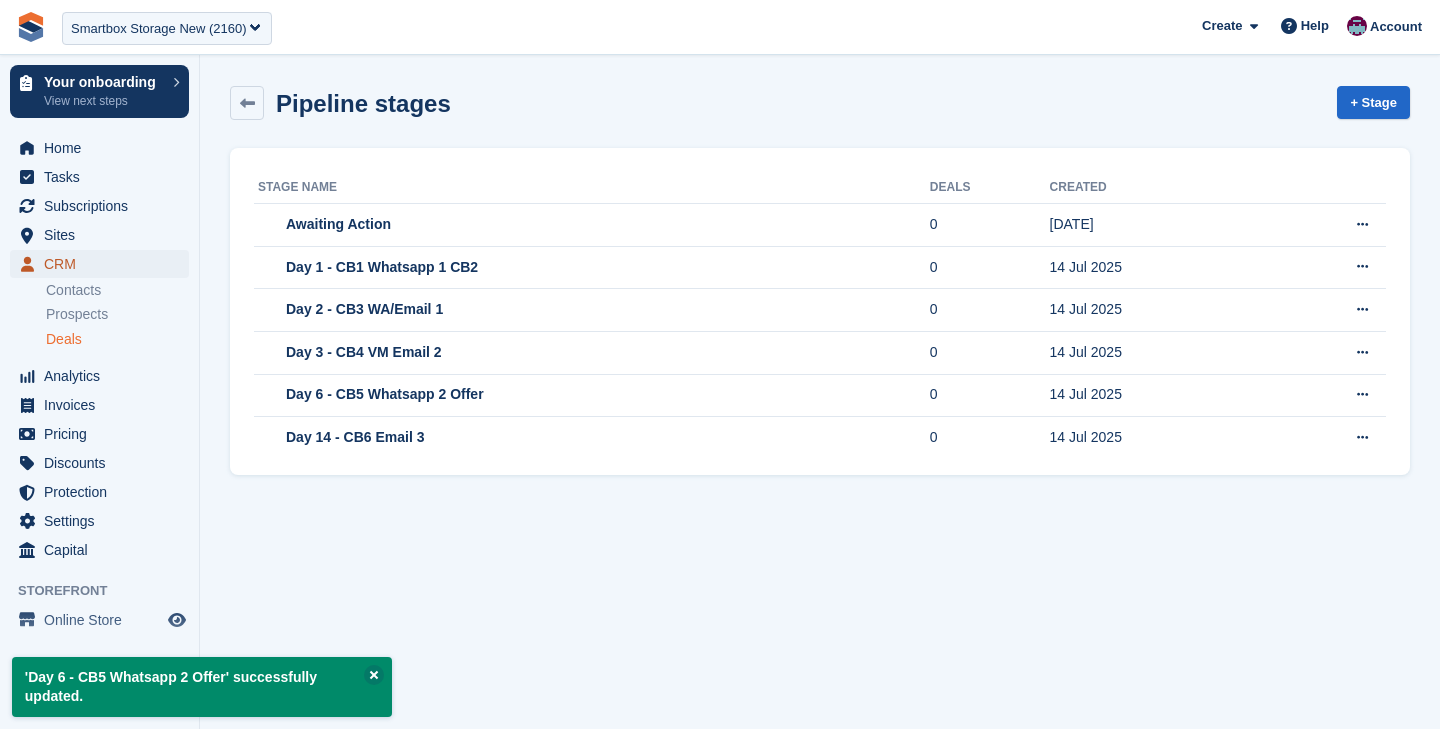 click on "CRM" at bounding box center (104, 264) 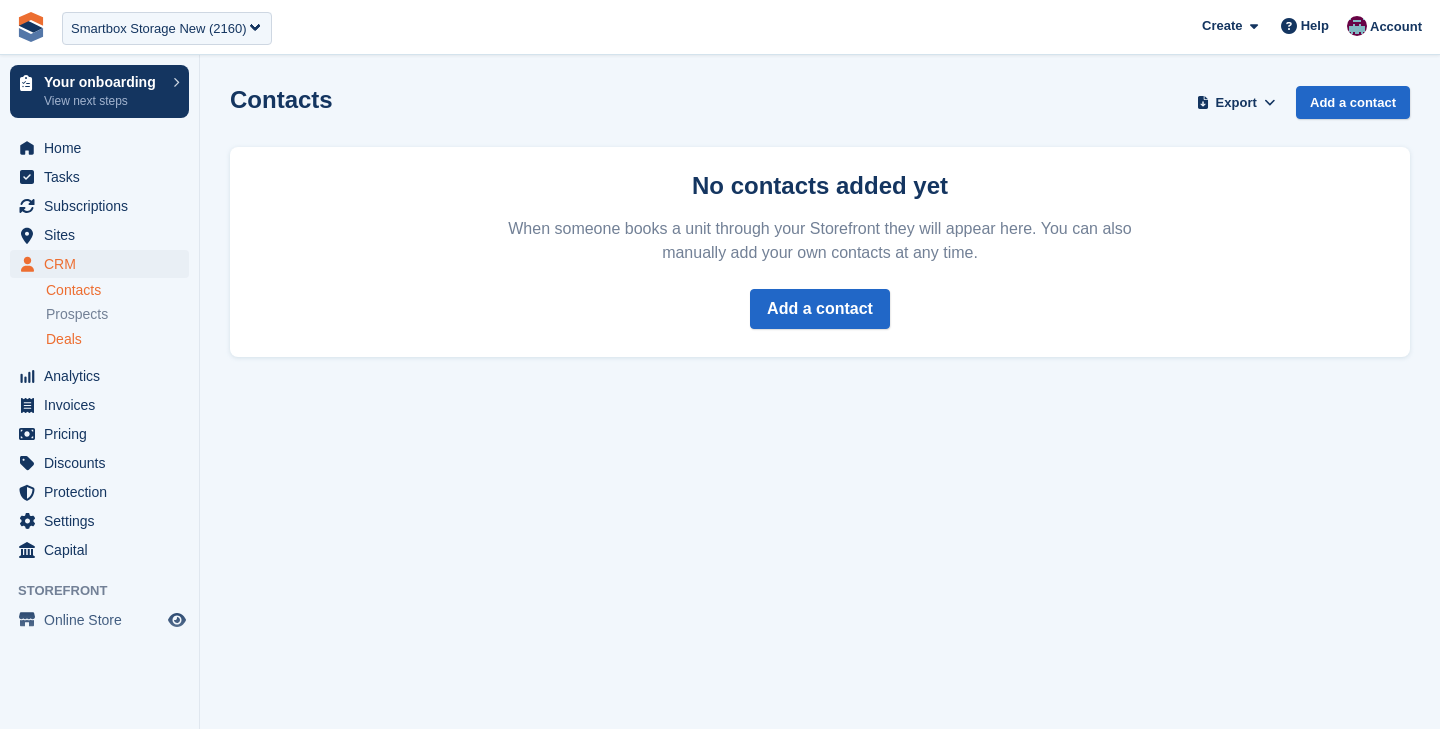 click on "Deals" at bounding box center [64, 339] 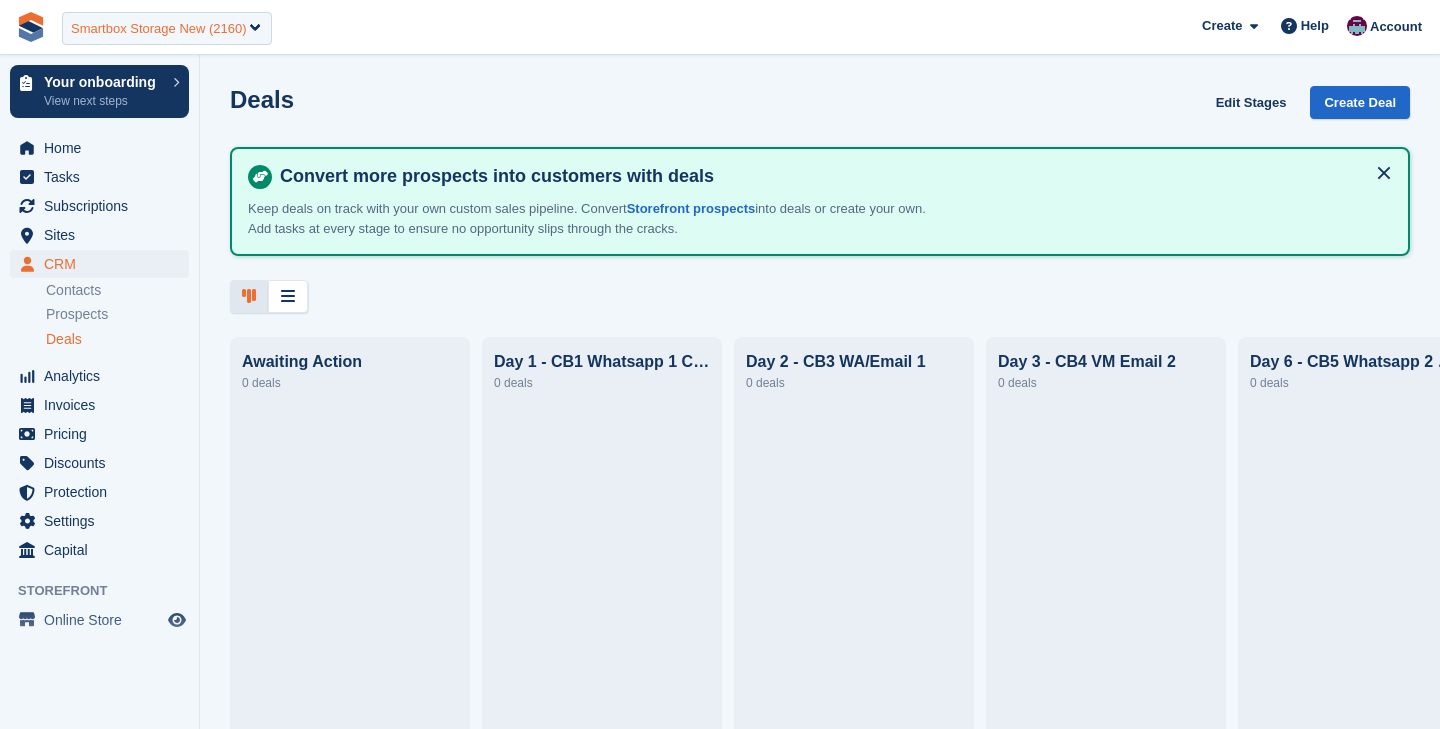 click on "Smartbox Storage New (2160)" at bounding box center [159, 29] 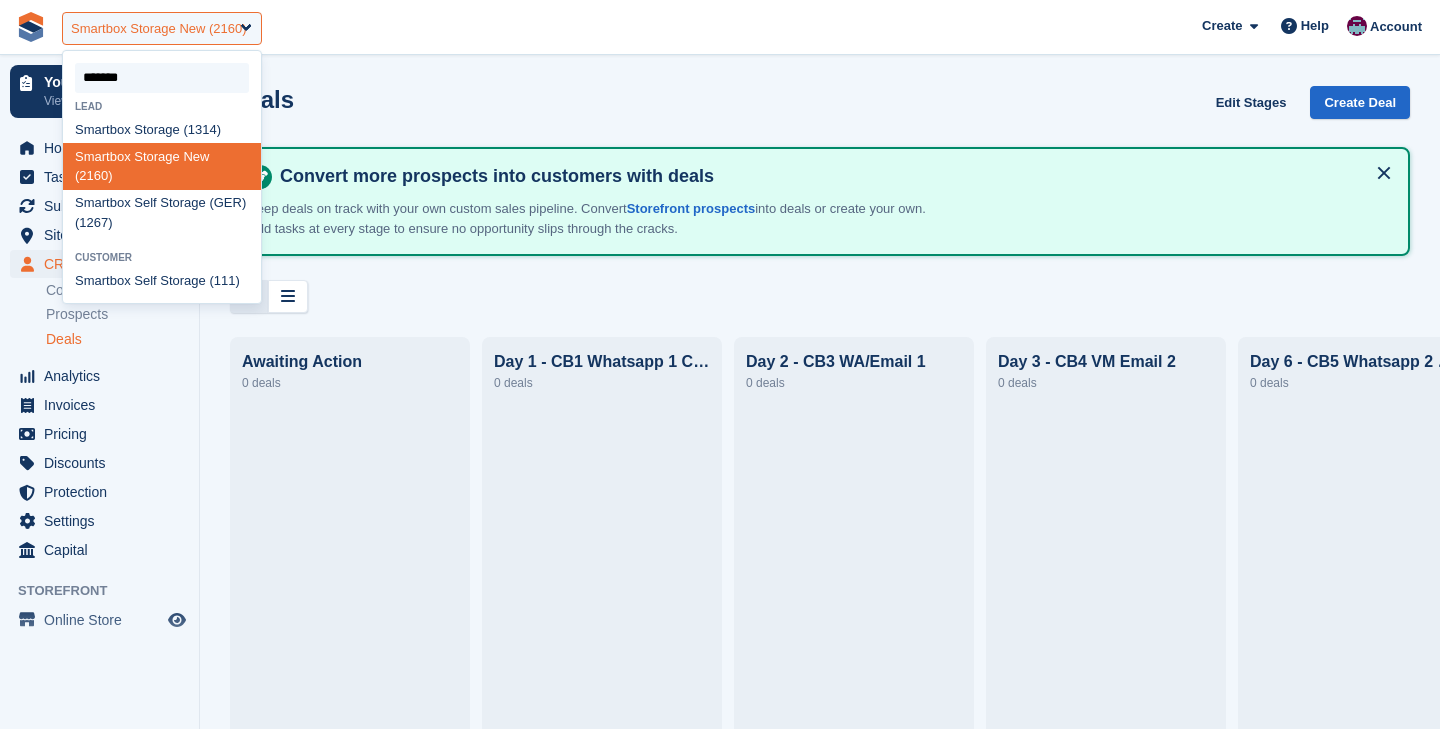 type on "********" 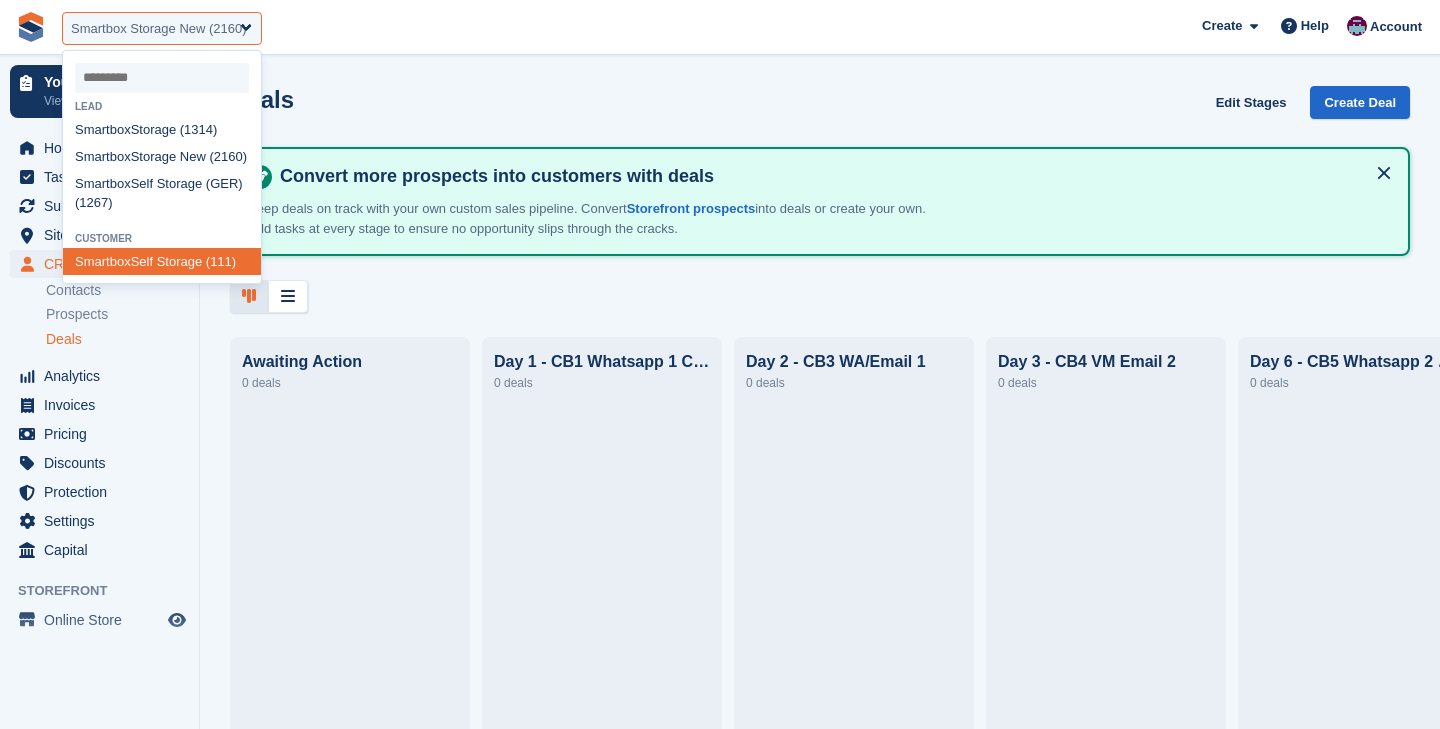 select on "***" 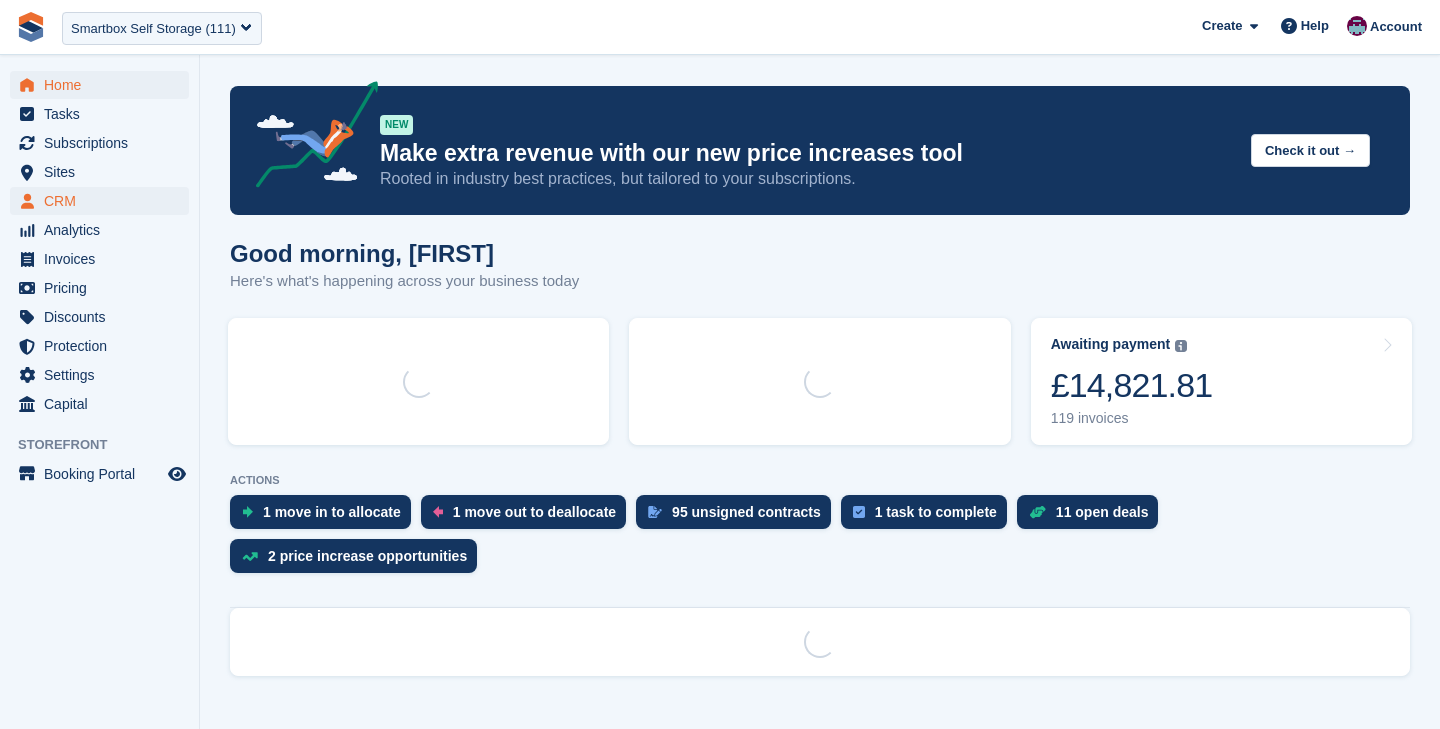 scroll, scrollTop: 0, scrollLeft: 0, axis: both 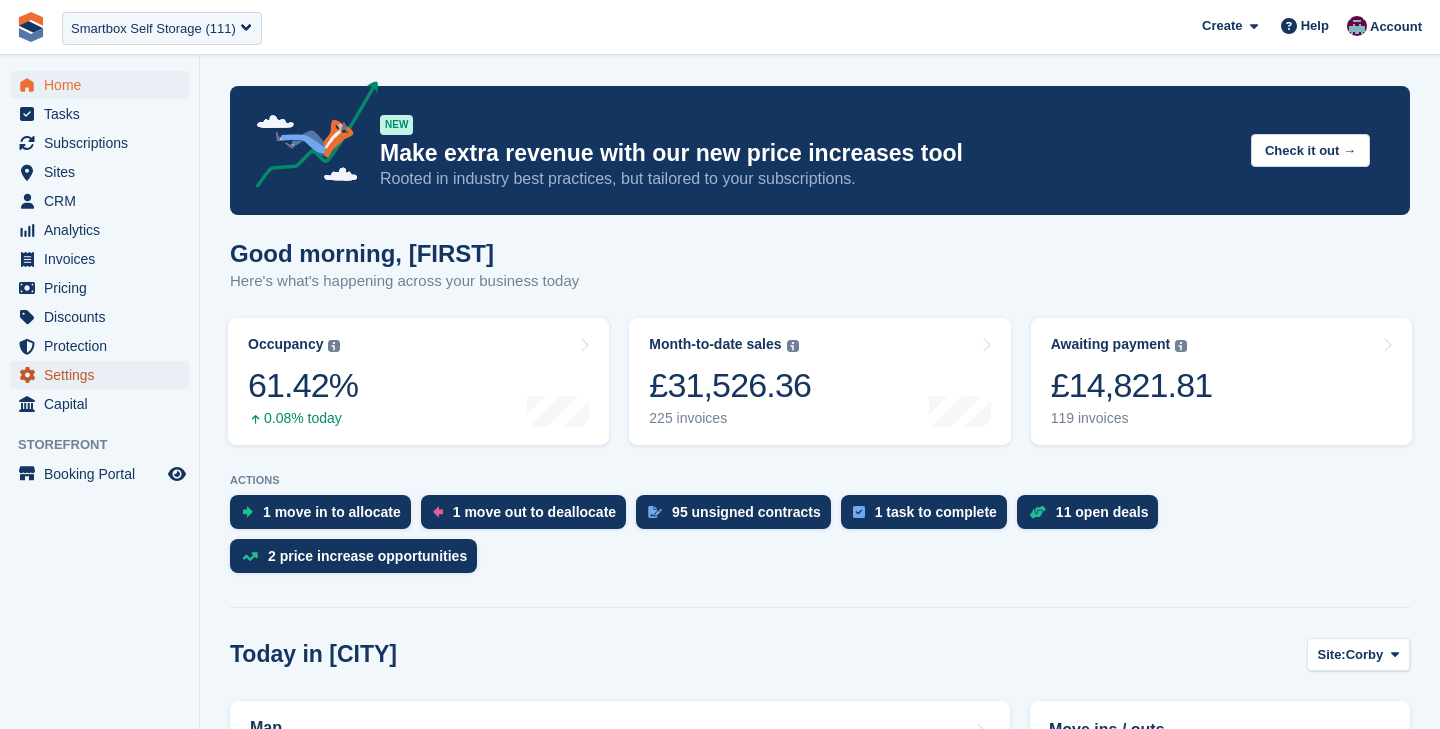 click on "Settings" at bounding box center [104, 375] 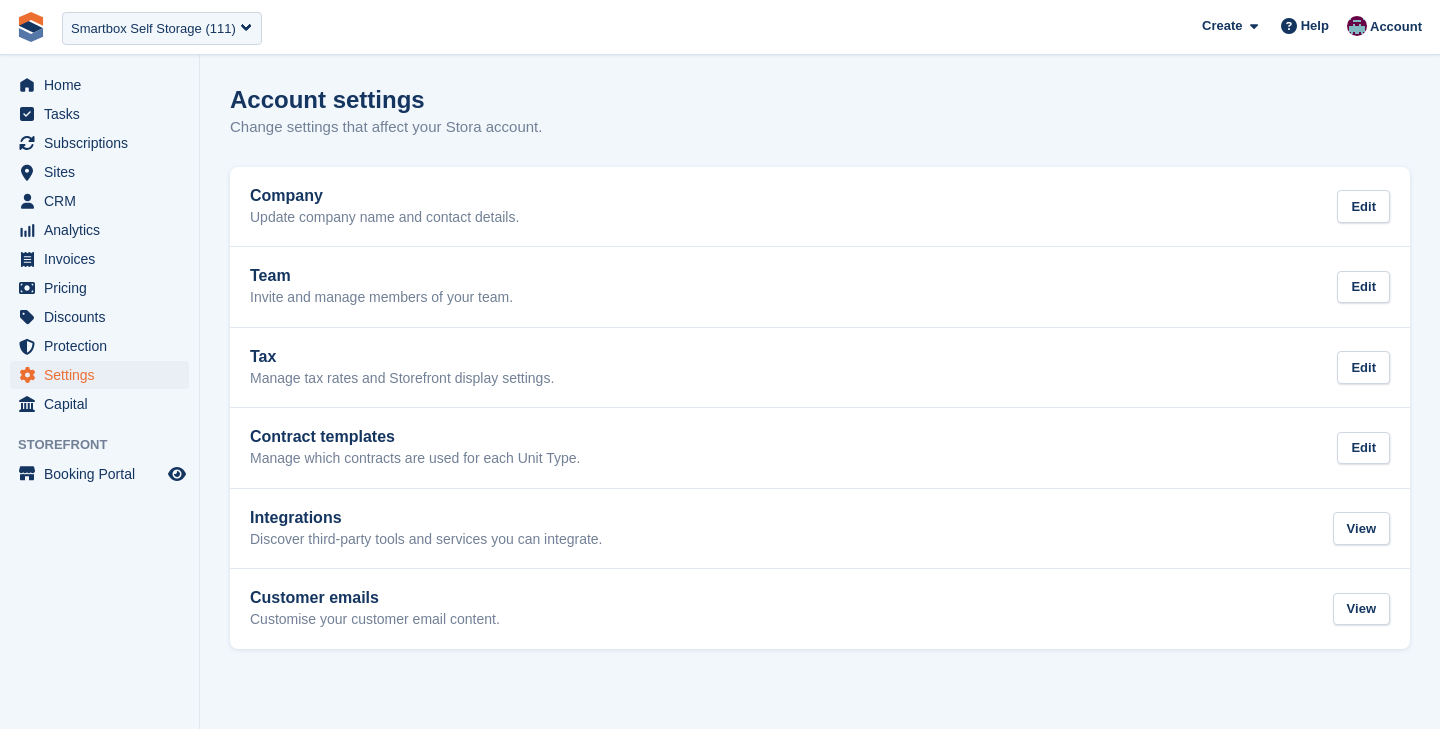 scroll, scrollTop: 0, scrollLeft: 0, axis: both 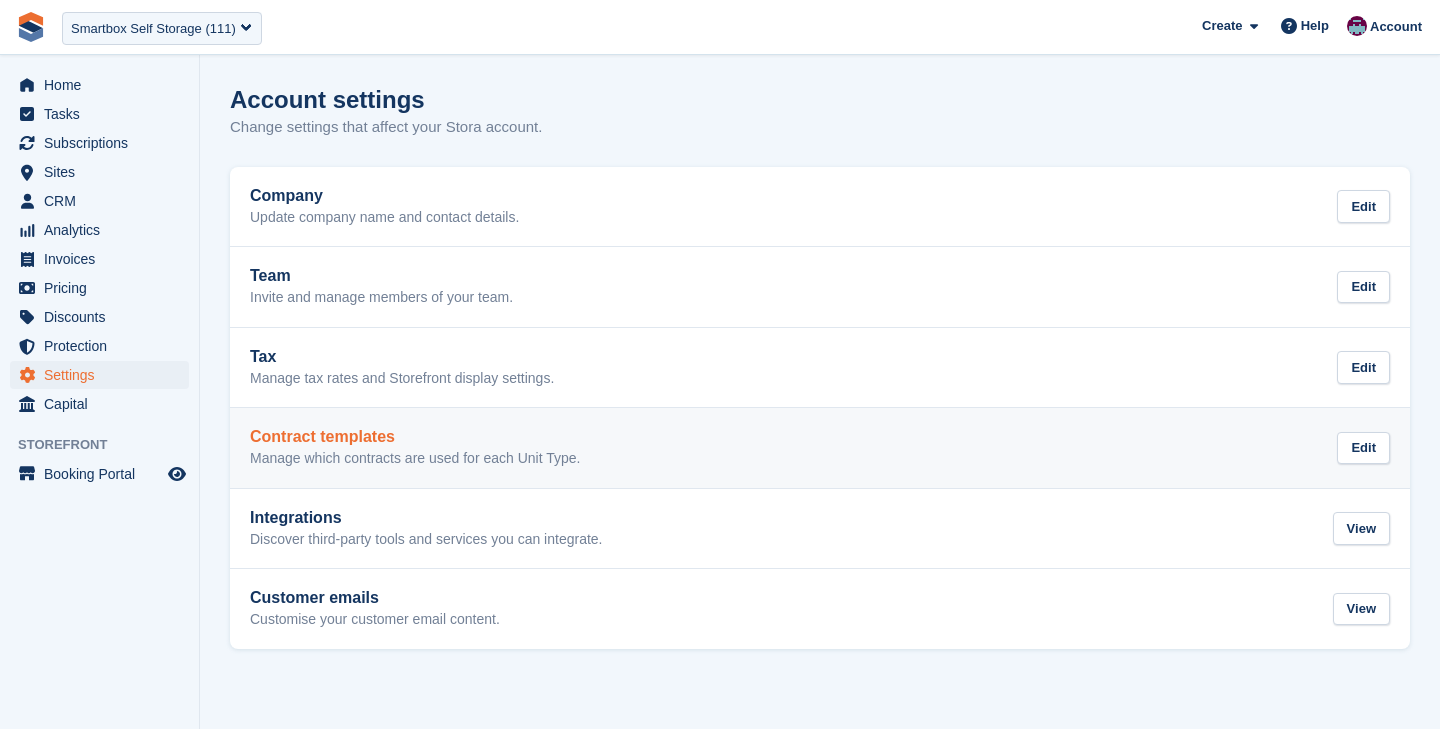 click on "Contract templates" at bounding box center (415, 437) 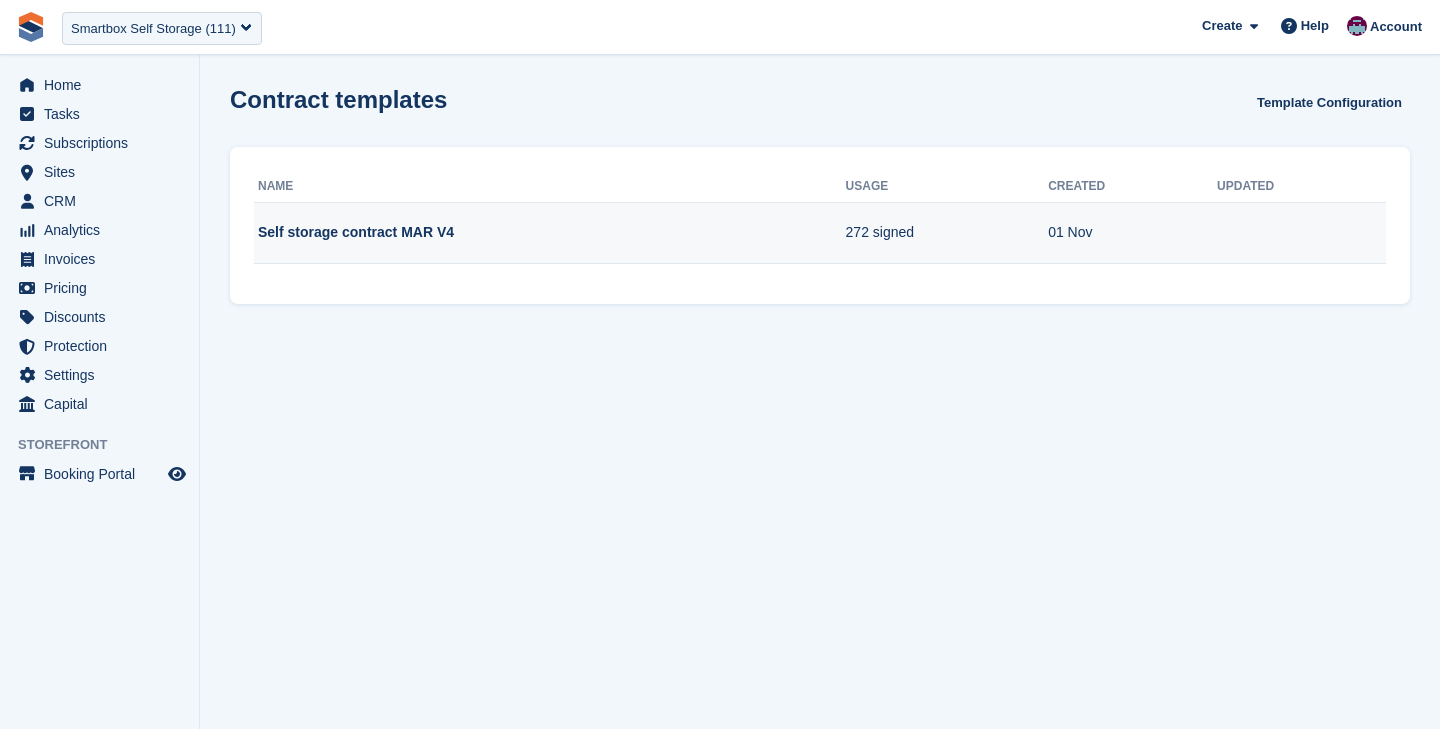 click on "Self storage contract MAR V4" at bounding box center [550, 233] 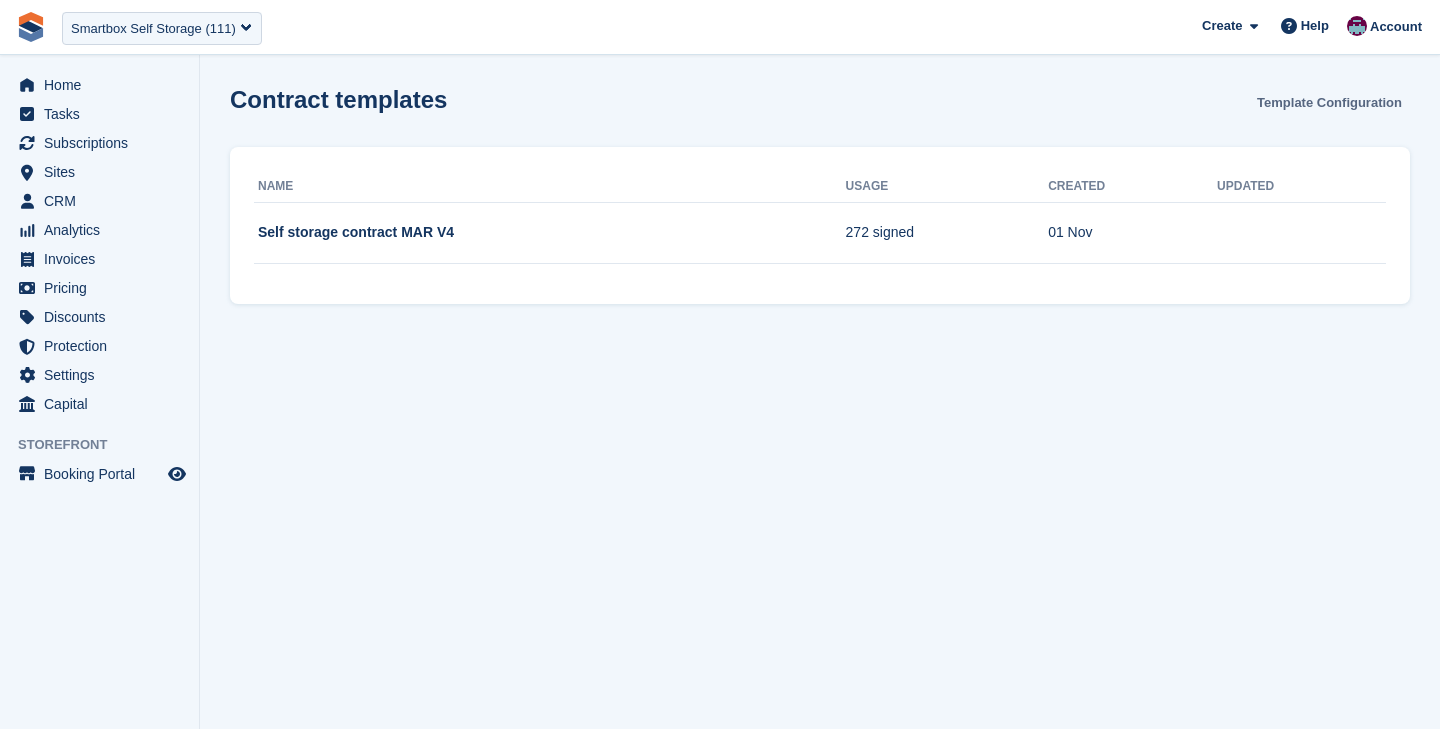 click on "Template Configuration" at bounding box center [1329, 102] 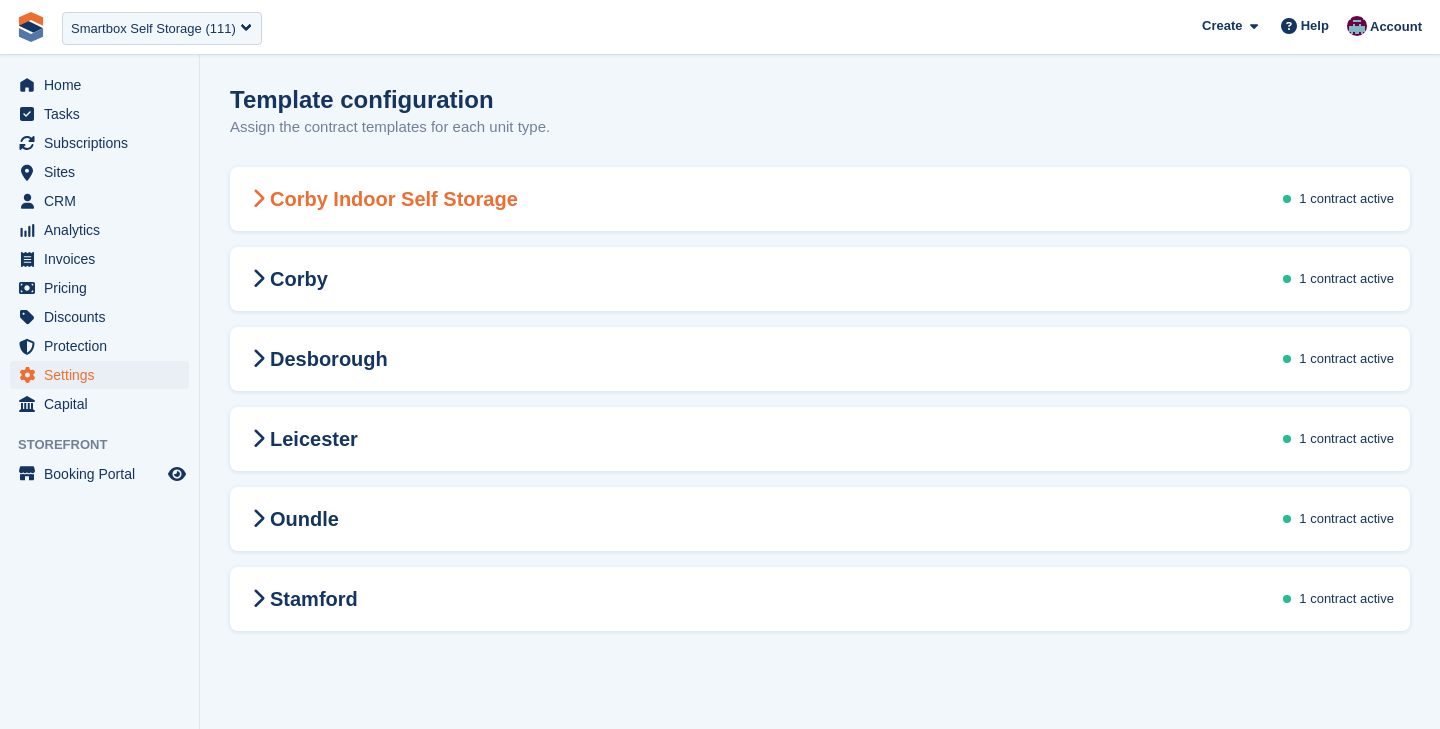 click on "Corby Indoor Self Storage" at bounding box center (382, 199) 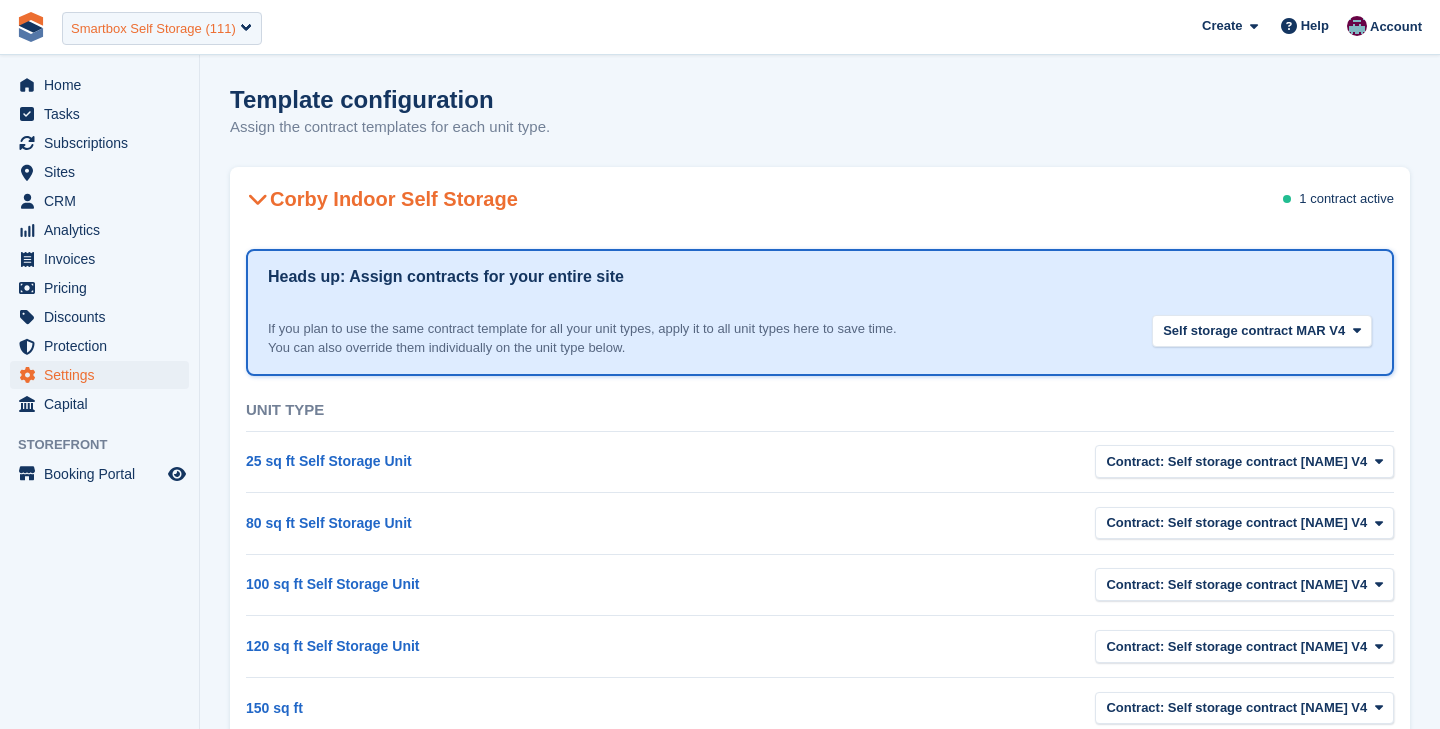 click on "Smartbox Self Storage (111)" at bounding box center (153, 29) 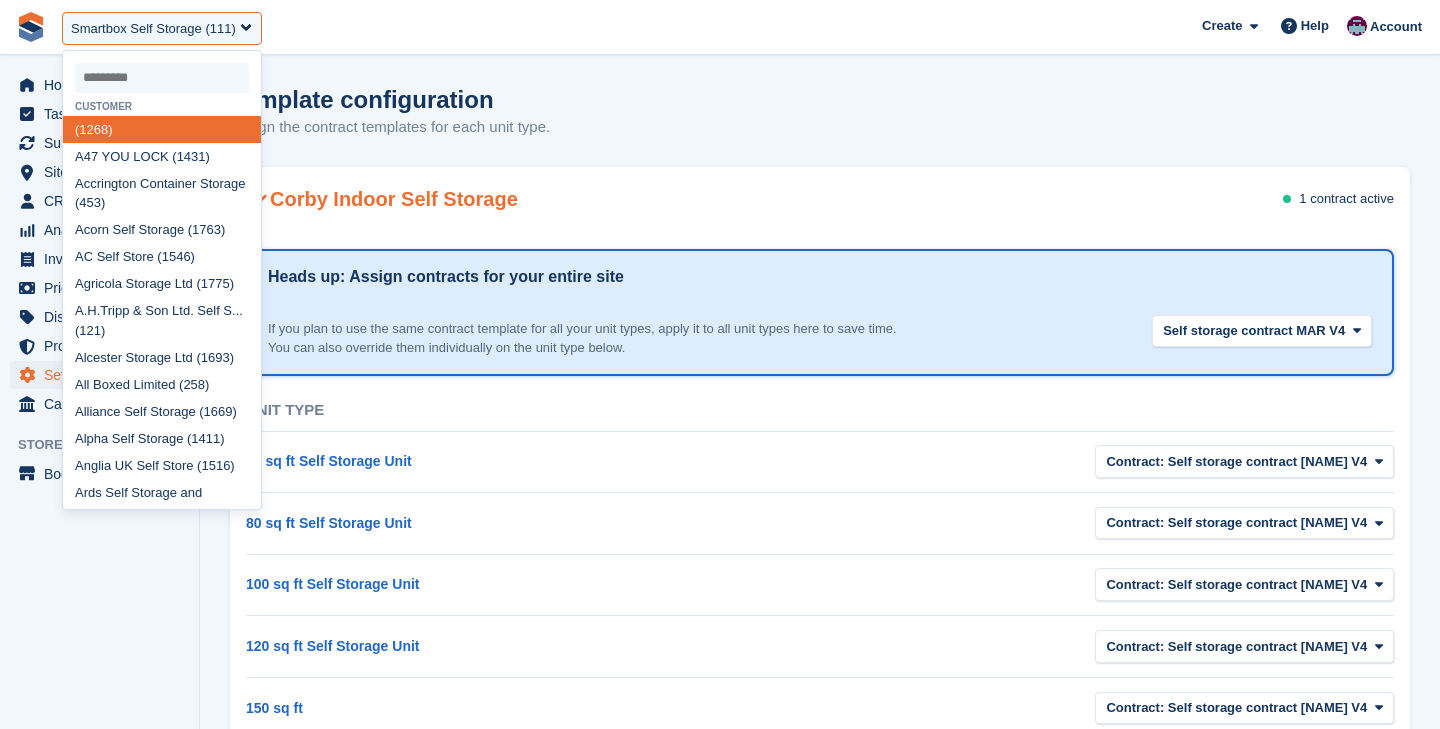 click on "Template configuration
Assign the contract templates for each unit type." at bounding box center (820, 124) 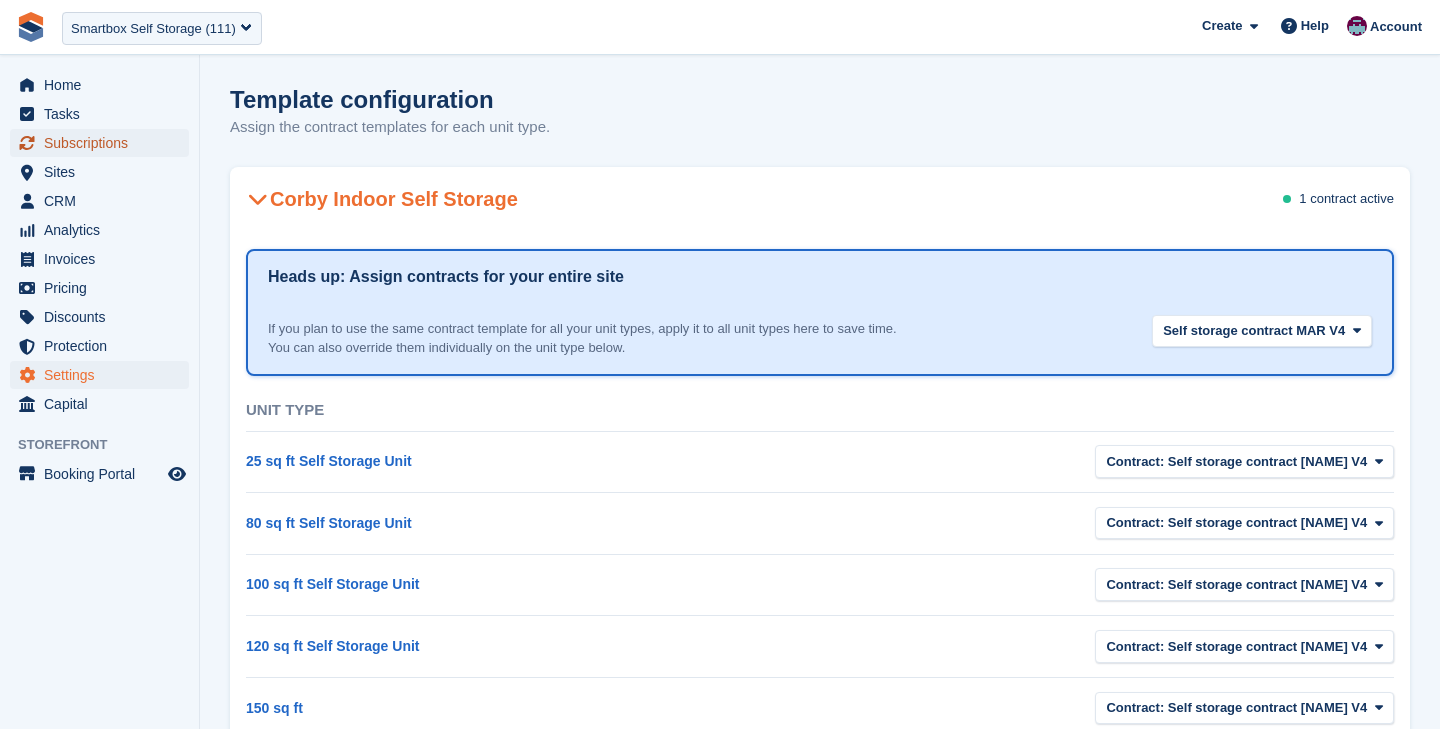 click on "Subscriptions" at bounding box center (104, 143) 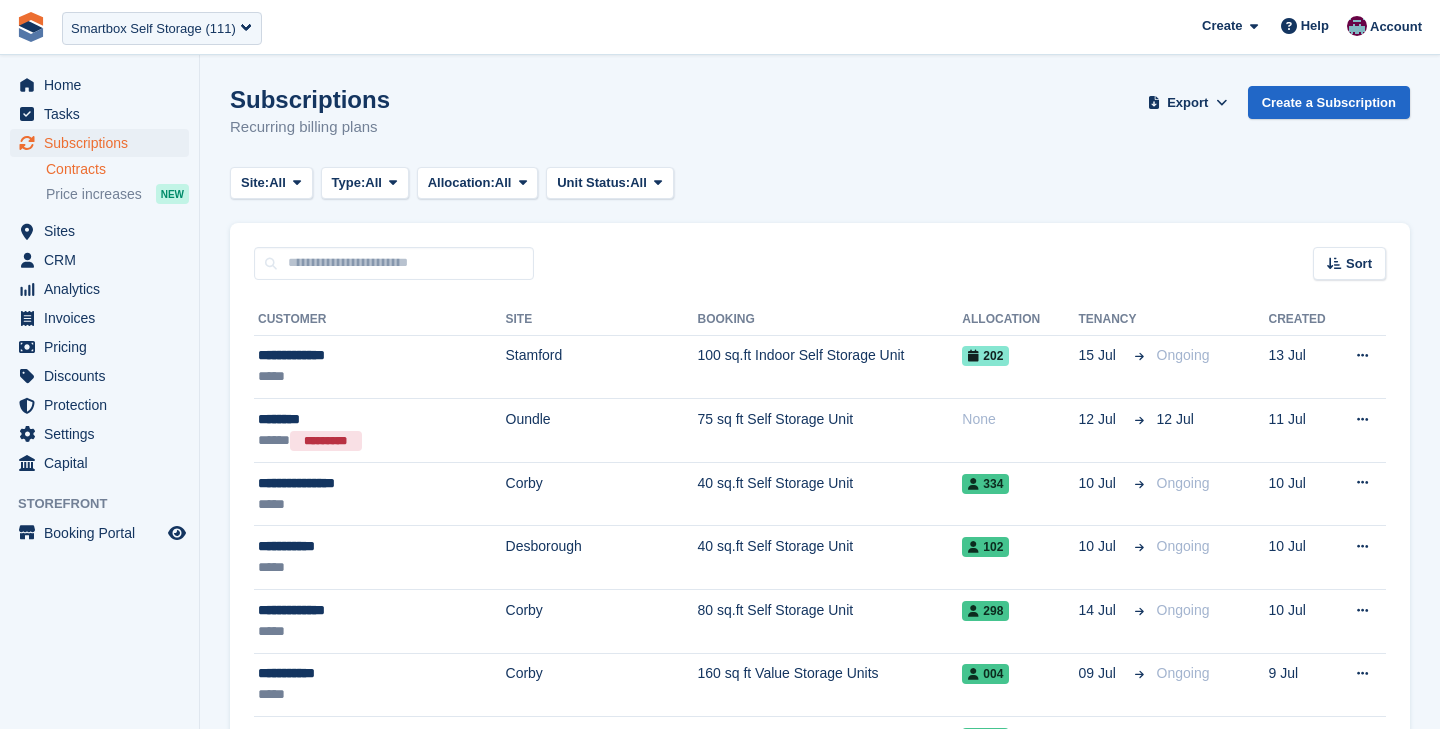 click on "Contracts" at bounding box center [117, 169] 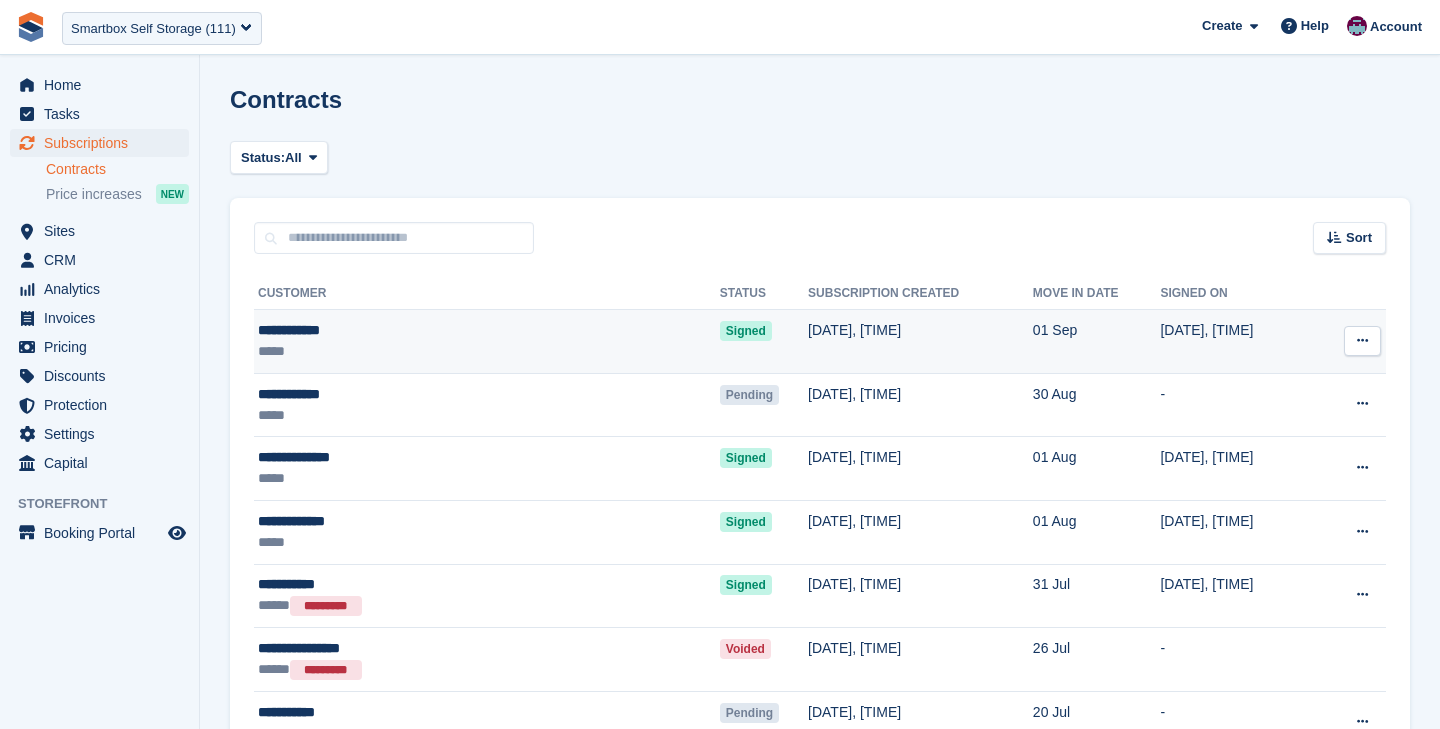 click on "*****" at bounding box center [412, 351] 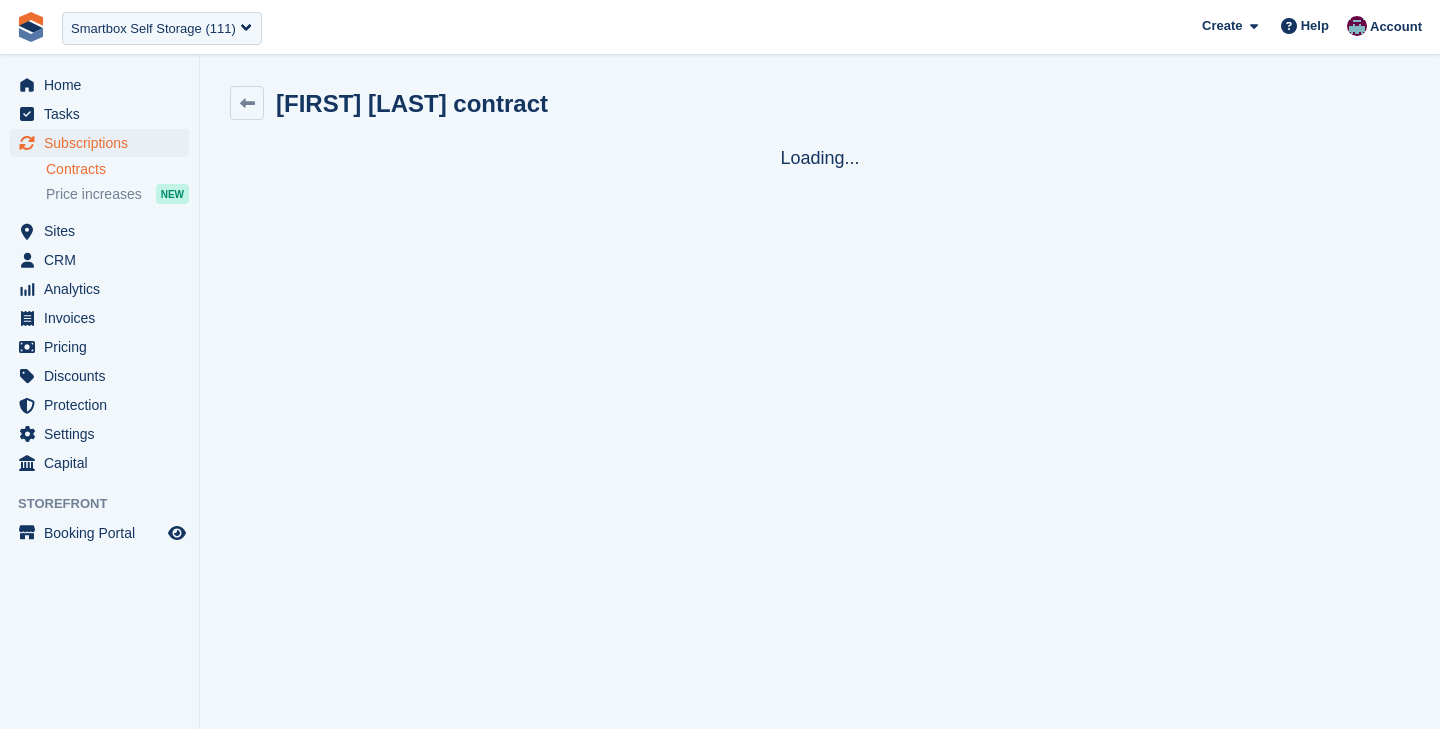 scroll, scrollTop: 0, scrollLeft: 0, axis: both 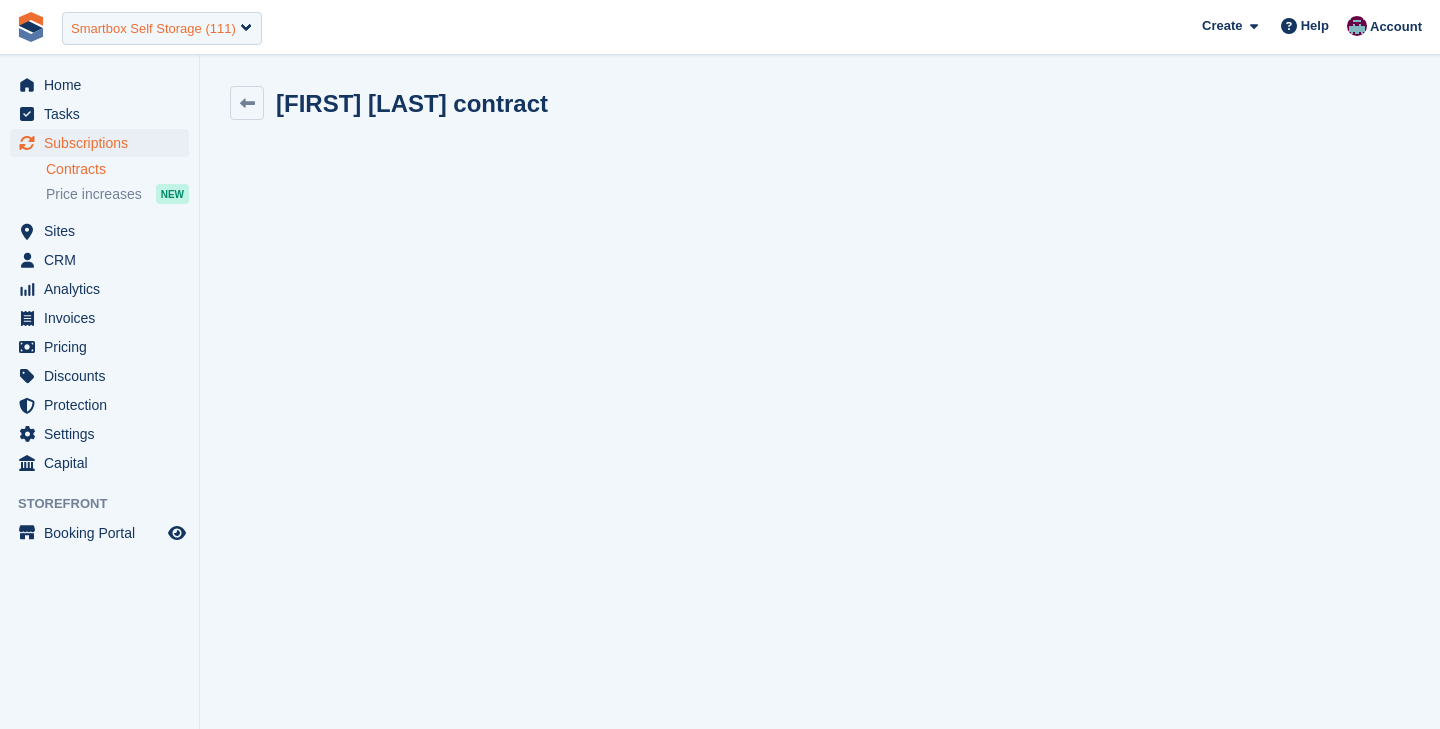 click on "Smartbox Self Storage (111)" at bounding box center [153, 29] 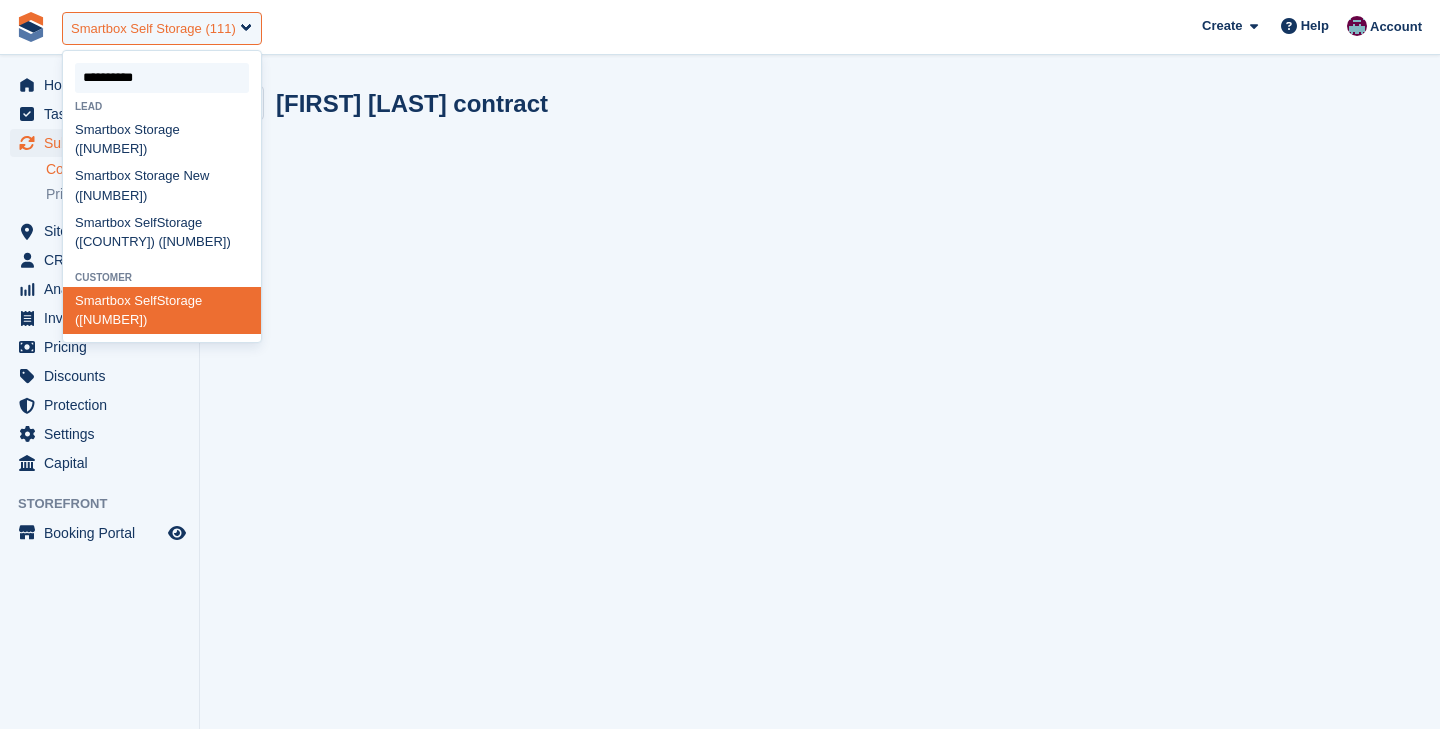 type on "********" 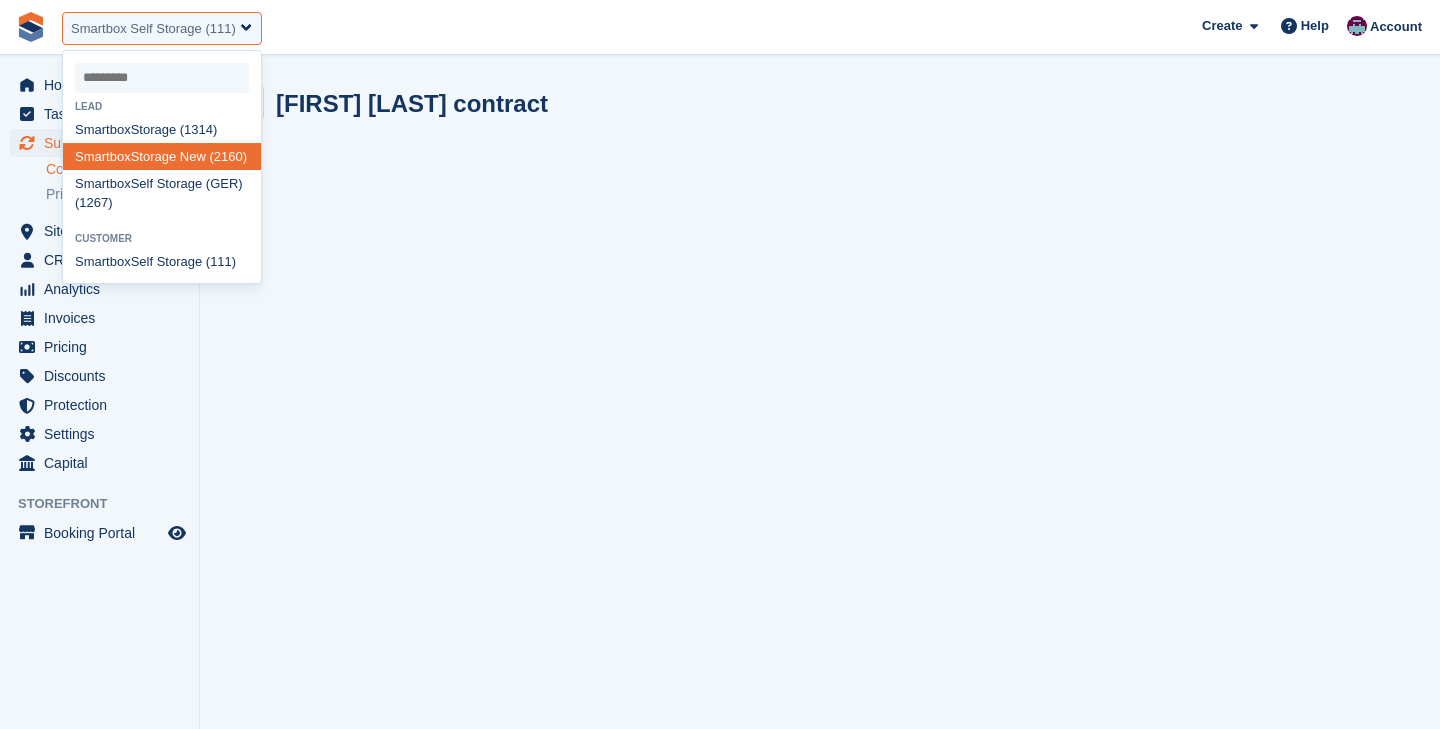 select on "****" 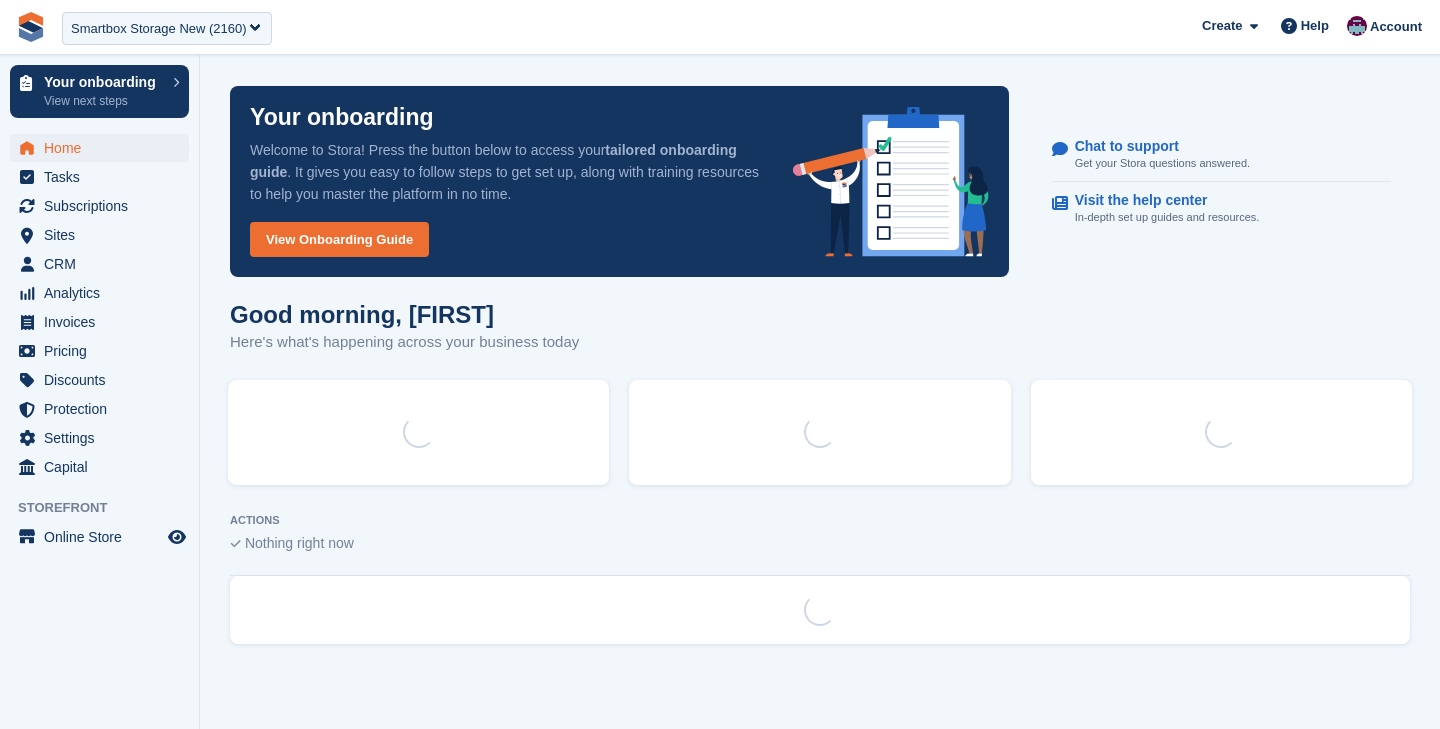 scroll, scrollTop: 0, scrollLeft: 0, axis: both 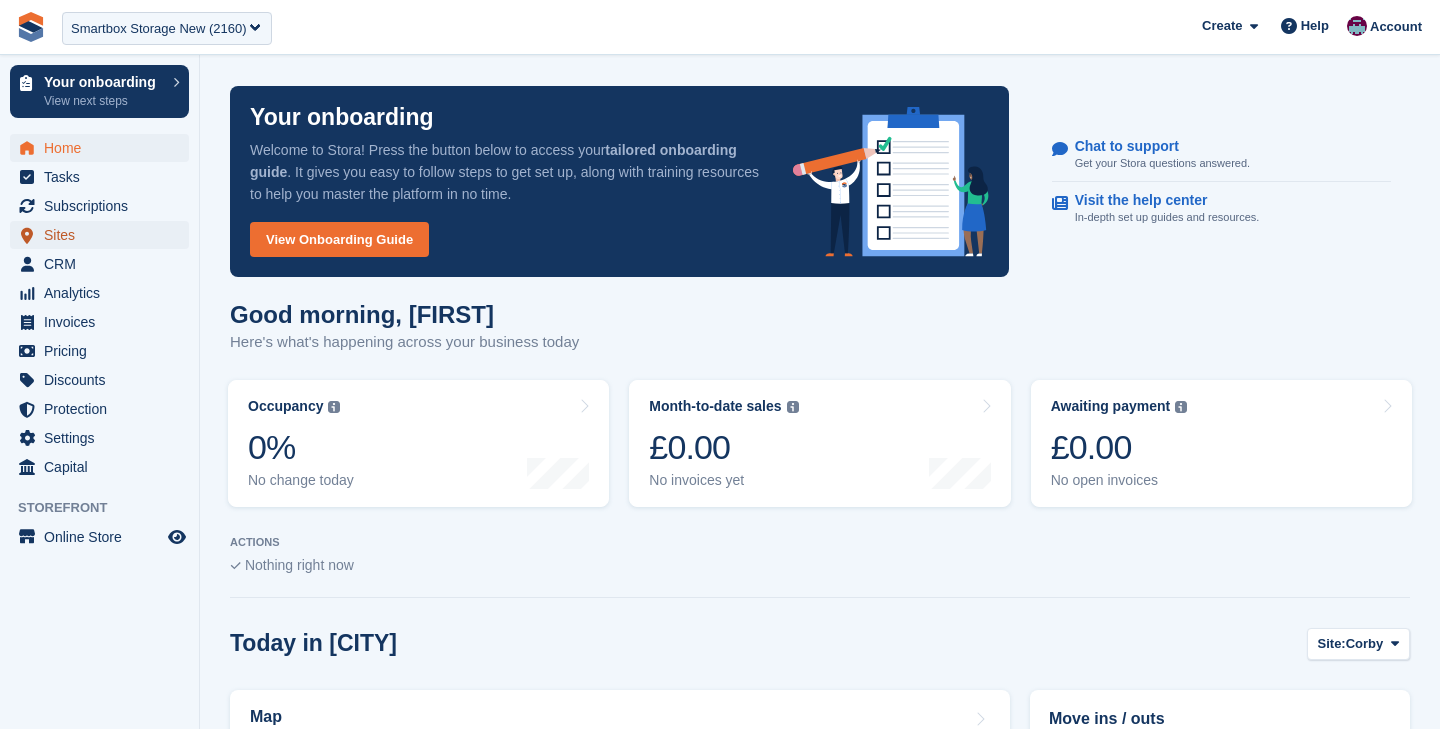 click on "Sites" at bounding box center (104, 235) 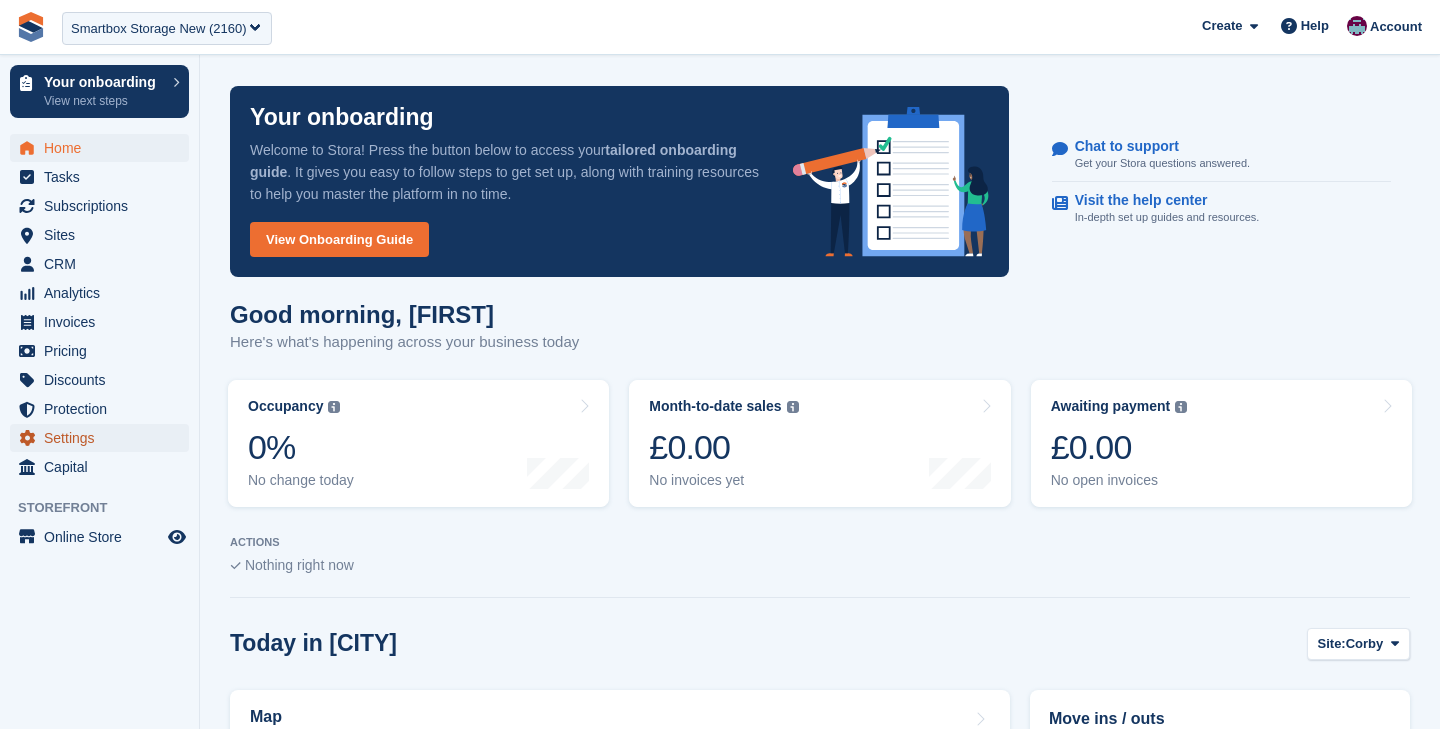click on "Settings" at bounding box center (104, 438) 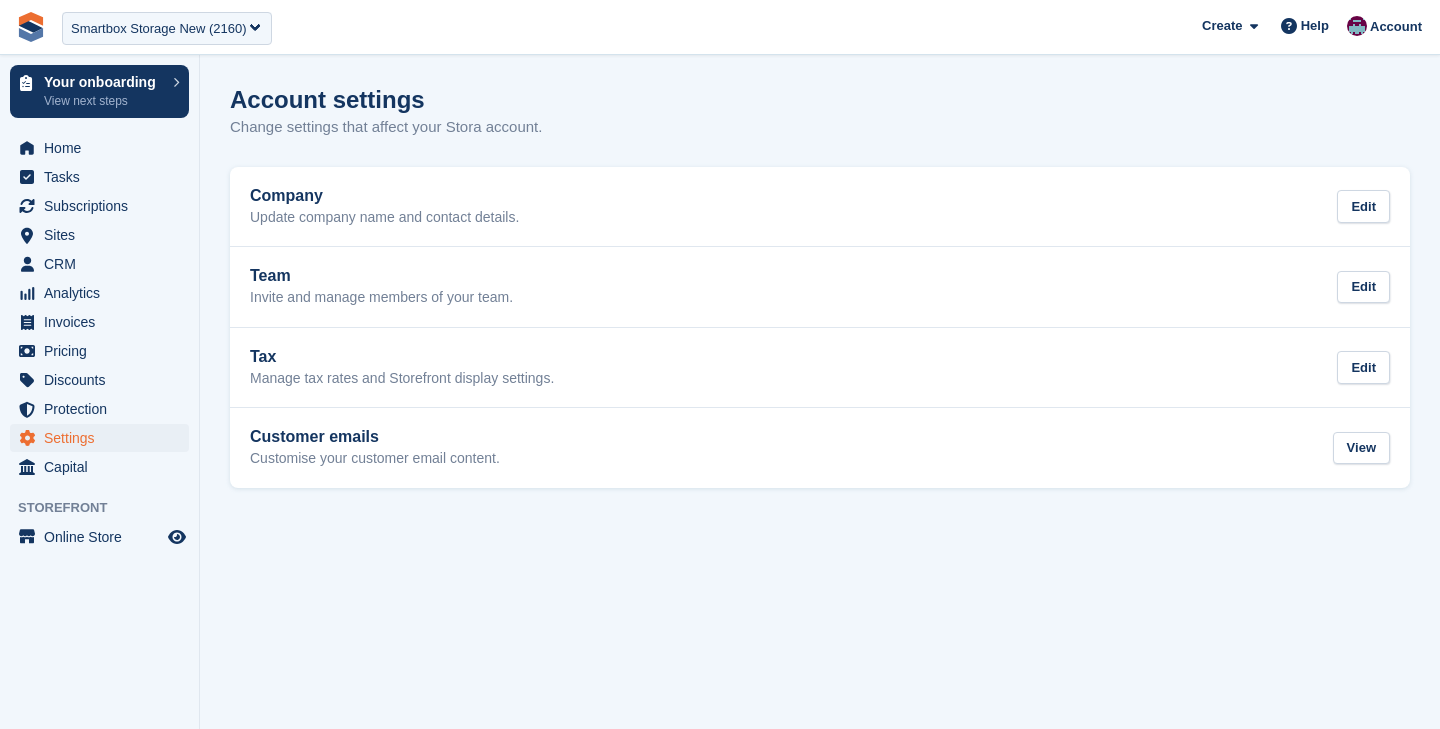 scroll, scrollTop: 0, scrollLeft: 0, axis: both 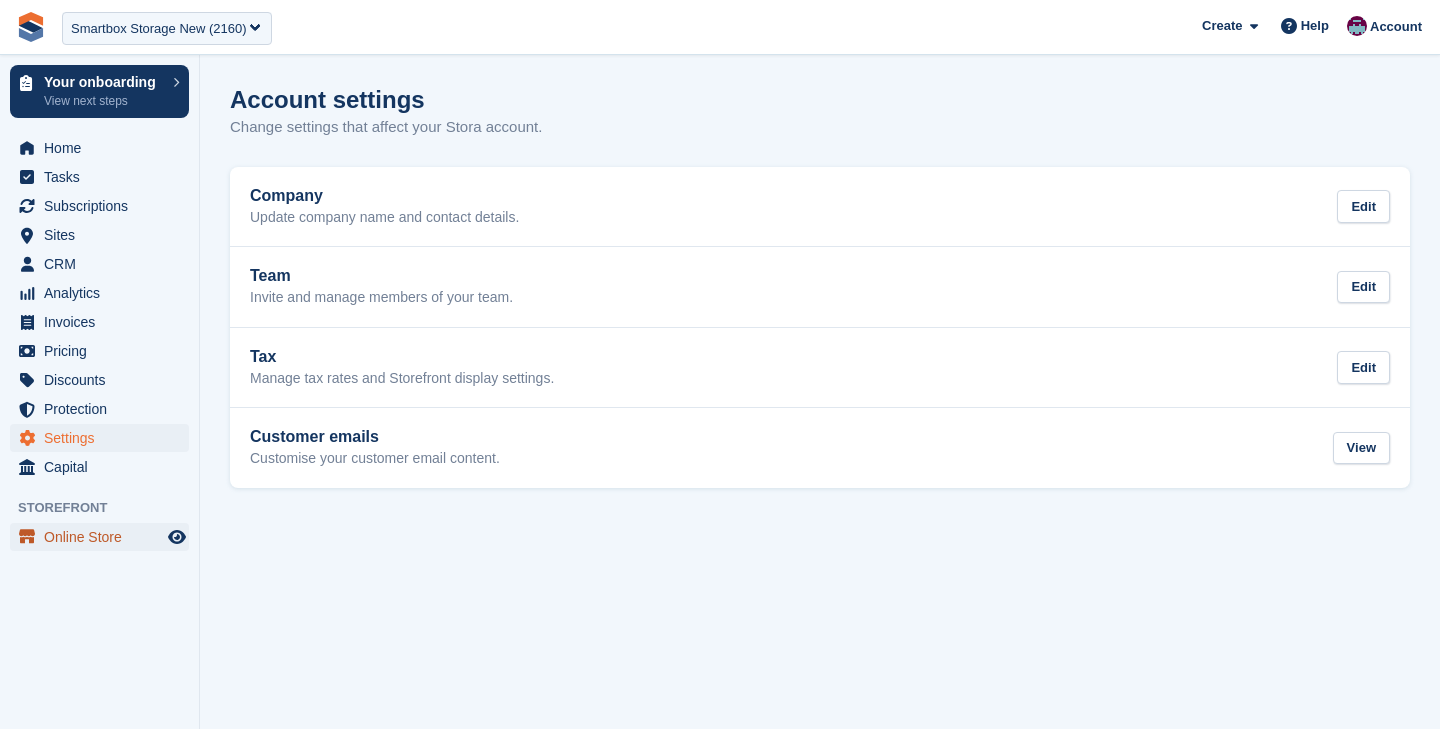 click on "Online Store" at bounding box center (104, 537) 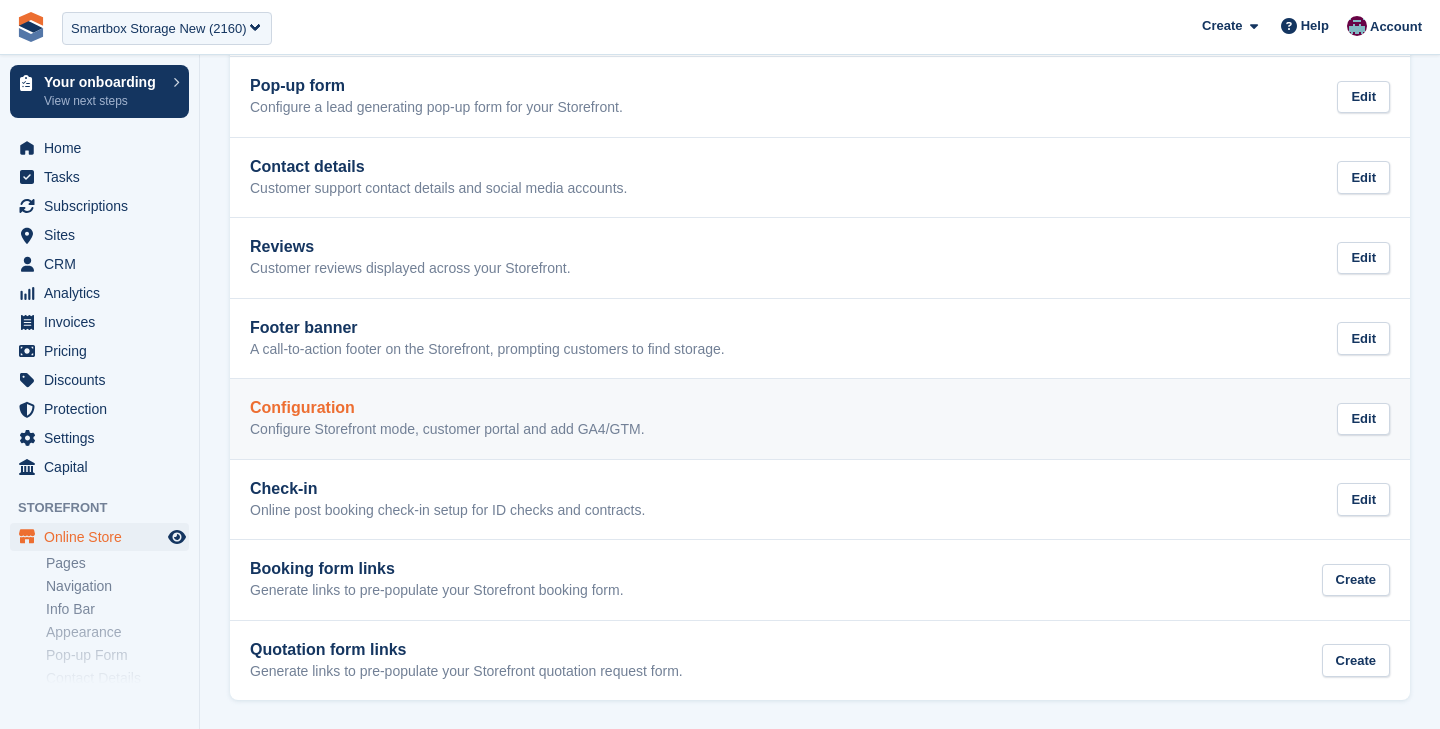 scroll, scrollTop: 526, scrollLeft: 0, axis: vertical 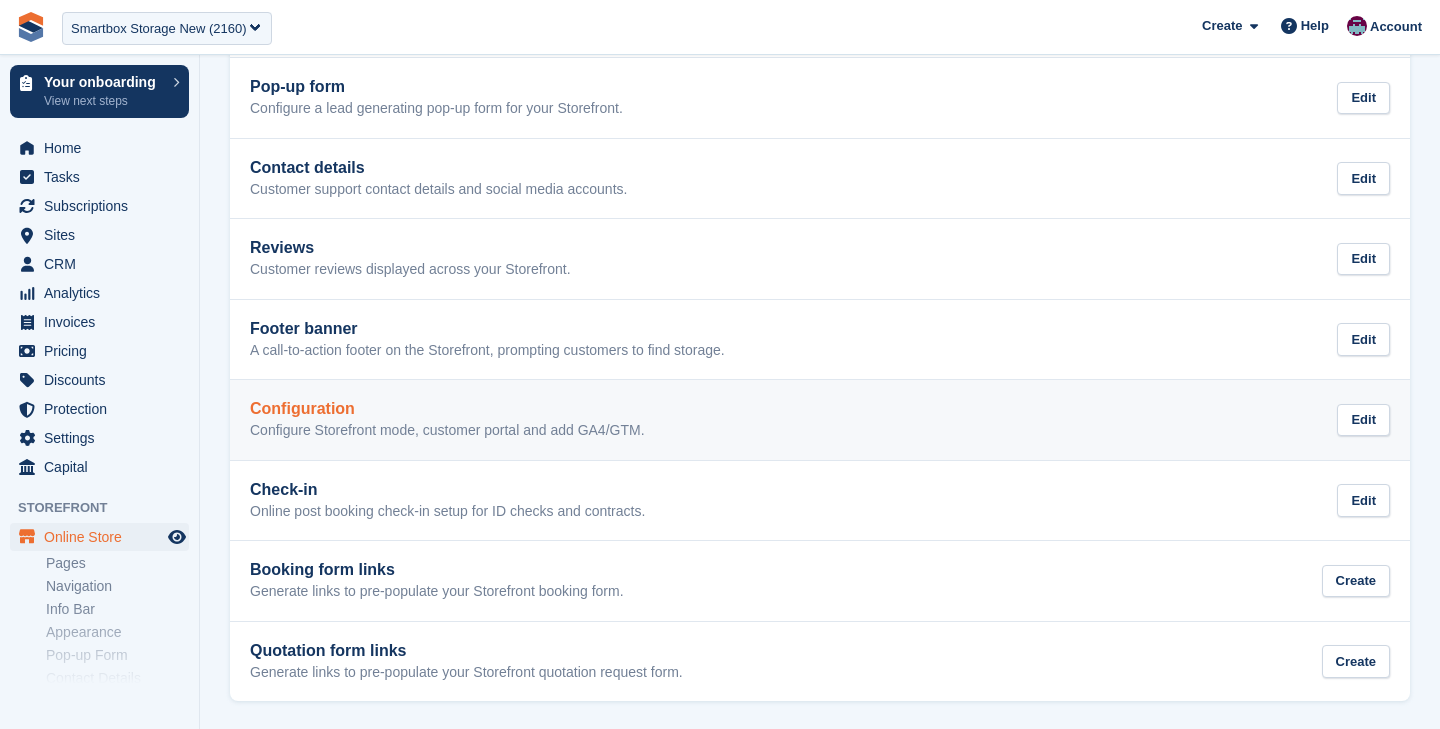 click on "Configuration
Configure Storefront mode, customer portal and add GA4/GTM.
Edit" at bounding box center (820, 420) 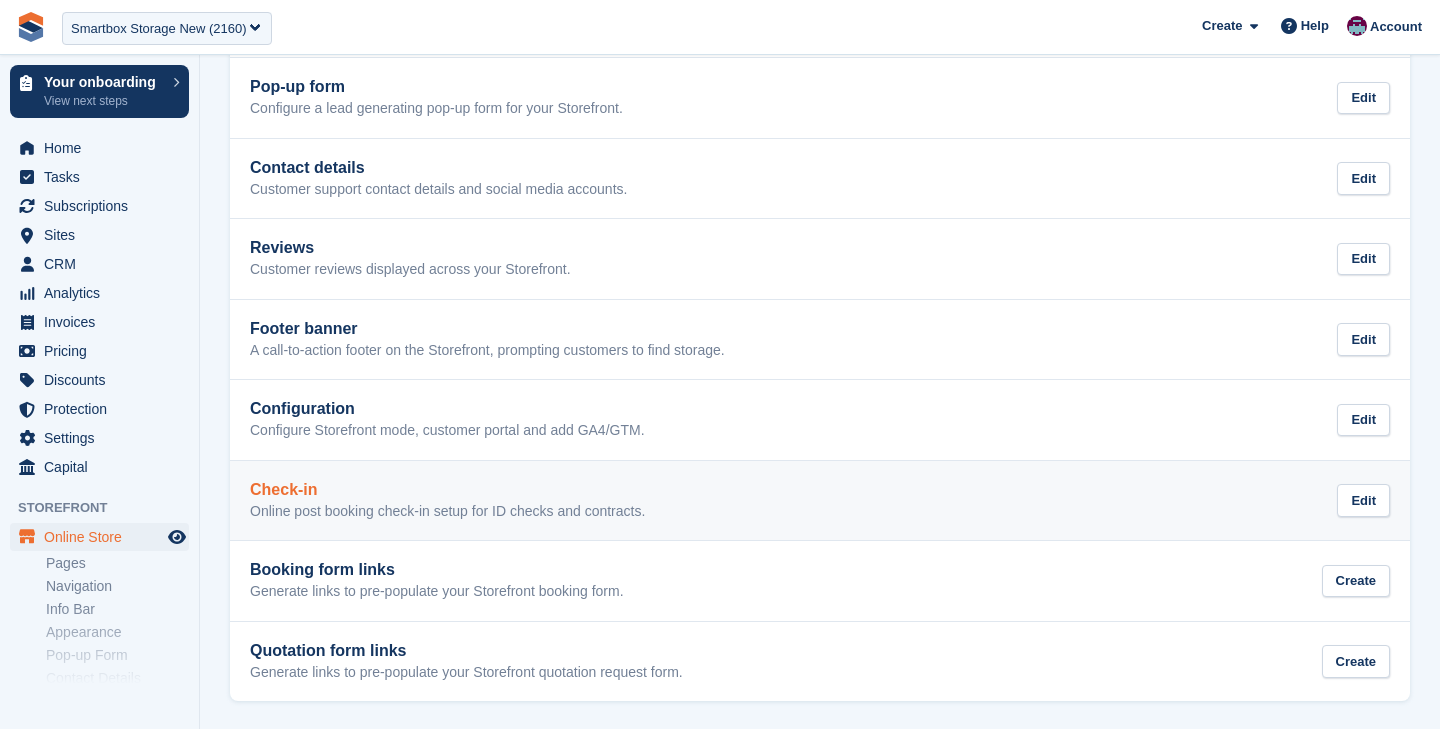 click on "Check-in" at bounding box center (447, 490) 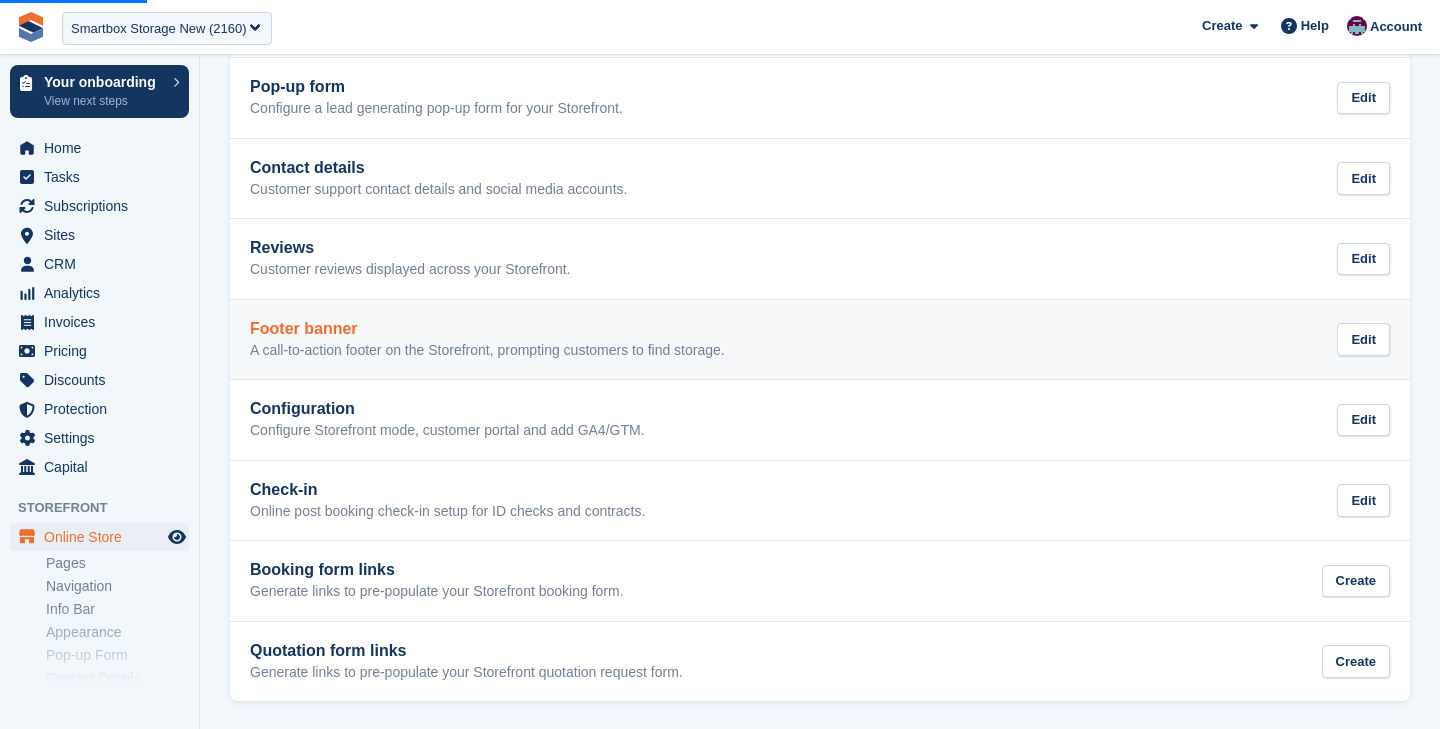 scroll, scrollTop: 0, scrollLeft: 0, axis: both 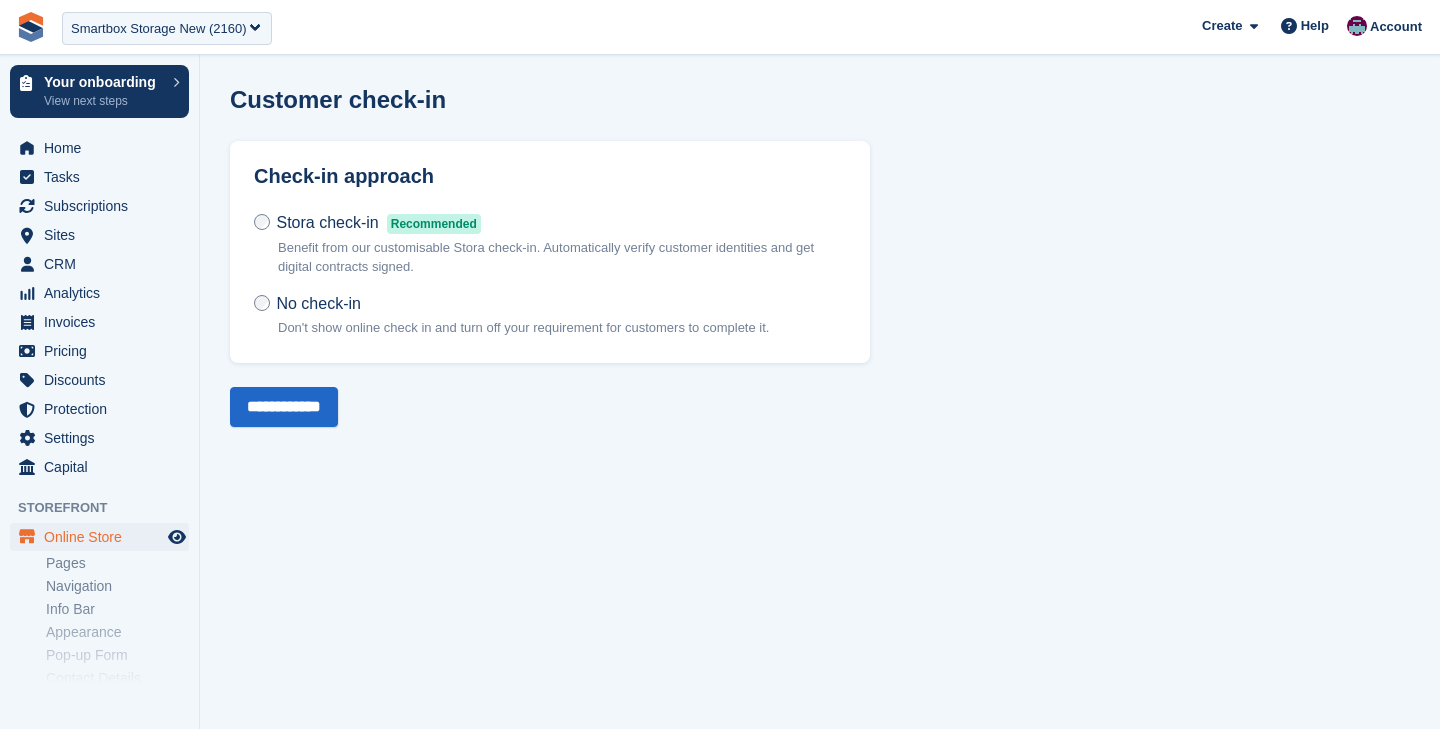click on "Stora check-in" at bounding box center [327, 222] 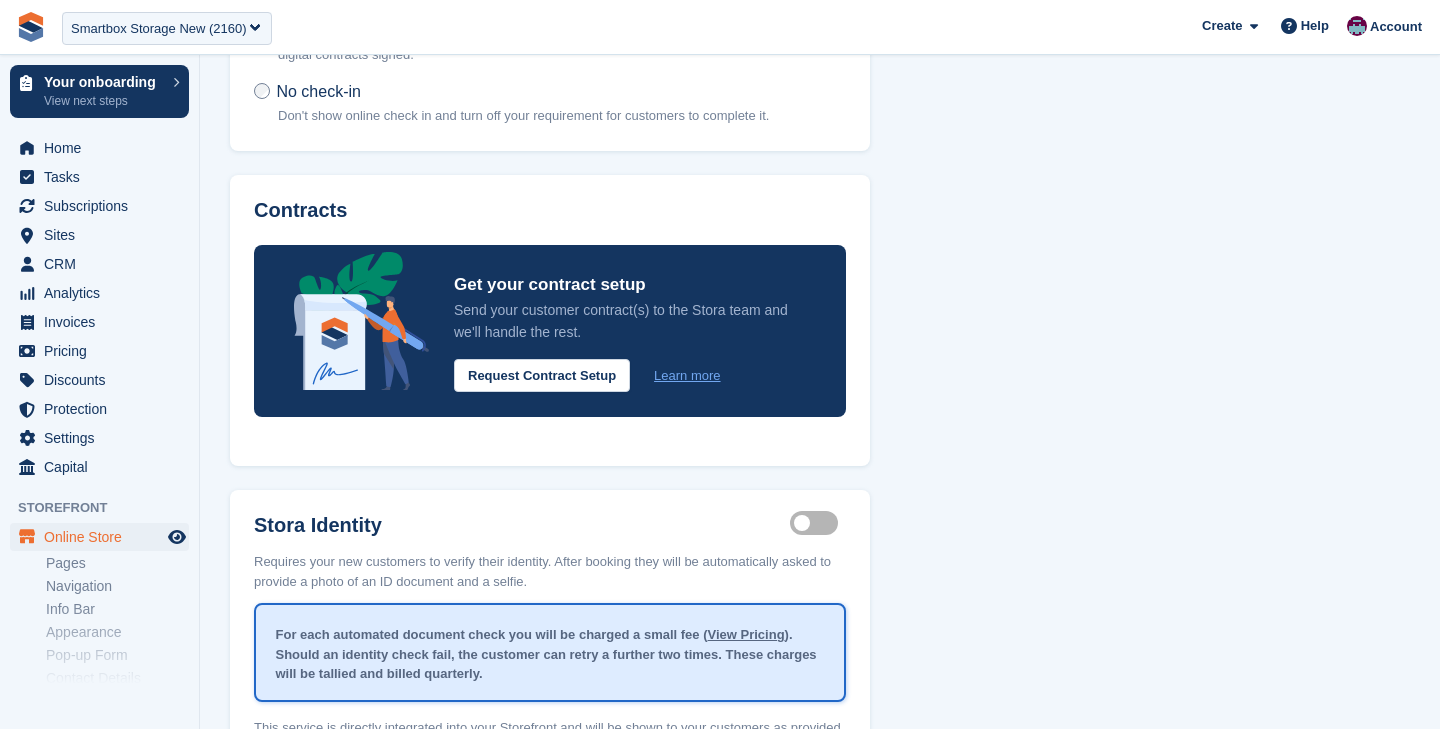 scroll, scrollTop: 144, scrollLeft: 0, axis: vertical 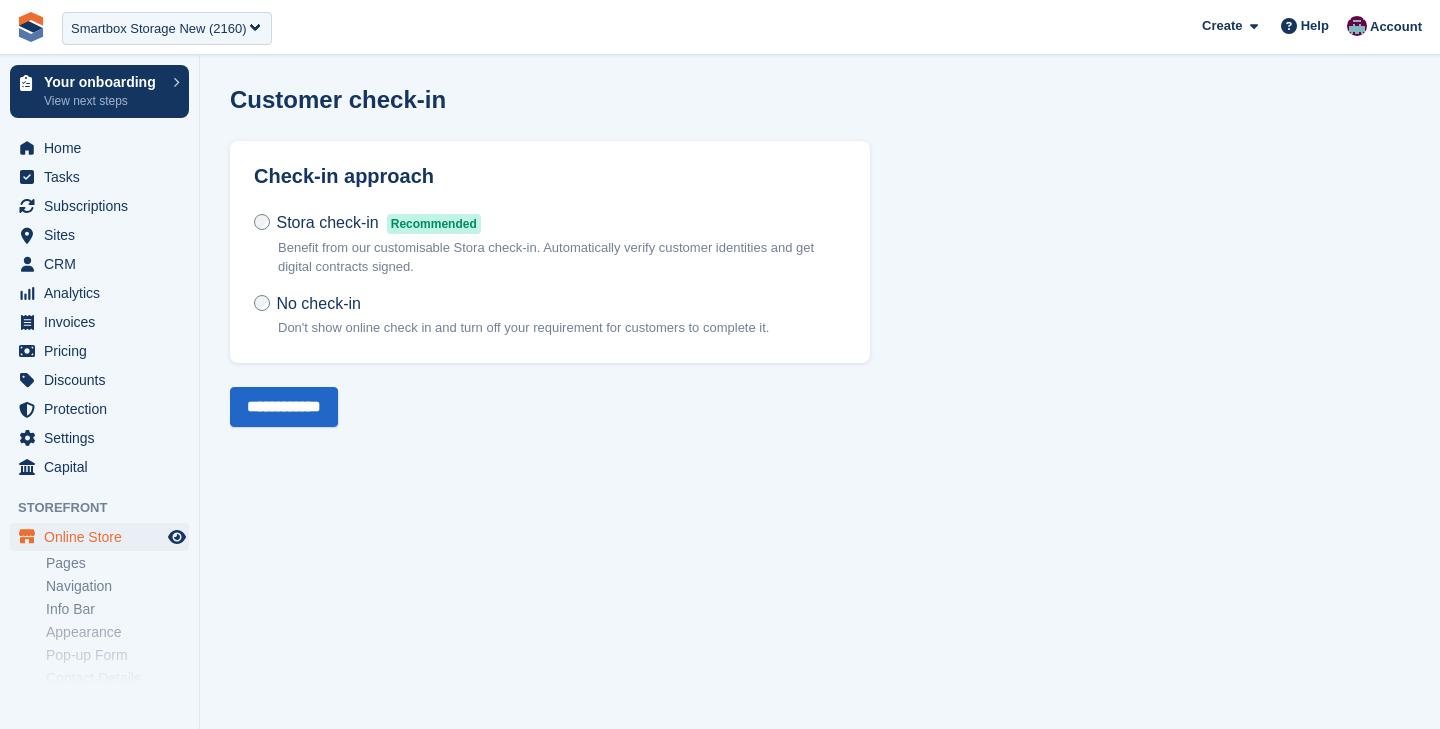 click on "Stora check-in Recommended
Benefit from our customisable Stora check-in. Automatically verify customer identities and get digital contracts signed." at bounding box center (550, 252) 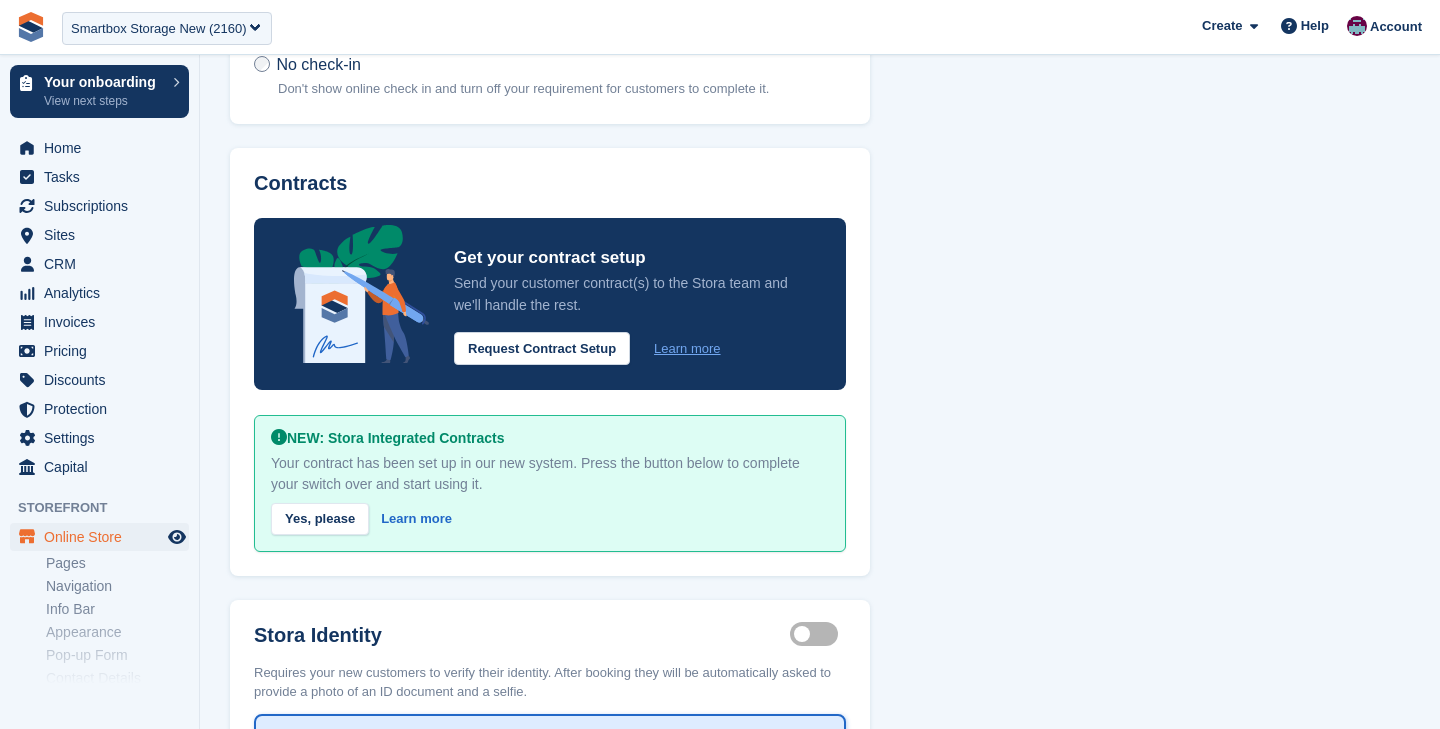 scroll, scrollTop: 253, scrollLeft: 0, axis: vertical 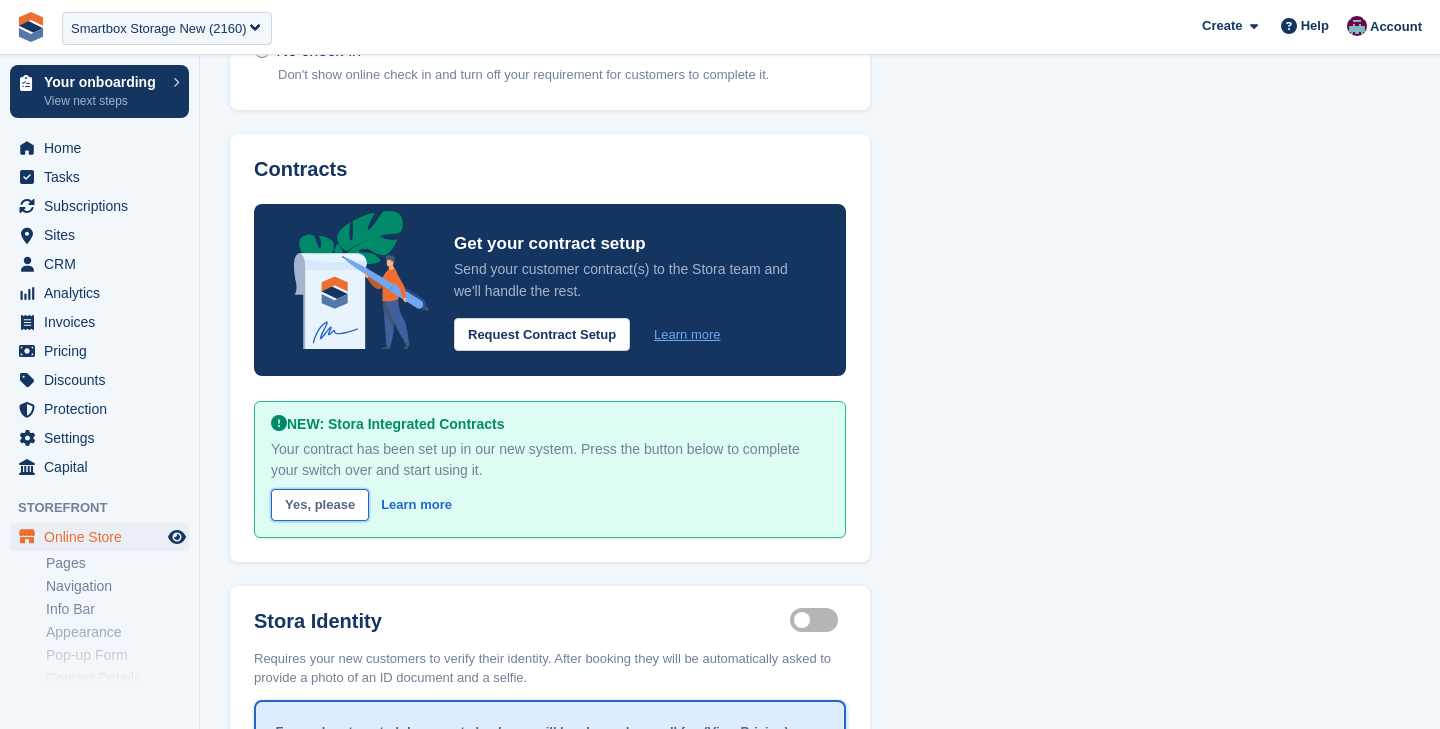 click on "Yes, please" at bounding box center [320, 505] 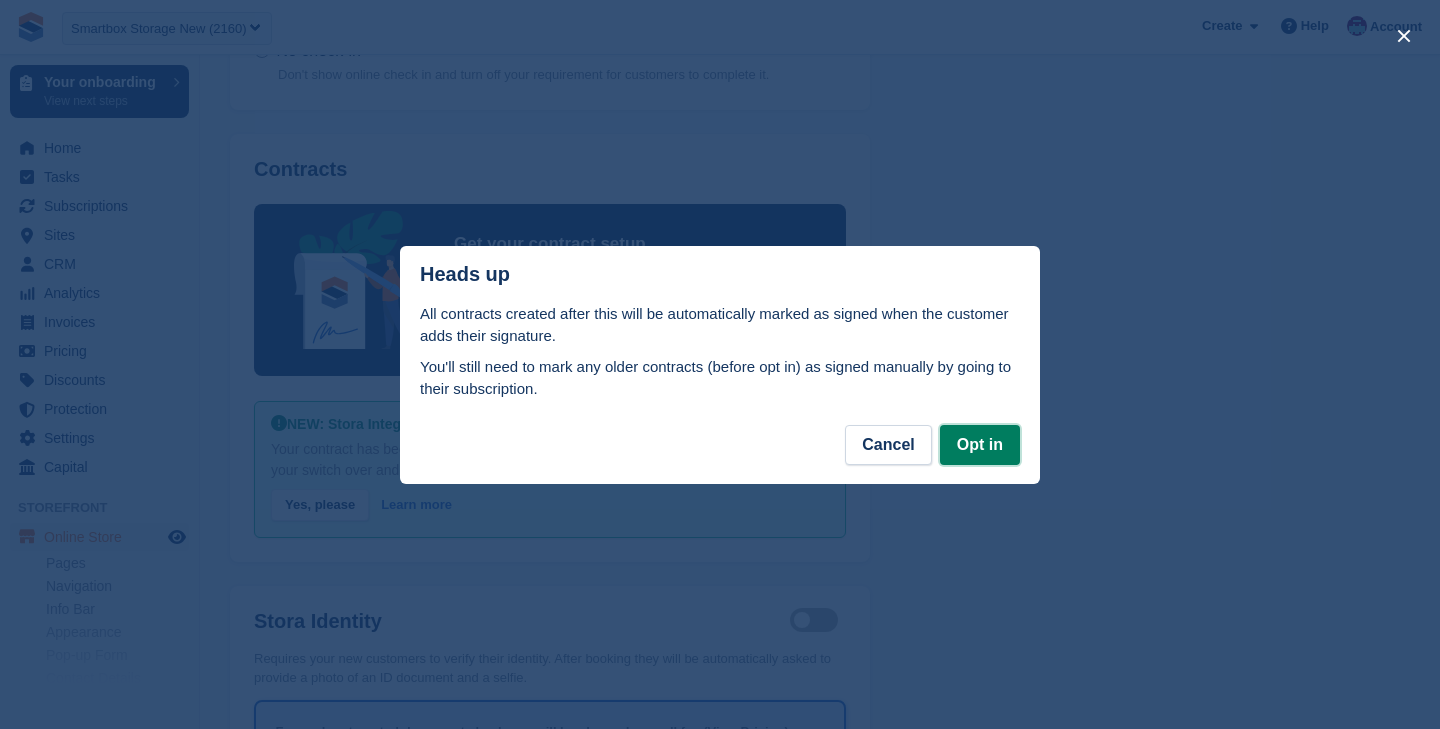 click on "Opt in" at bounding box center (980, 445) 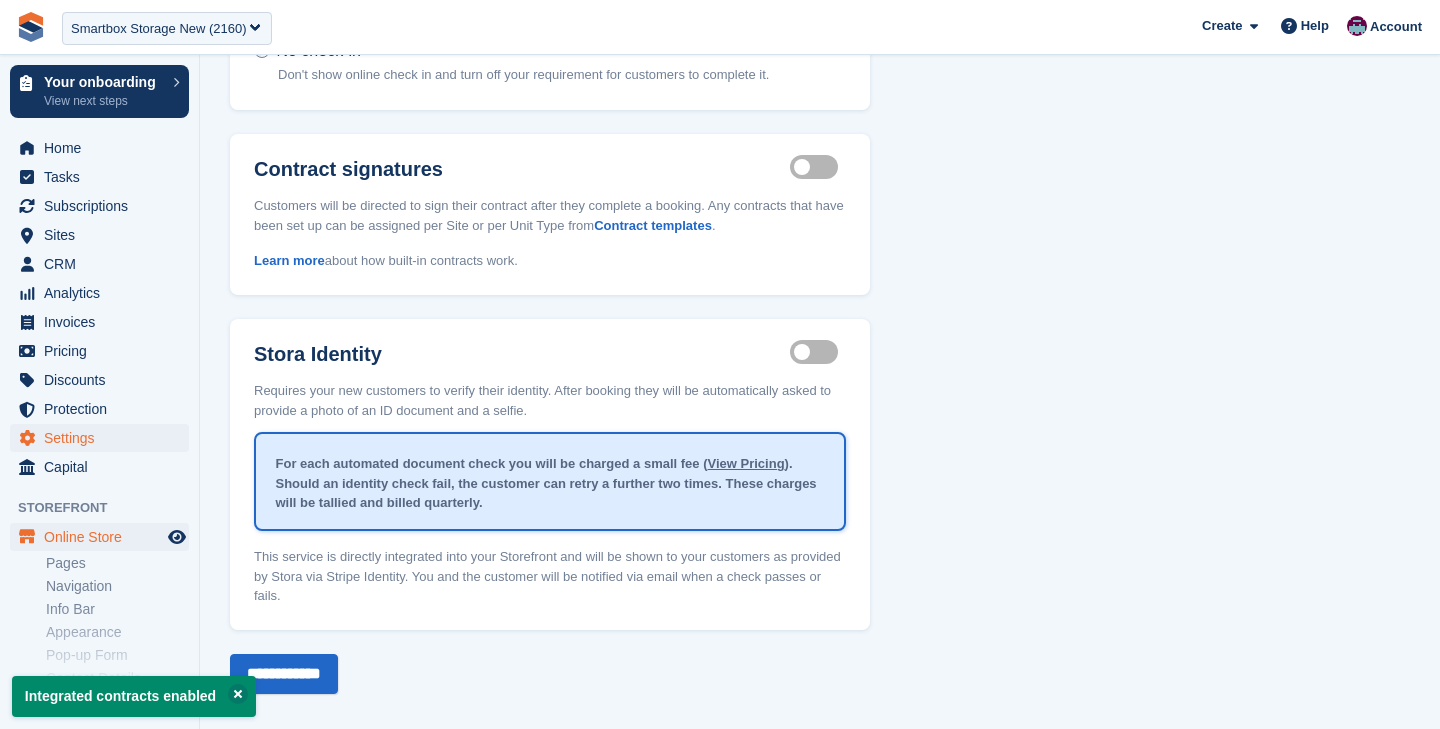 scroll, scrollTop: 0, scrollLeft: 0, axis: both 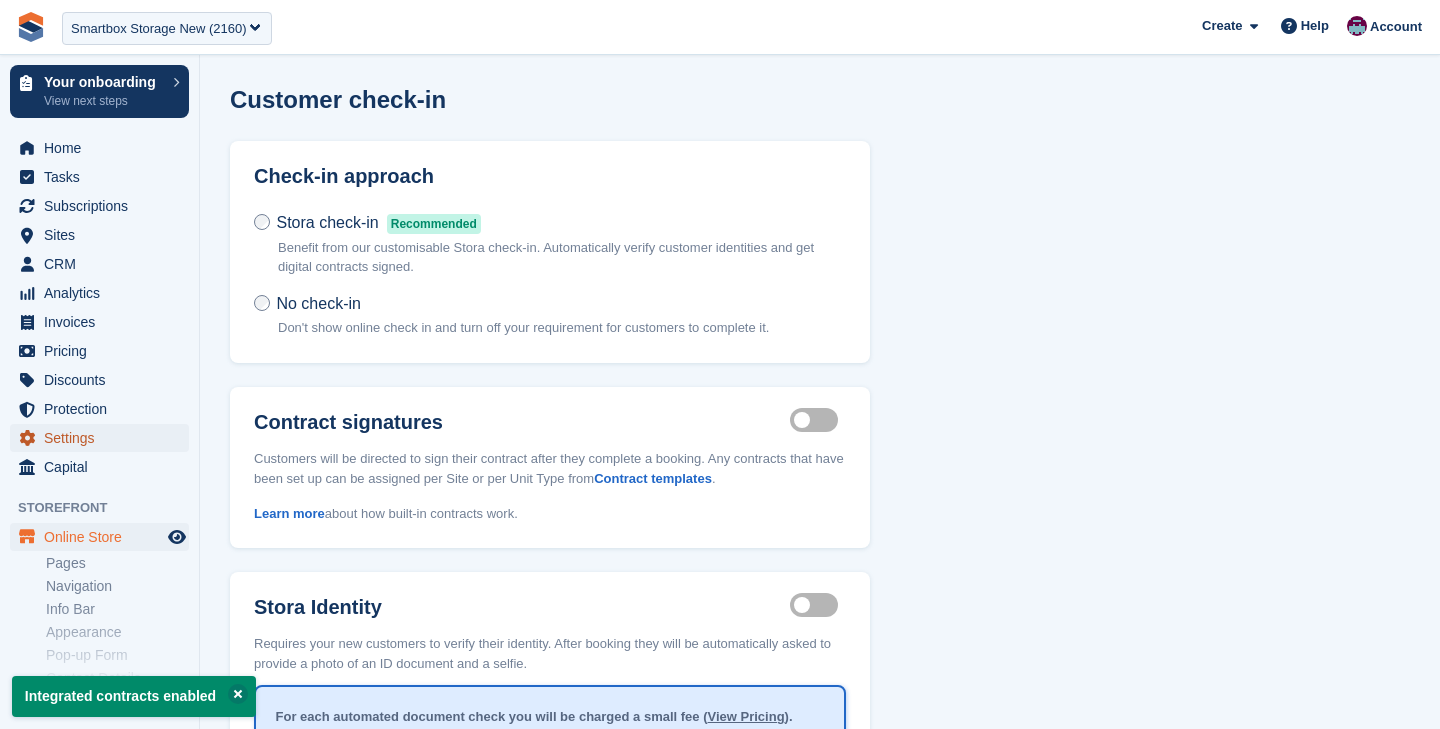 click on "Settings" at bounding box center (104, 438) 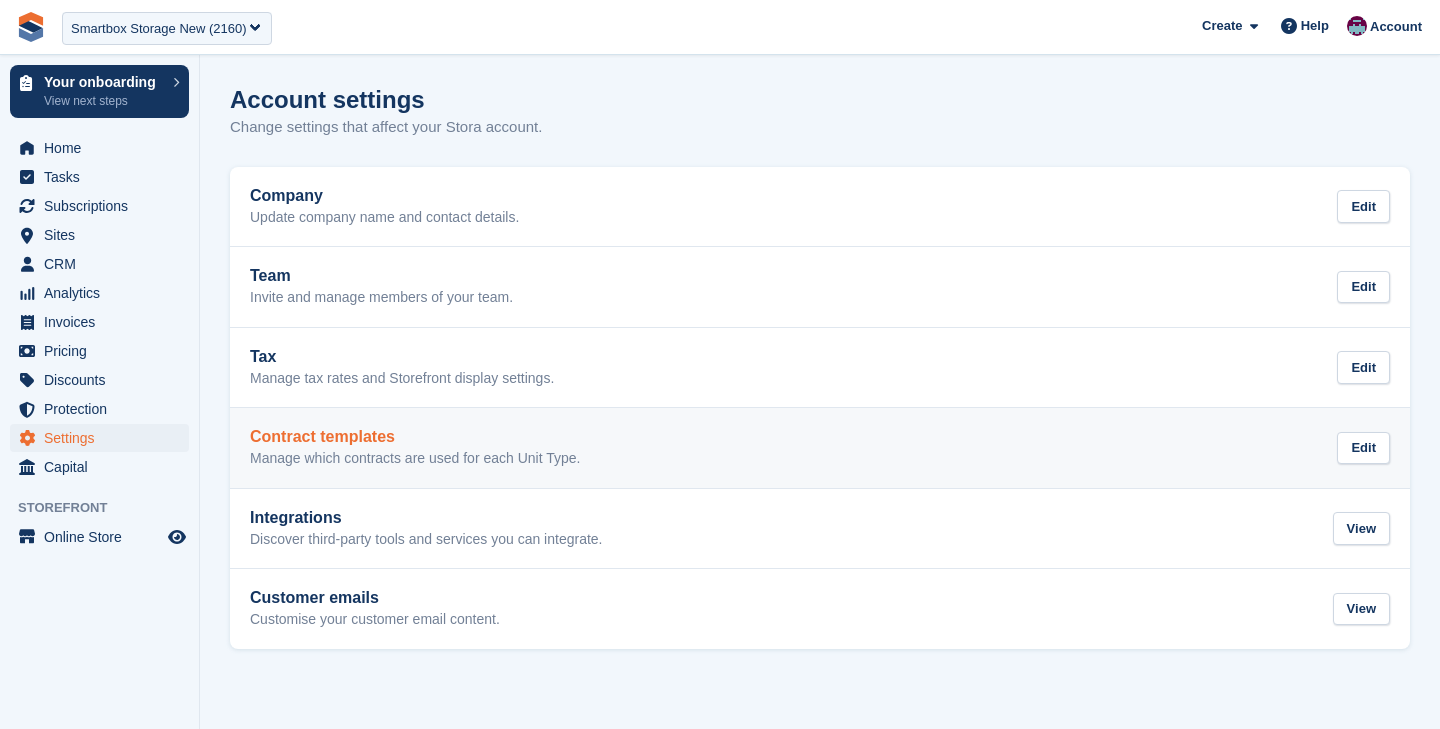 click on "Manage which contracts are used for each Unit Type." at bounding box center [415, 459] 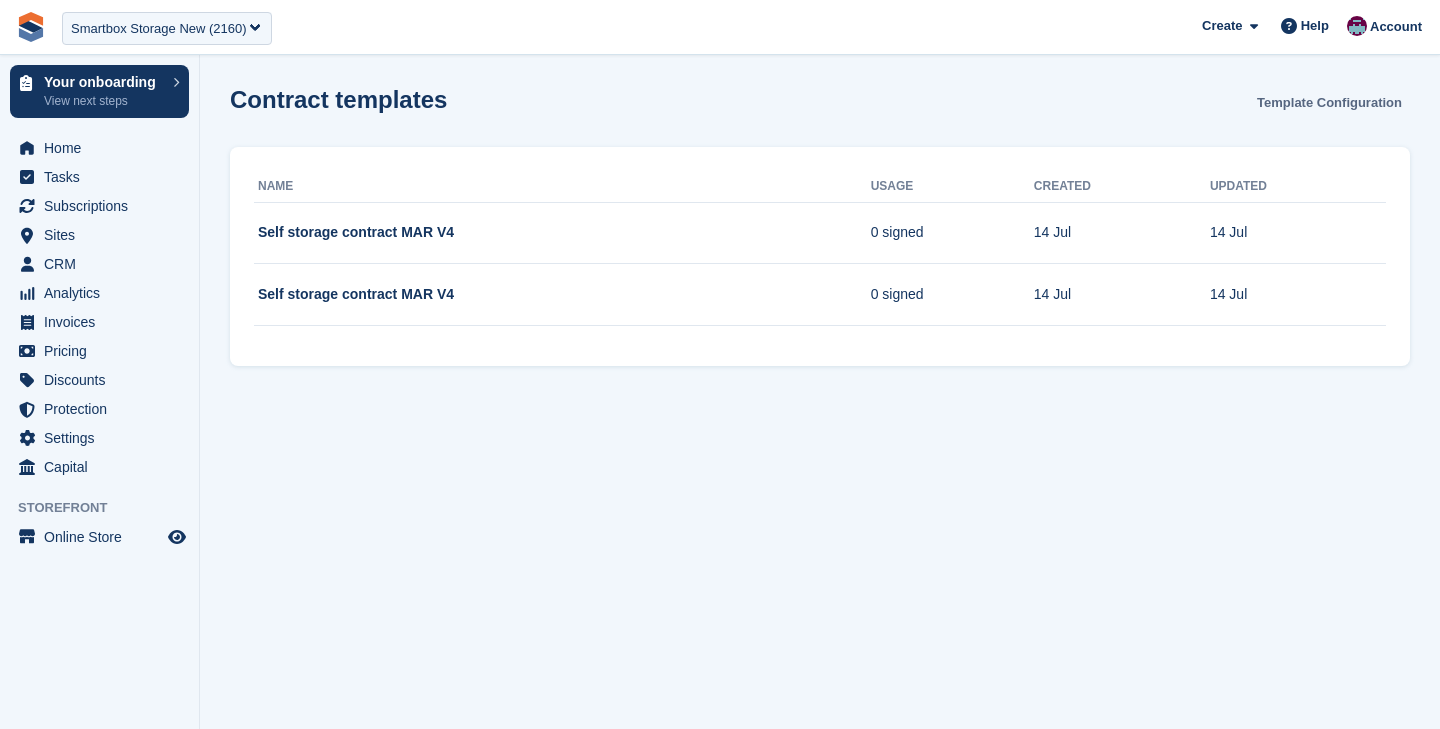 click on "Template Configuration" at bounding box center (1329, 102) 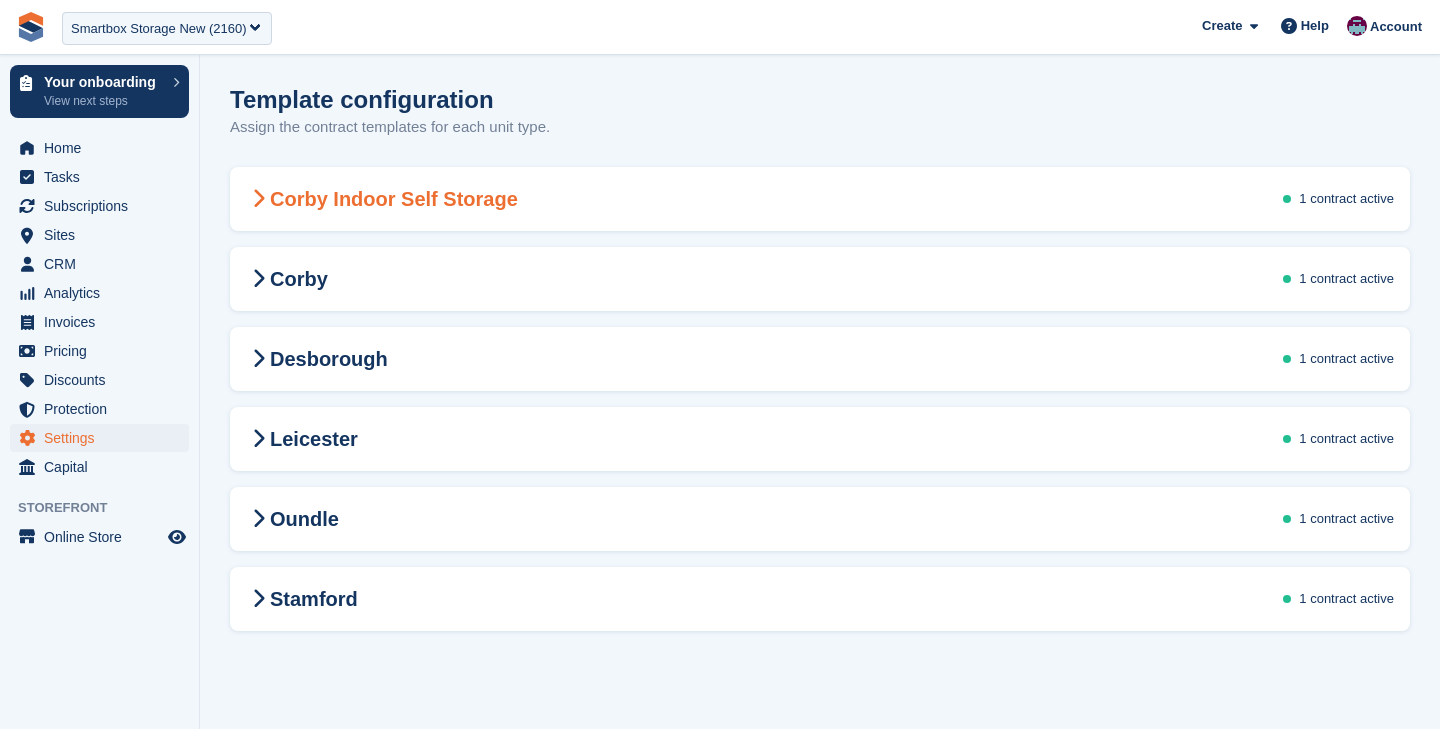 click on "Corby Indoor Self Storage
1 contract
active" at bounding box center [820, 199] 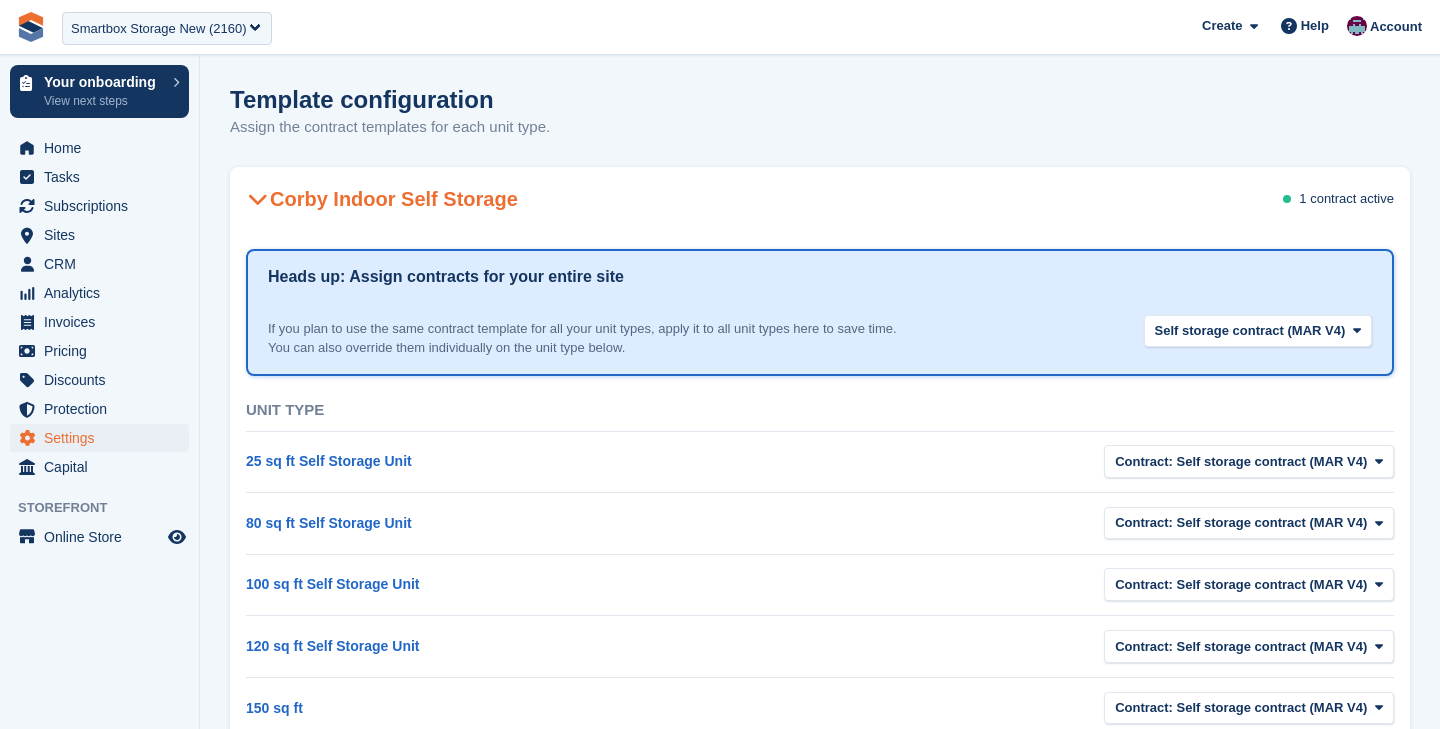 scroll, scrollTop: 475, scrollLeft: 0, axis: vertical 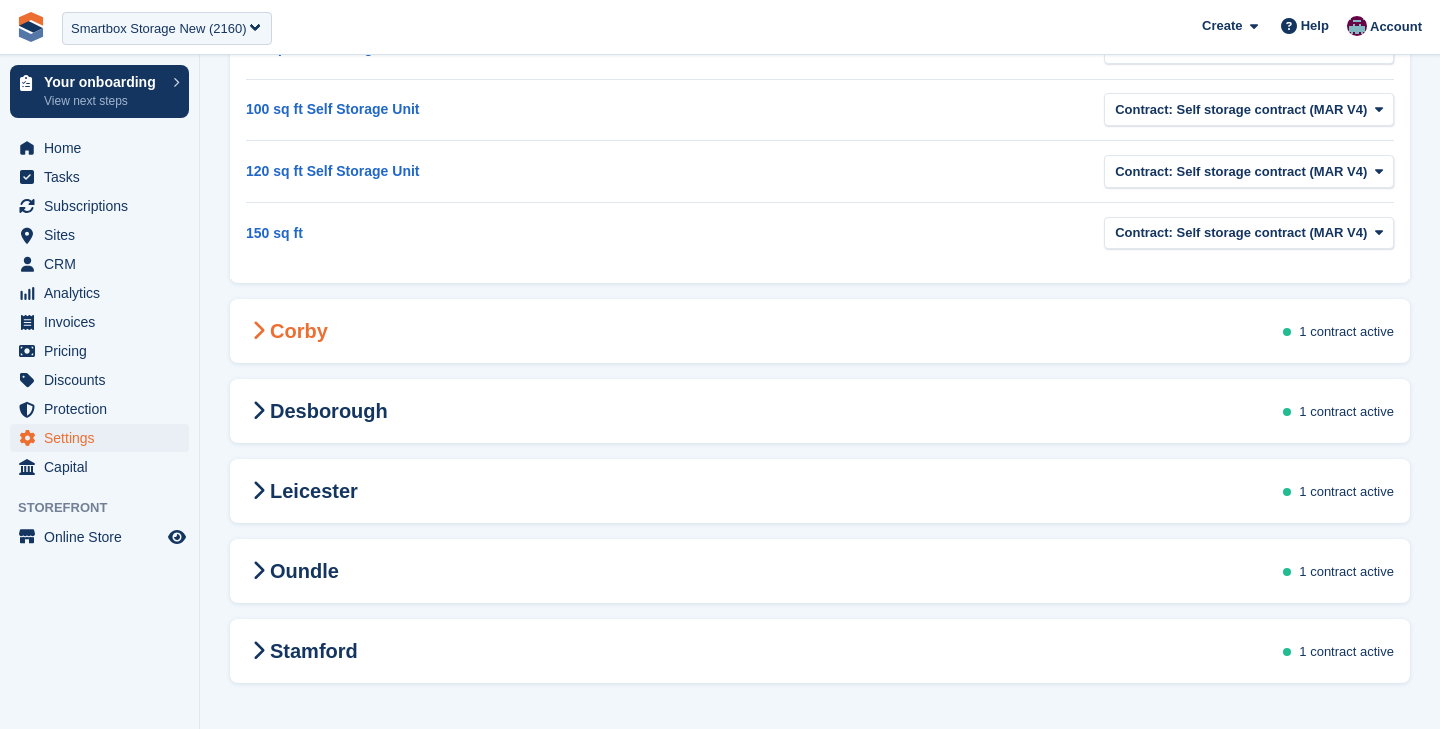 click on "[CITY]
1 contract
active" at bounding box center (820, 331) 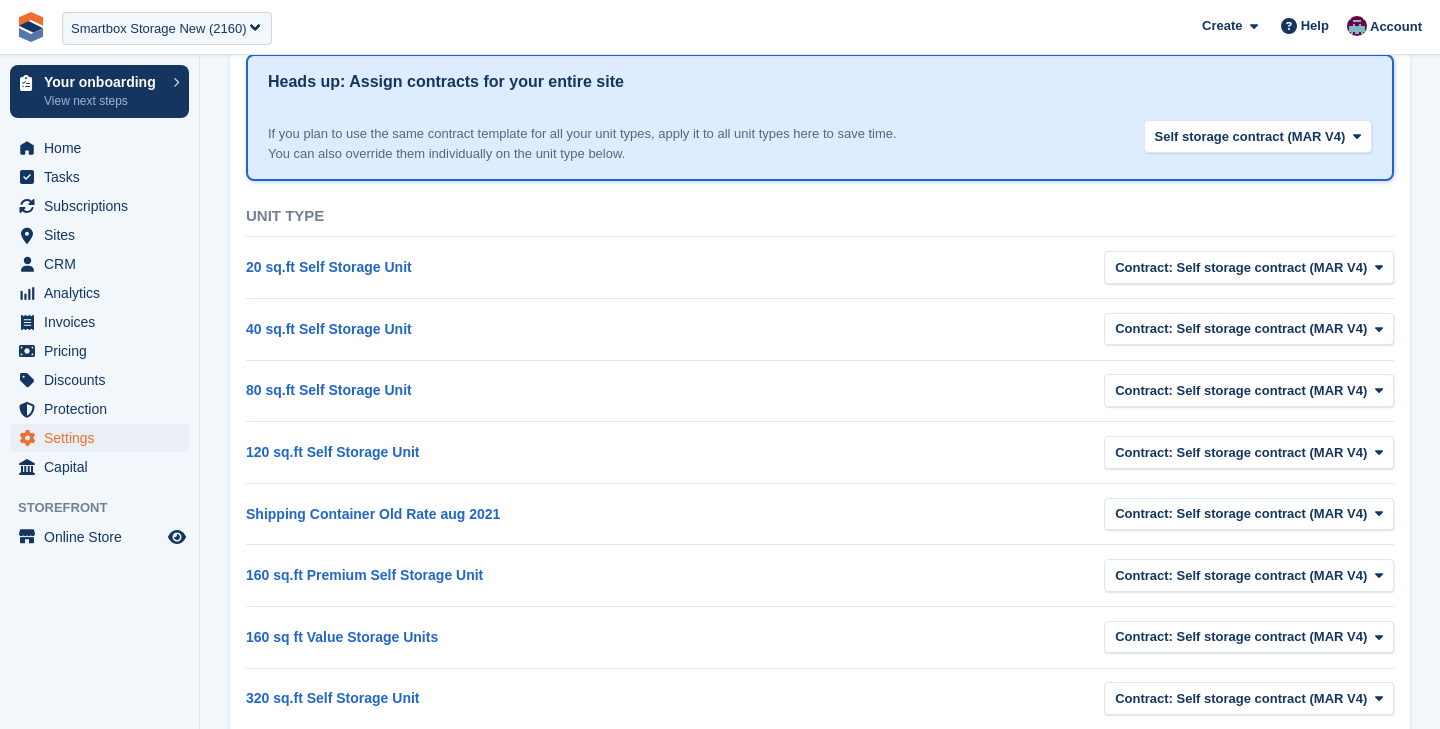 scroll, scrollTop: 1188, scrollLeft: 0, axis: vertical 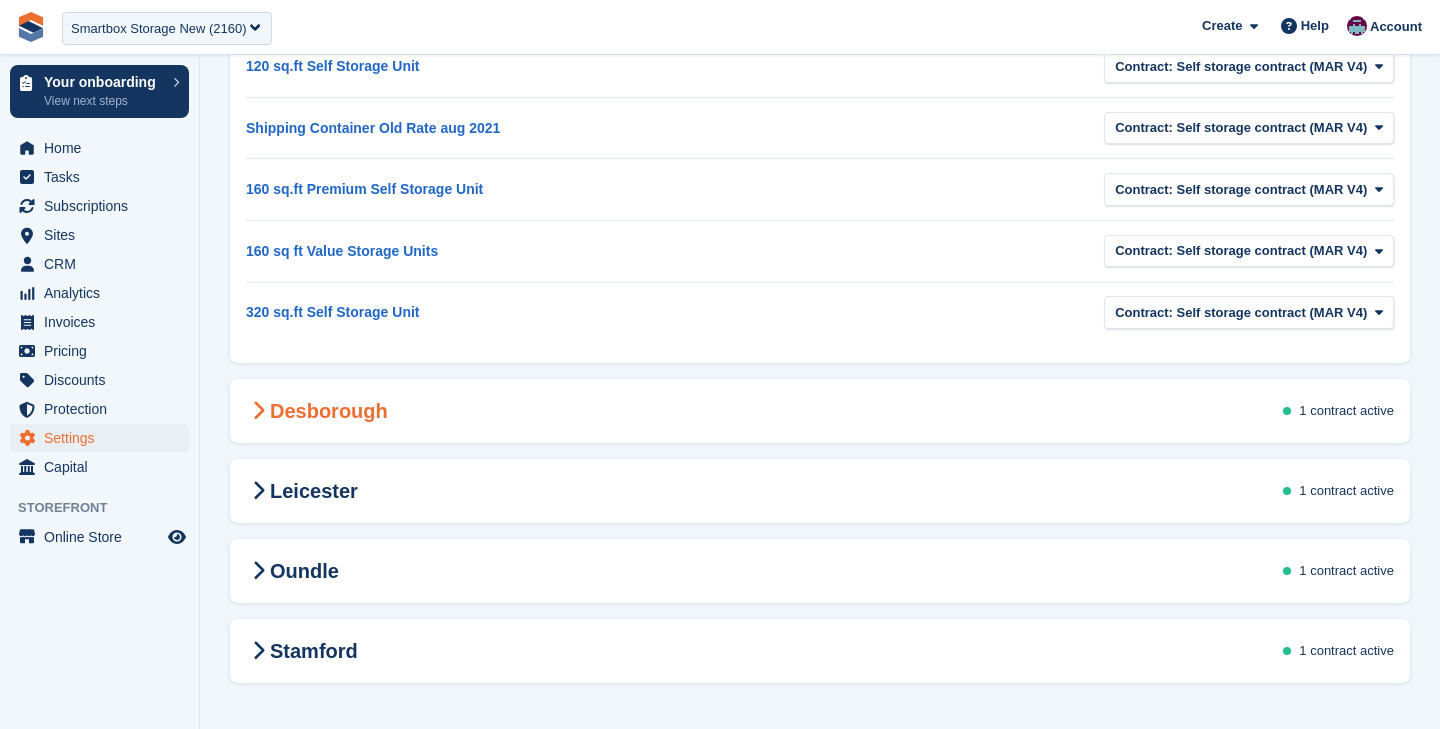click on "[CITY]
1 contract
active" at bounding box center [820, 411] 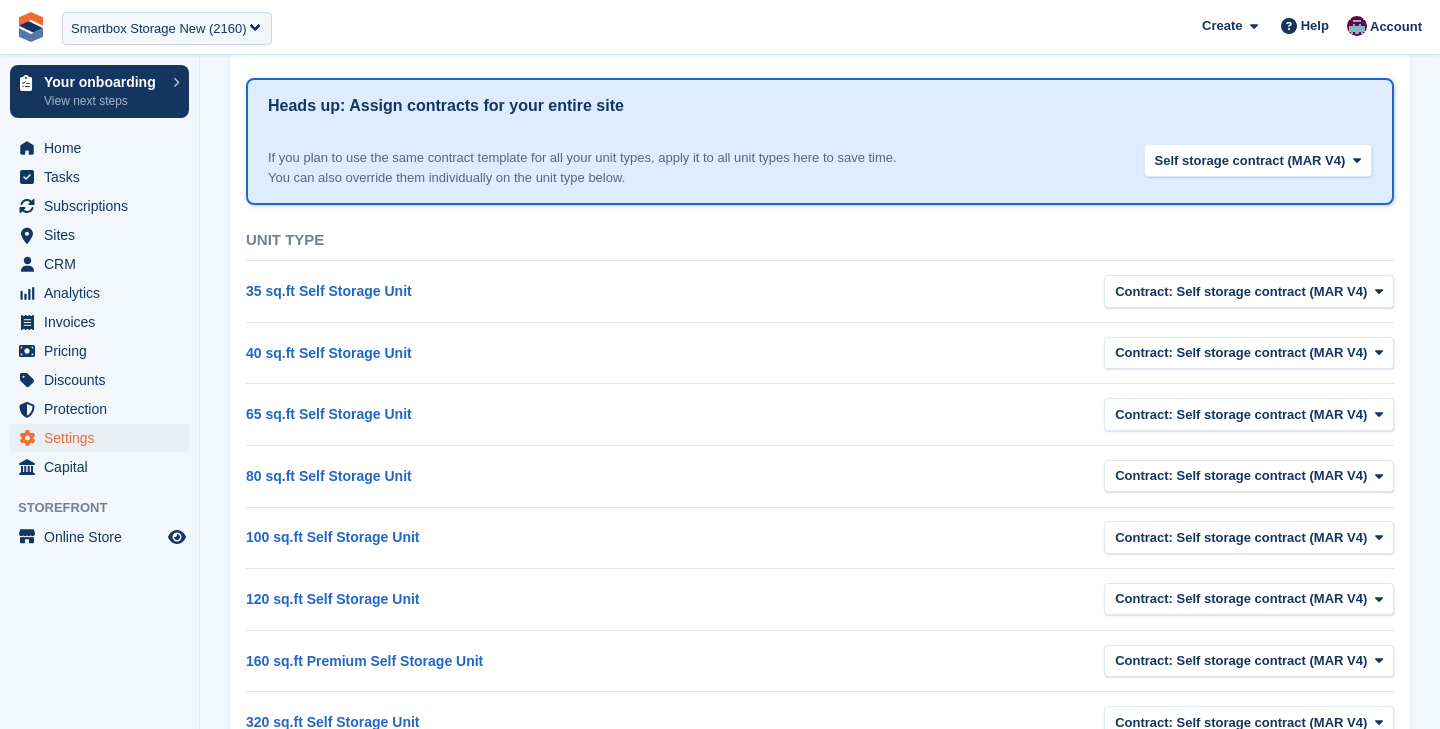 scroll, scrollTop: 1901, scrollLeft: 0, axis: vertical 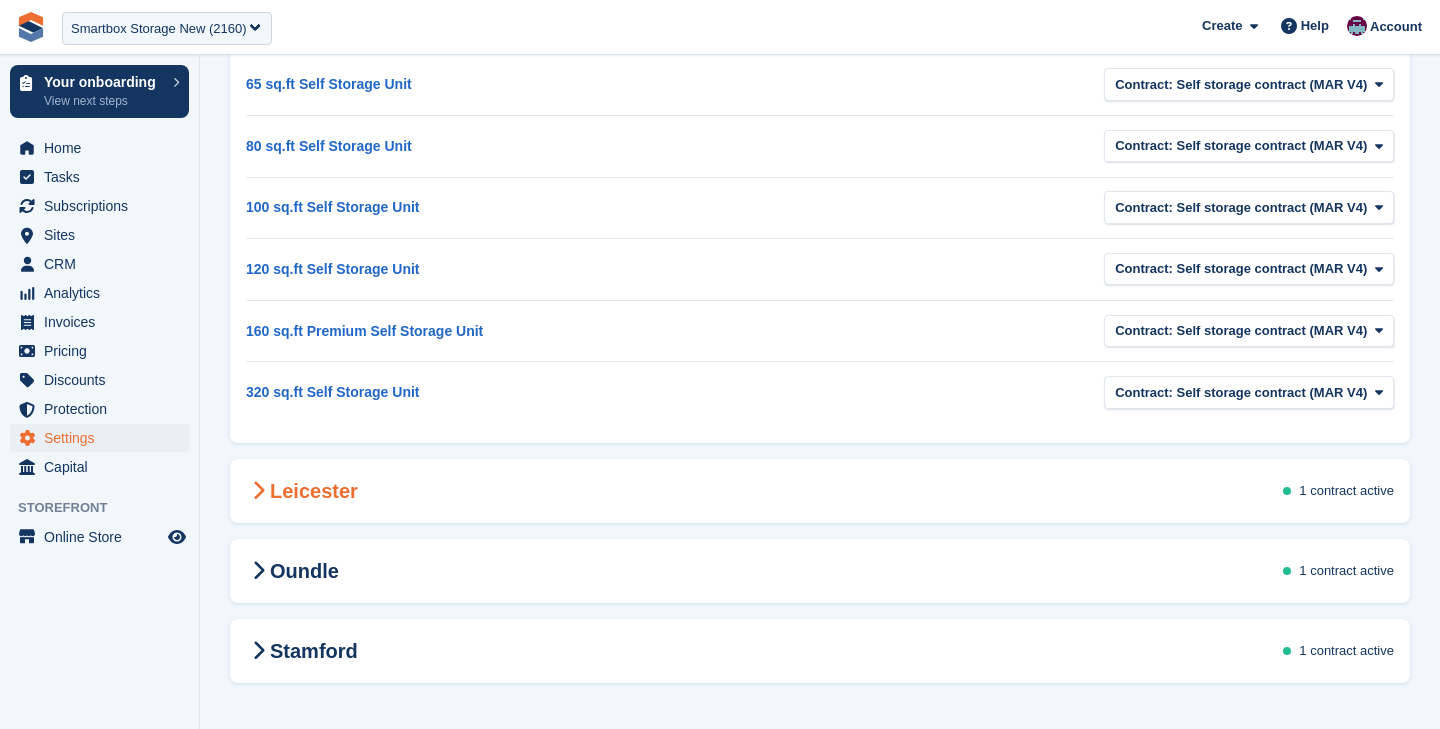 click on "[CITY]
1 contract
active" at bounding box center [820, 491] 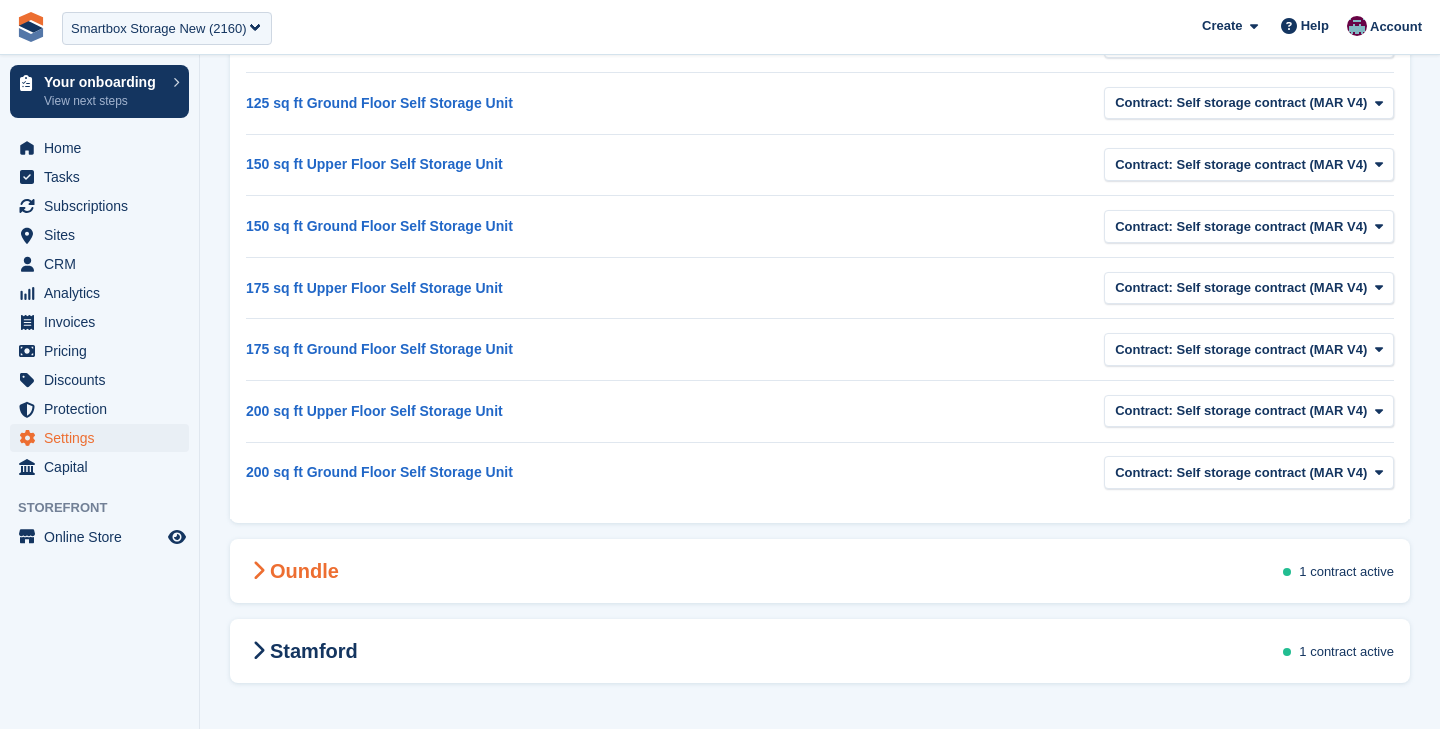 click on "[CITY]
1 contract
active" at bounding box center [820, 571] 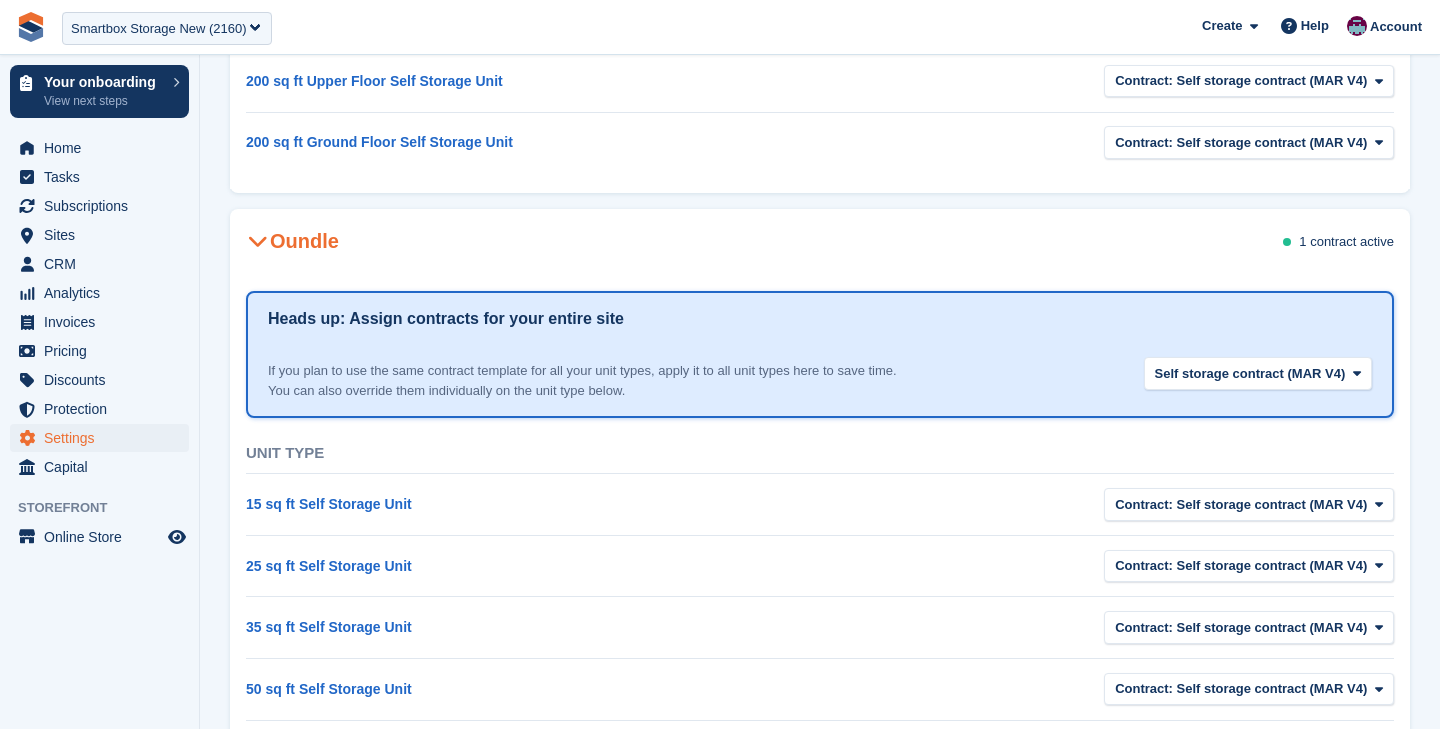 scroll, scrollTop: 4065, scrollLeft: 0, axis: vertical 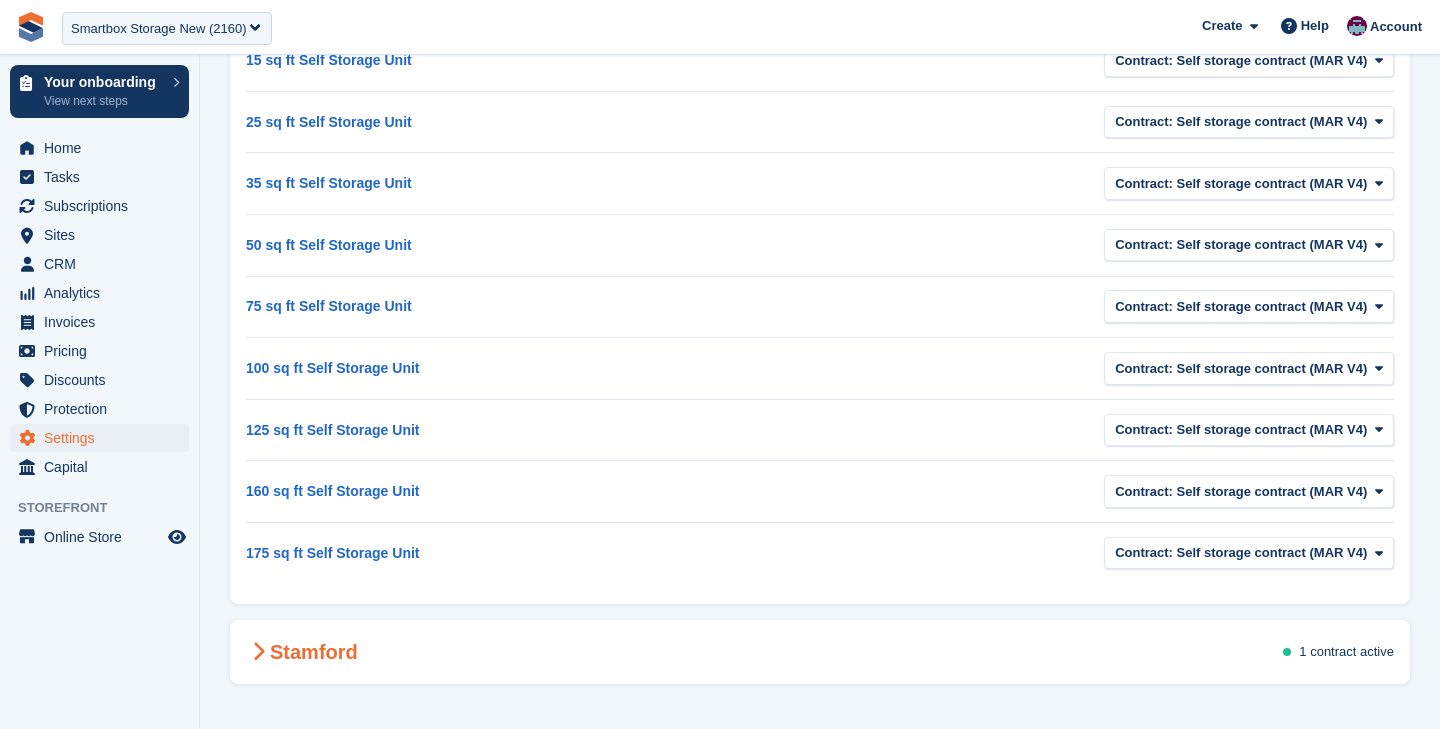 click on "[CITY]
1 contract
active" at bounding box center (820, 652) 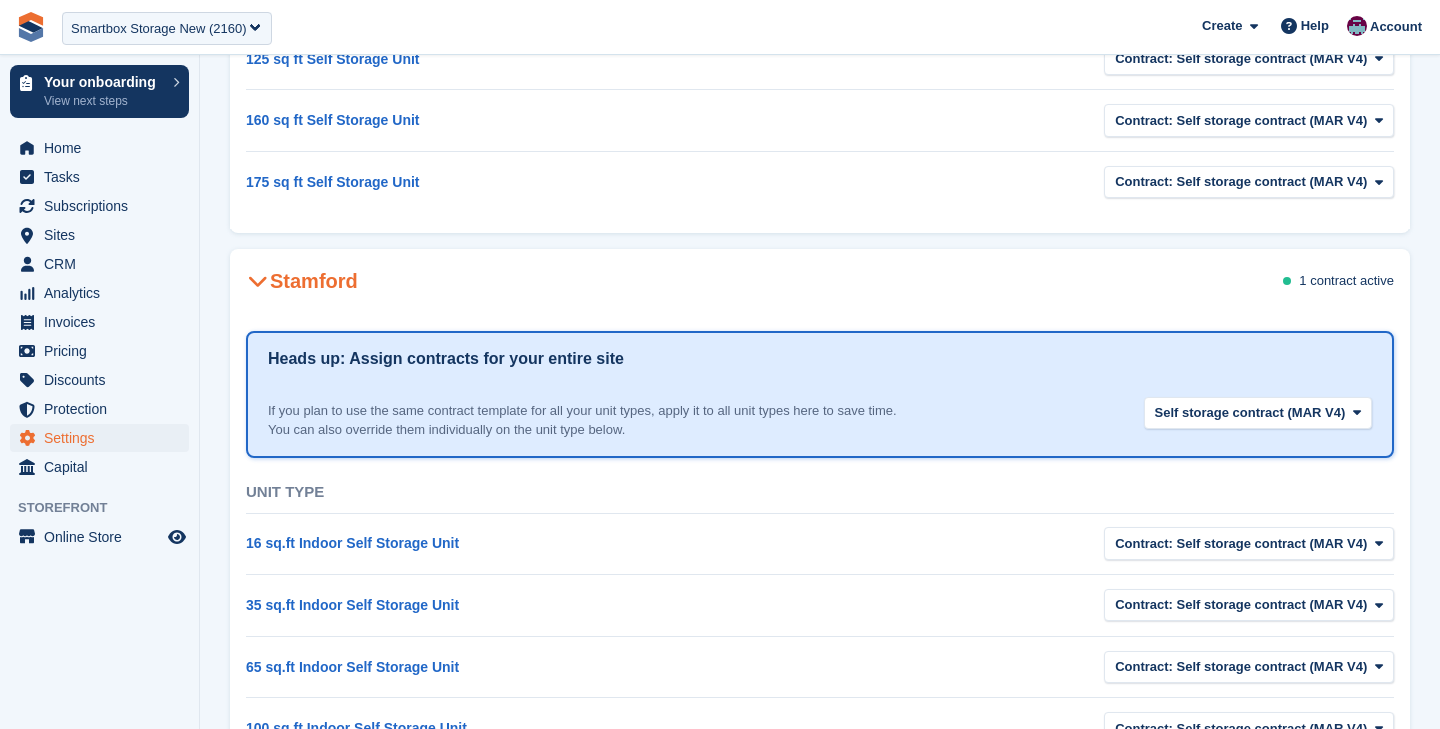 scroll, scrollTop: 4840, scrollLeft: 0, axis: vertical 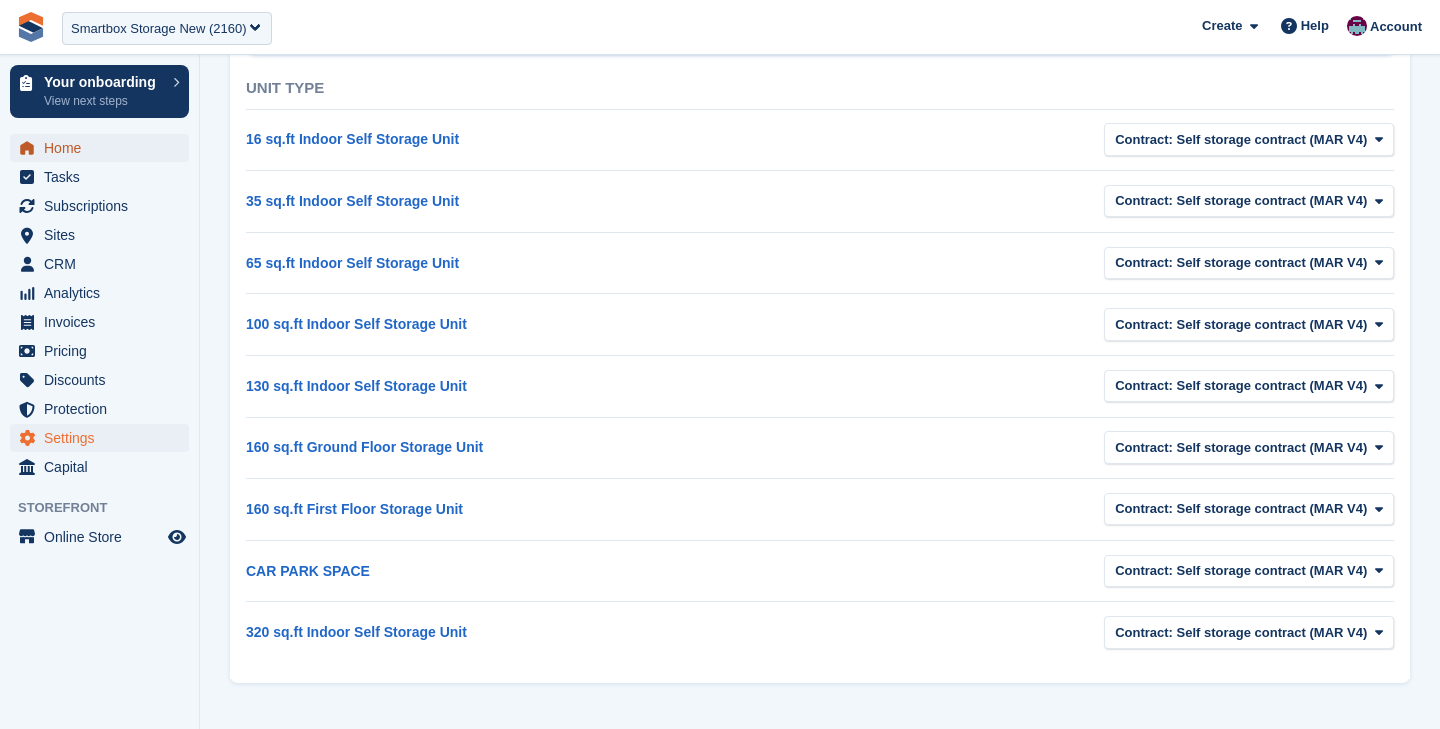 click on "Home" at bounding box center (104, 148) 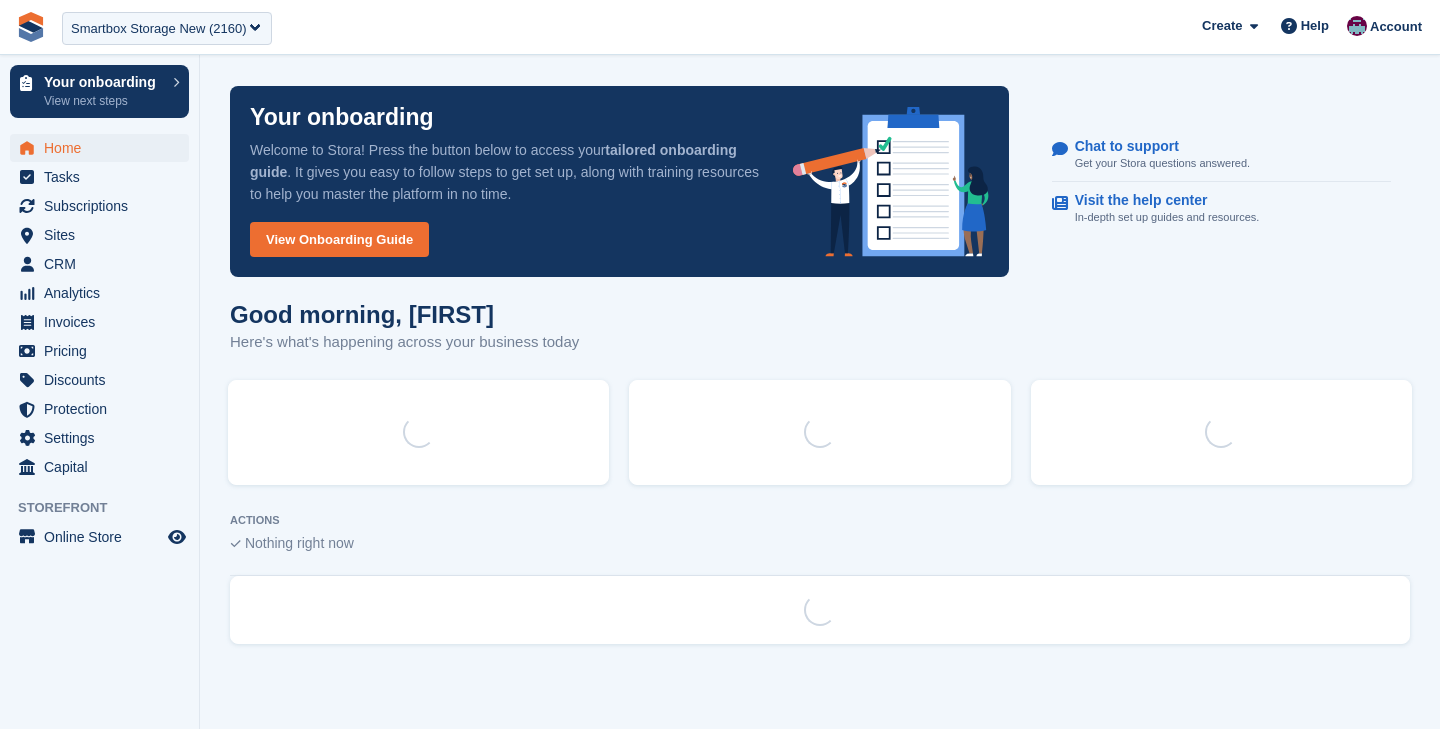 scroll, scrollTop: 0, scrollLeft: 0, axis: both 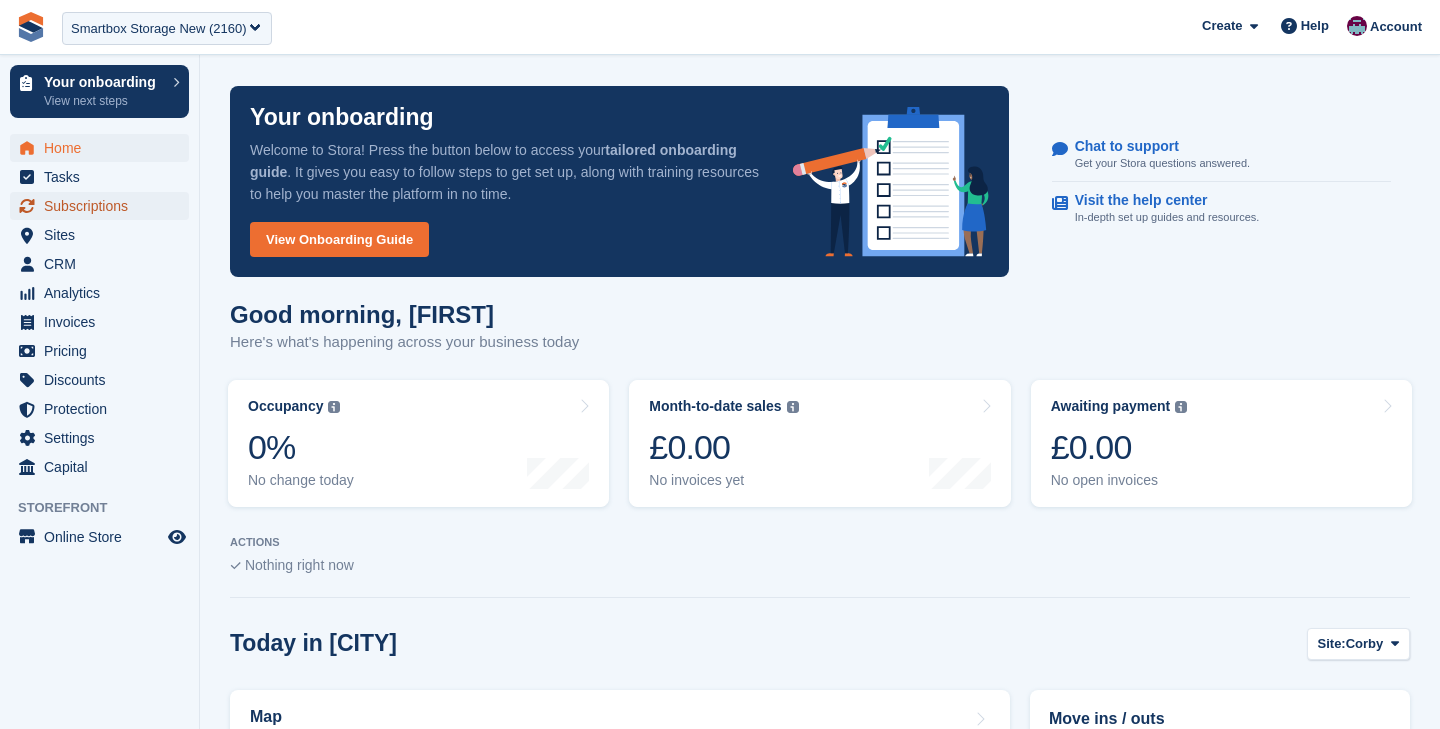 click on "Subscriptions" at bounding box center [104, 206] 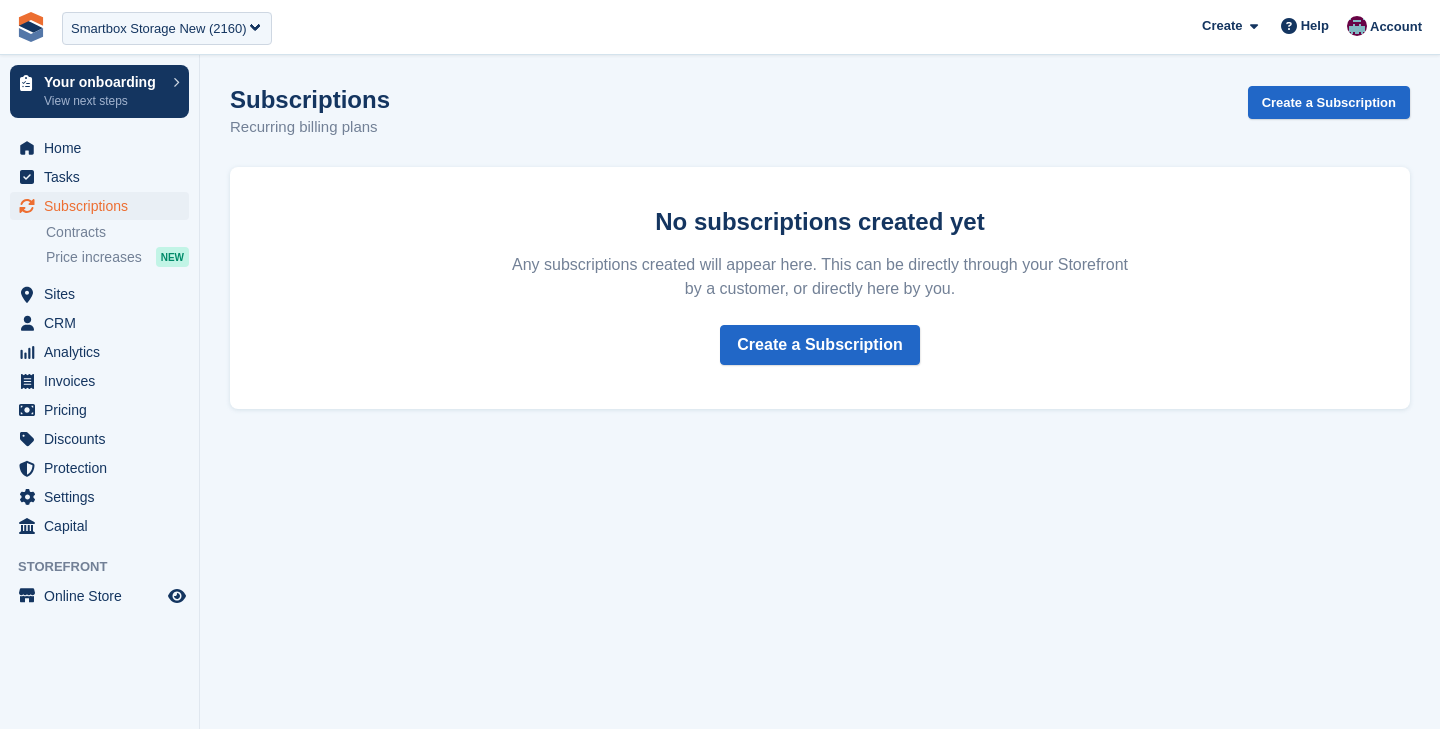 scroll, scrollTop: 0, scrollLeft: 0, axis: both 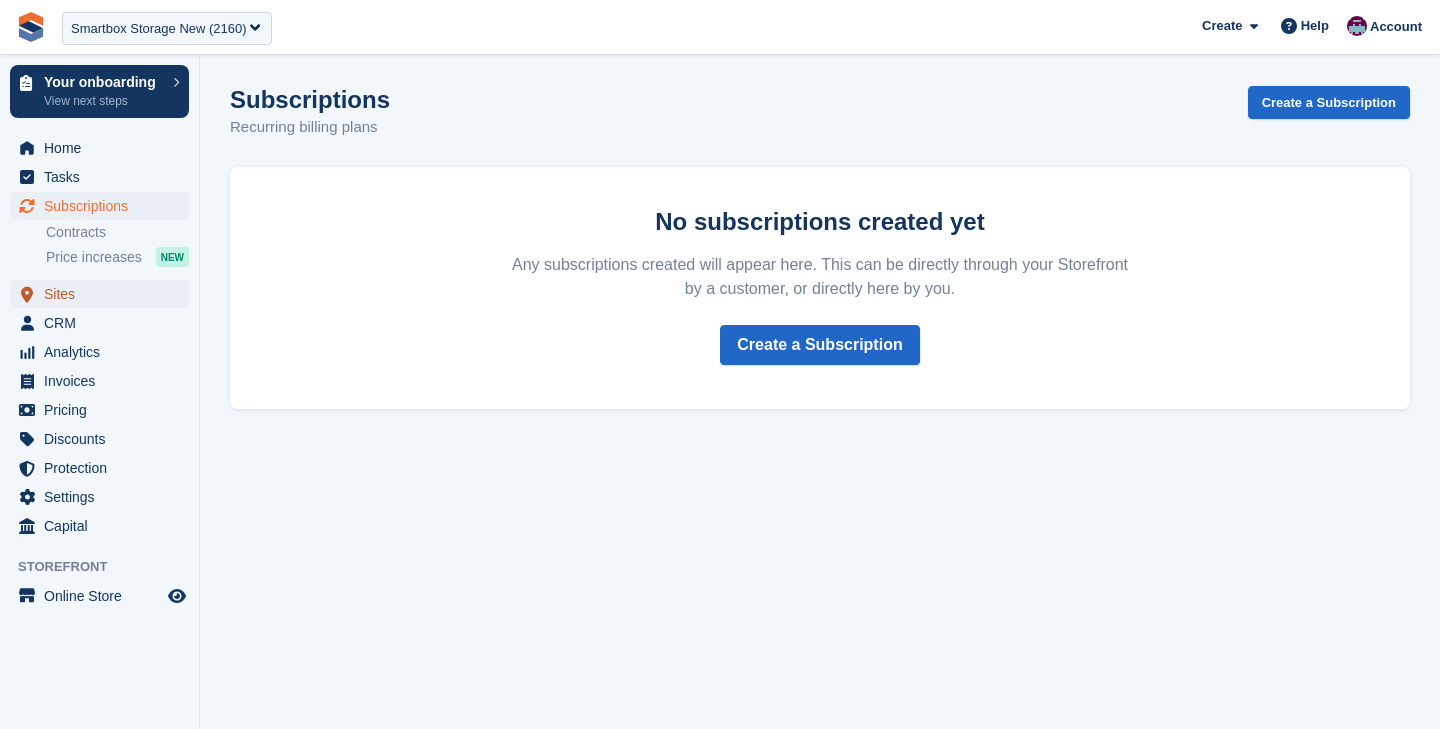 click on "Sites" at bounding box center [104, 294] 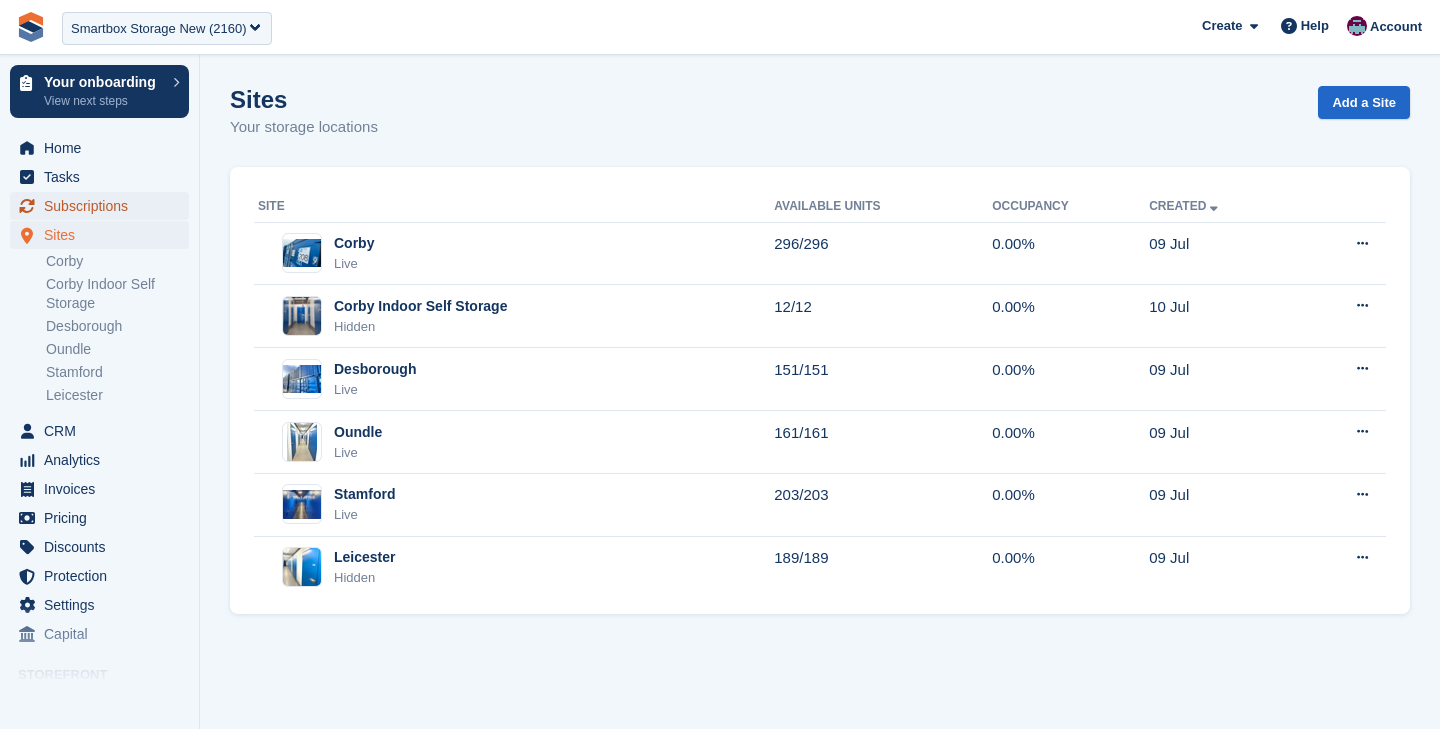 click on "Subscriptions" at bounding box center [104, 206] 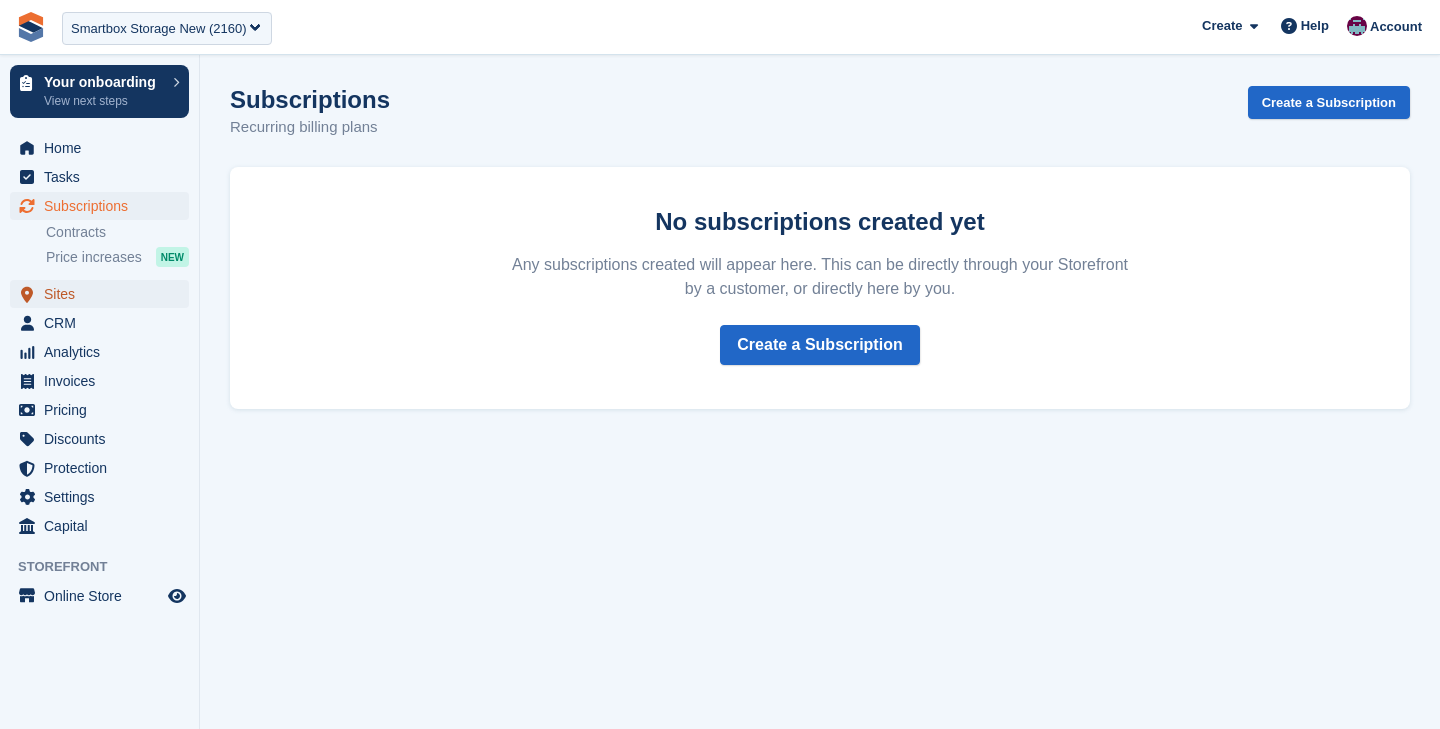 click on "Sites" at bounding box center (104, 294) 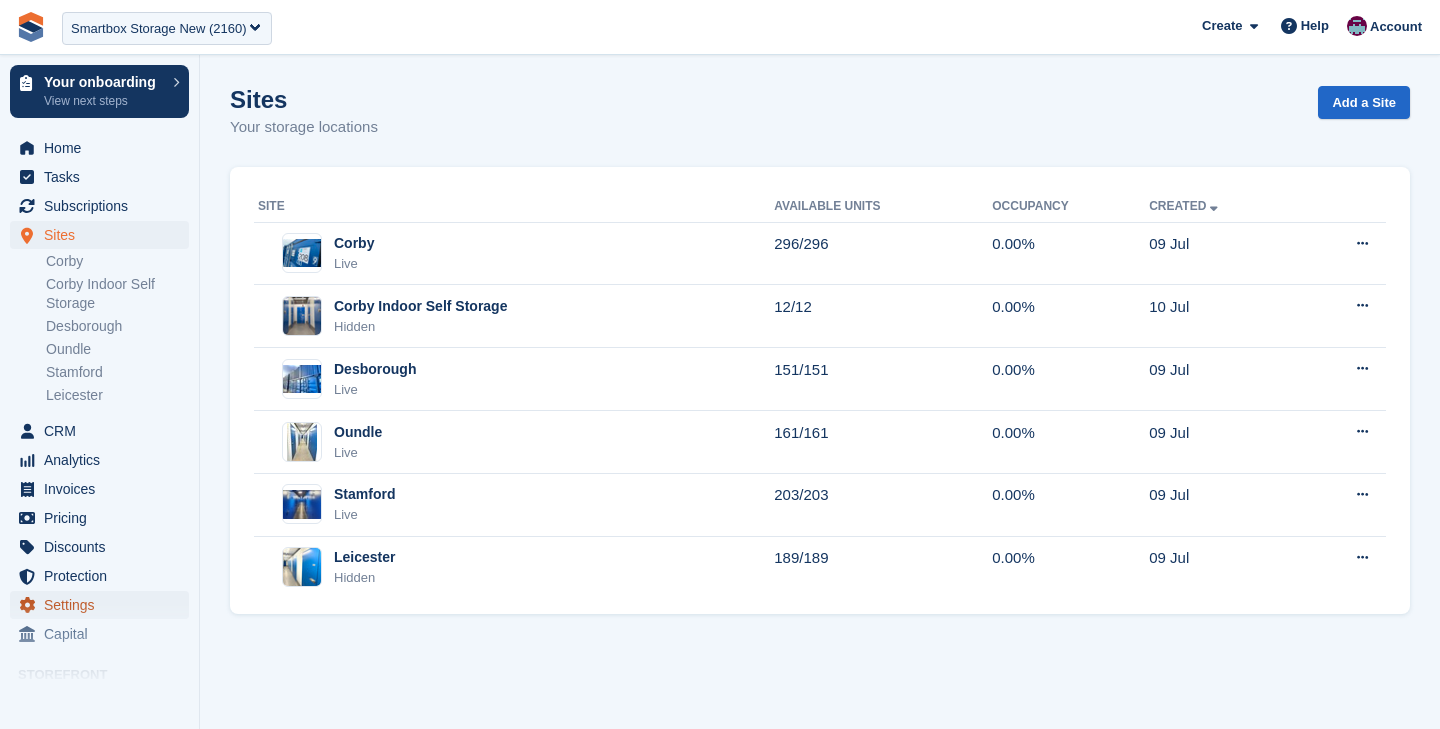 click on "Settings" at bounding box center (104, 605) 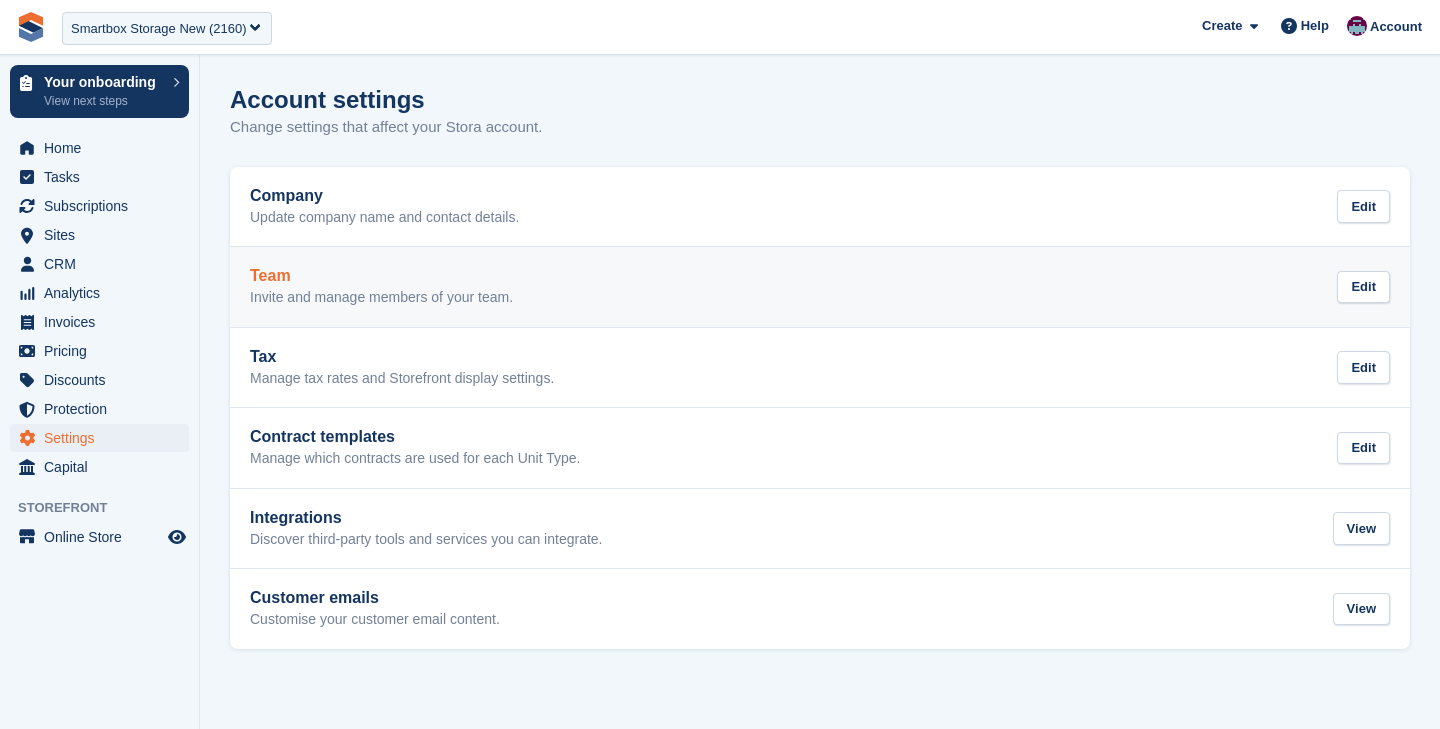 click on "Team" at bounding box center (381, 276) 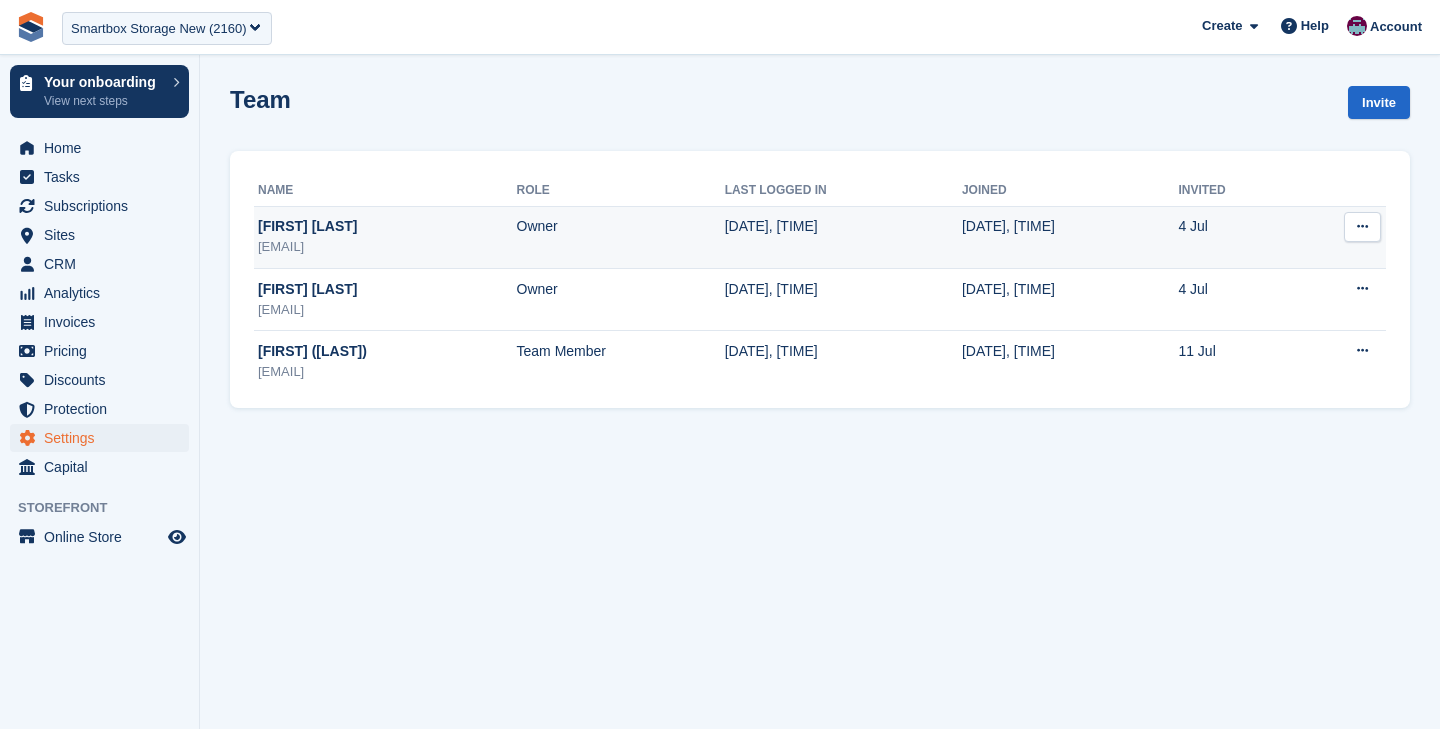 drag, startPoint x: 259, startPoint y: 252, endPoint x: 500, endPoint y: 255, distance: 241.01868 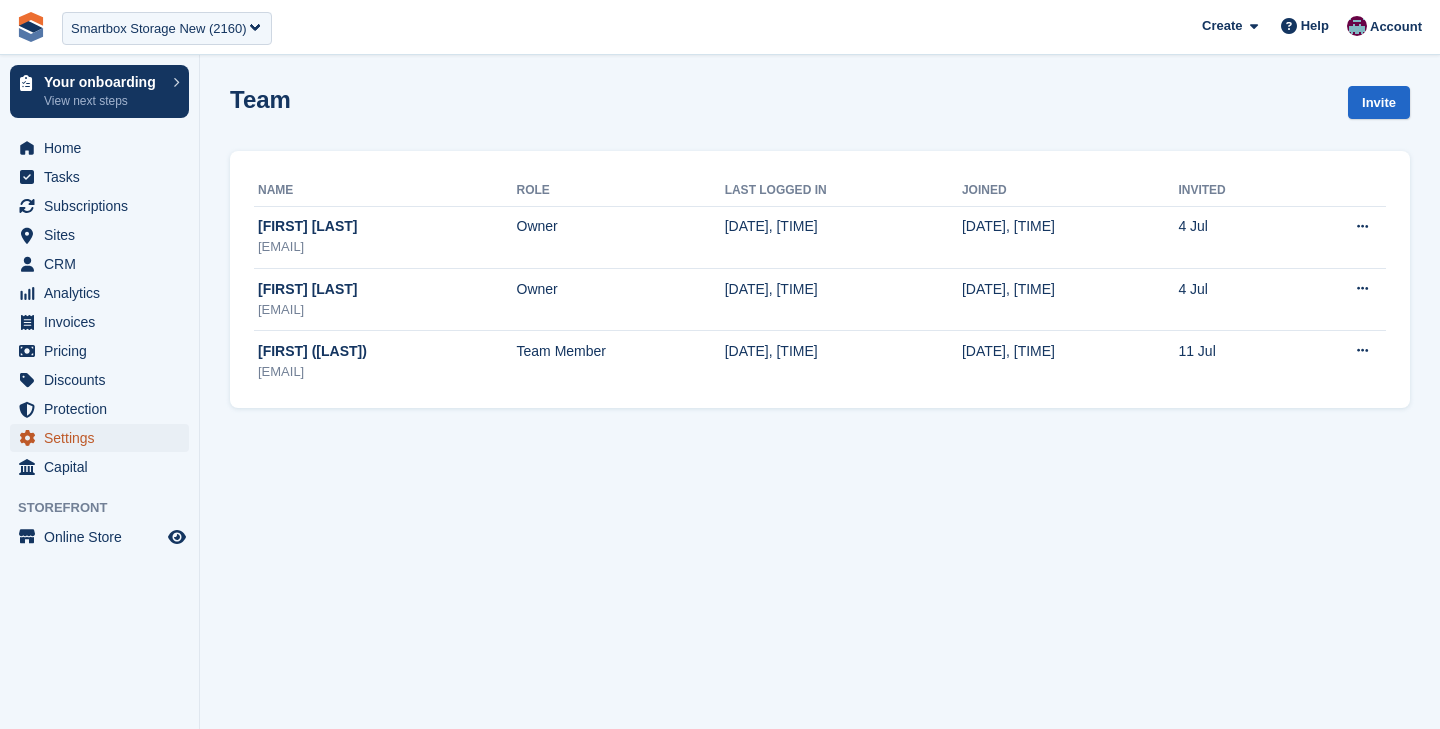 click on "Settings" at bounding box center [104, 438] 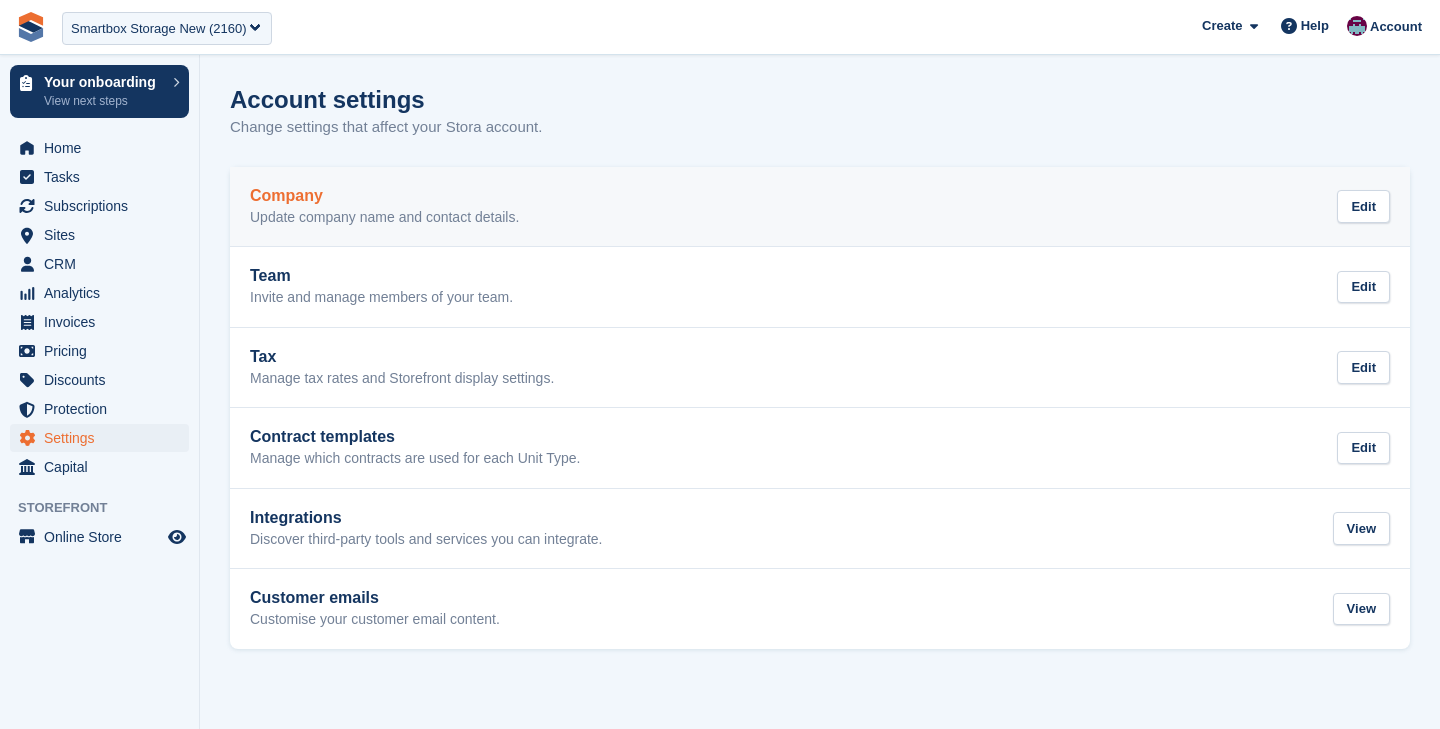 click on "Company" at bounding box center (384, 196) 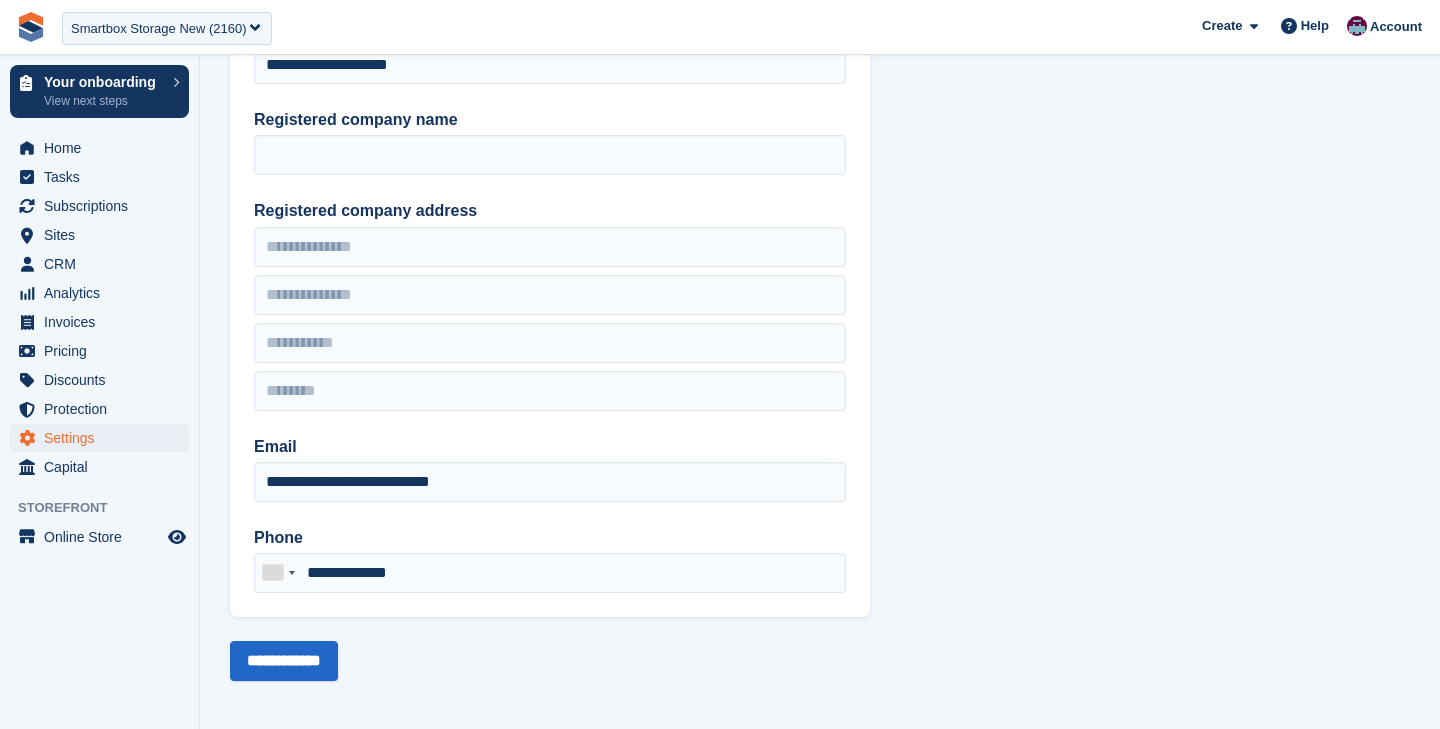 scroll, scrollTop: 154, scrollLeft: 0, axis: vertical 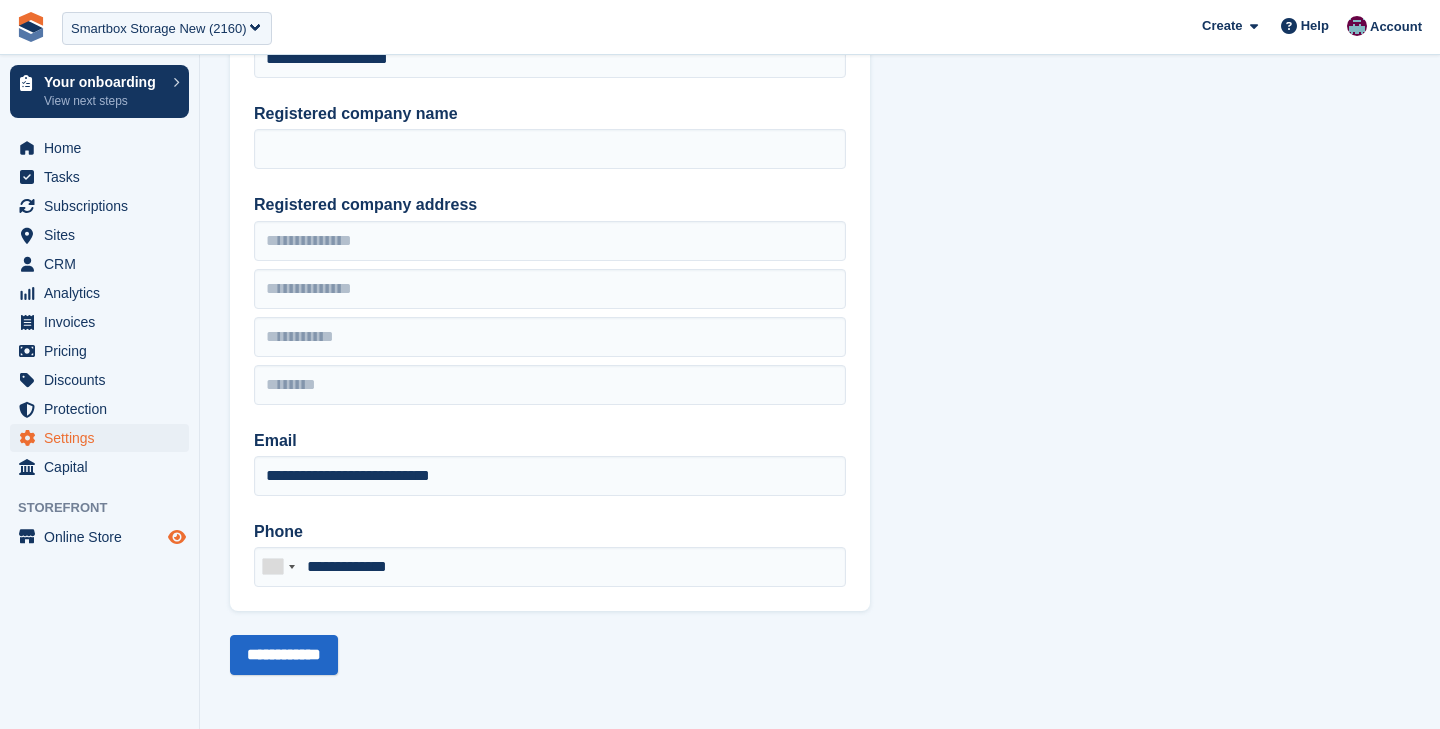 click at bounding box center (177, 537) 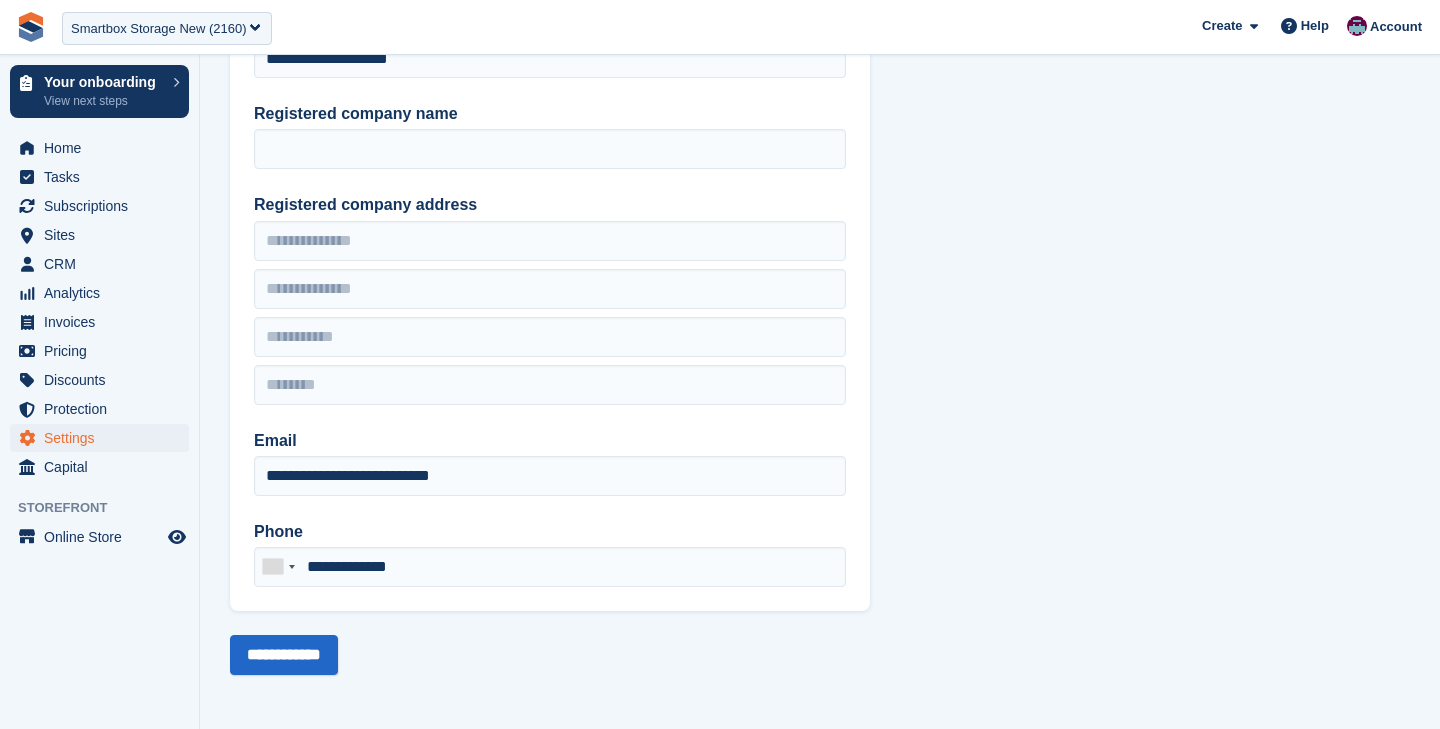 scroll, scrollTop: 0, scrollLeft: 0, axis: both 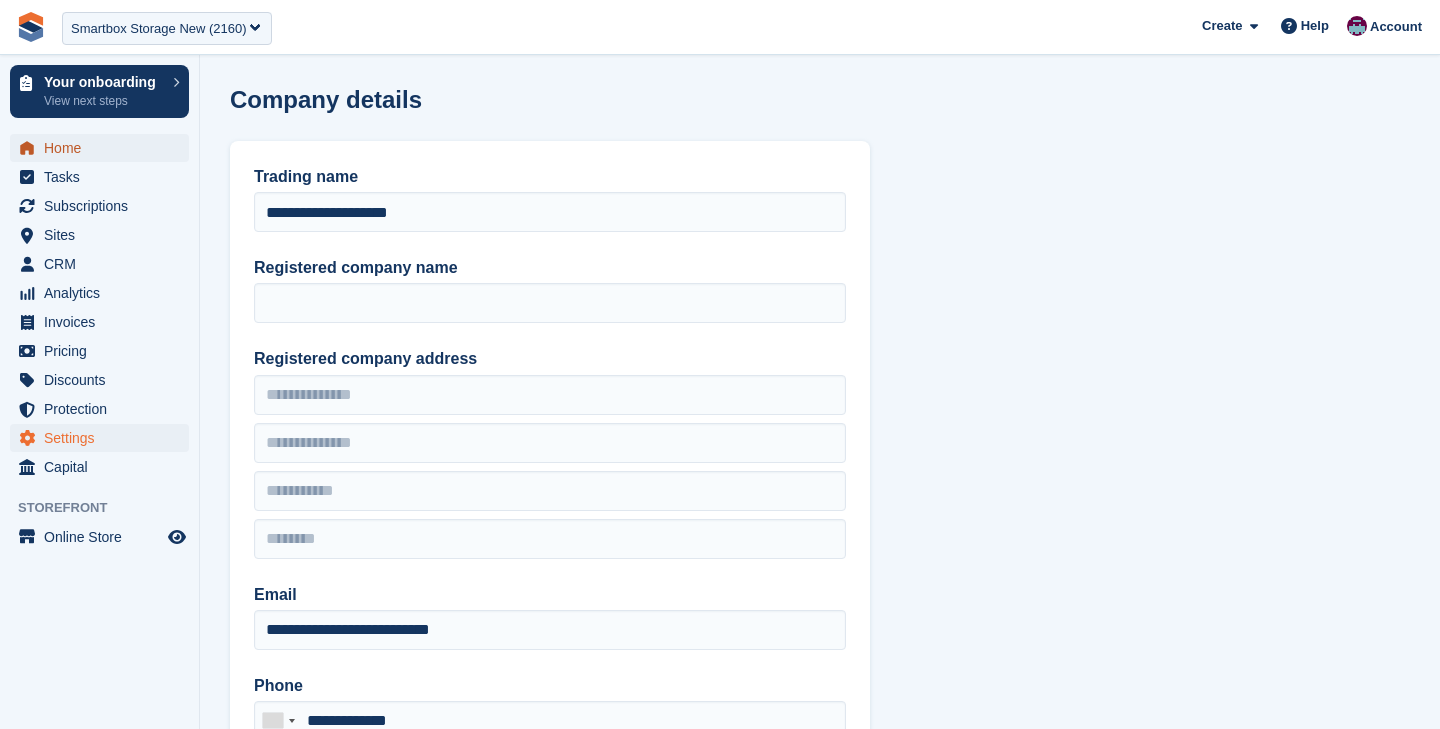 click on "Home" at bounding box center (104, 148) 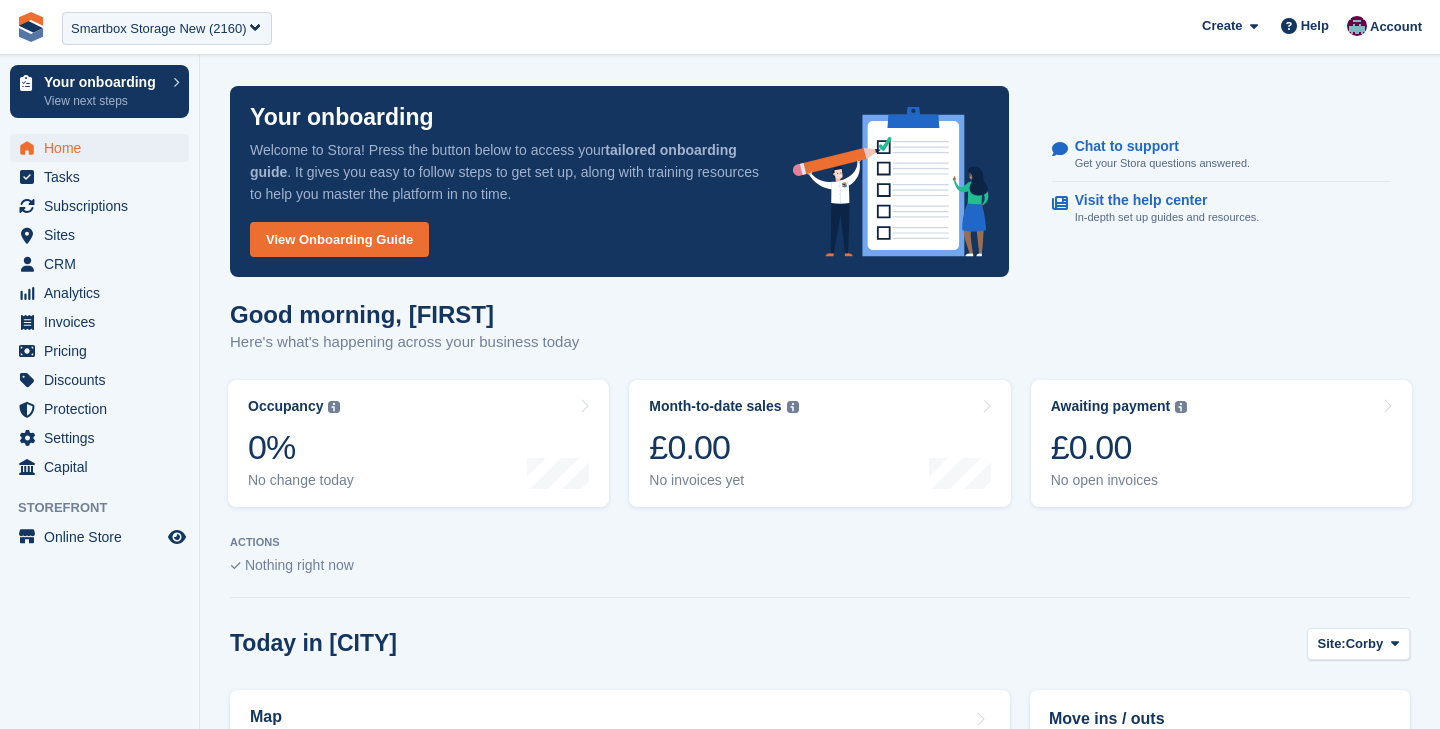 scroll, scrollTop: 0, scrollLeft: 0, axis: both 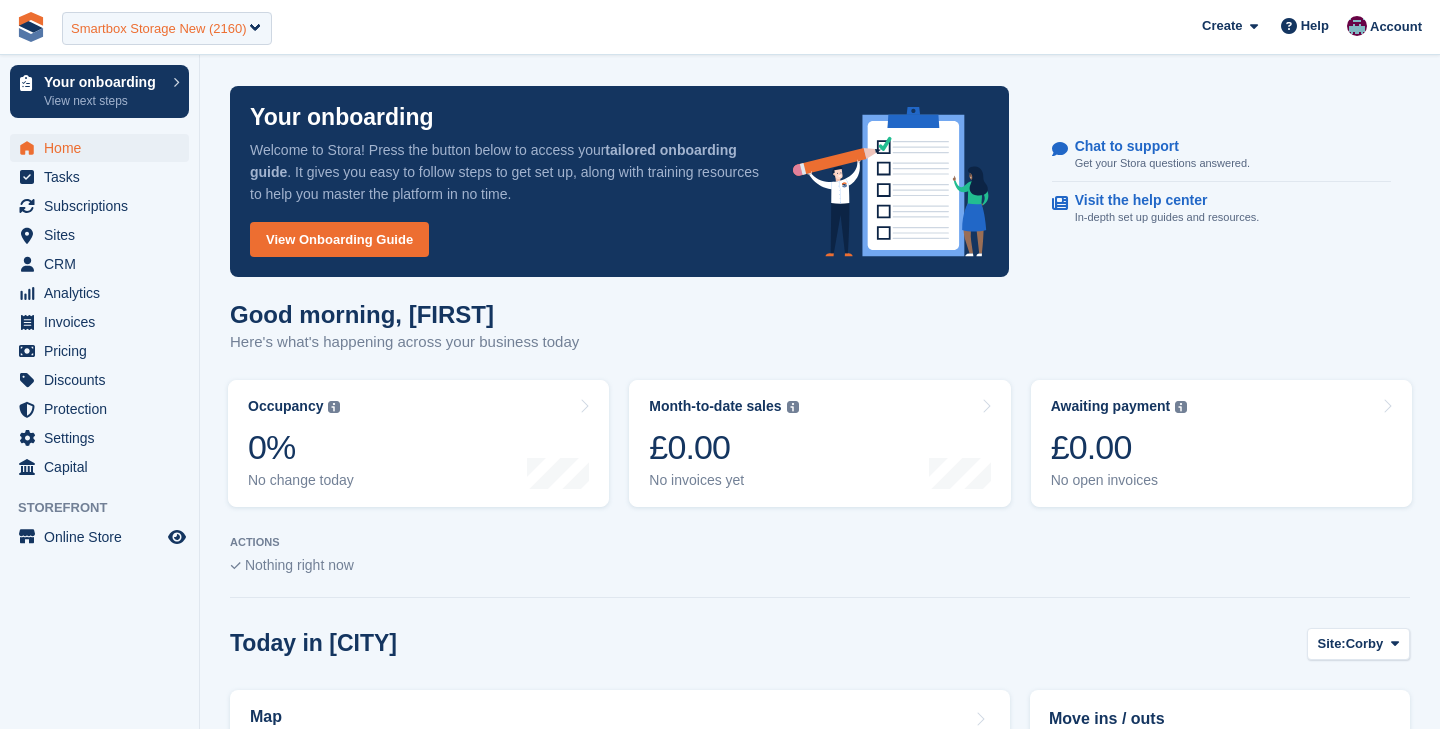 click on "Smartbox Storage New (2160)" at bounding box center (159, 29) 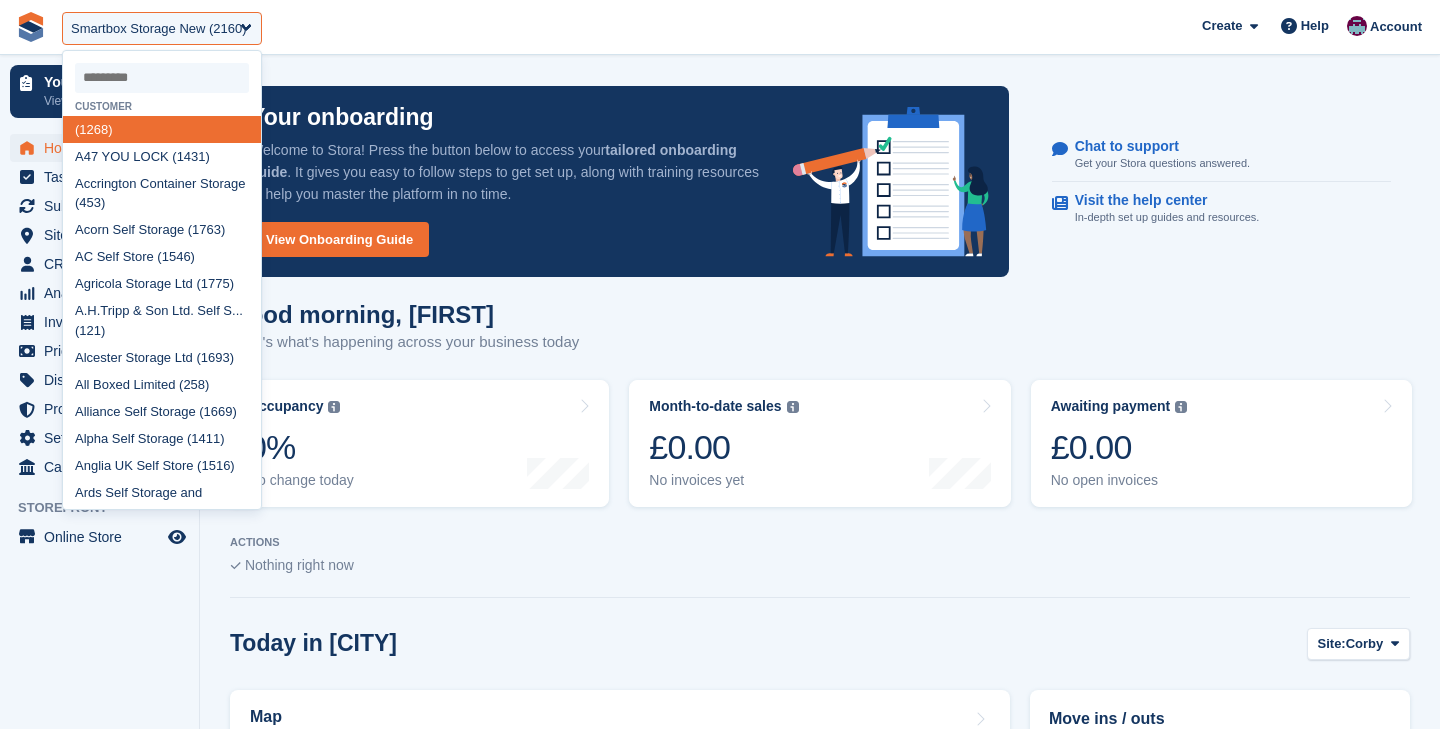 click on "Your onboarding
Welcome to Stora! Press the button below to access your  tailored onboarding guide . It gives you easy to follow steps to get set up, along with training resources to help you master the platform in no time.
View Onboarding Guide
Chat to support
Get your Stora questions answered.
Visit the help center
In-depth set up guides and resources.
Good morning, Brian
Here's what's happening across your business today
Occupancy" at bounding box center (820, 941) 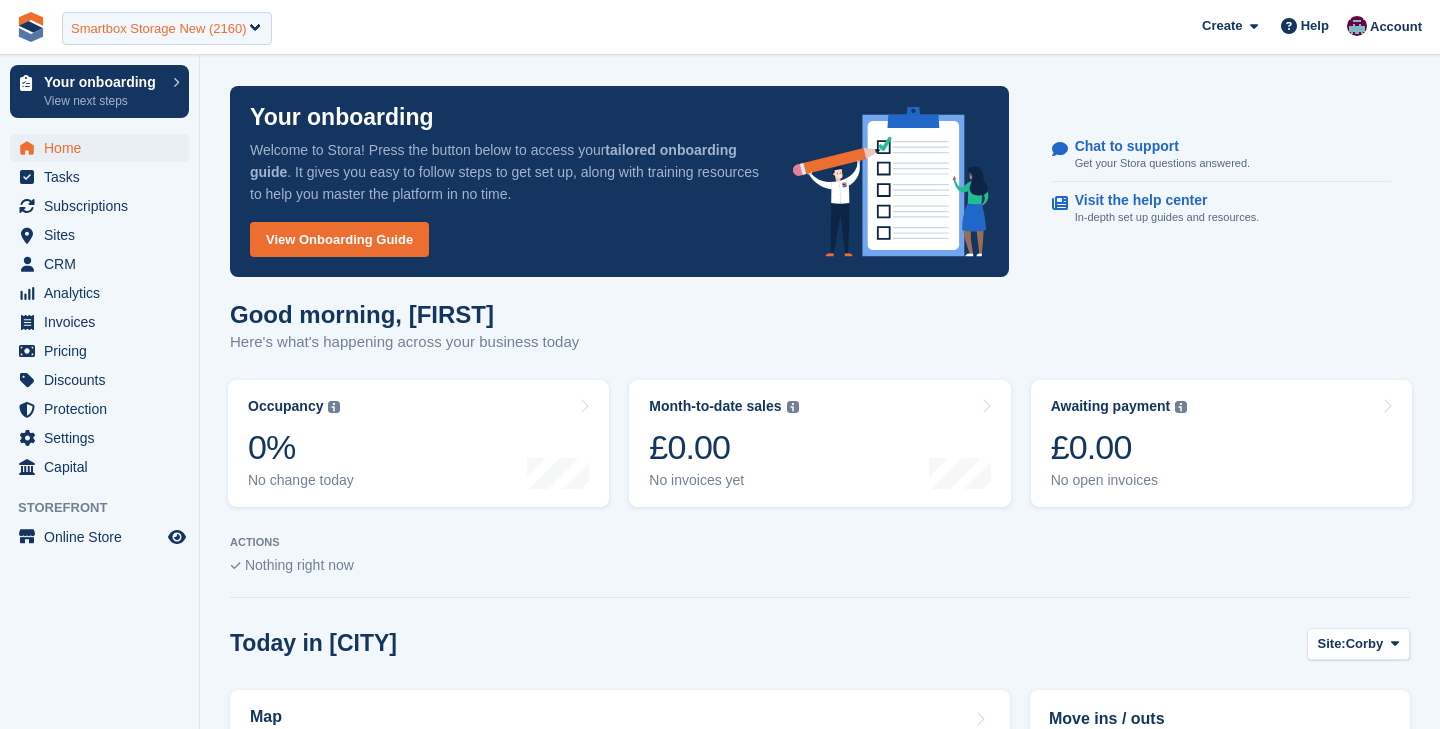 click on "Smartbox Storage New (2160)" at bounding box center (159, 29) 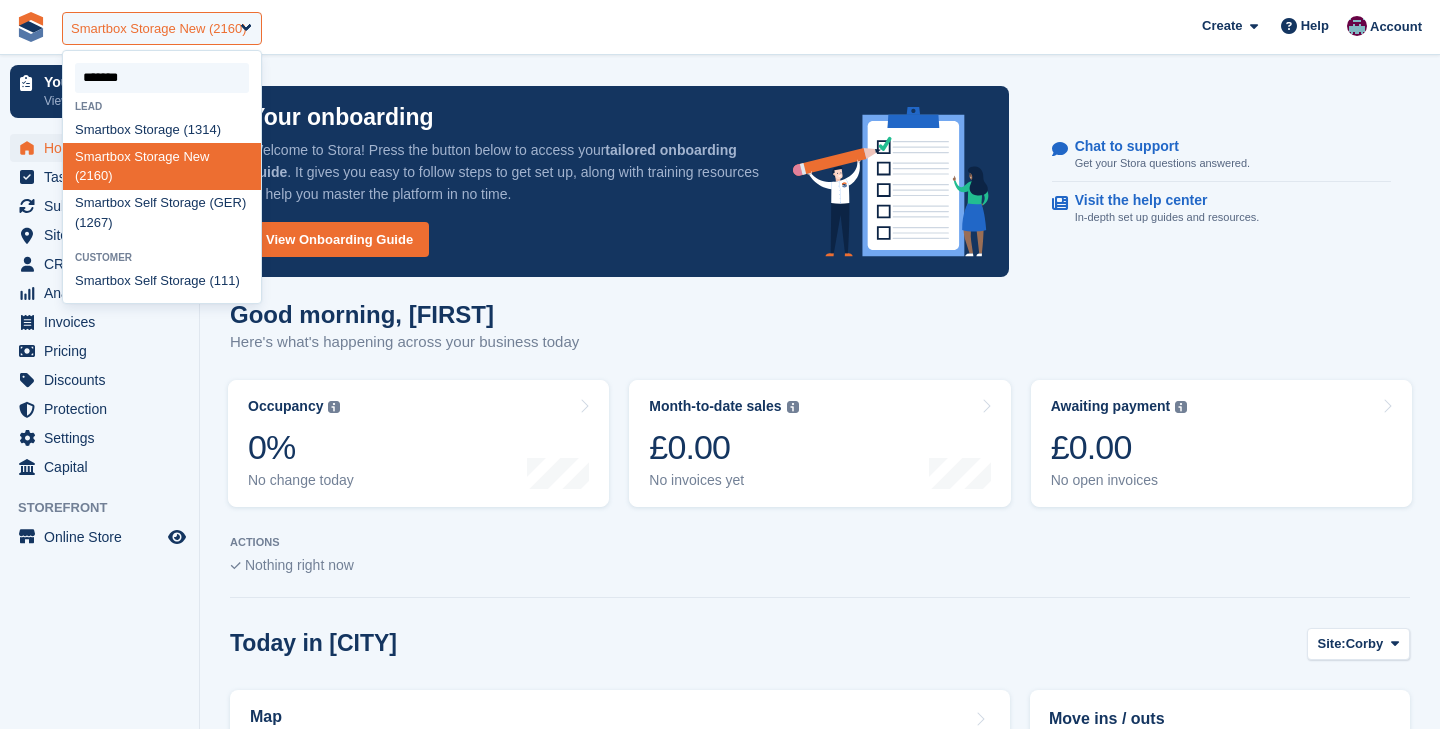 type on "********" 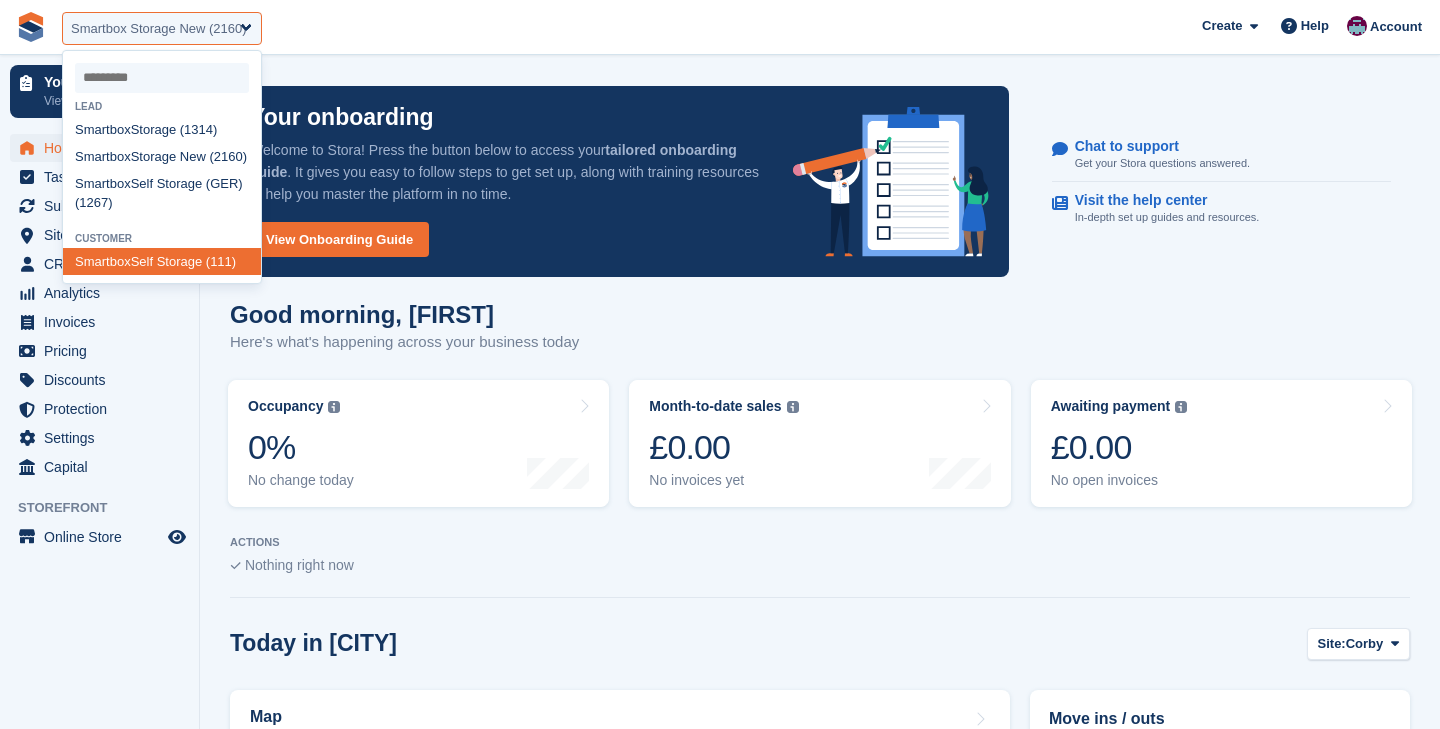 select on "***" 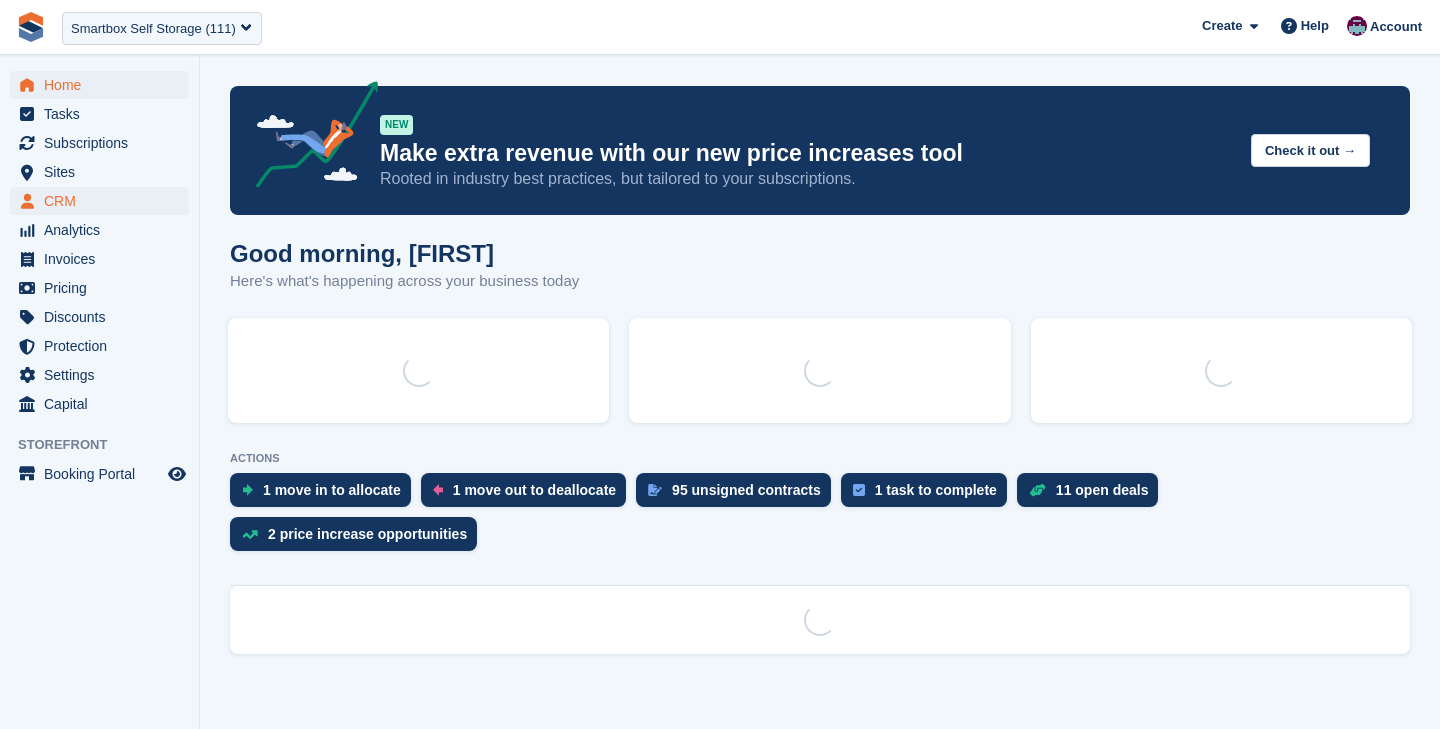 scroll, scrollTop: 0, scrollLeft: 0, axis: both 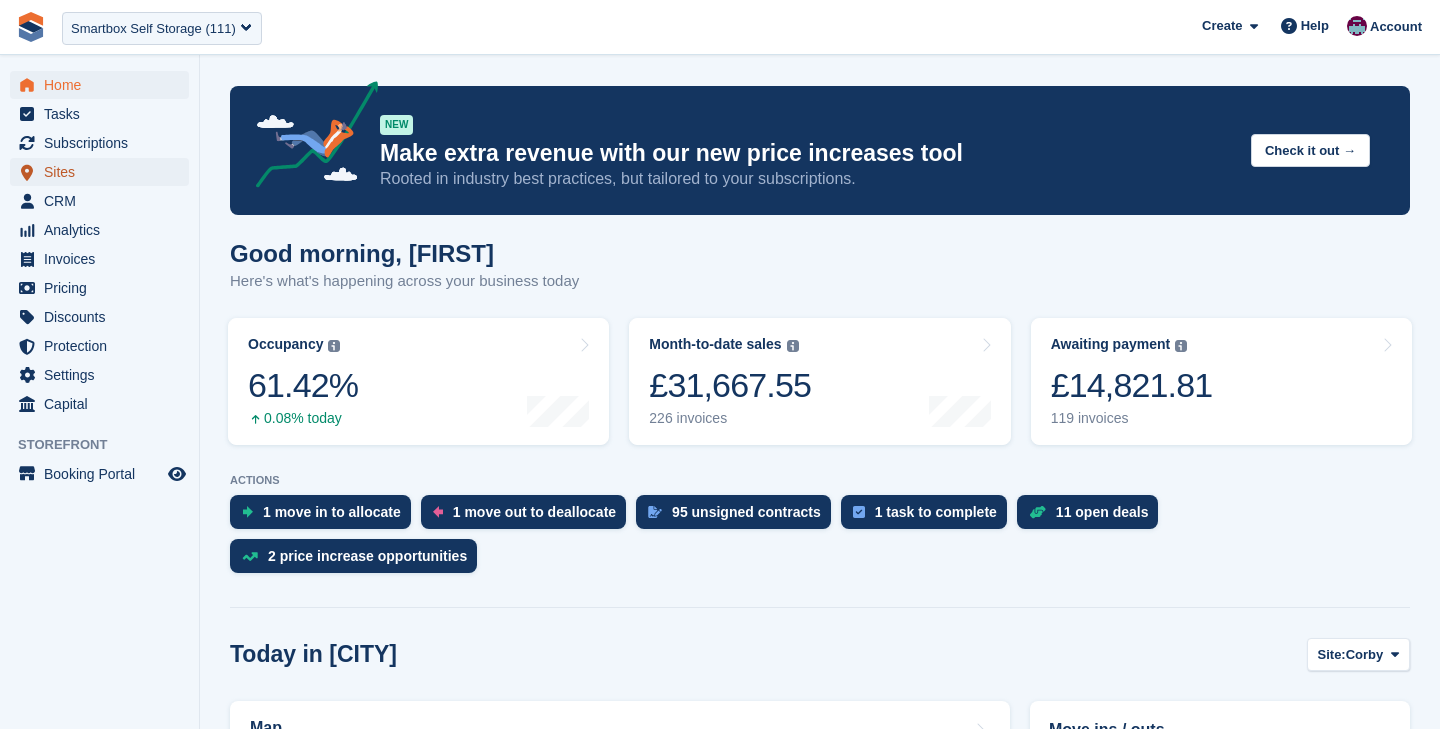 click on "Sites" at bounding box center [104, 172] 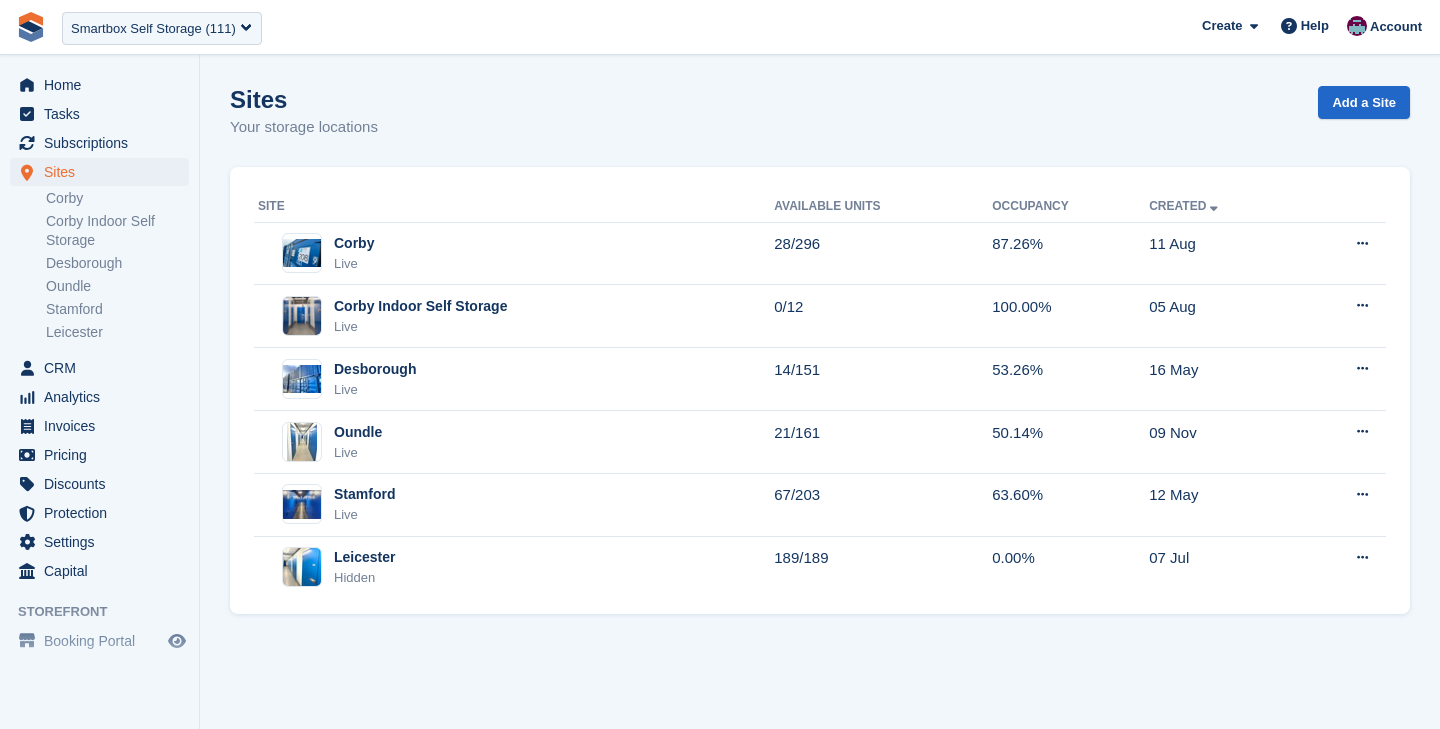 scroll, scrollTop: 0, scrollLeft: 0, axis: both 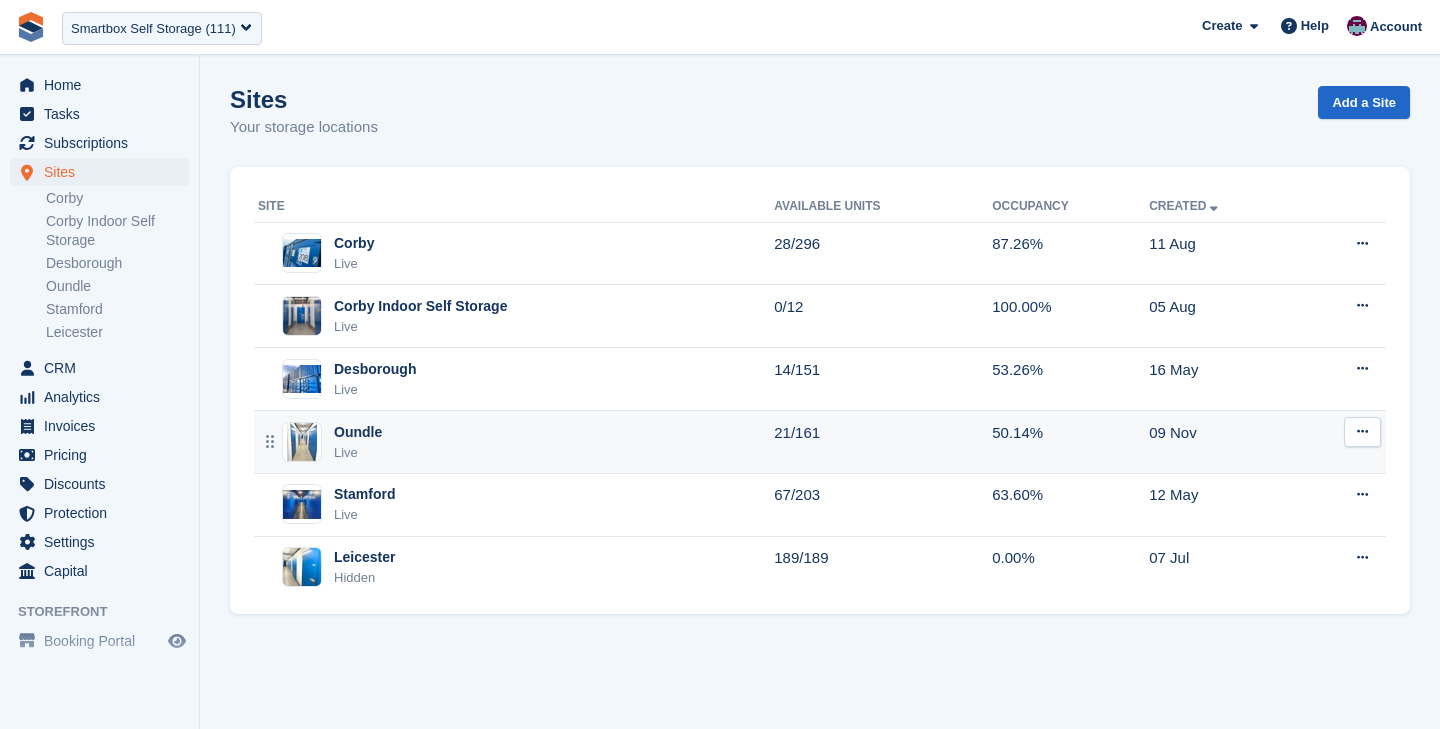 click on "Oundle
Live" at bounding box center [516, 442] 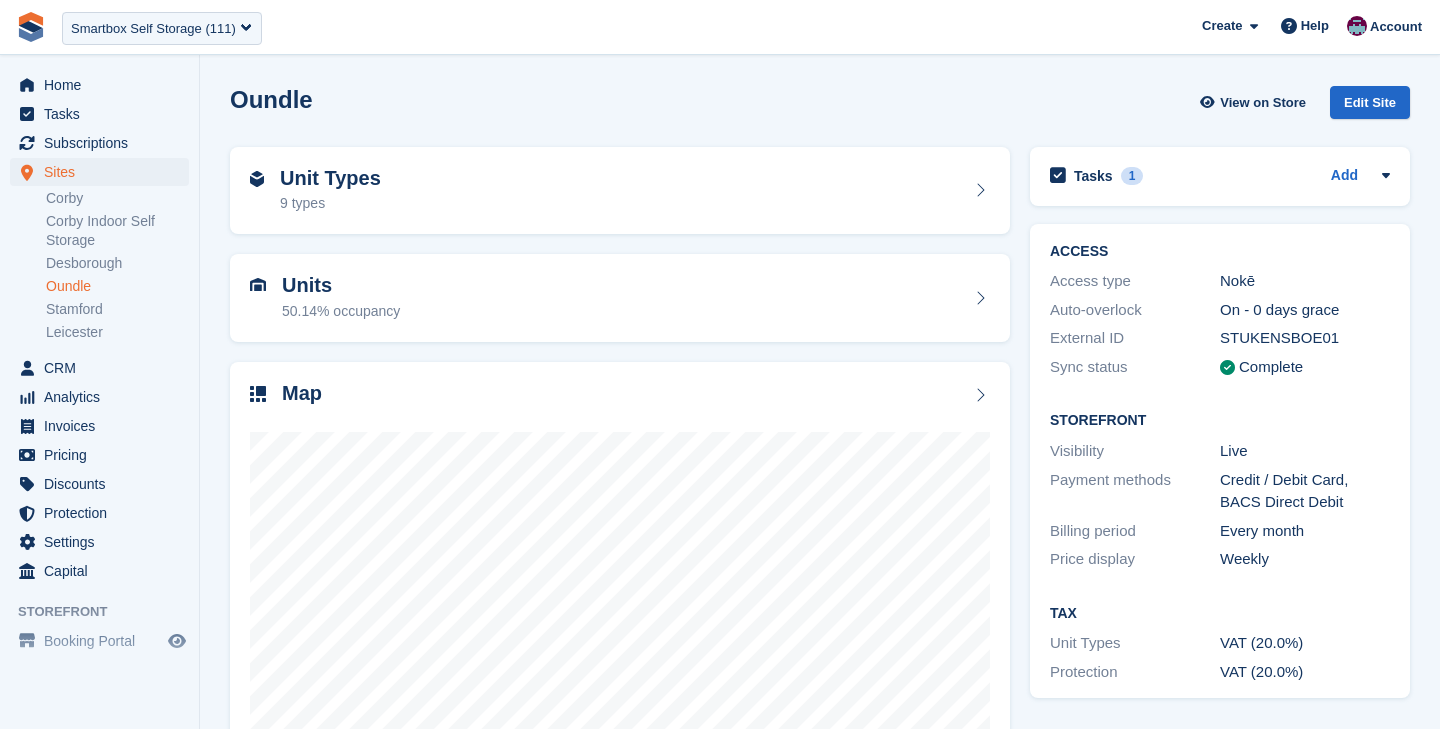 scroll, scrollTop: 0, scrollLeft: 0, axis: both 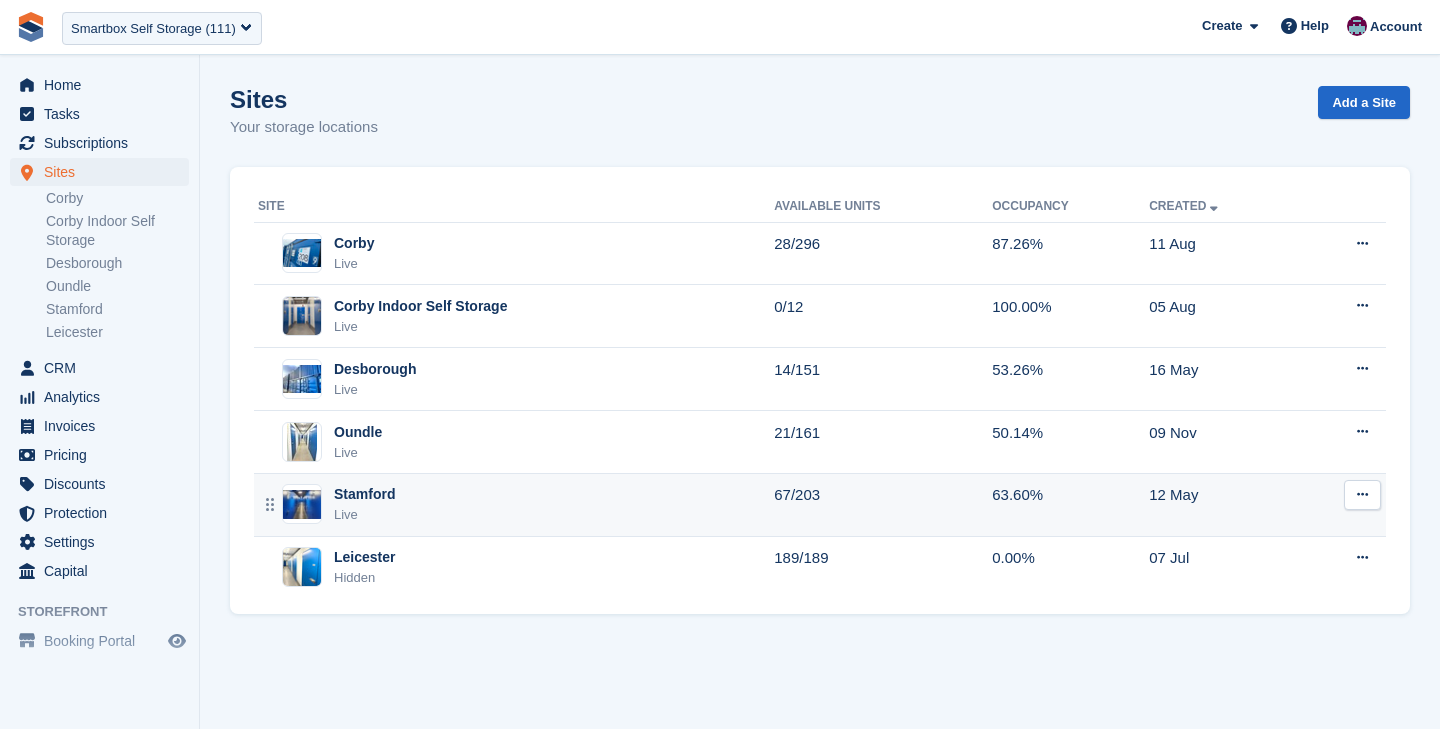 click on "Stamford
Live" at bounding box center (516, 504) 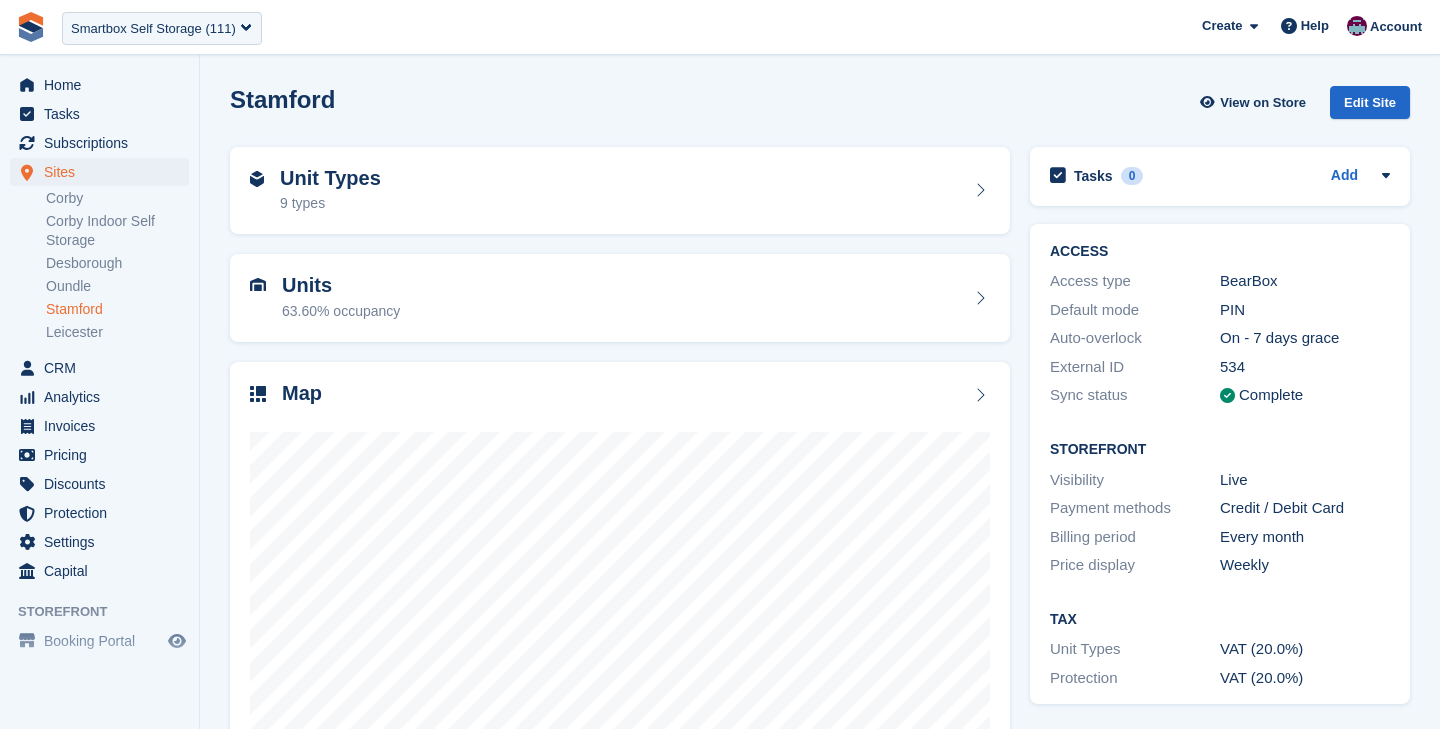scroll, scrollTop: 0, scrollLeft: 0, axis: both 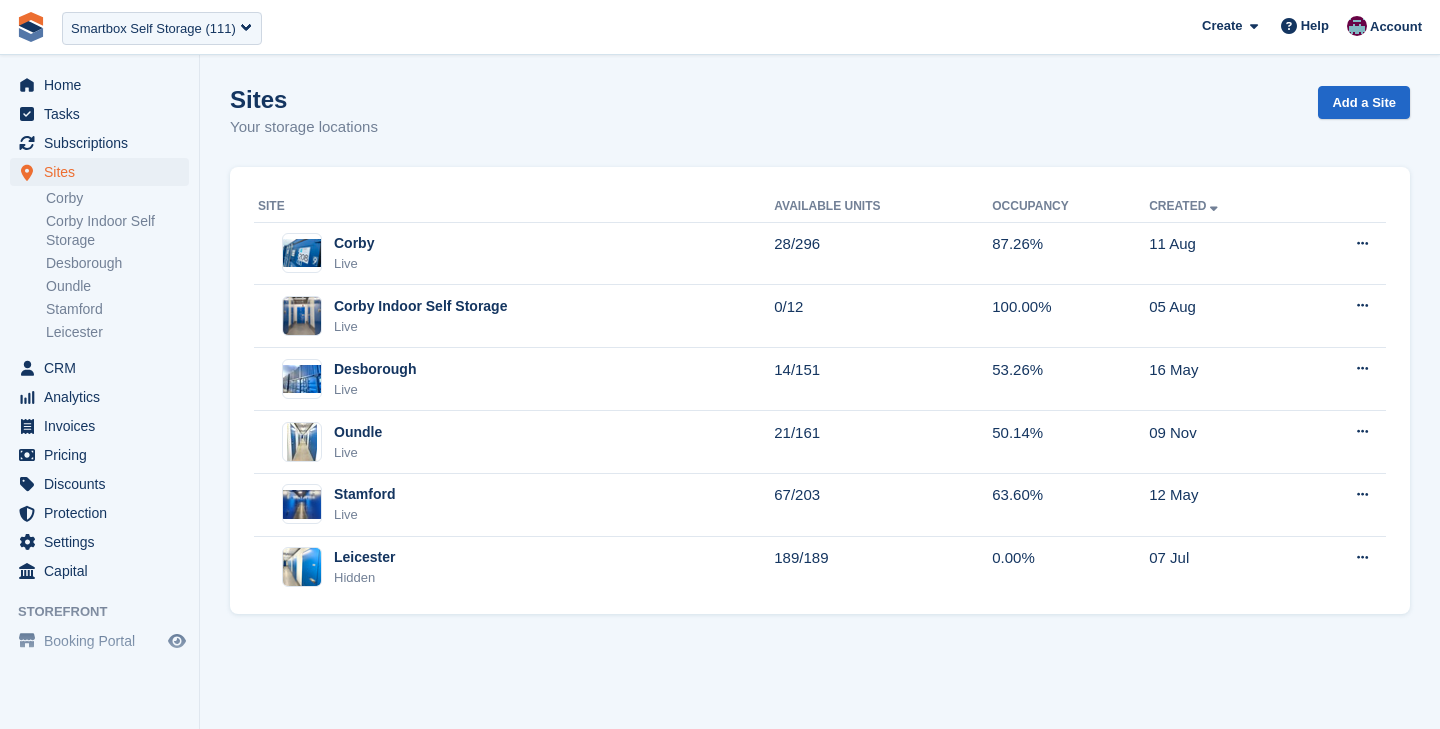 click on "[CITY]
Hidden" at bounding box center (516, 567) 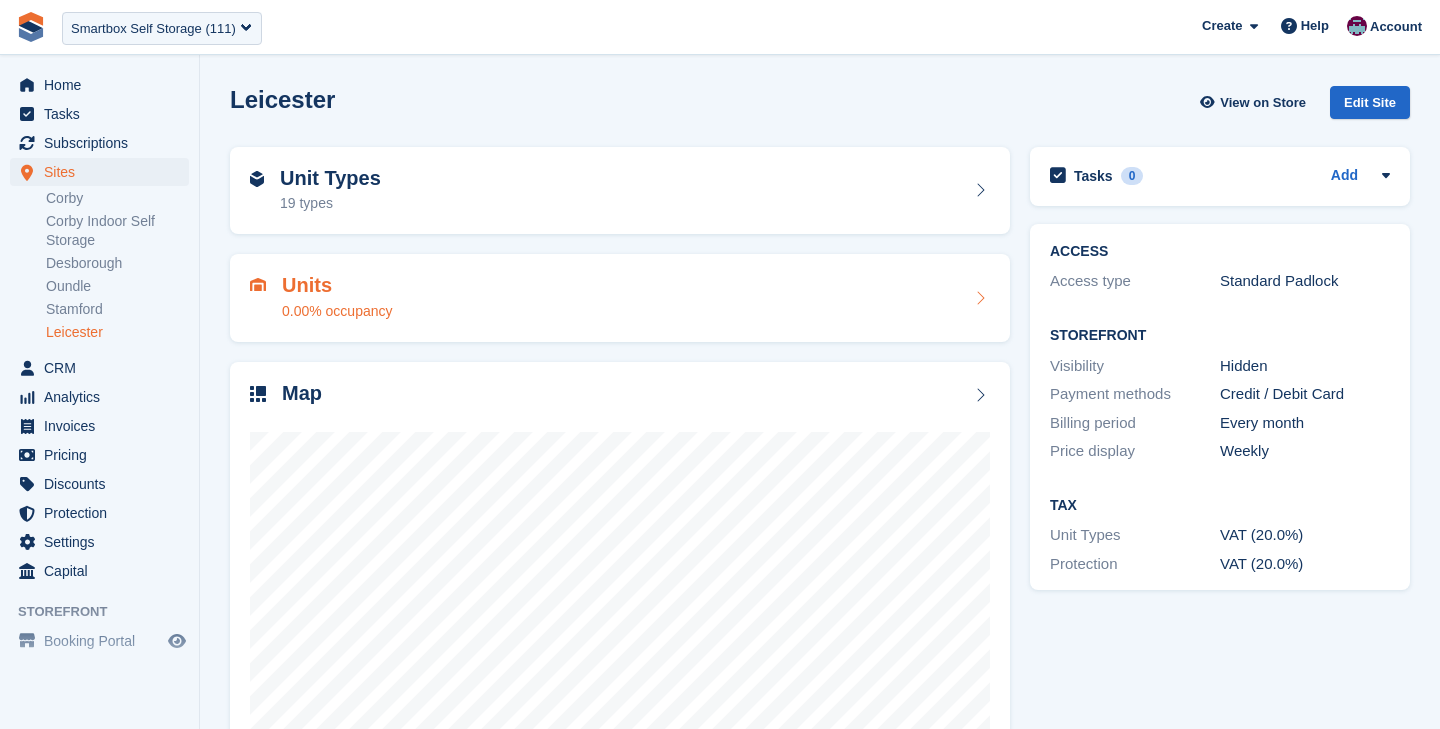 scroll, scrollTop: 0, scrollLeft: 0, axis: both 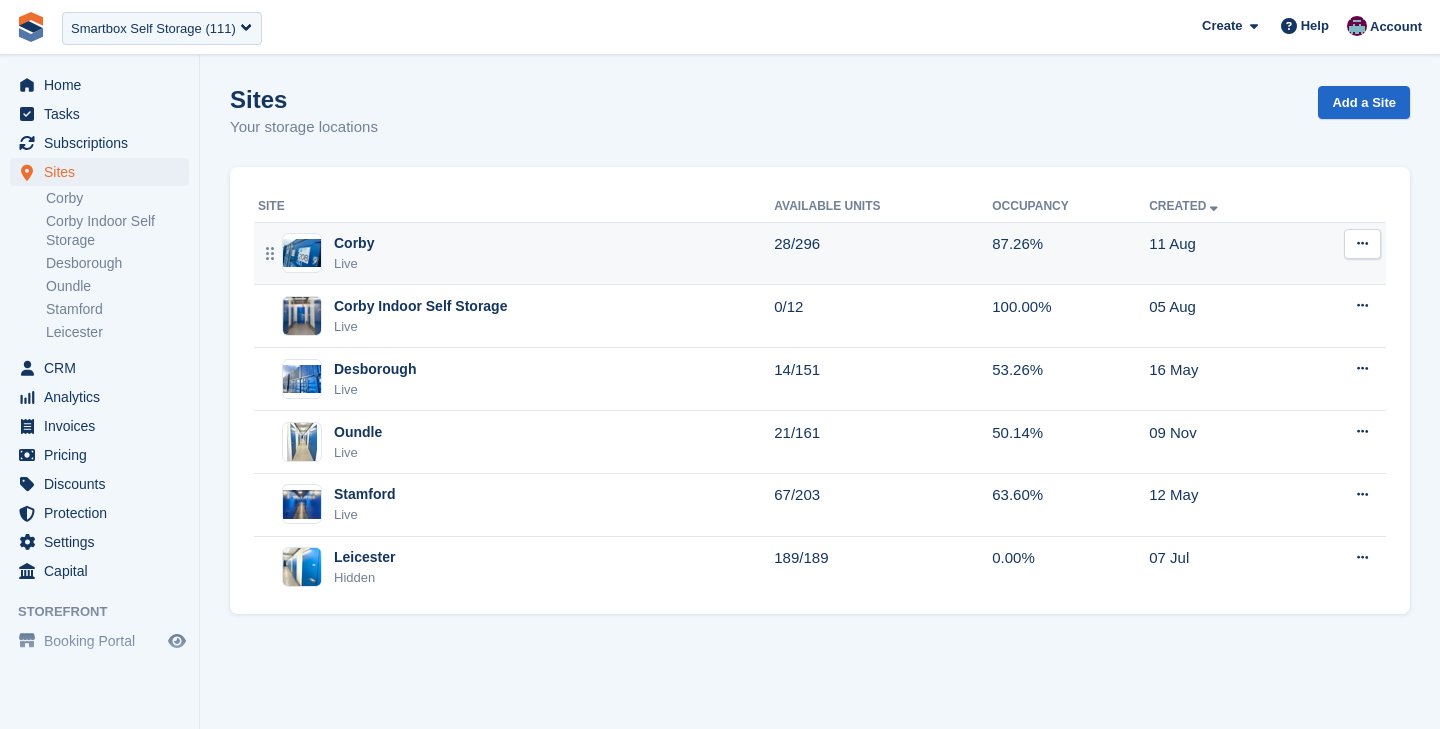 click on "Corby
Live" at bounding box center (516, 253) 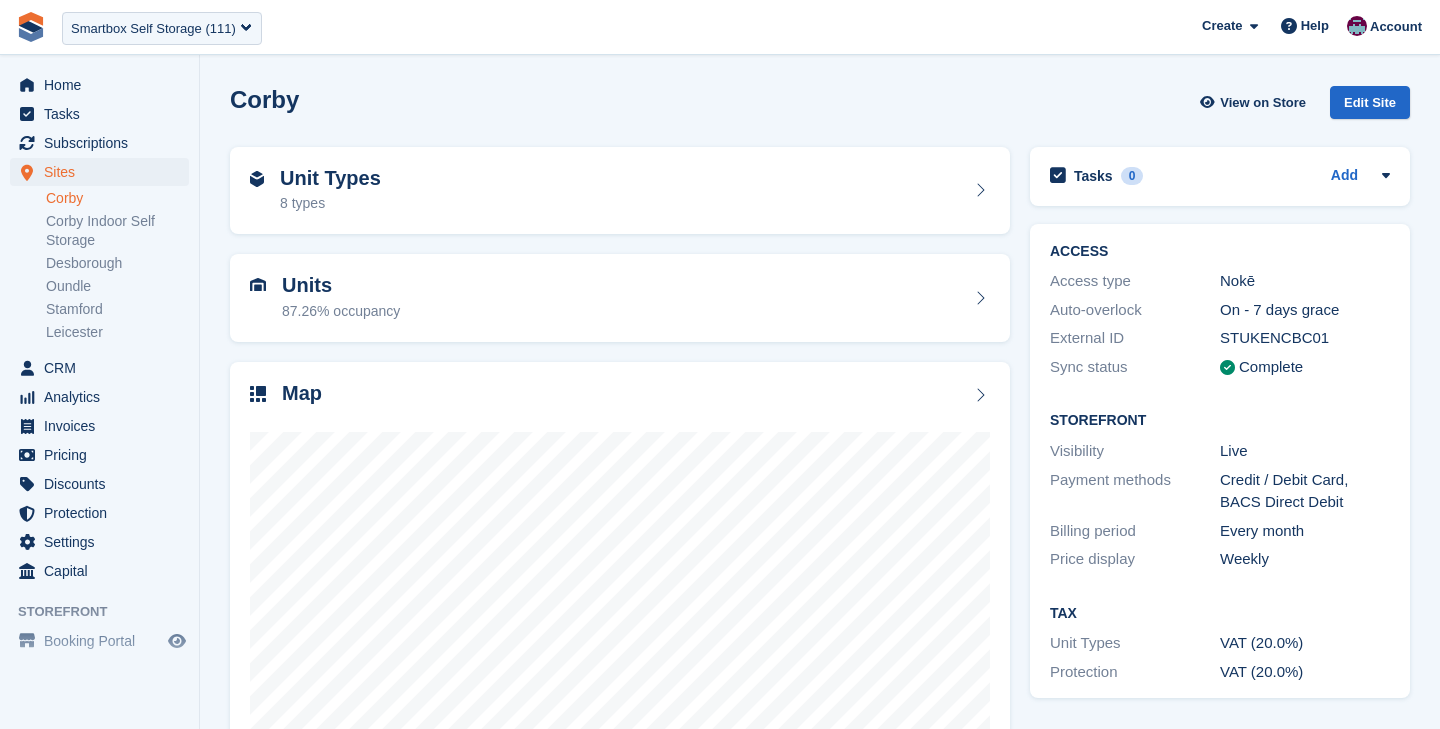 scroll, scrollTop: 0, scrollLeft: 0, axis: both 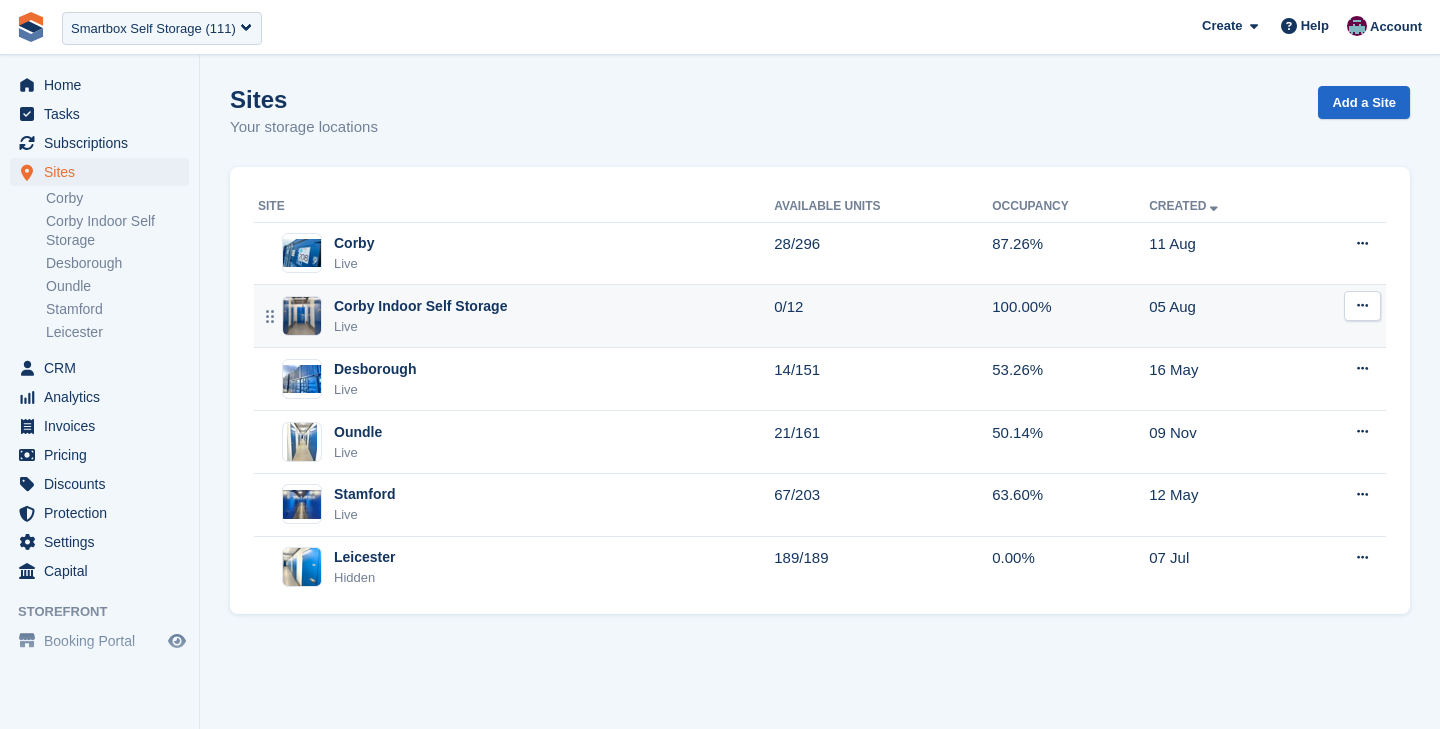 click on "Corby Indoor Self Storage" at bounding box center (420, 306) 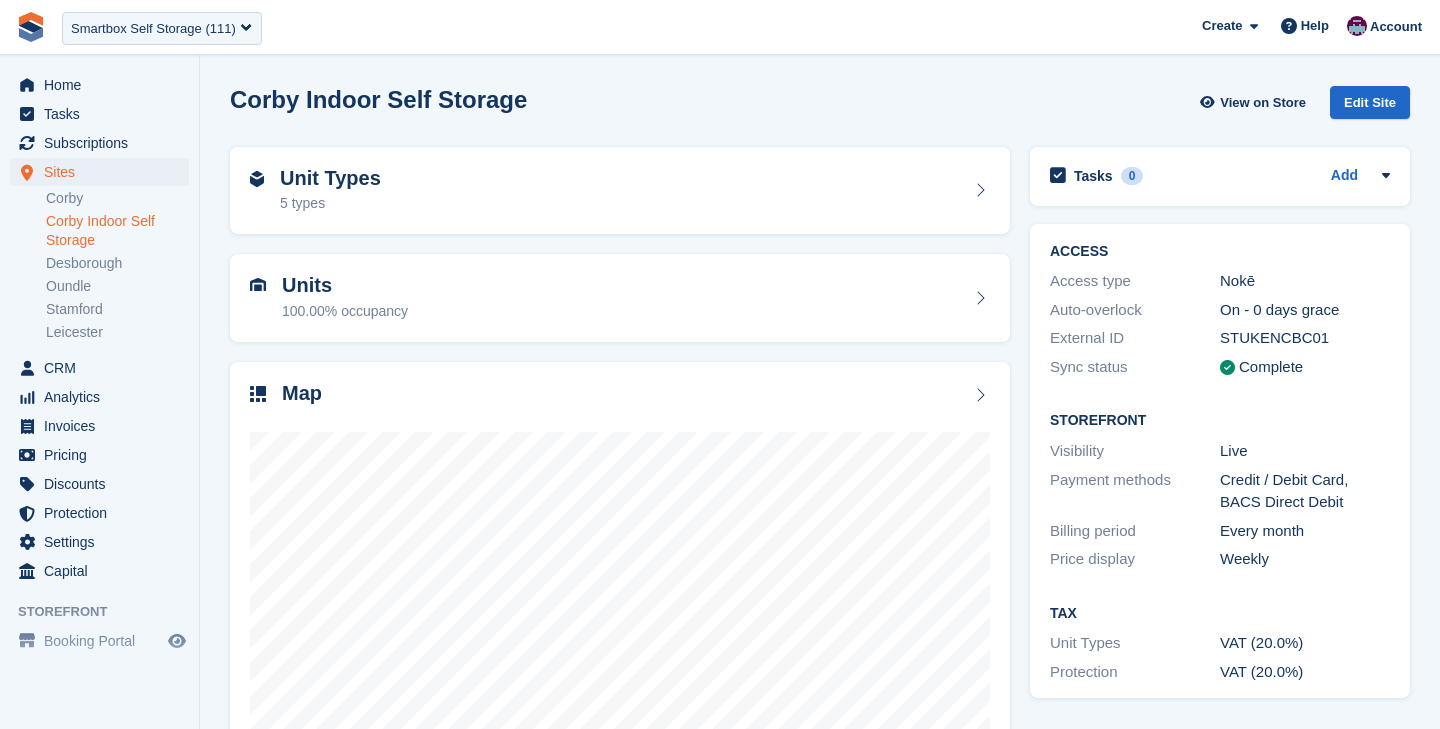 scroll, scrollTop: 0, scrollLeft: 0, axis: both 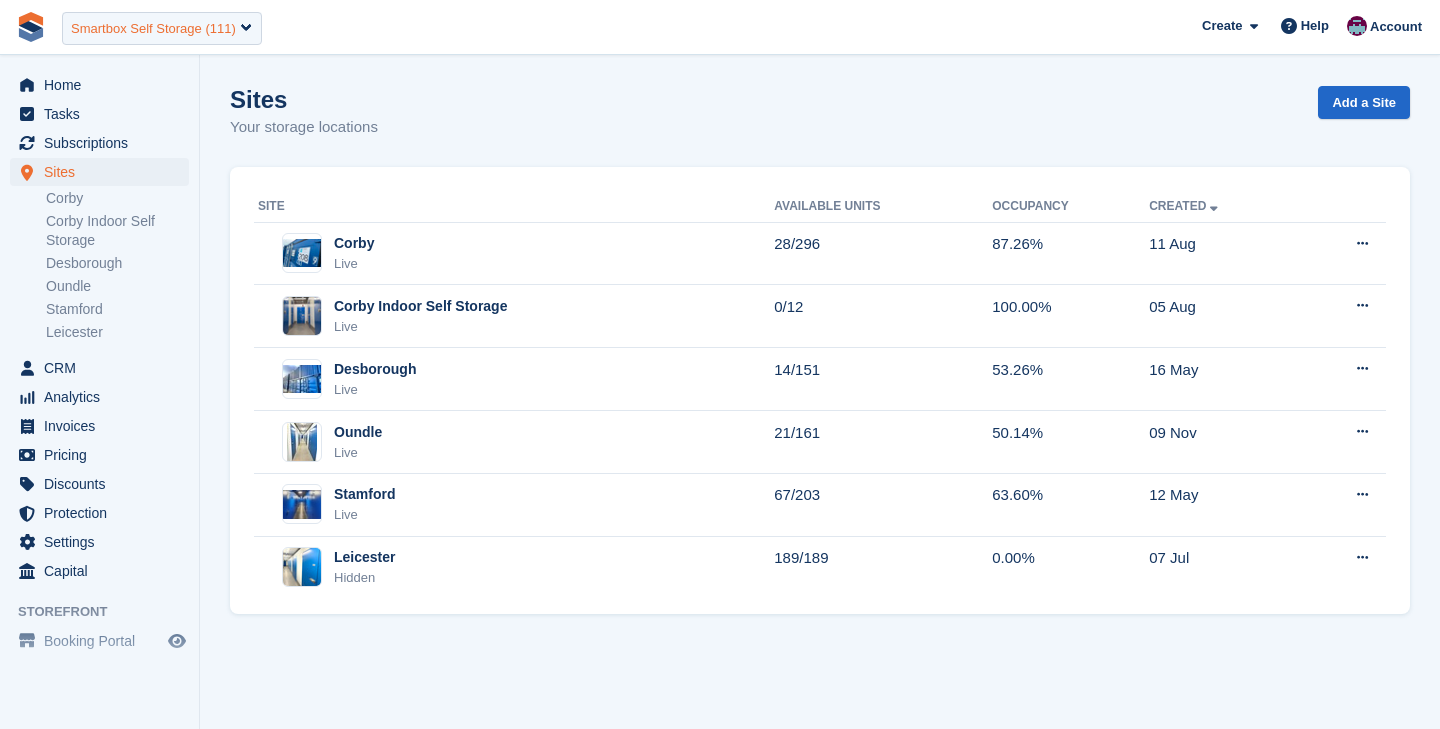 click on "Smartbox Self Storage (111)" at bounding box center [153, 29] 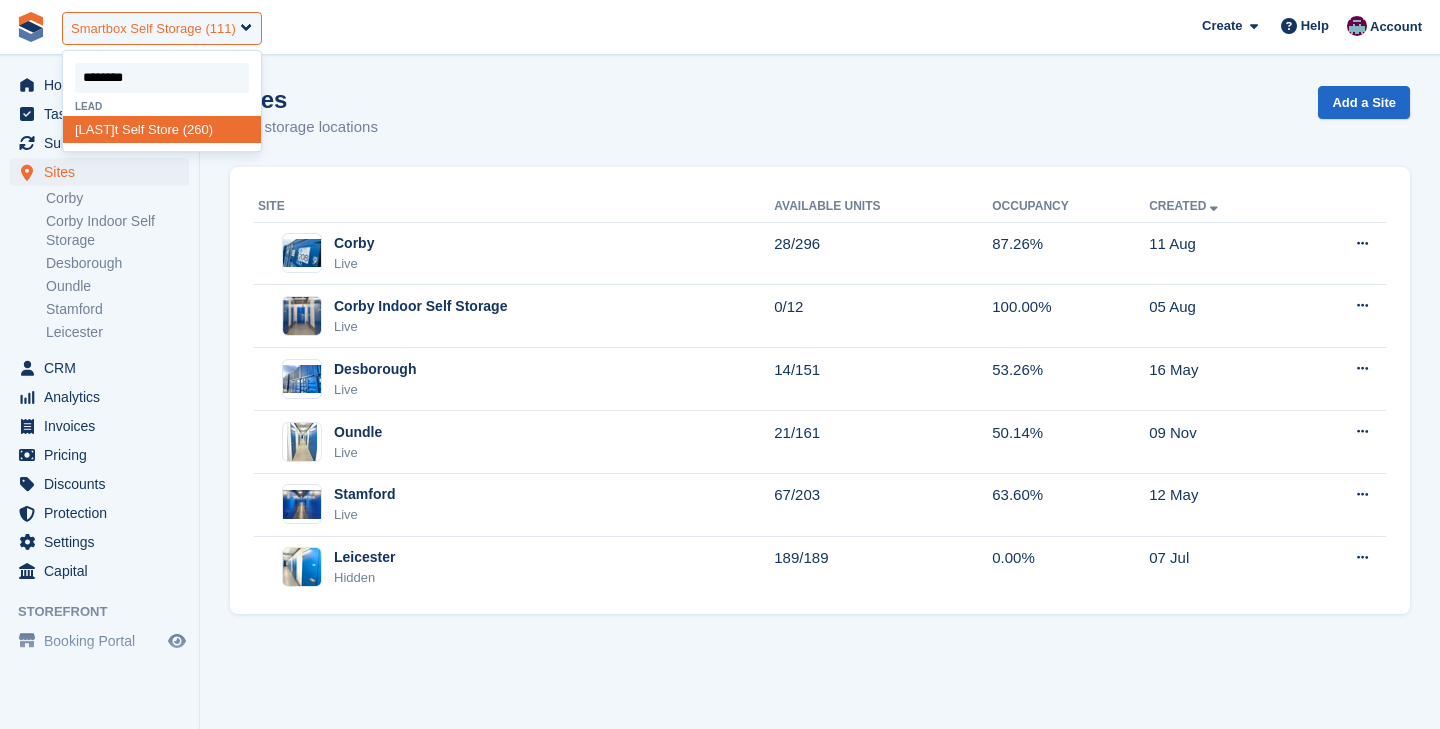 type on "*********" 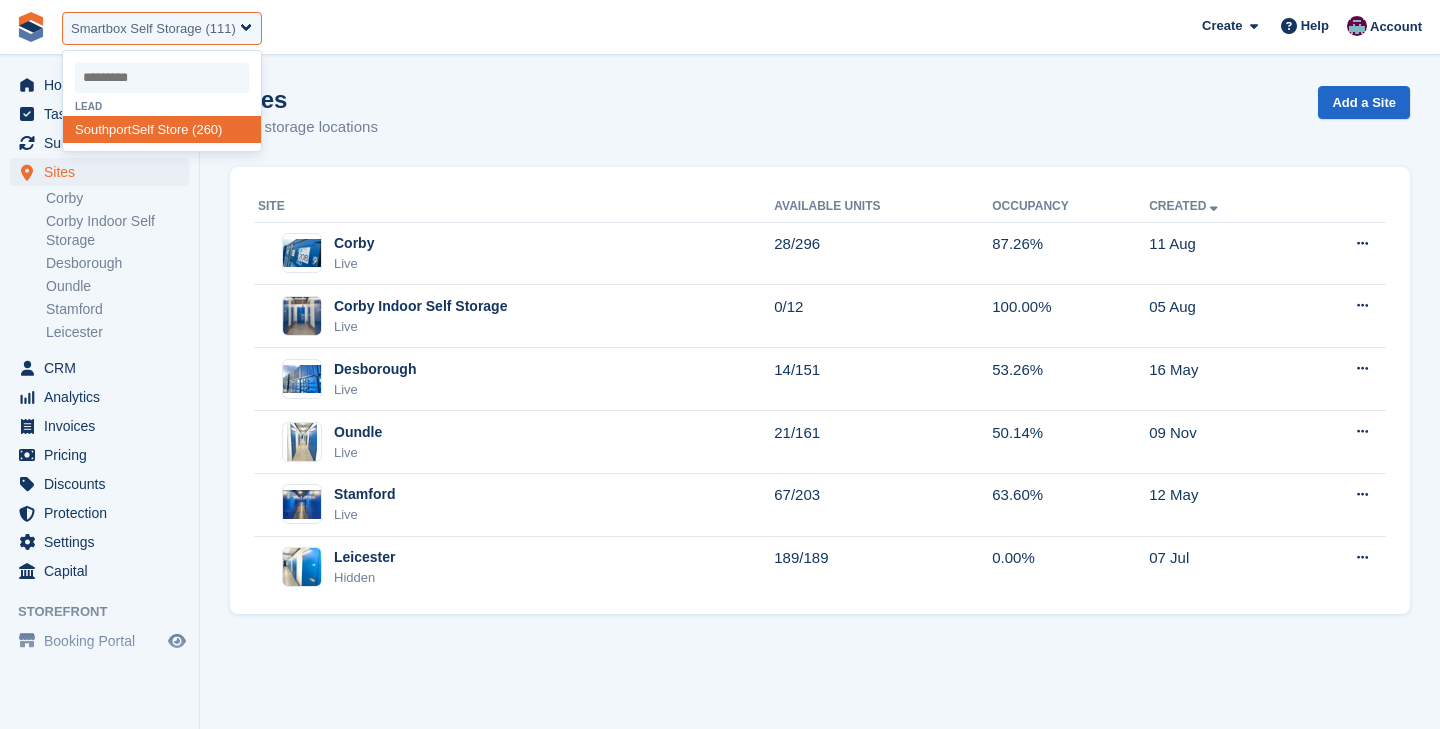 select on "***" 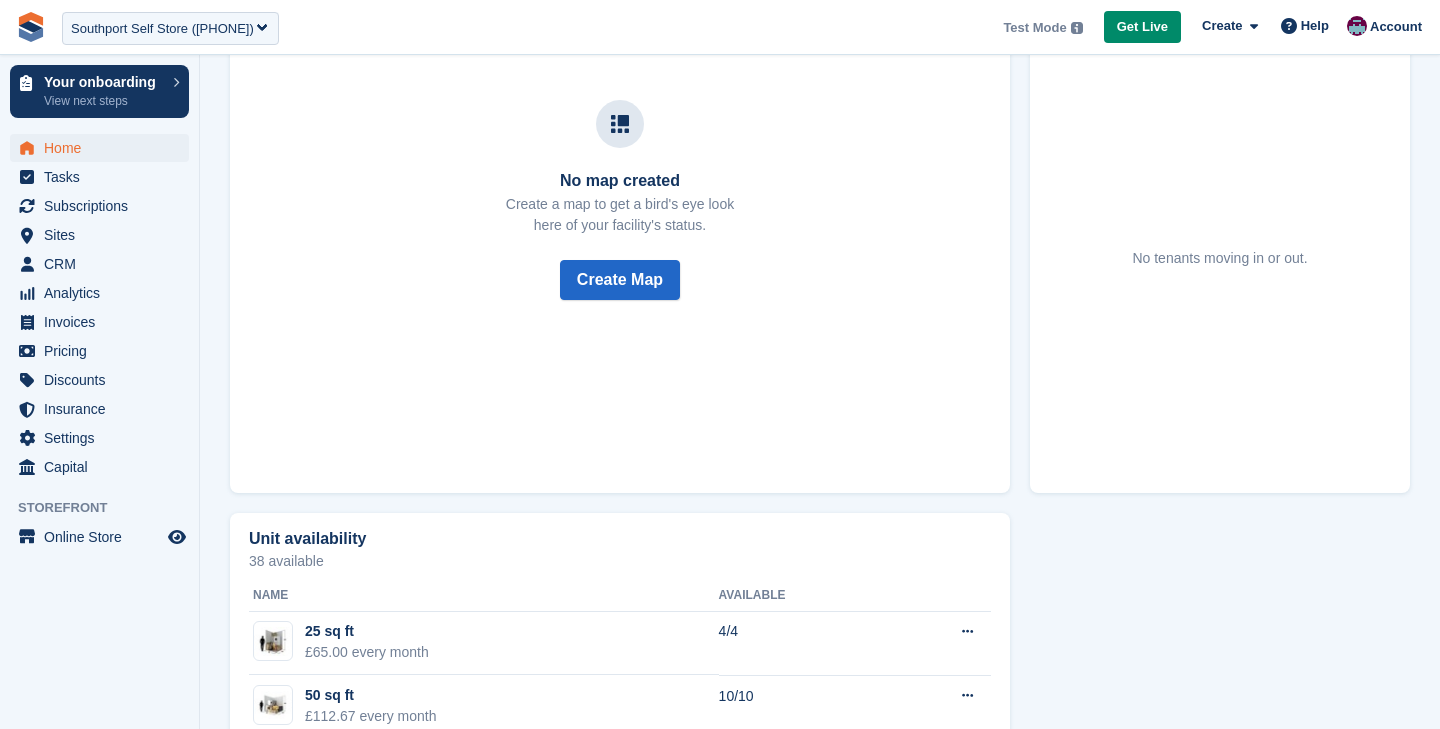 scroll, scrollTop: 984, scrollLeft: 0, axis: vertical 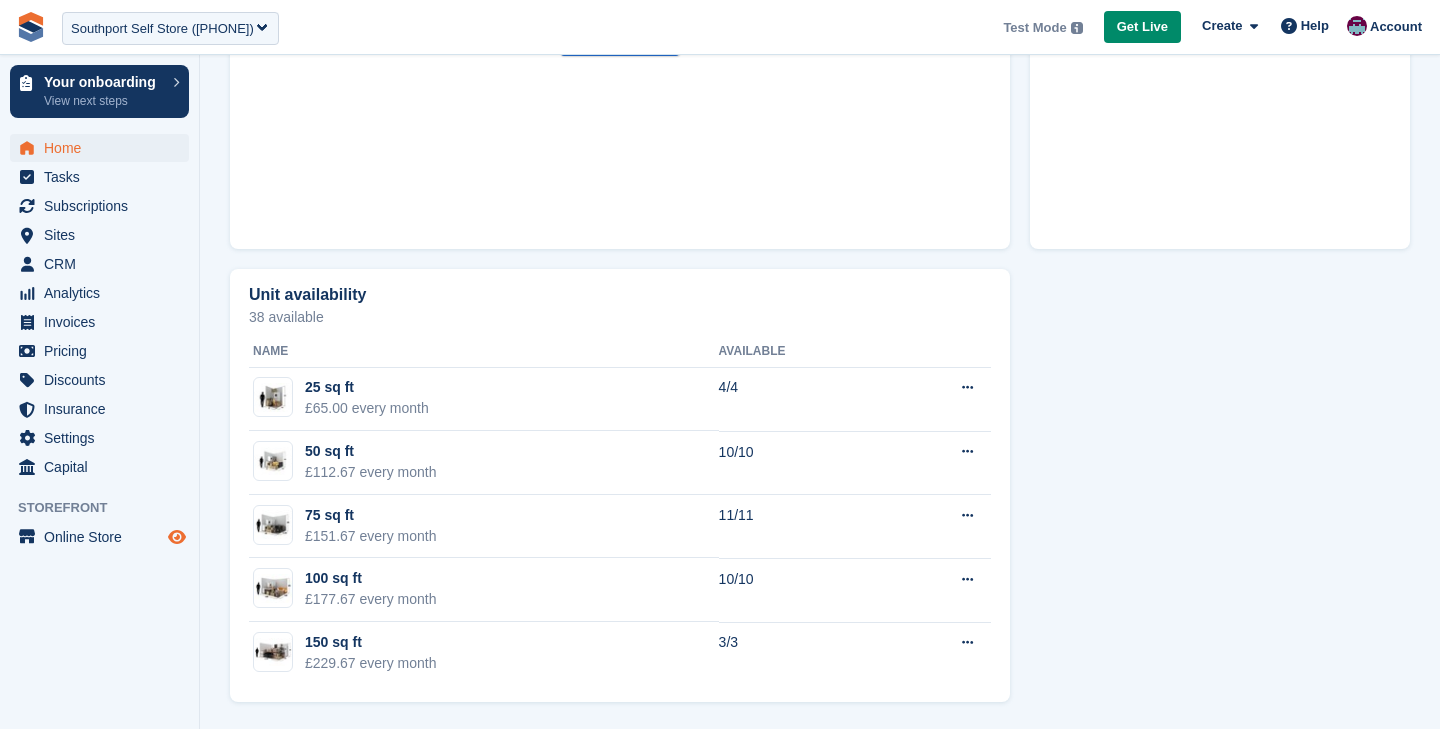 click at bounding box center (177, 537) 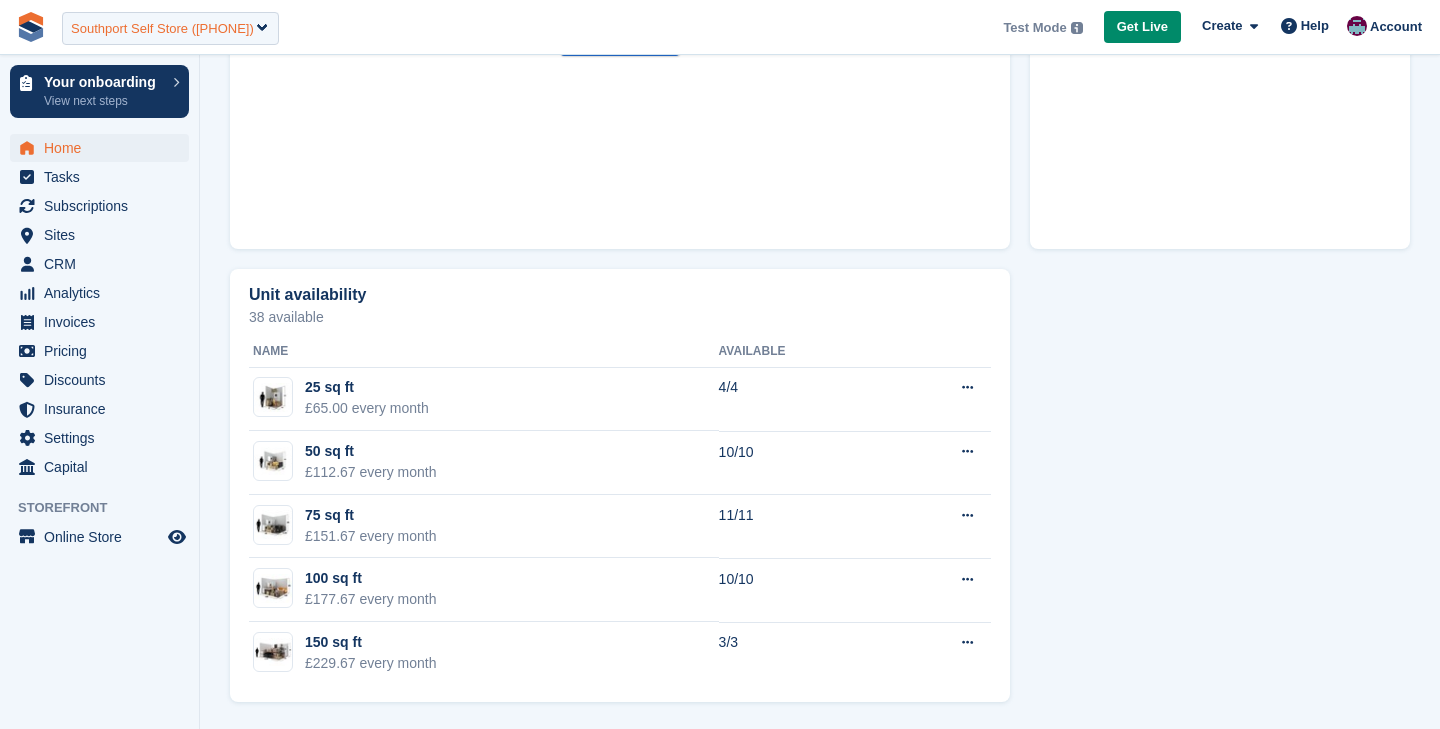 click on "Southport Self Store ([PHONE])" at bounding box center (162, 29) 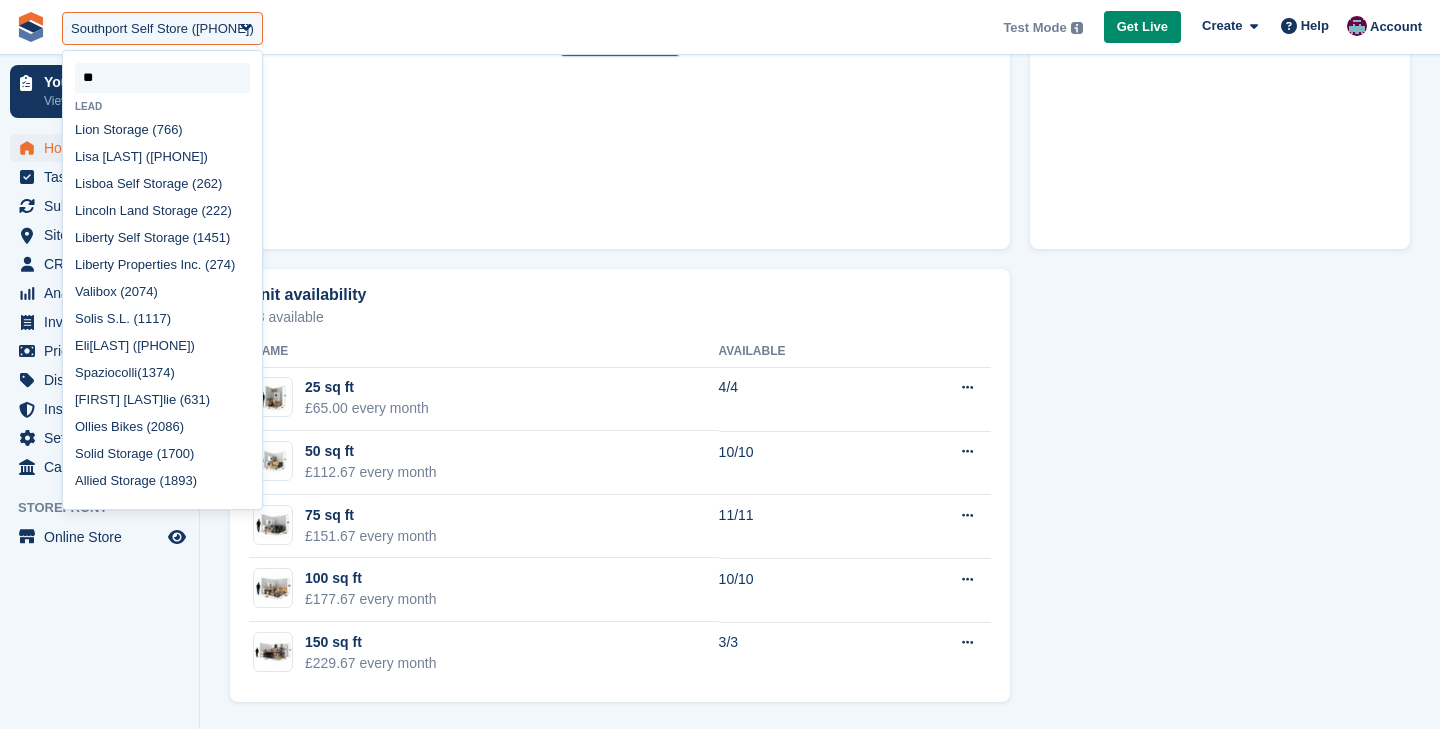 type on "*" 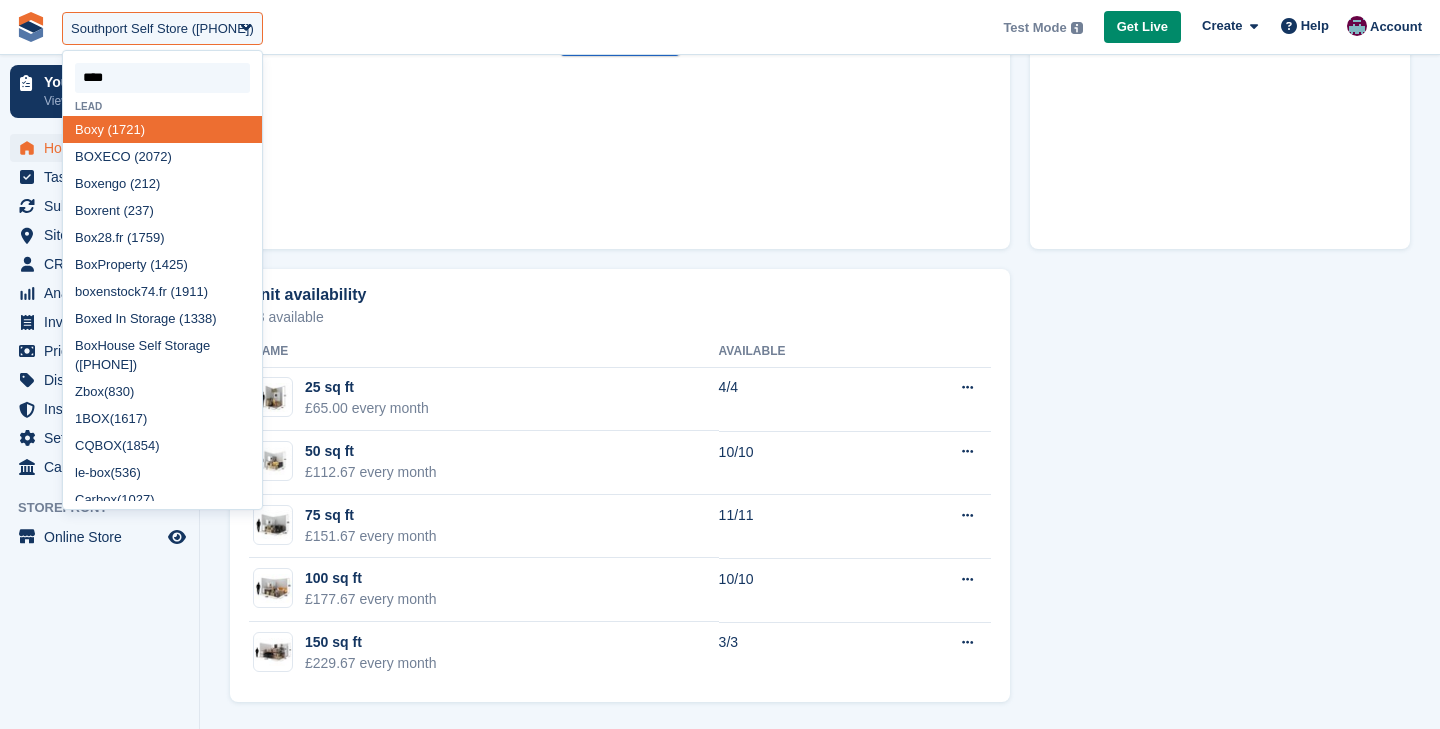 type on "*****" 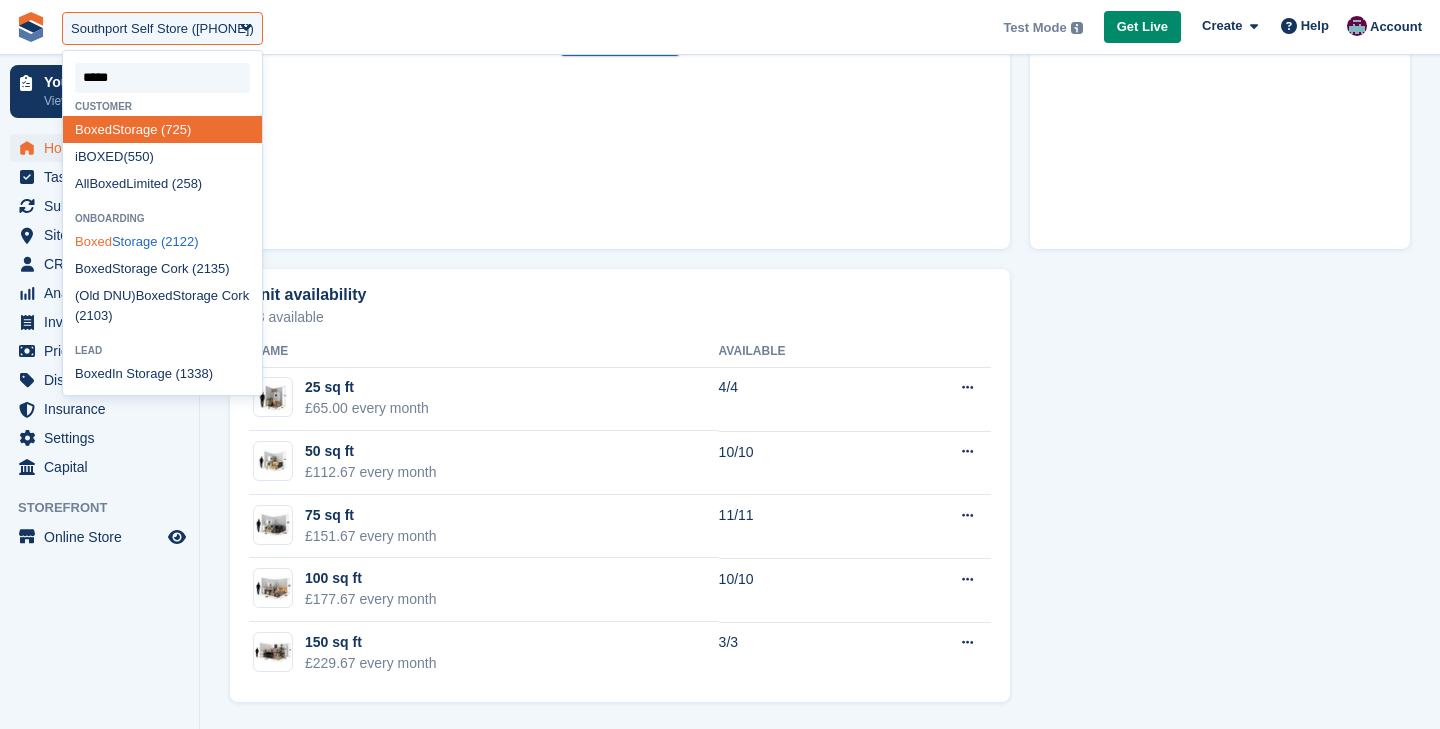 click on "Boxed  Storage  (2122)" at bounding box center (162, 242) 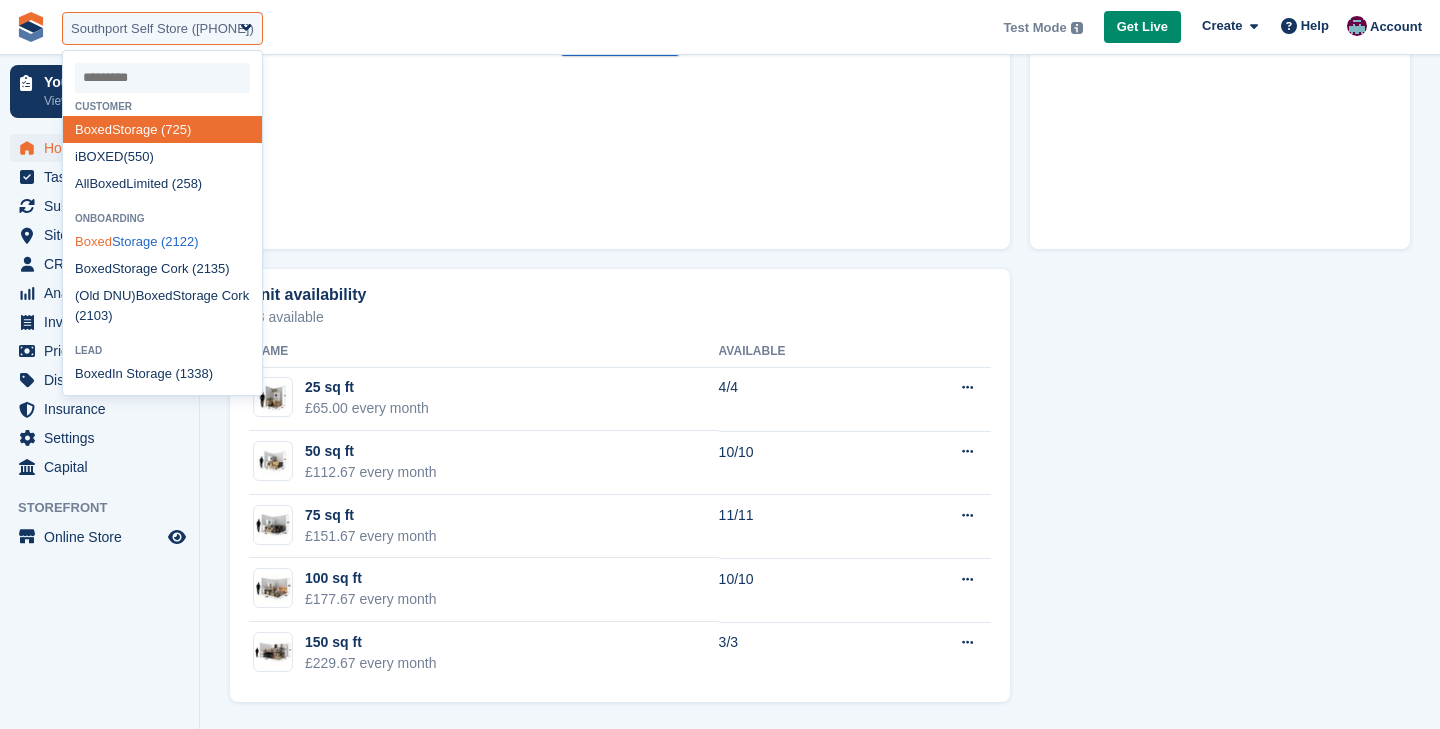select on "****" 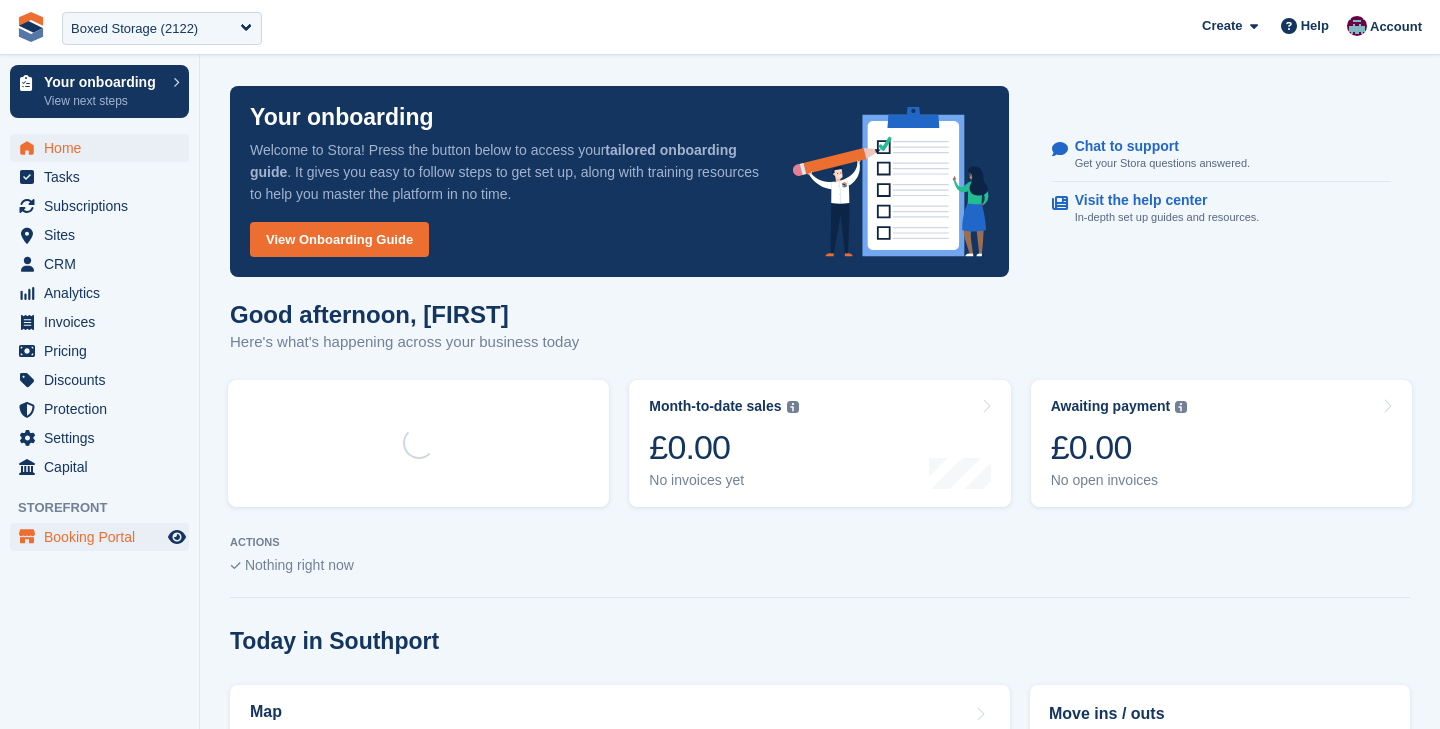 scroll, scrollTop: 0, scrollLeft: 0, axis: both 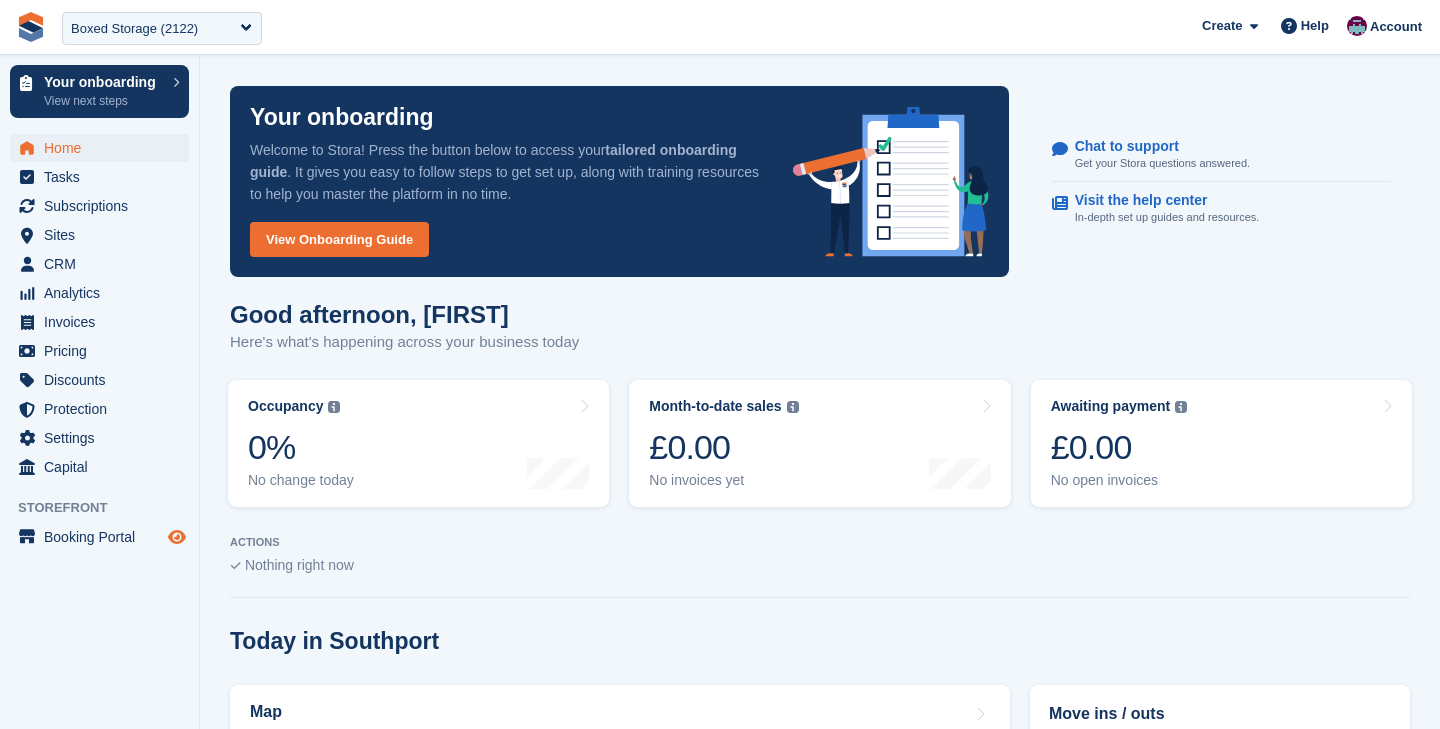 click at bounding box center [177, 537] 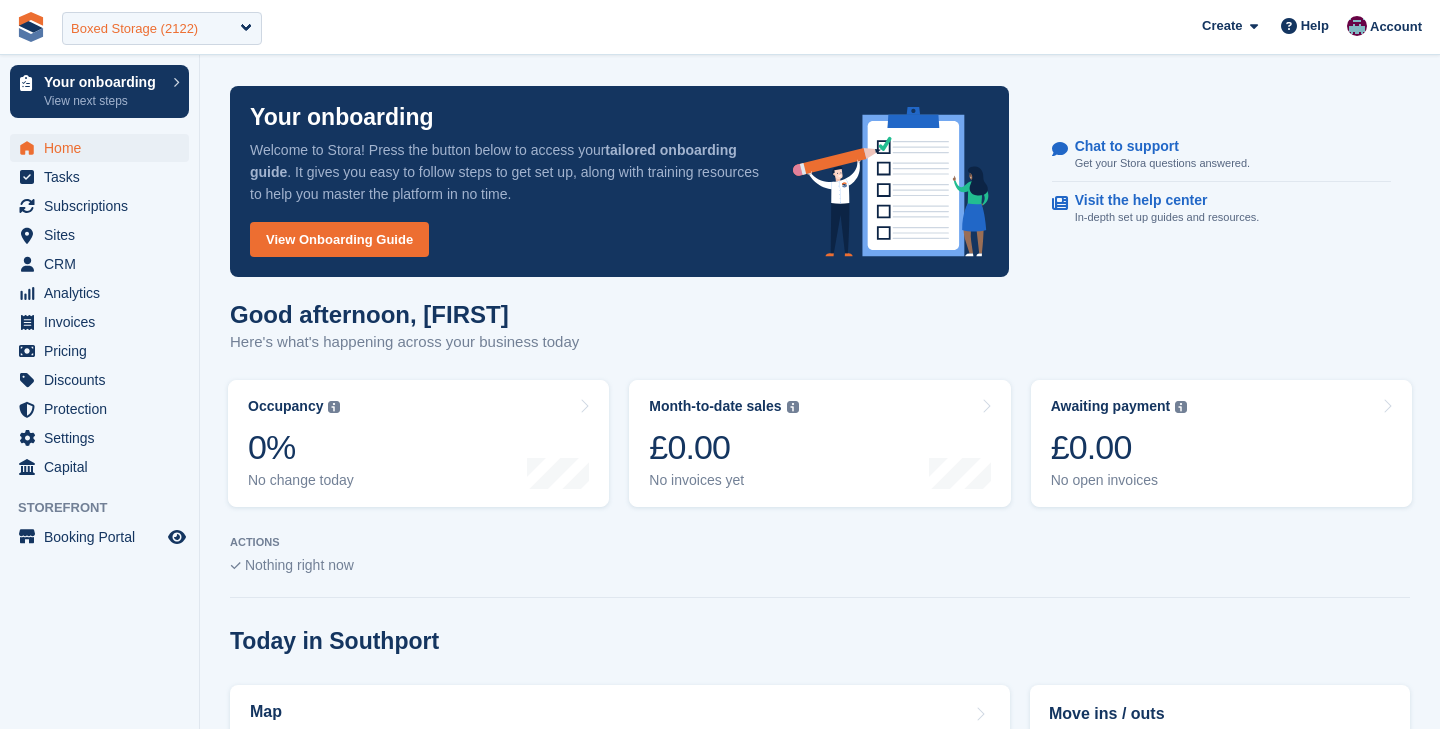 click on "Boxed Storage  (2122)" at bounding box center (134, 29) 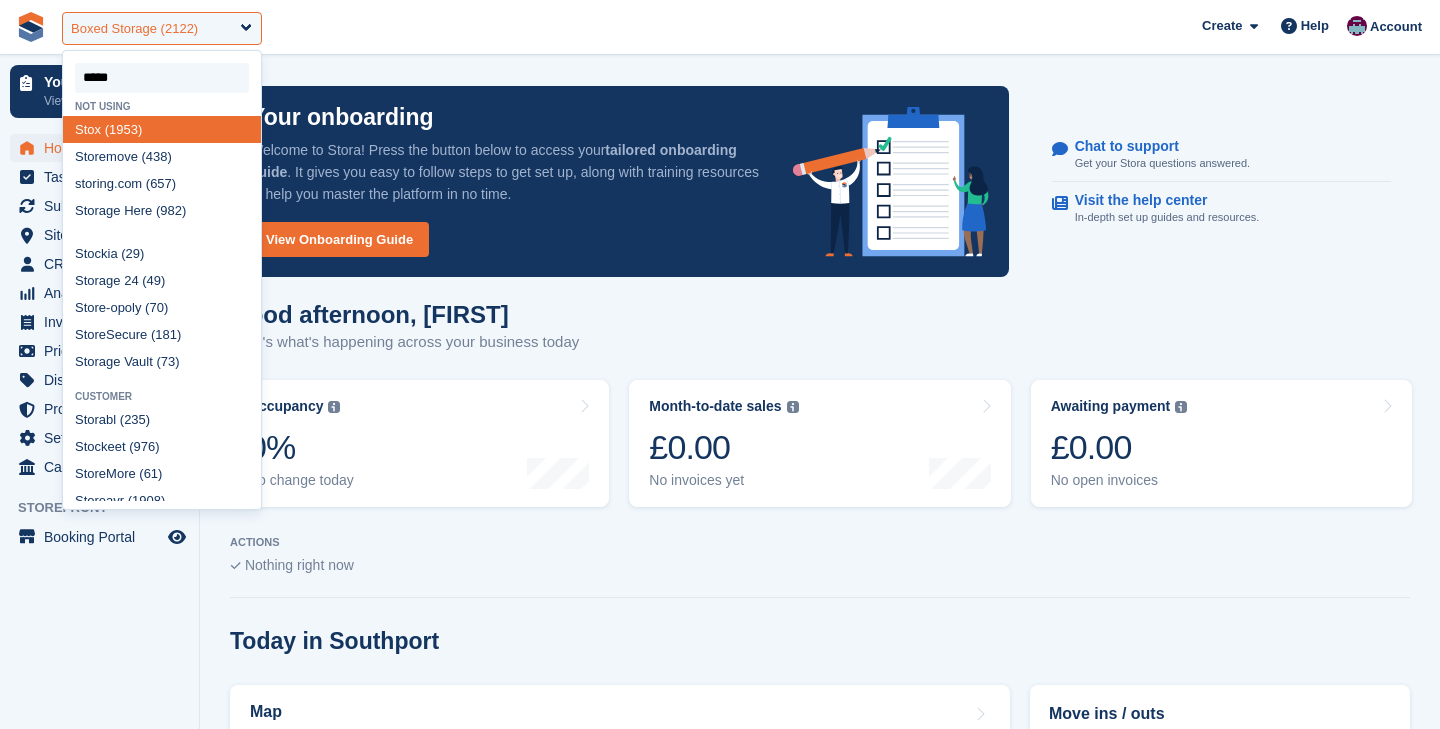 type on "******" 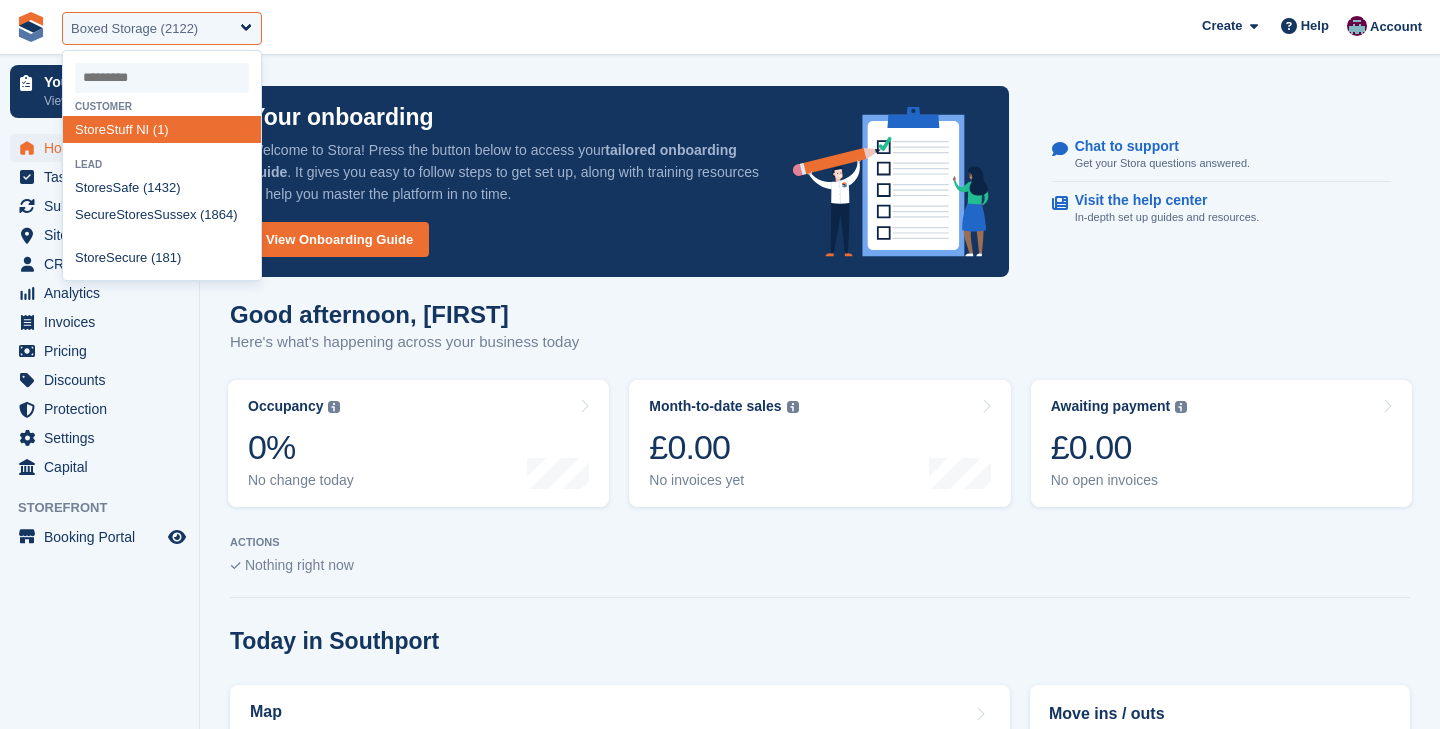 select on "*" 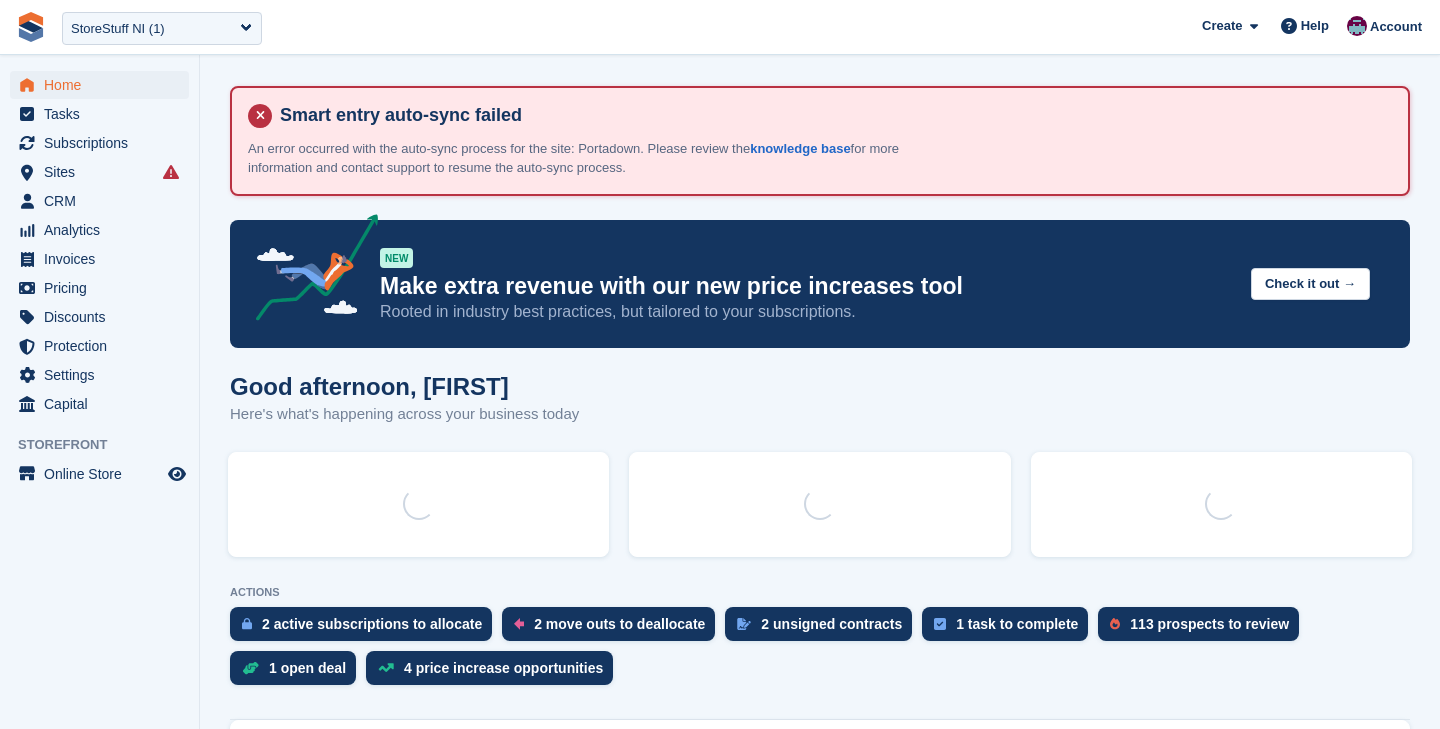 scroll, scrollTop: 0, scrollLeft: 0, axis: both 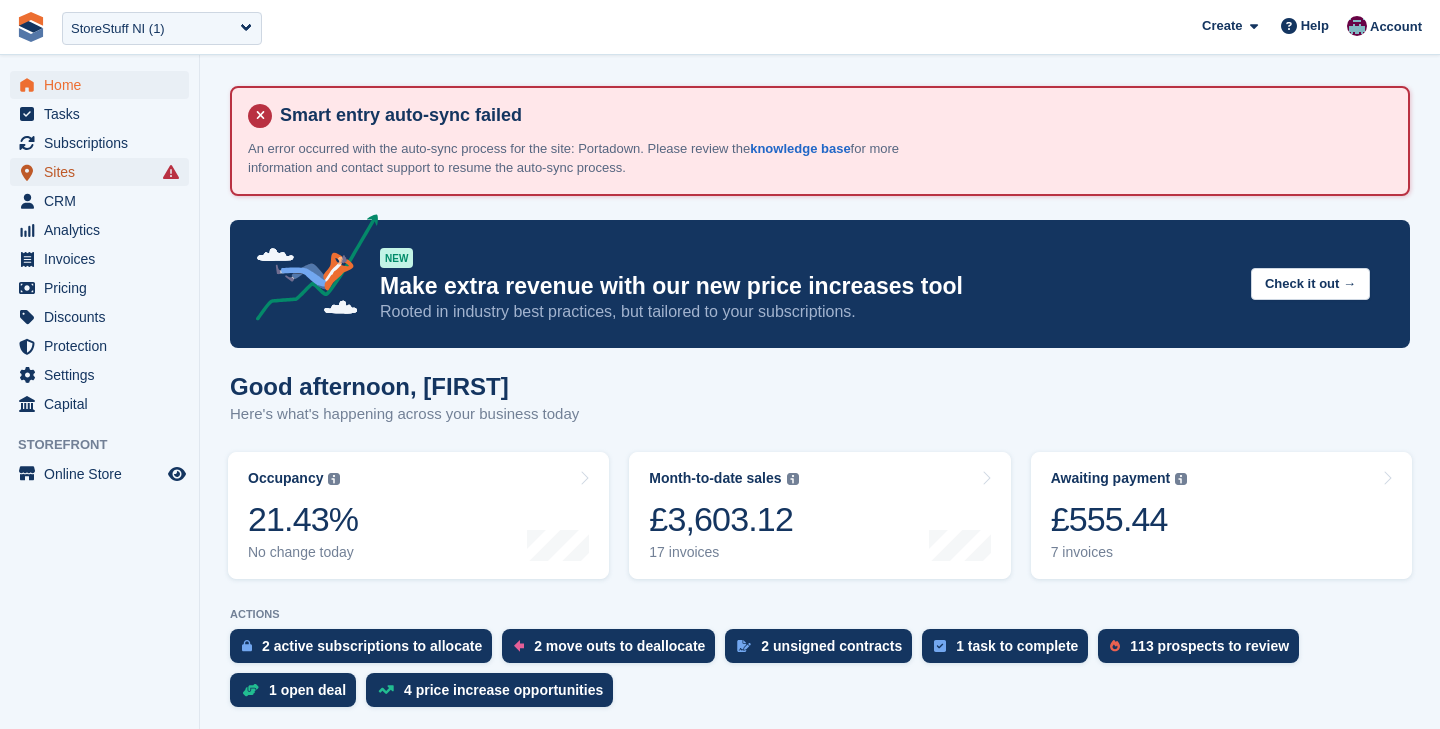 click on "Sites" at bounding box center (104, 172) 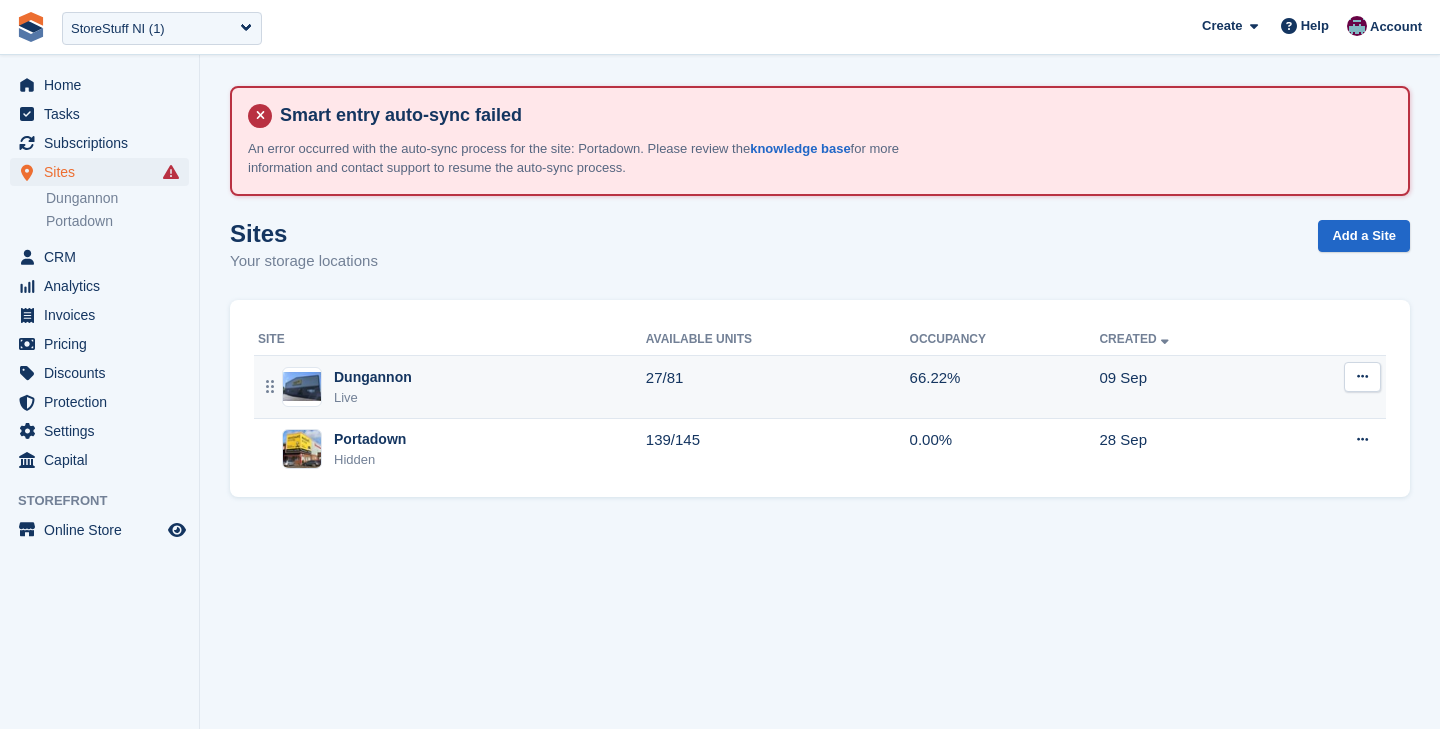 scroll, scrollTop: 0, scrollLeft: 0, axis: both 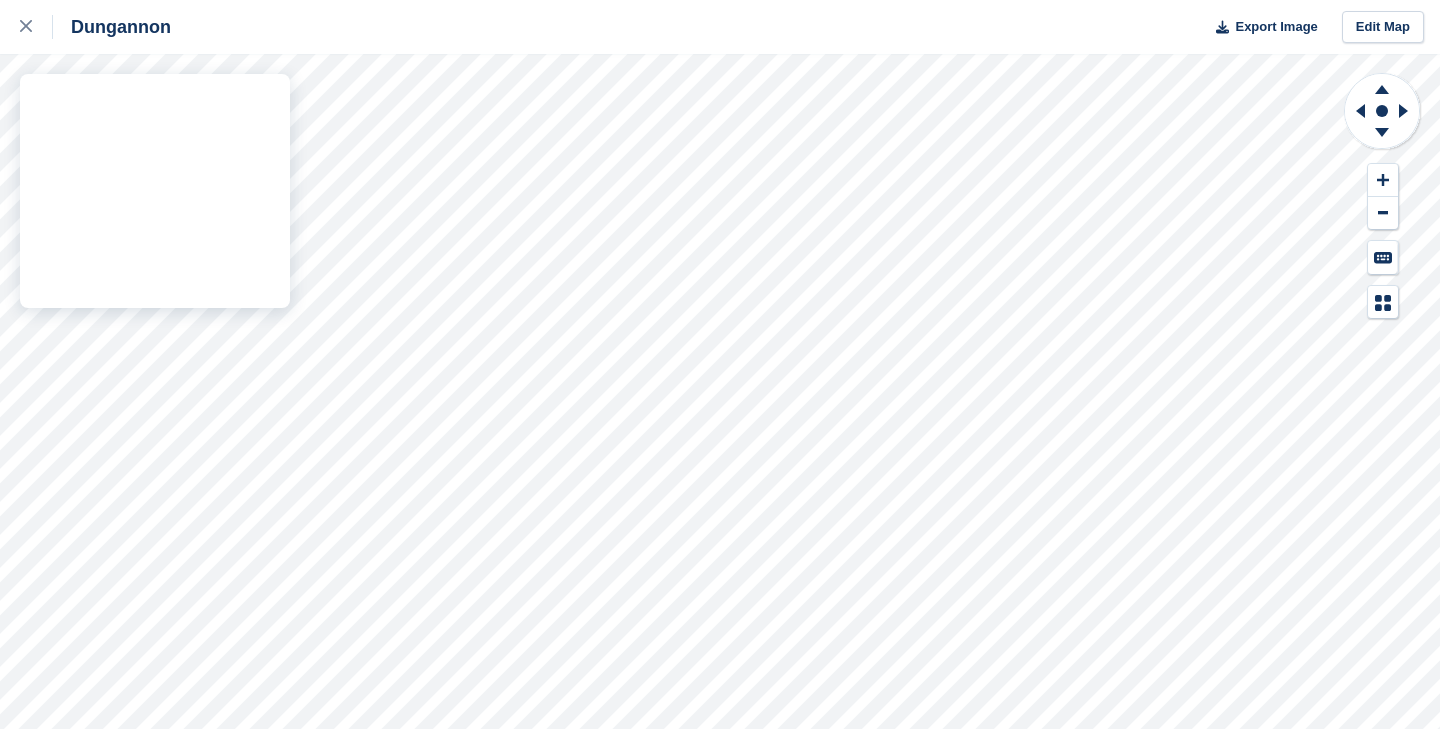 click on "Dungannon Export Image Edit Map" at bounding box center (720, 364) 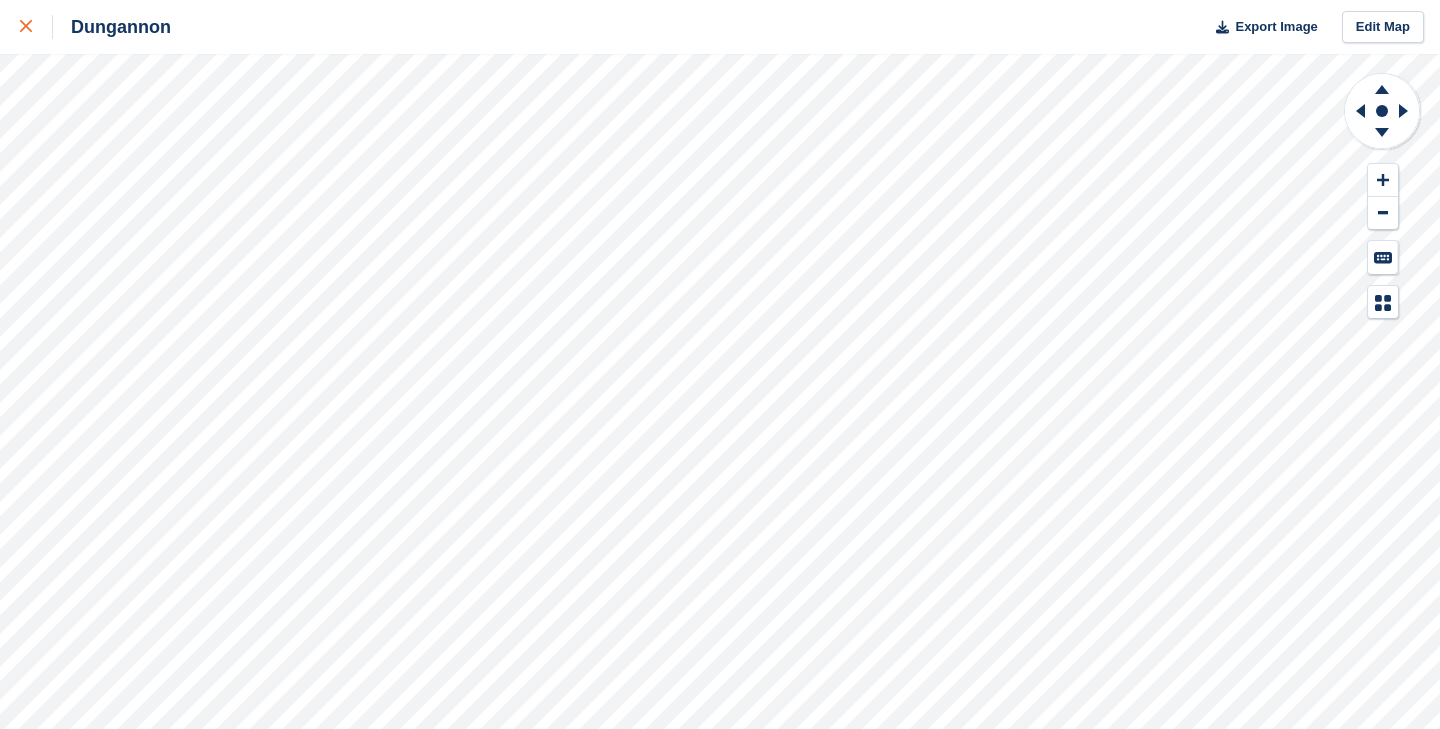 click at bounding box center (36, 27) 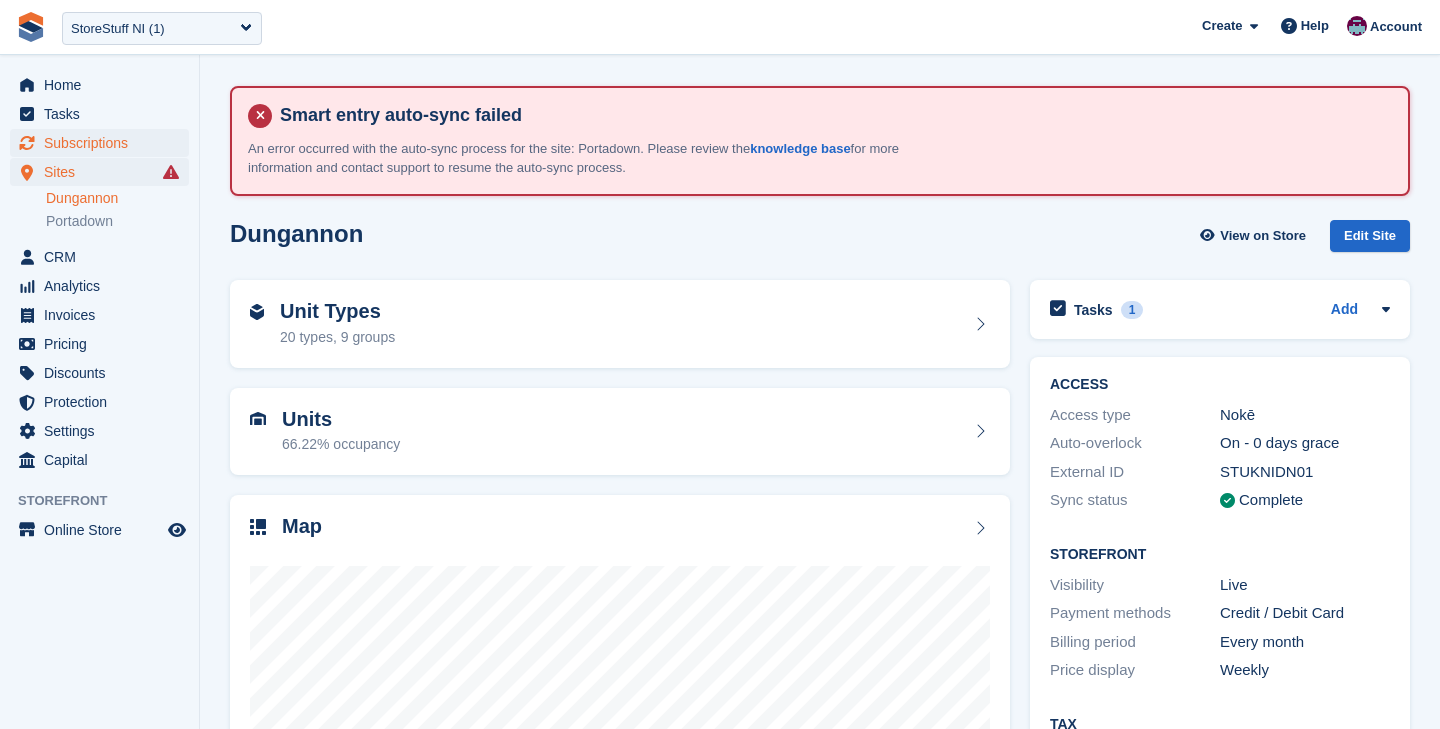scroll, scrollTop: 0, scrollLeft: 0, axis: both 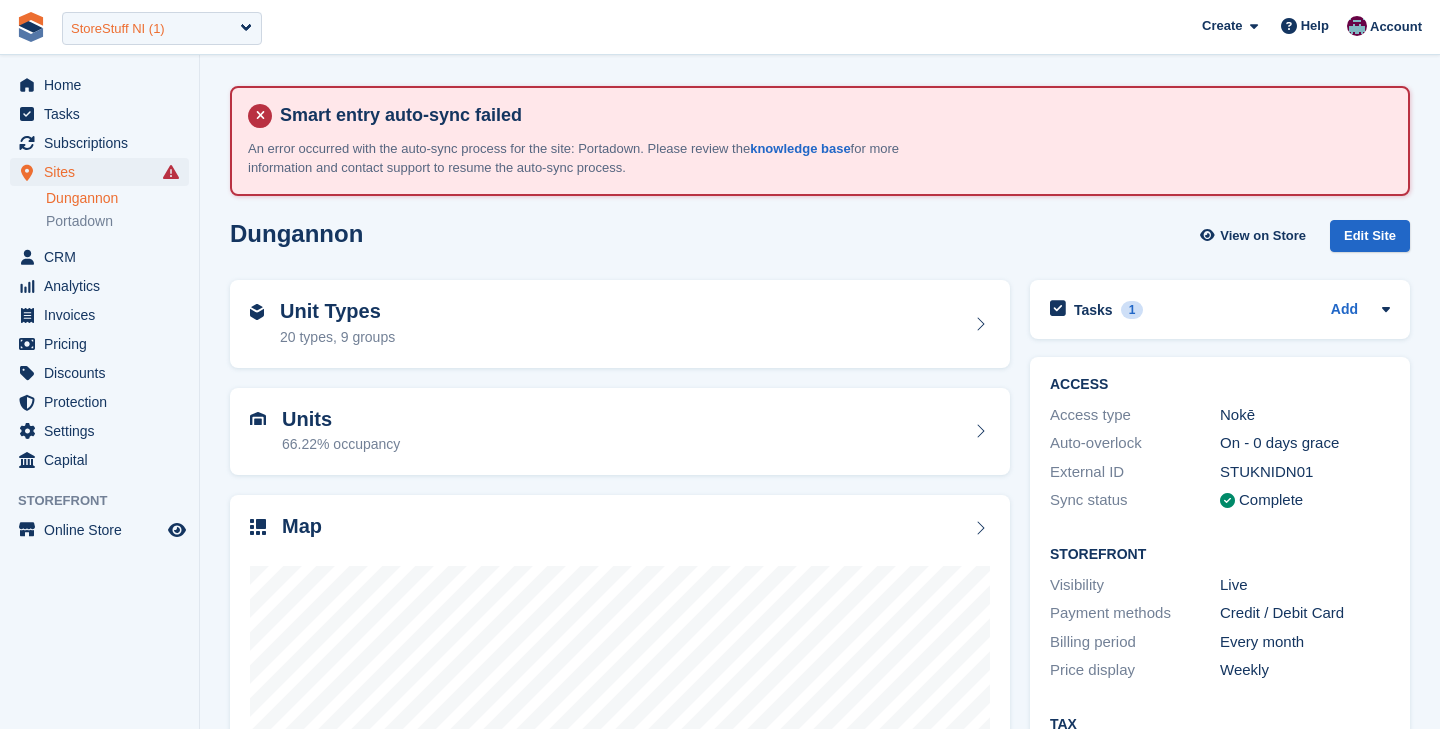 click on "StoreStuff NI (1)" at bounding box center [118, 29] 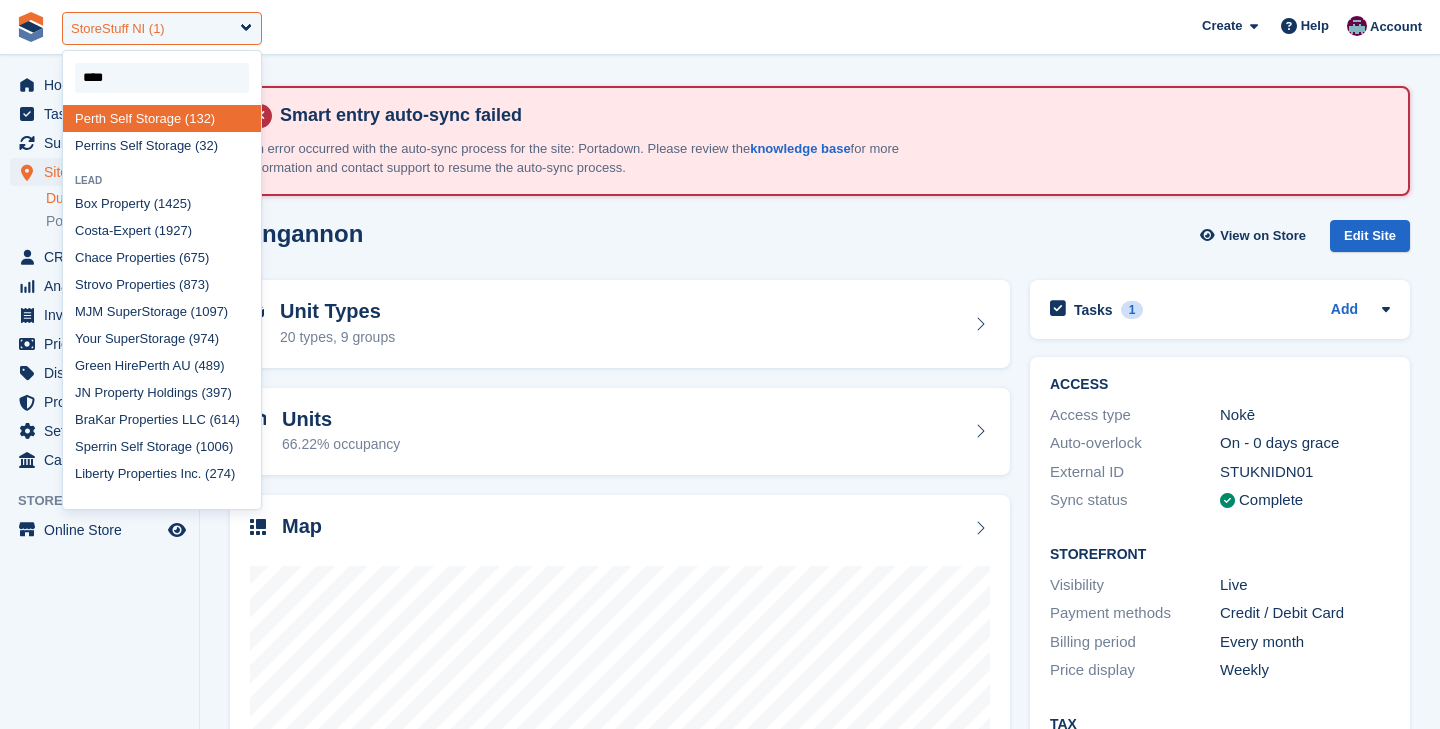 type on "*****" 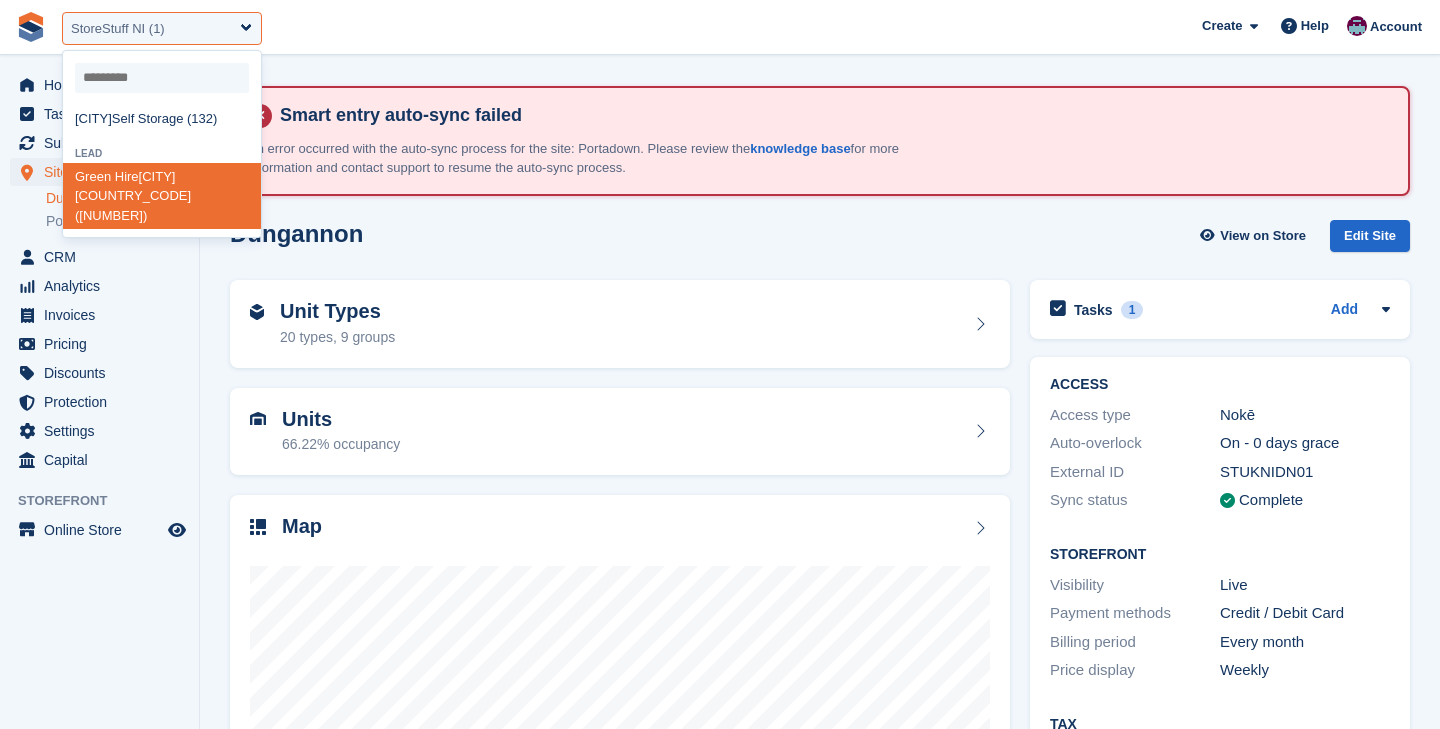 select on "***" 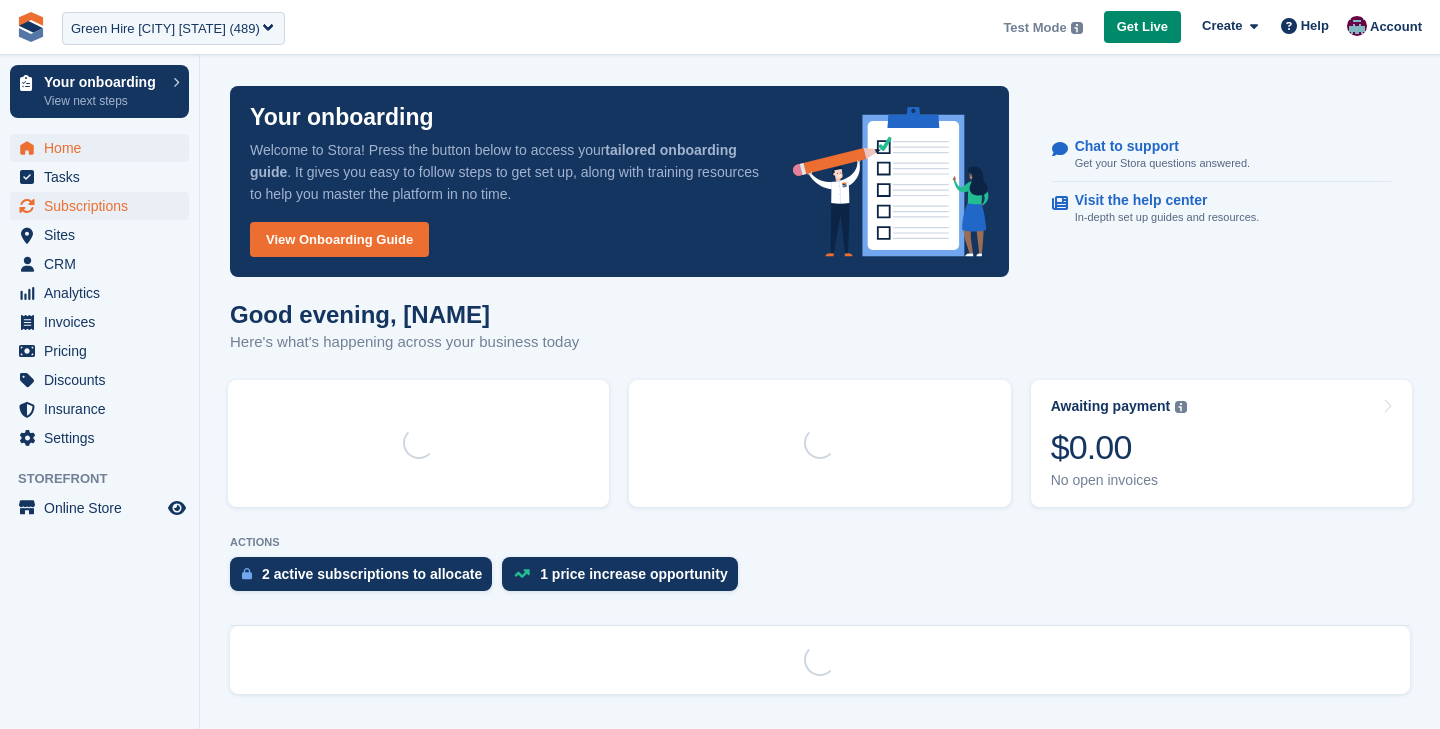 scroll, scrollTop: 0, scrollLeft: 0, axis: both 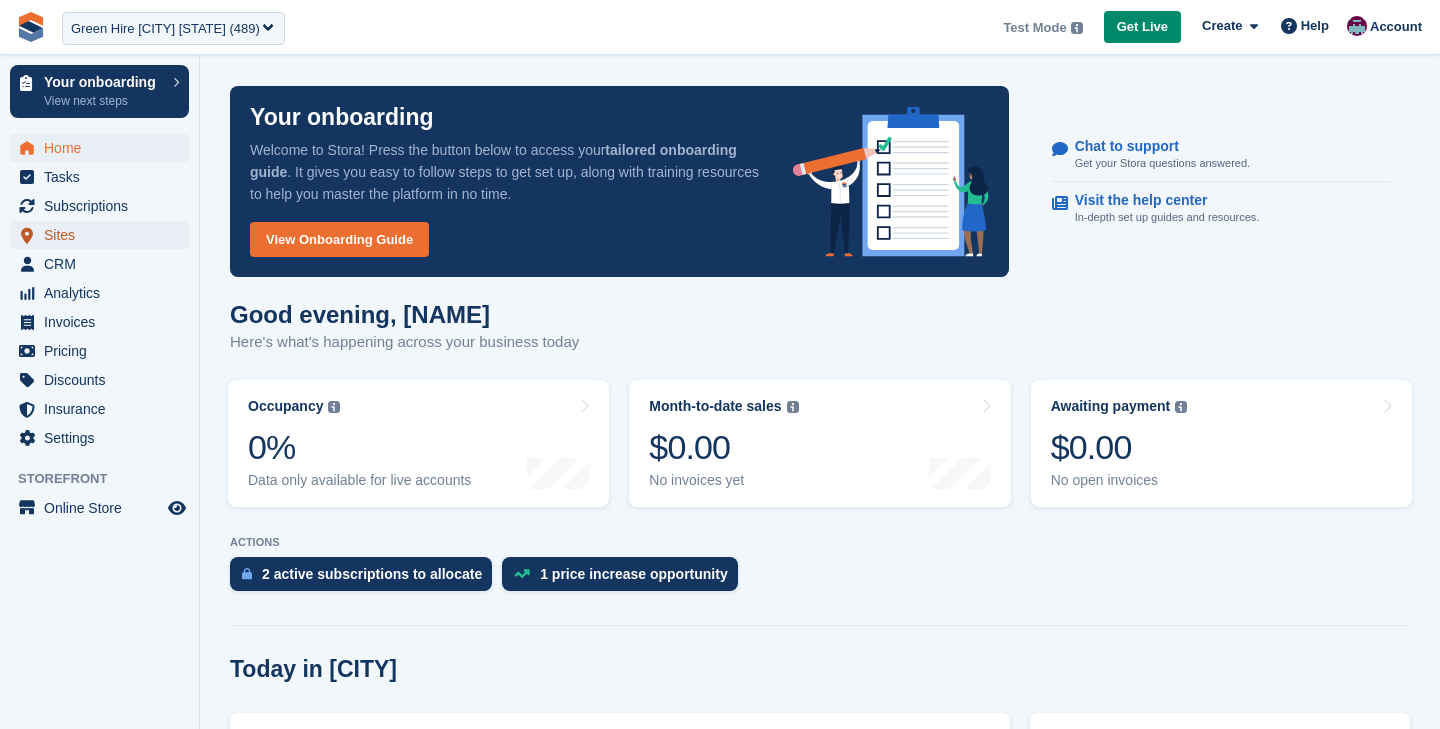click on "Sites" at bounding box center [104, 235] 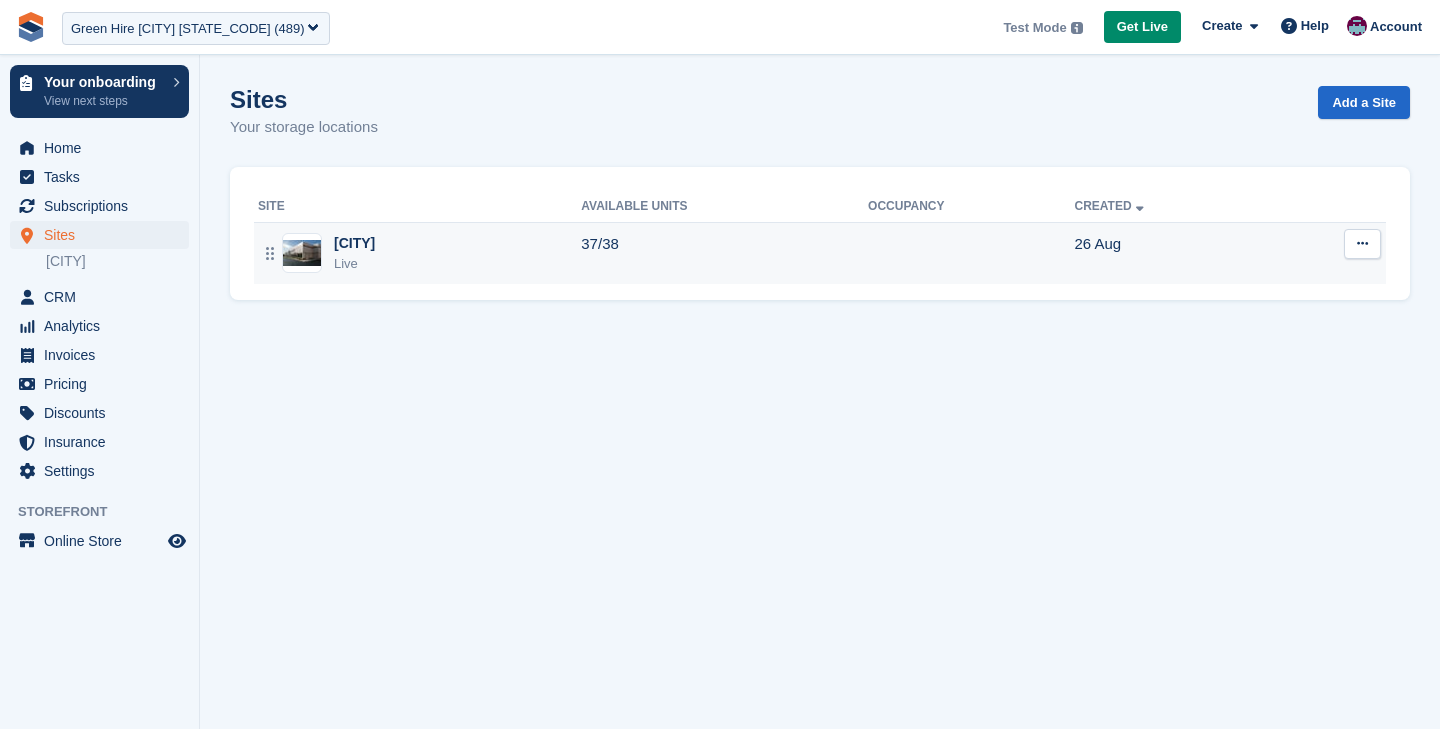 scroll, scrollTop: 0, scrollLeft: 0, axis: both 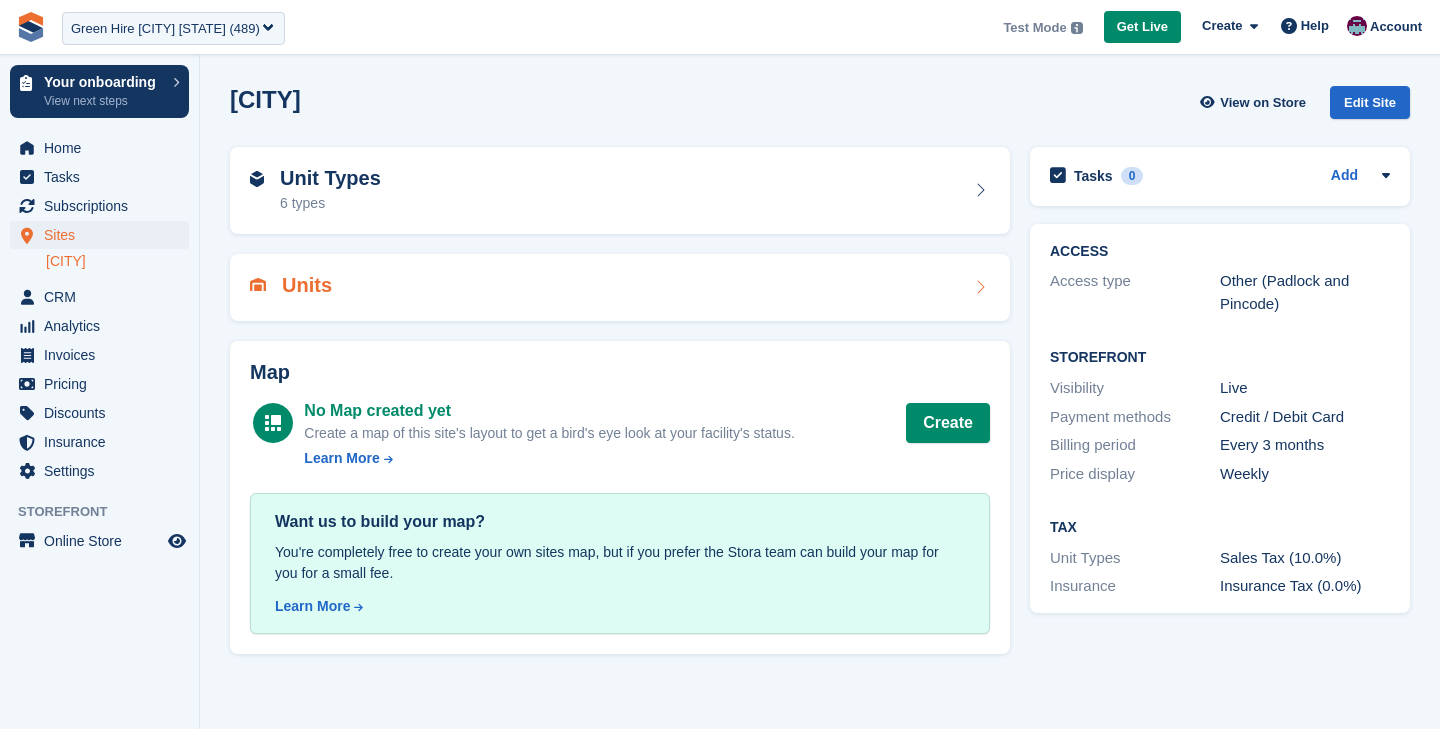 click on "Units" at bounding box center [620, 287] 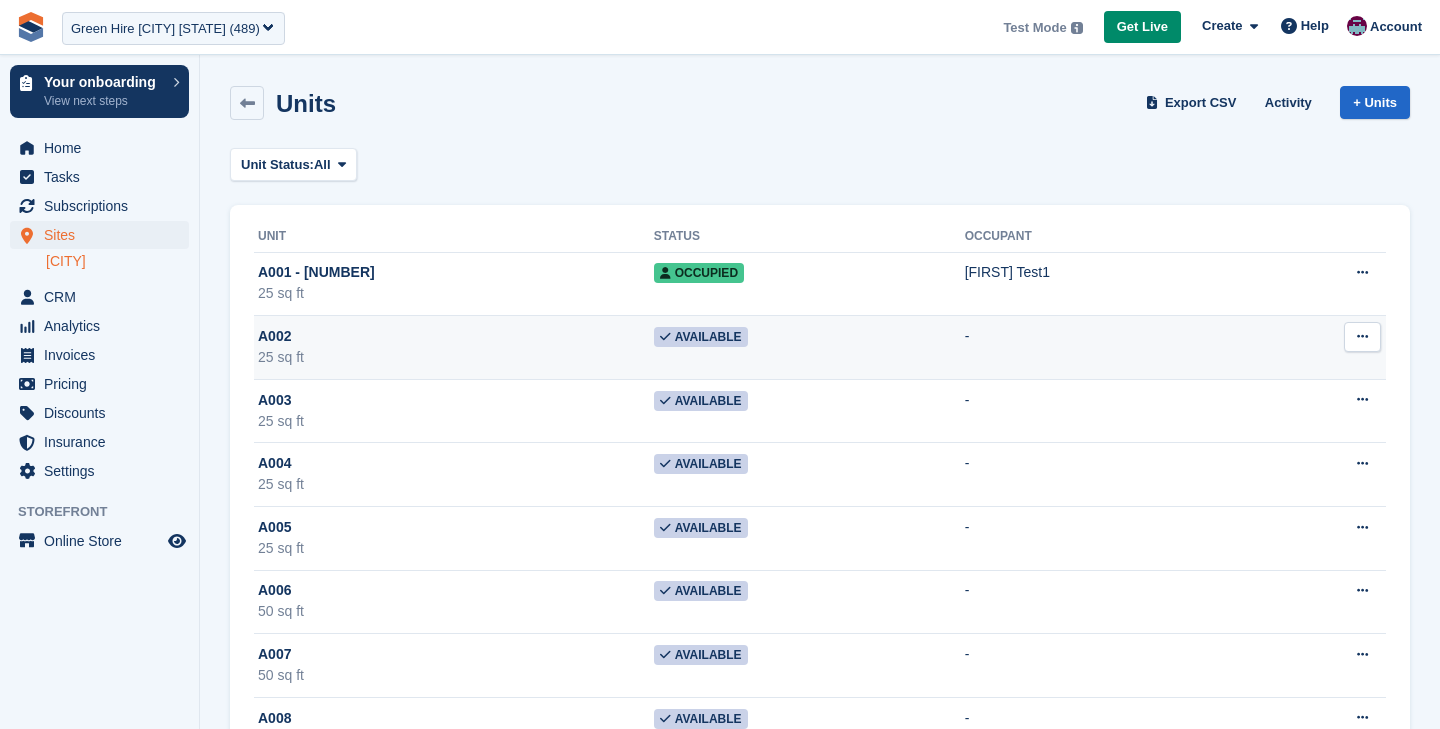 click on "25 sq ft" at bounding box center [456, 357] 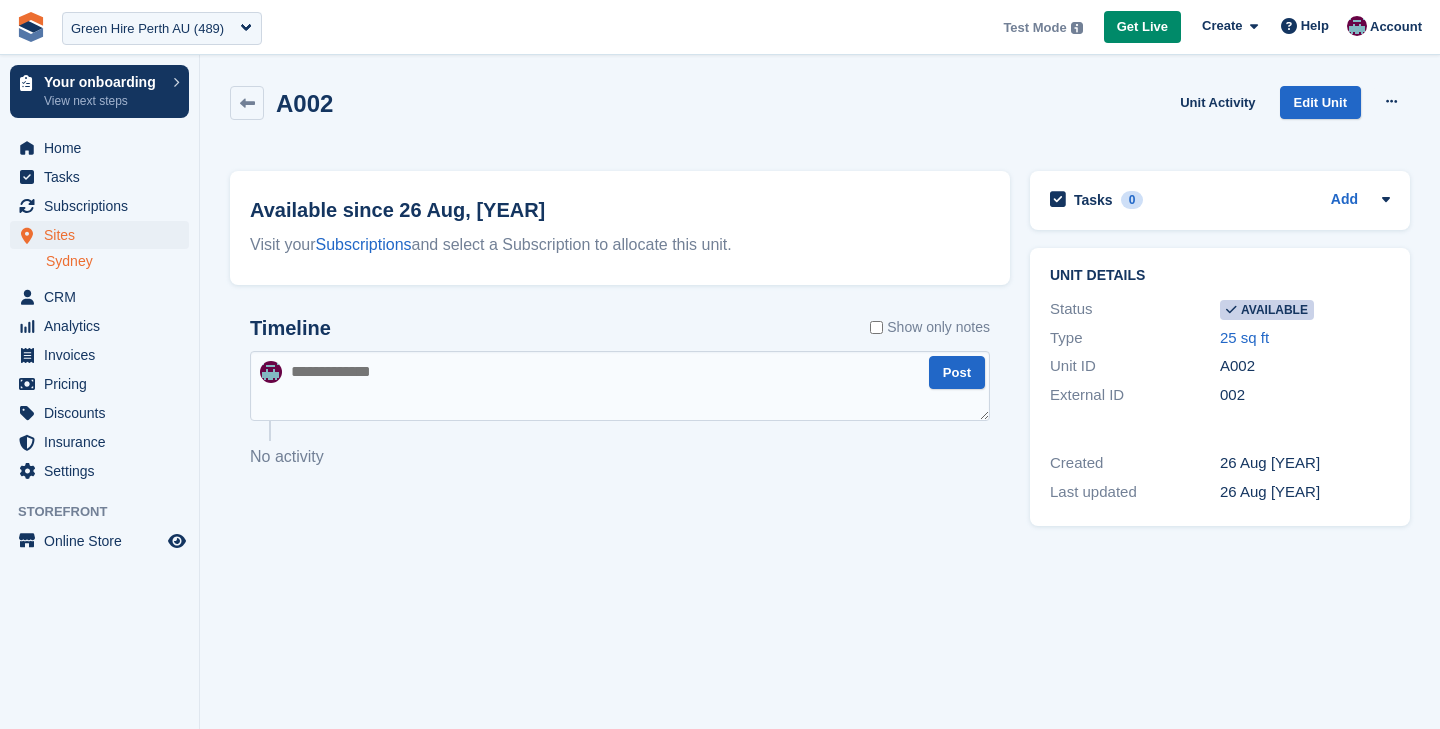 scroll, scrollTop: 0, scrollLeft: 0, axis: both 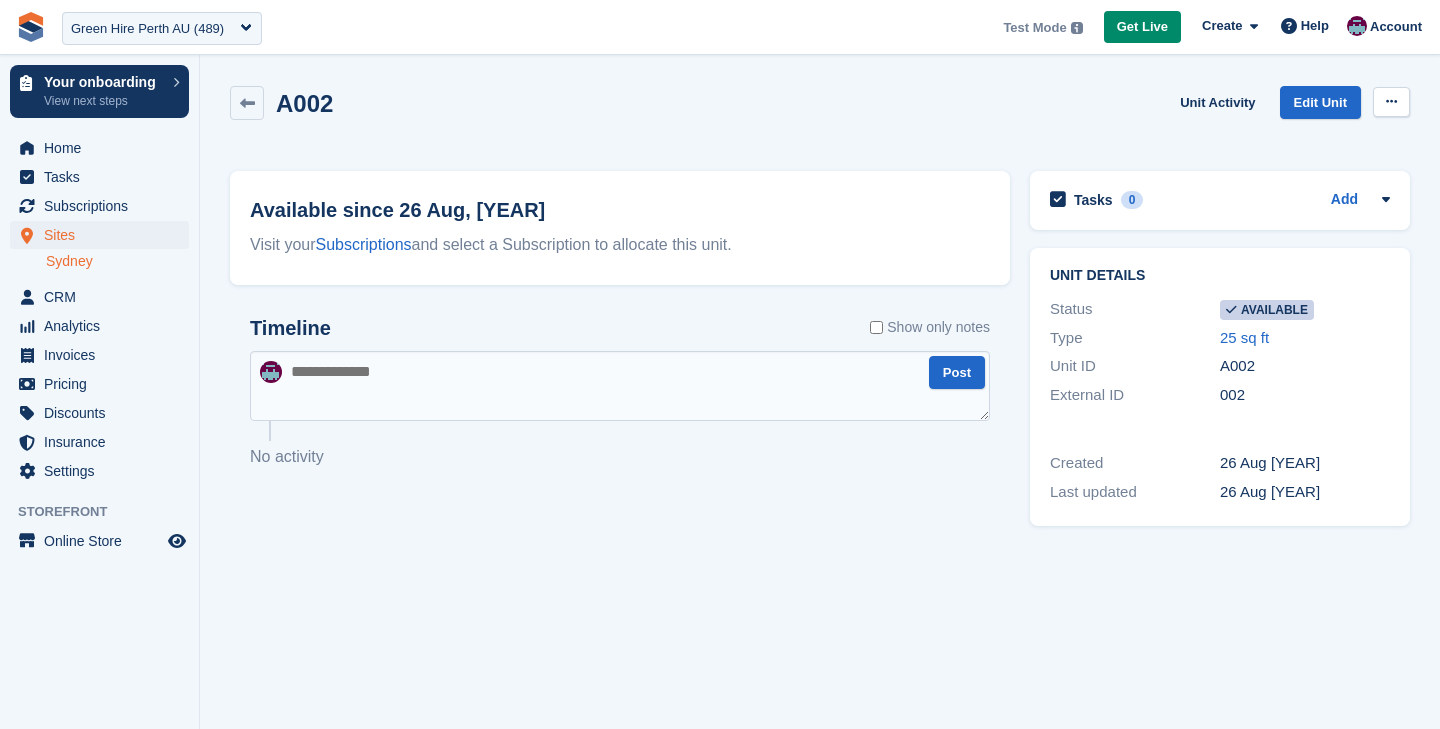 click at bounding box center (1391, 102) 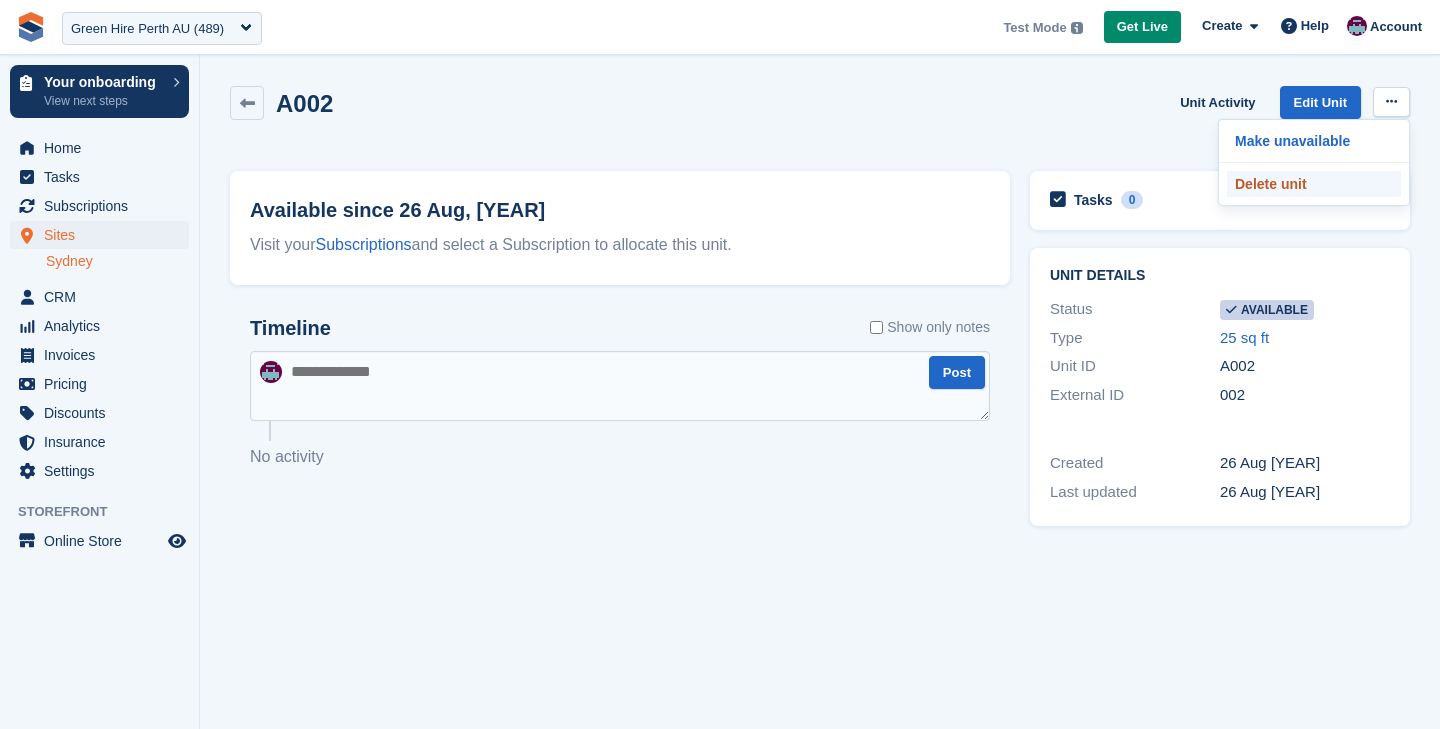 click on "Delete unit" at bounding box center (1314, 184) 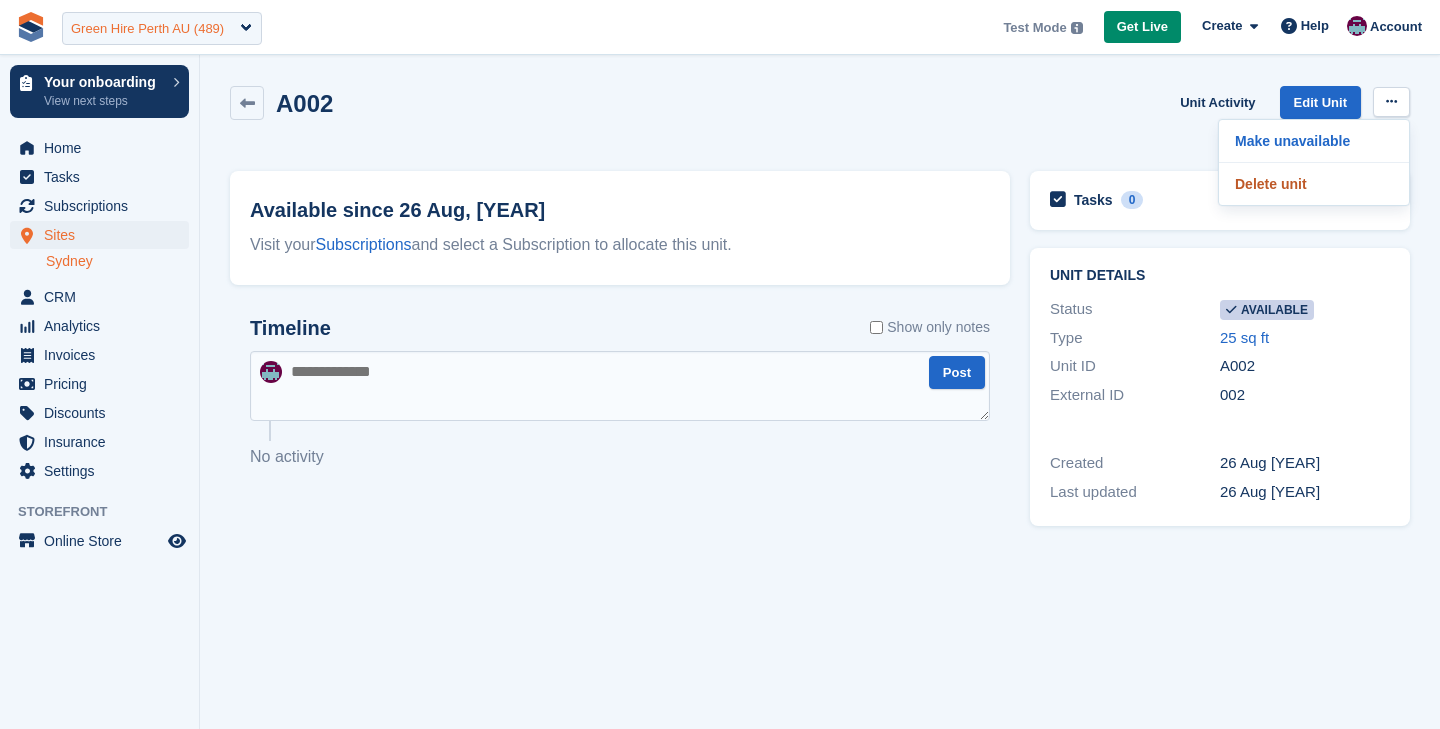 click on "Green Hire Perth AU (489)" at bounding box center (147, 29) 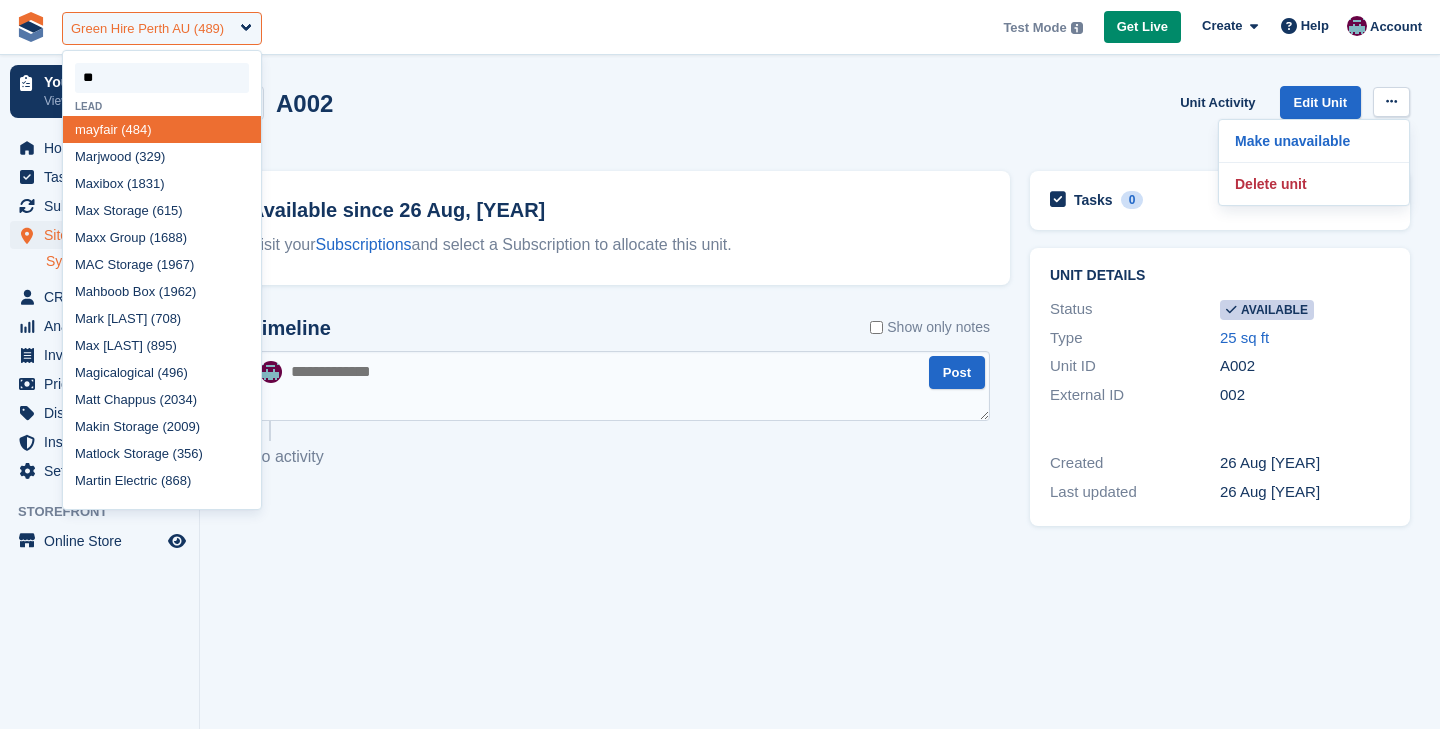 type on "*" 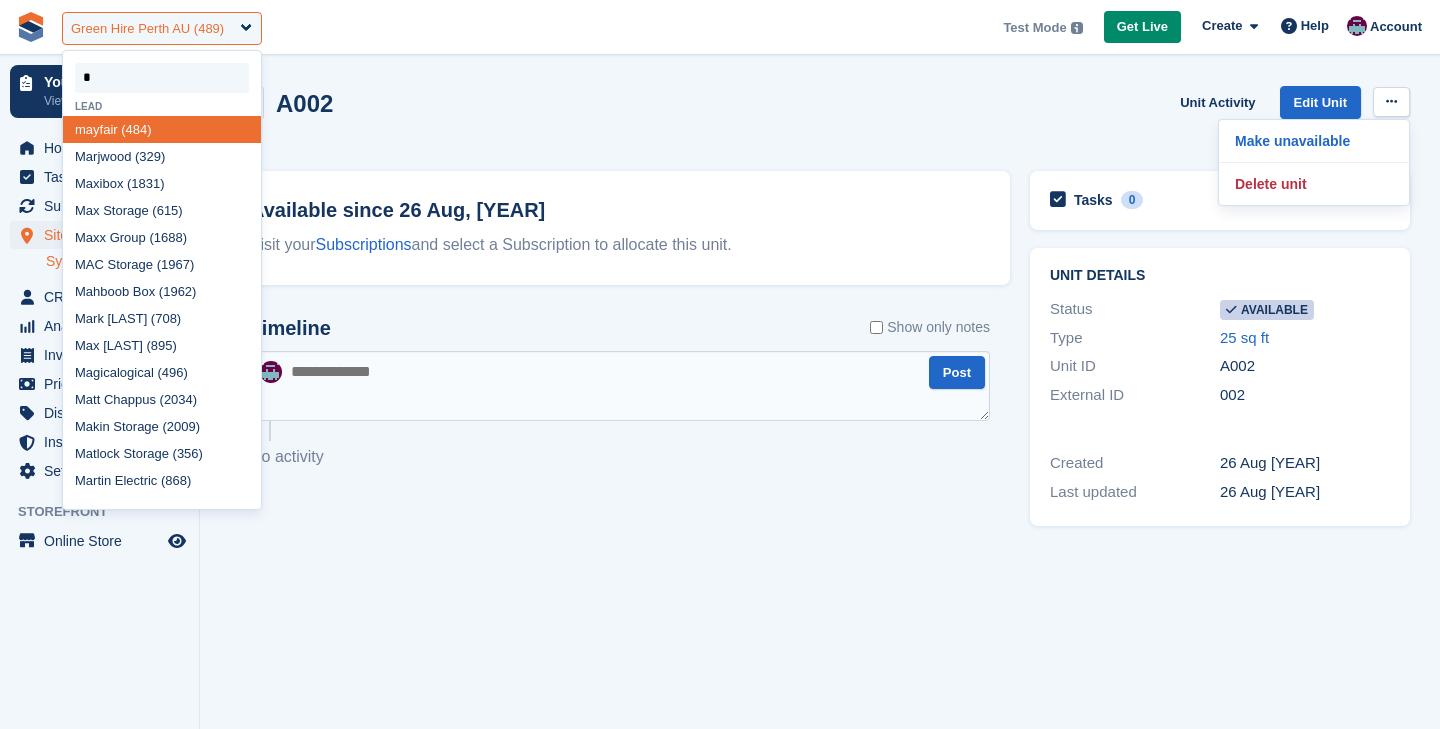 type 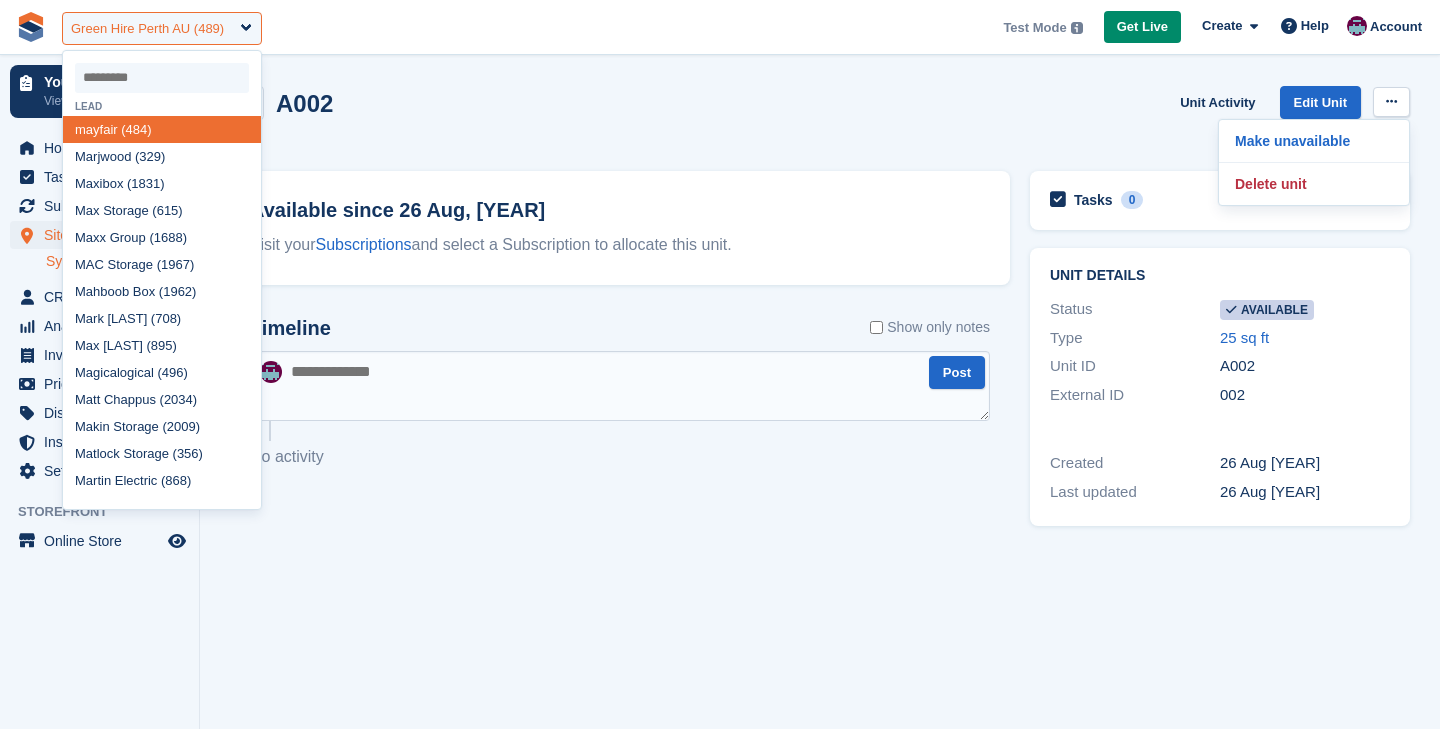 select 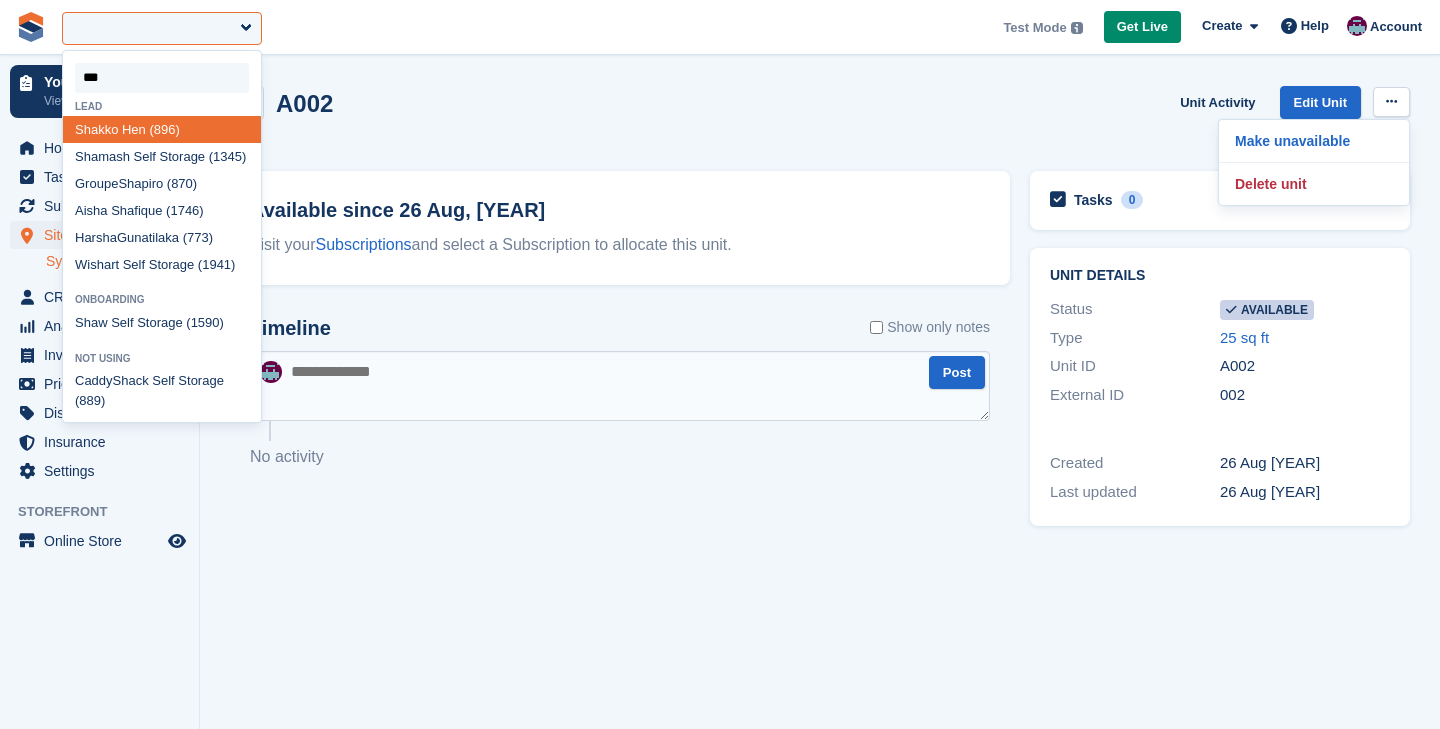 type on "****" 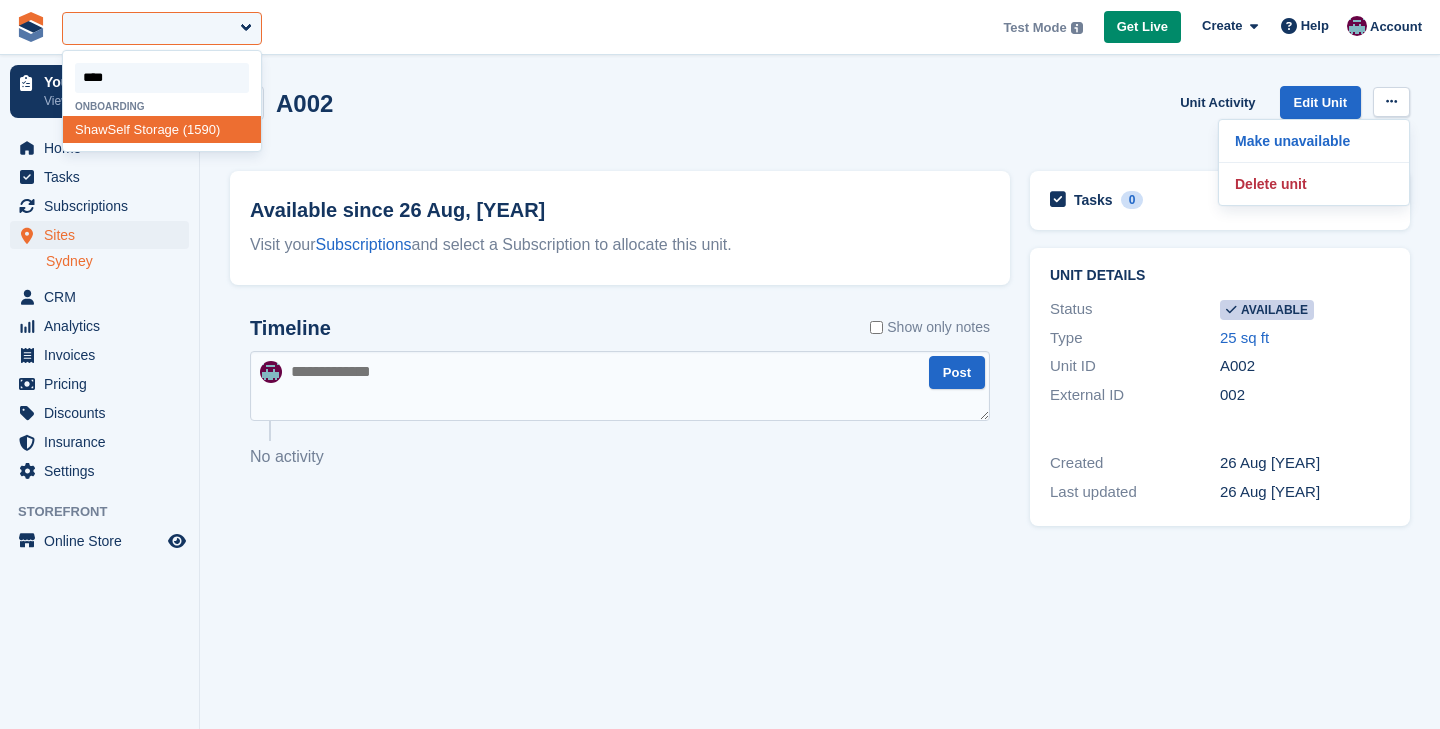 select on "****" 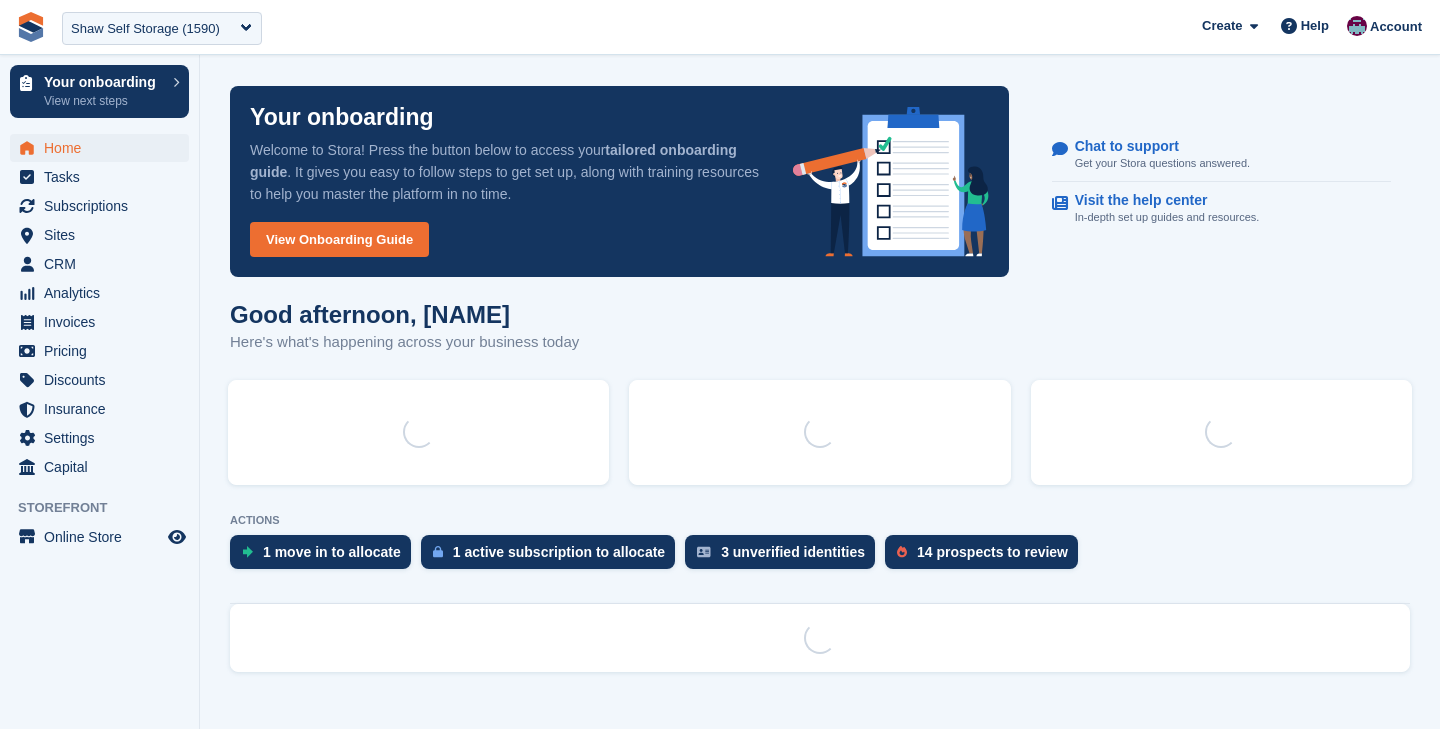 scroll, scrollTop: 0, scrollLeft: 0, axis: both 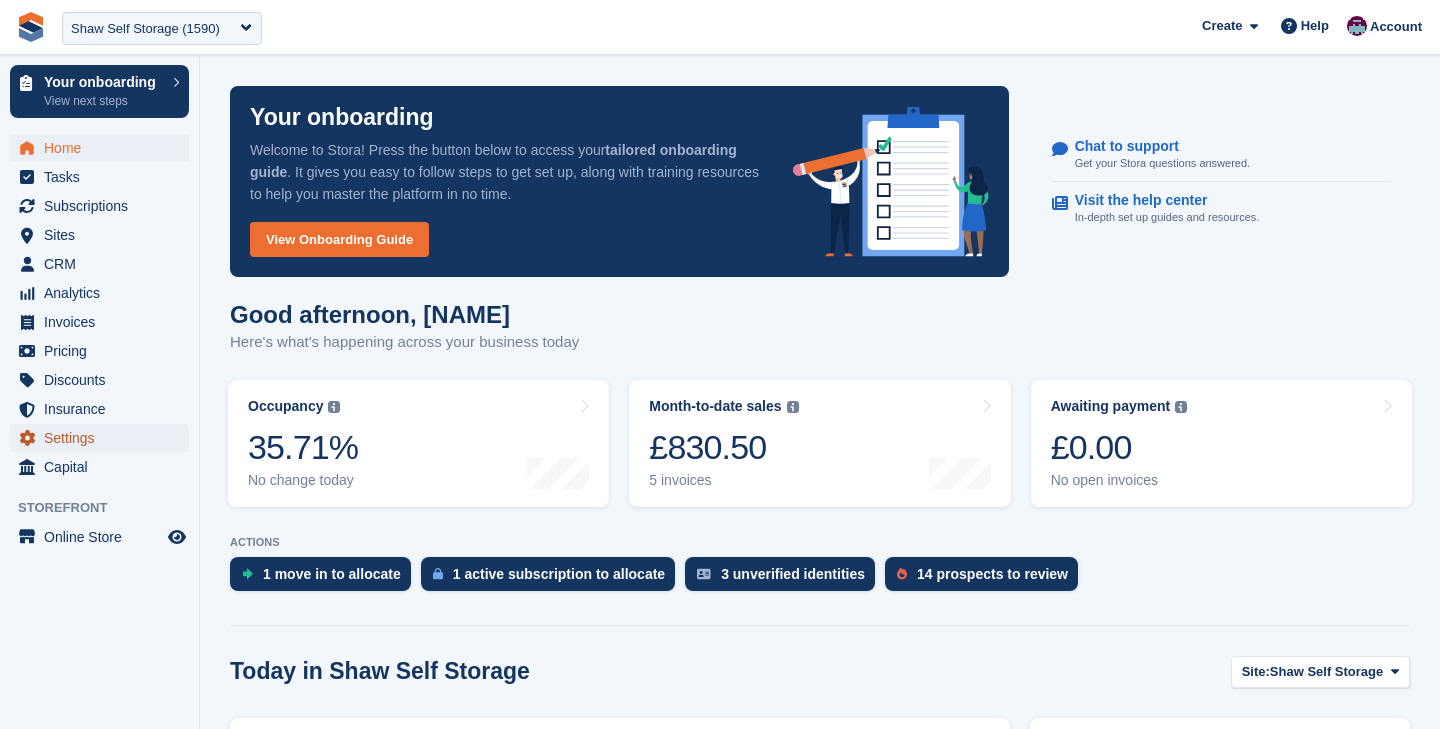 click on "Settings" at bounding box center [104, 438] 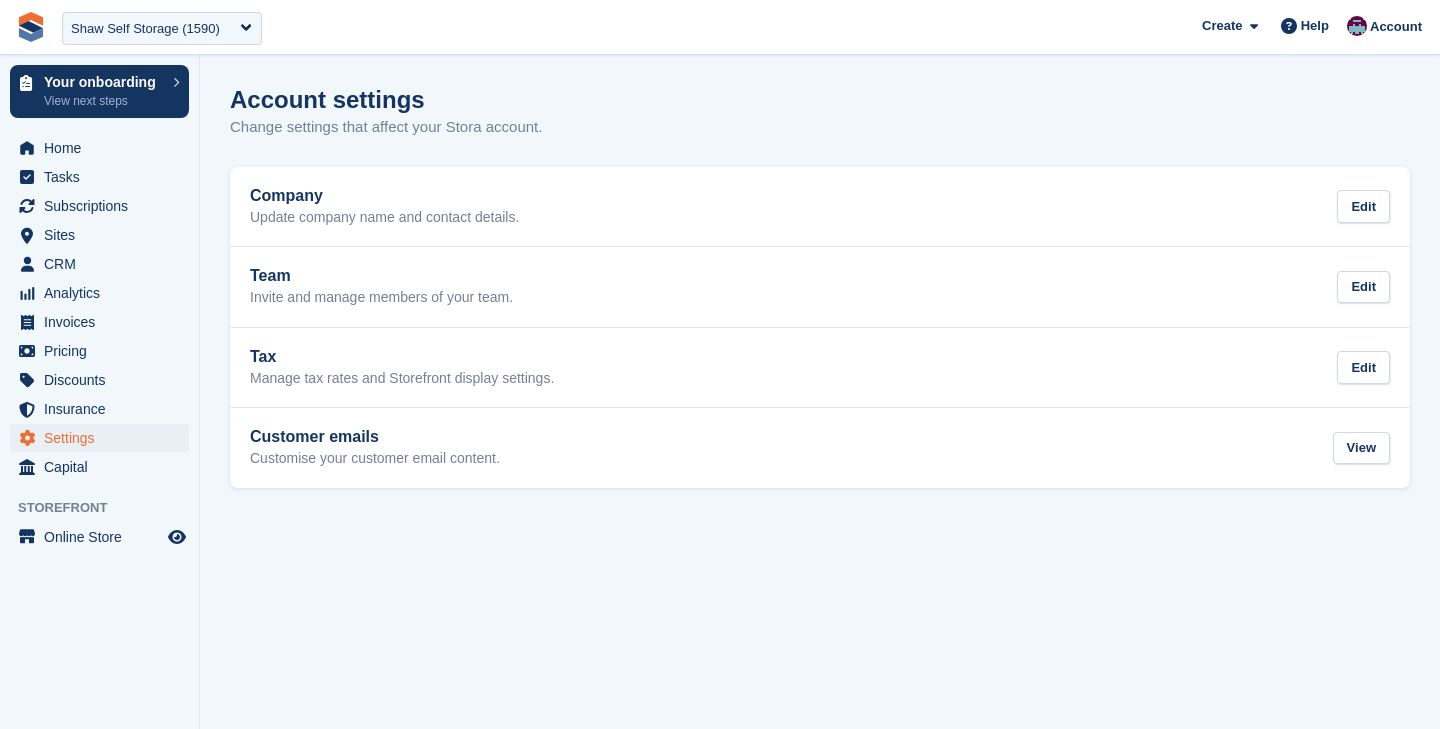 scroll, scrollTop: 0, scrollLeft: 0, axis: both 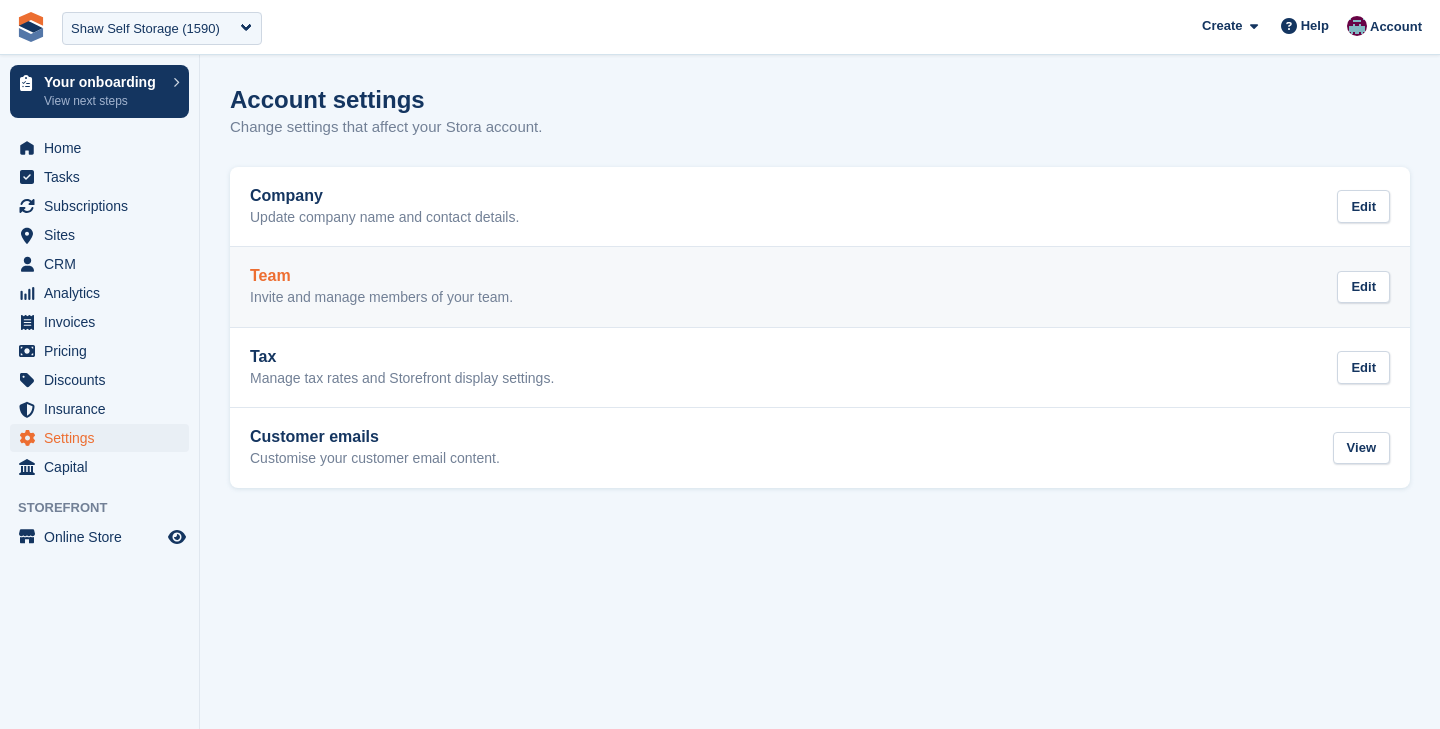 click on "Team" at bounding box center [381, 276] 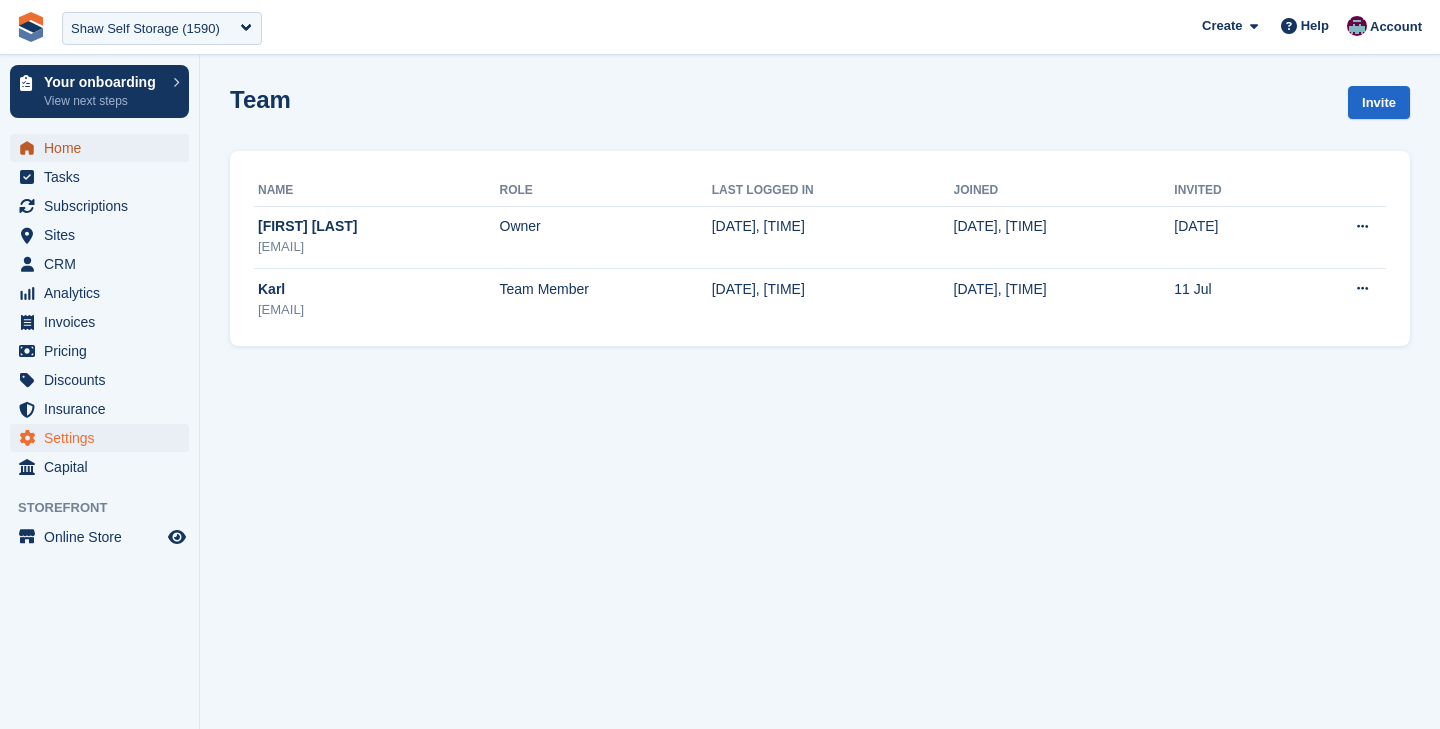 click on "Home" at bounding box center [104, 148] 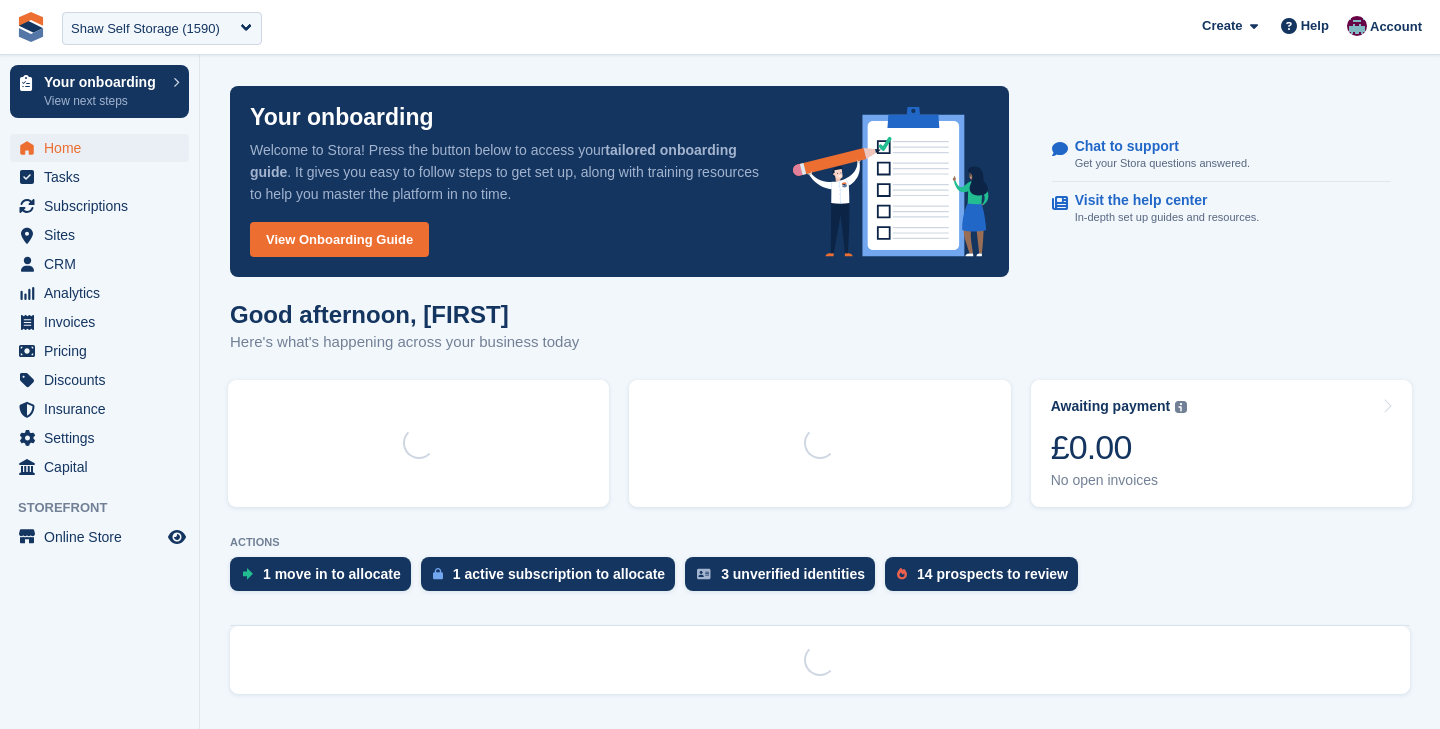 scroll, scrollTop: 0, scrollLeft: 0, axis: both 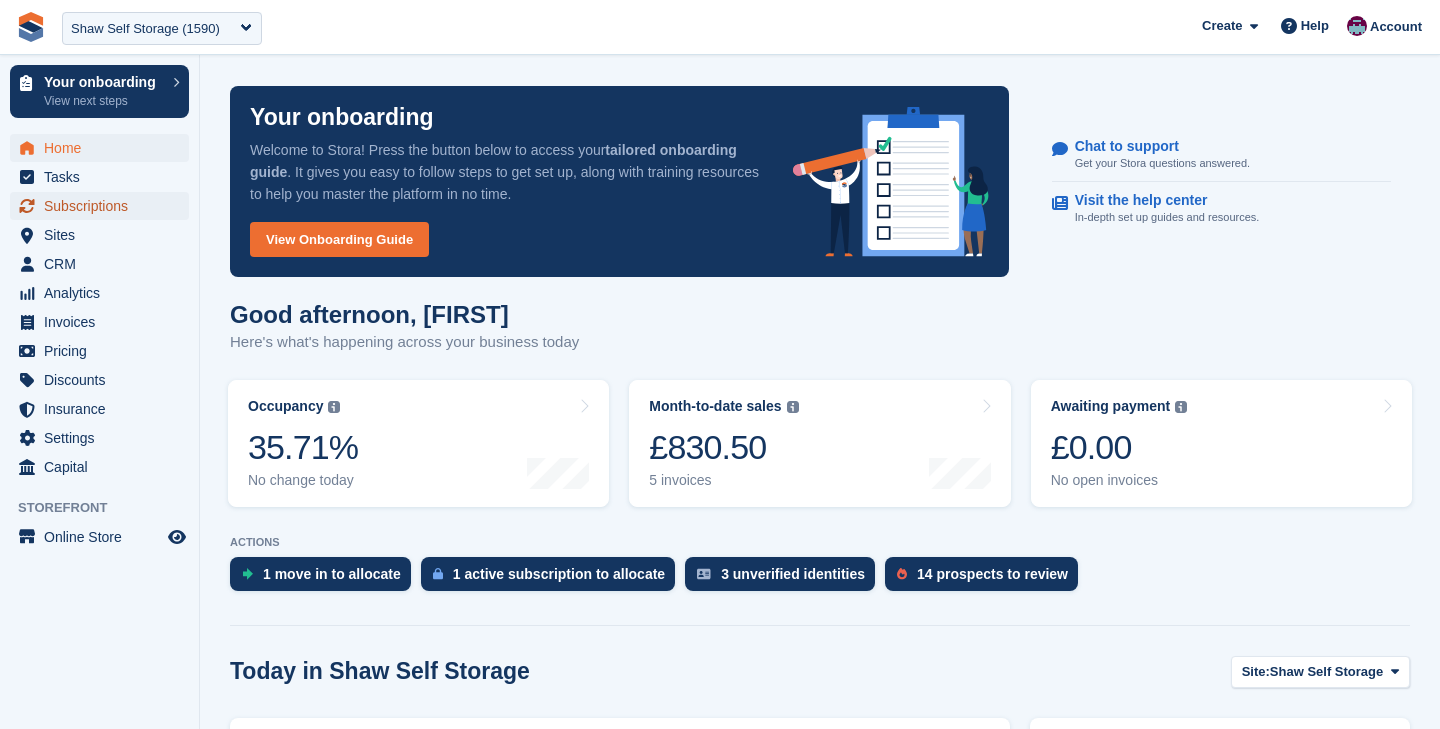 click on "Subscriptions" at bounding box center (104, 206) 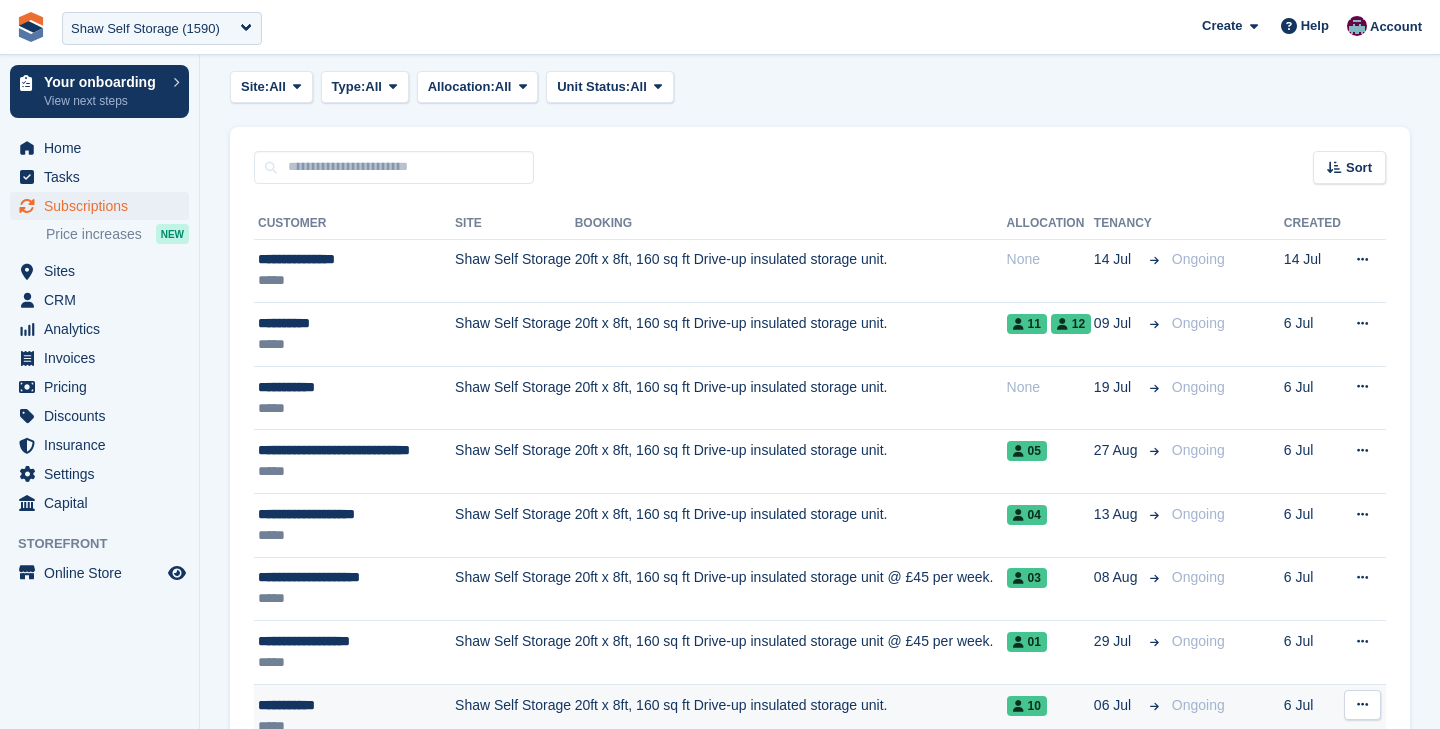 scroll, scrollTop: 0, scrollLeft: 0, axis: both 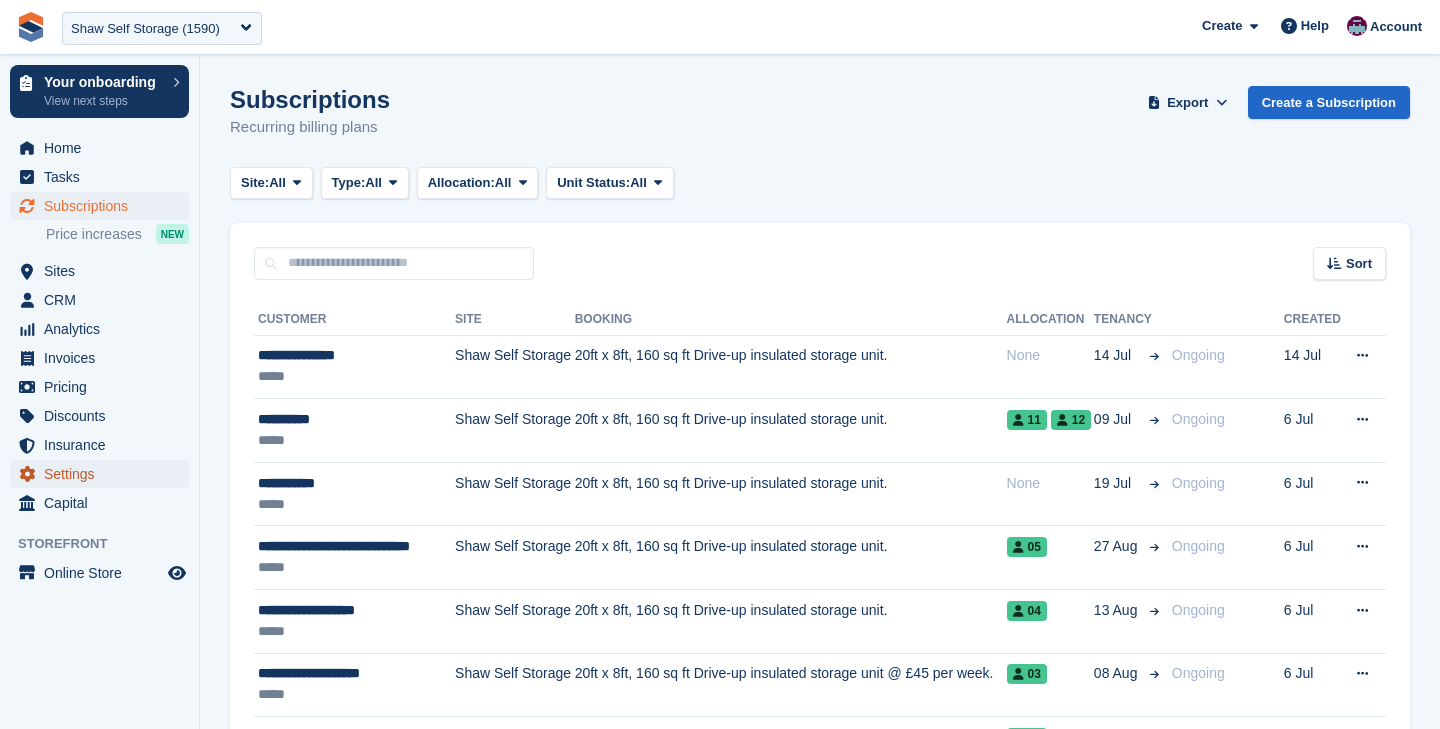click on "Settings" at bounding box center [104, 474] 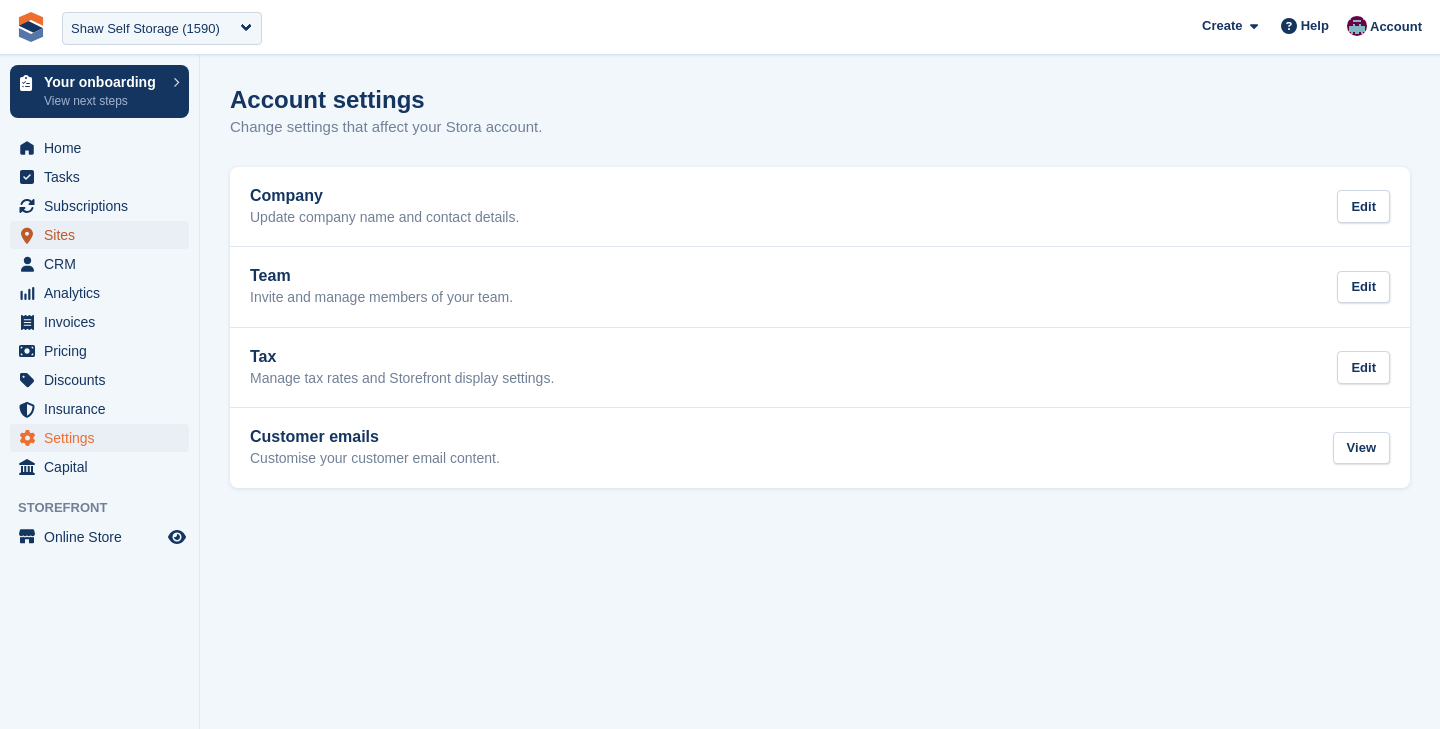 click on "Sites" at bounding box center (104, 235) 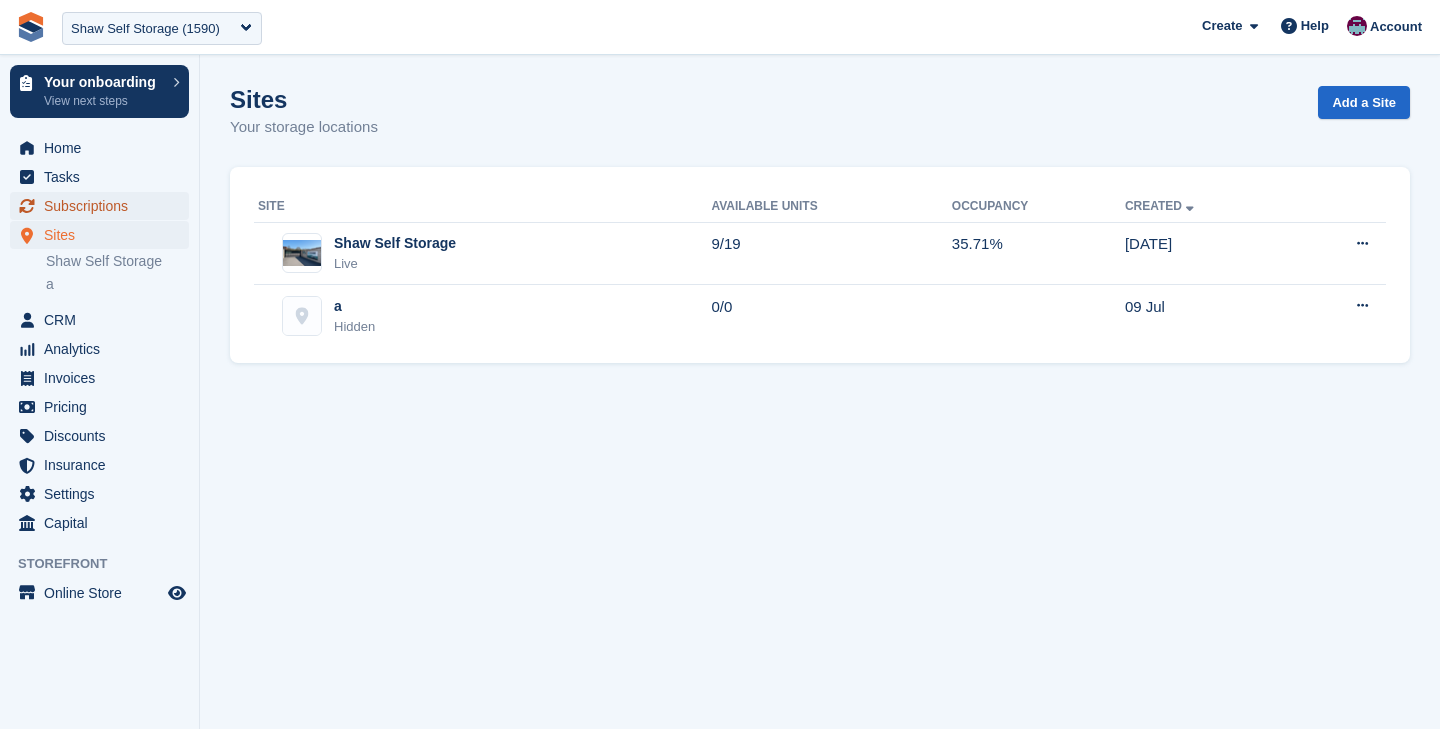 click on "Subscriptions" at bounding box center (104, 206) 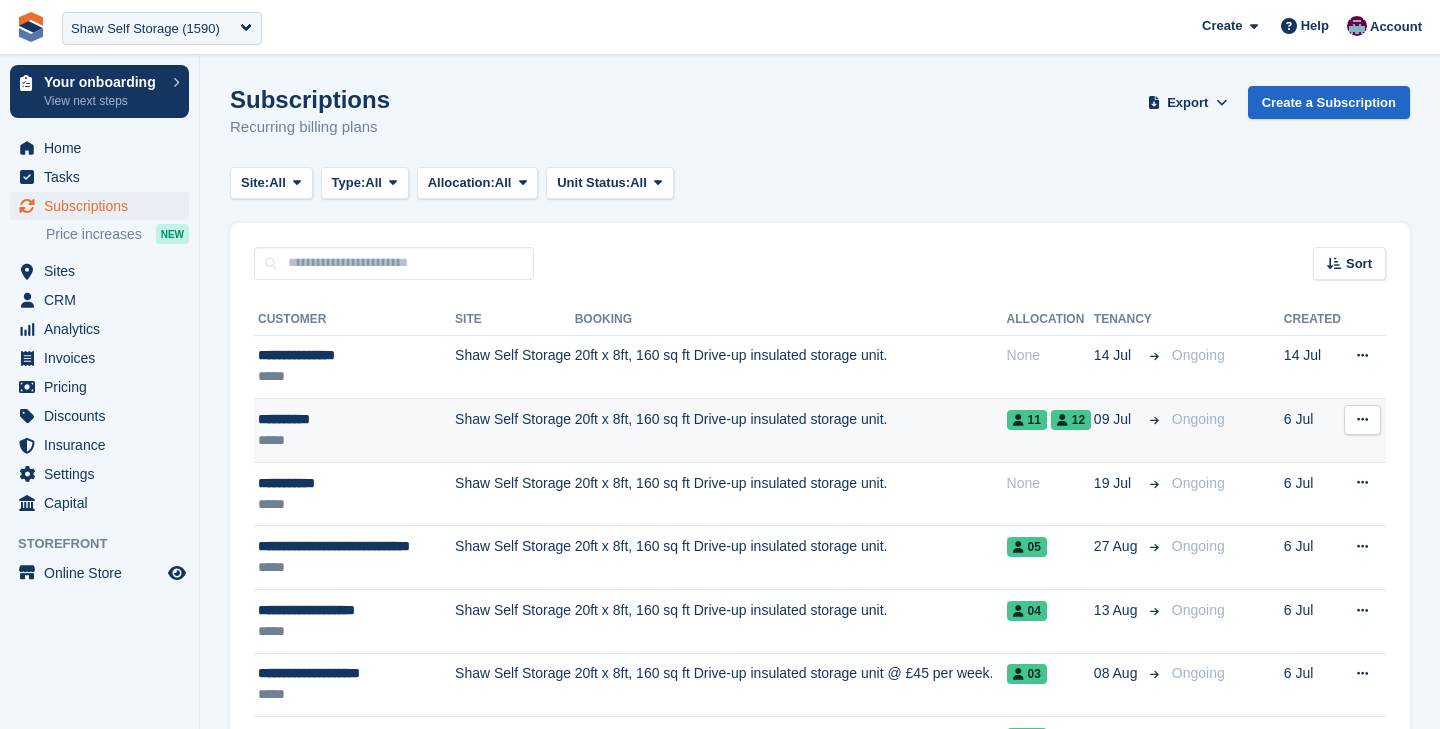 click on "*****" at bounding box center [353, 440] 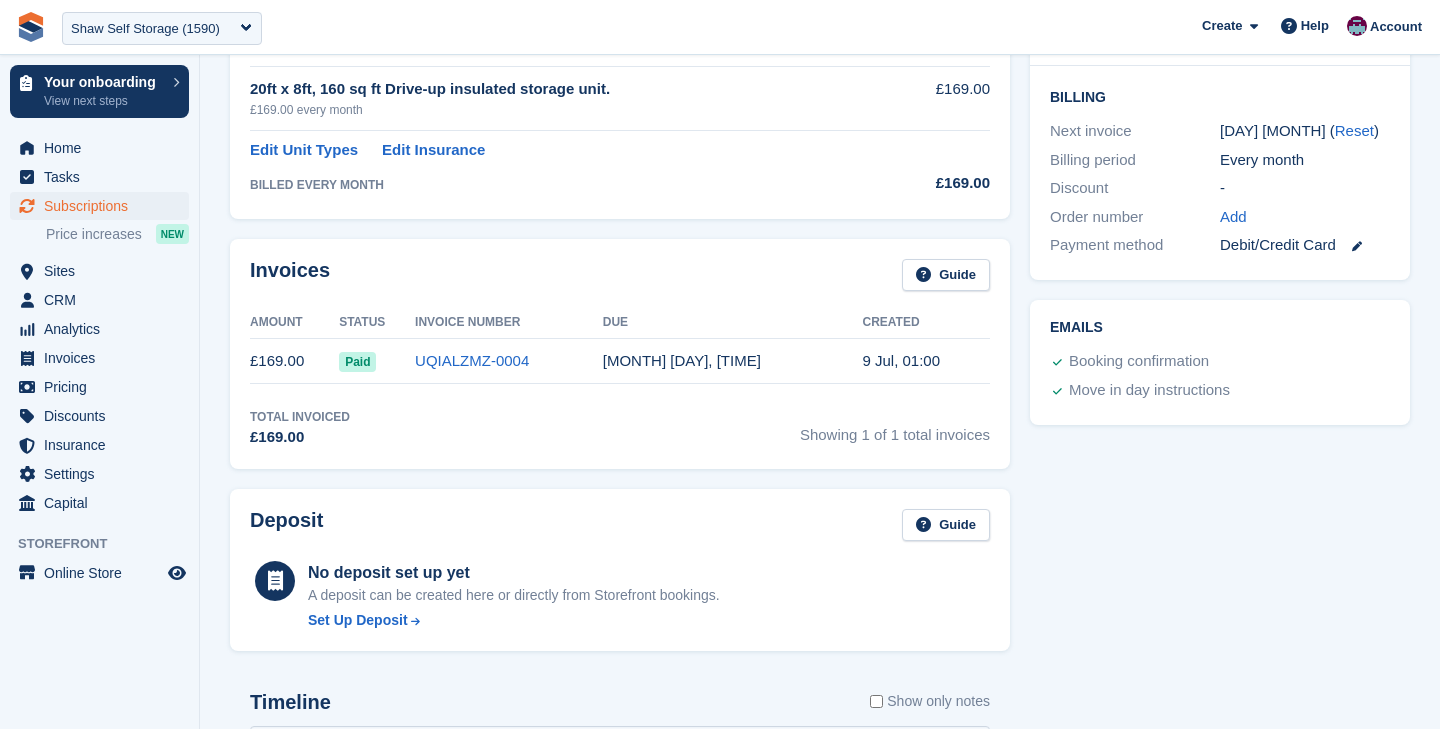scroll, scrollTop: 464, scrollLeft: 0, axis: vertical 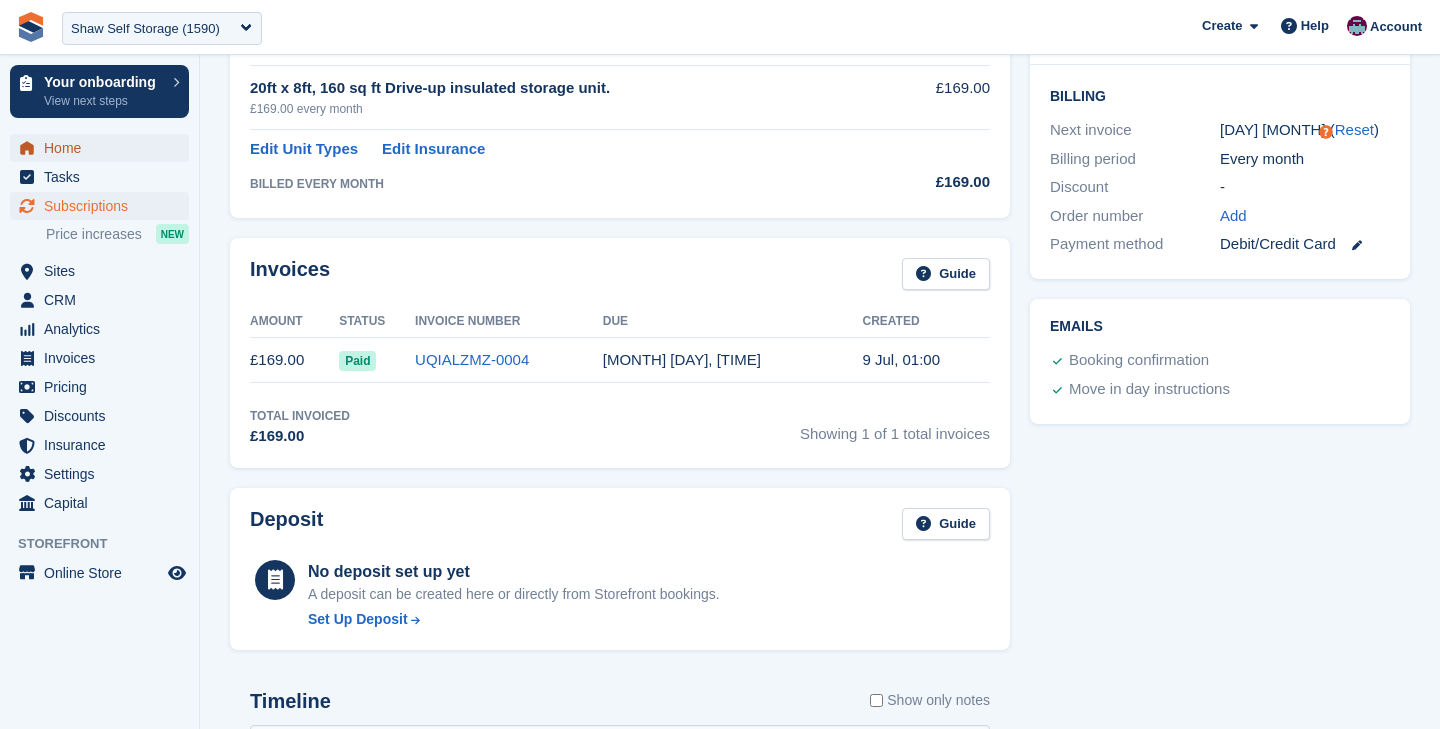 click on "Home" at bounding box center (104, 148) 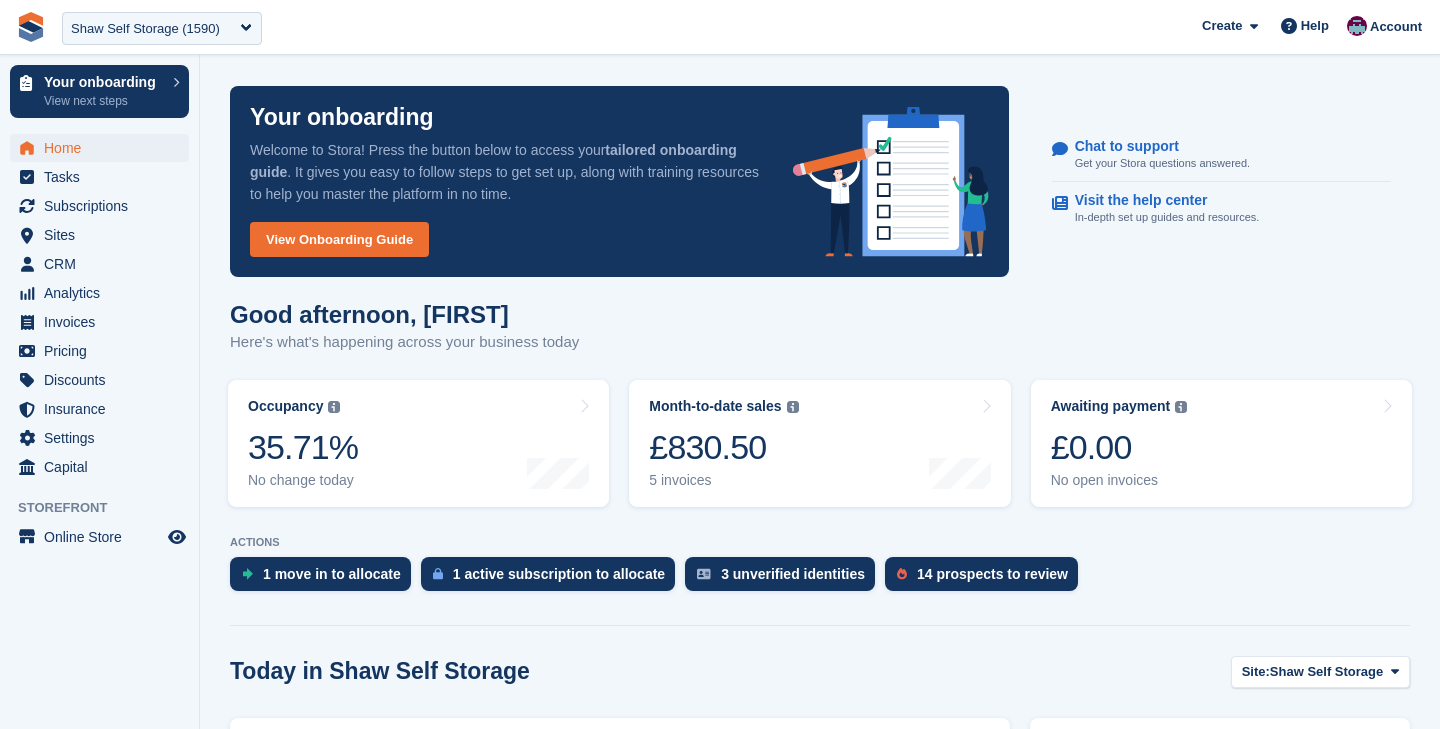 scroll, scrollTop: 0, scrollLeft: 0, axis: both 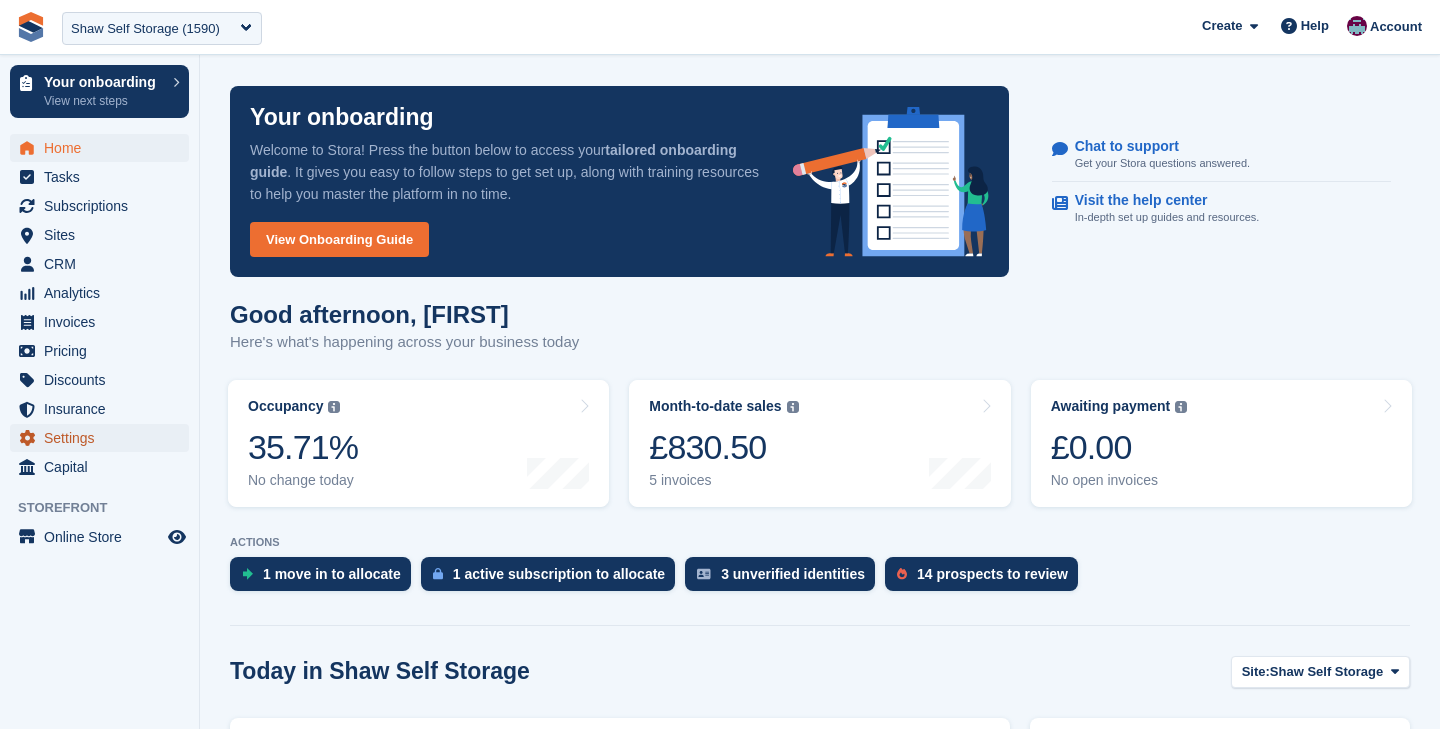 click on "Settings" at bounding box center [104, 438] 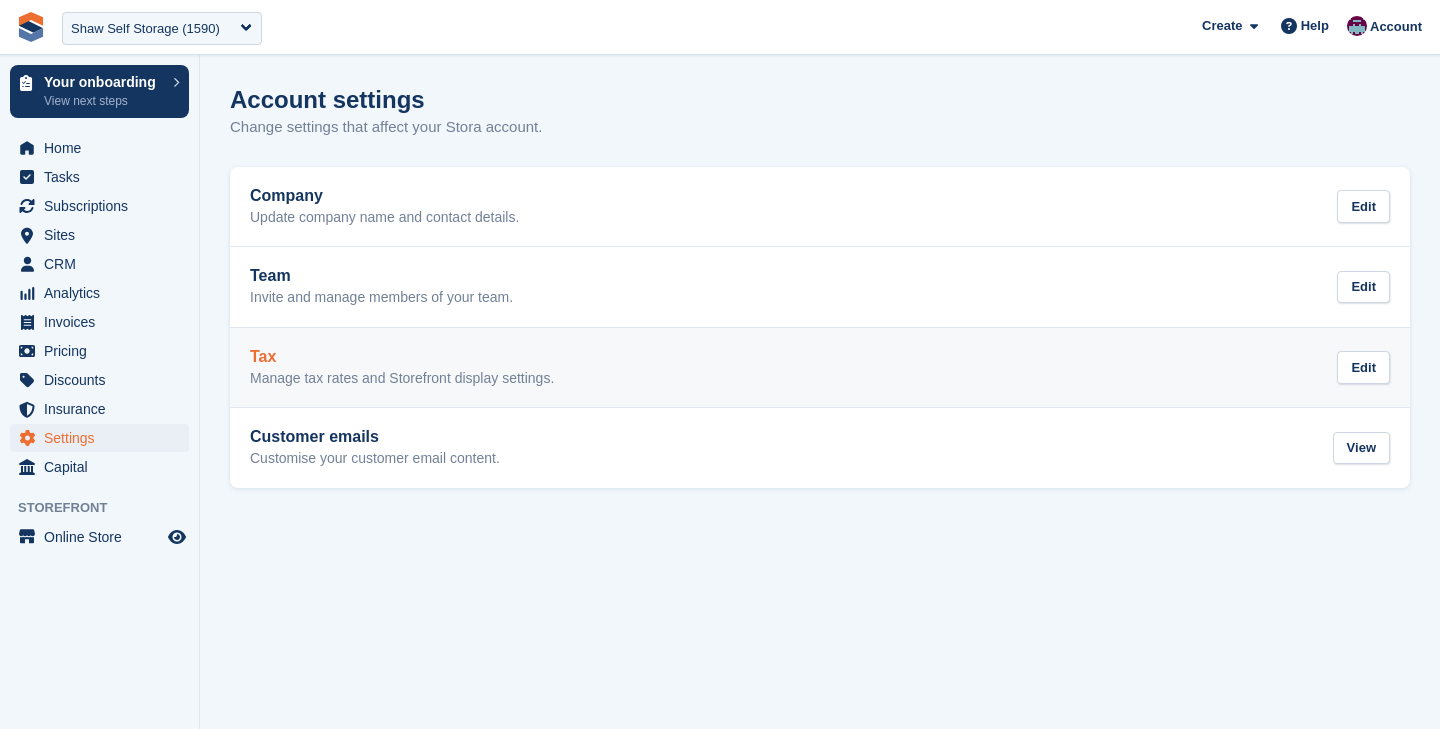 scroll, scrollTop: 0, scrollLeft: 0, axis: both 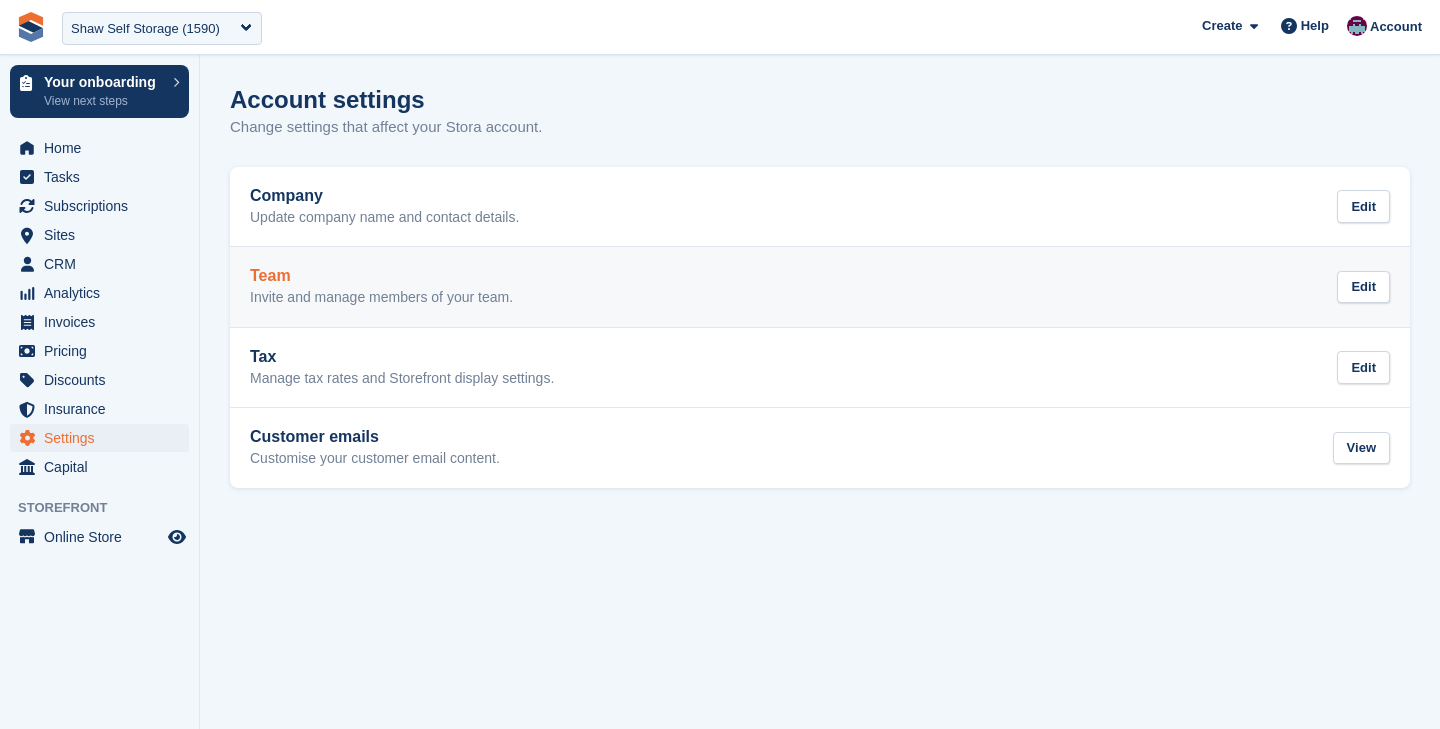 click on "Team
Invite and manage members of your team." at bounding box center (381, 287) 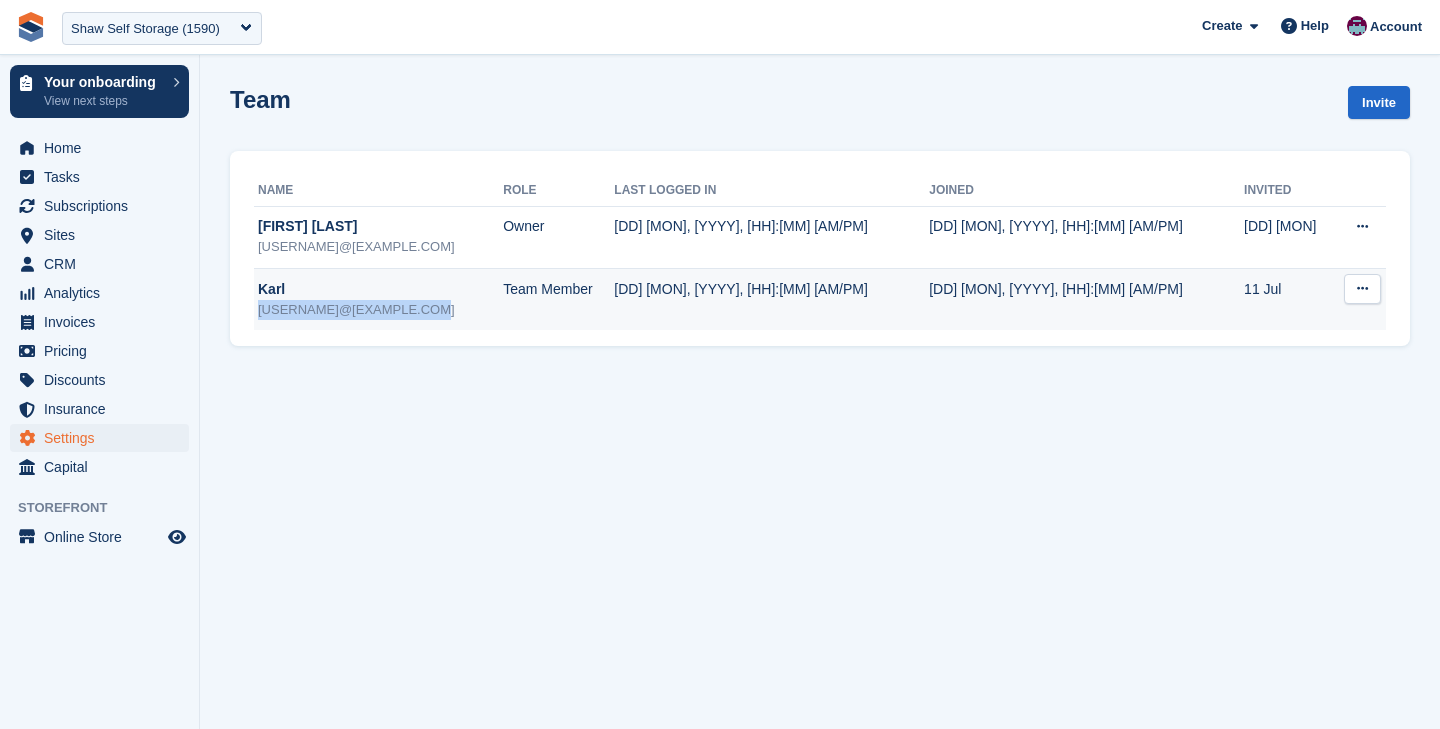 drag, startPoint x: 385, startPoint y: 316, endPoint x: 260, endPoint y: 314, distance: 125.016 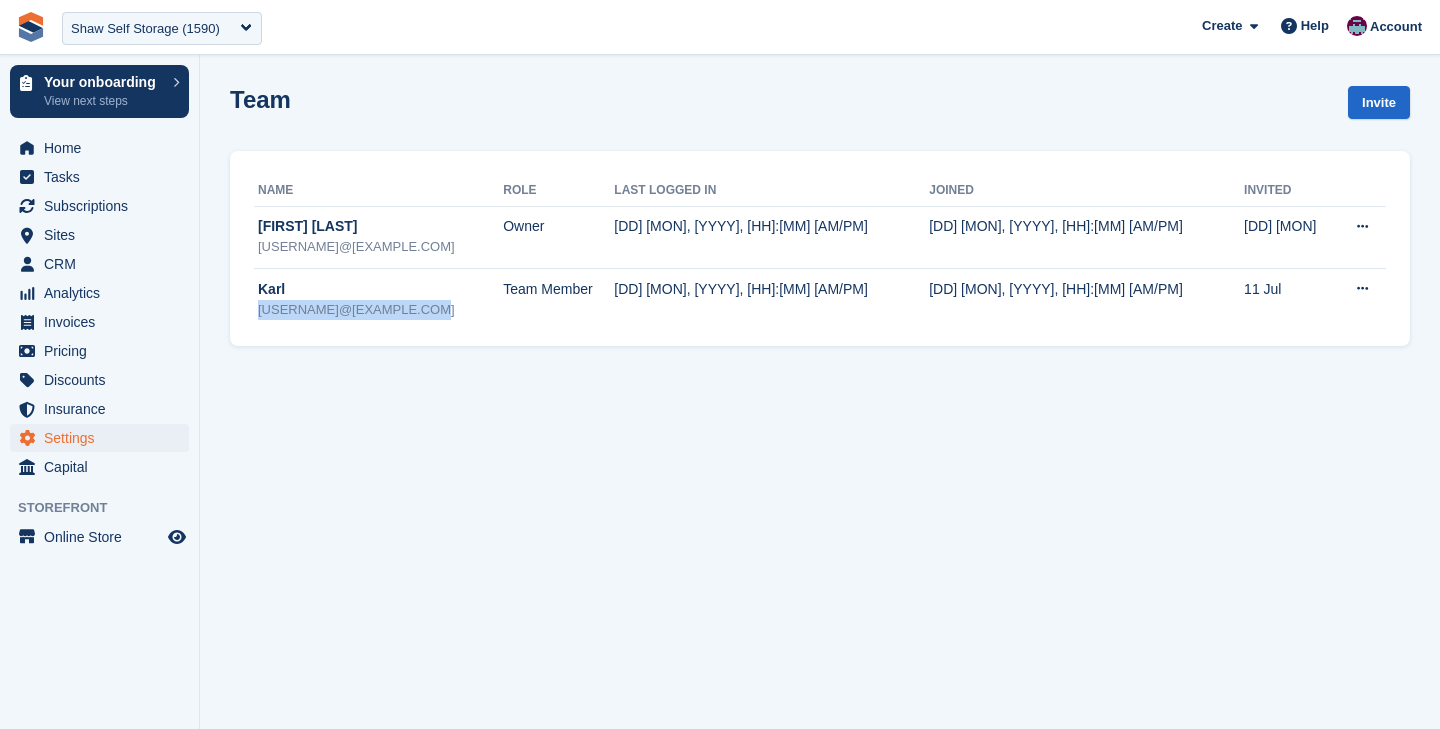 copy on "karl71.dustin@gmail.com" 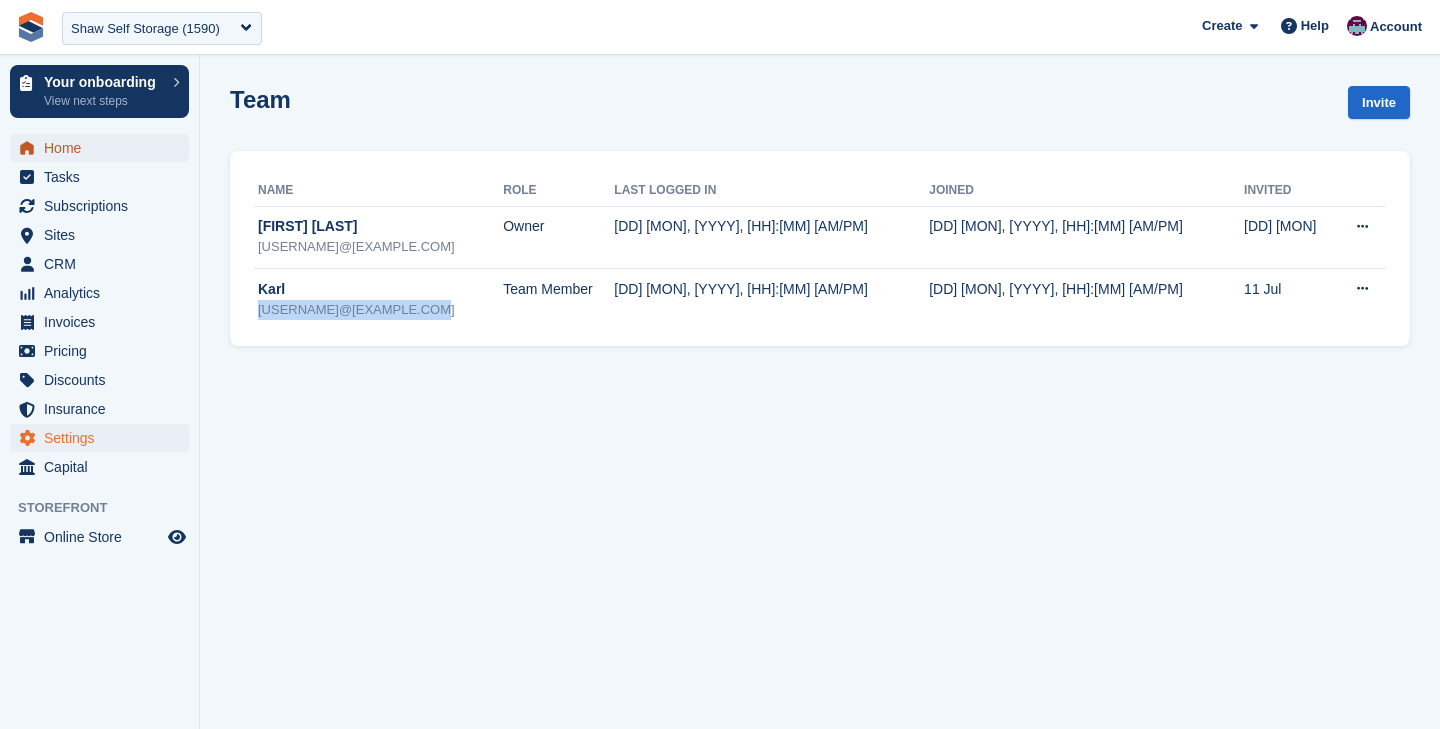 click on "Home" at bounding box center [104, 148] 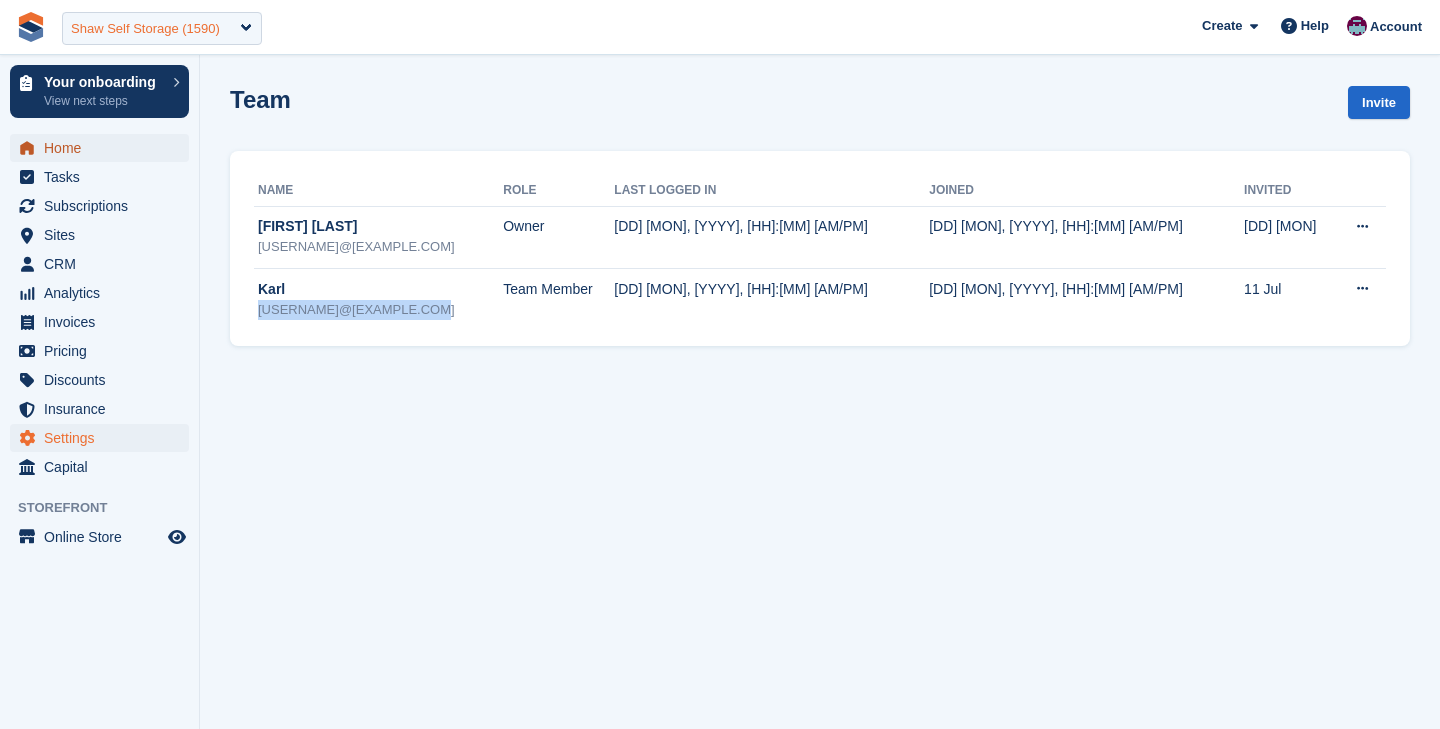 click on "Shaw Self Storage (1590)" at bounding box center [145, 29] 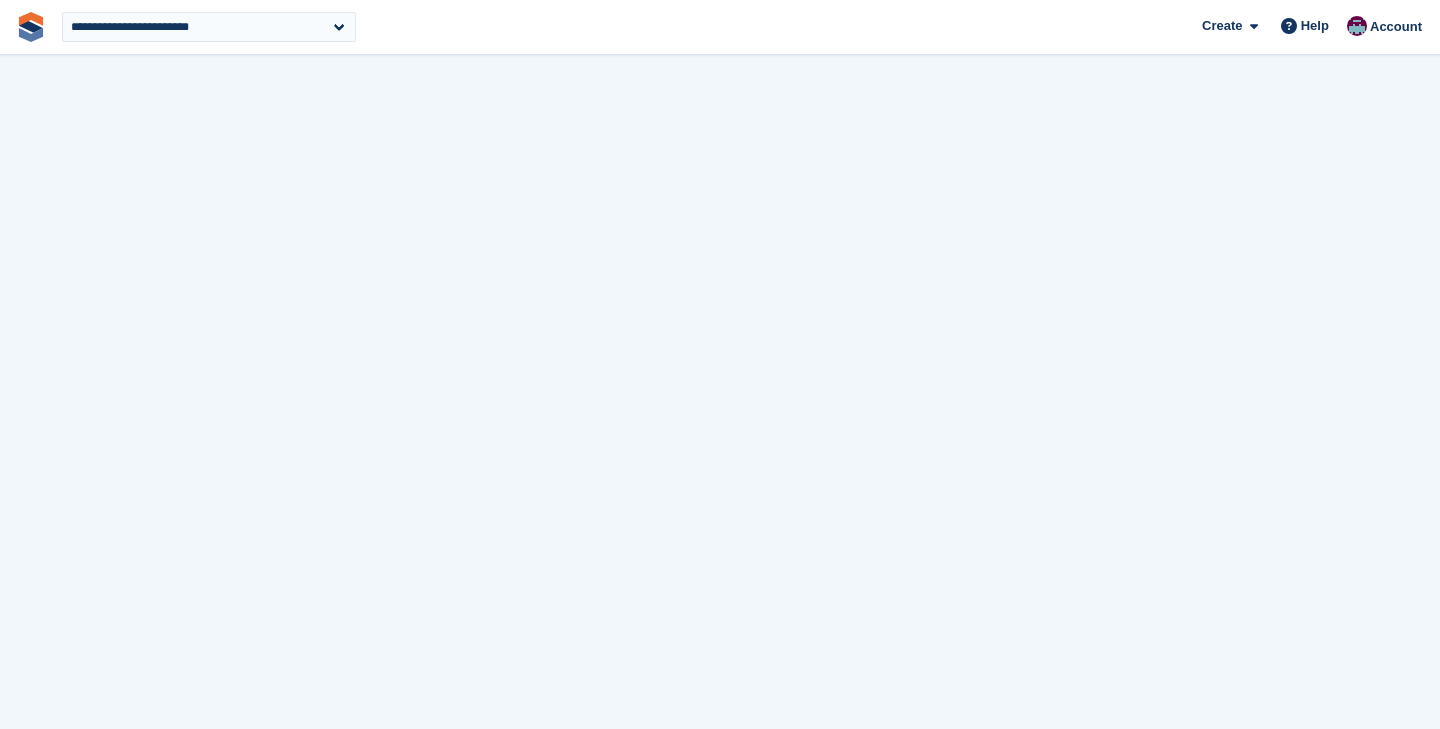 select on "****" 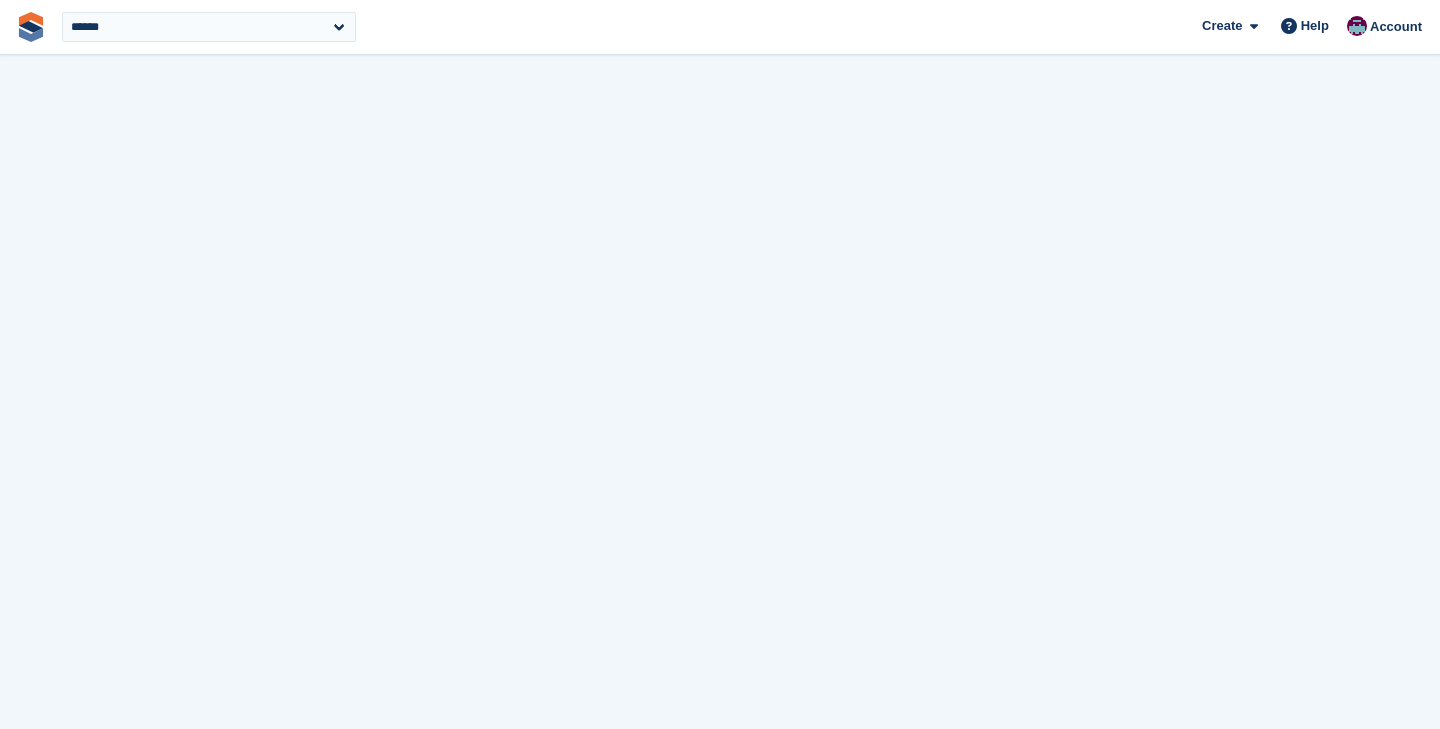 scroll, scrollTop: 0, scrollLeft: 0, axis: both 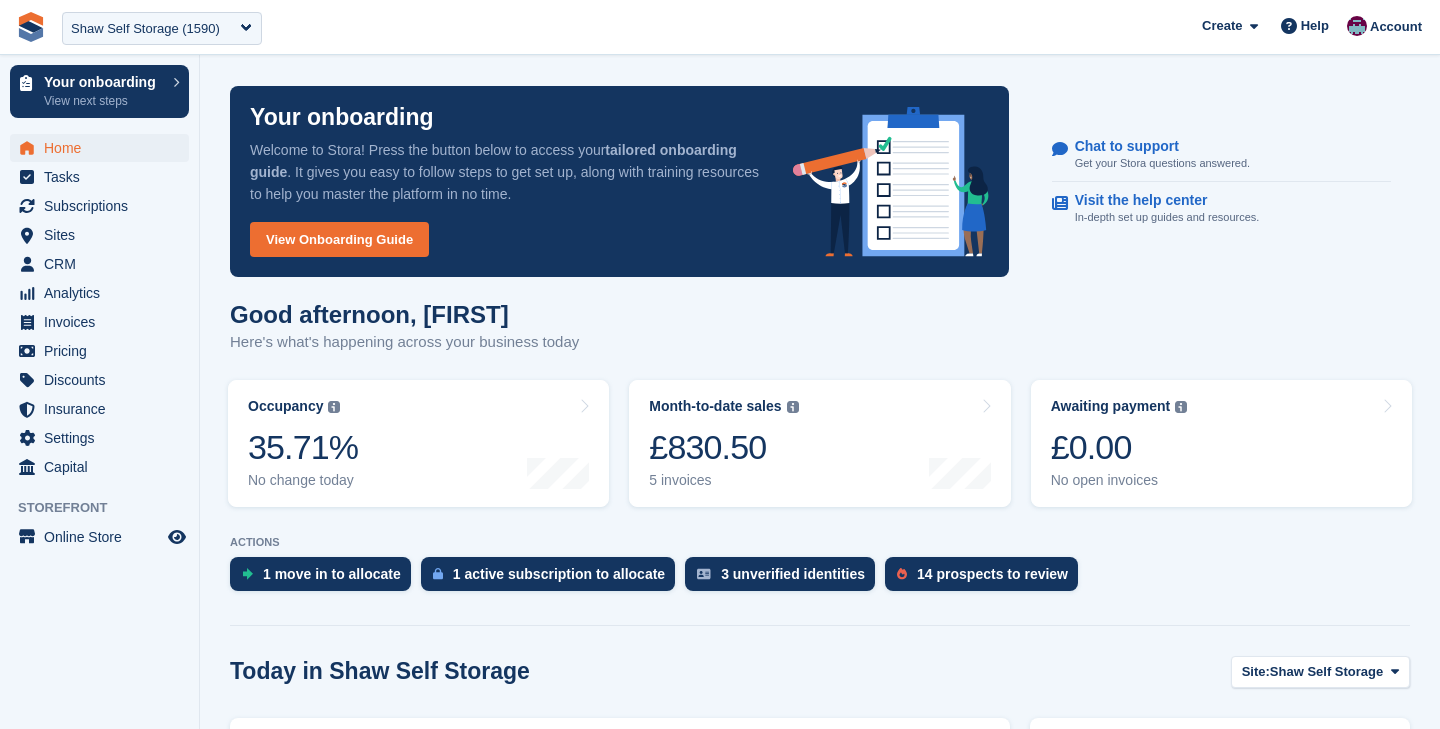 click on "Shaw Self Storage (1590)" at bounding box center [145, 29] 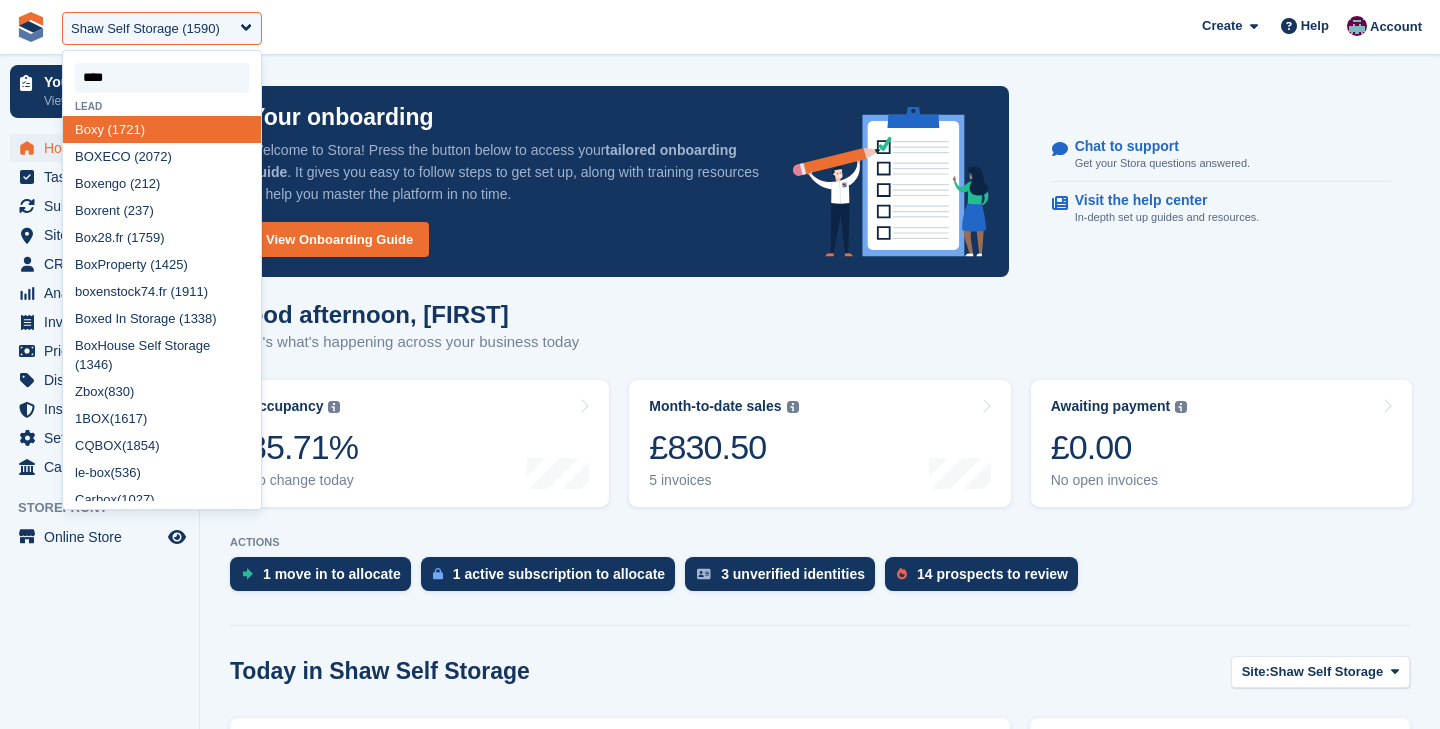 type on "*****" 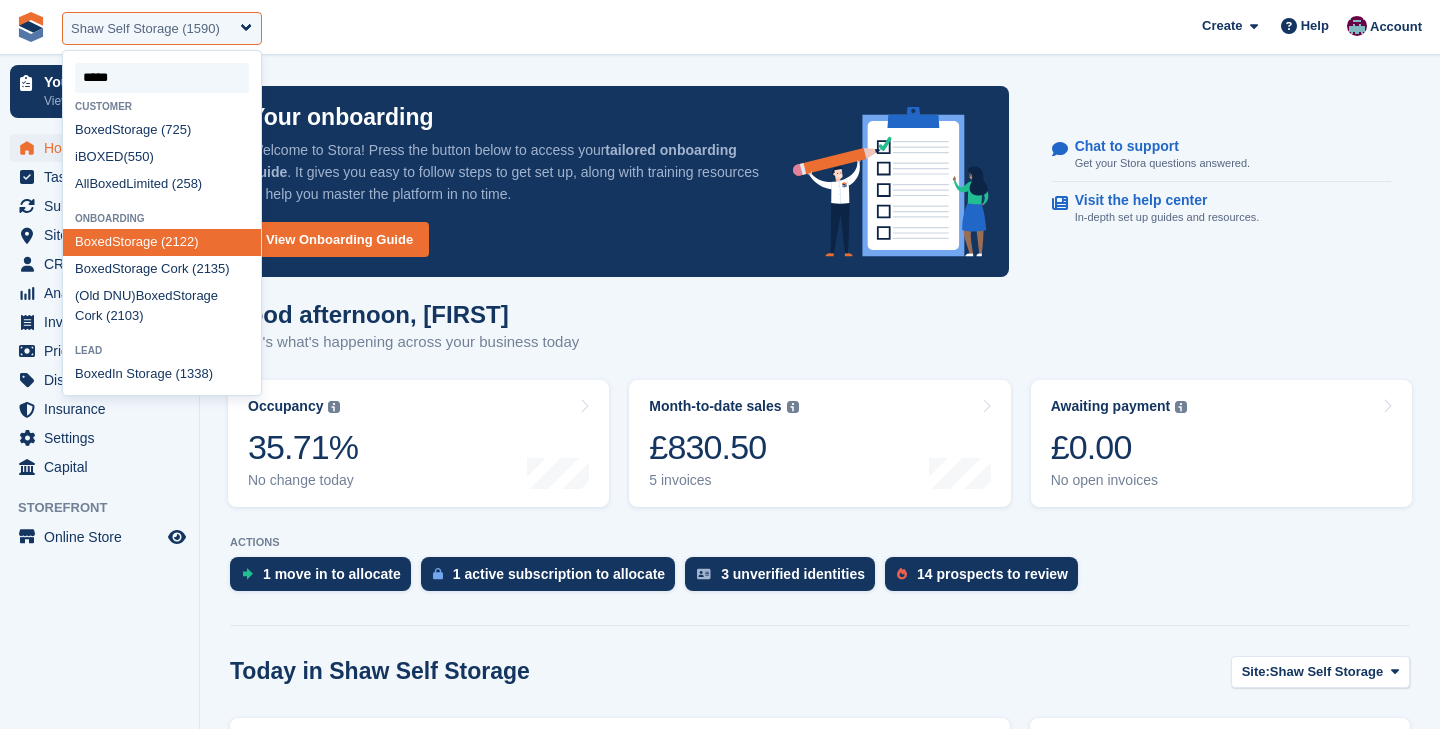 select on "****" 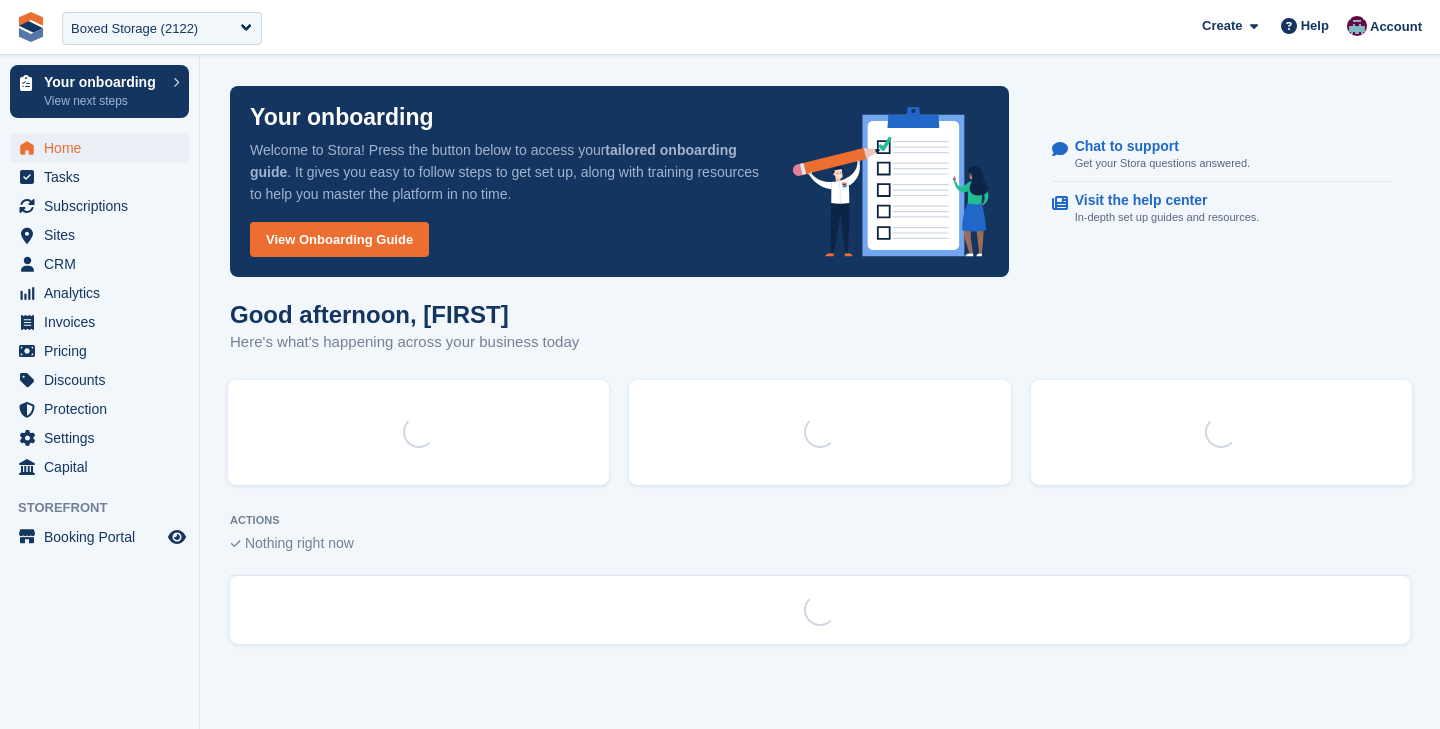 scroll, scrollTop: 0, scrollLeft: 0, axis: both 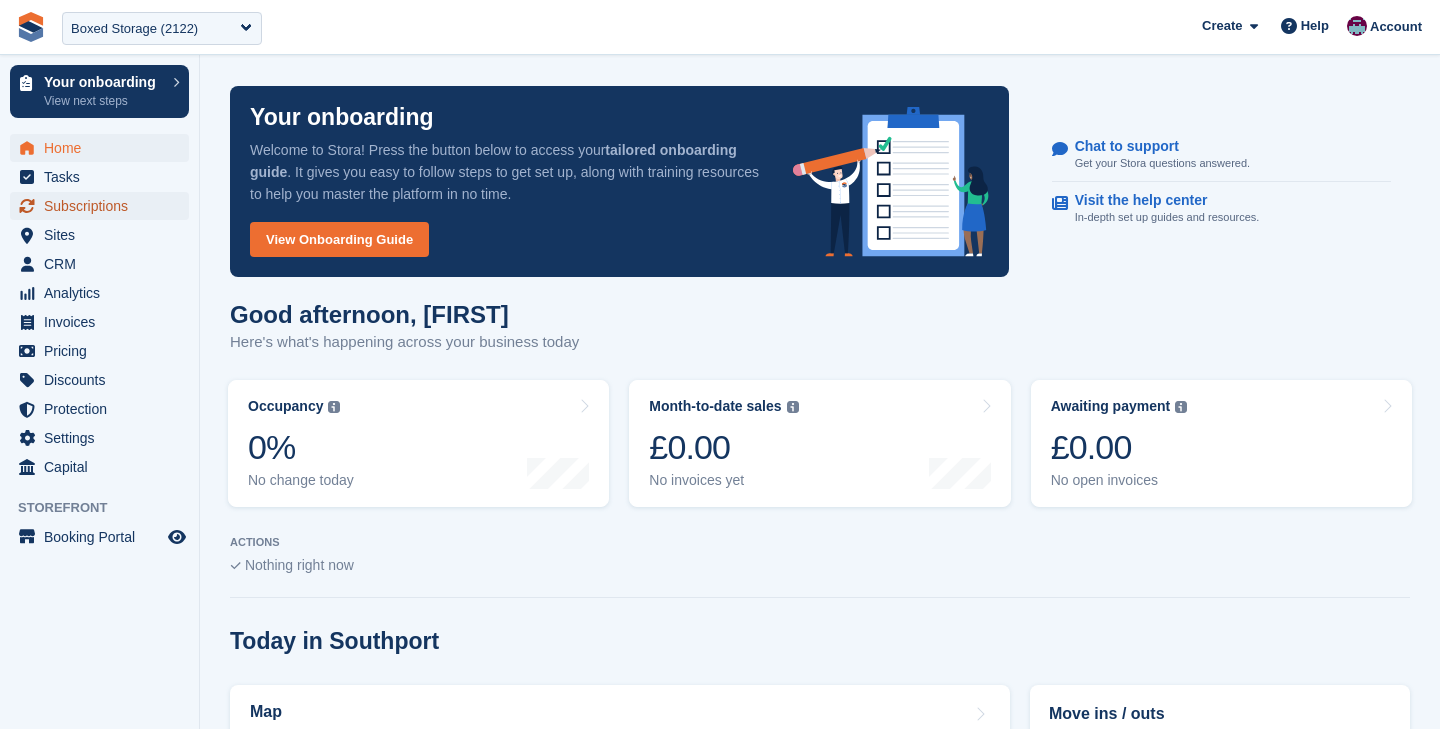 click on "Subscriptions" at bounding box center [104, 206] 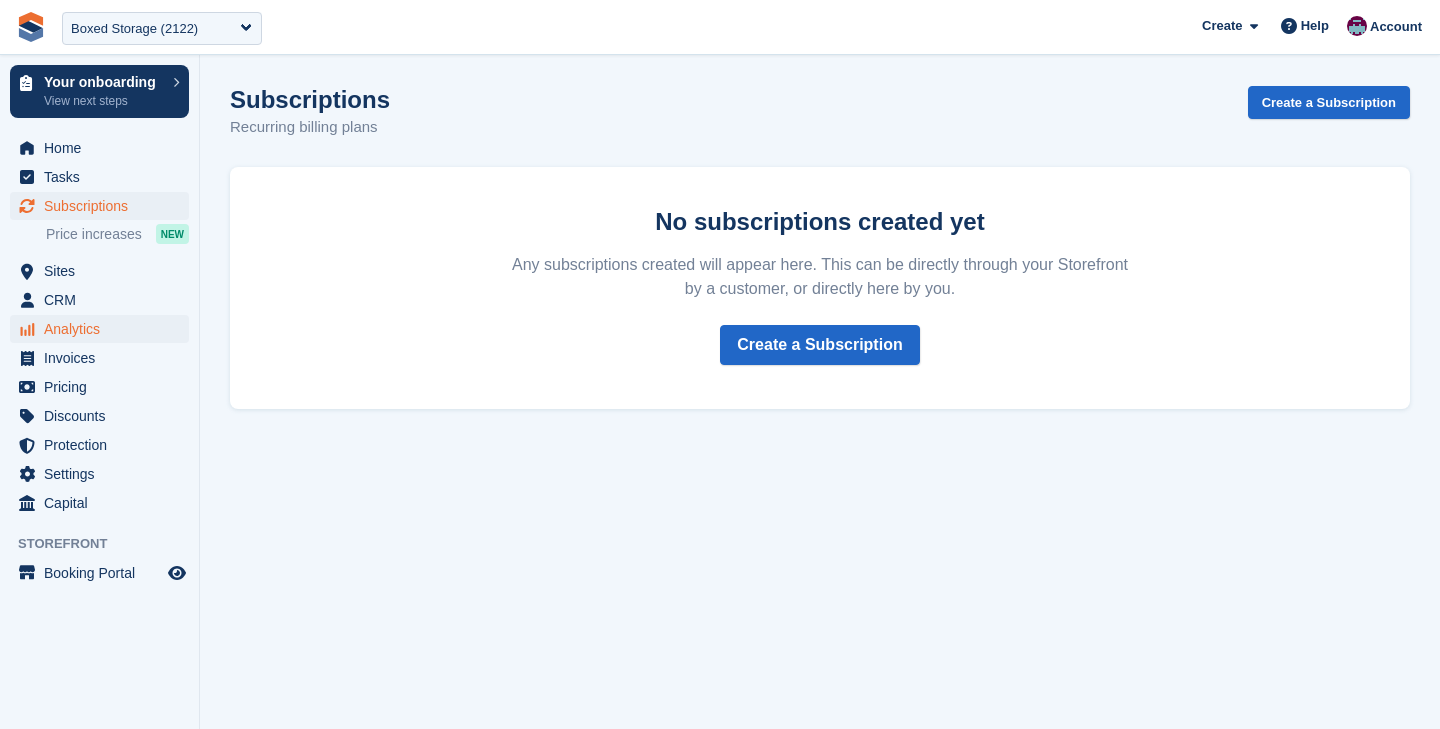 scroll, scrollTop: 0, scrollLeft: 0, axis: both 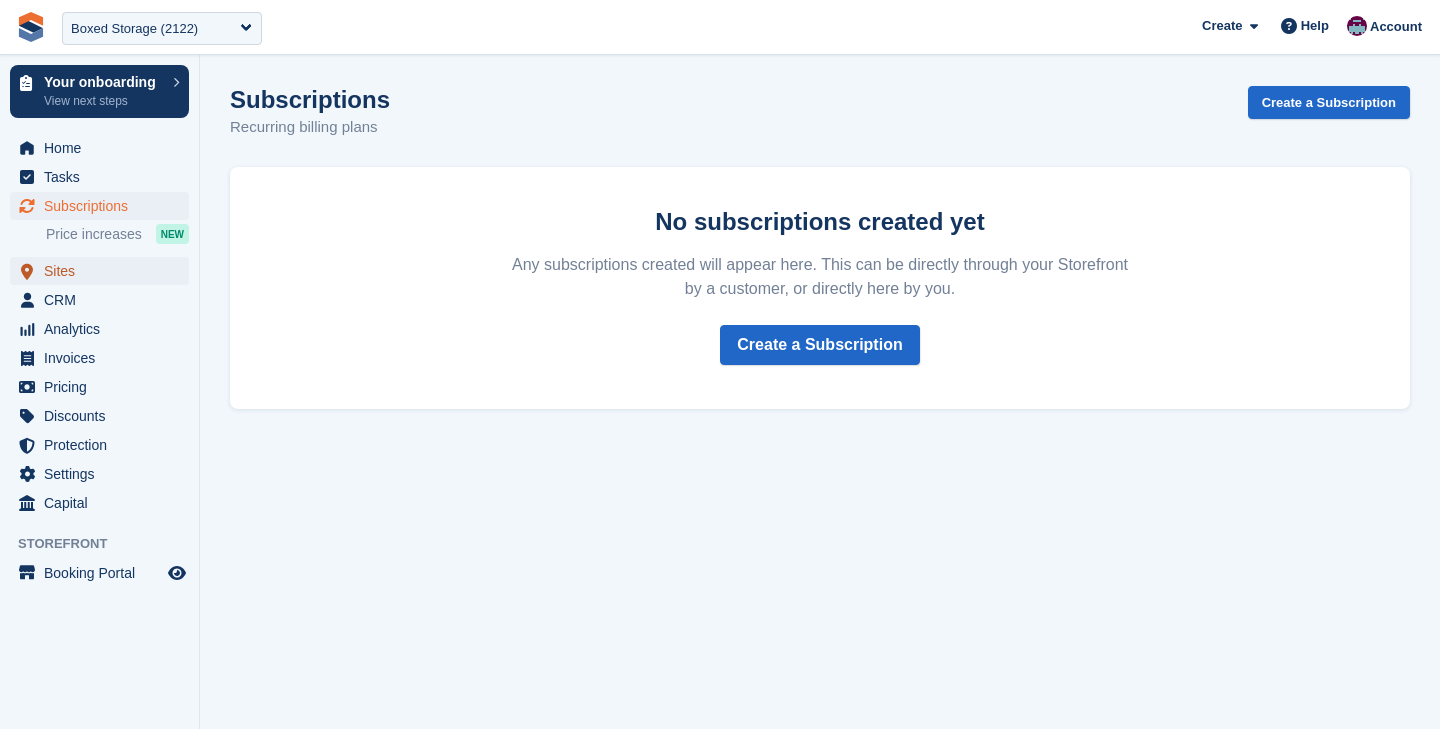 click on "Sites" at bounding box center (104, 271) 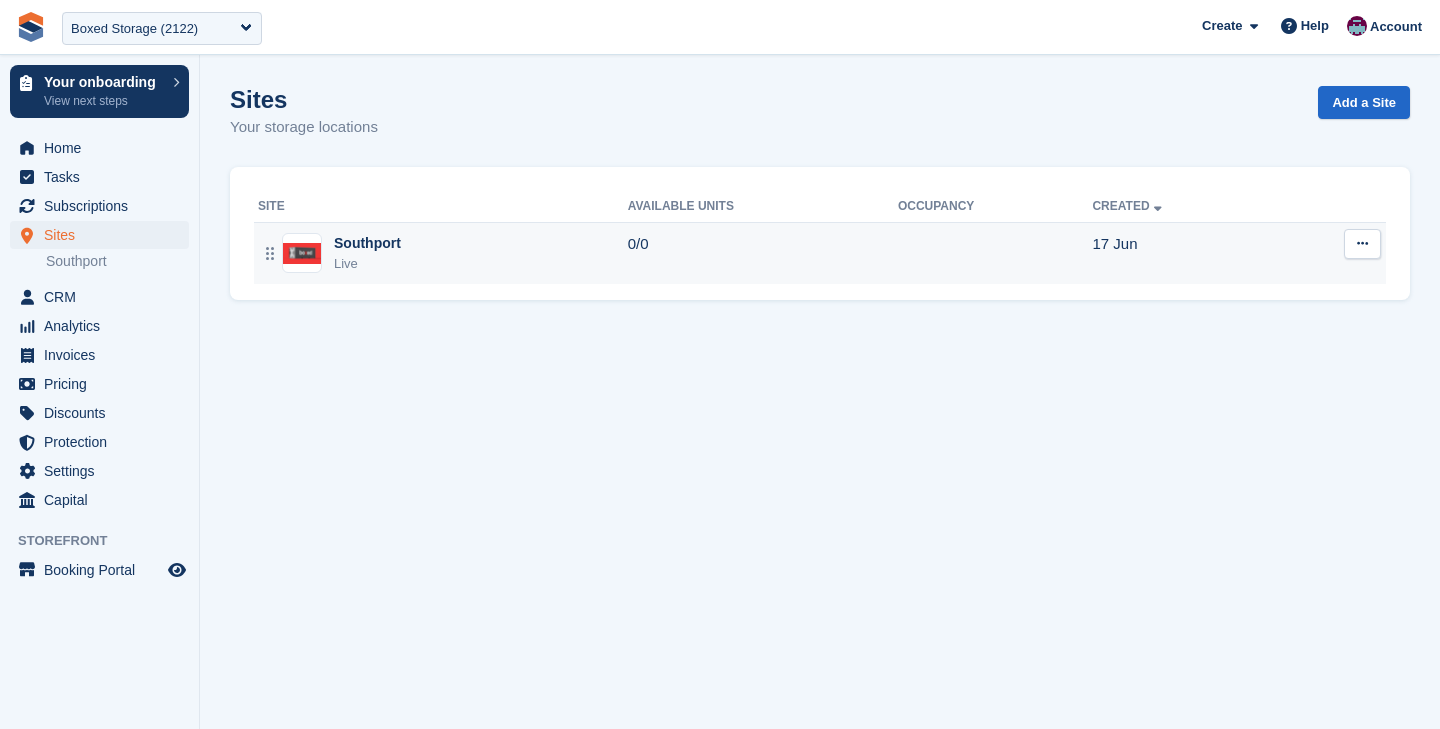 click on "Southport
Live" at bounding box center [443, 253] 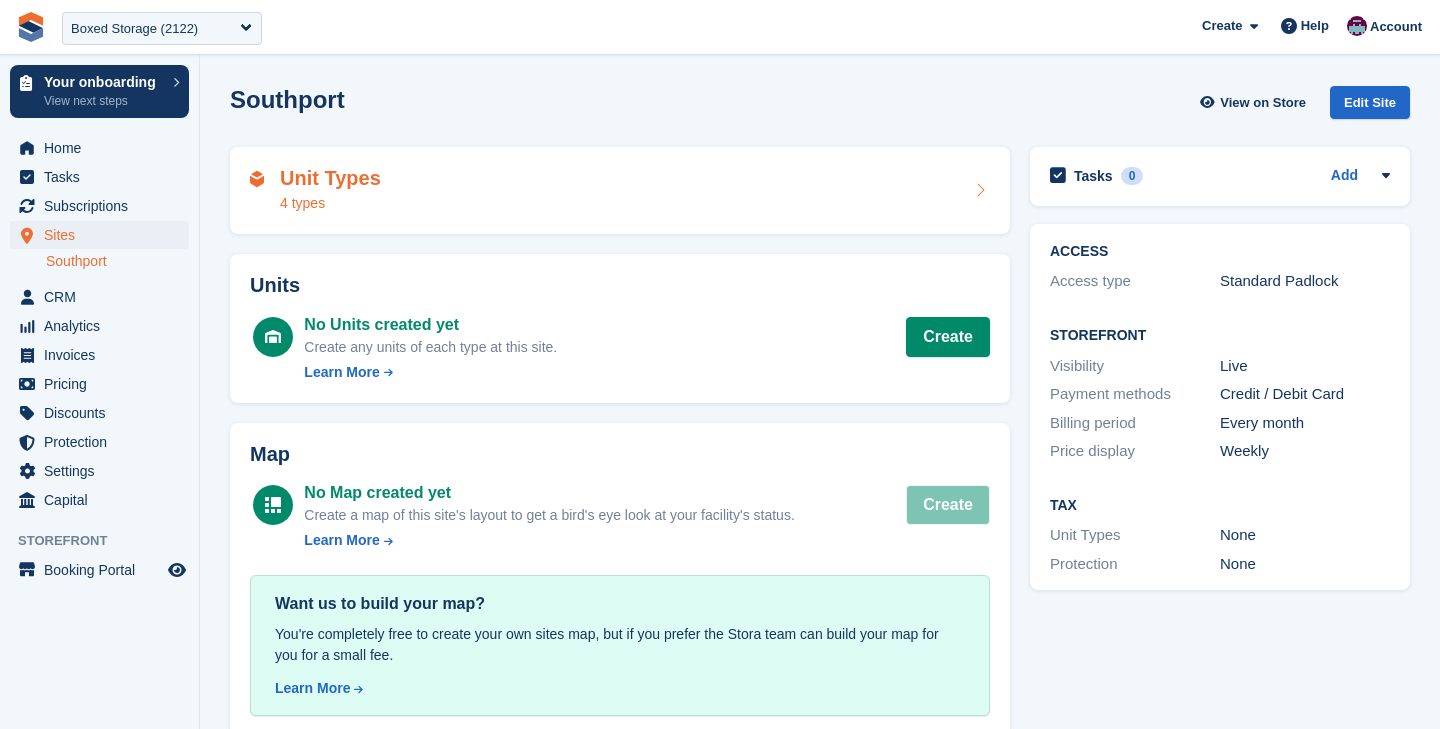 scroll, scrollTop: 0, scrollLeft: 0, axis: both 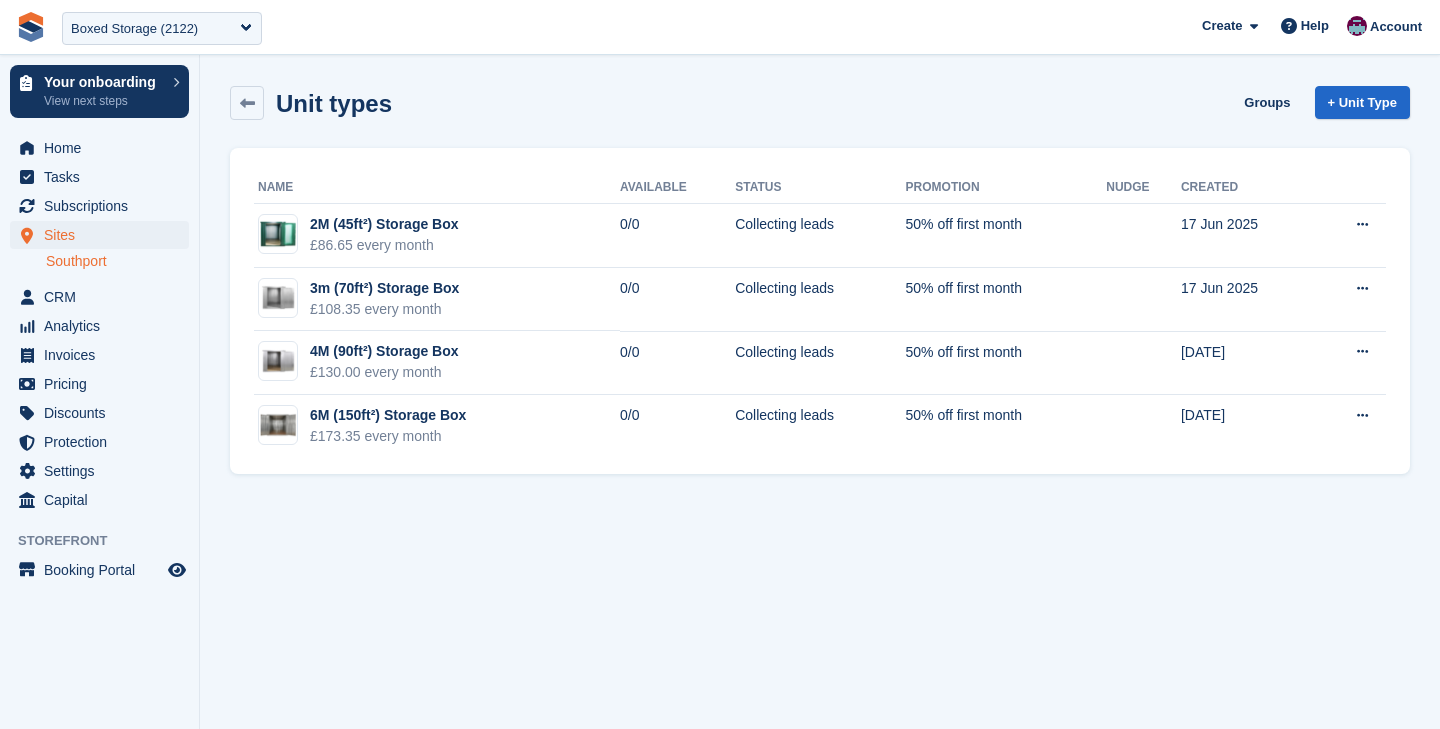 click on "Southport" at bounding box center [117, 261] 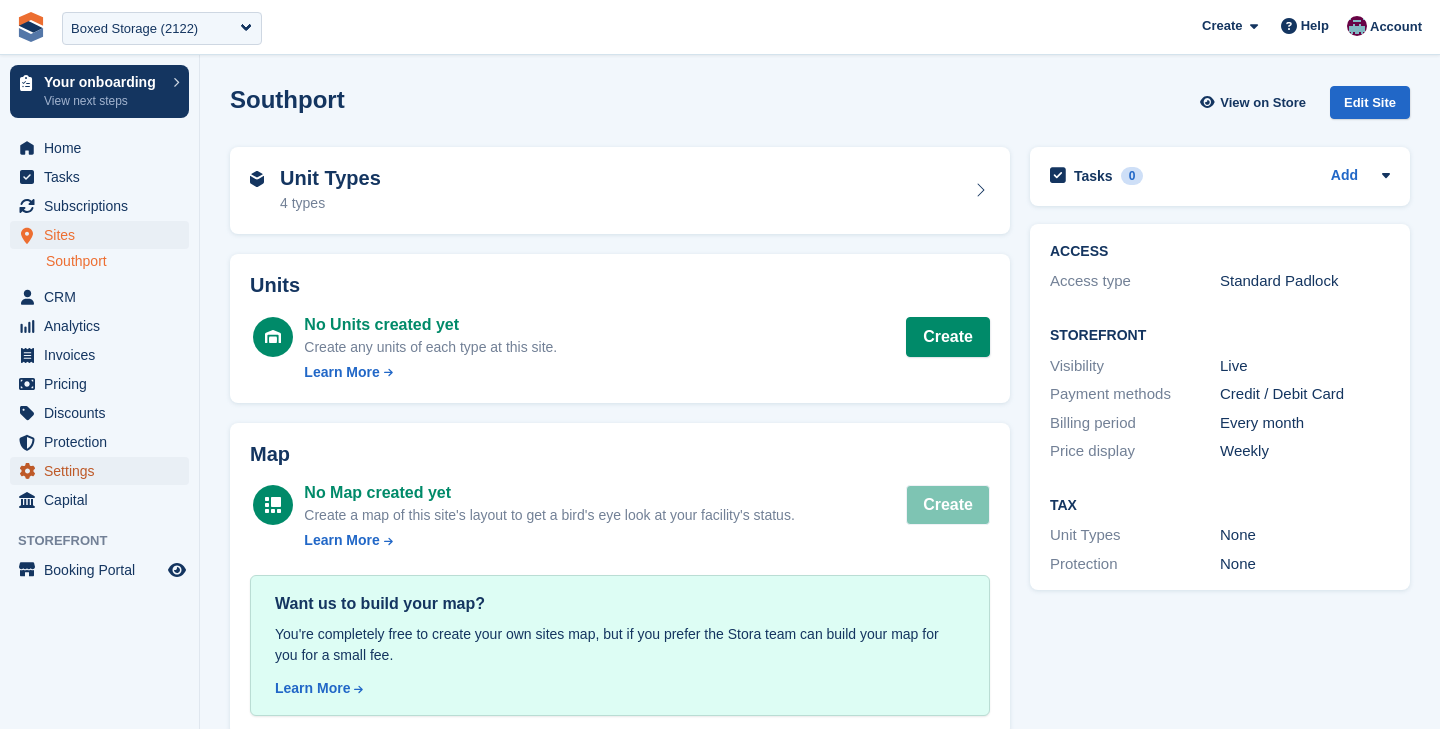 click on "Settings" at bounding box center (104, 471) 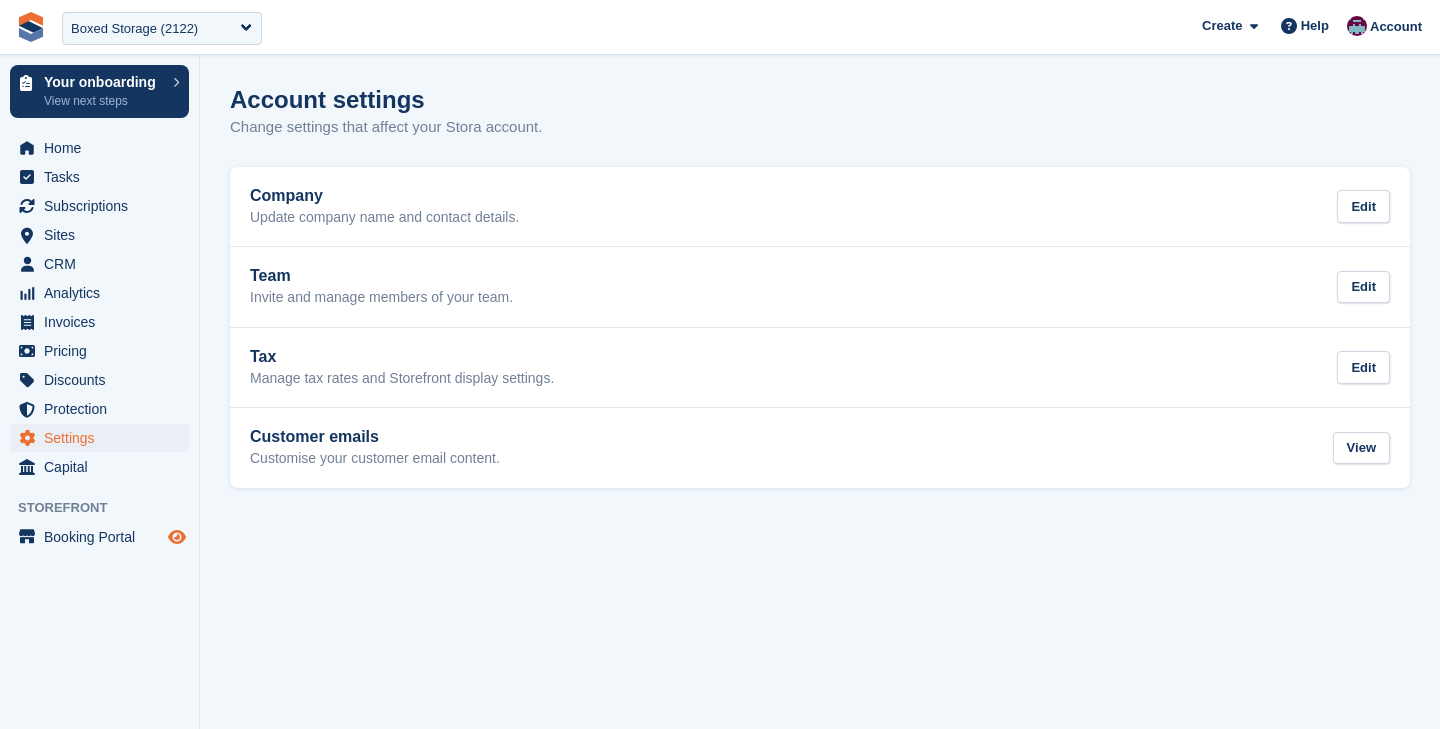click at bounding box center [177, 537] 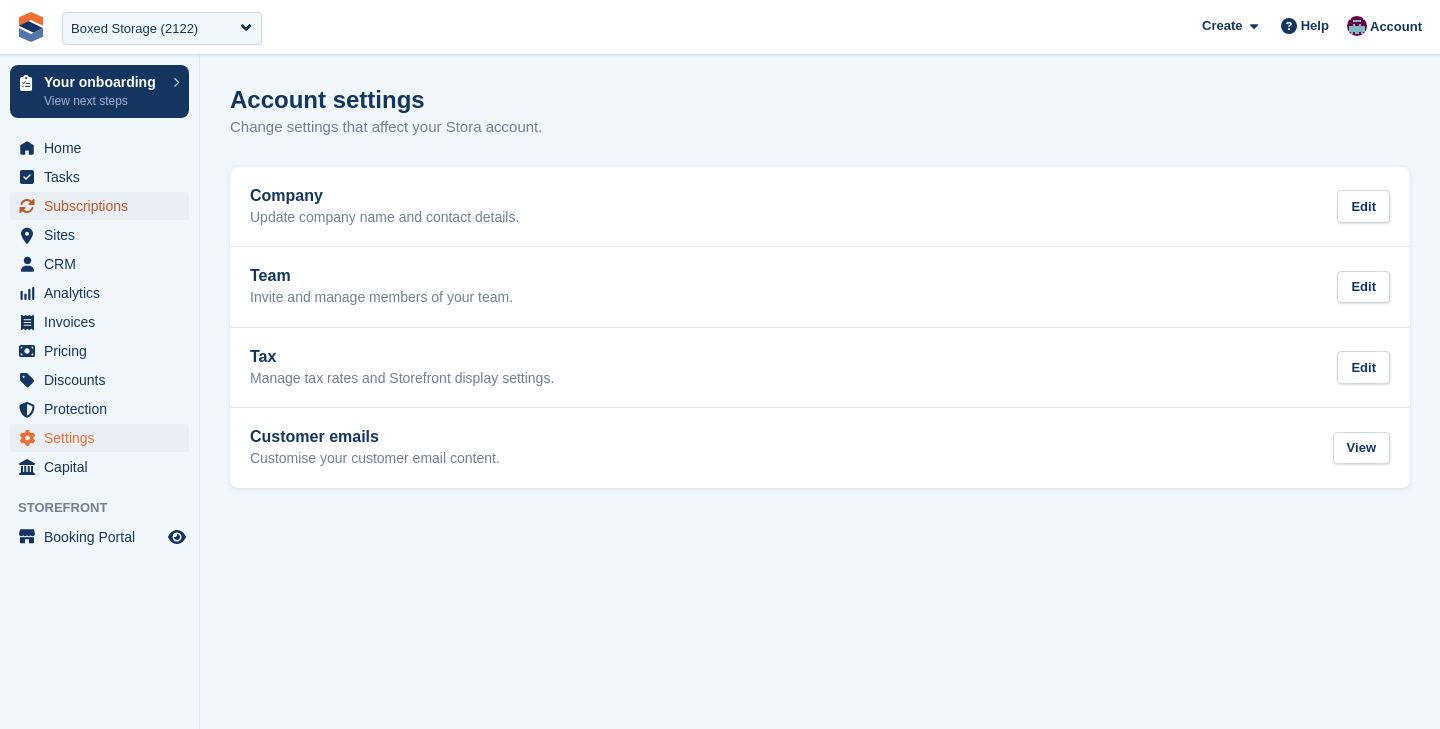 click on "Subscriptions" at bounding box center (104, 206) 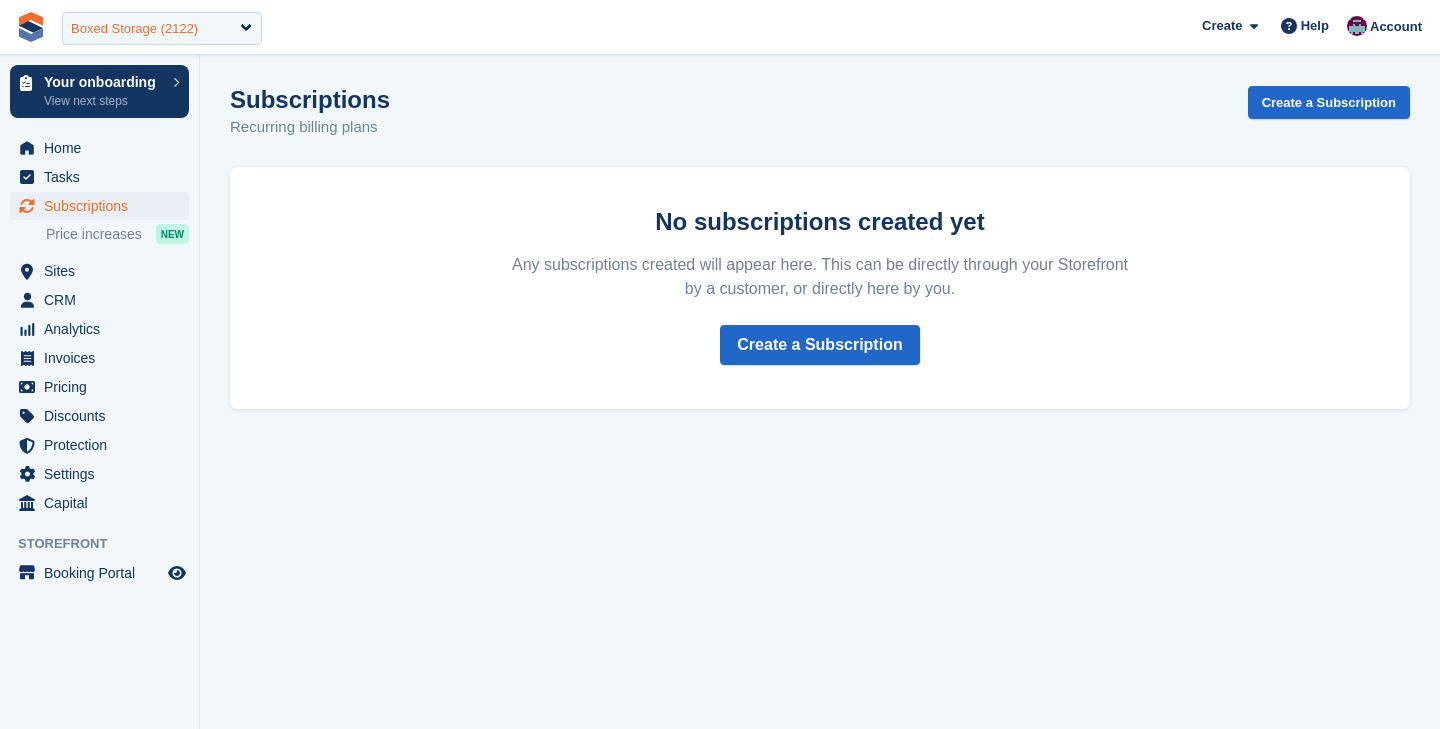 click on "Boxed Storage  (2122)" at bounding box center [134, 29] 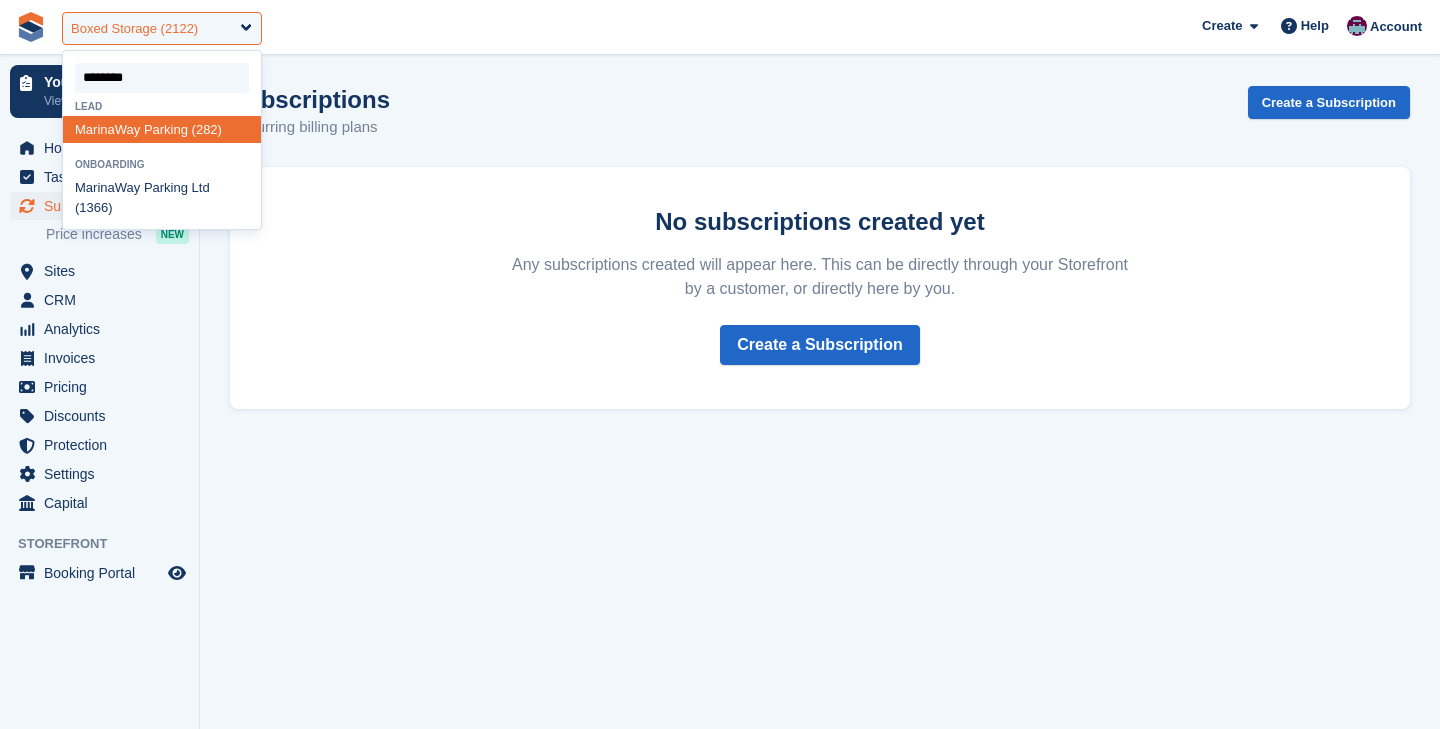 type on "*********" 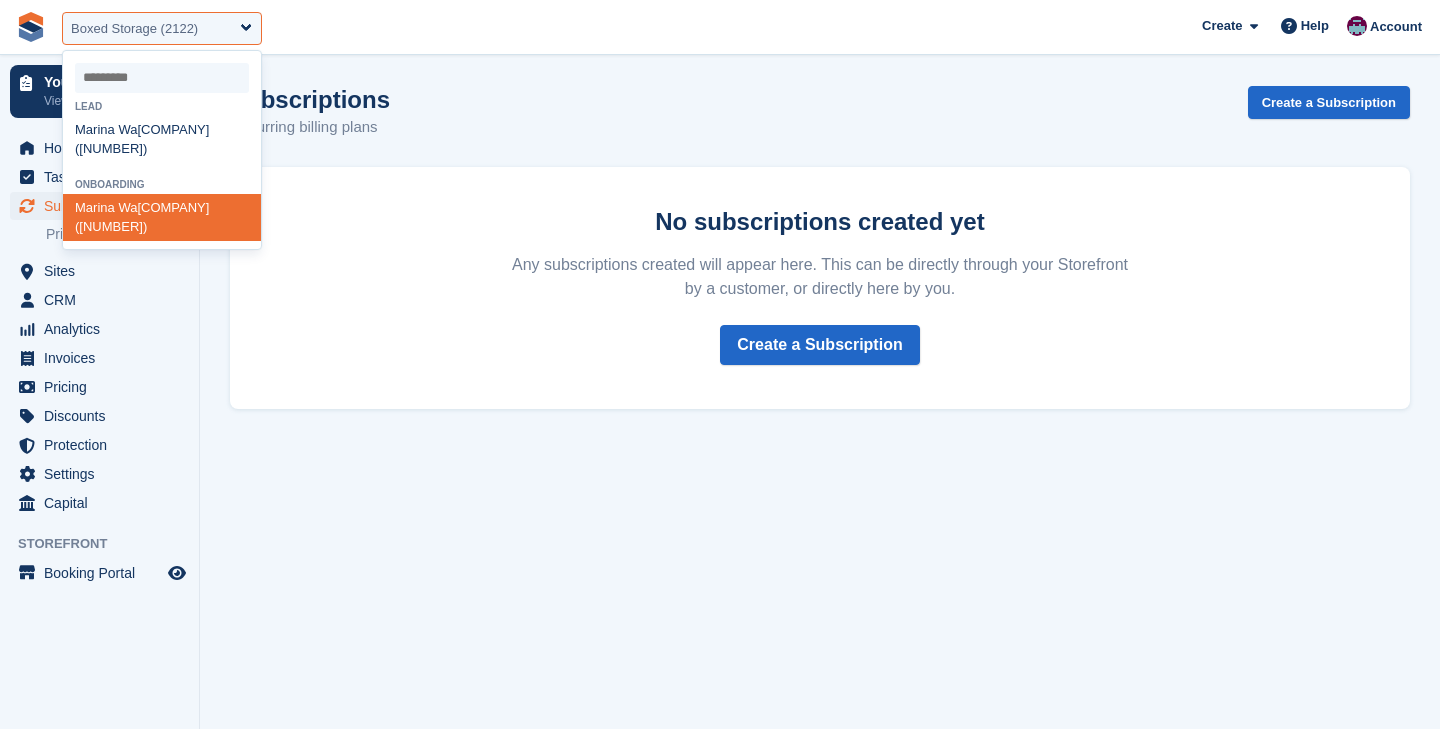 select on "****" 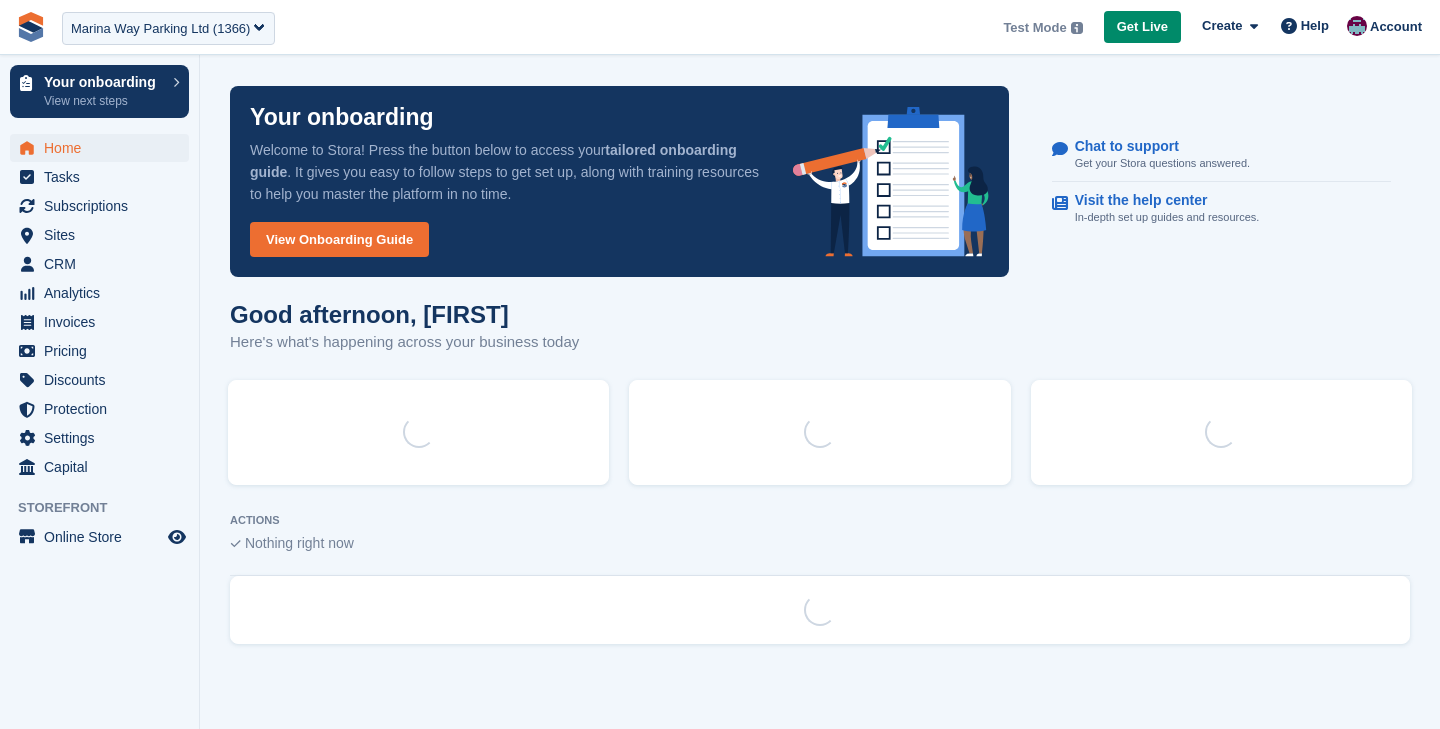 scroll, scrollTop: 0, scrollLeft: 0, axis: both 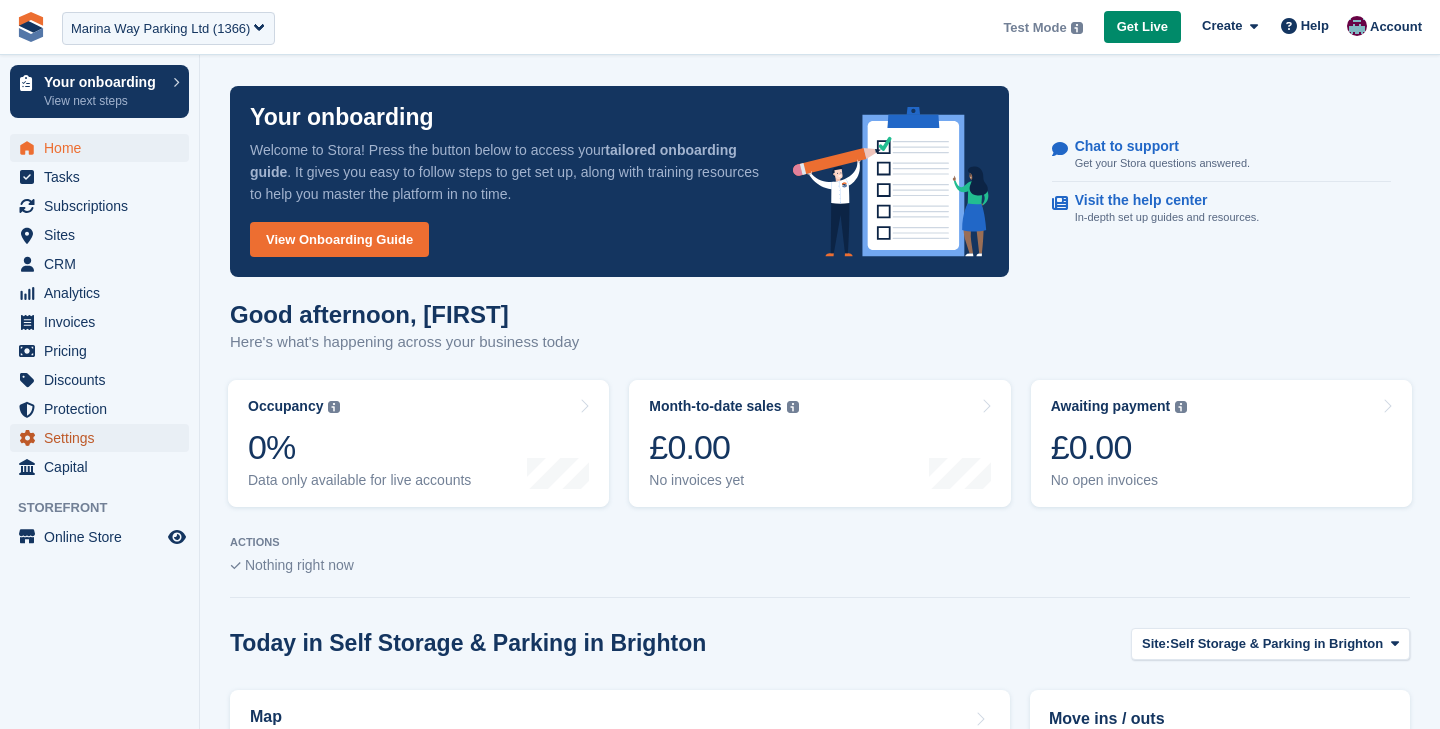 click on "Settings" at bounding box center [104, 438] 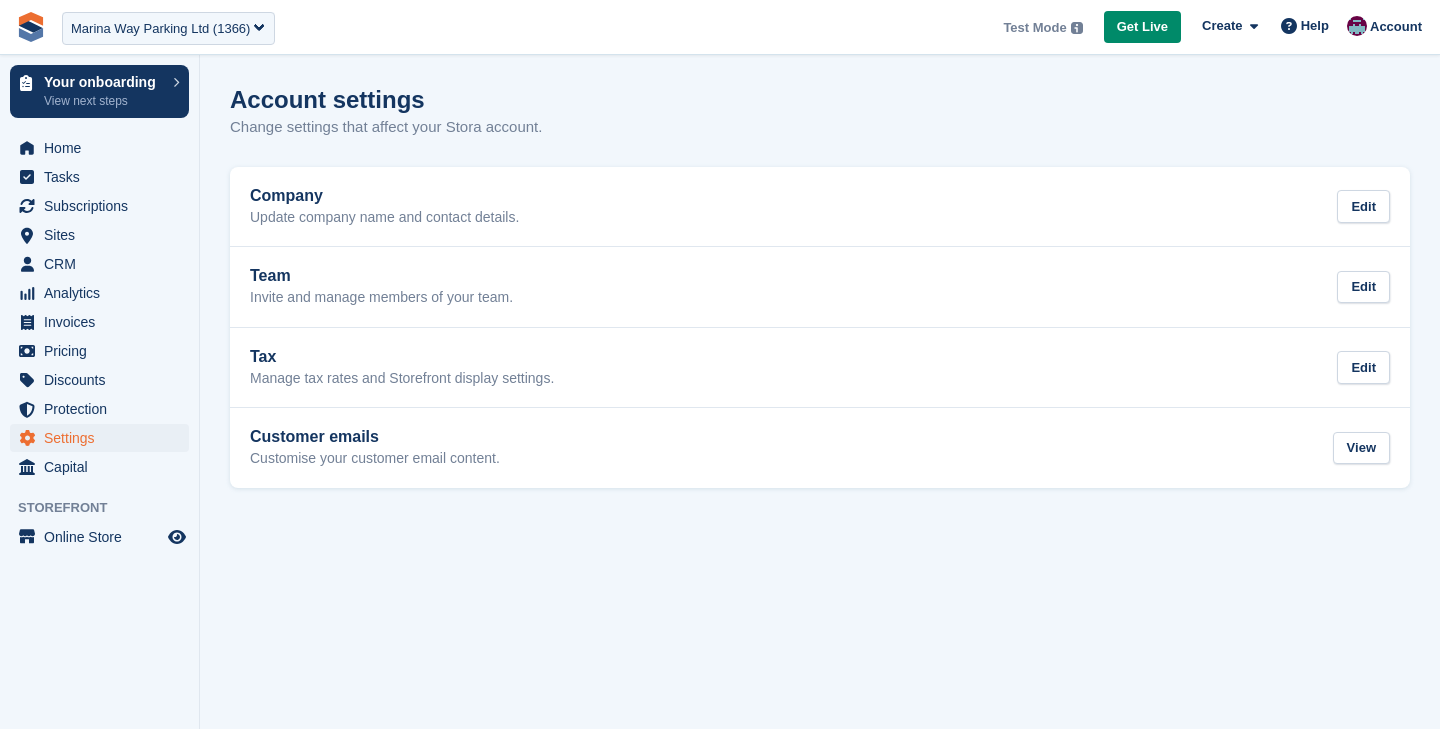 scroll, scrollTop: 0, scrollLeft: 0, axis: both 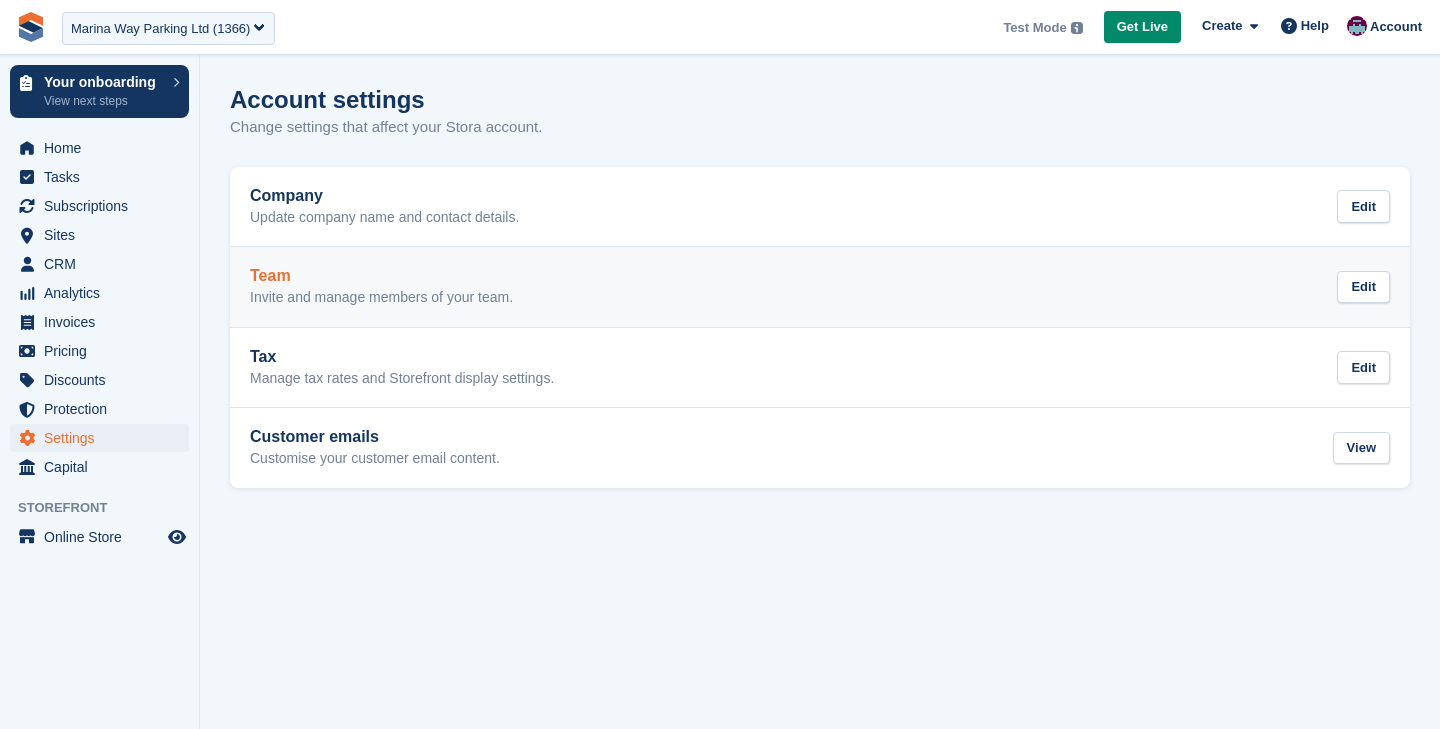 click on "Team
Invite and manage members of your team.
Edit" at bounding box center [820, 287] 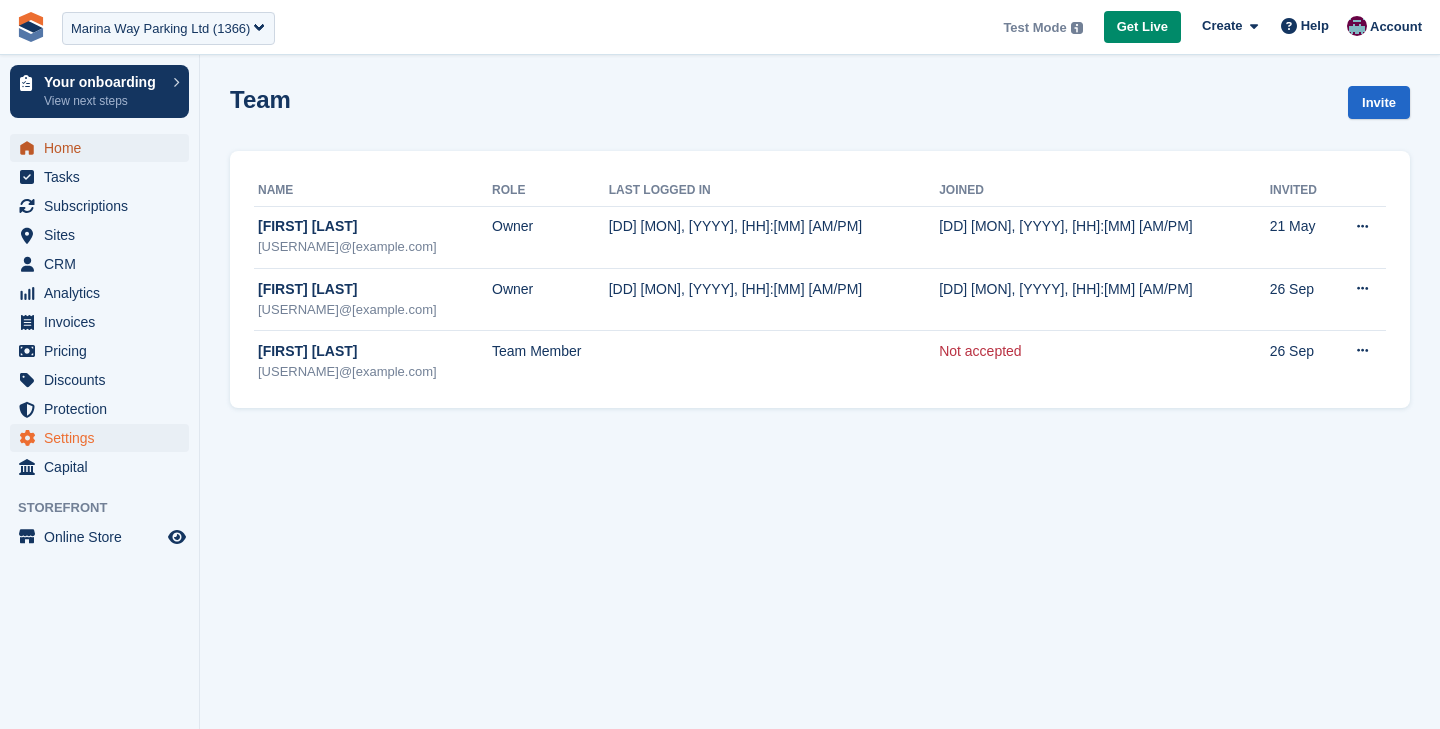 click on "Home" at bounding box center (104, 148) 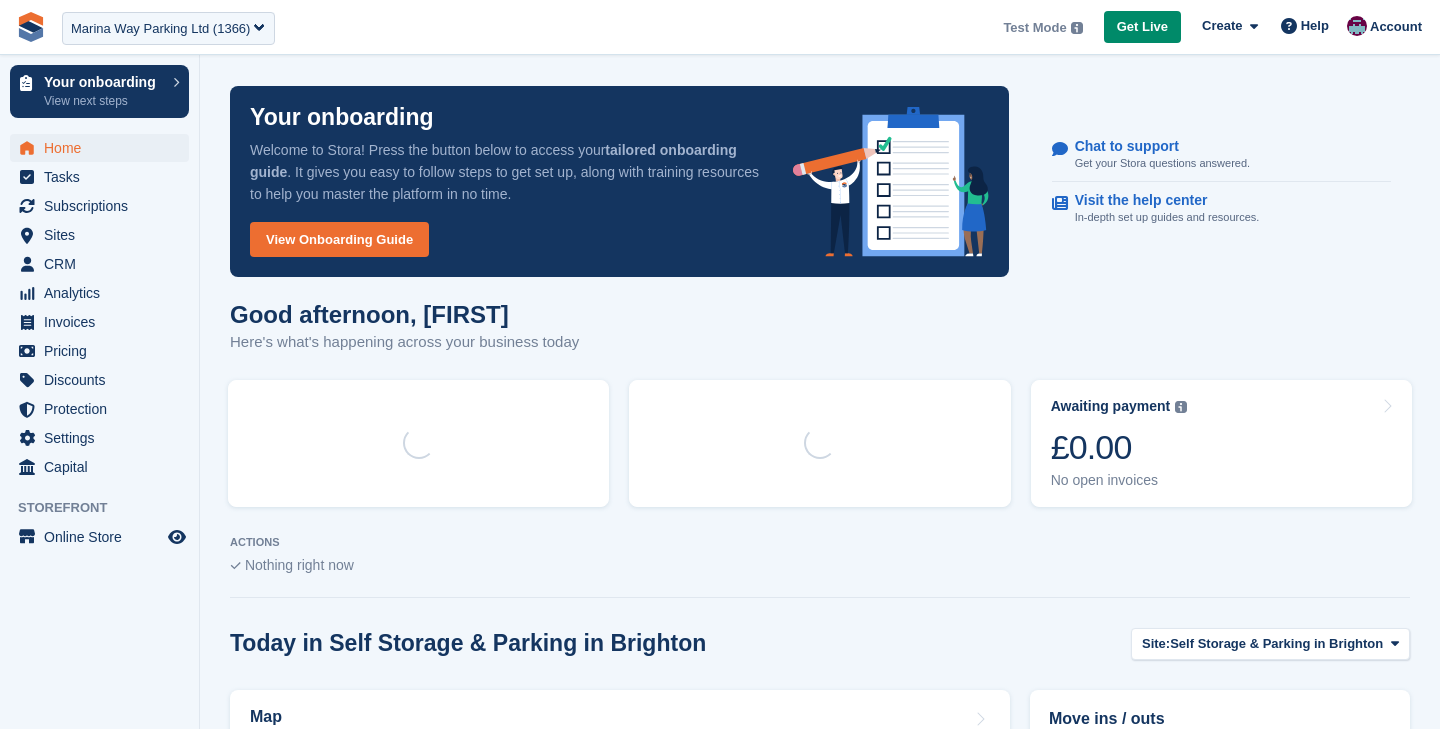 scroll, scrollTop: 0, scrollLeft: 0, axis: both 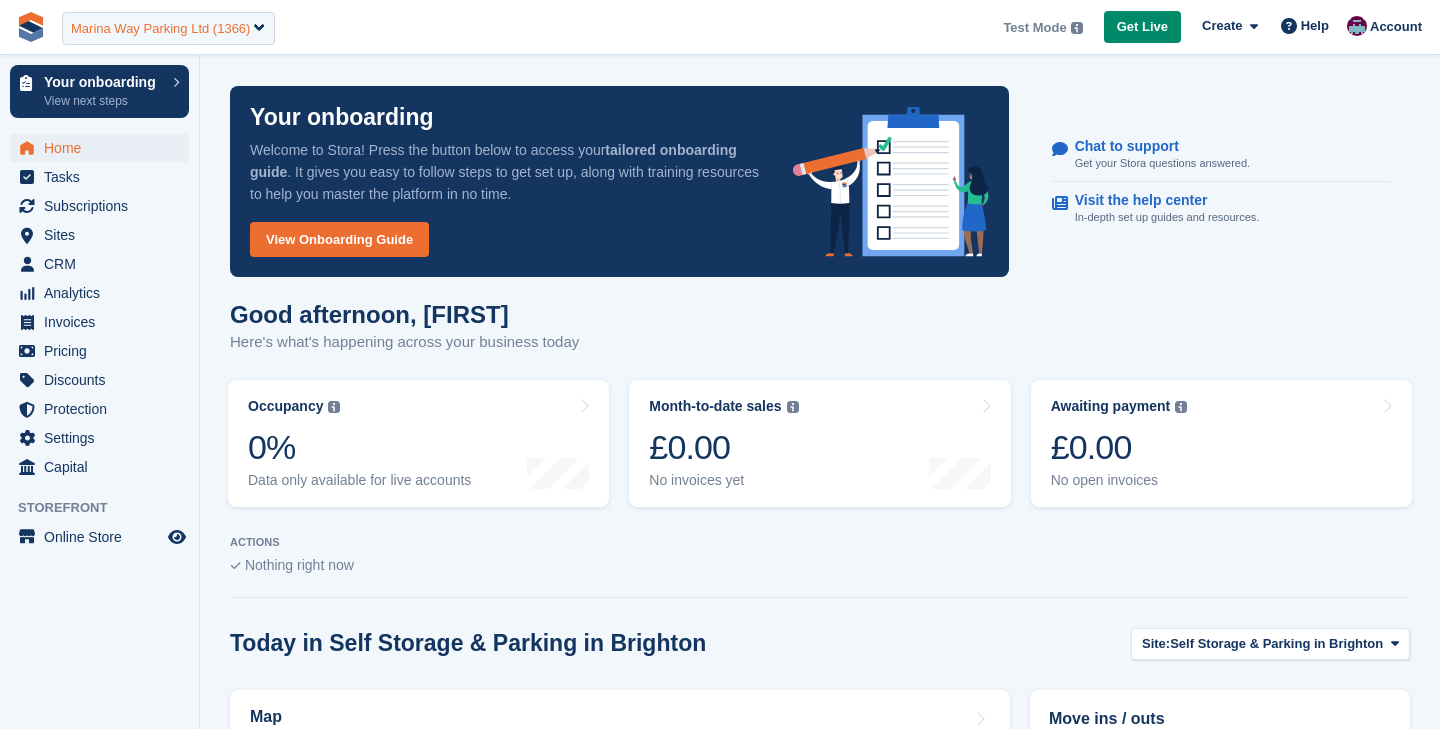 click on "Marina Way Parking Ltd (1366)" at bounding box center [160, 29] 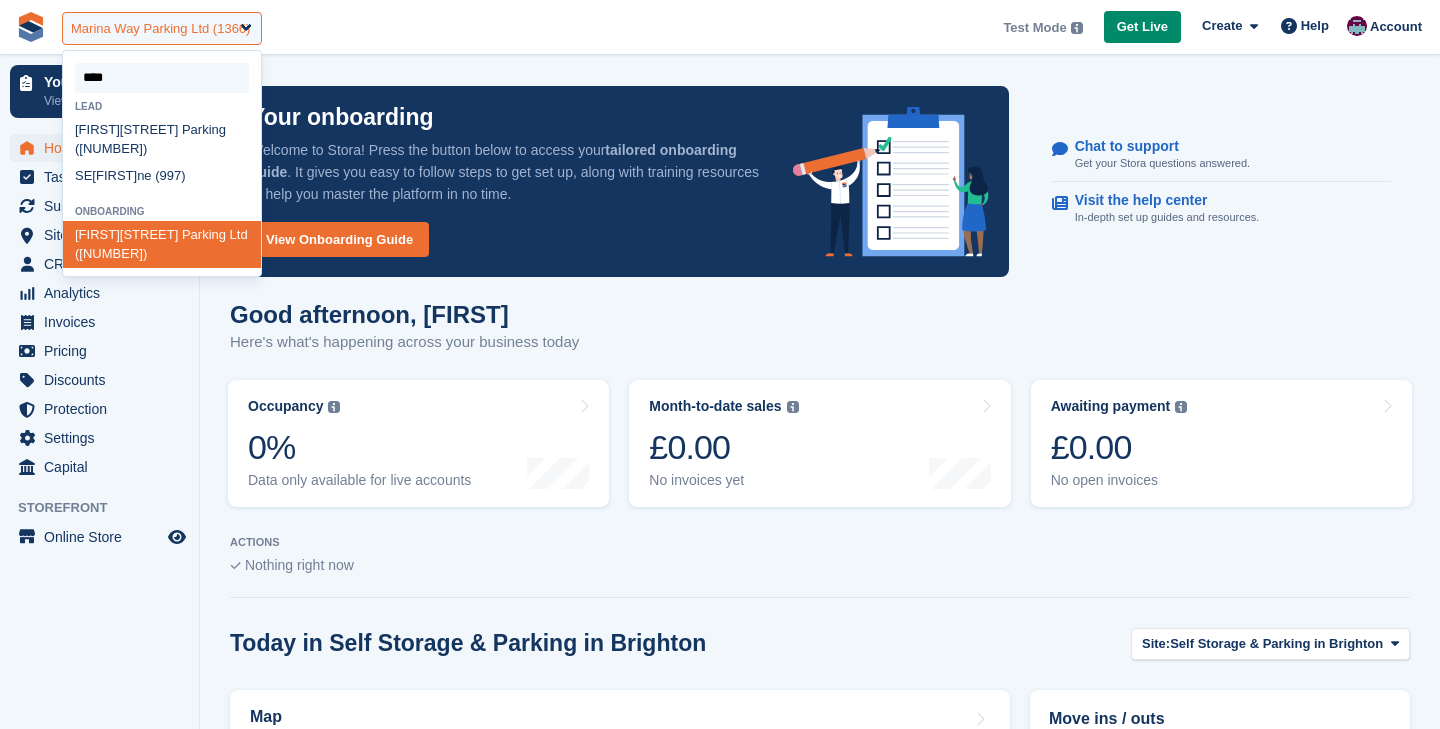scroll, scrollTop: 0, scrollLeft: 0, axis: both 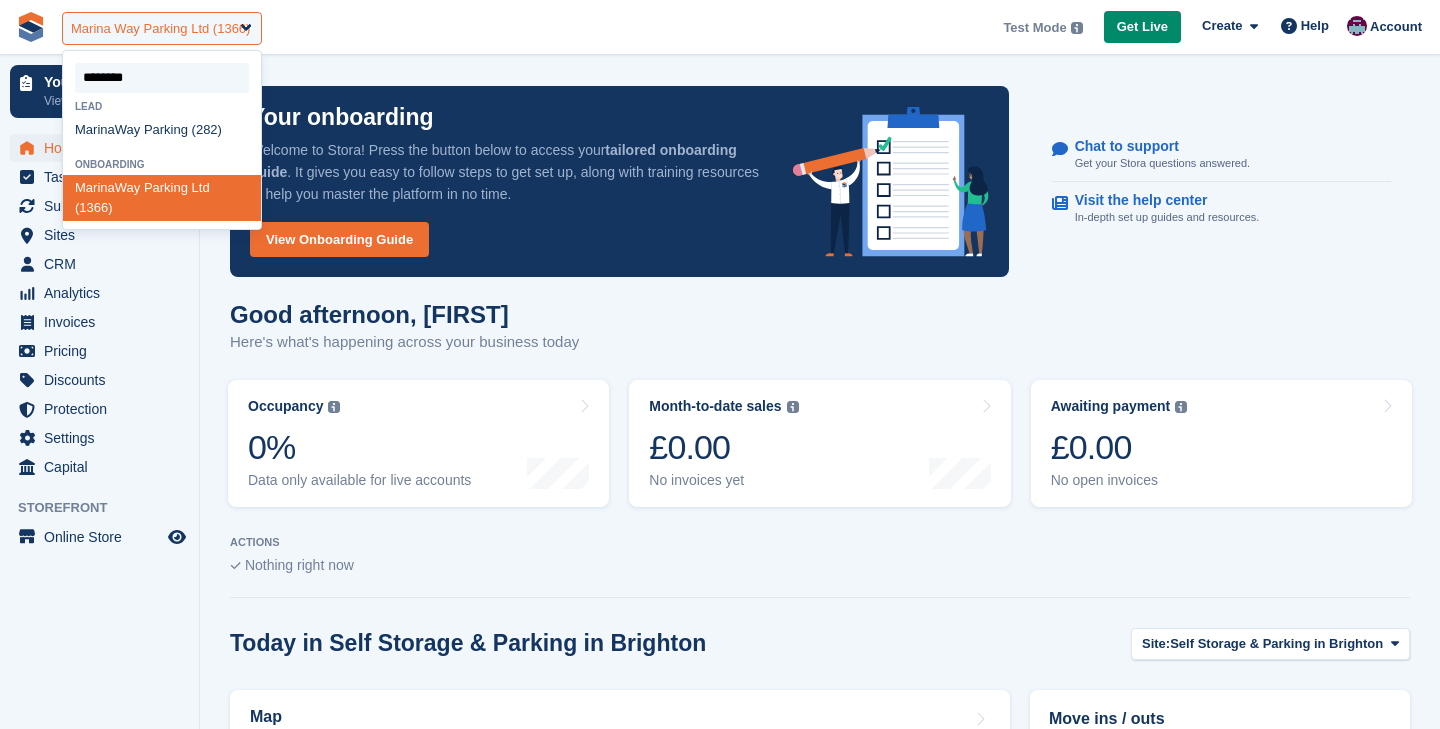 type on "*********" 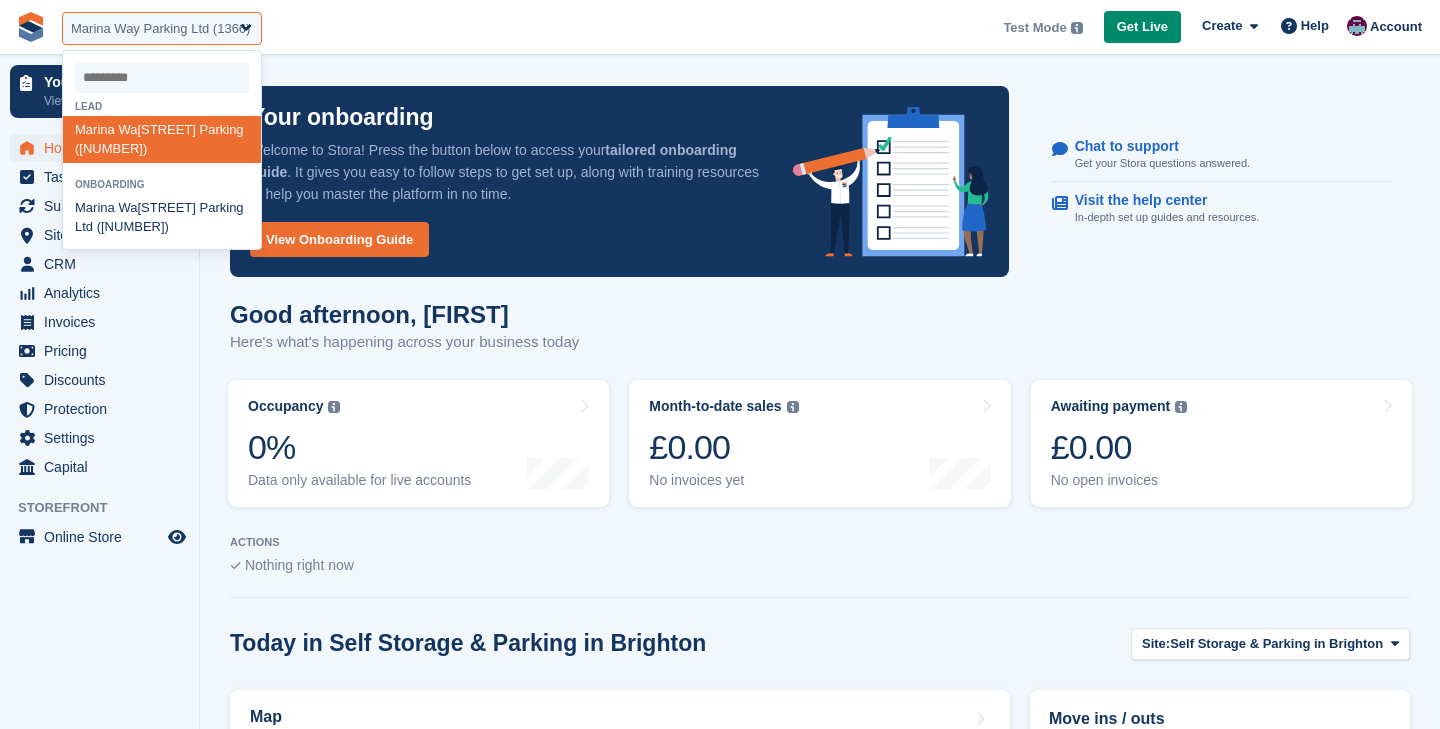 select on "***" 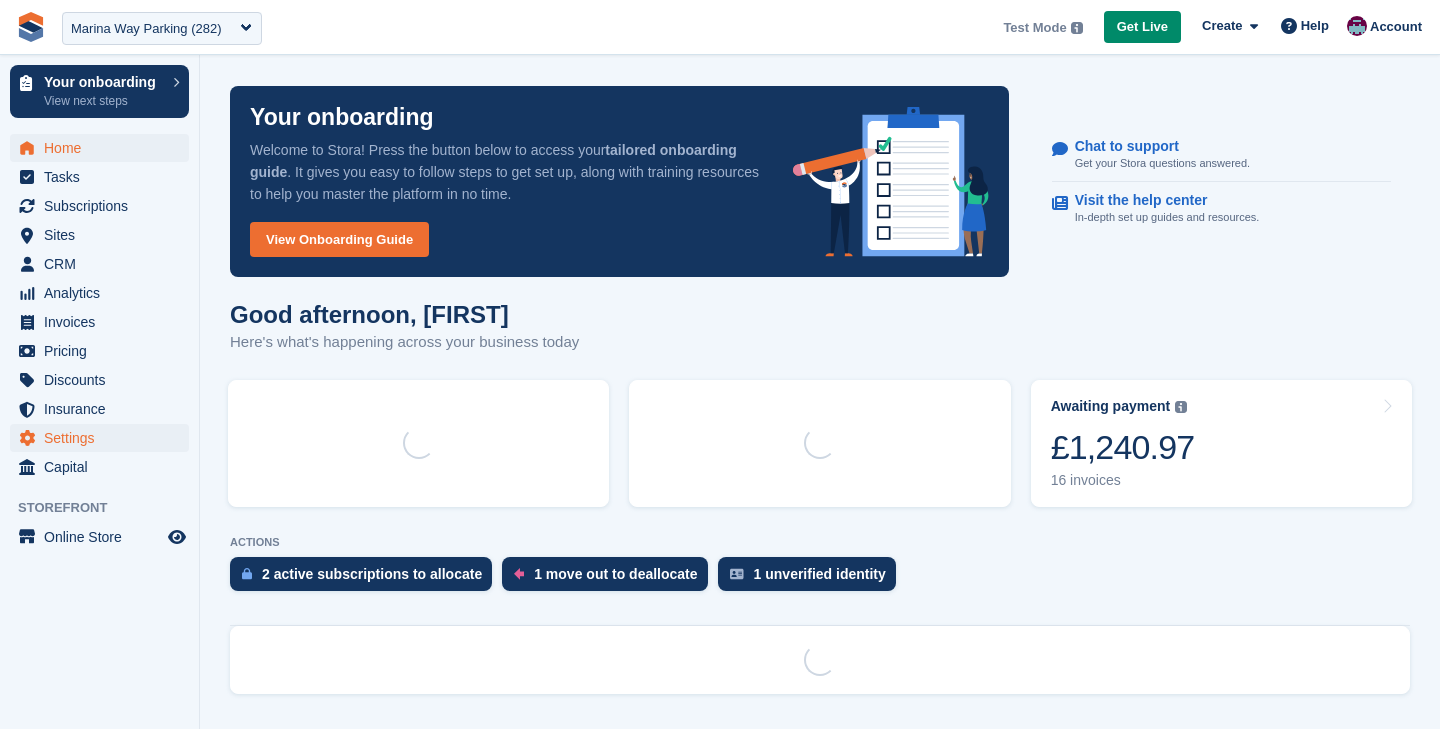 scroll, scrollTop: 0, scrollLeft: 0, axis: both 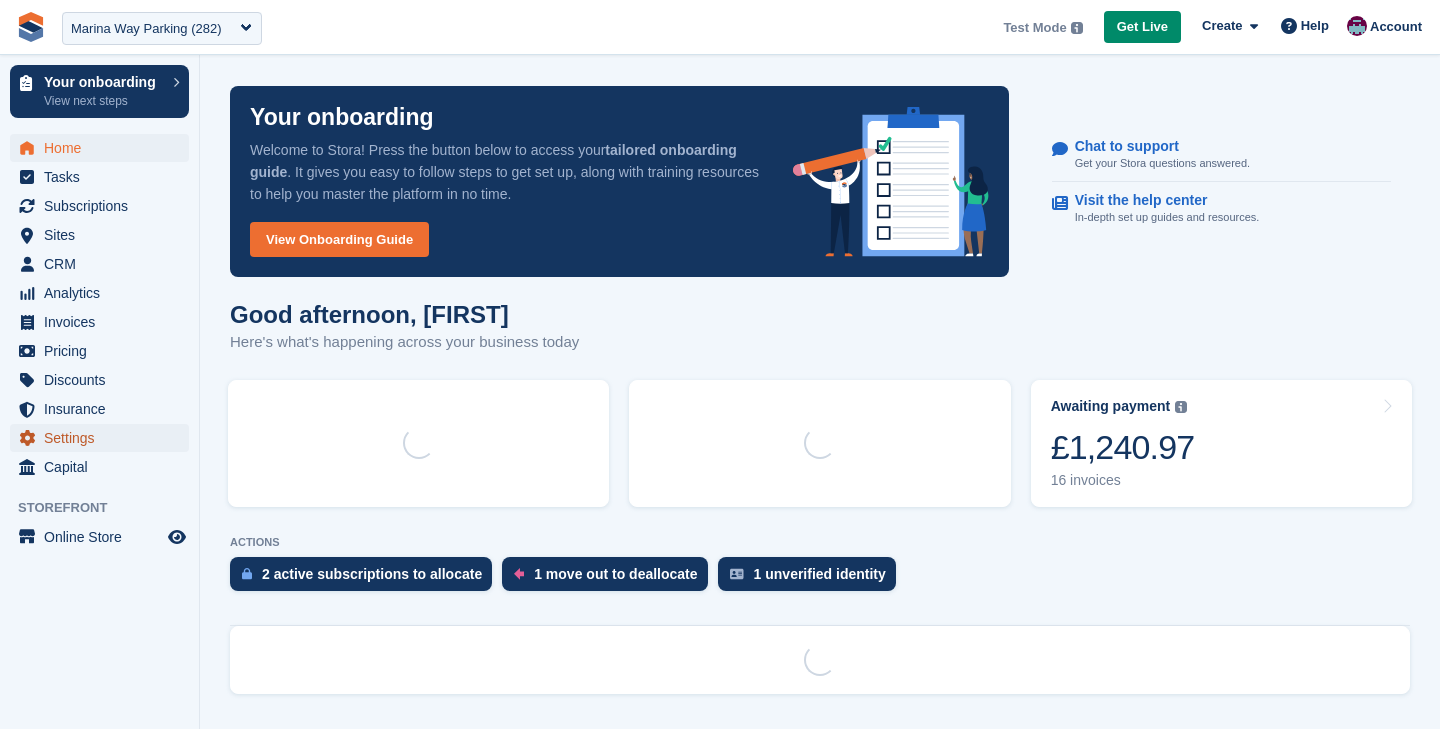 click on "Settings" at bounding box center (104, 438) 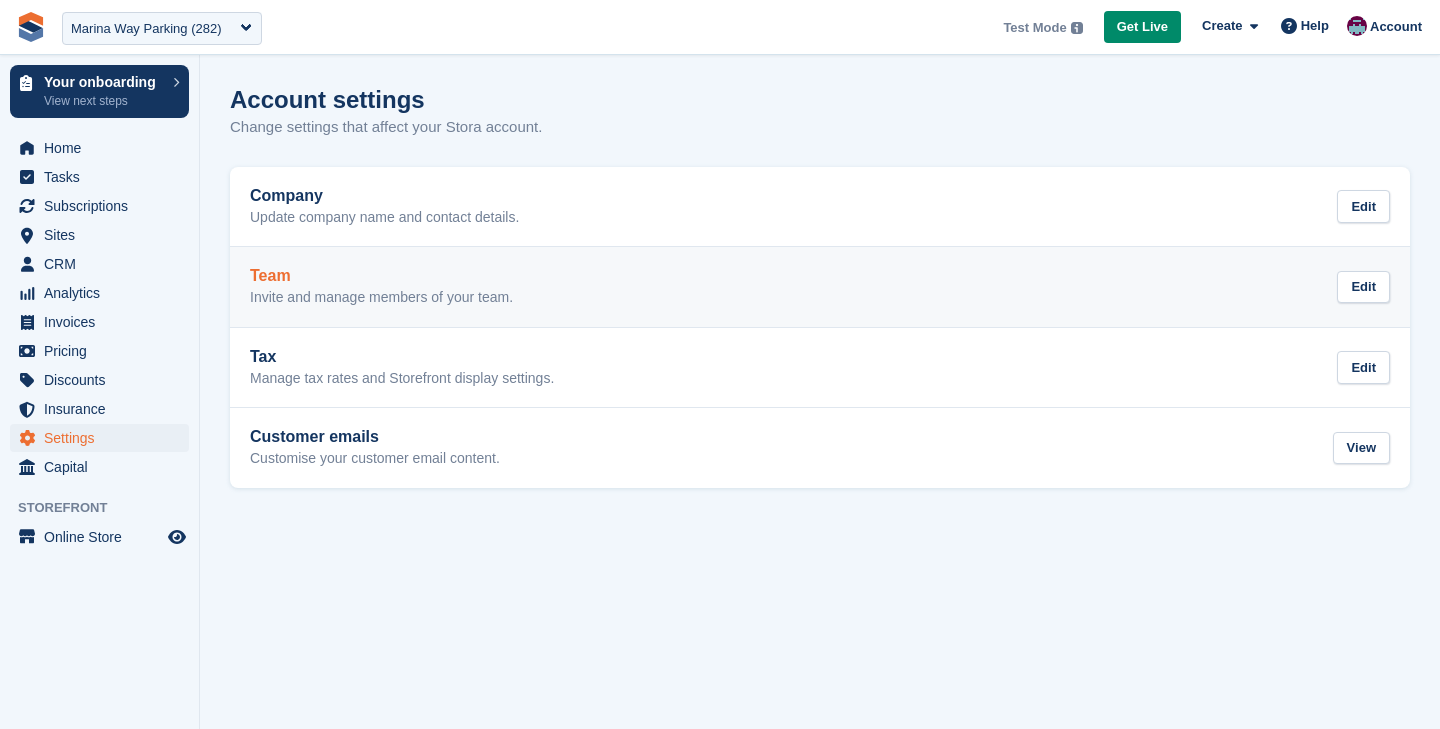 scroll, scrollTop: 0, scrollLeft: 0, axis: both 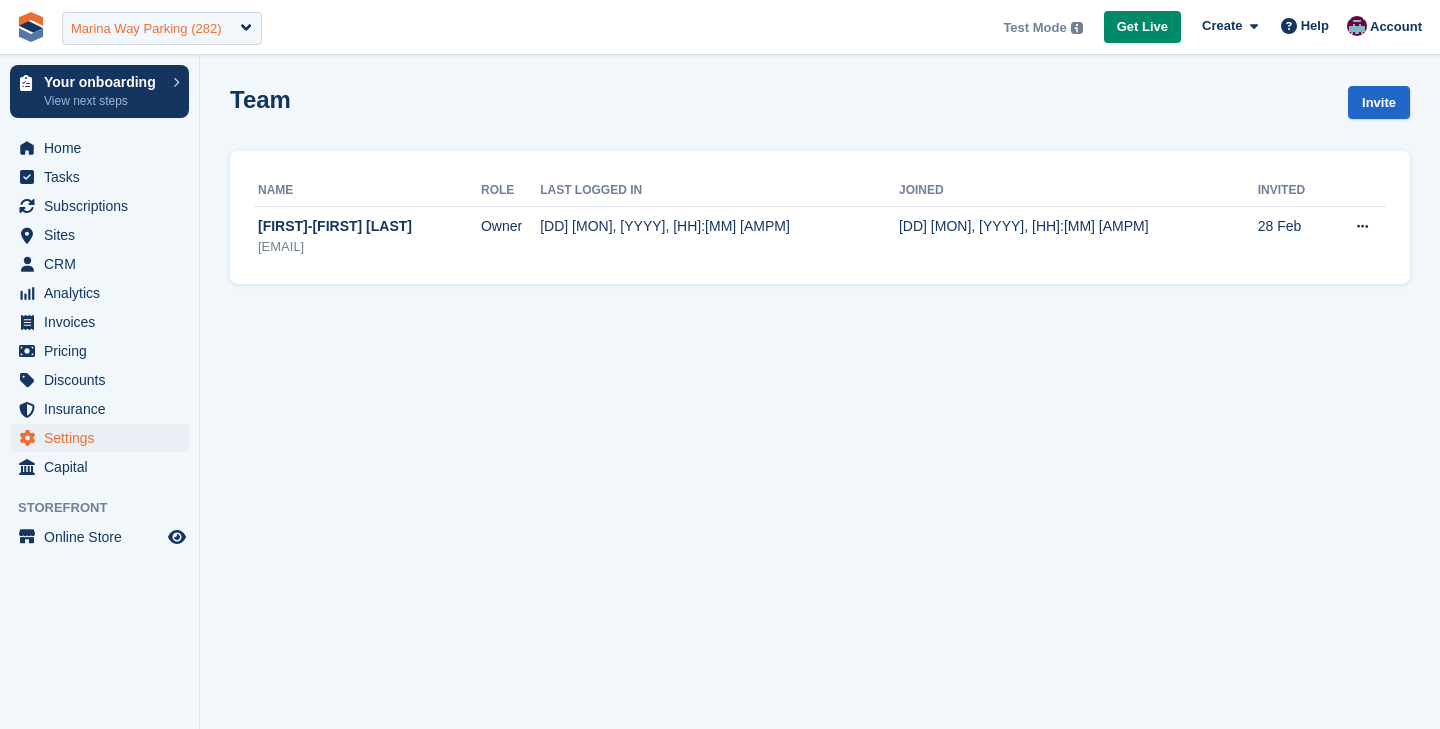 click on "Marina Way Parking (282)" at bounding box center [146, 29] 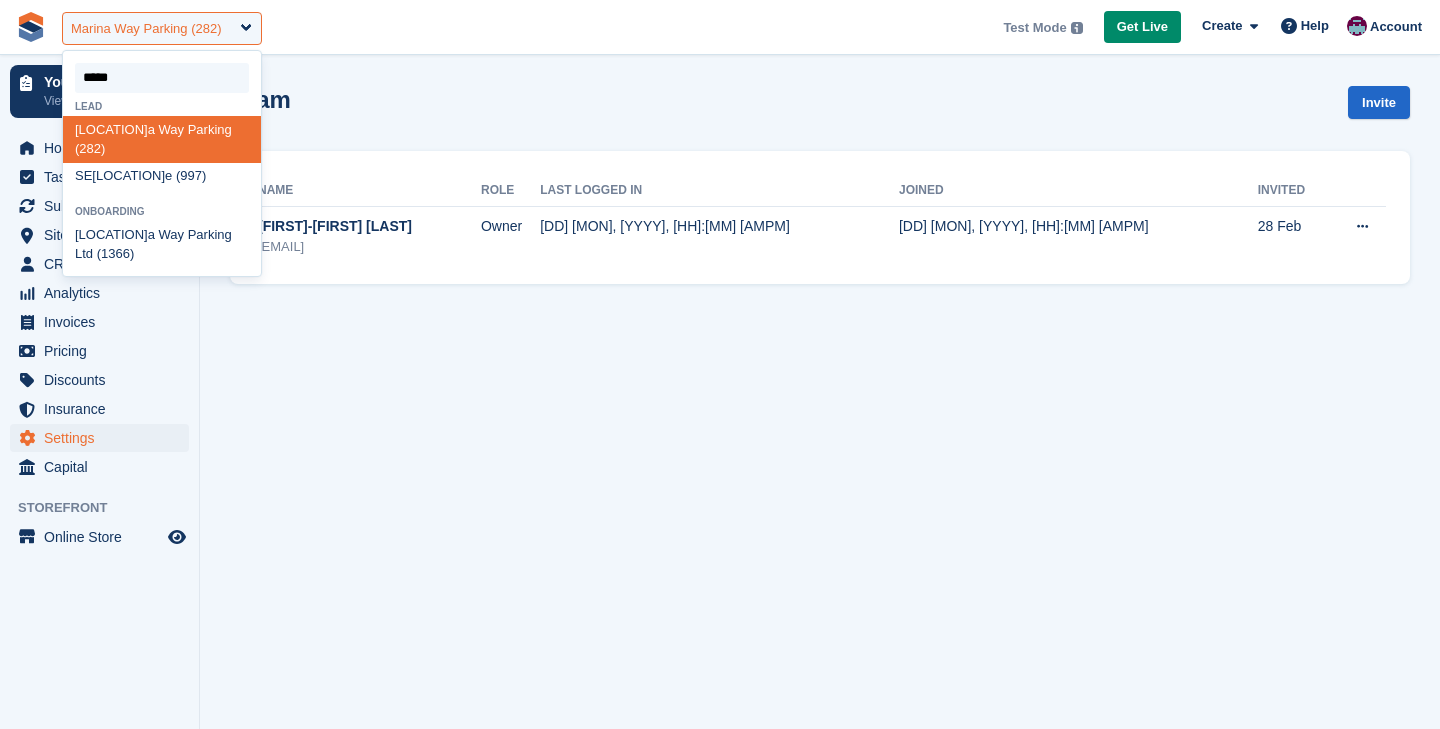 type on "******" 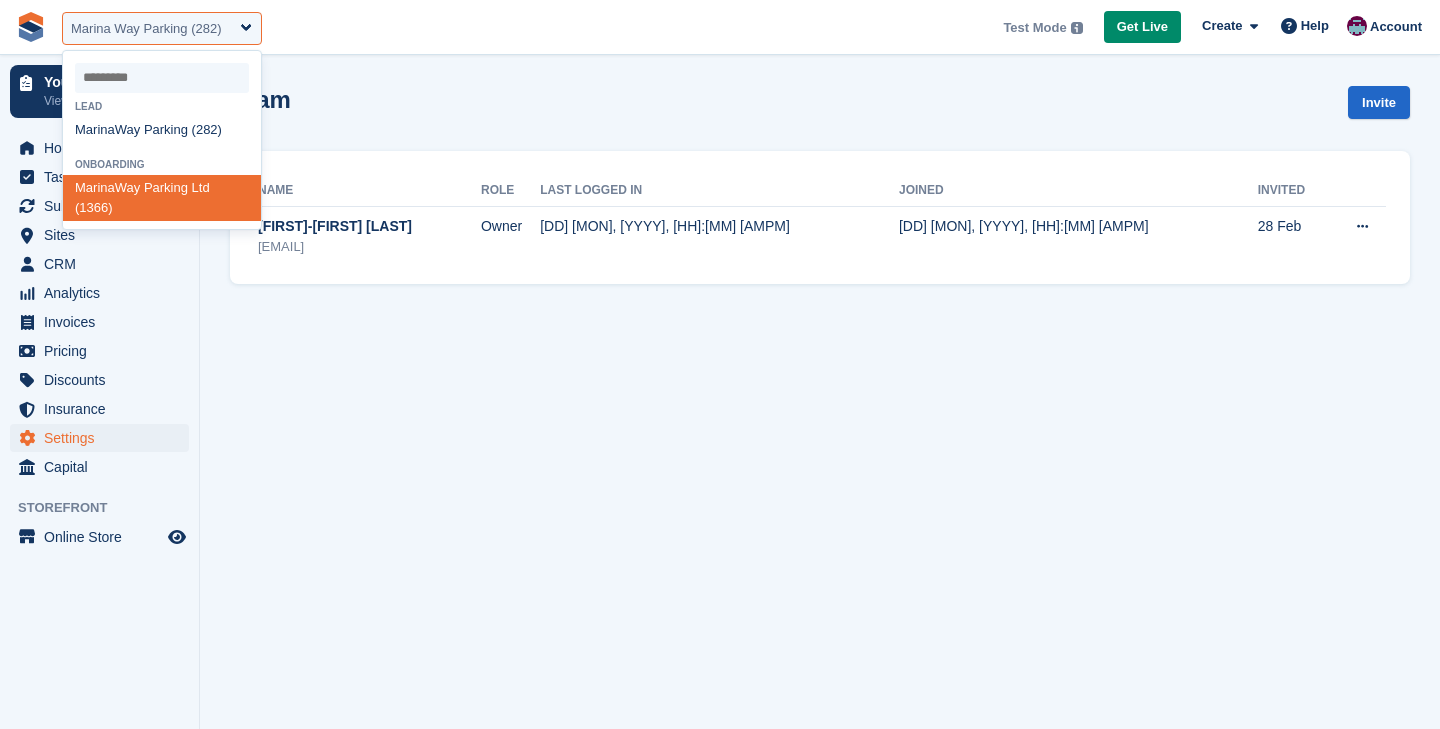 select on "****" 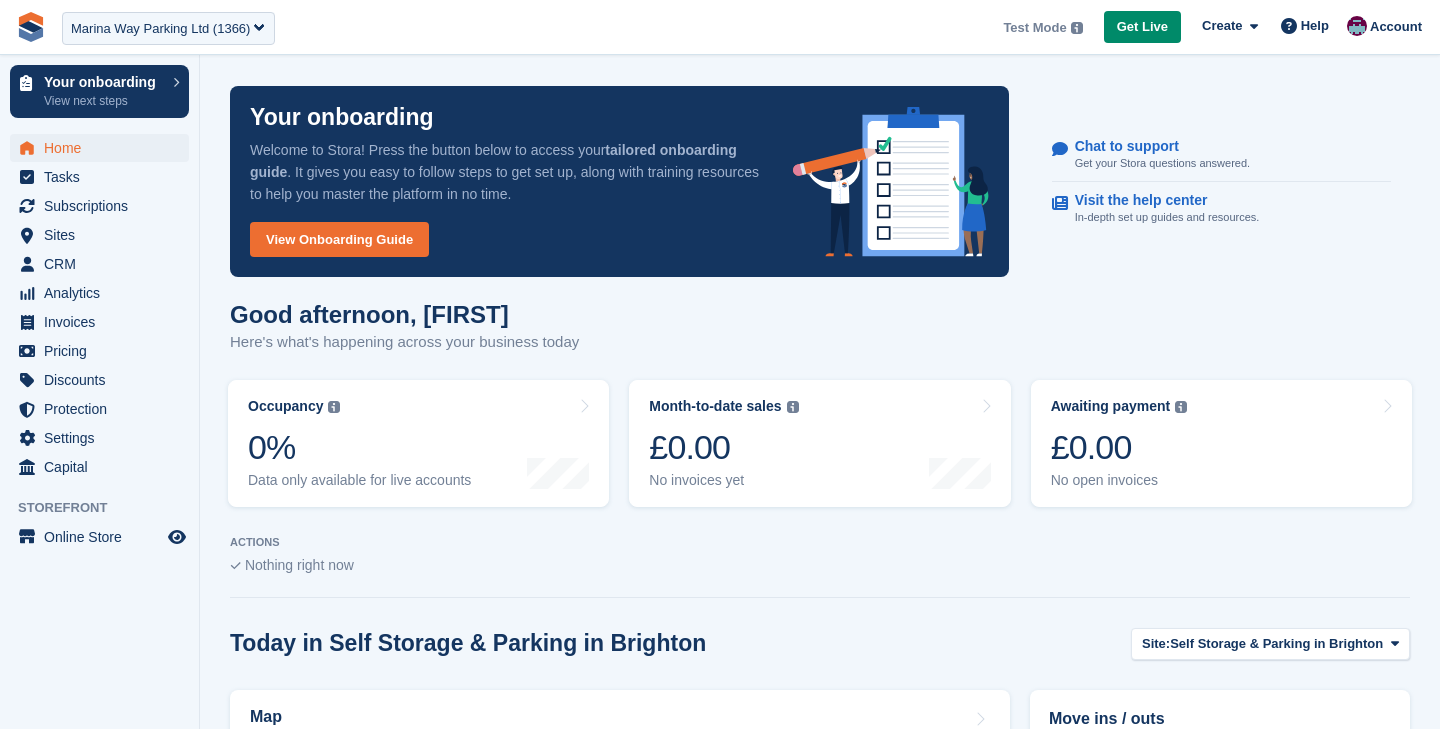 scroll, scrollTop: 0, scrollLeft: 0, axis: both 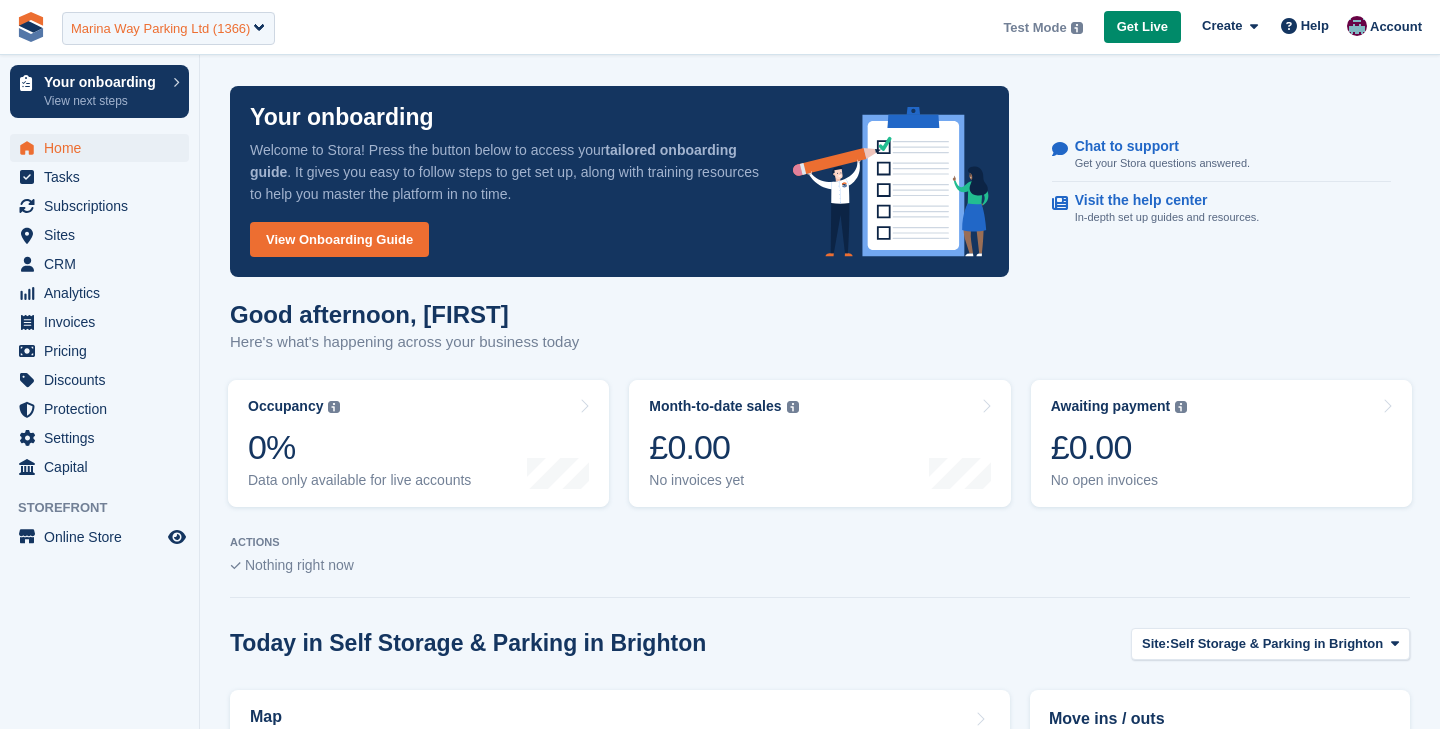 click on "Marina Way Parking Ltd (1366)" at bounding box center [160, 29] 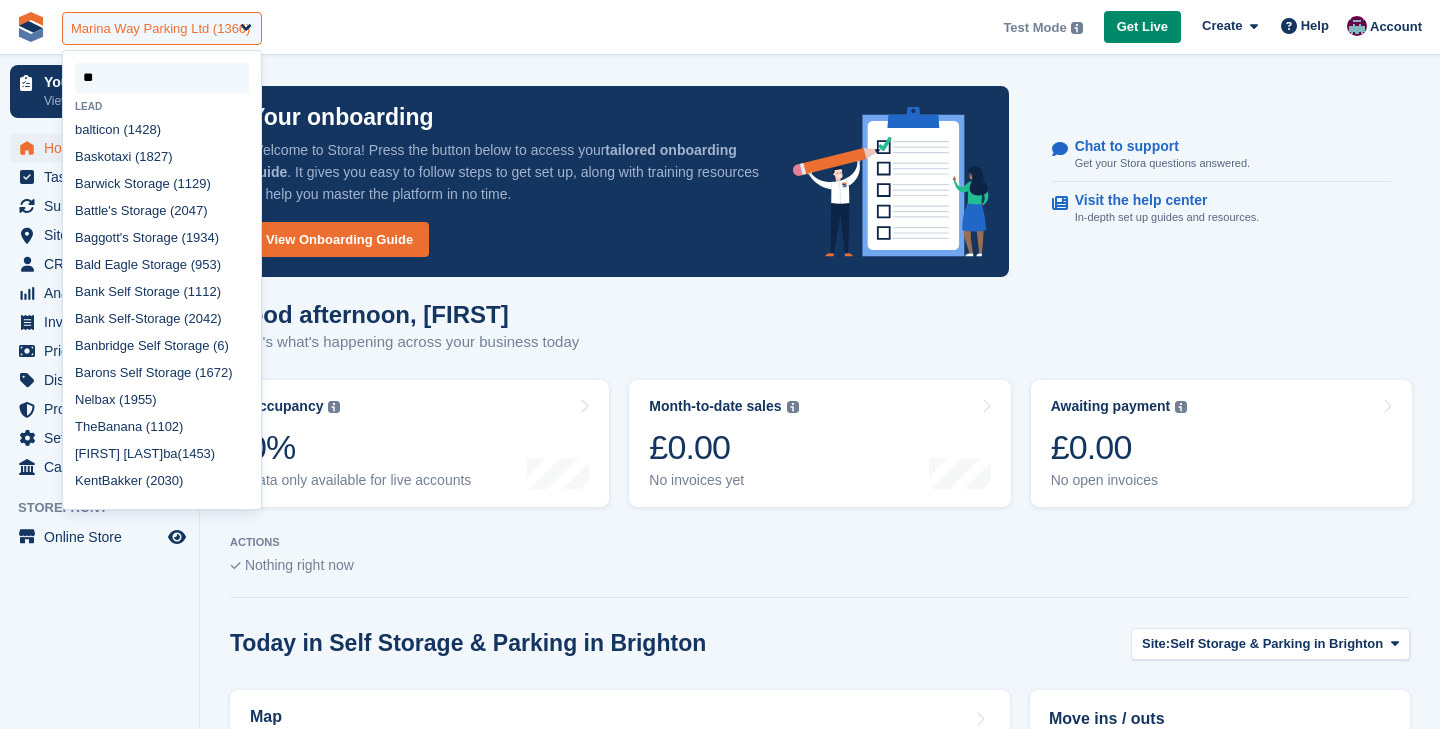 type on "*" 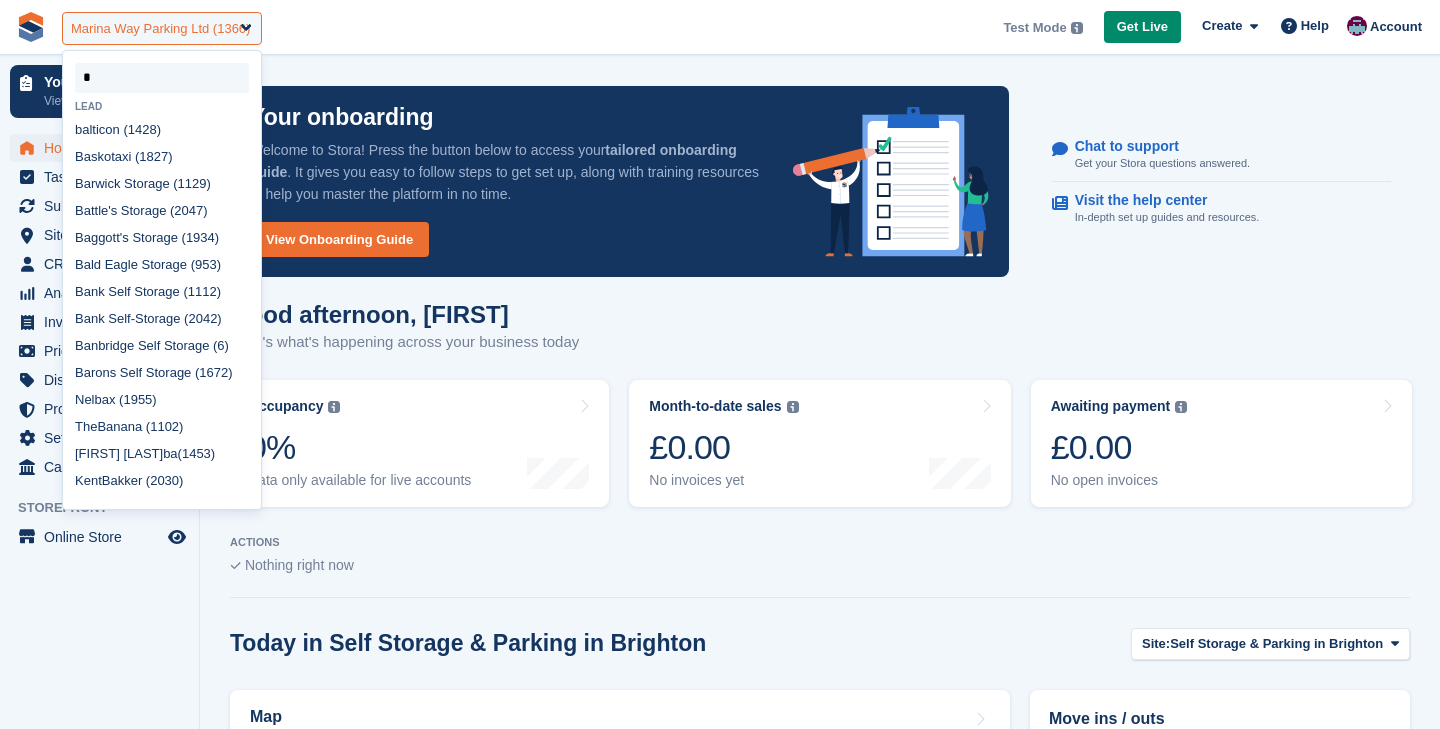 type 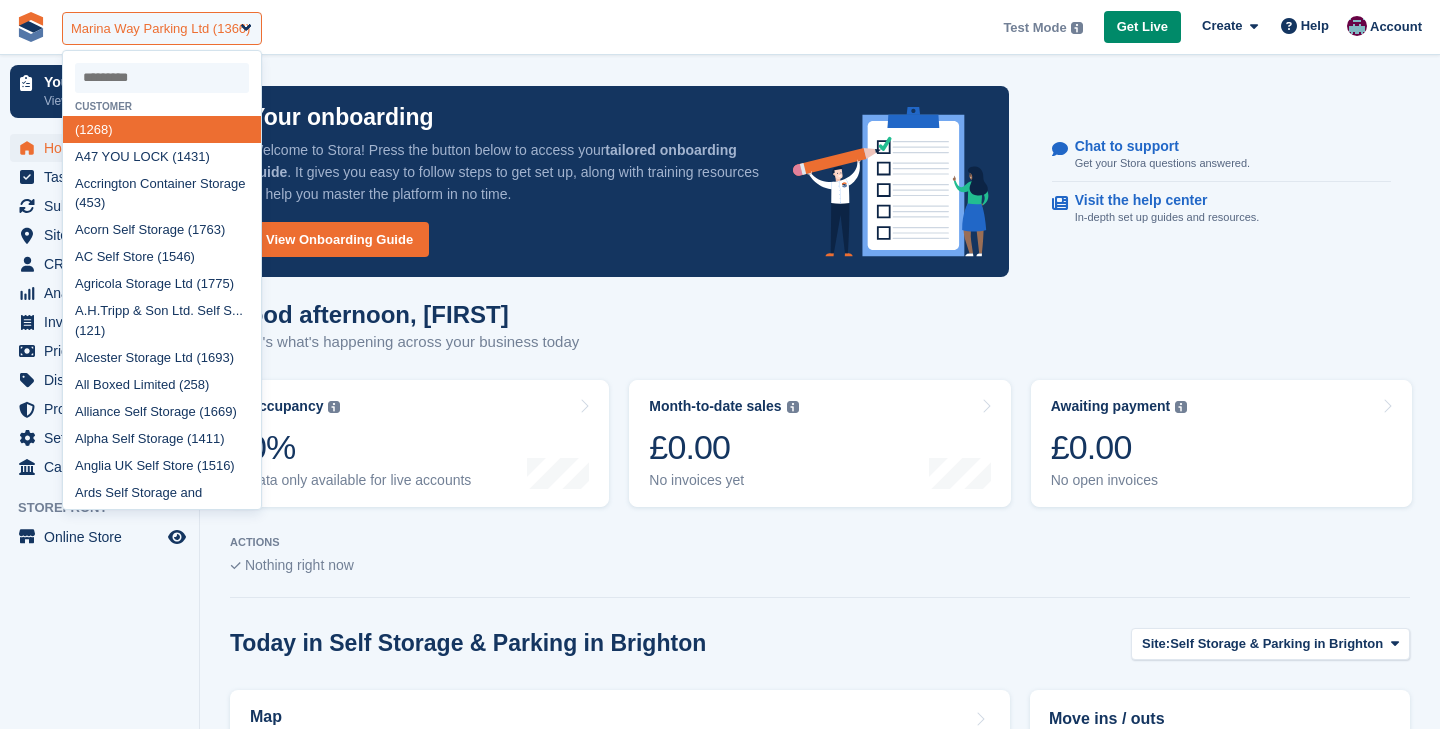 select 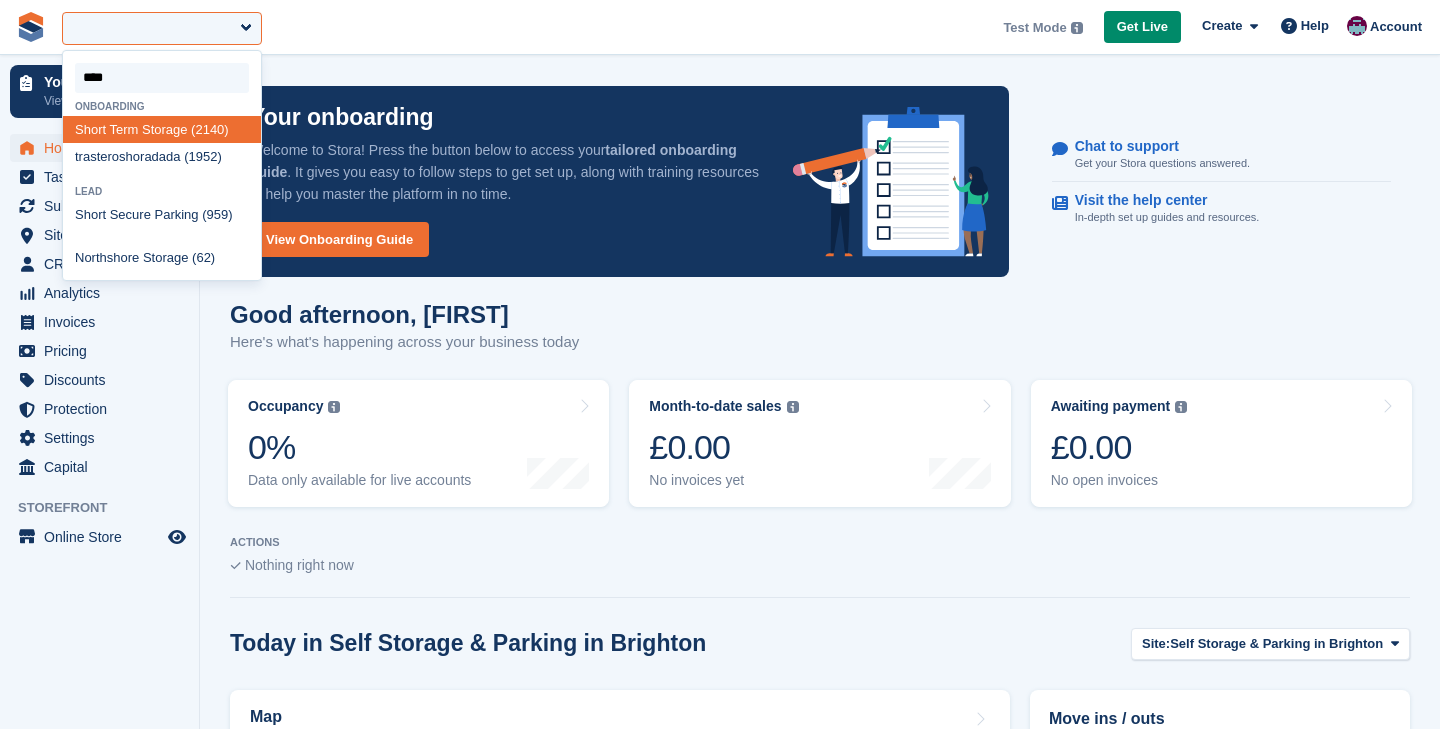 type on "*****" 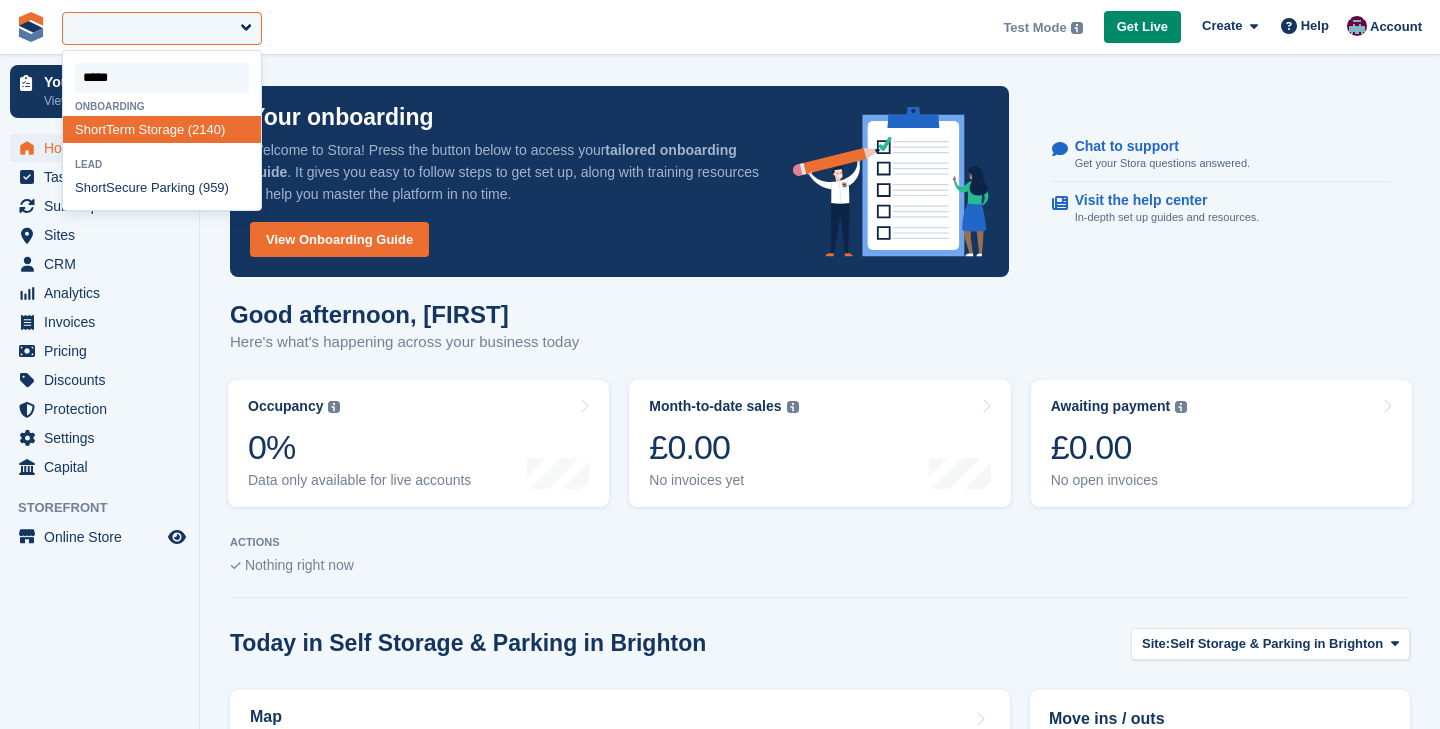 select on "****" 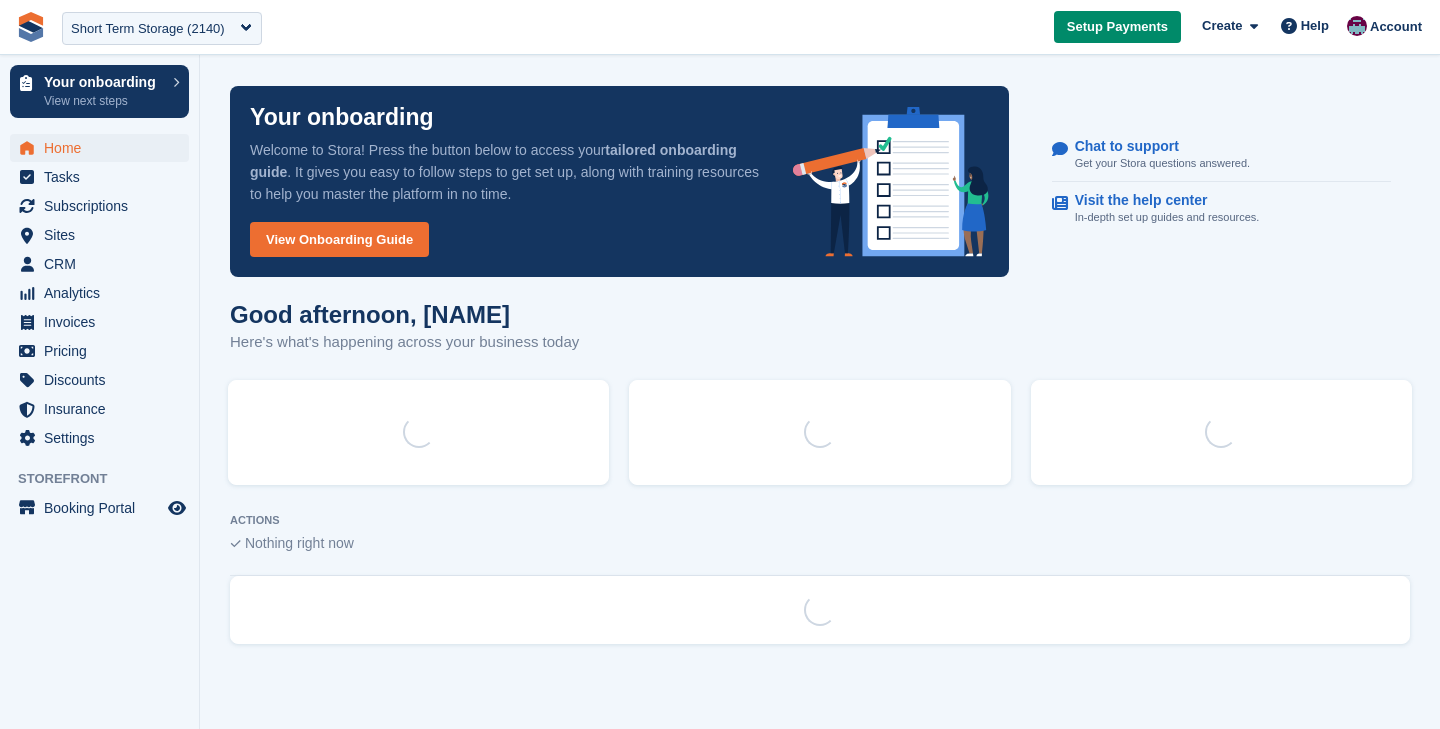 scroll, scrollTop: 0, scrollLeft: 0, axis: both 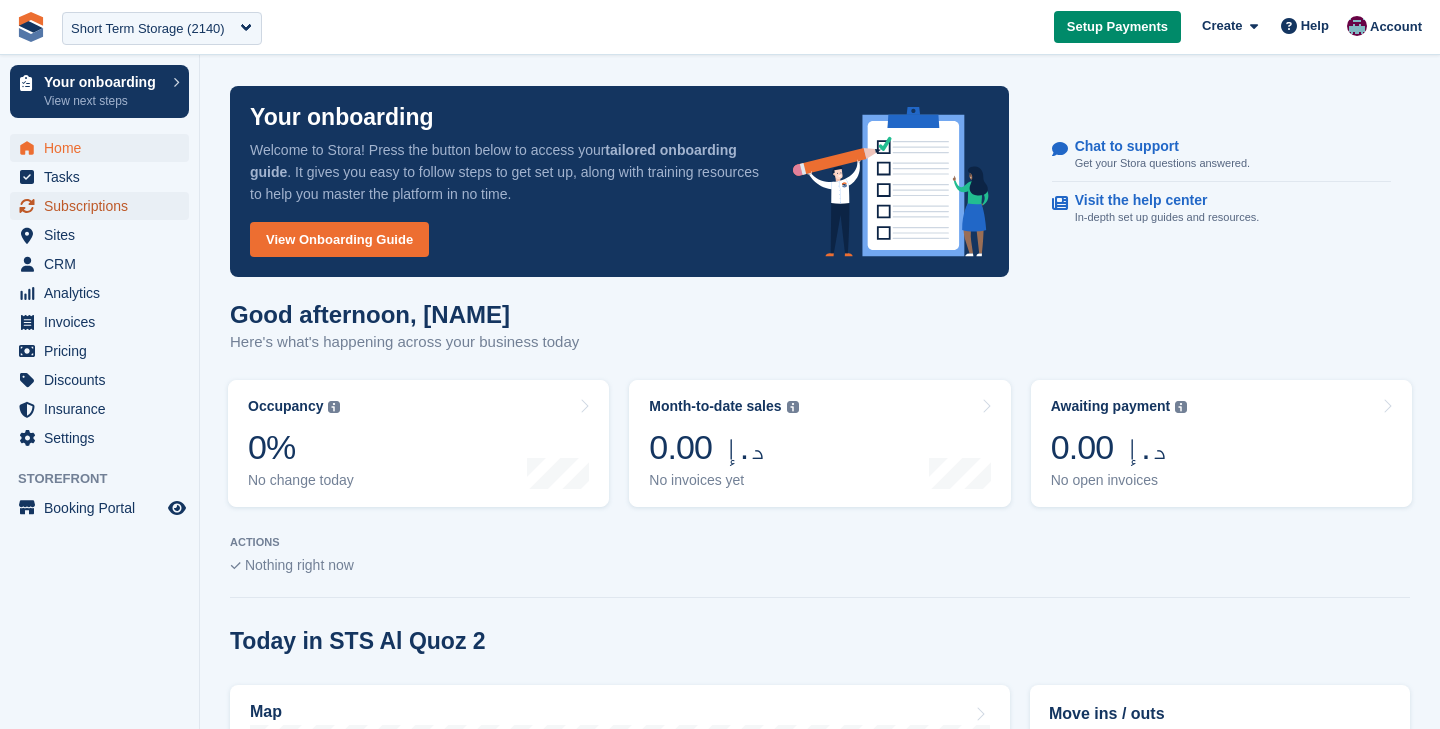 click on "Subscriptions" at bounding box center (104, 206) 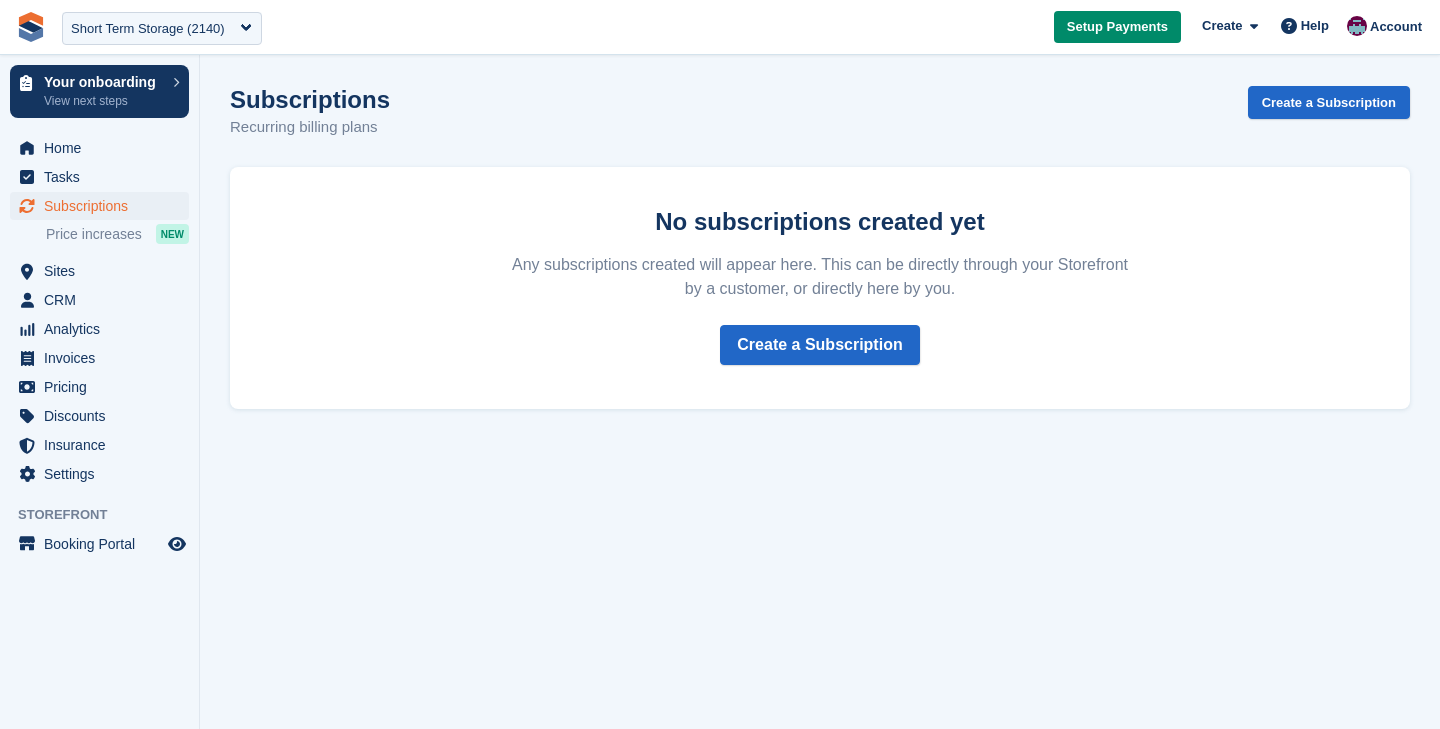 scroll, scrollTop: 0, scrollLeft: 0, axis: both 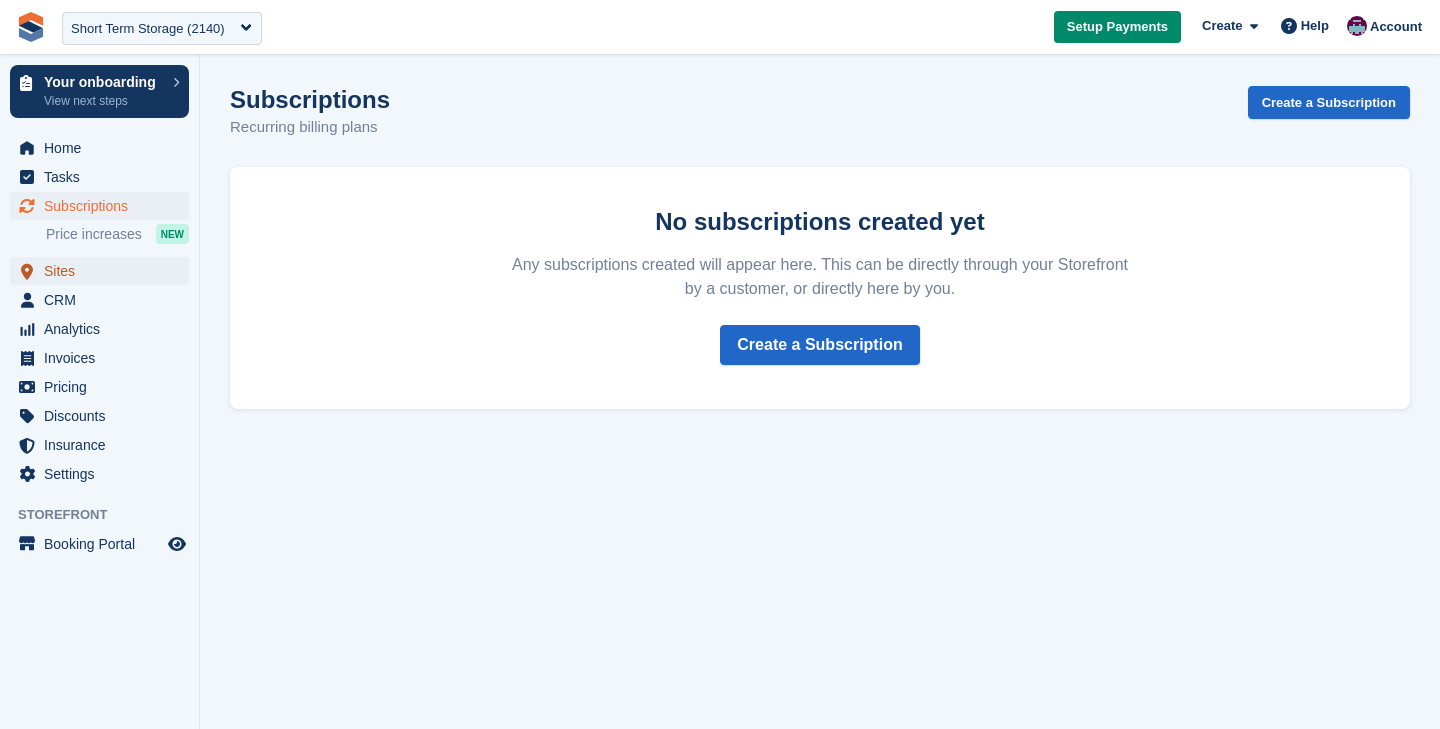 click on "Sites" at bounding box center (104, 271) 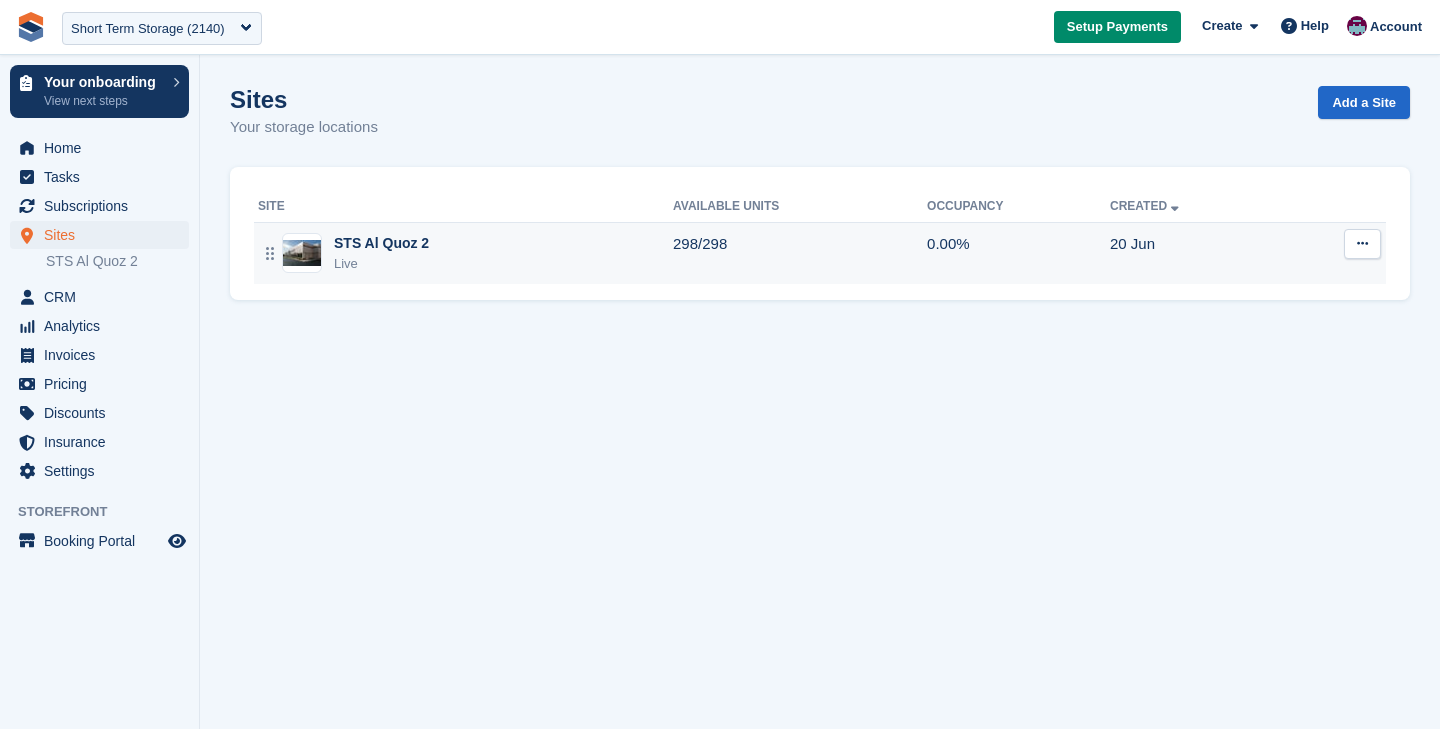 click on "STS Al Quoz 2
Live" at bounding box center (465, 253) 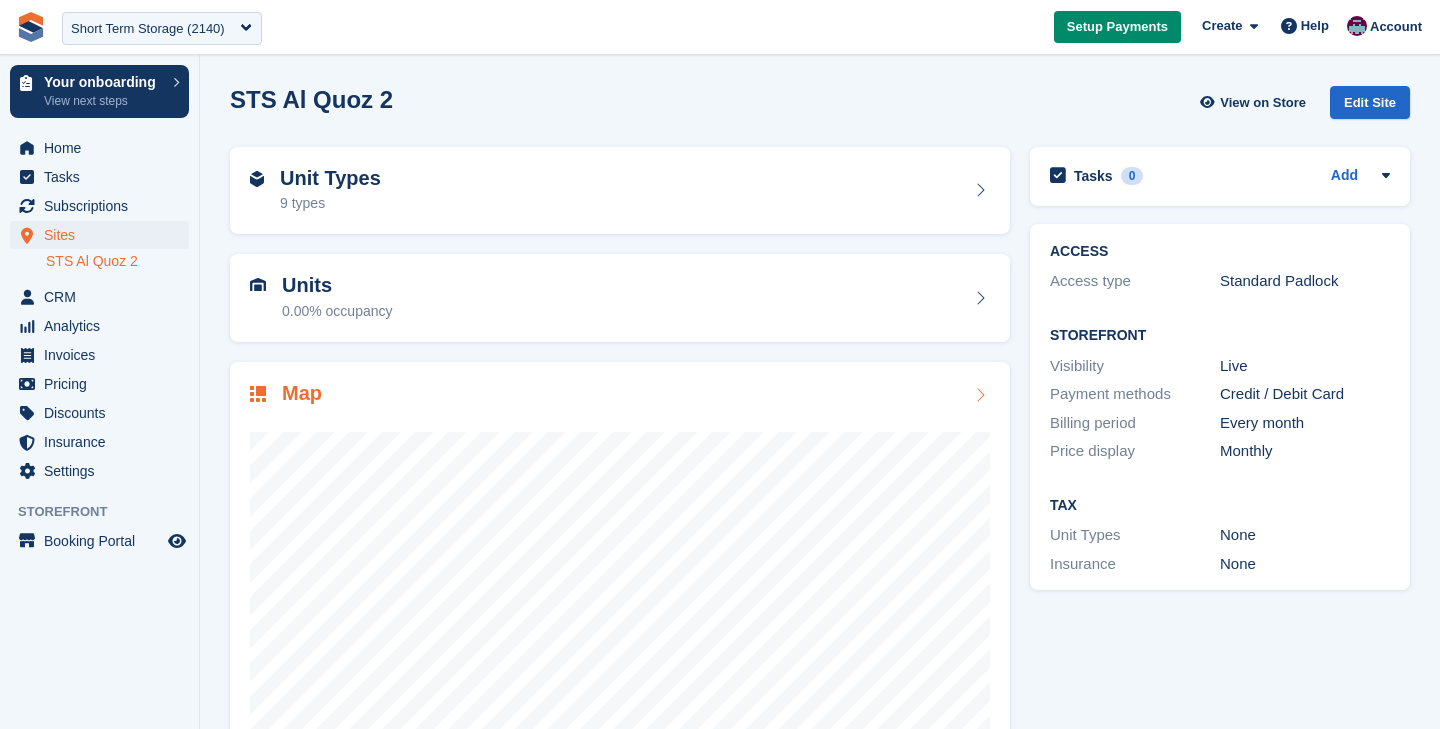 scroll, scrollTop: 124, scrollLeft: 0, axis: vertical 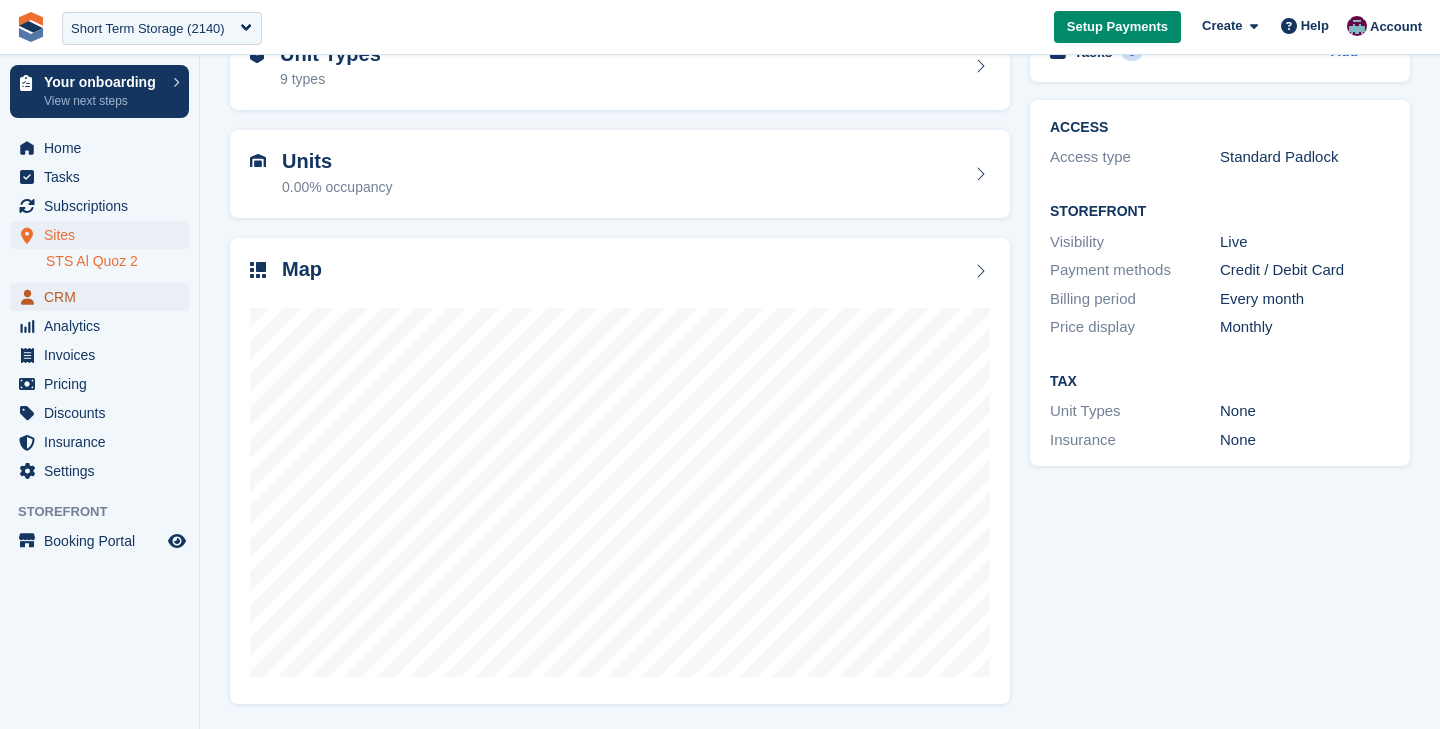 click on "CRM" at bounding box center [104, 297] 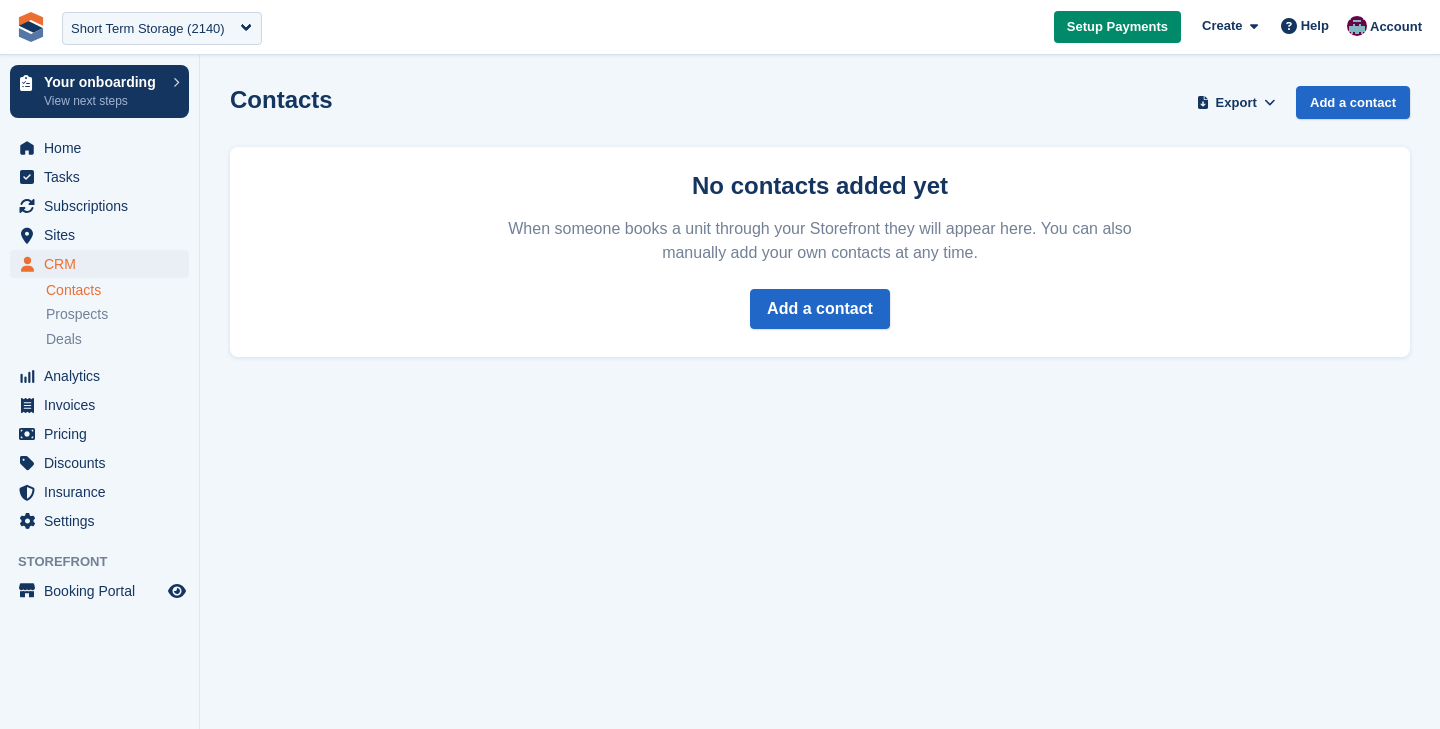 scroll, scrollTop: 0, scrollLeft: 0, axis: both 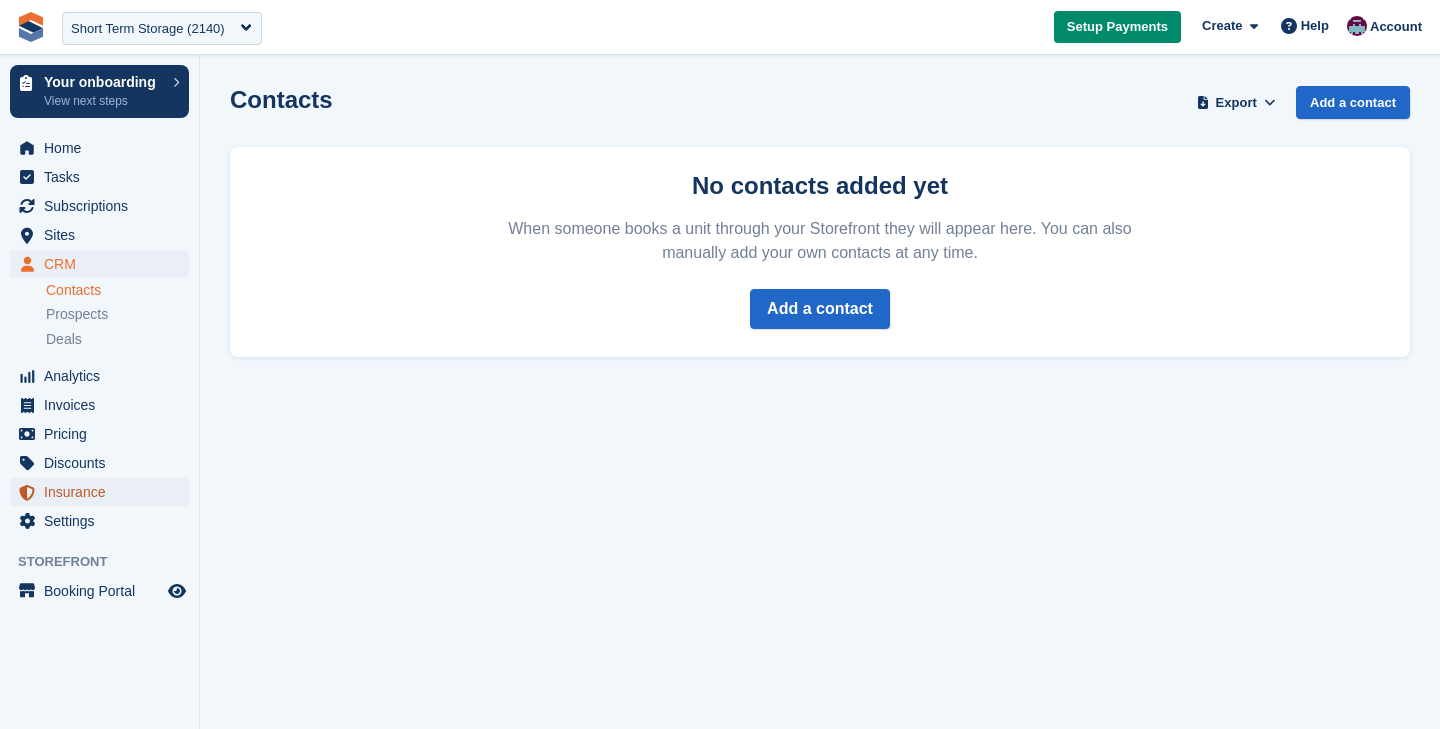 click on "Insurance" at bounding box center (104, 492) 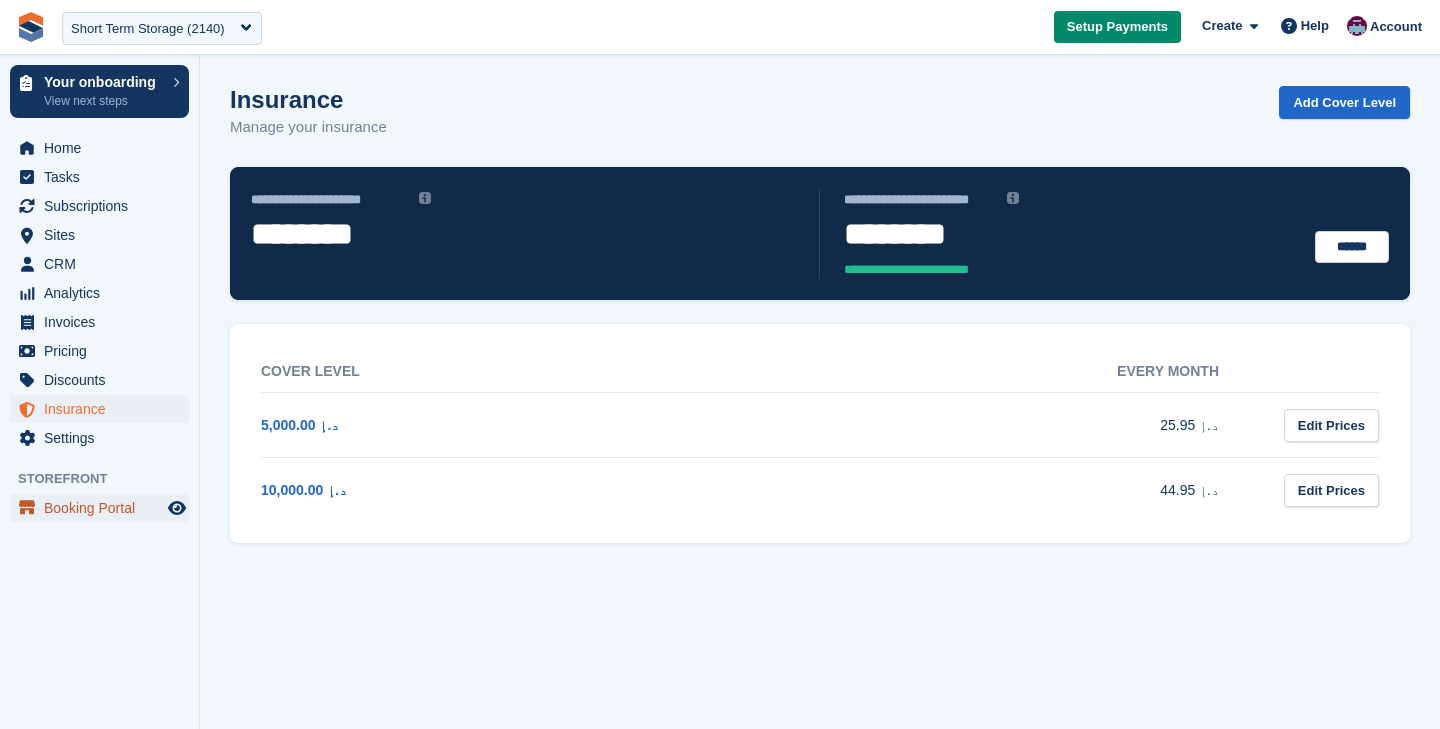 click on "Booking Portal" at bounding box center [104, 508] 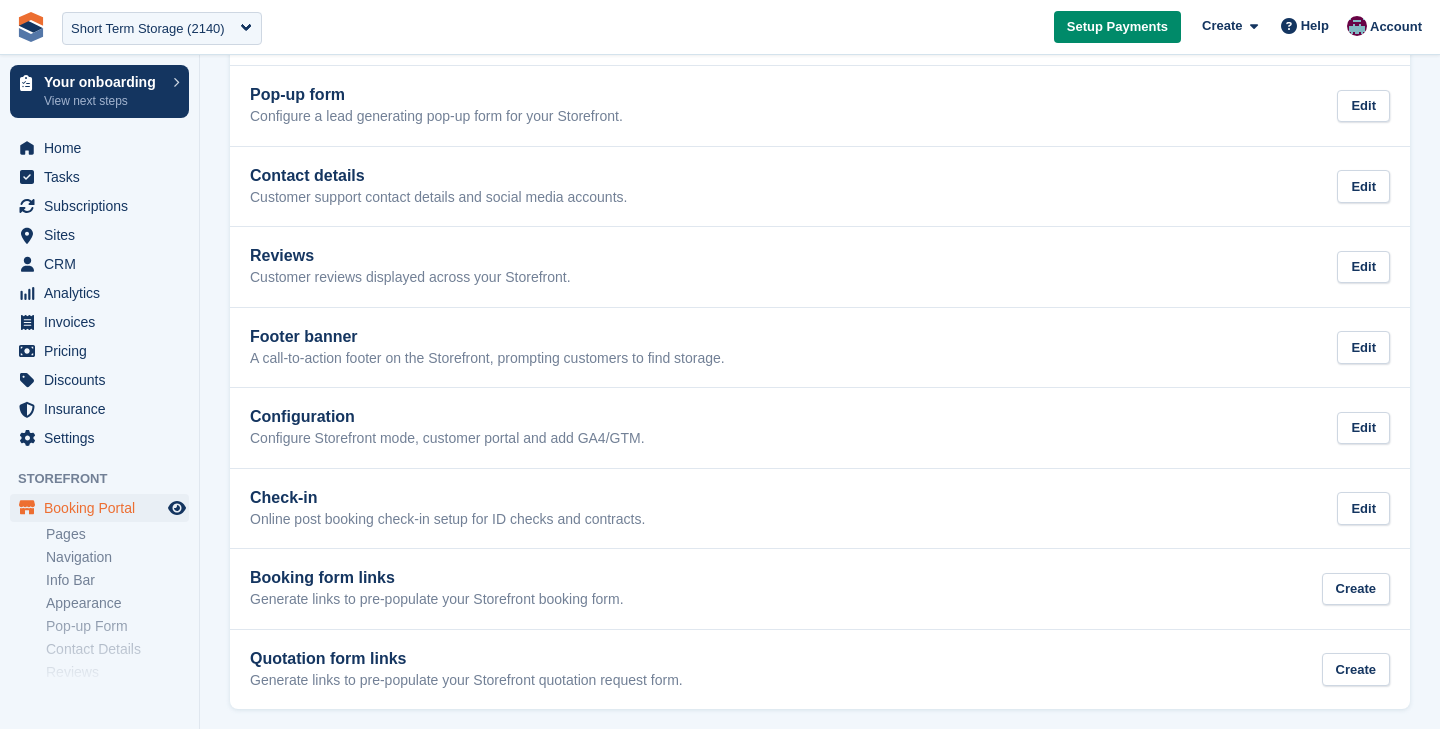 scroll, scrollTop: 528, scrollLeft: 0, axis: vertical 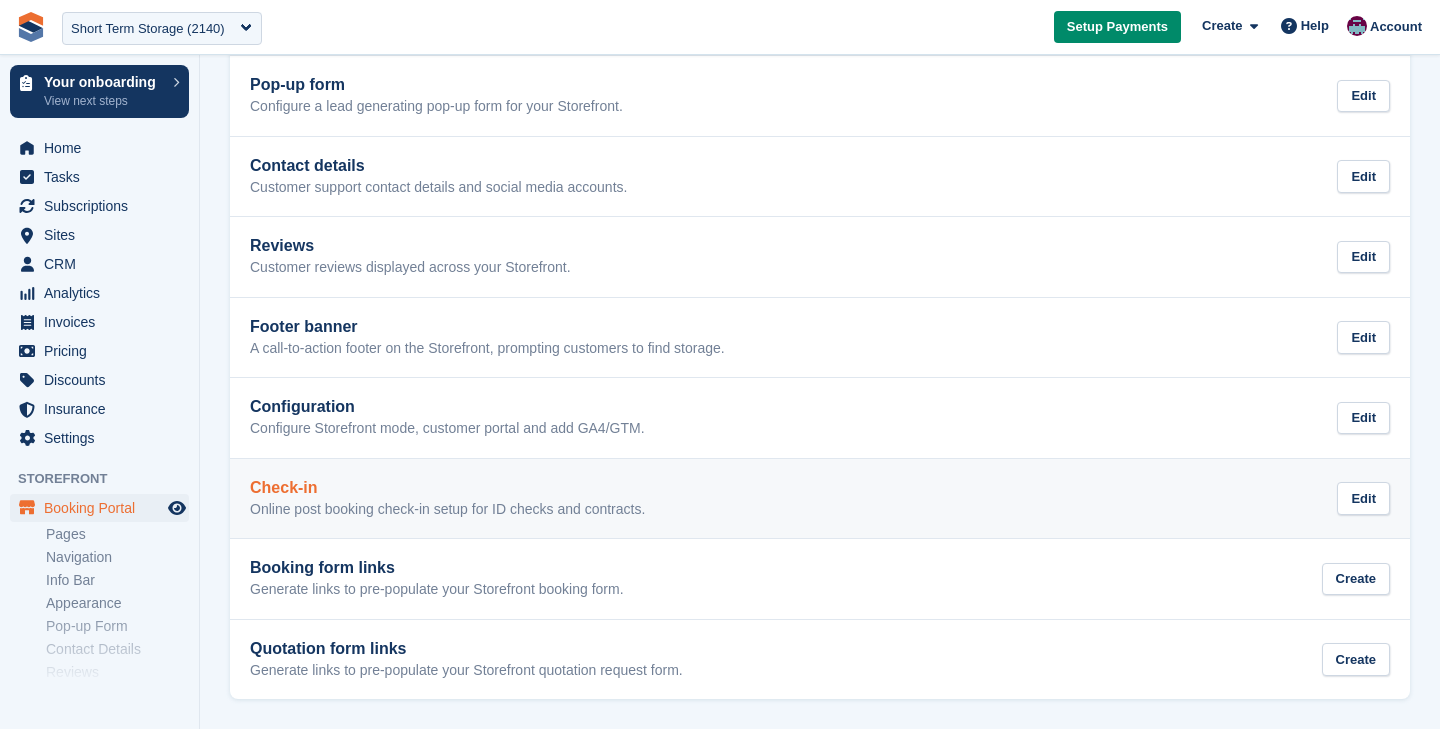 click on "Check-in
Online post booking check-in setup for ID checks and contracts.
Edit" at bounding box center (820, 499) 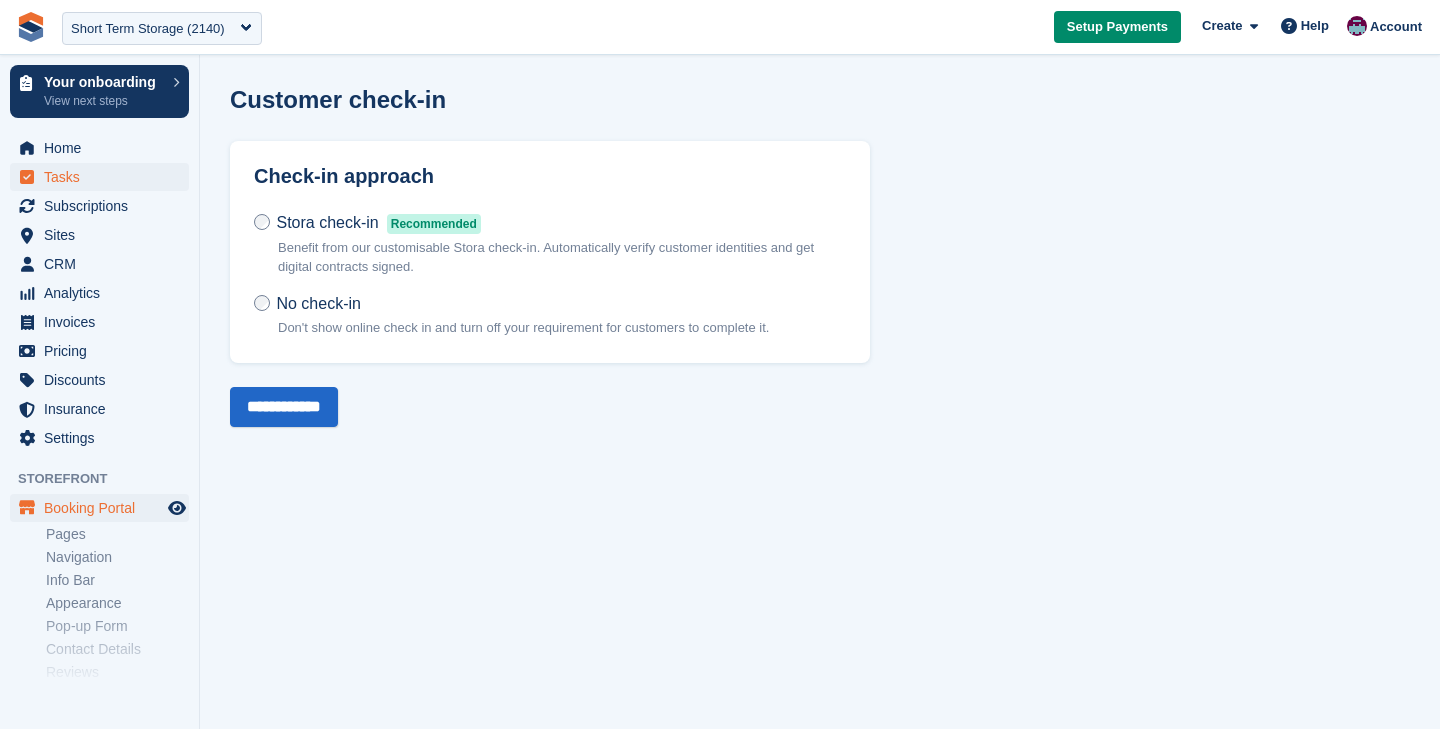scroll, scrollTop: 0, scrollLeft: 0, axis: both 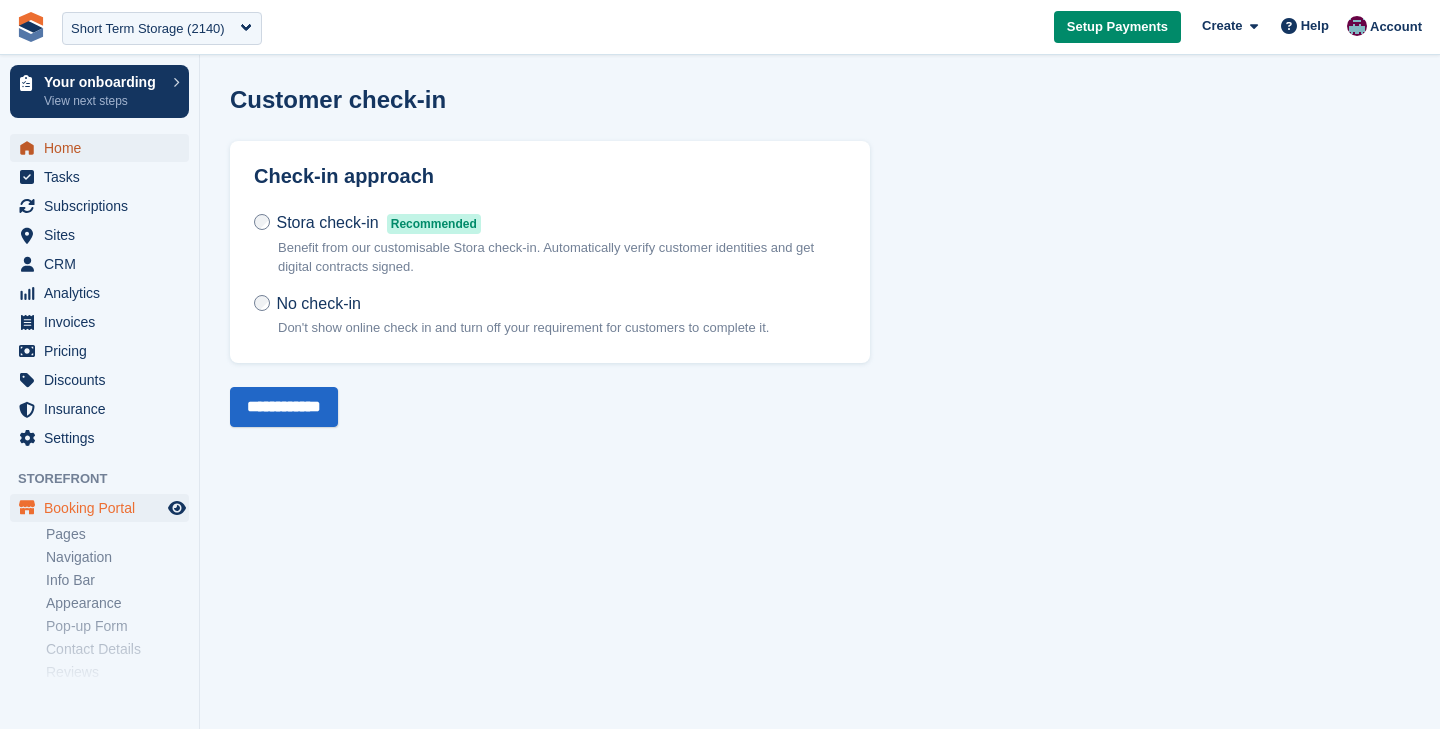 click on "Home" at bounding box center [104, 148] 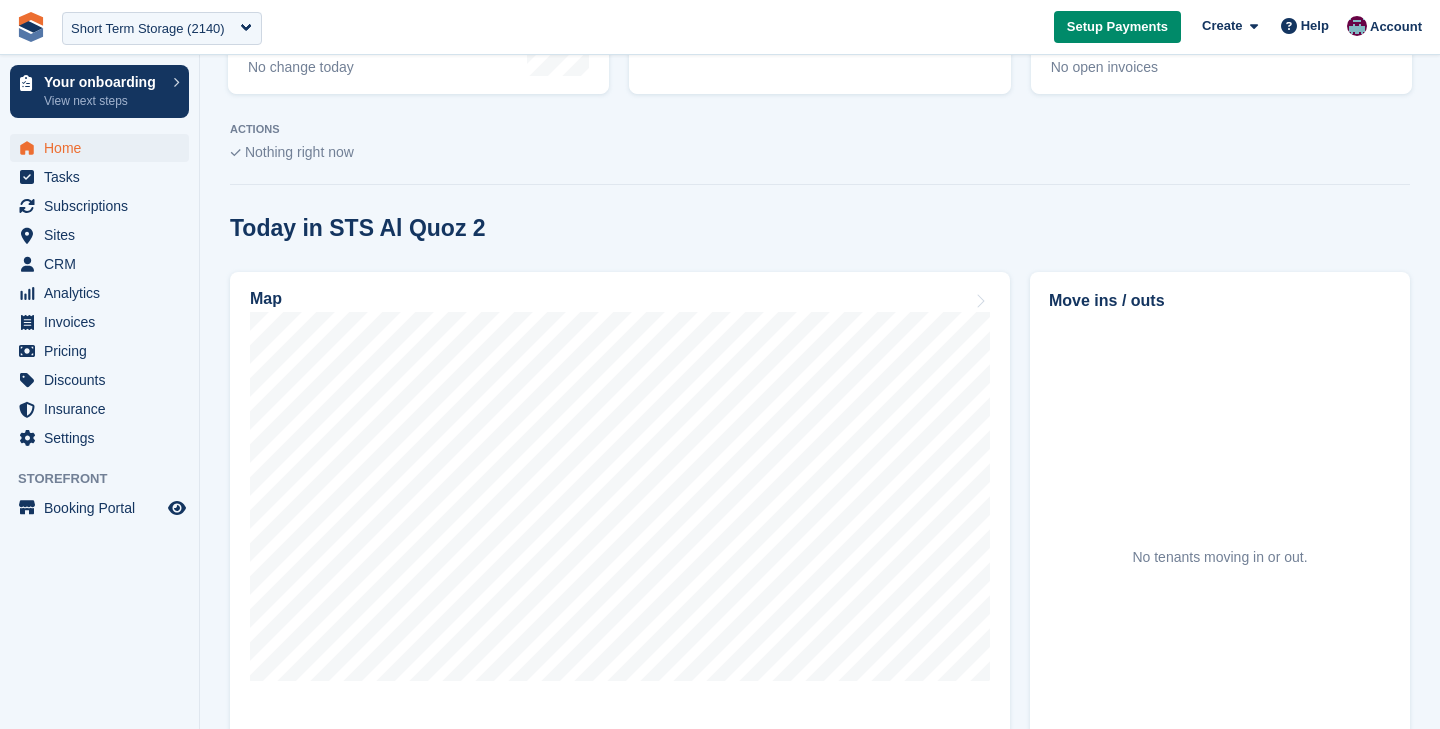 scroll, scrollTop: 444, scrollLeft: 0, axis: vertical 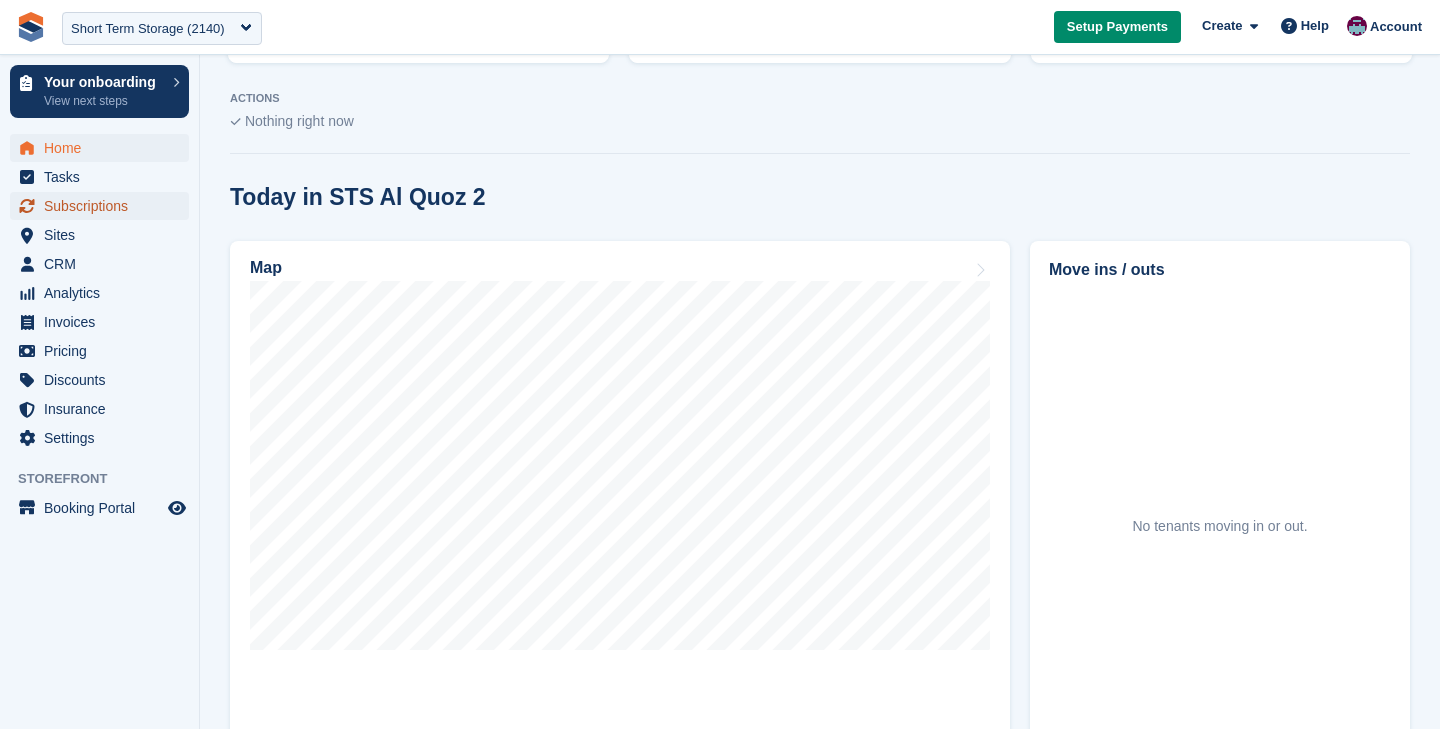 click on "Subscriptions" at bounding box center [104, 206] 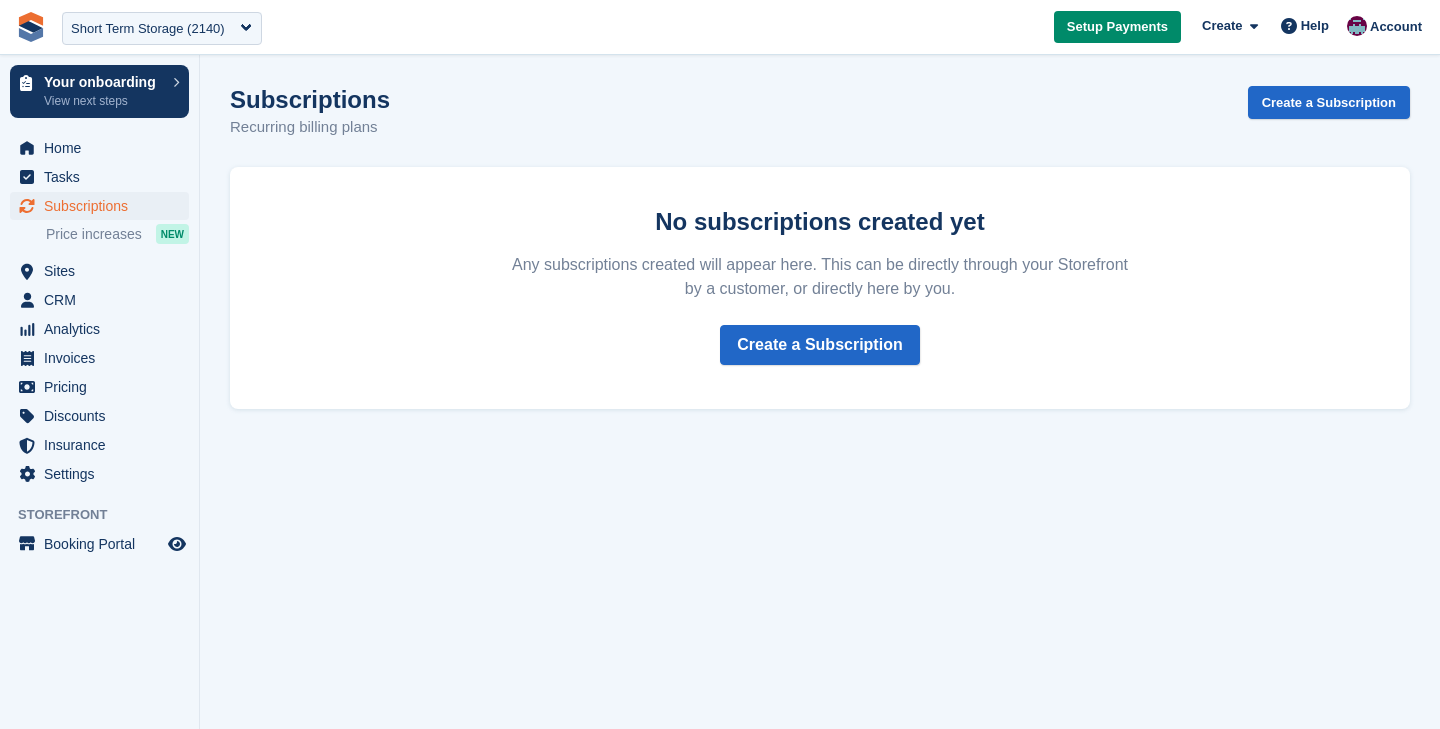 scroll, scrollTop: 0, scrollLeft: 0, axis: both 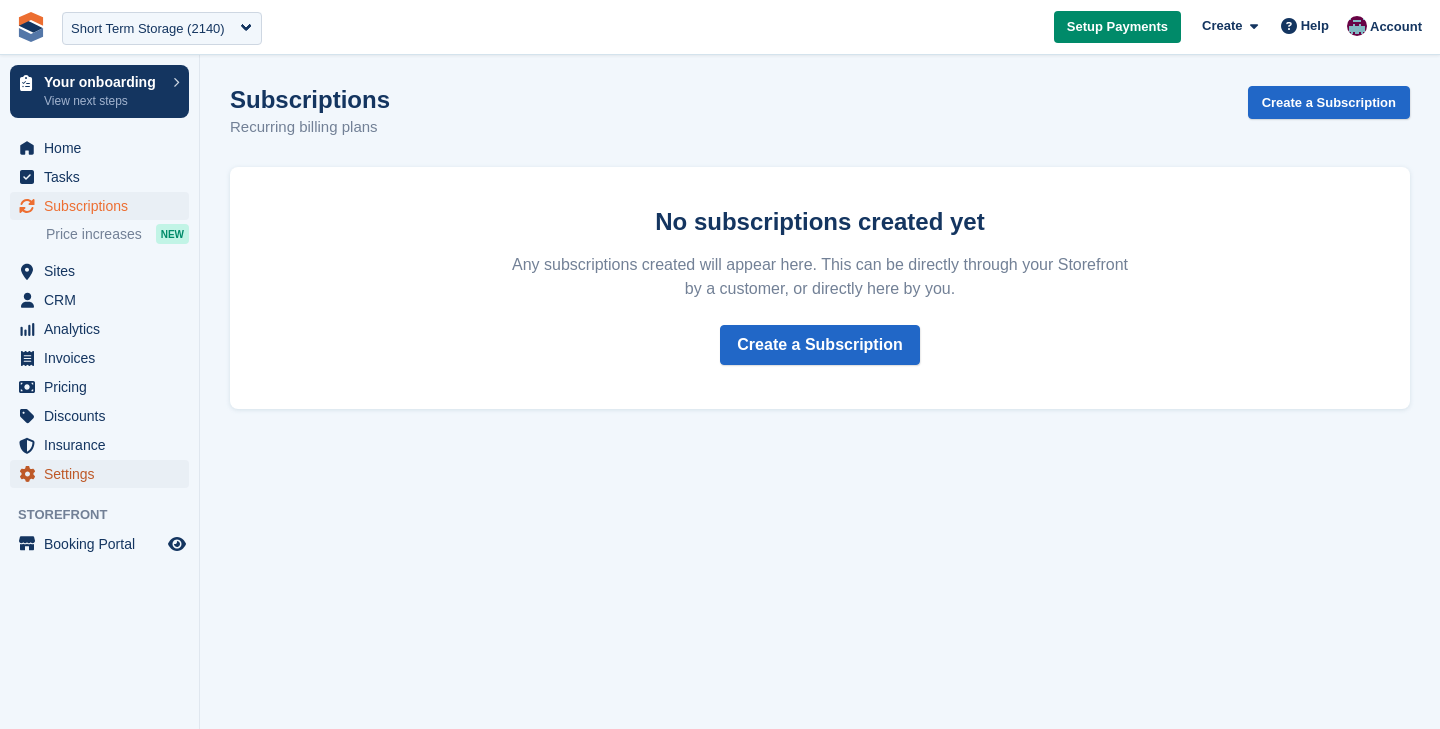 click on "Settings" at bounding box center (104, 474) 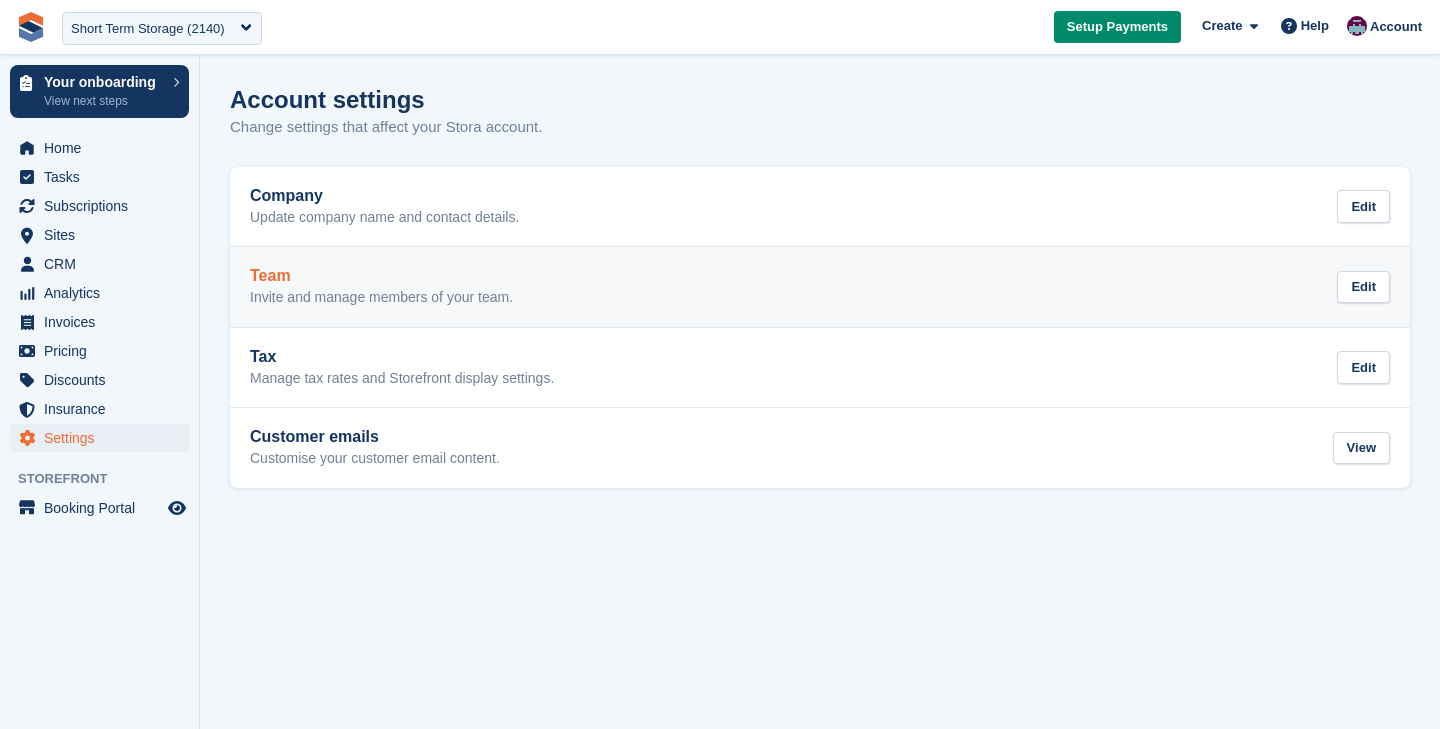 click on "Invite and manage members of your team." at bounding box center (381, 298) 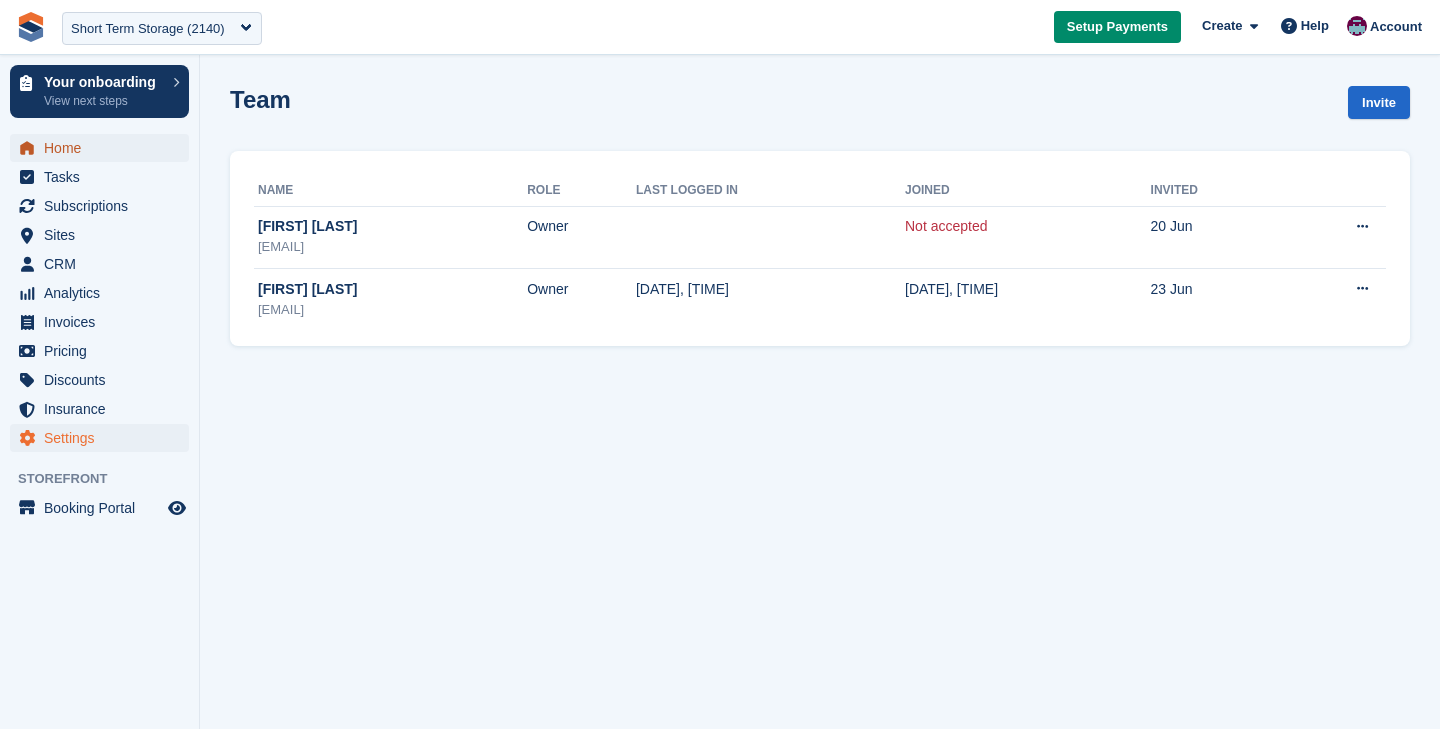 click on "Home" at bounding box center (104, 148) 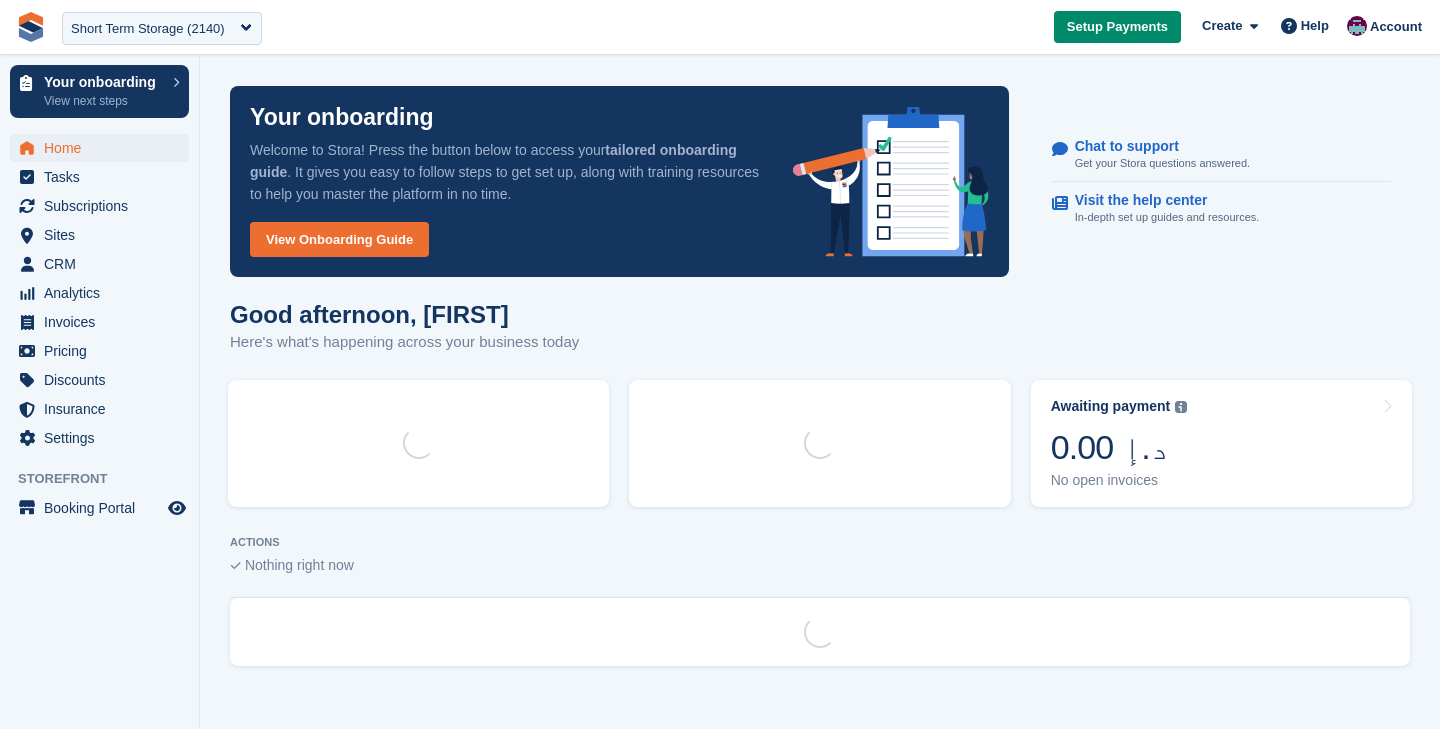scroll, scrollTop: 0, scrollLeft: 0, axis: both 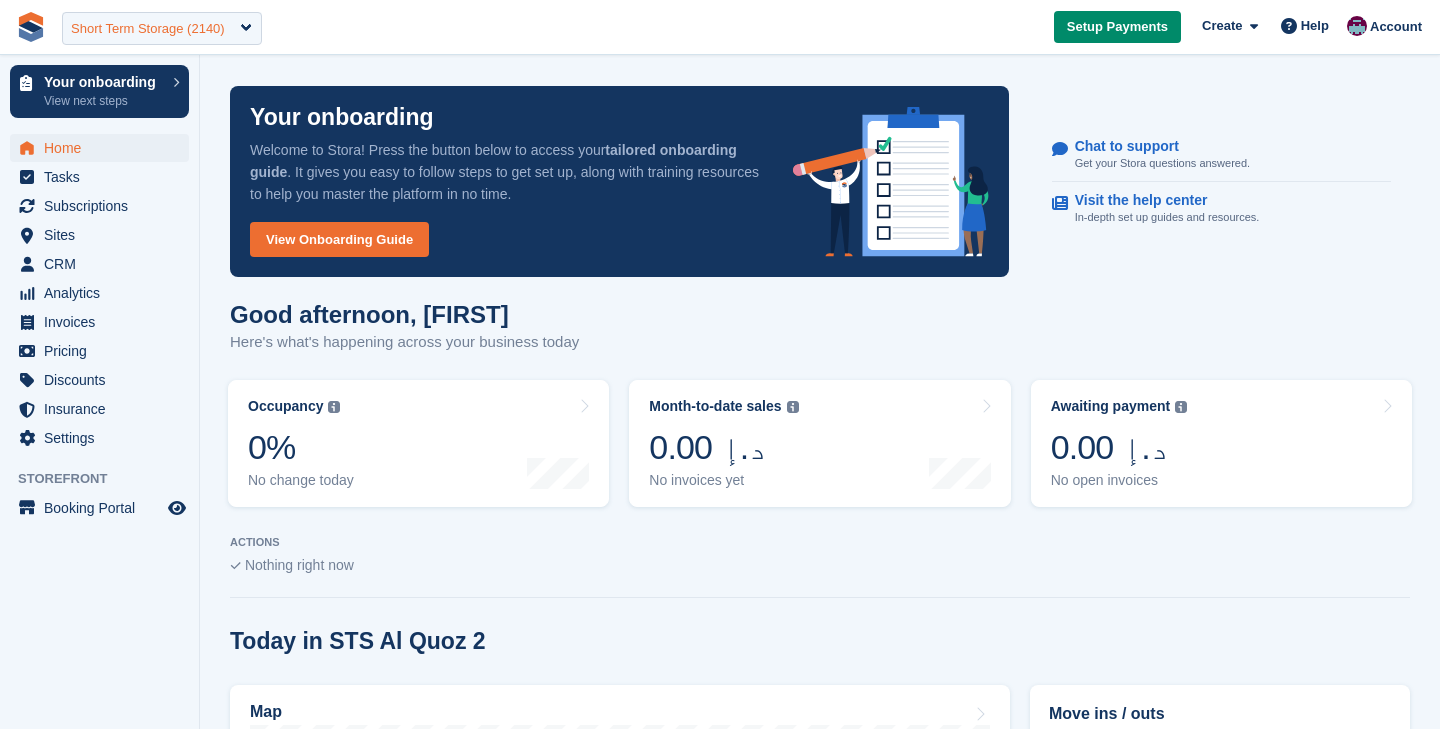 click on "Short Term Storage  (2140)" at bounding box center (148, 29) 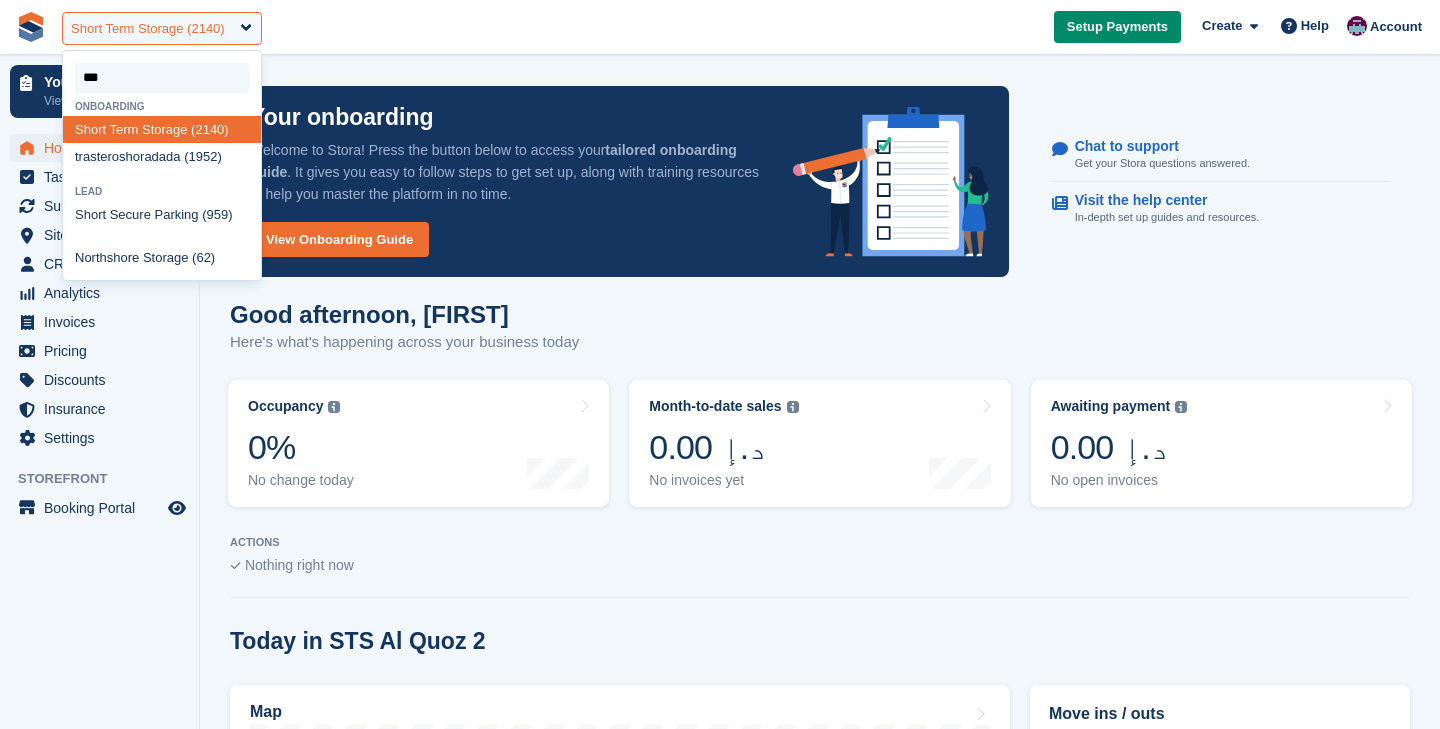 scroll, scrollTop: 0, scrollLeft: 0, axis: both 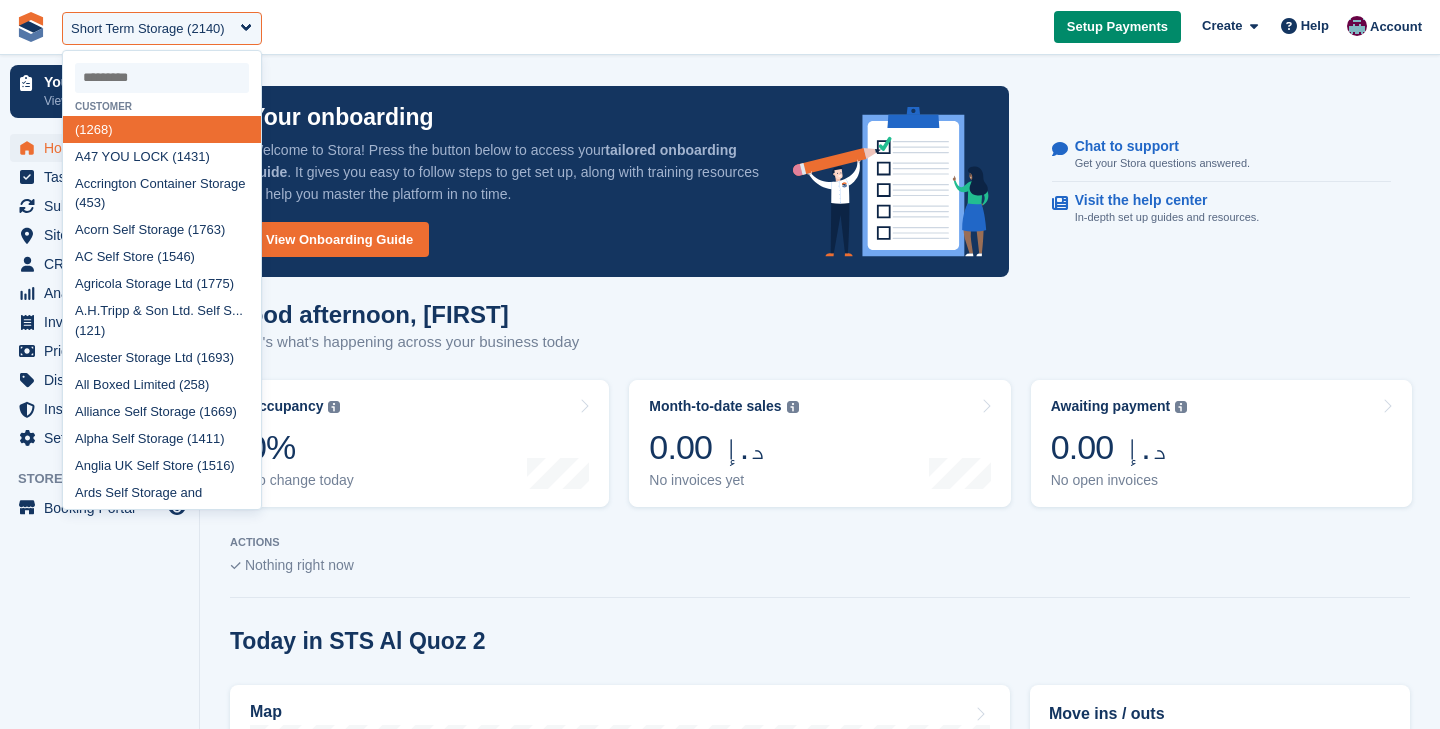 click on "Your onboarding
Welcome to Stora! Press the button below to access your  tailored onboarding guide . It gives you easy to follow steps to get set up, along with training resources to help you master the platform in no time.
View Onboarding Guide
Chat to support
Get your Stora questions answered.
Visit the help center
In-depth set up guides and resources.
Good afternoon, Brian
Here's what's happening across your business today
Occupancy" at bounding box center [820, 970] 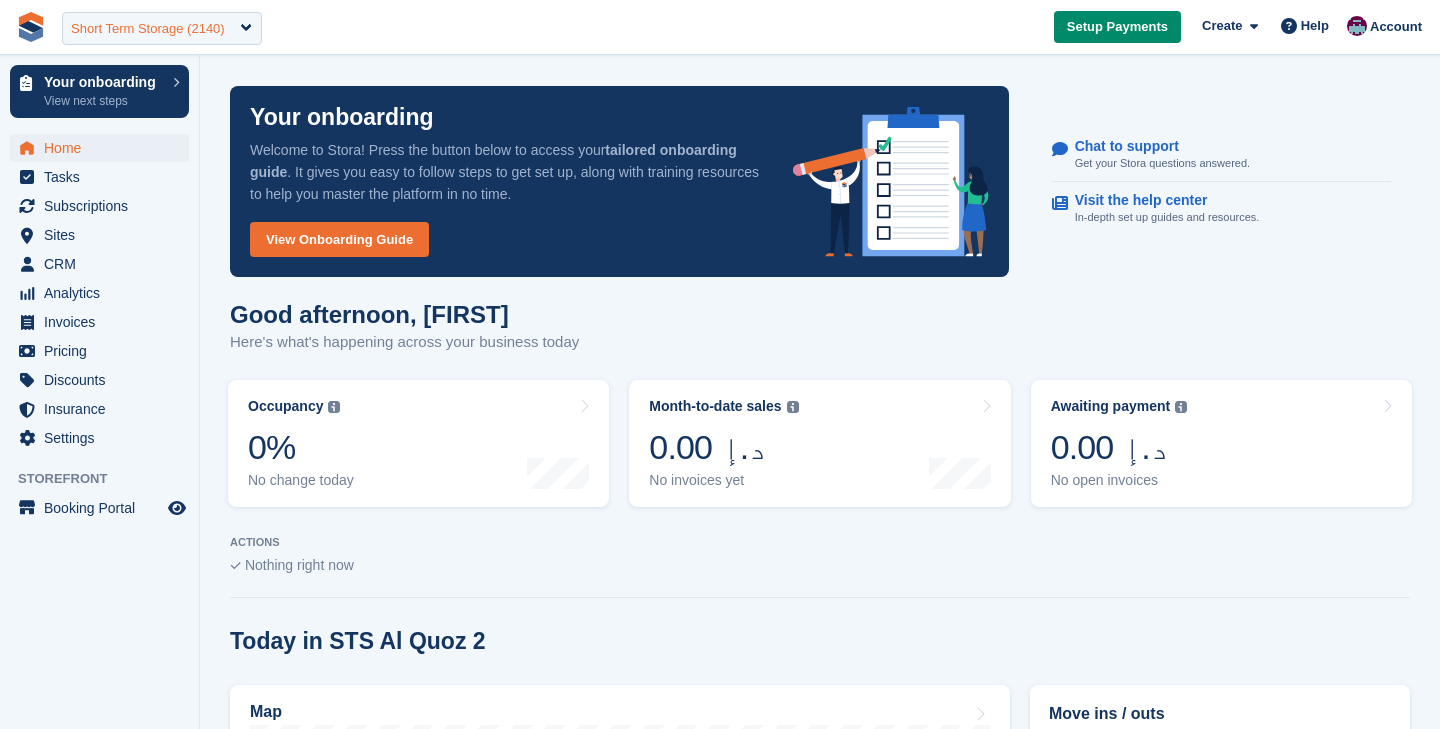 click on "Short Term Storage  (2140)" at bounding box center (148, 29) 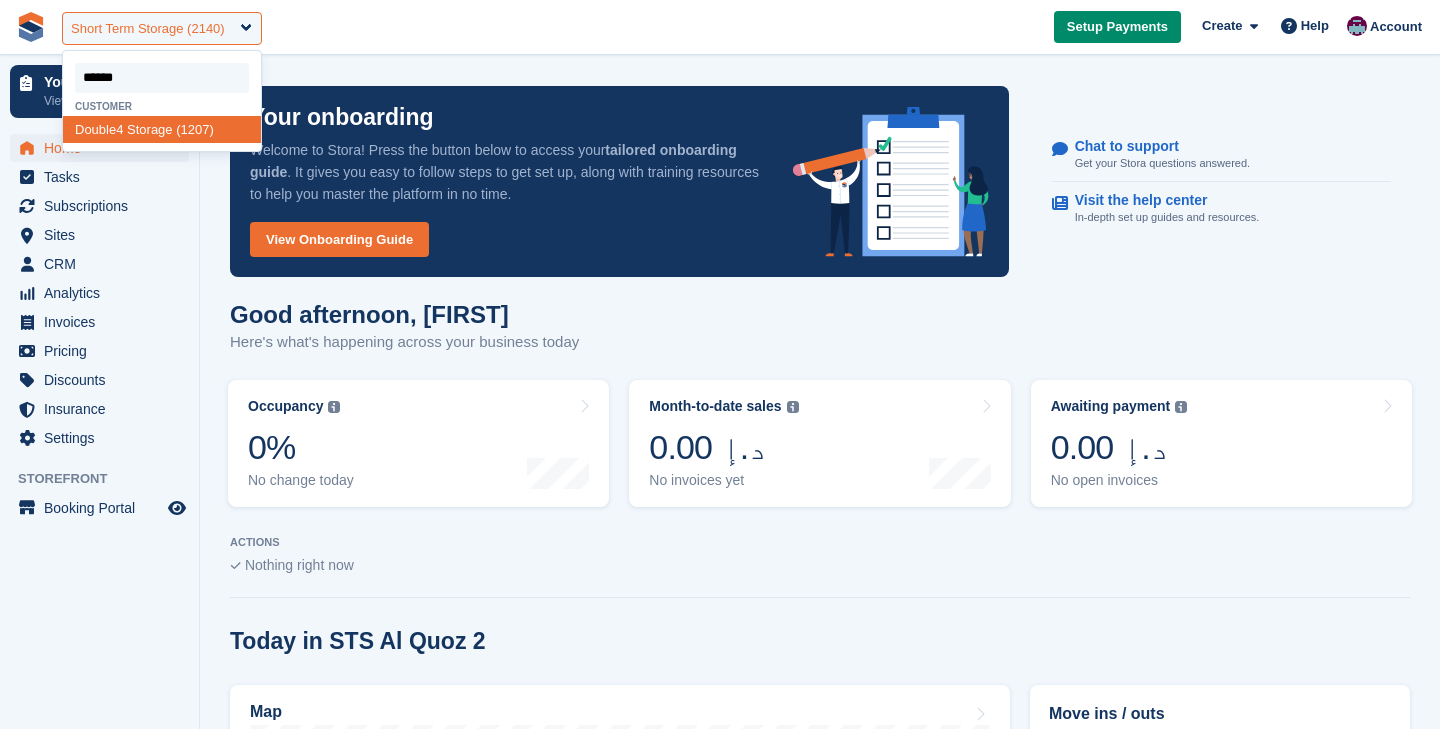 type on "*******" 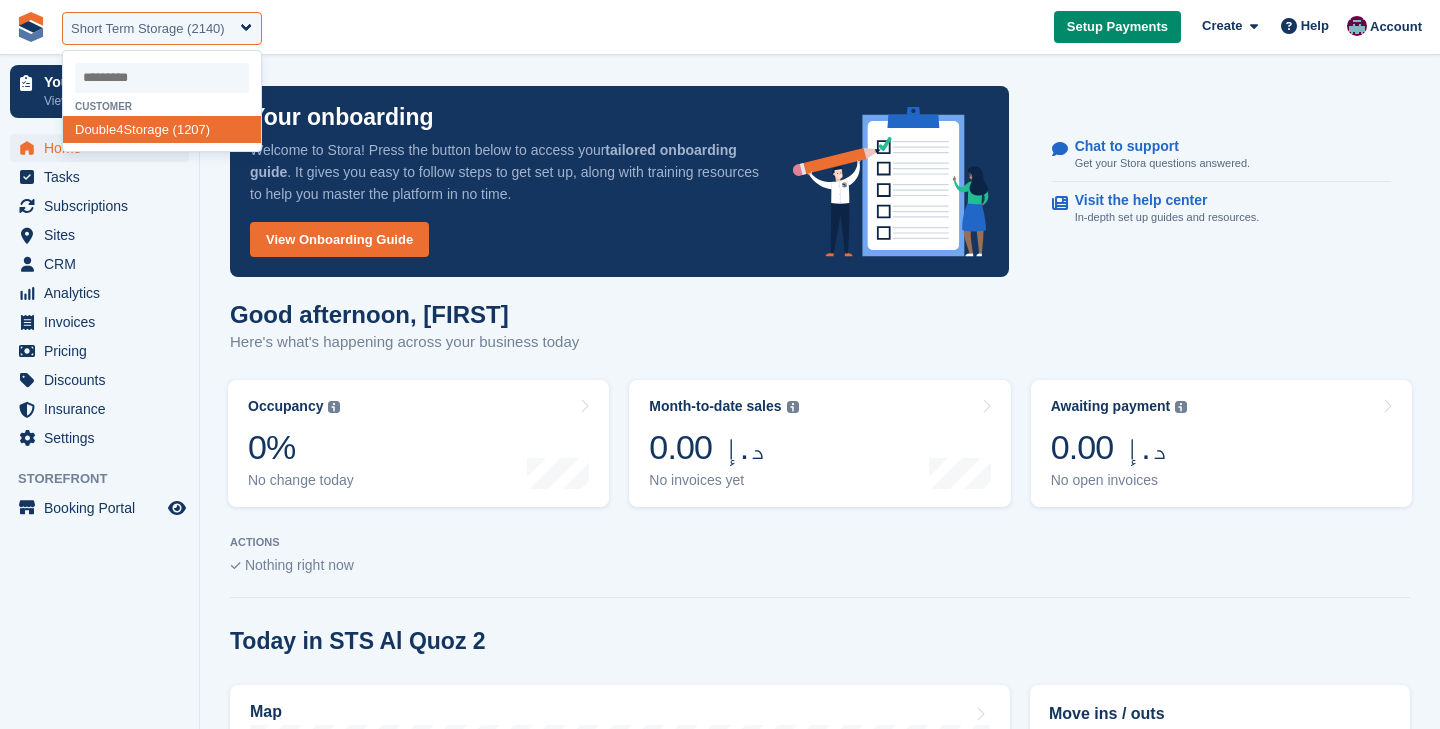 select on "****" 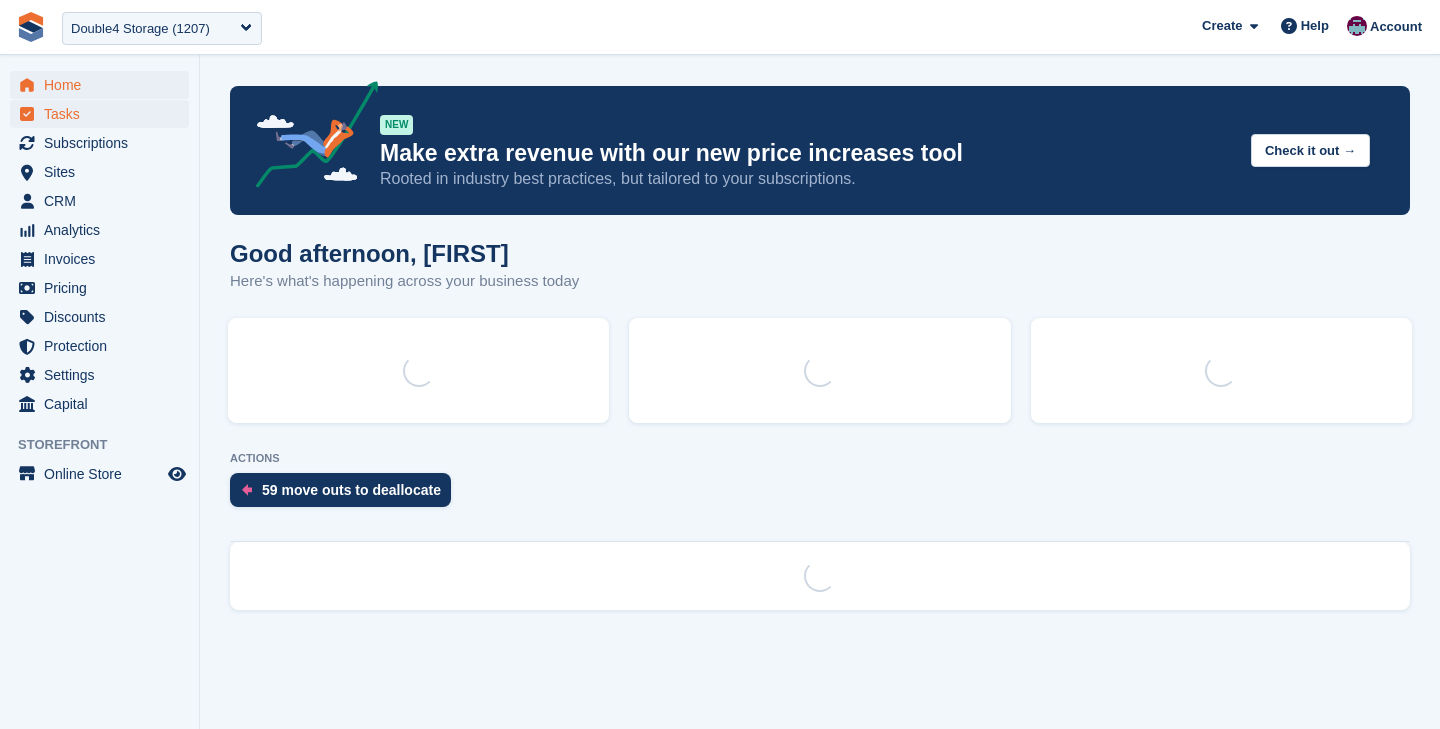 scroll, scrollTop: 0, scrollLeft: 0, axis: both 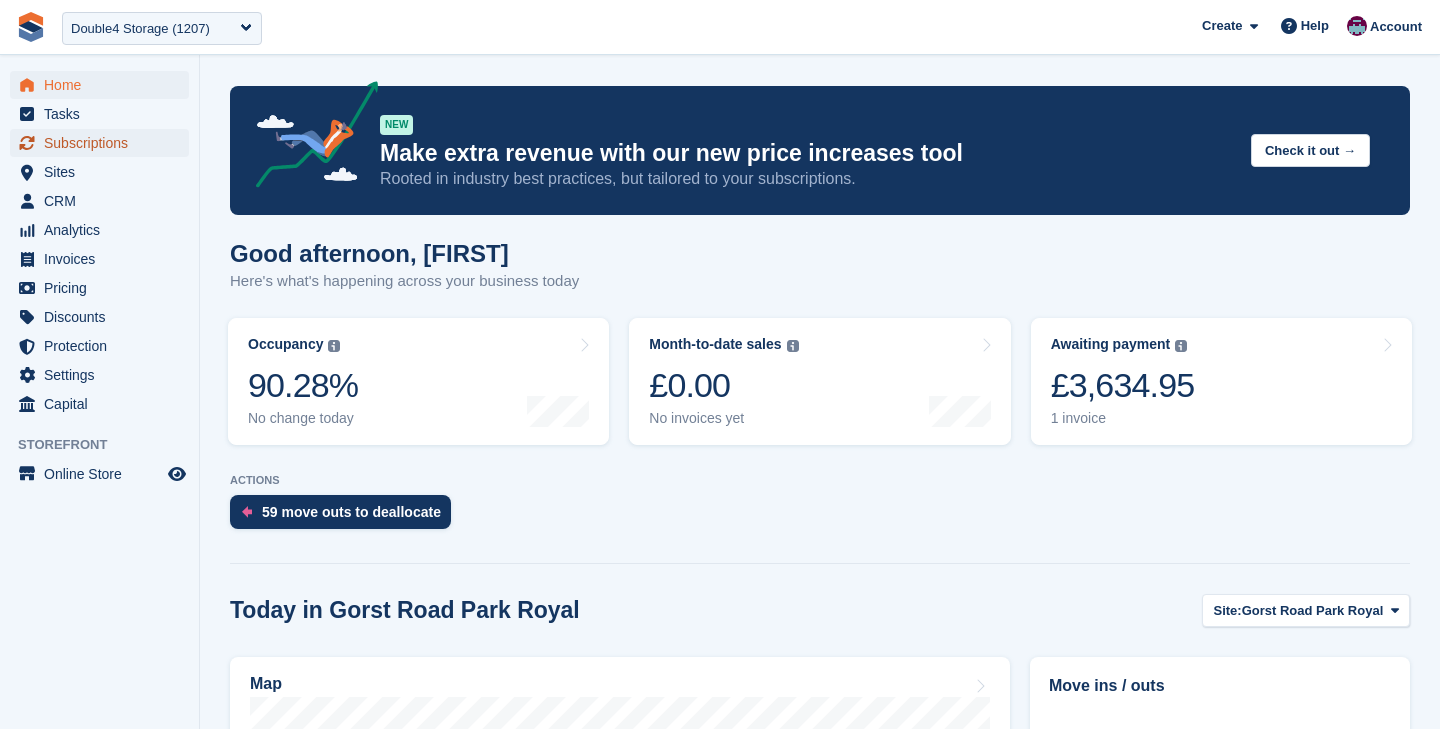 click on "Subscriptions" at bounding box center (104, 143) 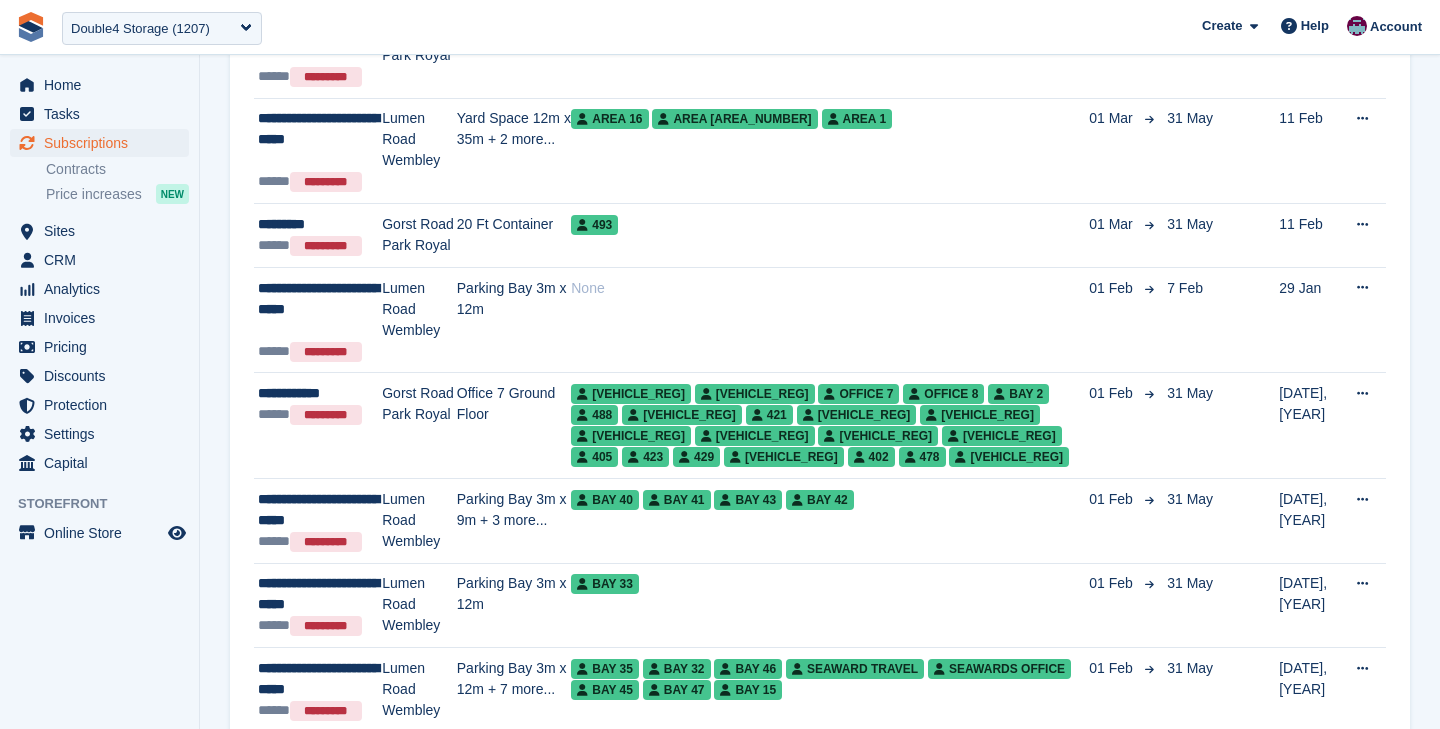 scroll, scrollTop: 1370, scrollLeft: 0, axis: vertical 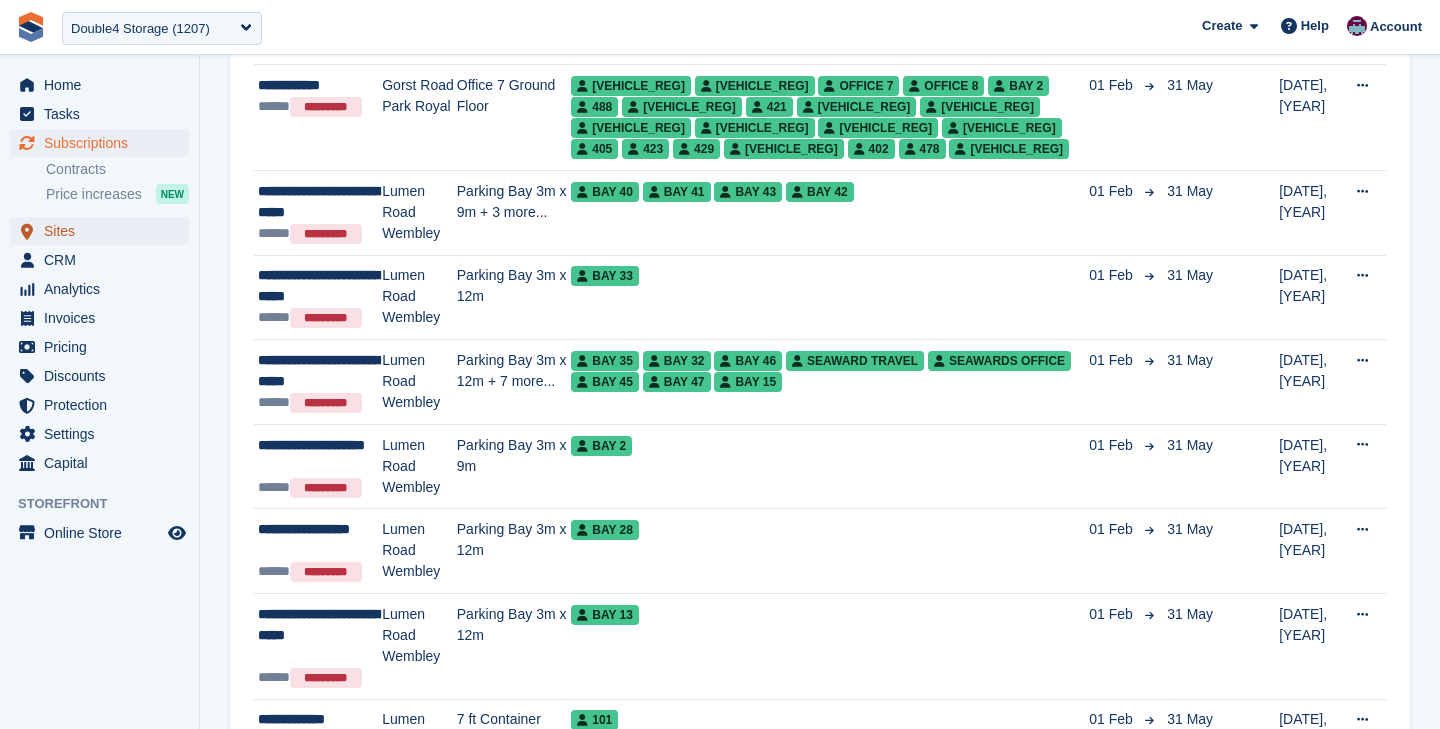 click on "Sites" at bounding box center [104, 231] 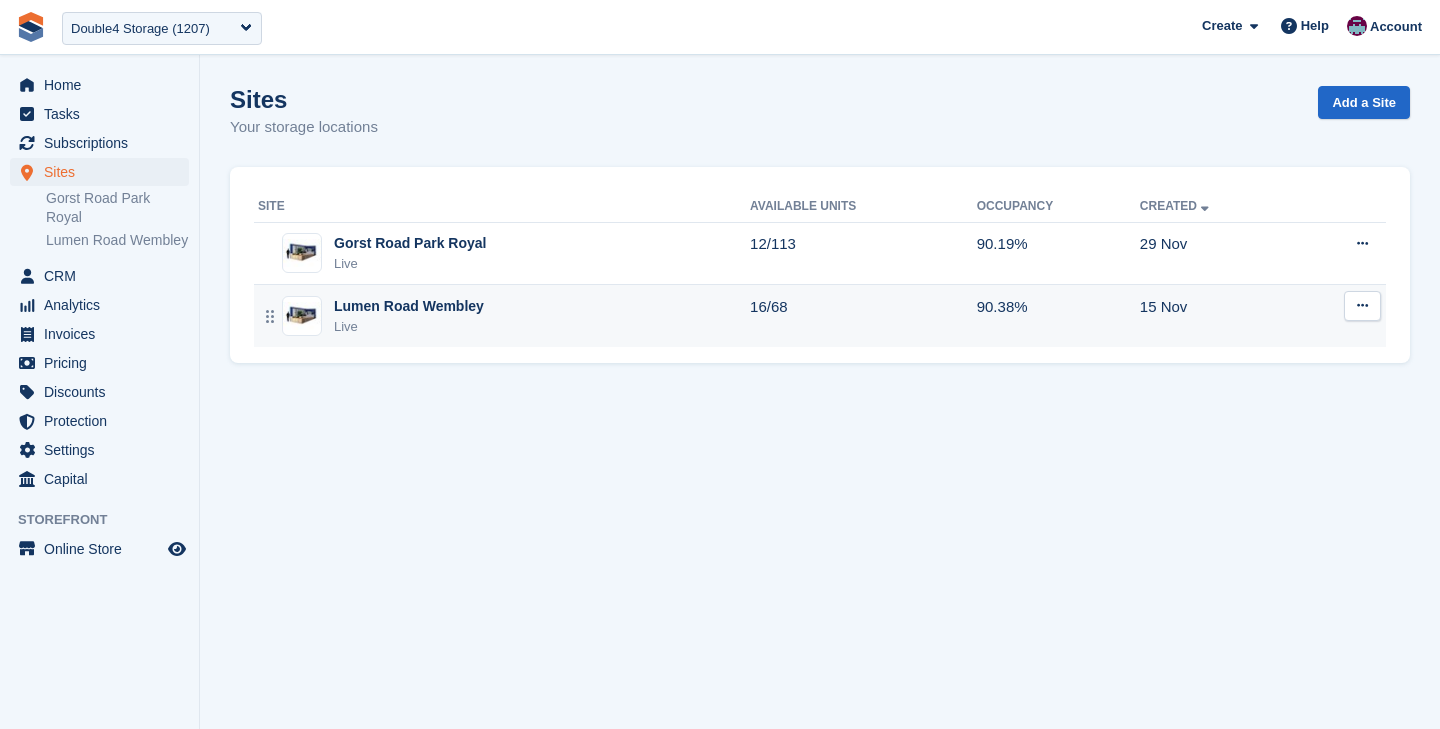scroll, scrollTop: 0, scrollLeft: 0, axis: both 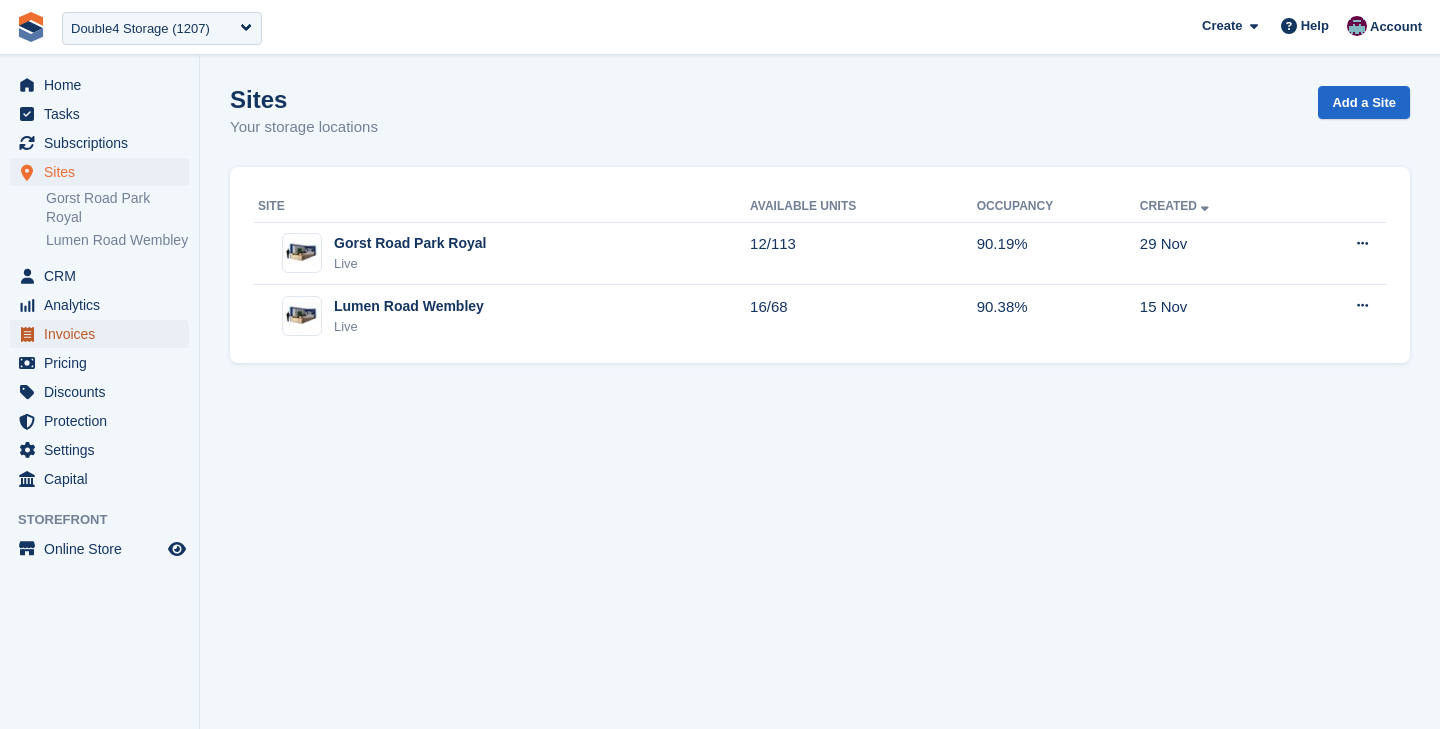 click on "Invoices" at bounding box center [104, 334] 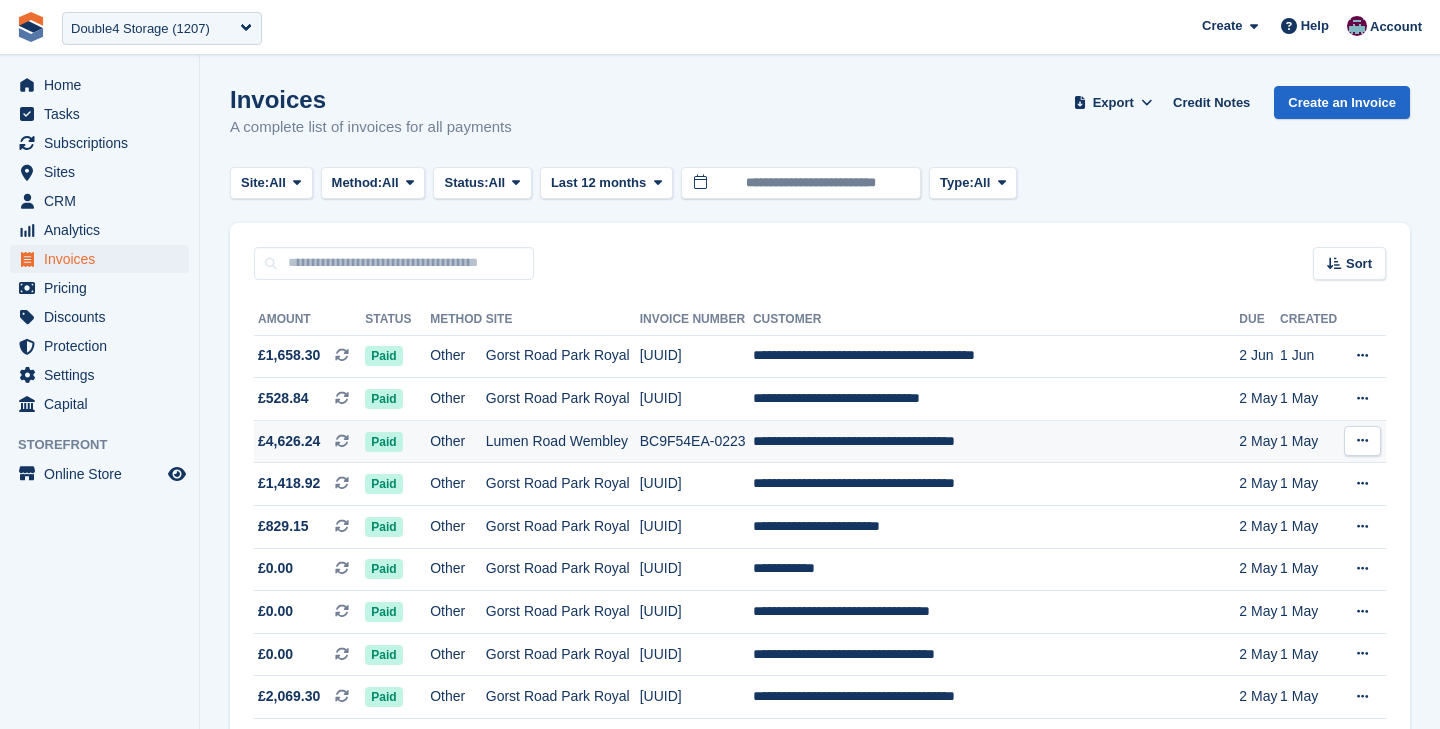 click on "Lumen Road Wembley" at bounding box center [563, 441] 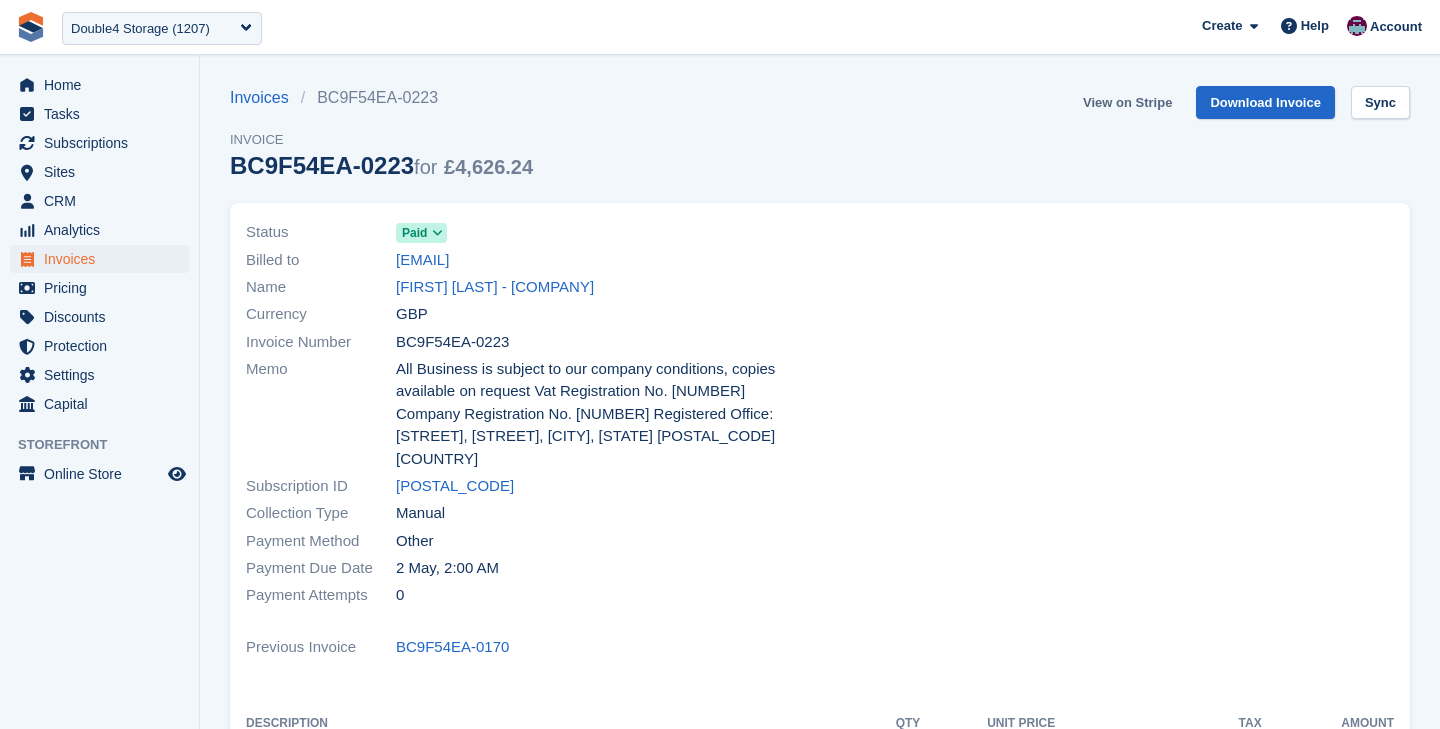 scroll, scrollTop: 0, scrollLeft: 0, axis: both 